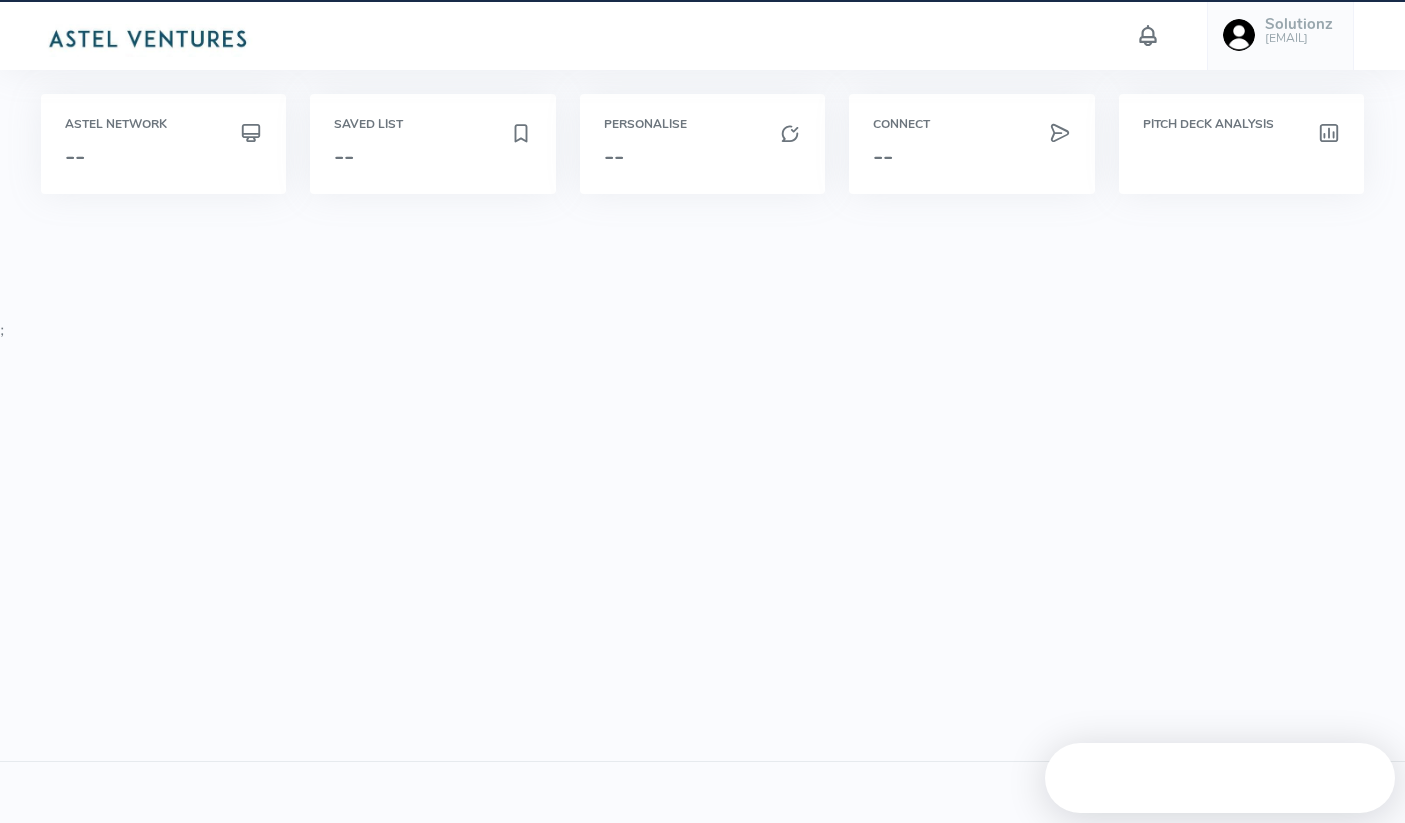 scroll, scrollTop: 0, scrollLeft: 0, axis: both 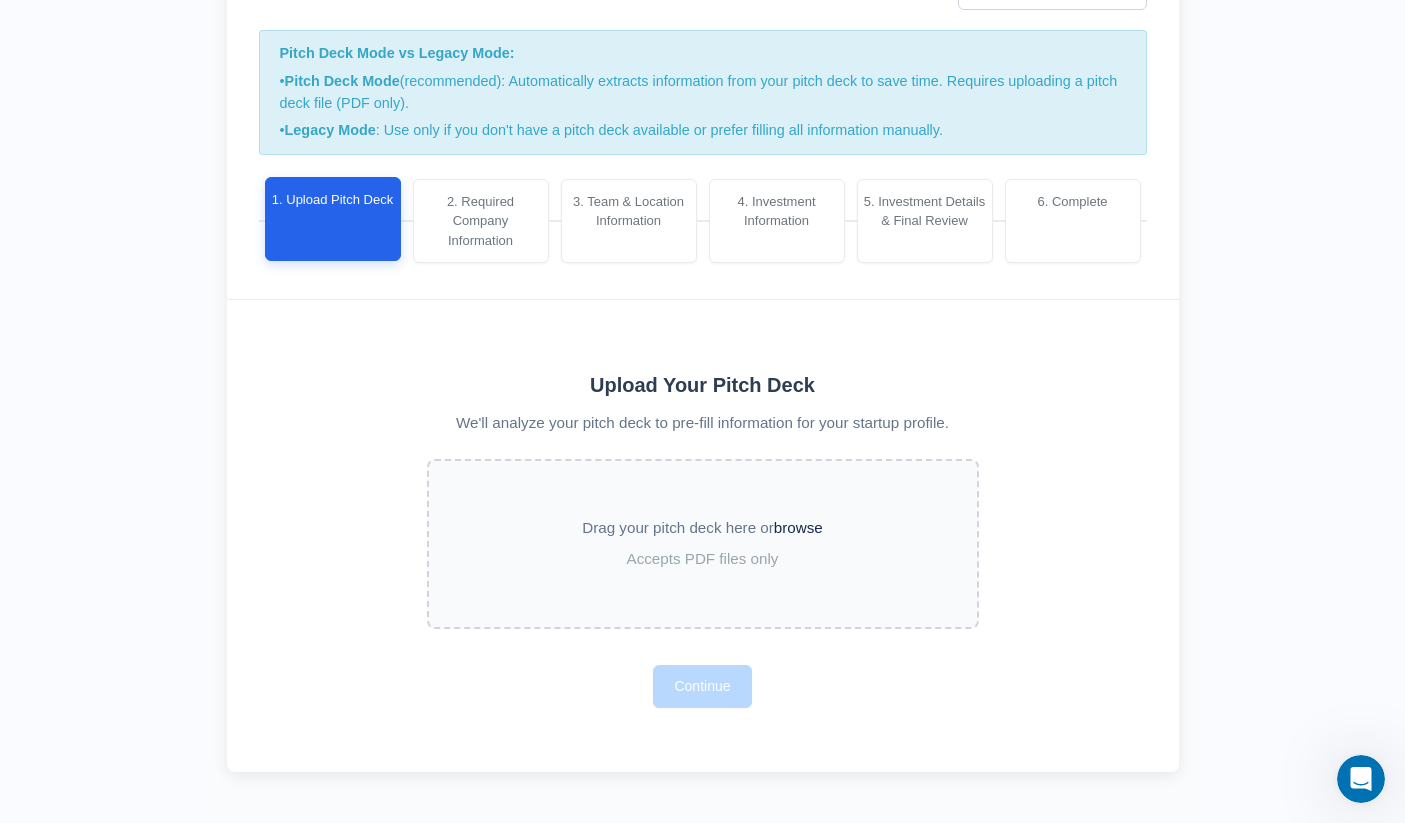 click on "Continue" at bounding box center (703, 686) 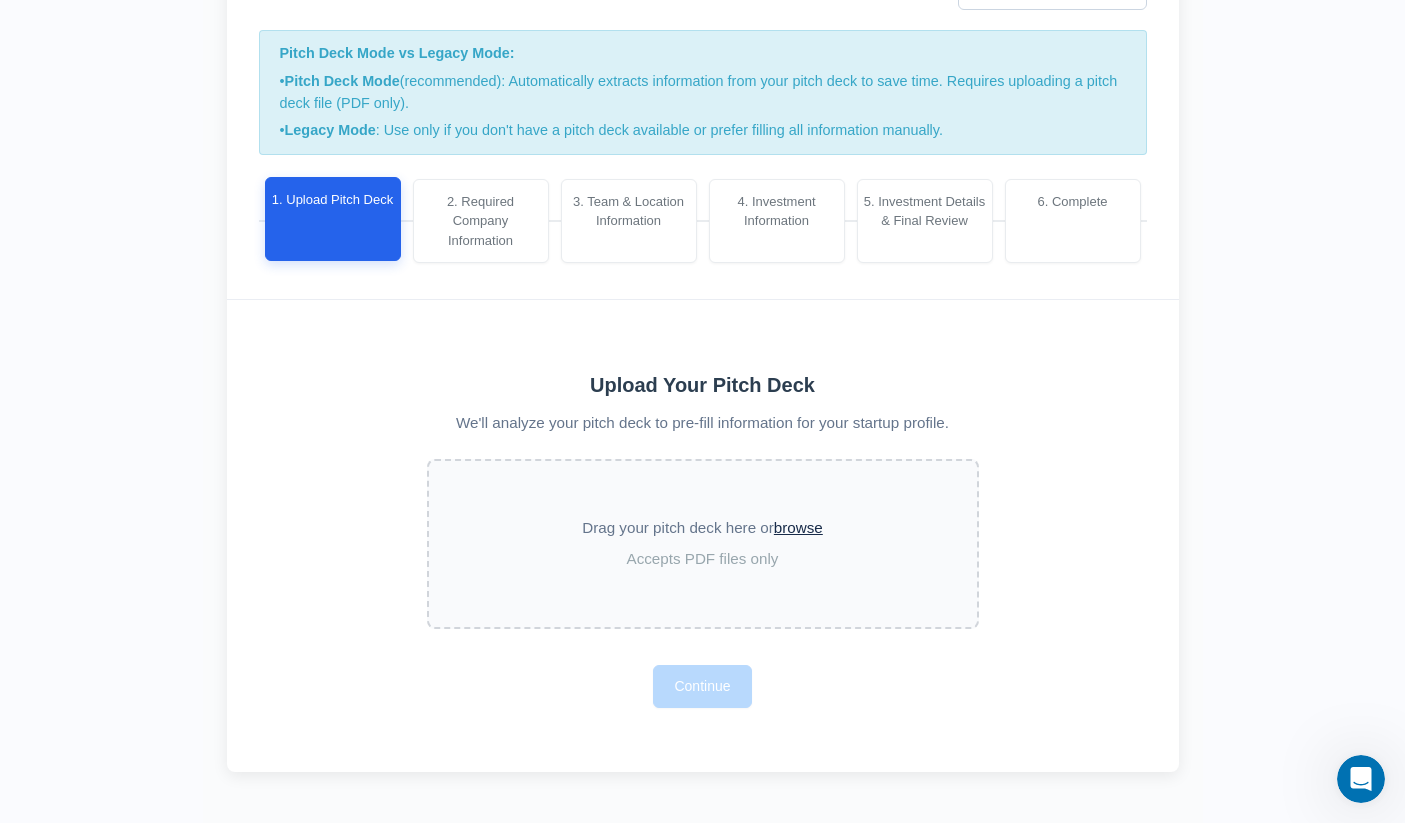 click on "browse" at bounding box center [798, 528] 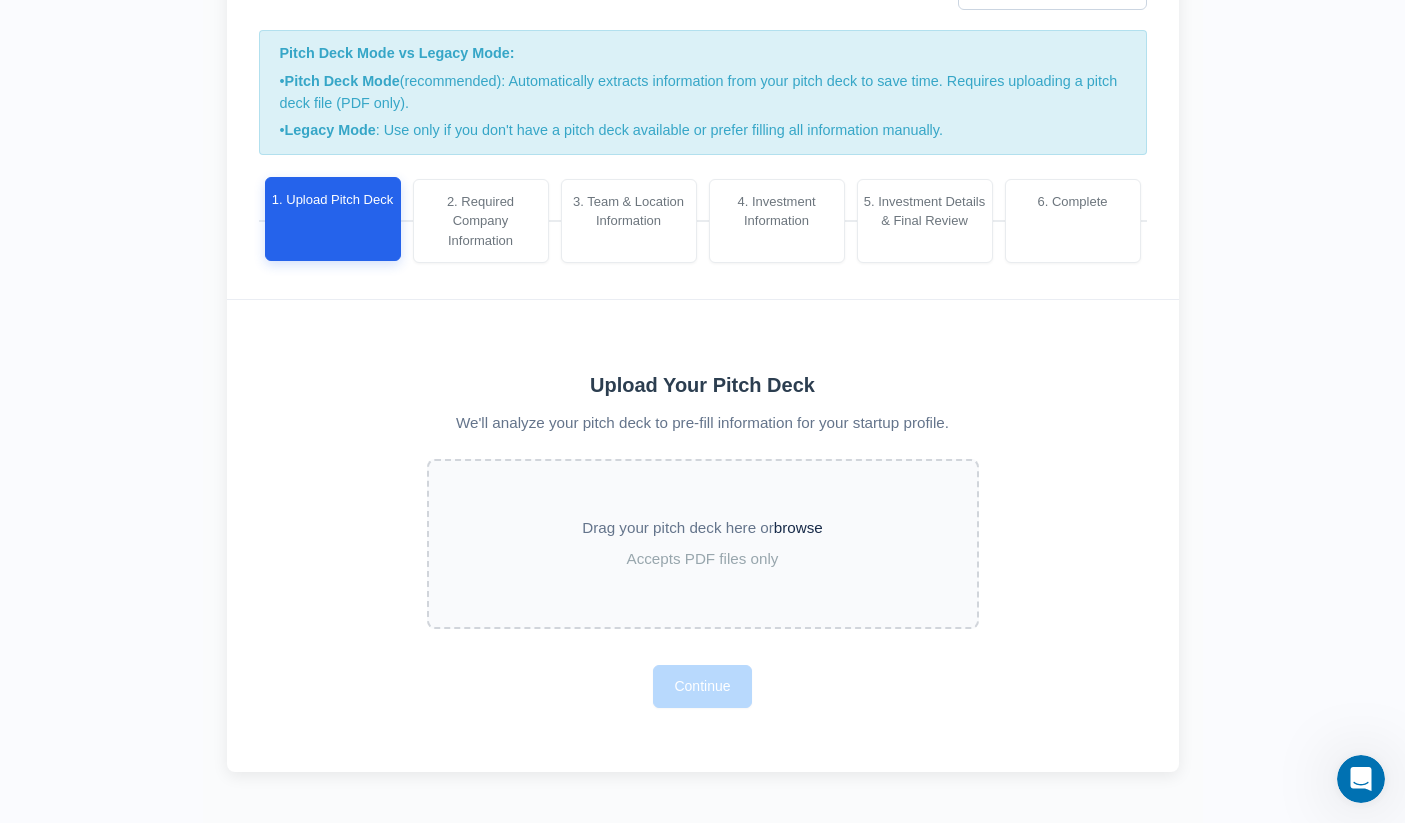 click on "Create Startup Profile from Pitch Deck Legacy Creation Mode Pitch Deck Mode vs Legacy Mode: • Pitch Deck Mode (recommended): Automatically extracts information from your pitch deck to save time. Requires uploading a pitch deck file (PDF only). • Legacy Mode : Use only if you don't have a pitch deck available or prefer filling all information manually. 1. Upload Pitch Deck 2. Required Company Information 3. Team & Location Information 4. Investment Information 5. Investment Details & Final Review 6. Complete Upload Your Pitch Deck We'll analyze your pitch deck to pre-fill information for your startup profile. Drag your pitch deck here or browse Accepts PDF files only Continue" at bounding box center [702, 363] 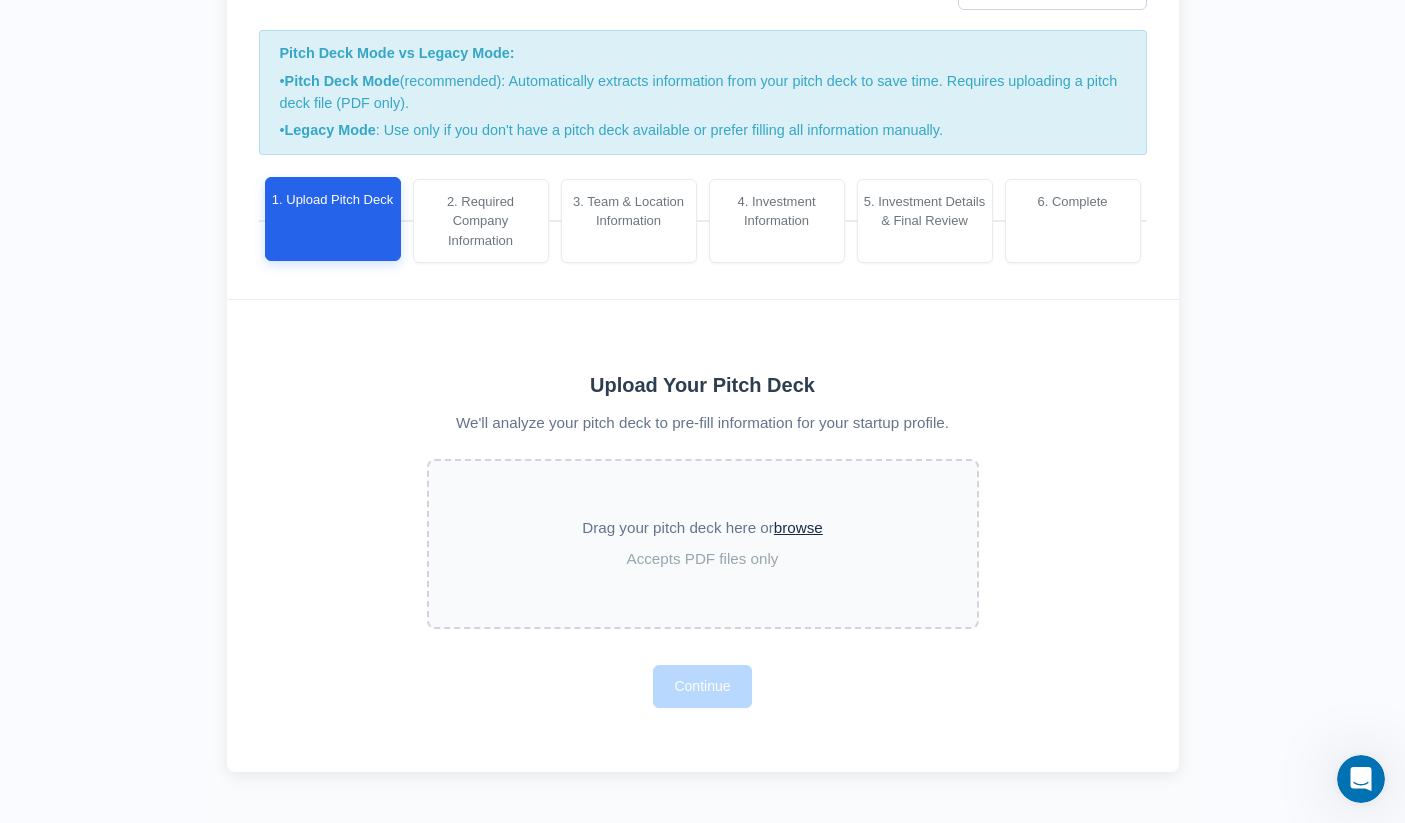 click on "browse" at bounding box center [798, 528] 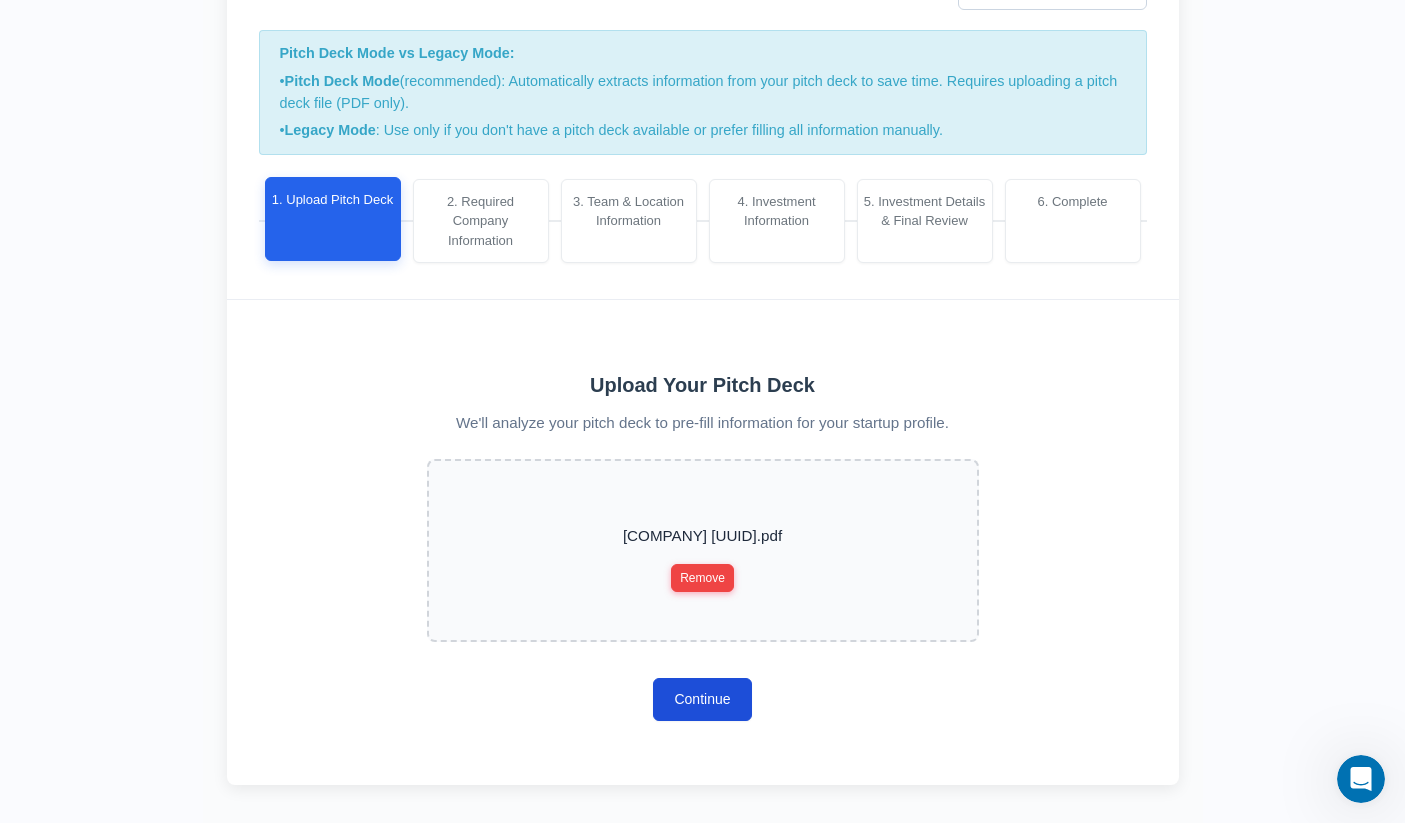 click on "Continue" at bounding box center (702, 699) 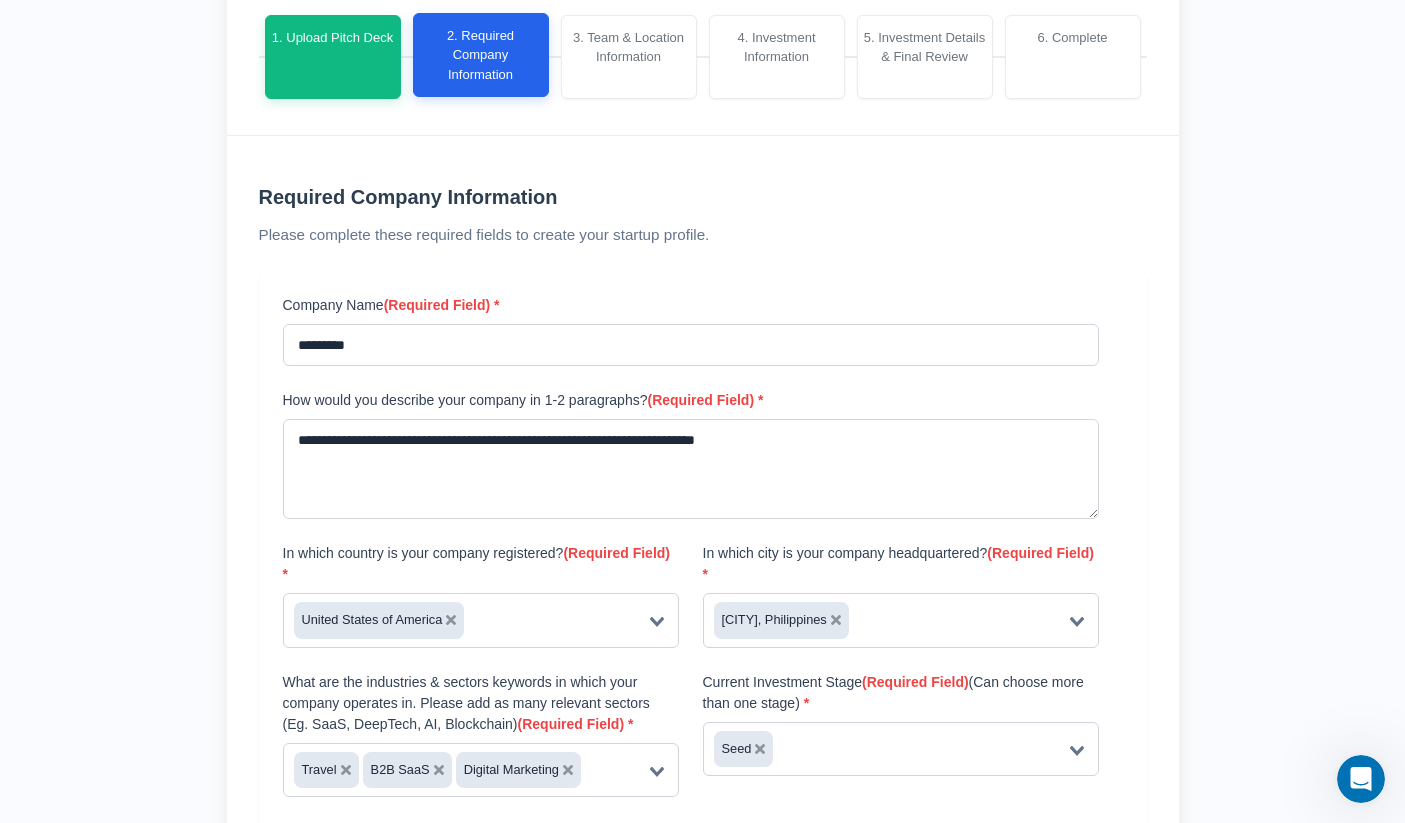 scroll, scrollTop: 340, scrollLeft: 0, axis: vertical 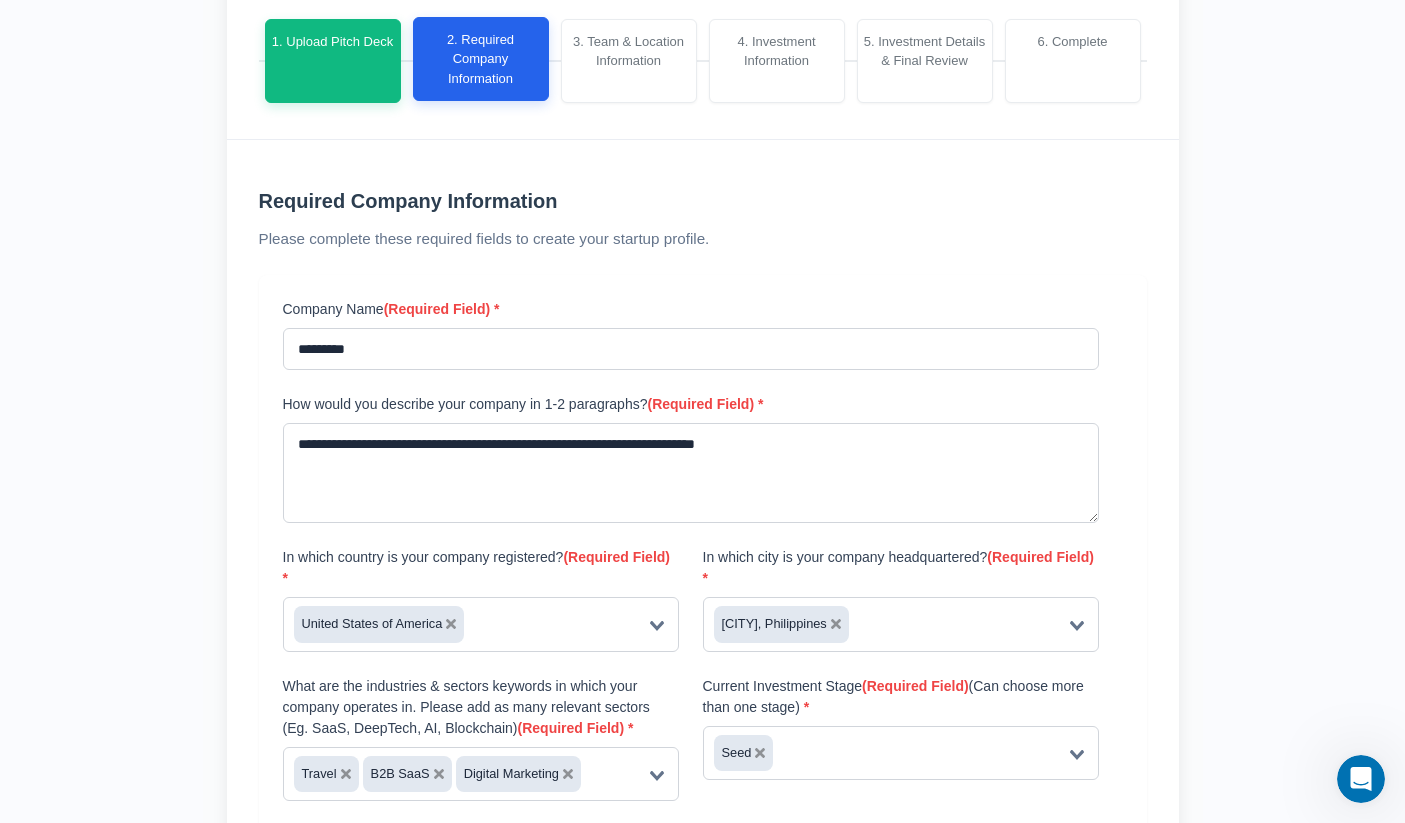 click 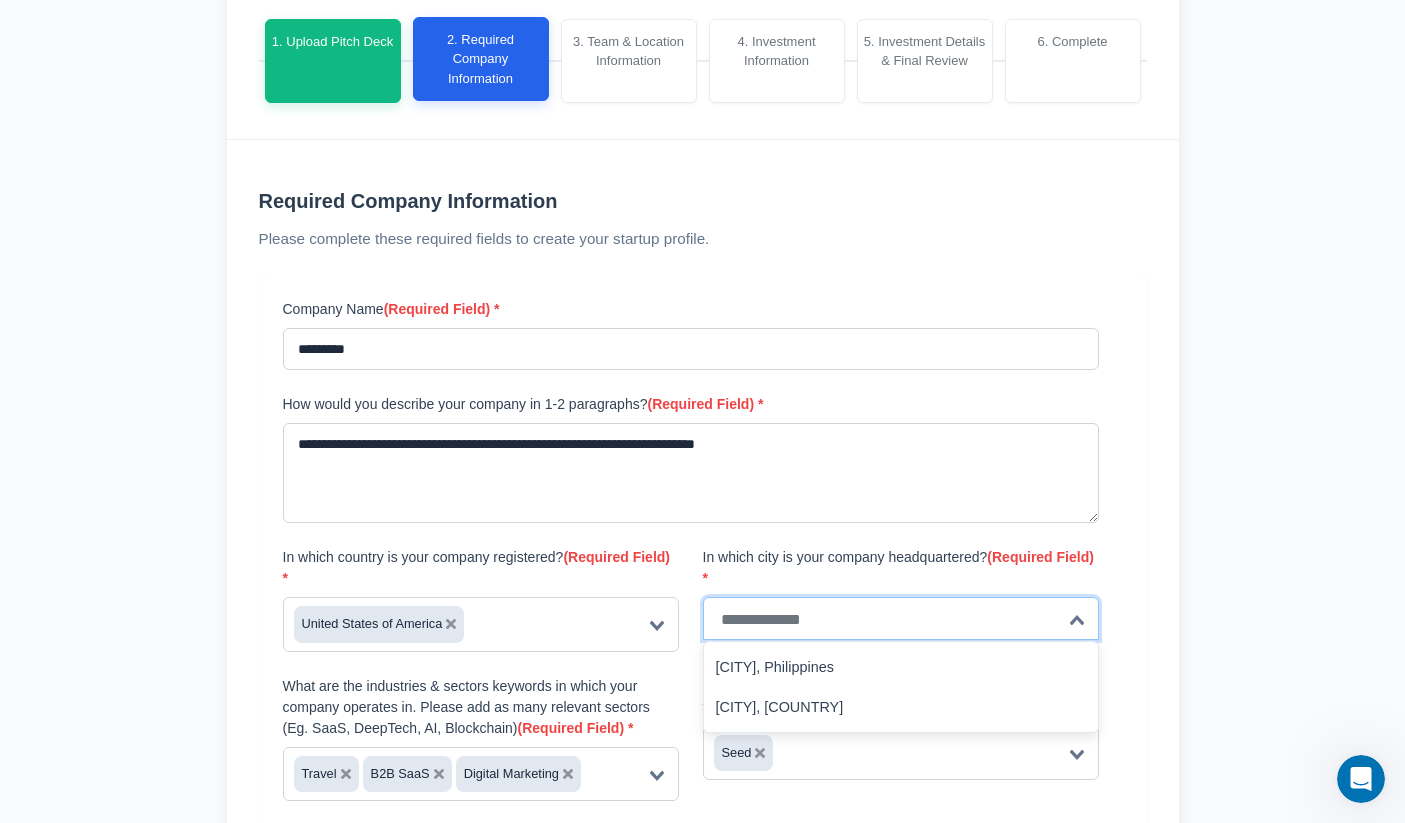 click 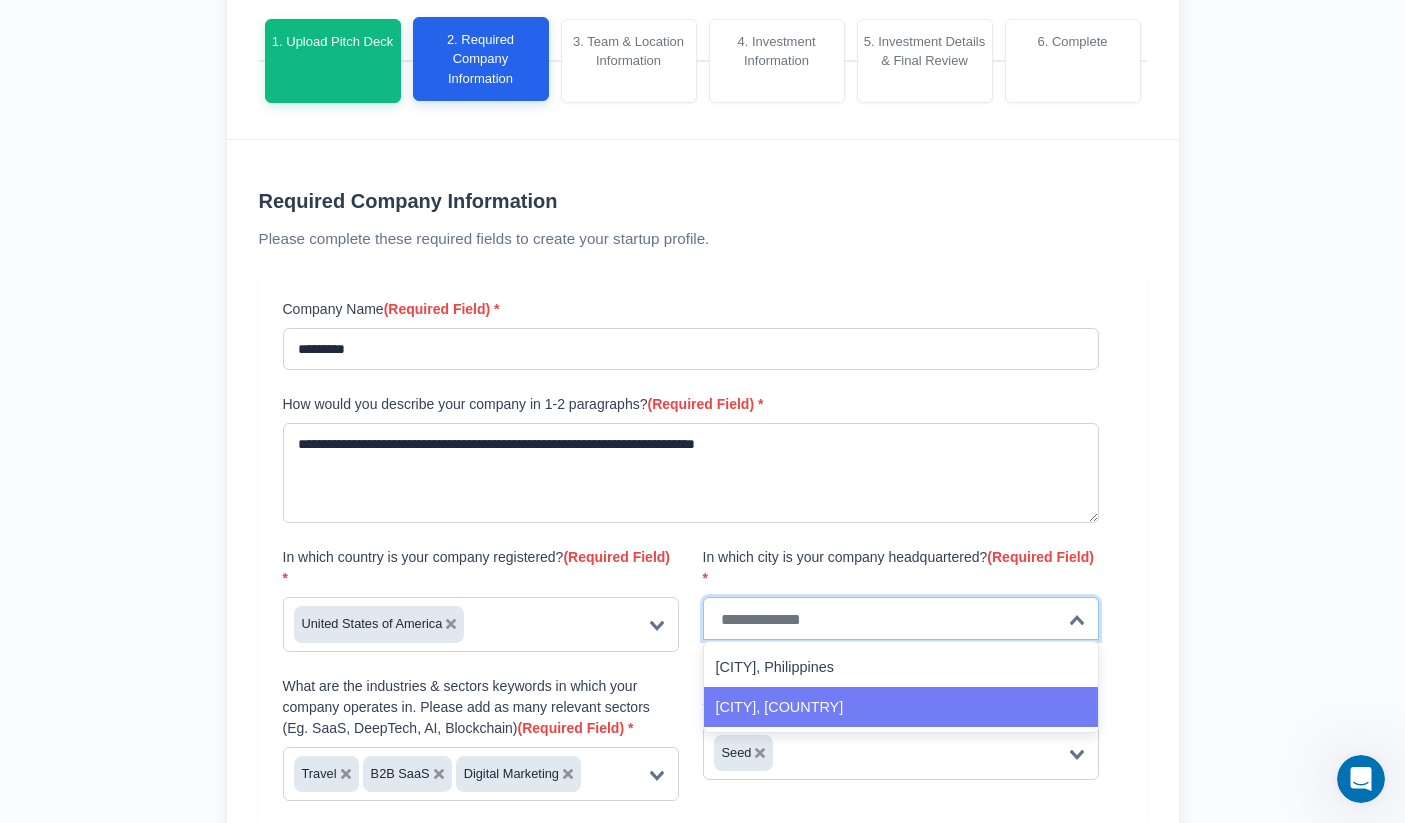 click on "[CITY], [COUNTRY]" 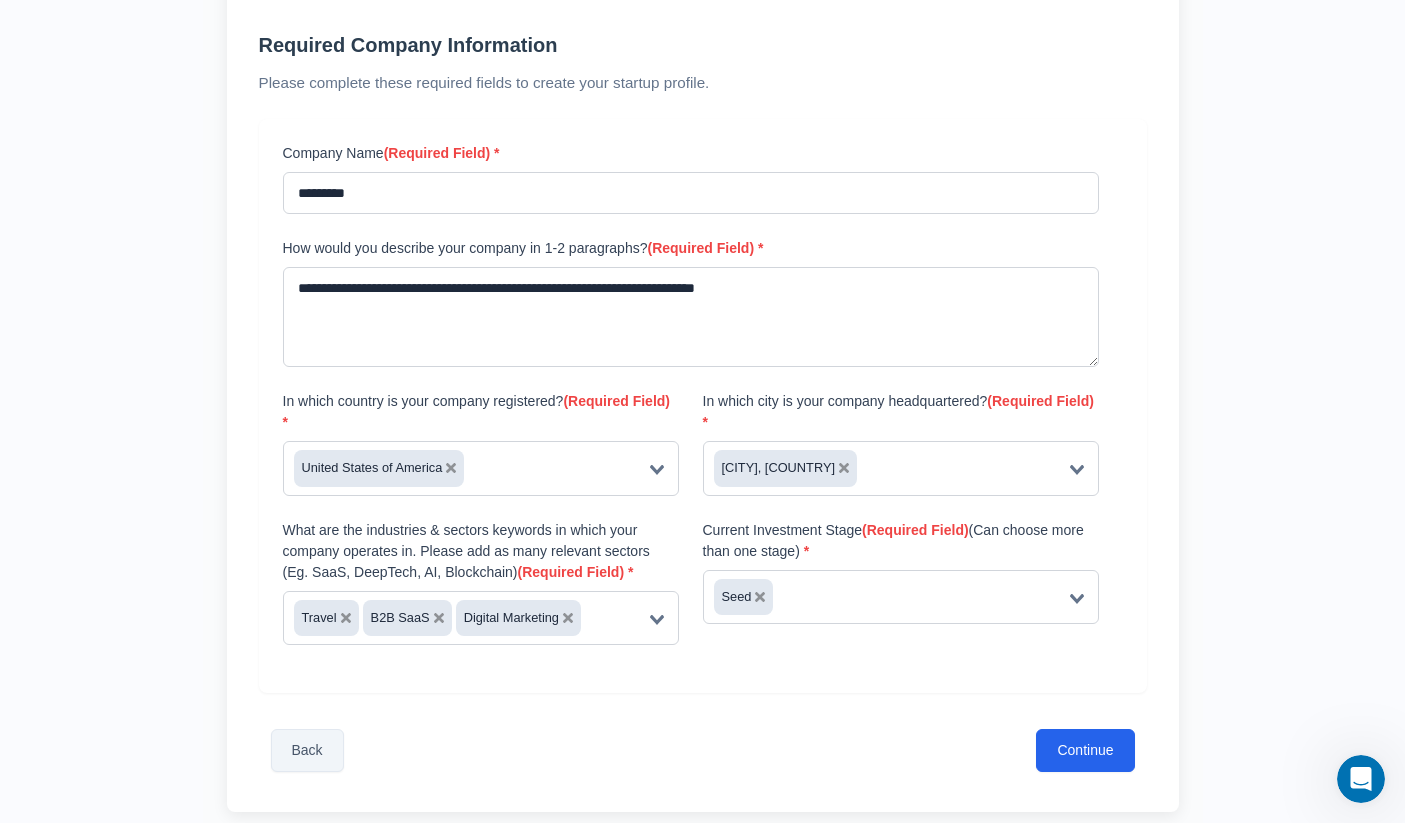 scroll, scrollTop: 525, scrollLeft: 0, axis: vertical 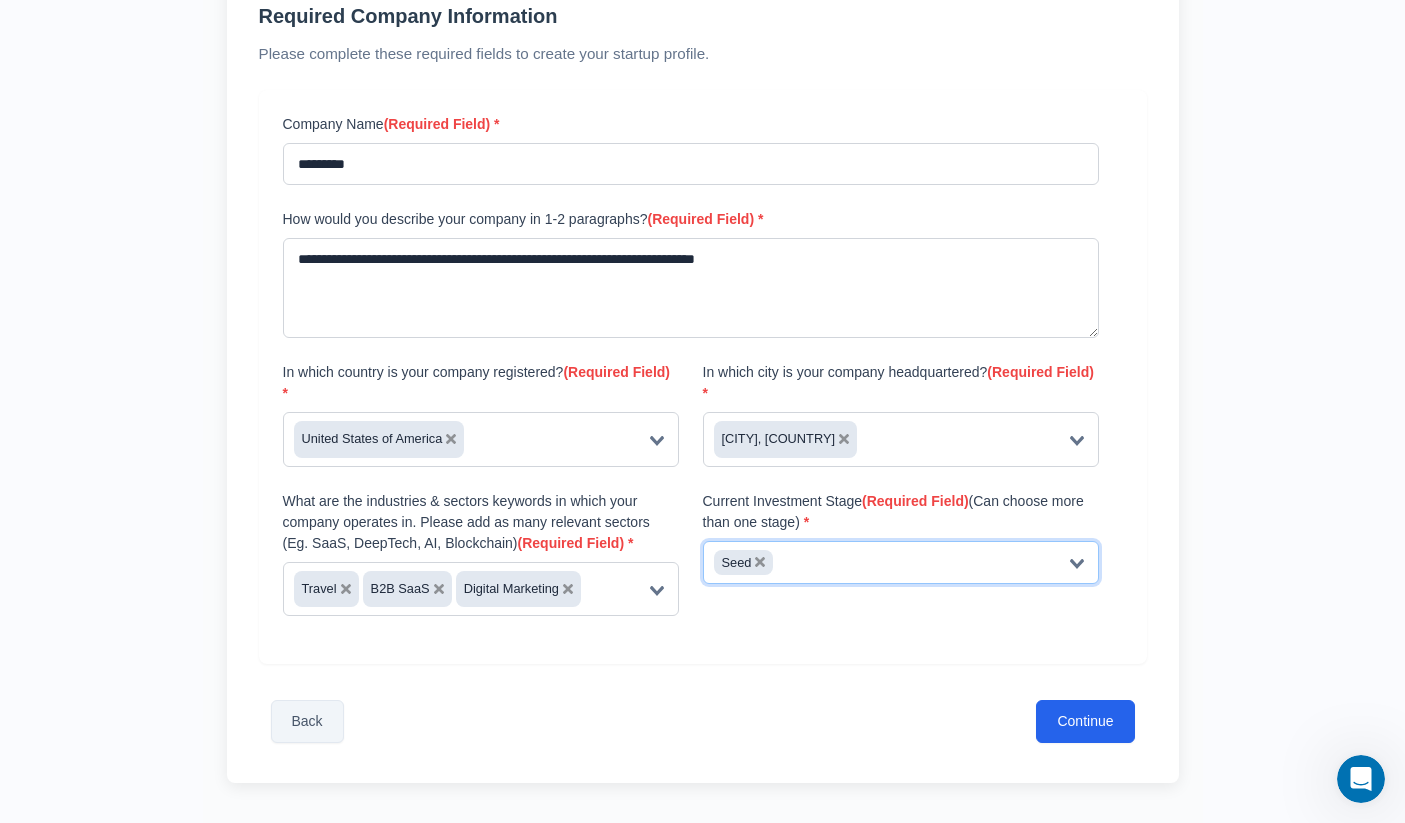 click 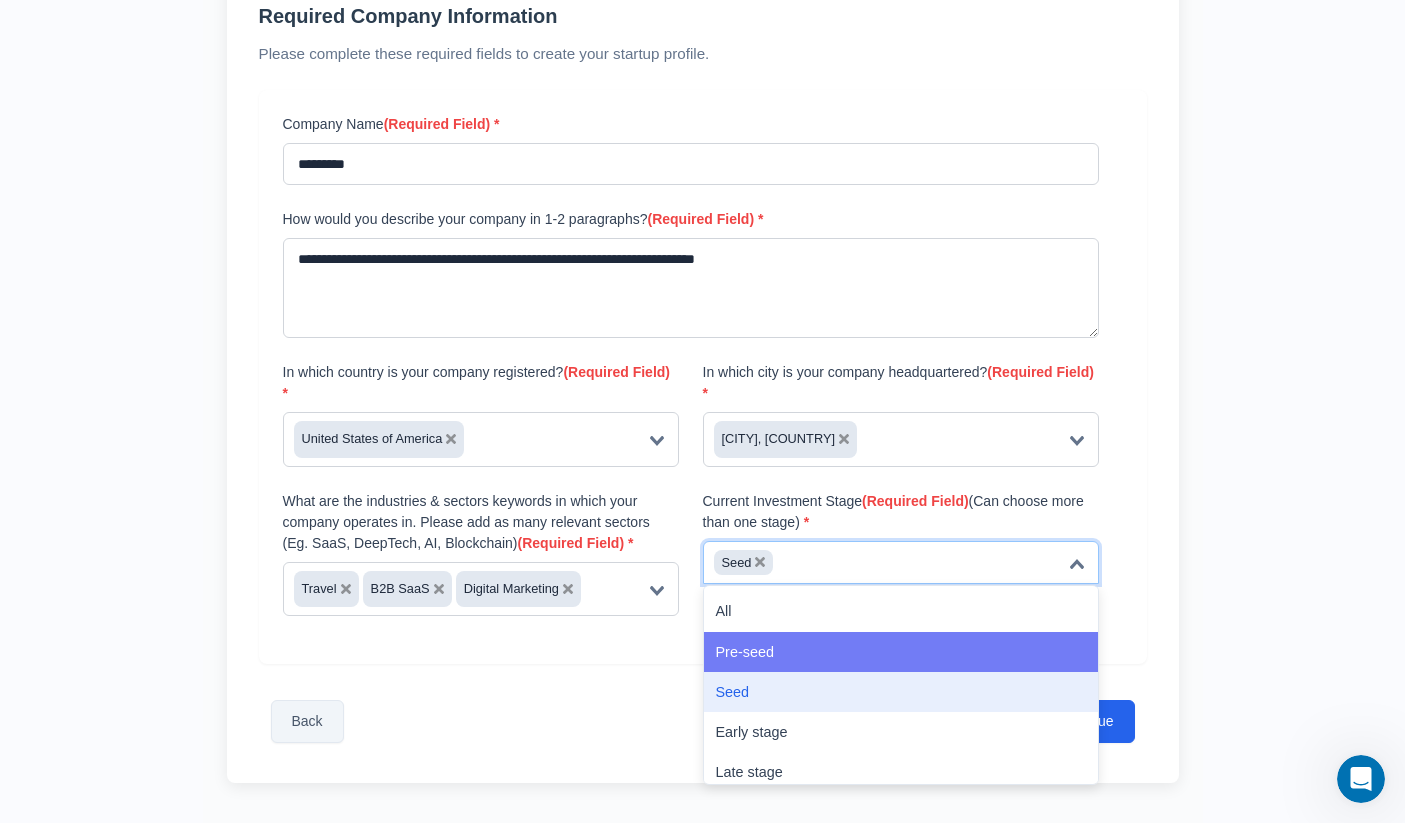 click on "Pre-seed" 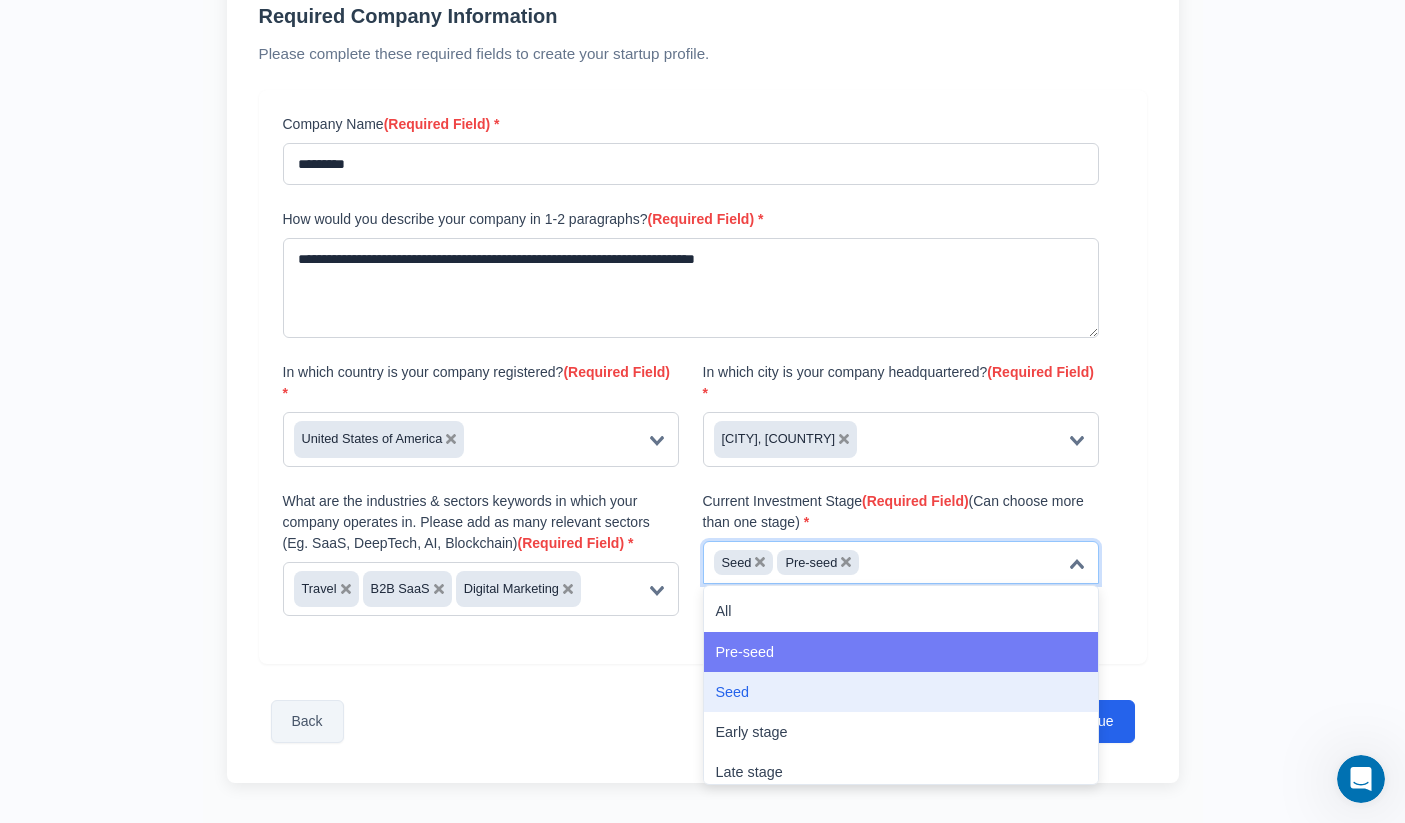 click 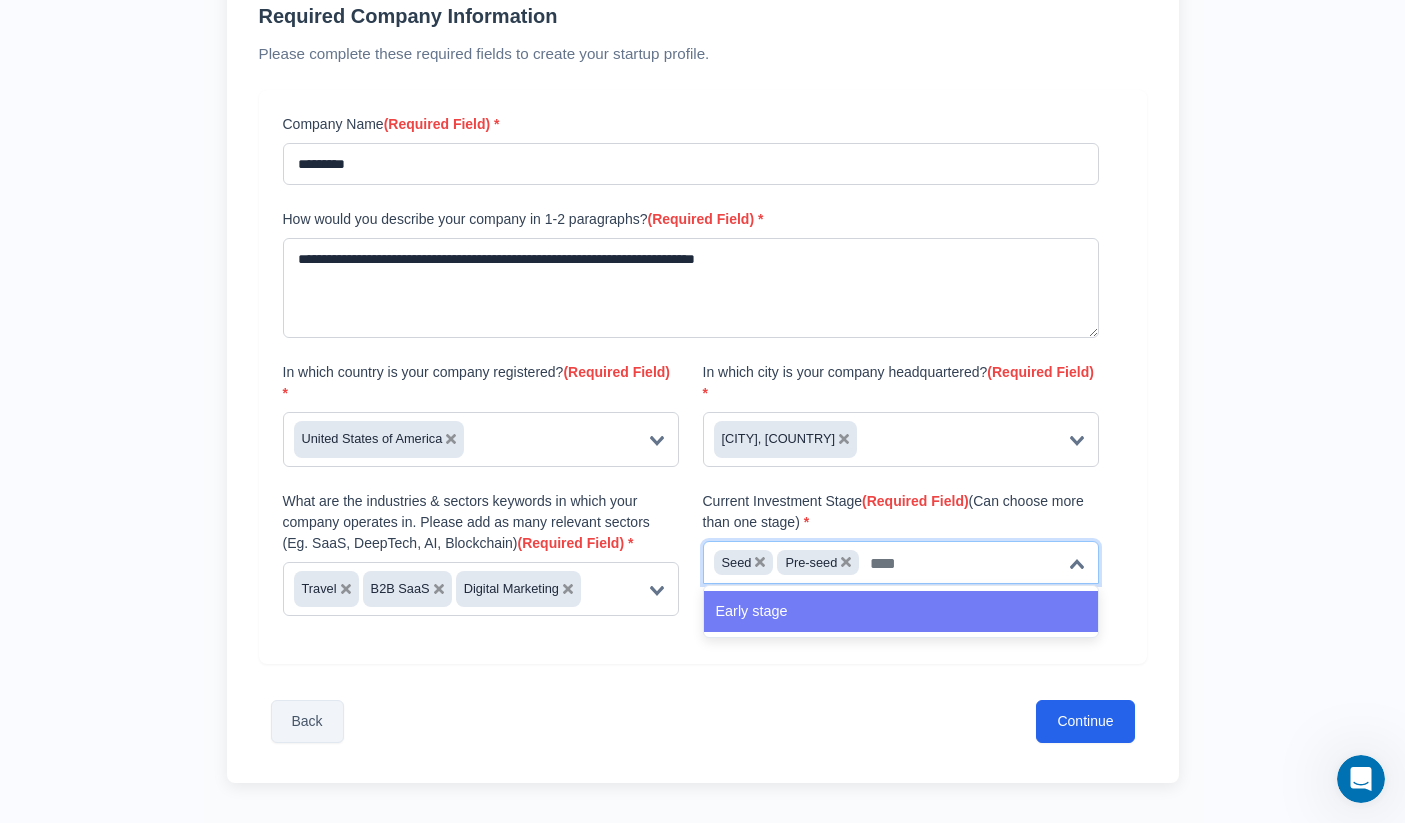 click on "Early stage" 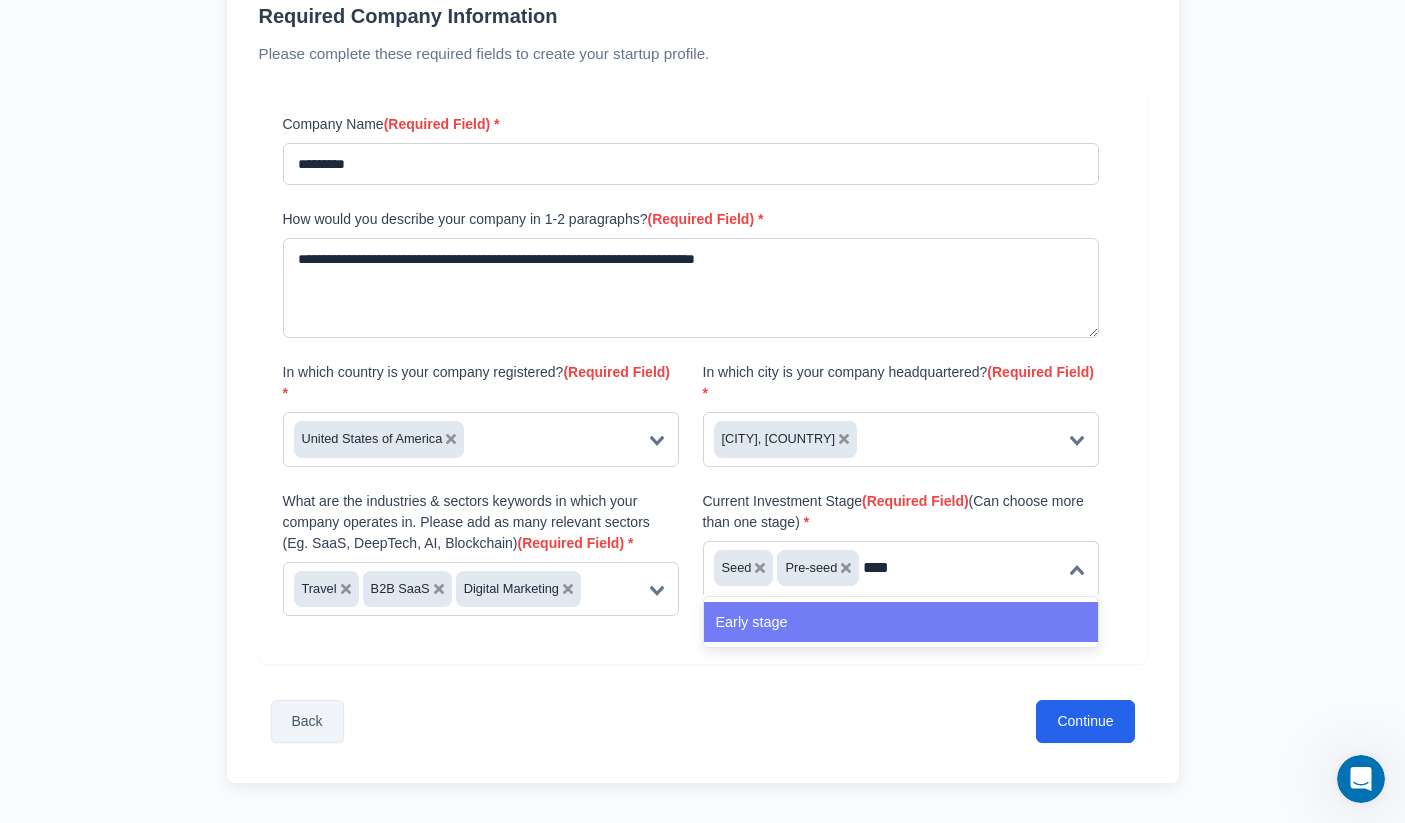 type 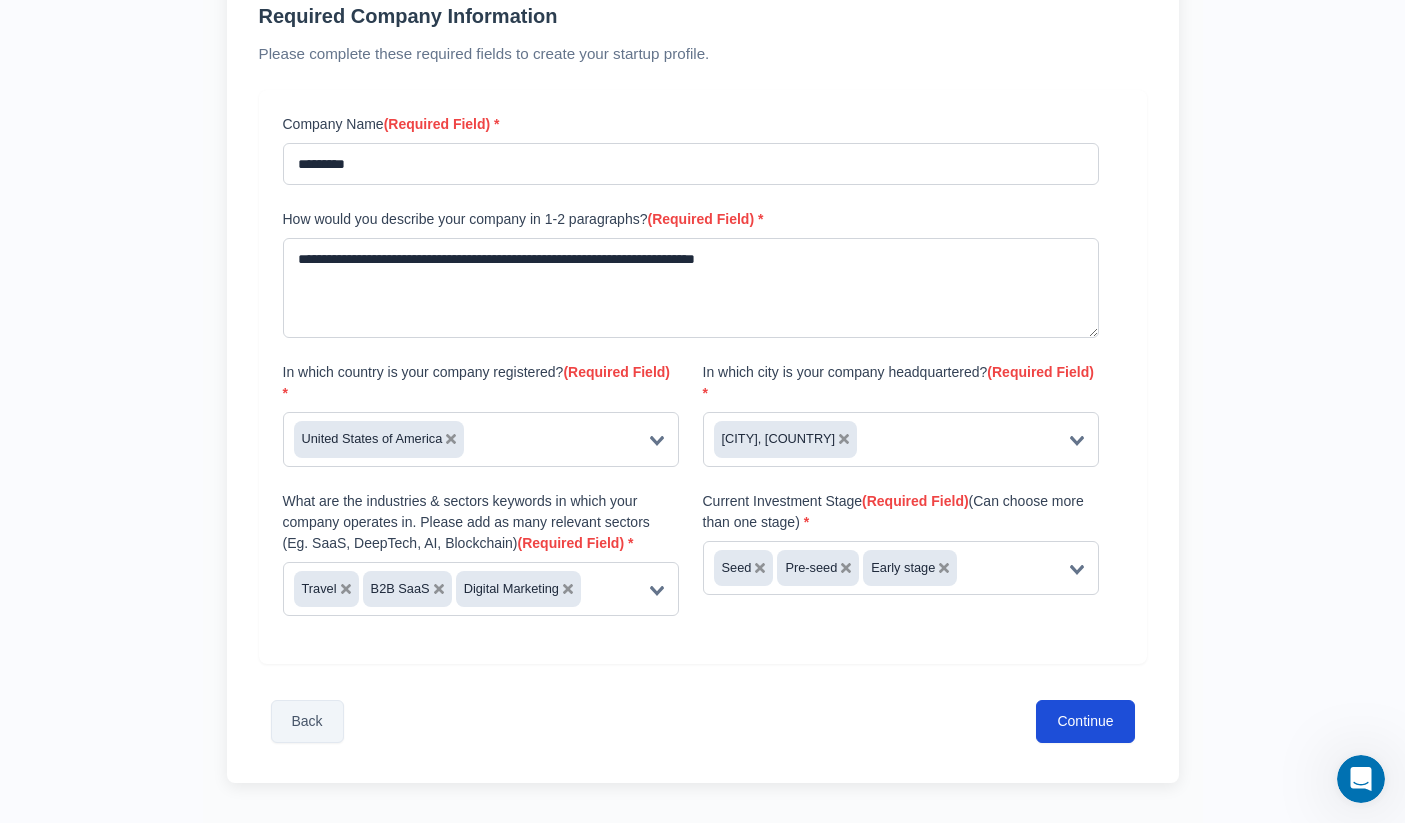 click on "Continue" at bounding box center [1085, 721] 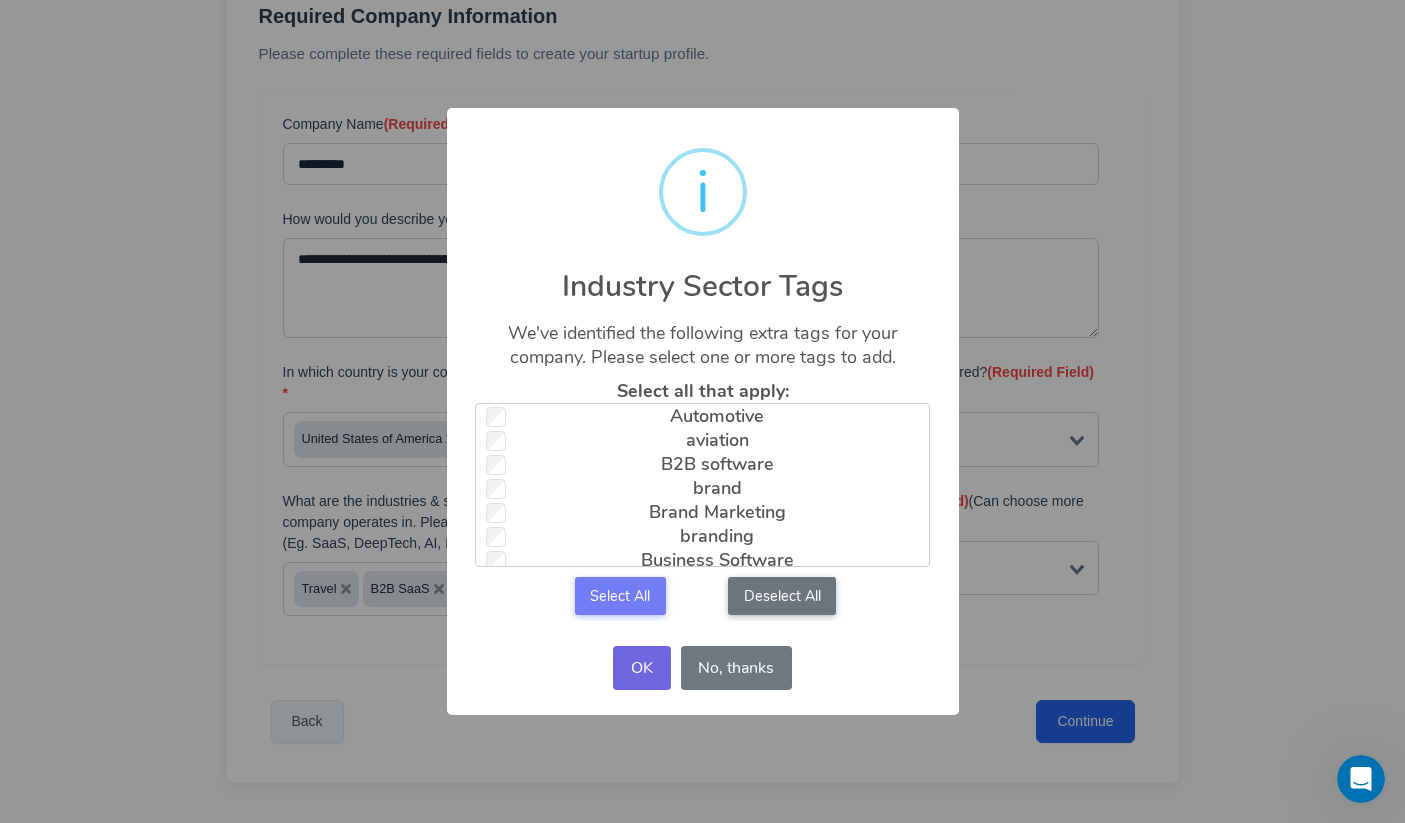 scroll, scrollTop: 105, scrollLeft: 0, axis: vertical 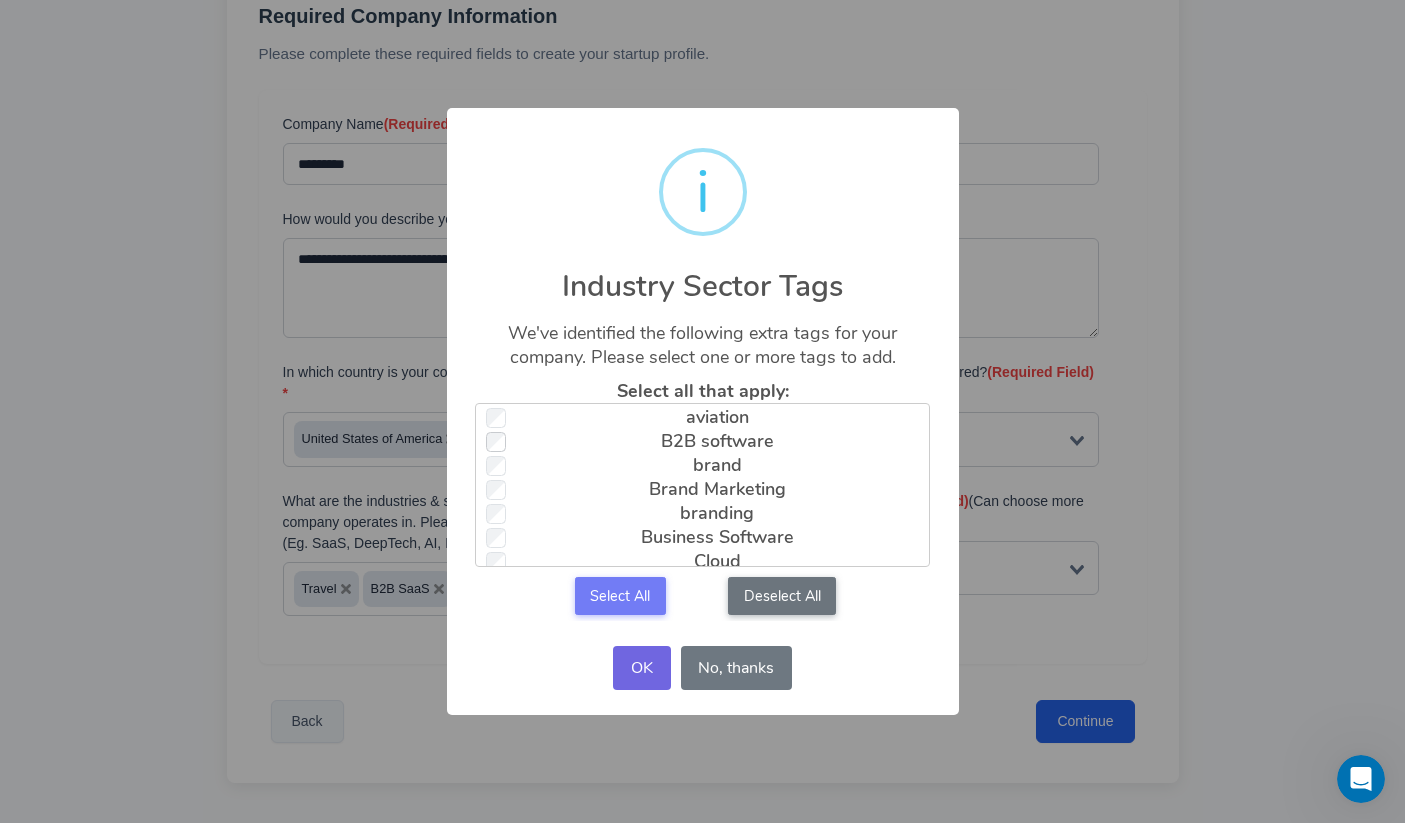 click on "B2B software" at bounding box center [702, 441] 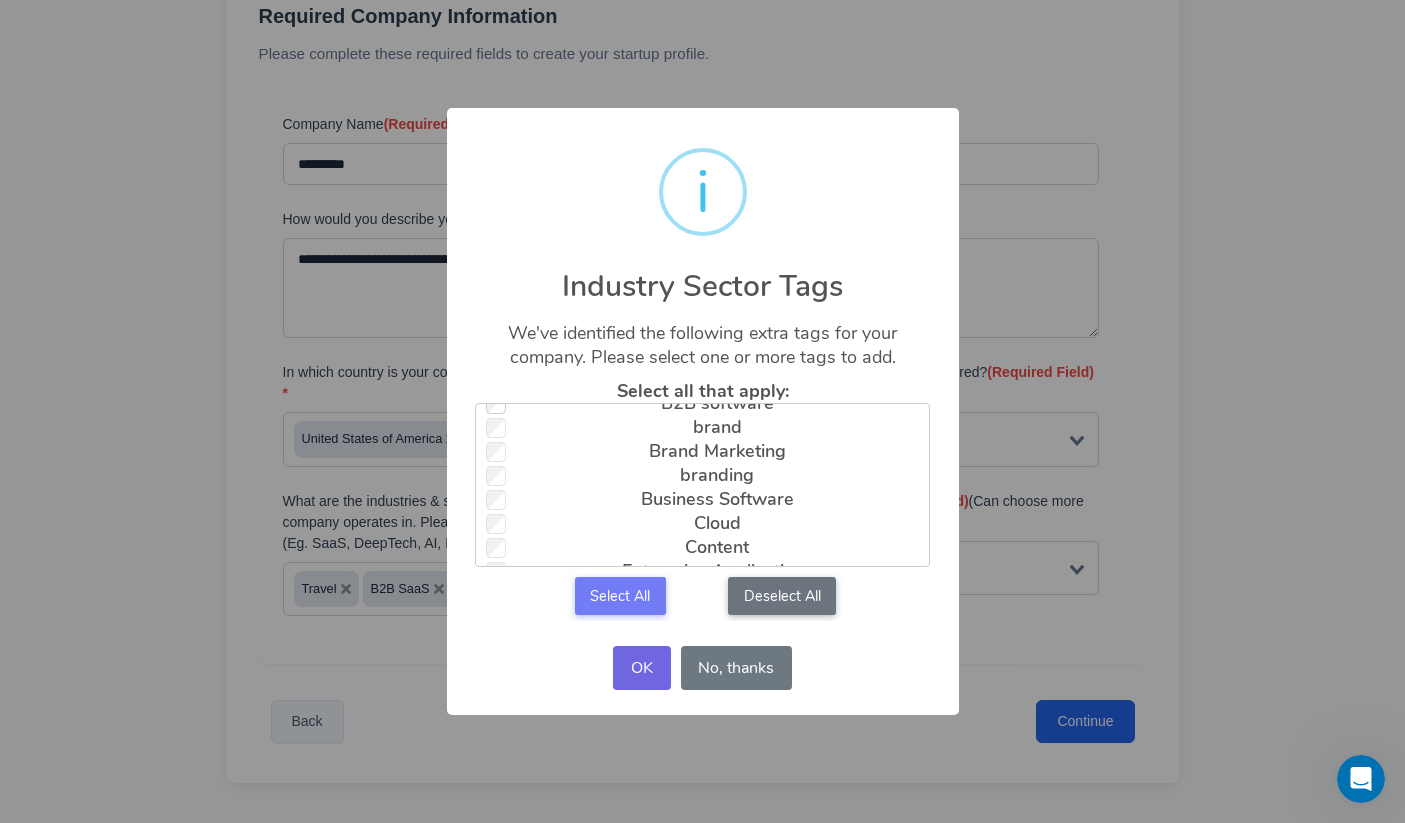 scroll, scrollTop: 150, scrollLeft: 0, axis: vertical 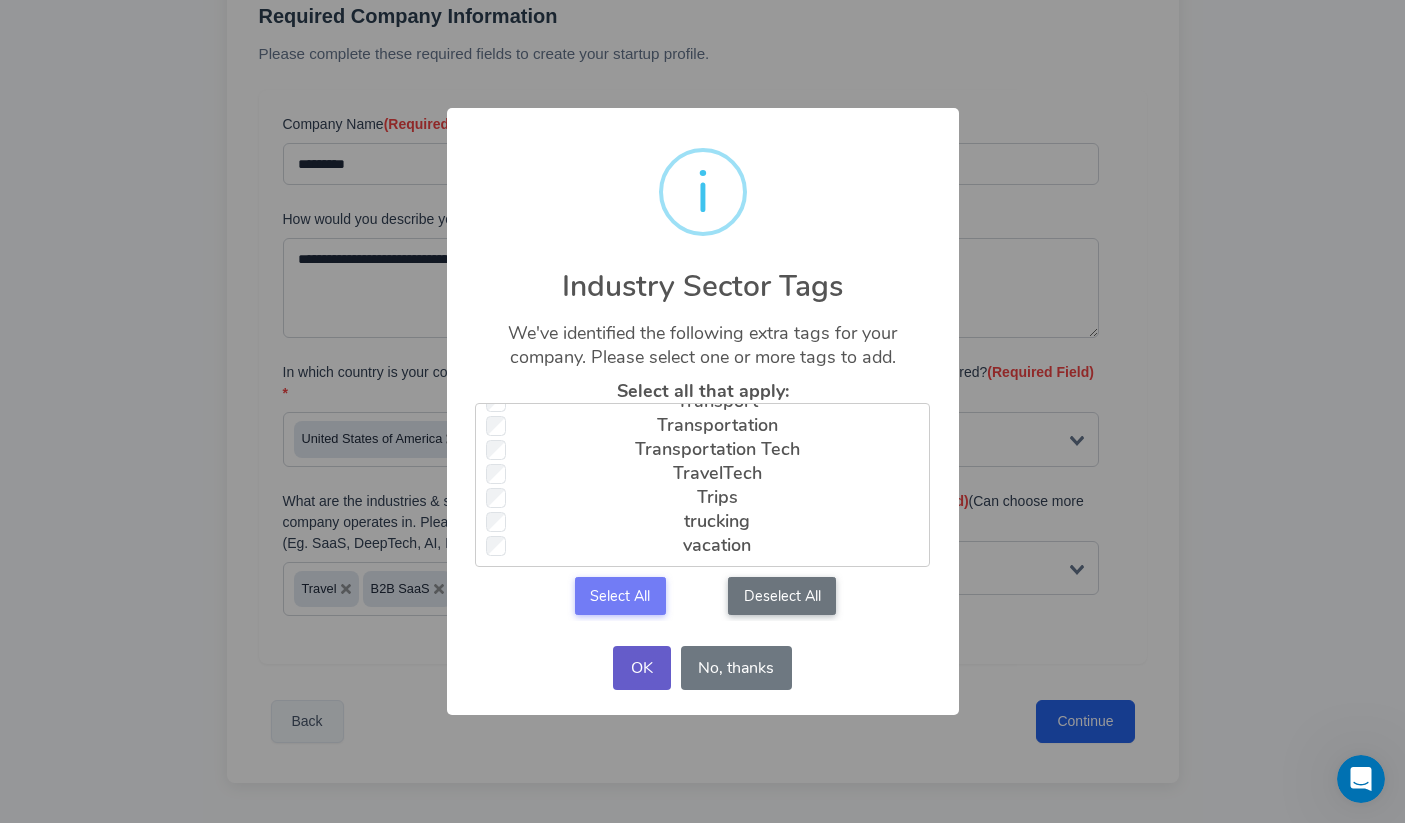 click on "OK" at bounding box center [641, 668] 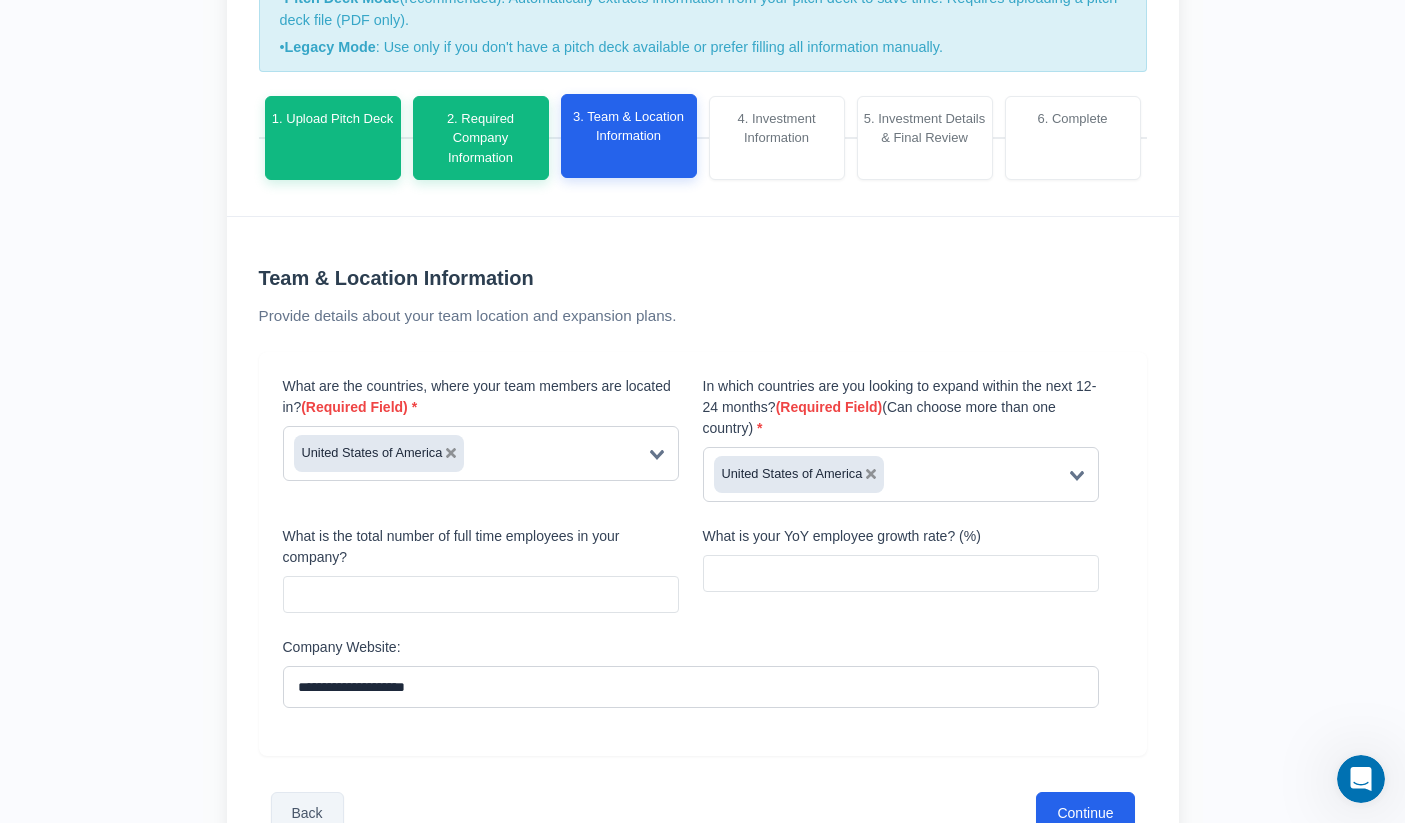 scroll, scrollTop: 261, scrollLeft: 0, axis: vertical 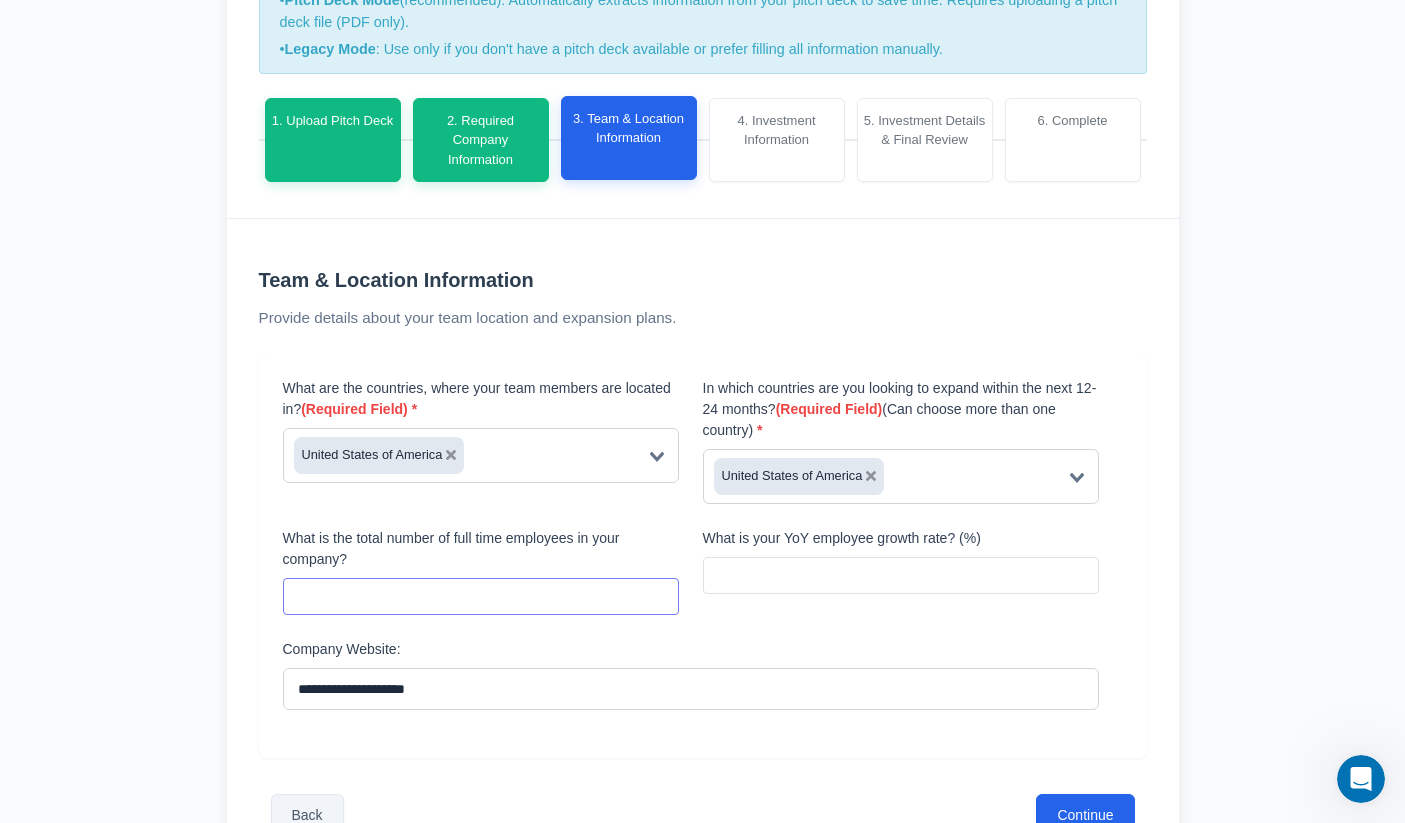 click at bounding box center (481, 597) 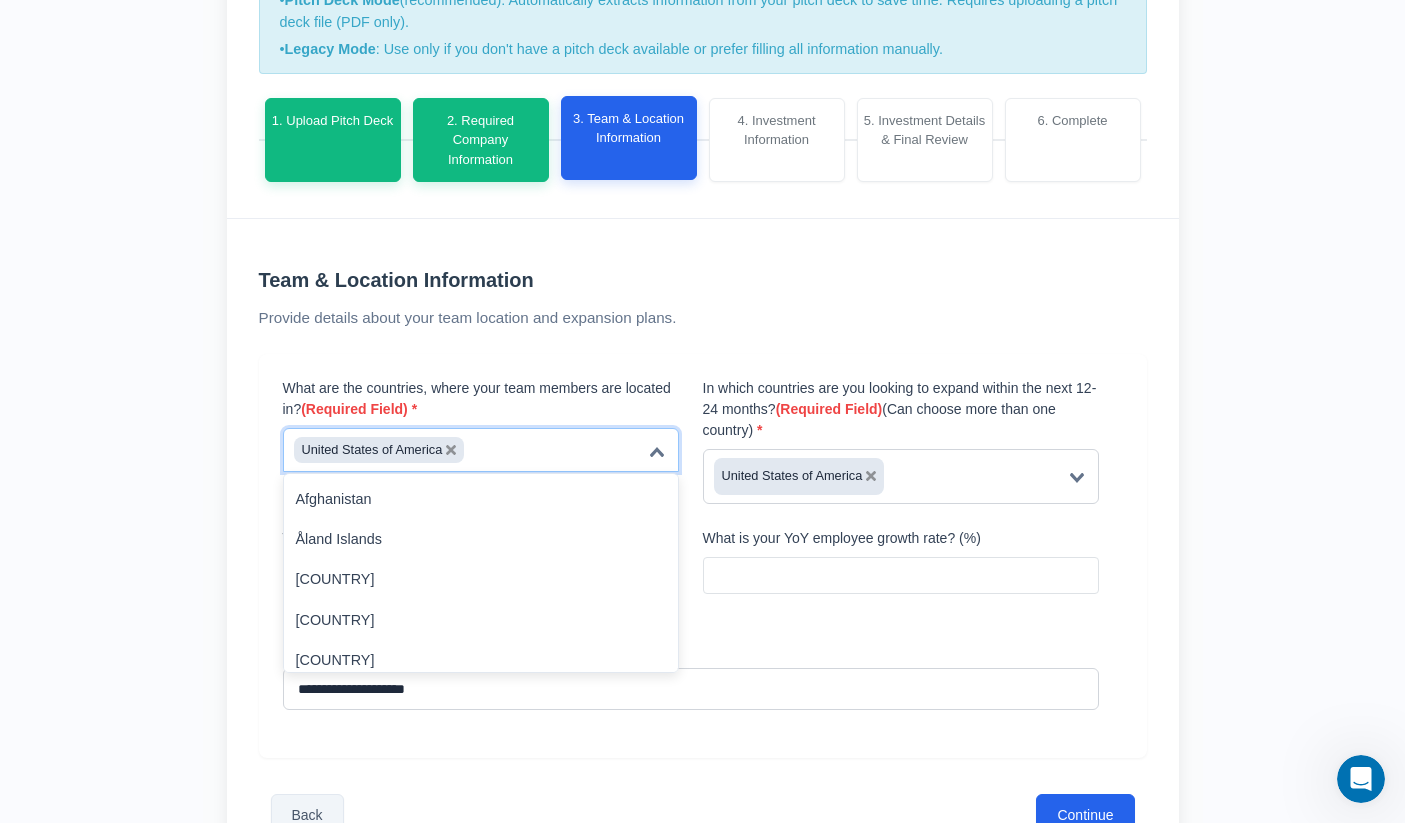 click 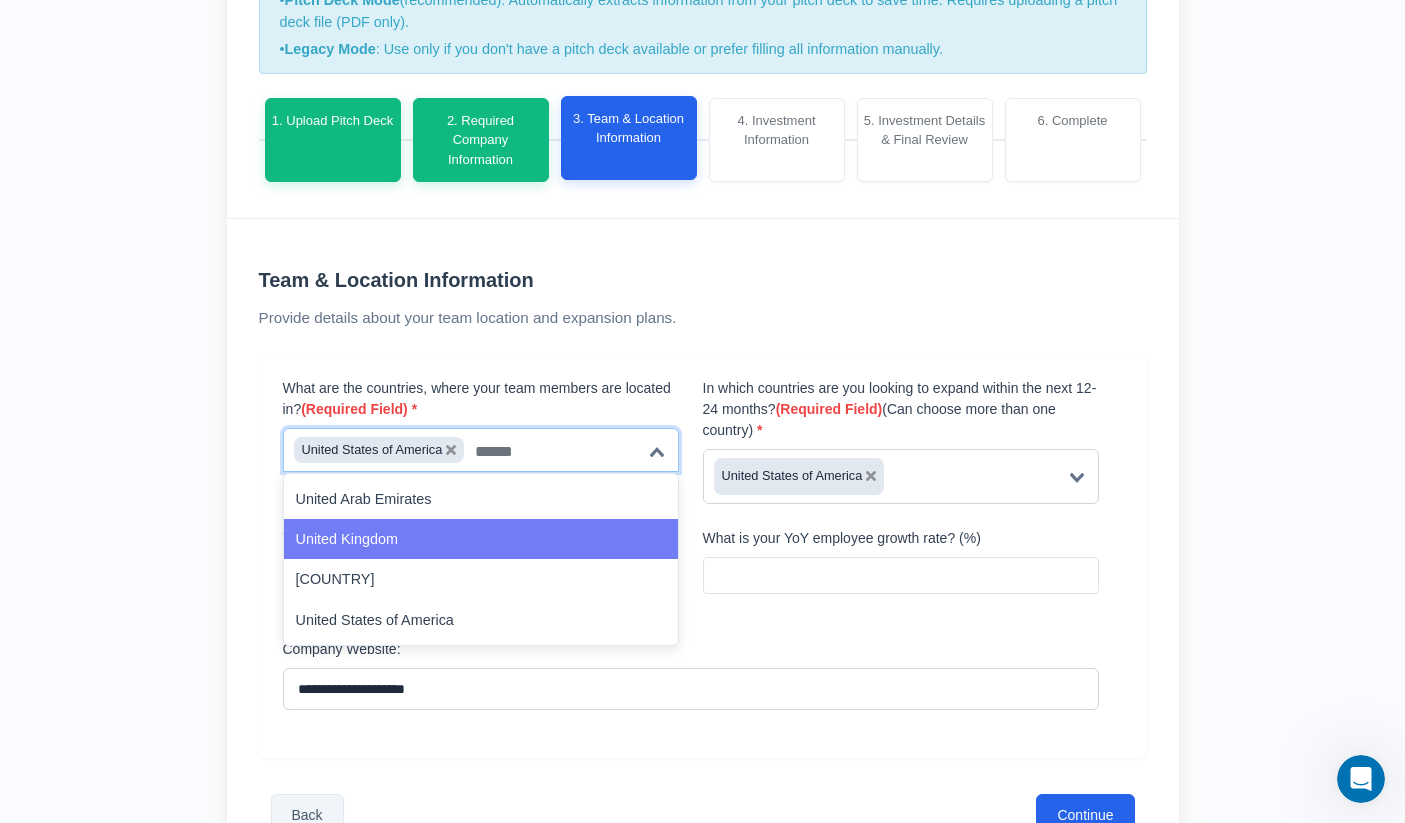 click on "United Kingdom" 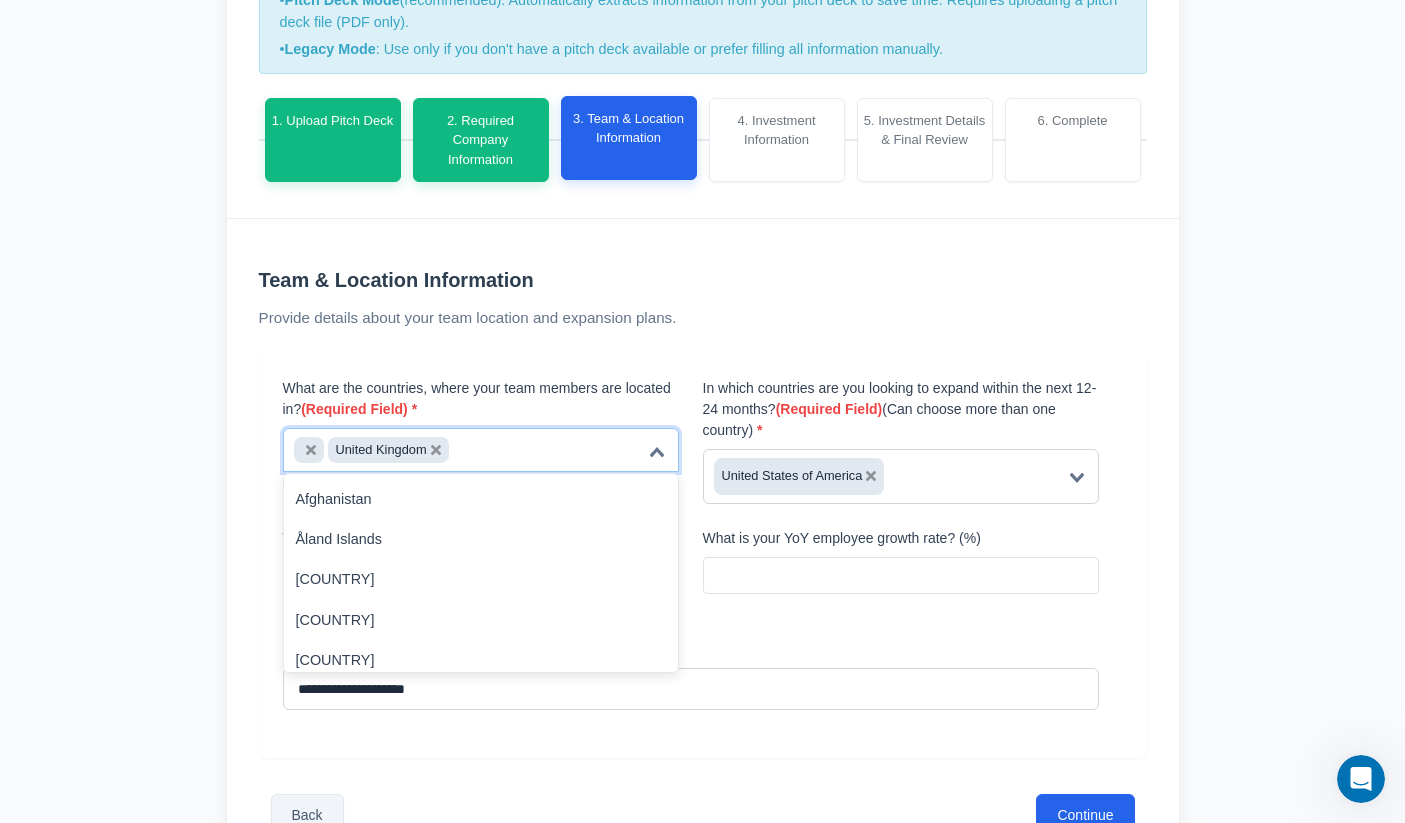 click 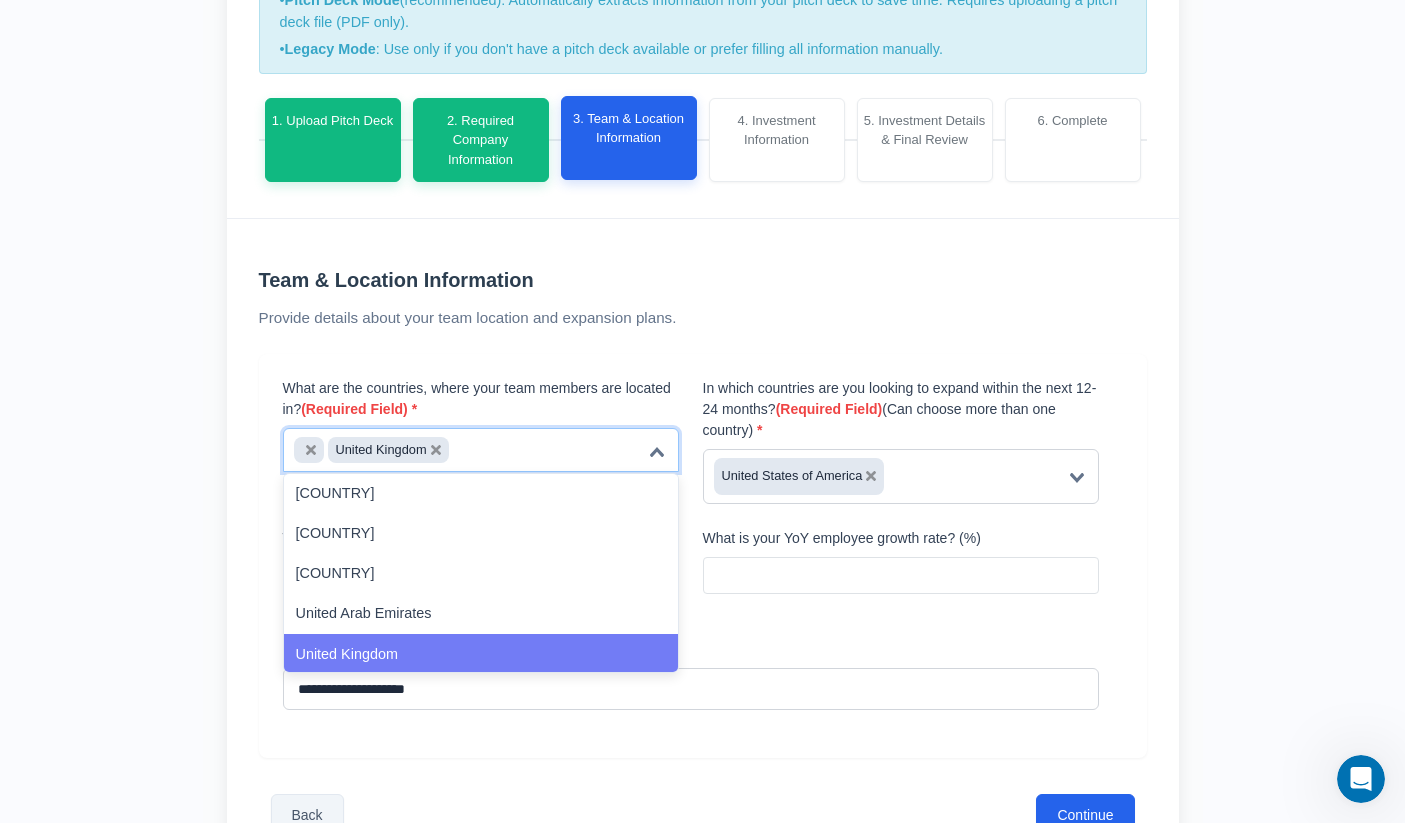 type on "*" 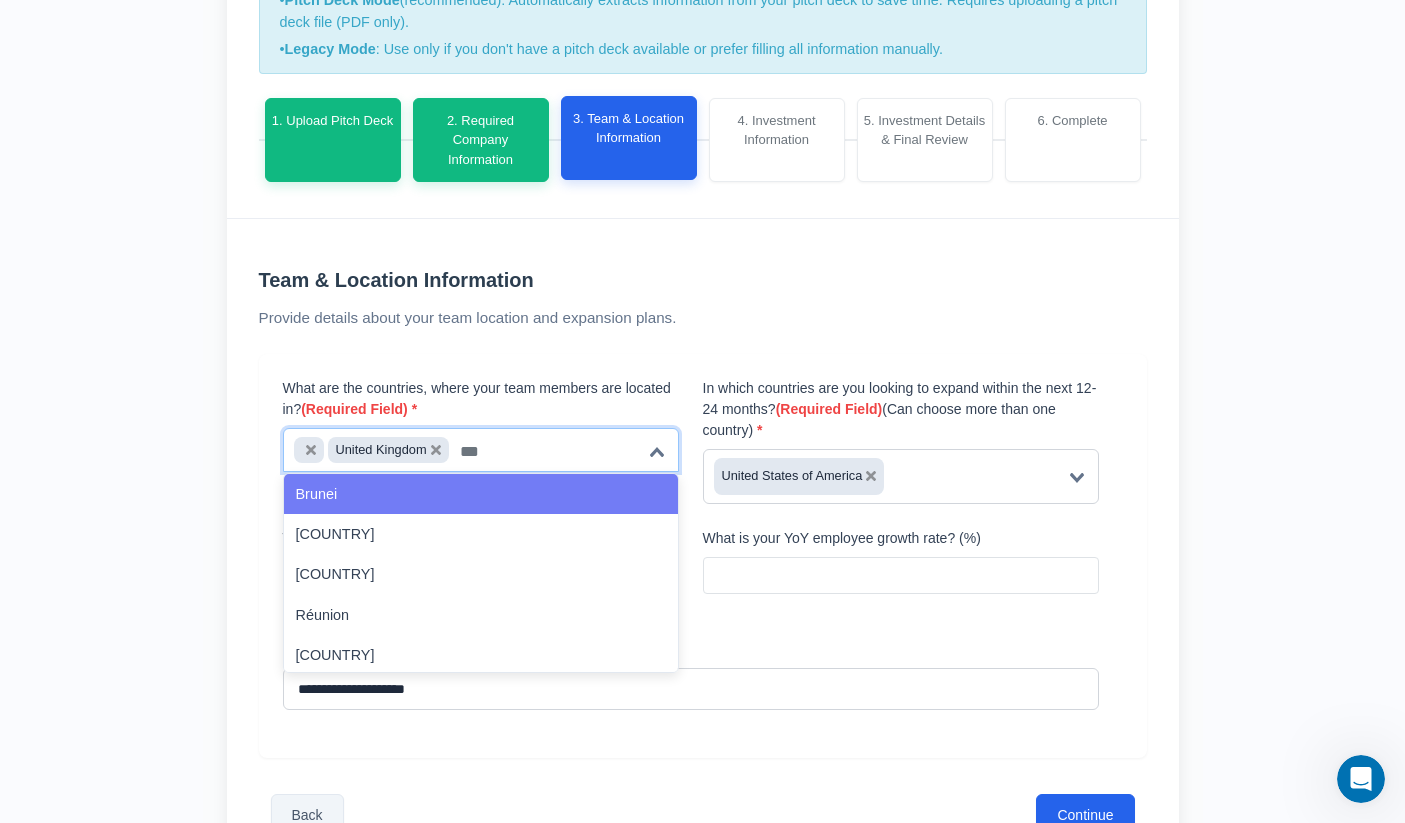 scroll, scrollTop: 0, scrollLeft: 0, axis: both 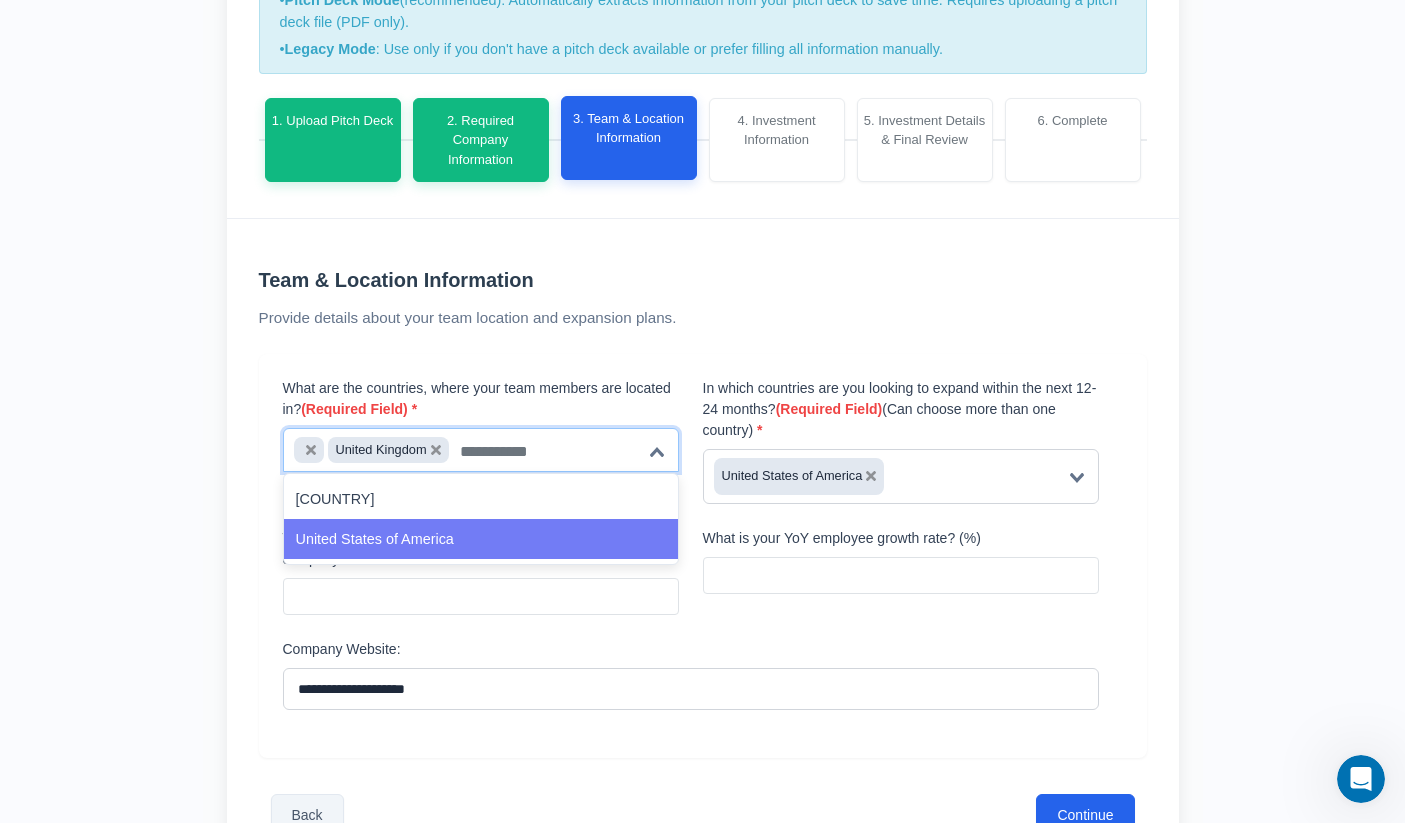click on "United States of America" 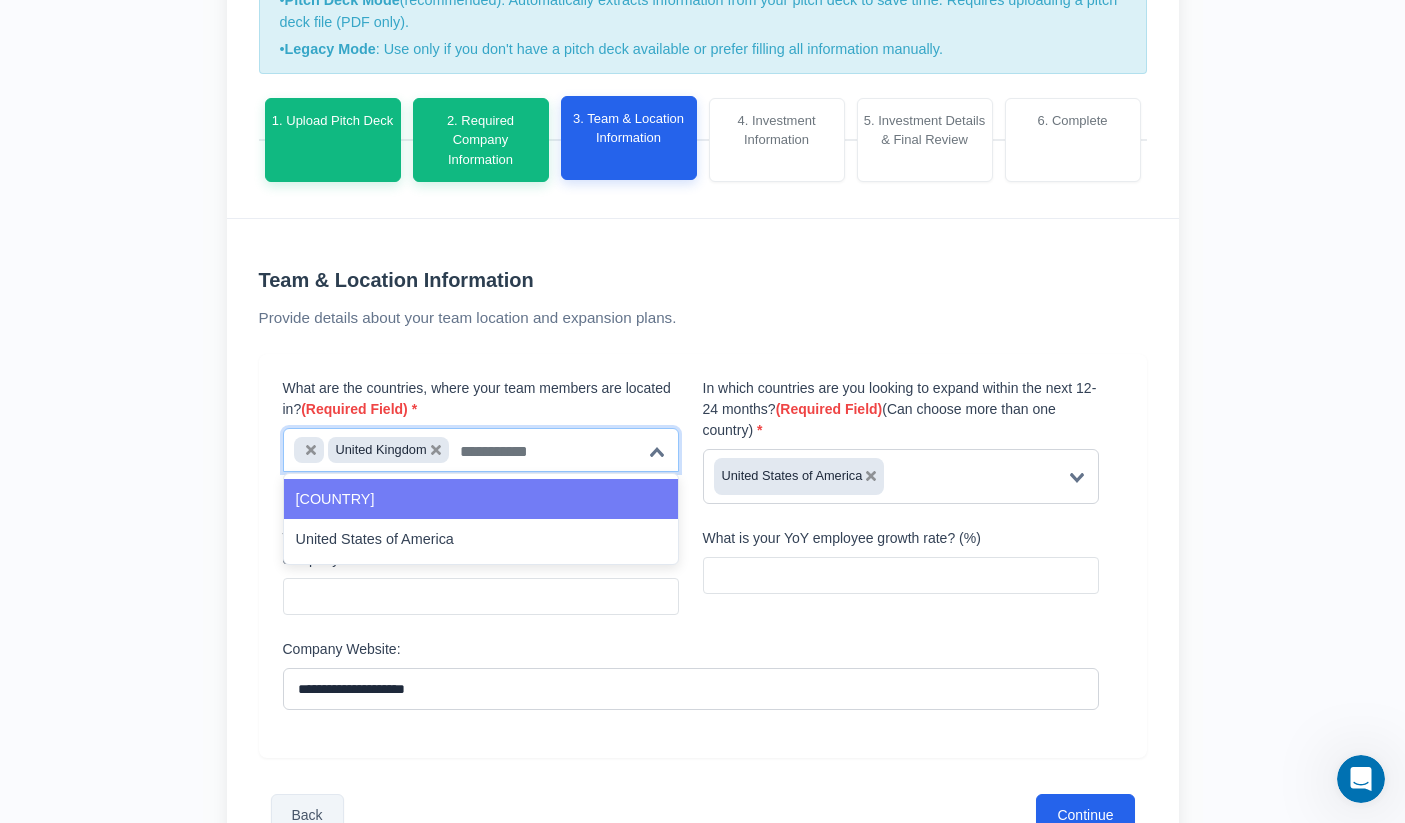 click 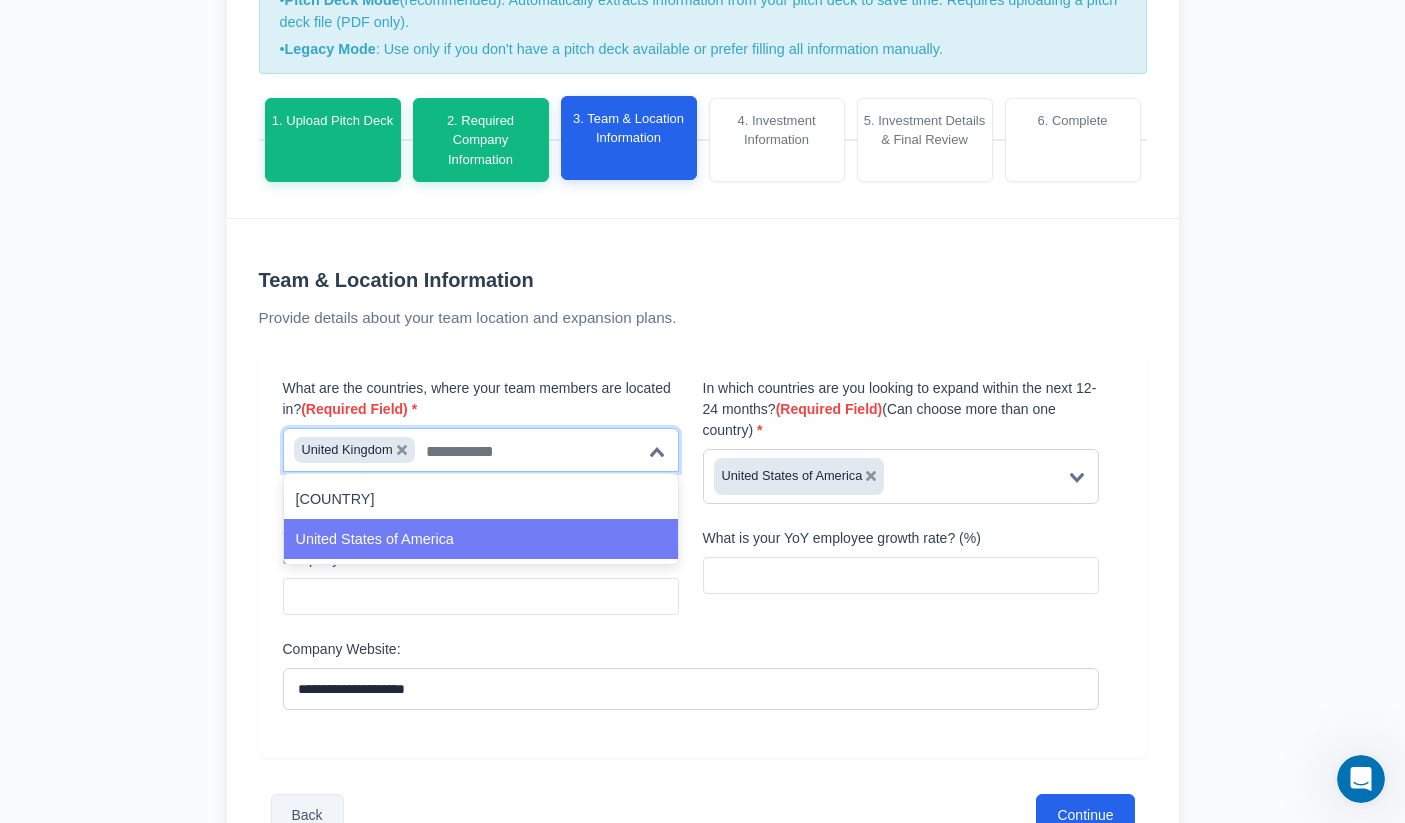 click on "United States of America" 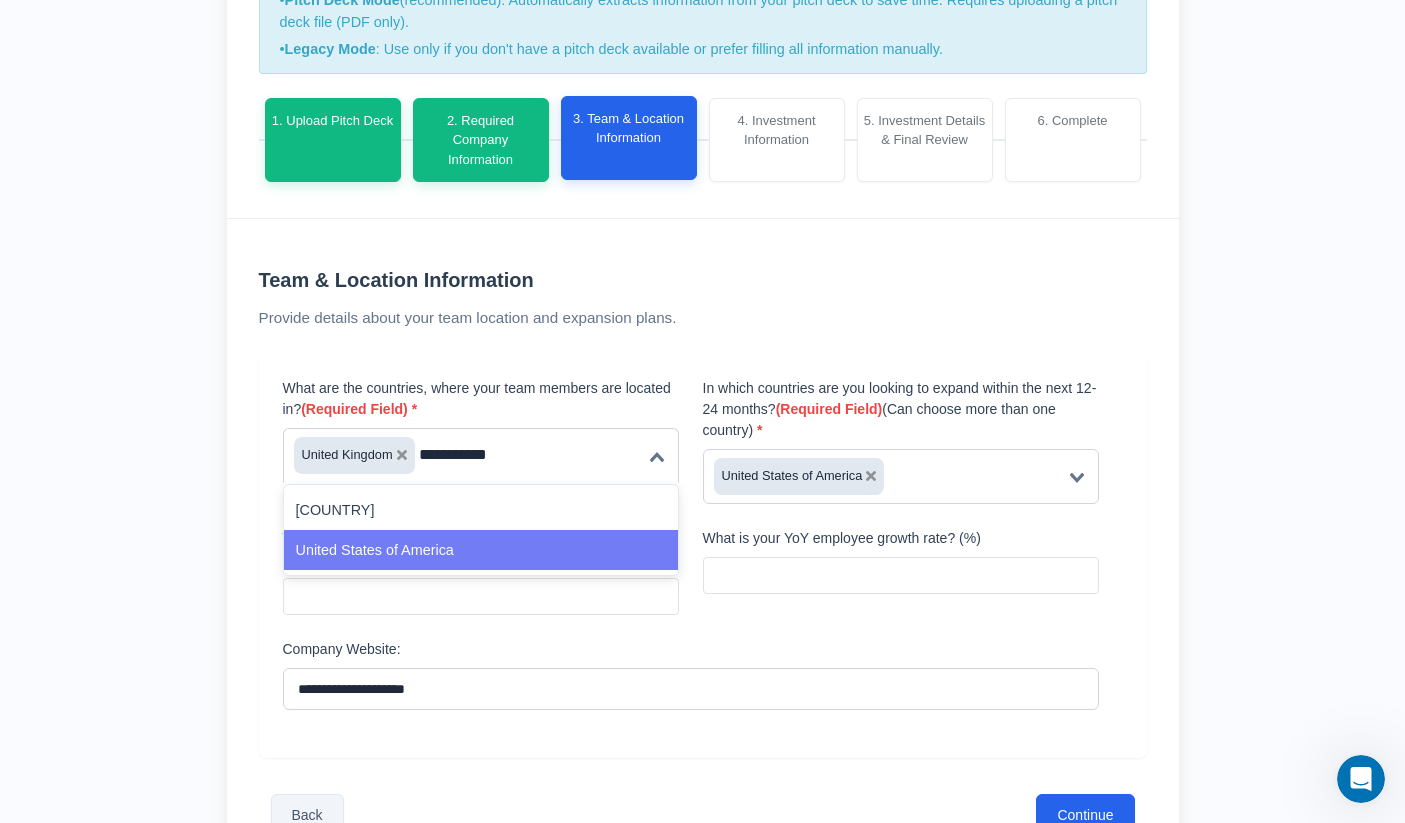 type 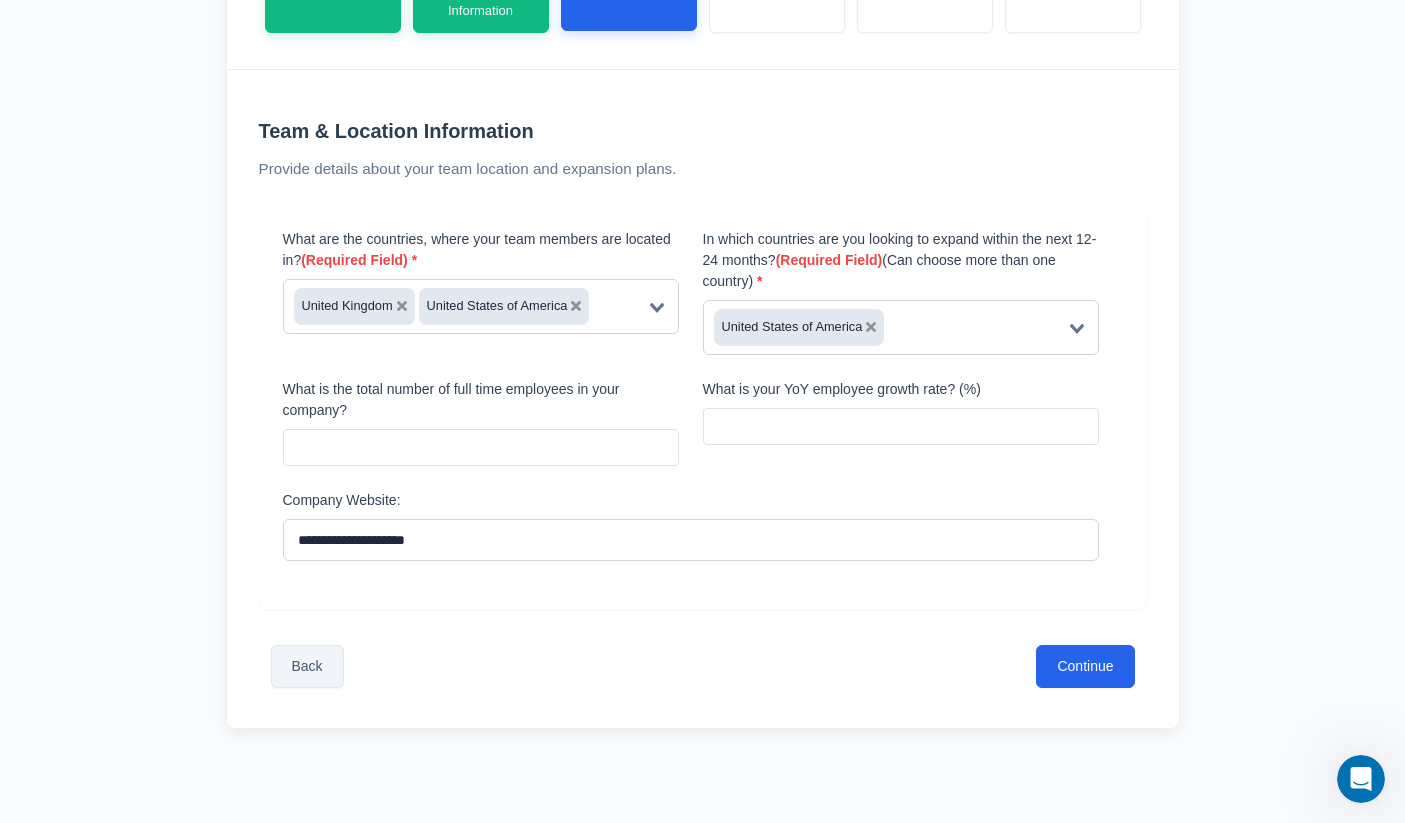 scroll, scrollTop: 484, scrollLeft: 0, axis: vertical 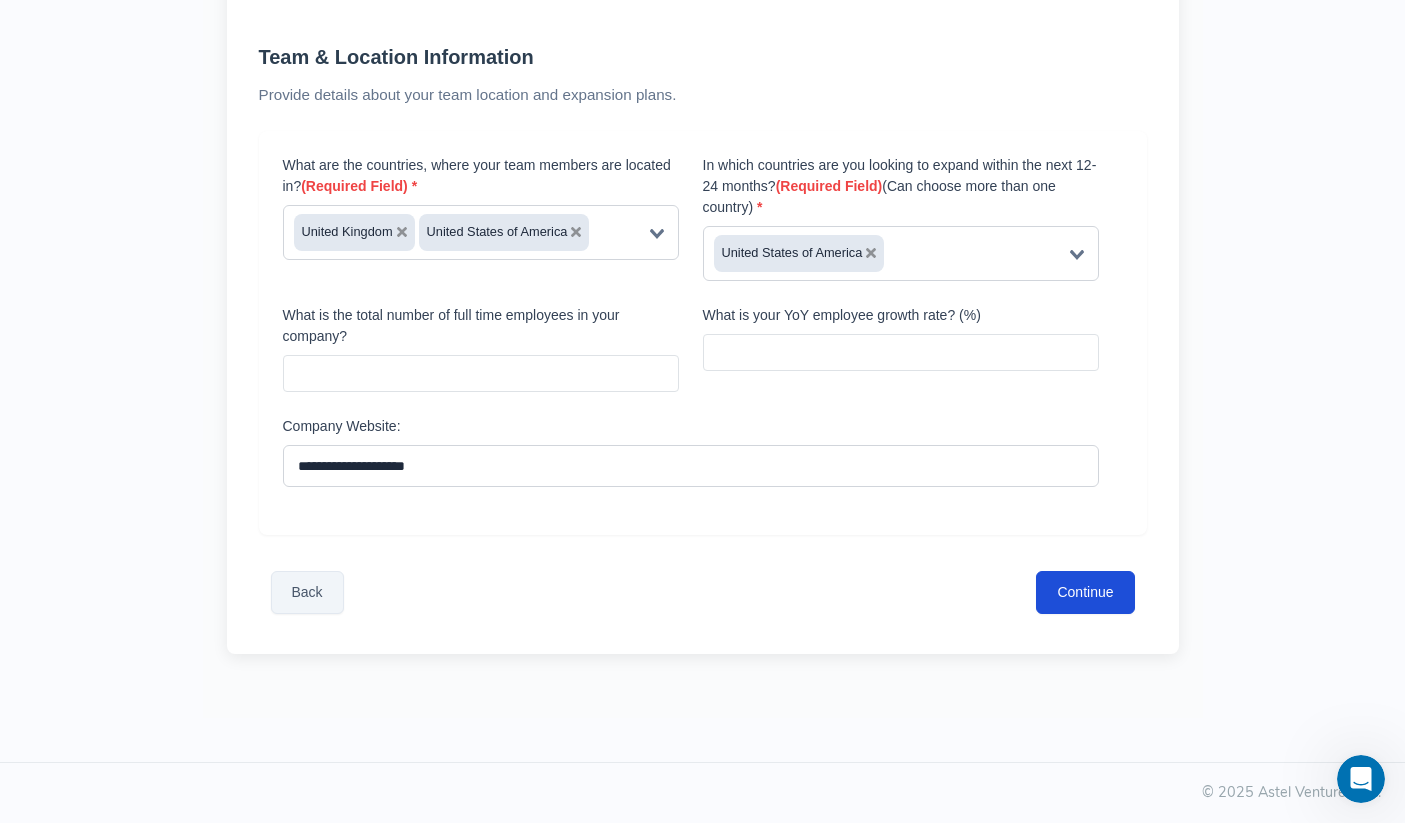 click on "Continue" at bounding box center [1085, 592] 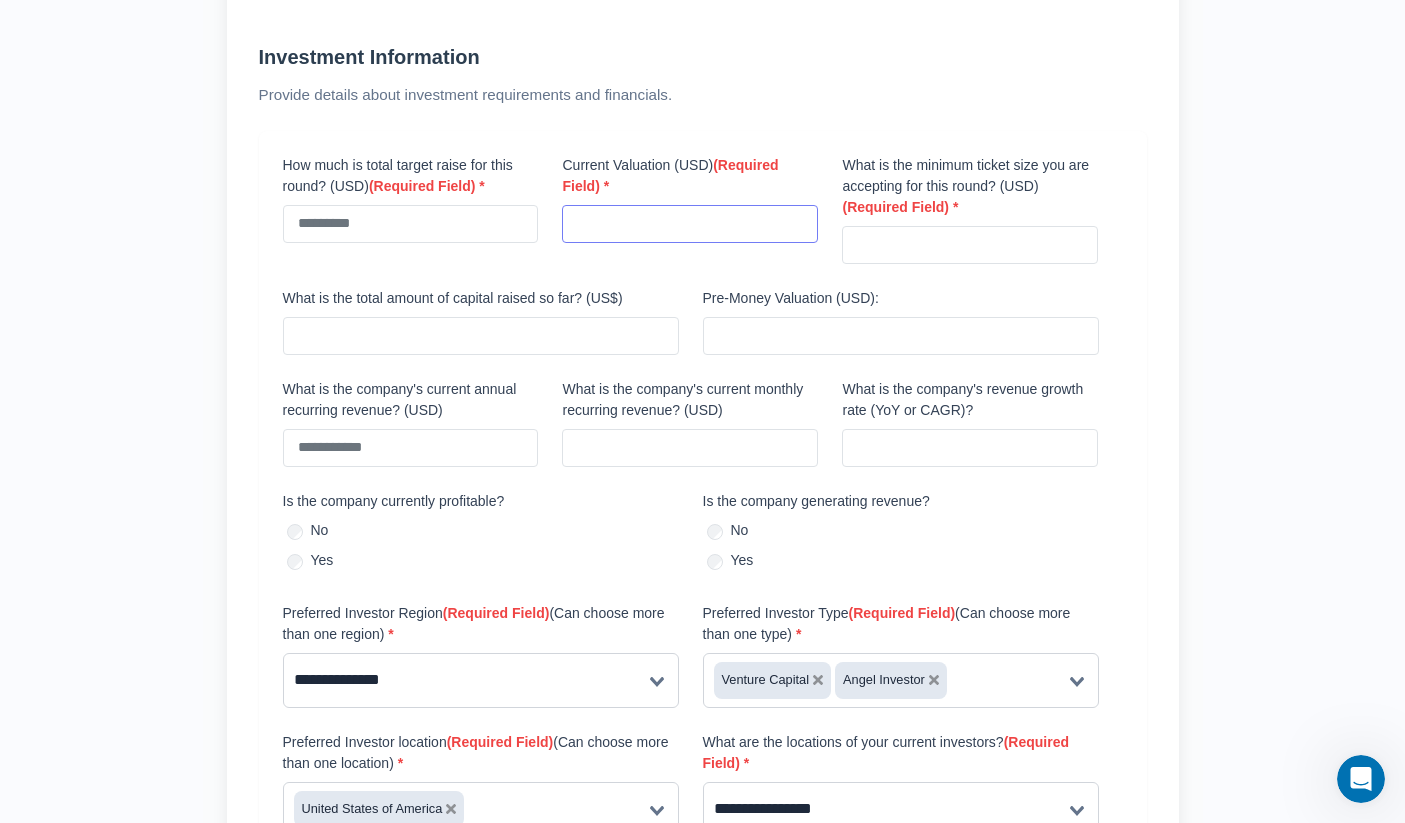 click at bounding box center [690, 224] 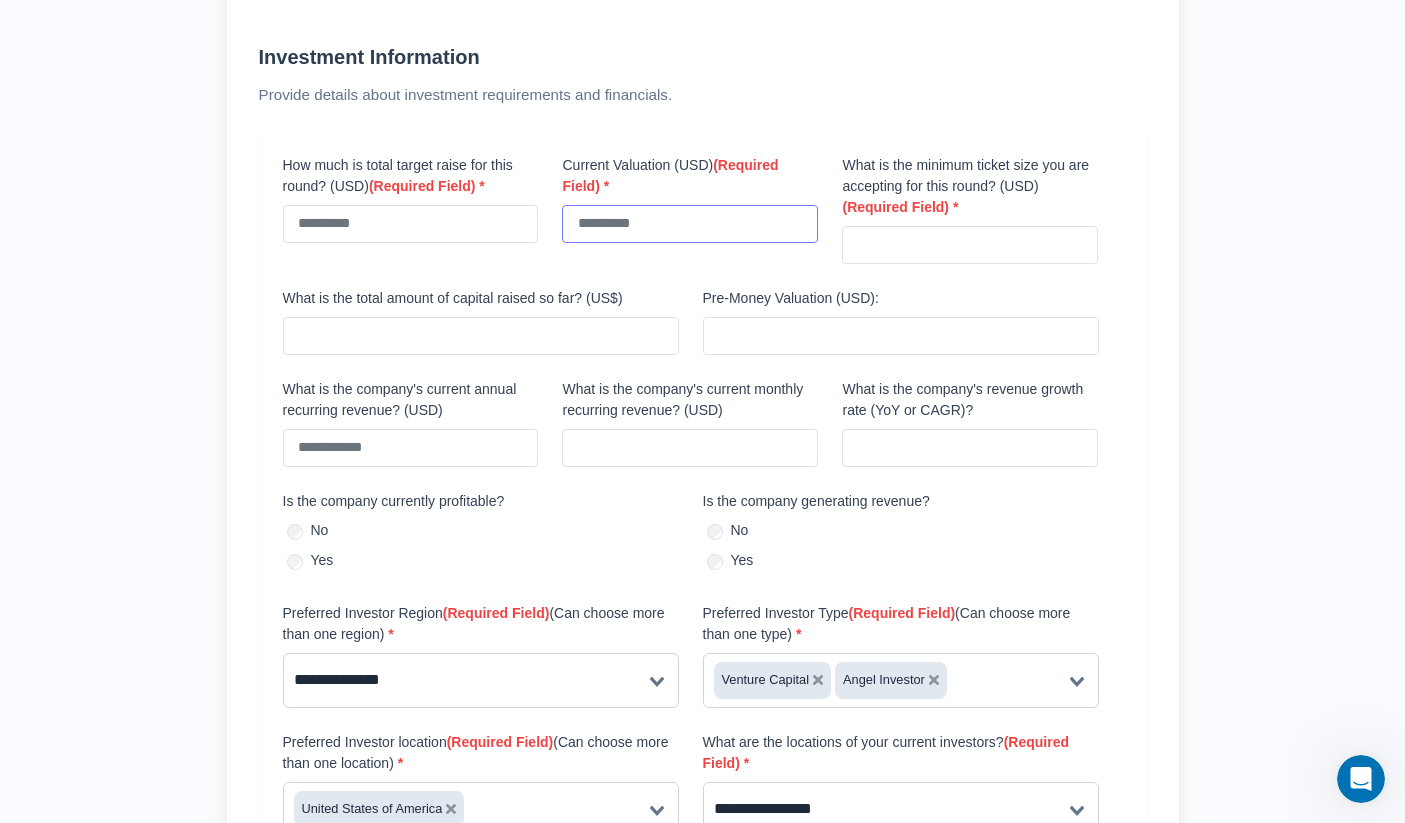 type on "*********" 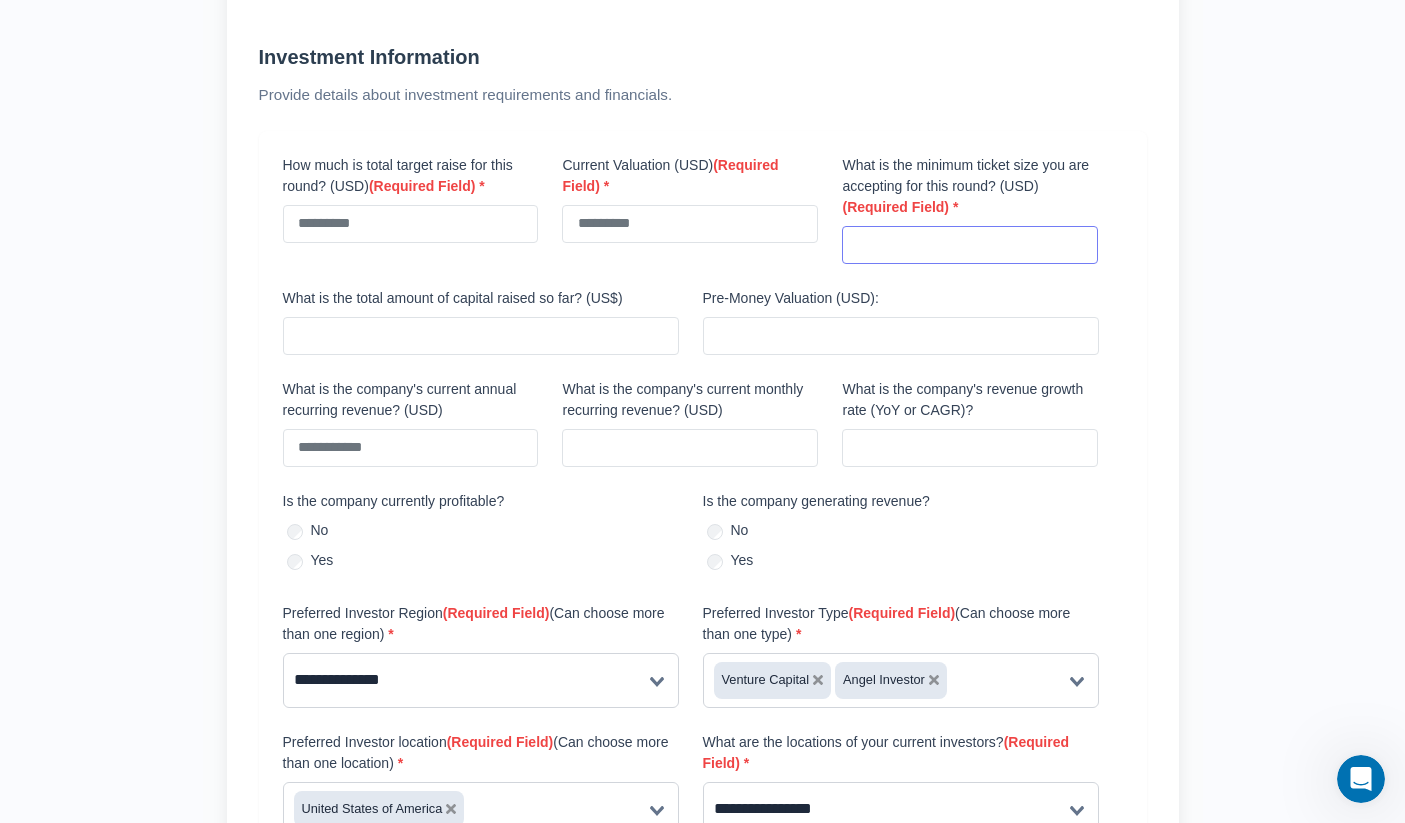 click at bounding box center (970, 245) 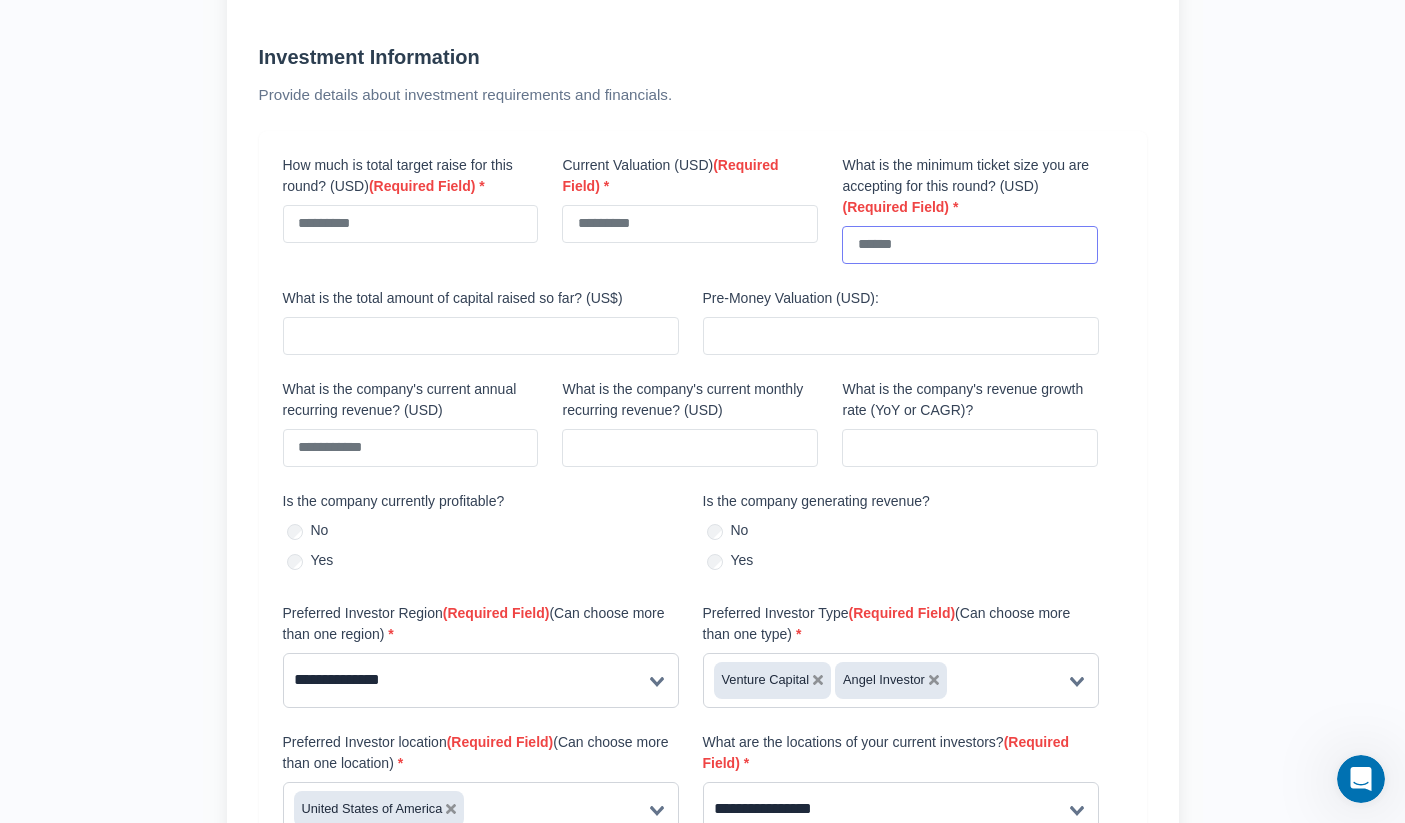 type on "******" 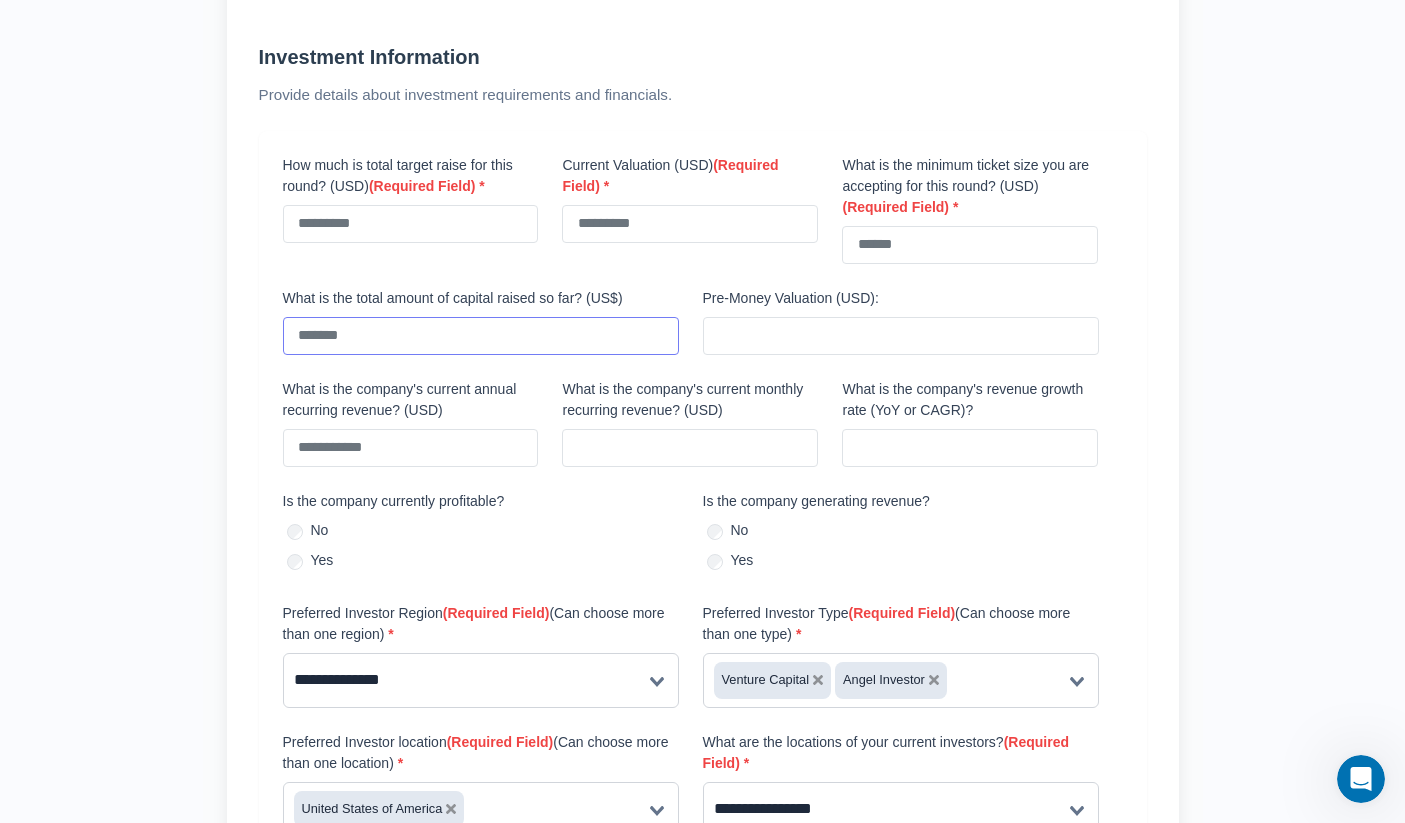 drag, startPoint x: 361, startPoint y: 339, endPoint x: 219, endPoint y: 321, distance: 143.13629 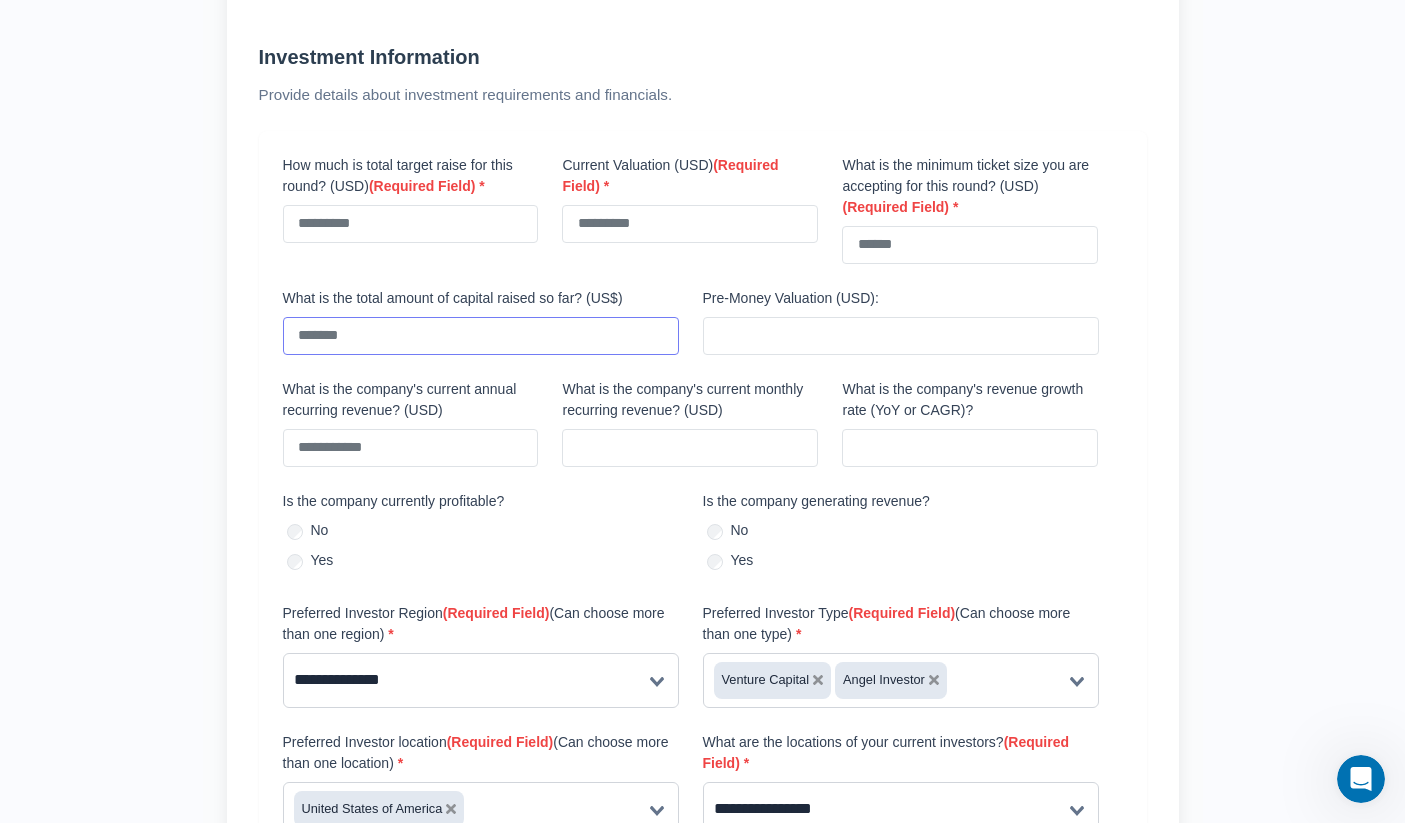 type on "*******" 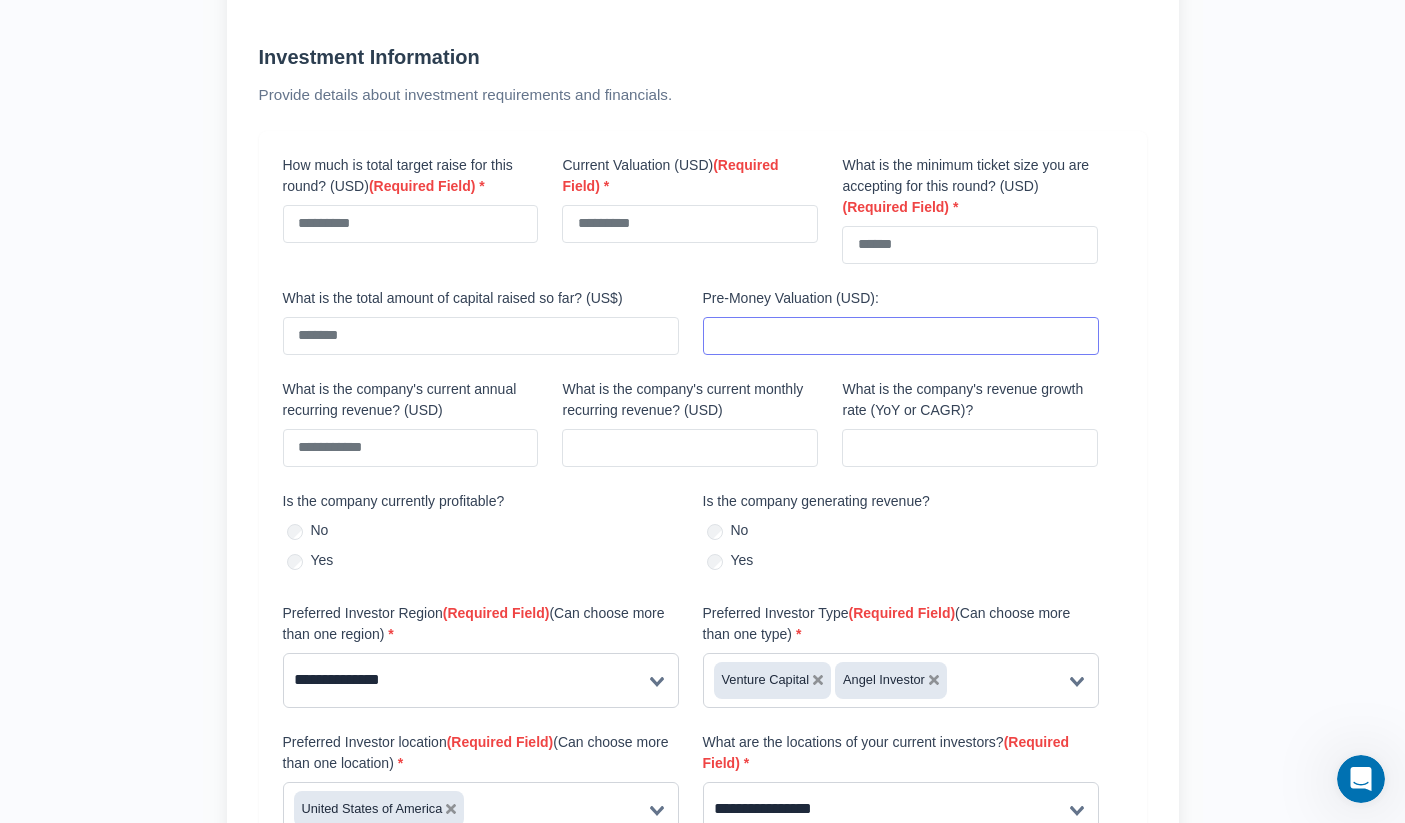 scroll, scrollTop: 540, scrollLeft: 0, axis: vertical 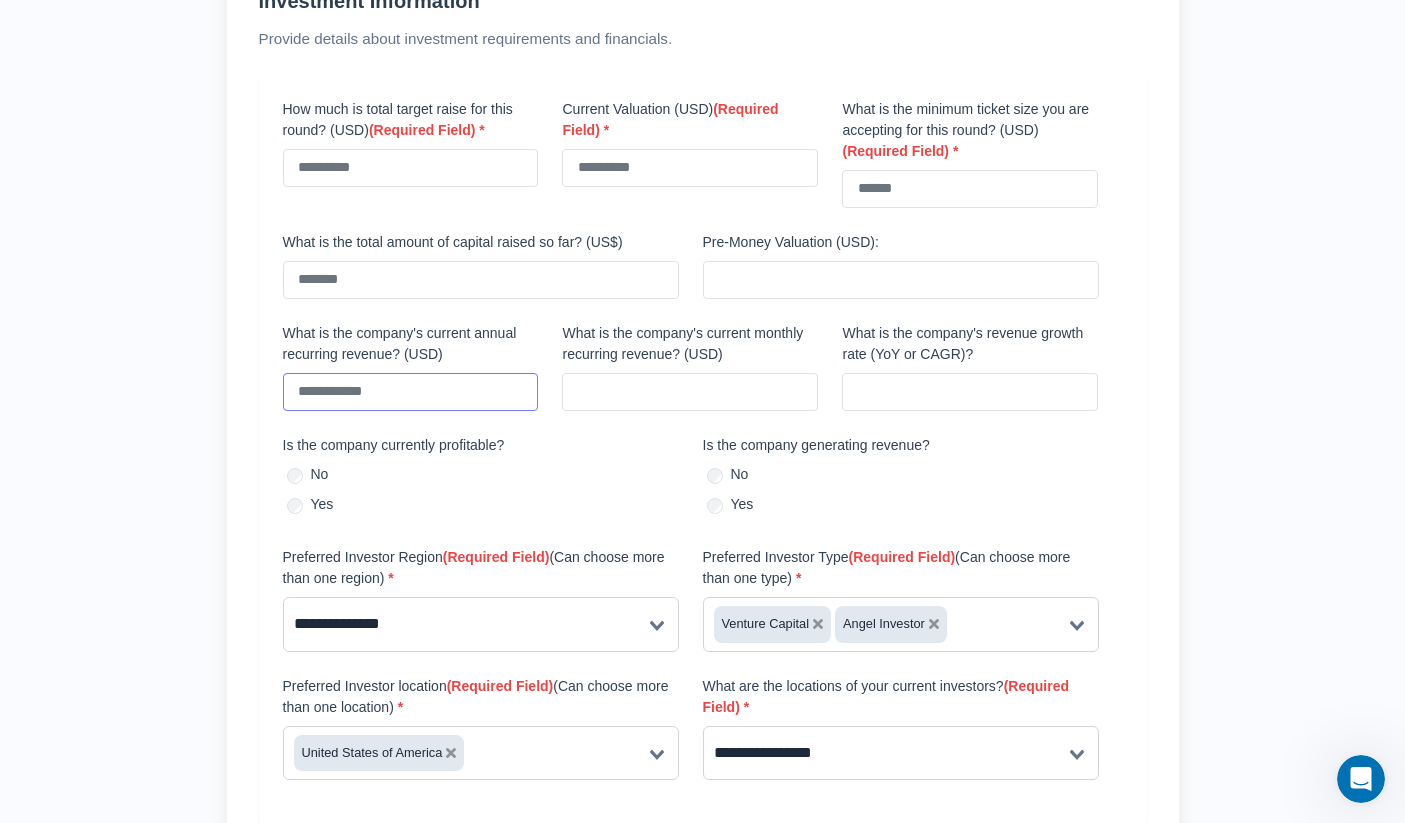 drag, startPoint x: 394, startPoint y: 390, endPoint x: 290, endPoint y: 384, distance: 104.172935 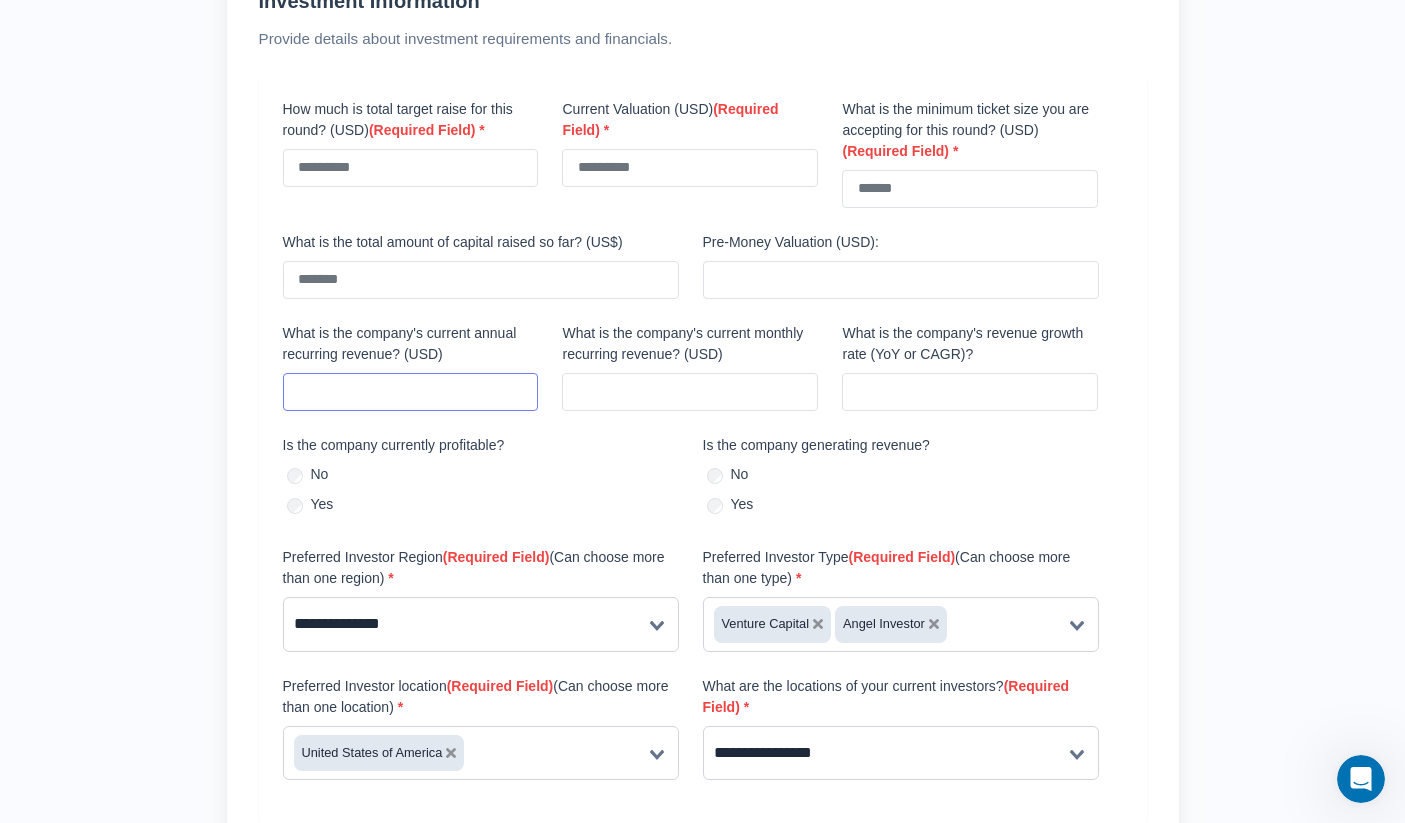 type 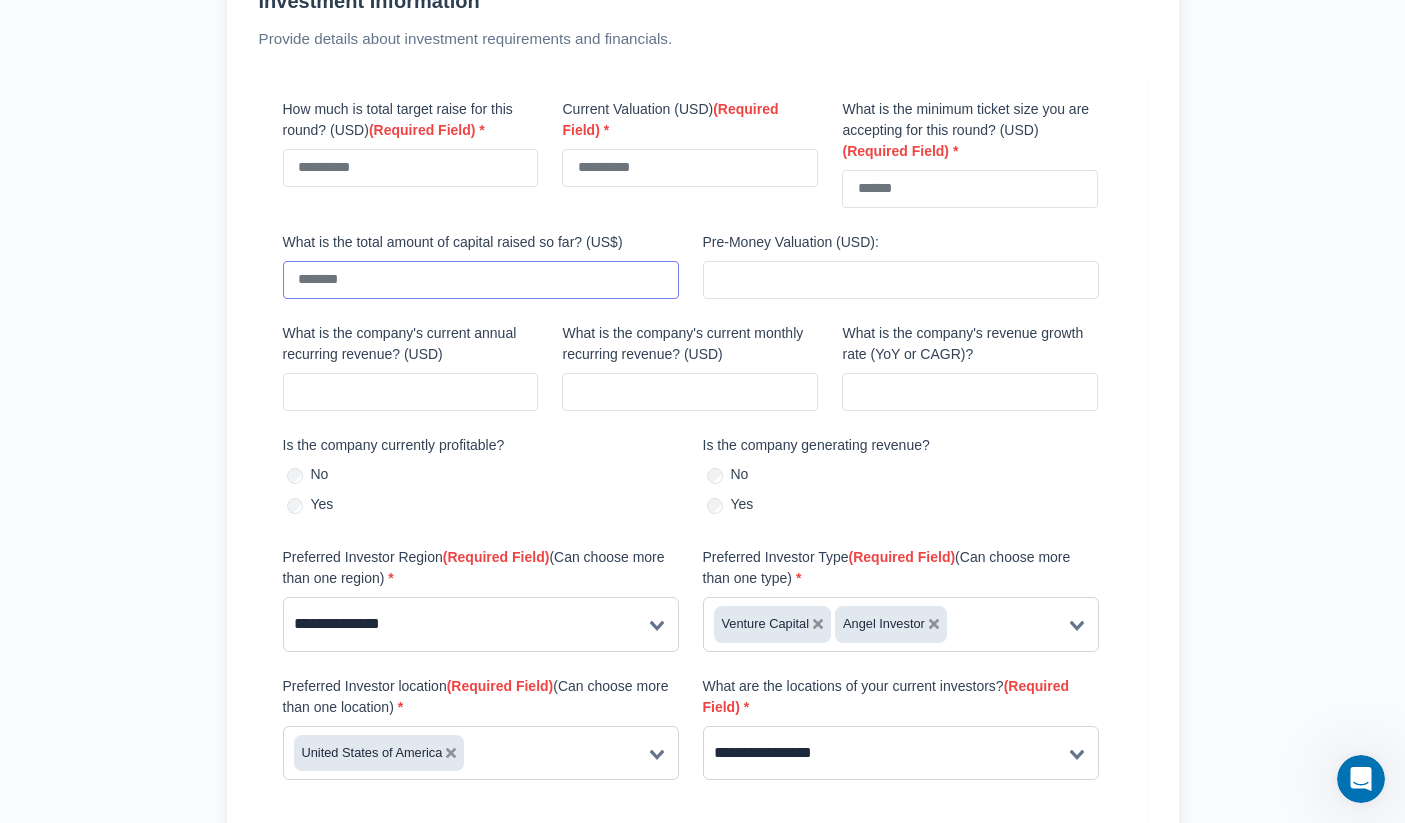 click on "*******" at bounding box center [481, 280] 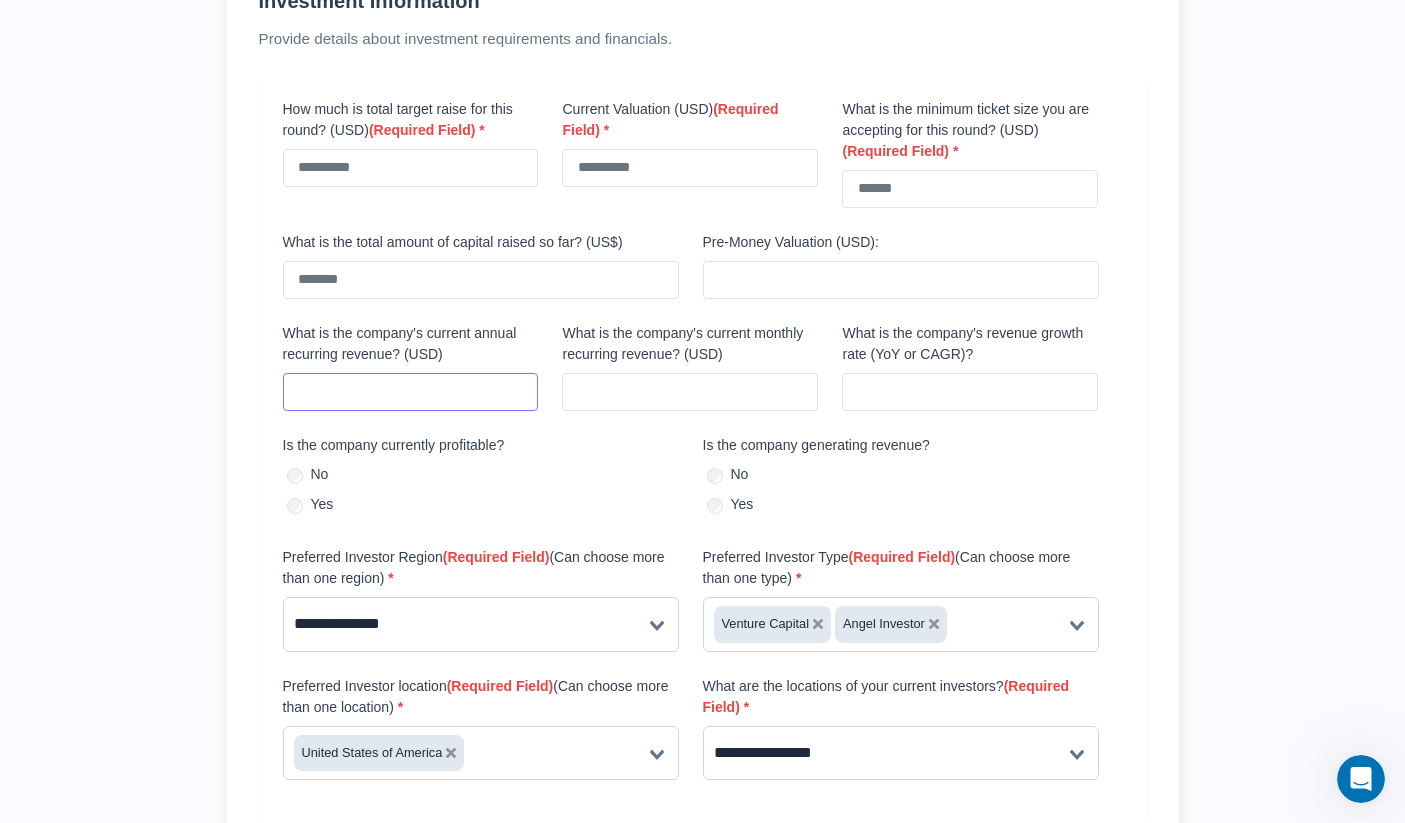 click at bounding box center [411, 392] 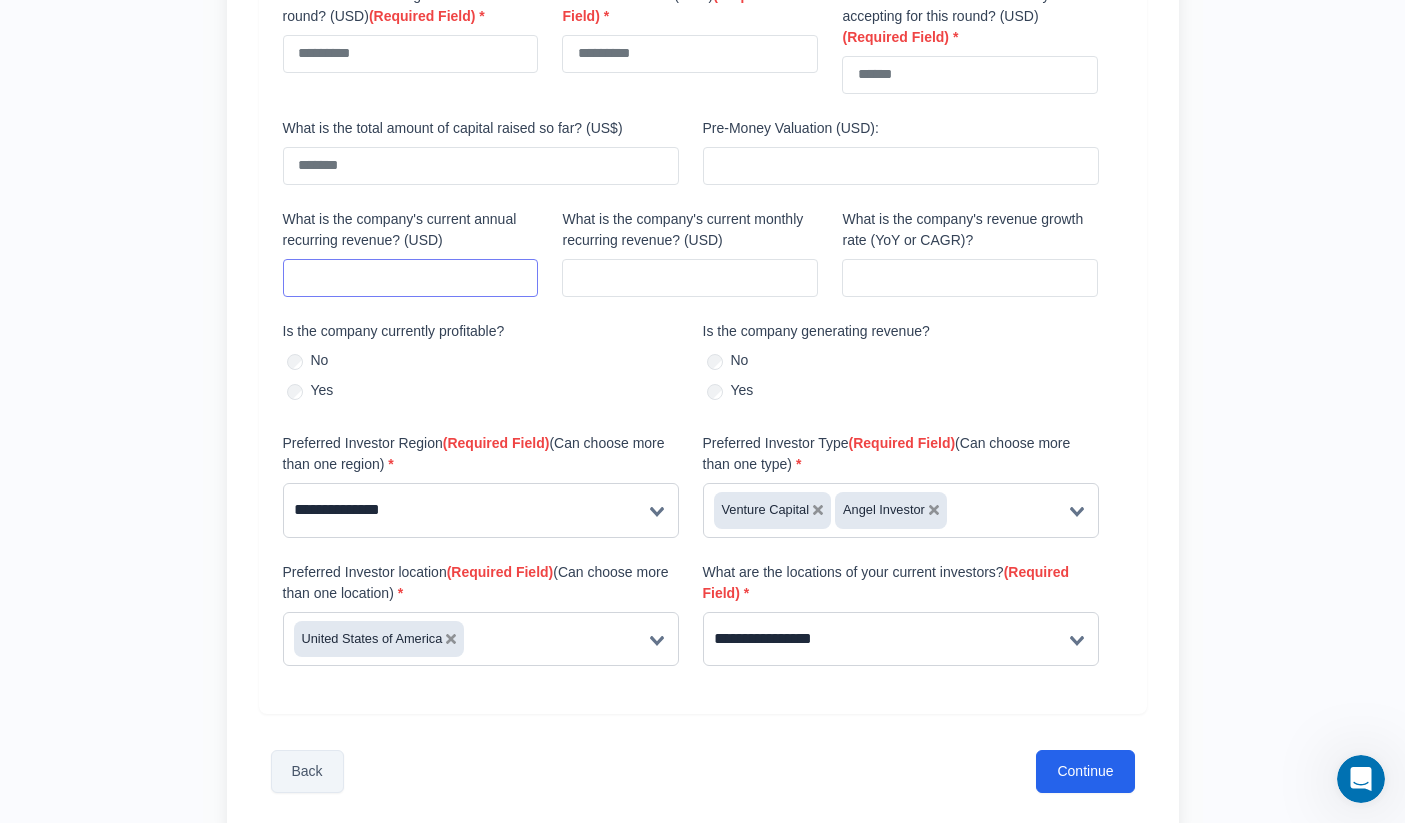 scroll, scrollTop: 678, scrollLeft: 0, axis: vertical 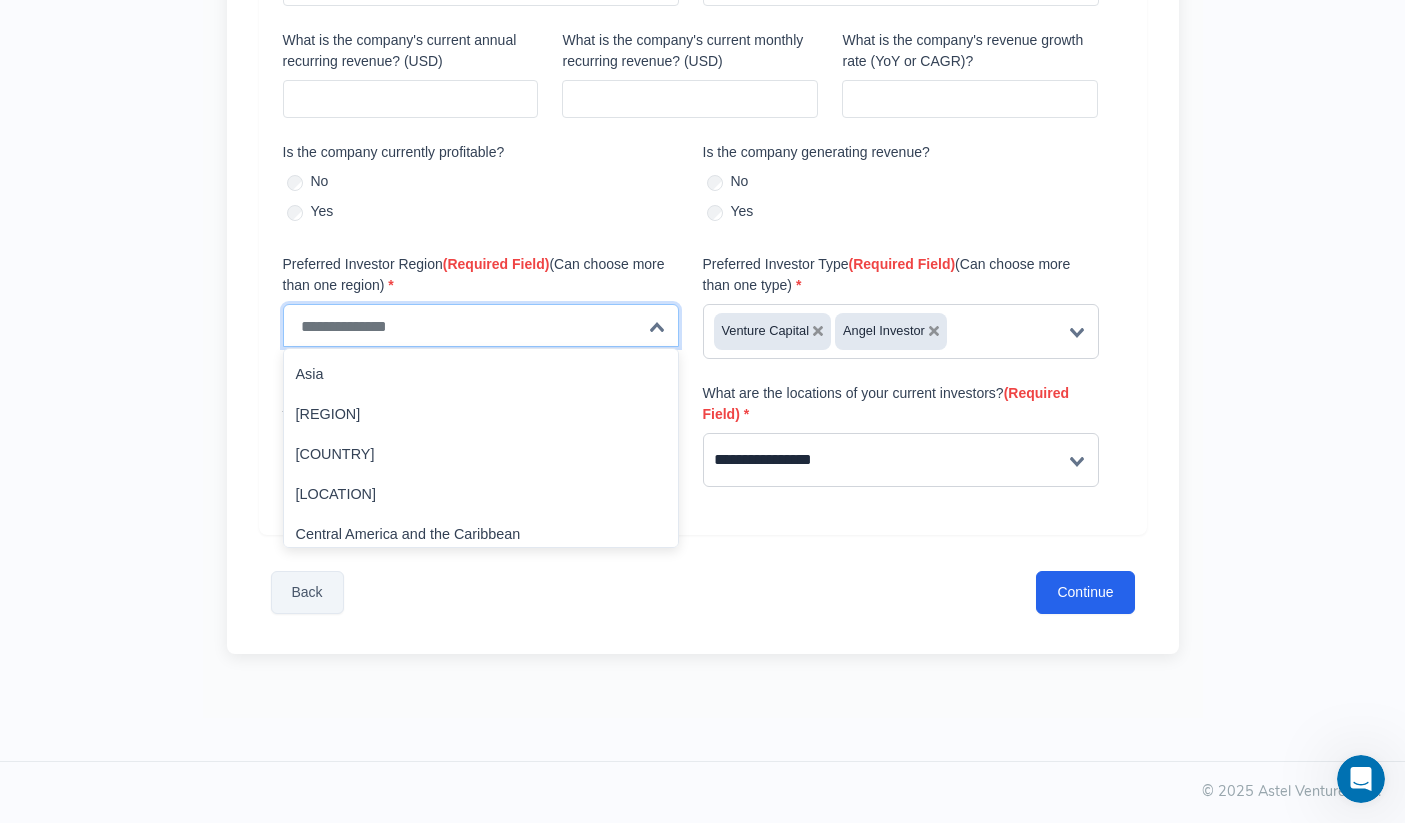 click 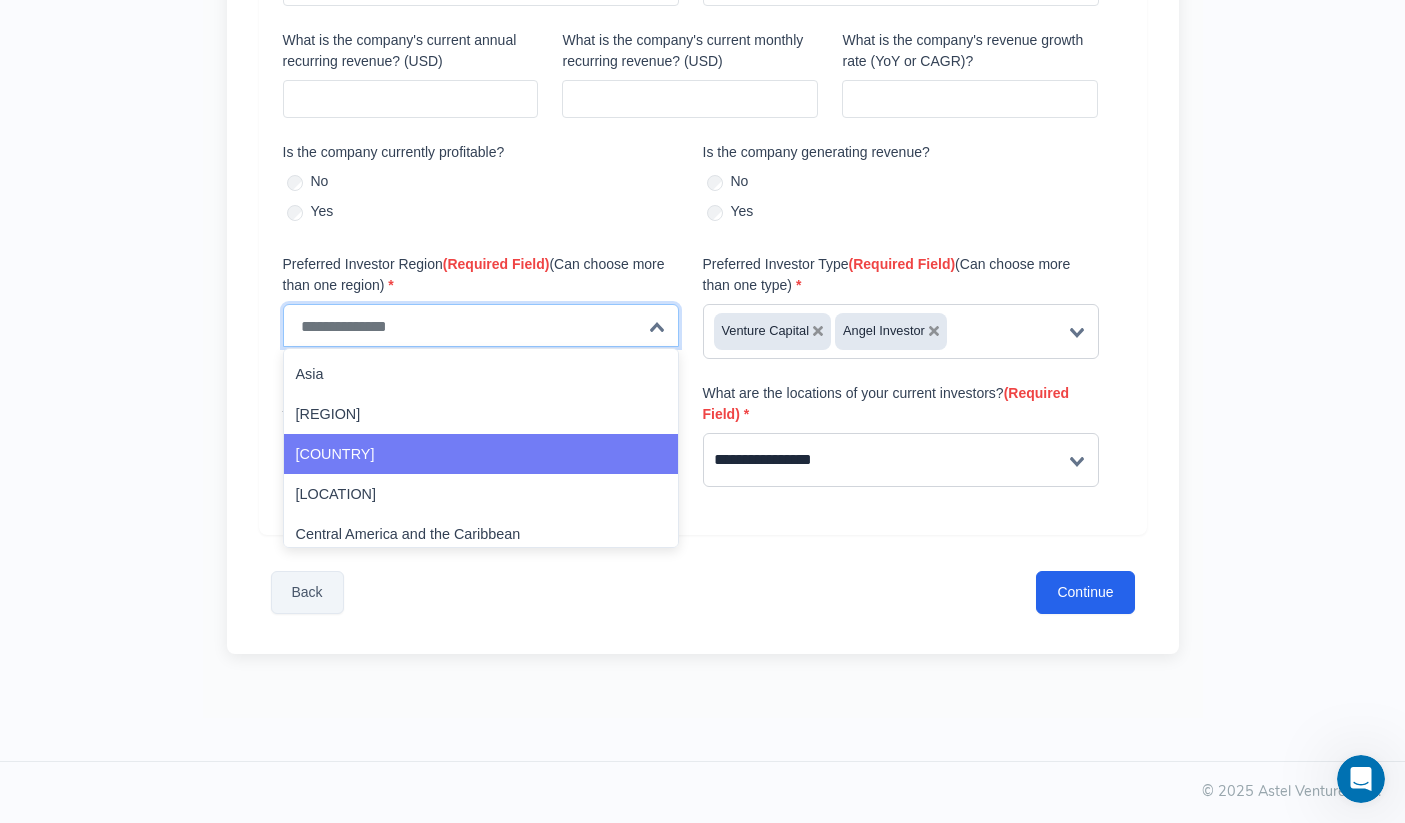 click on "[COUNTRY]" 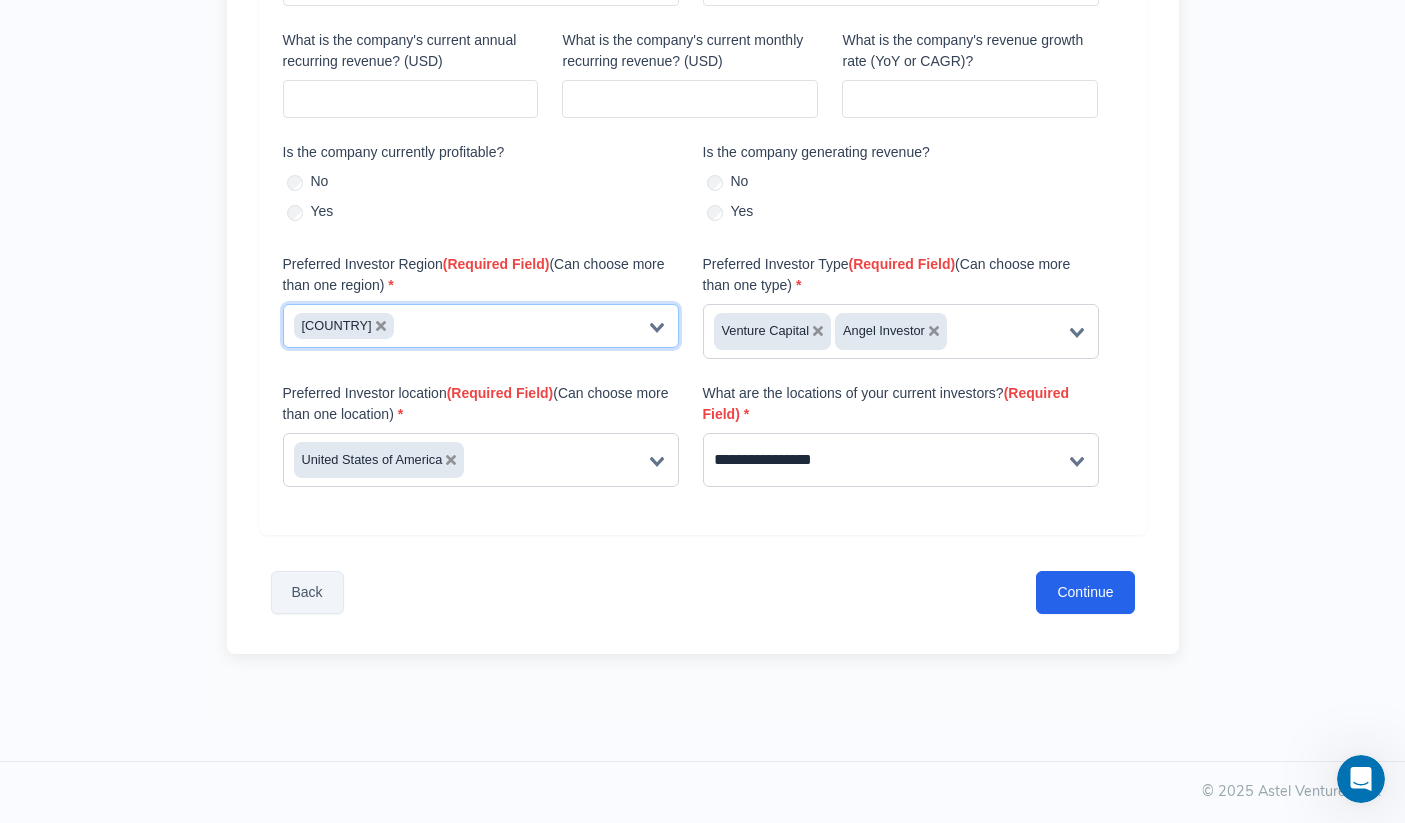 click 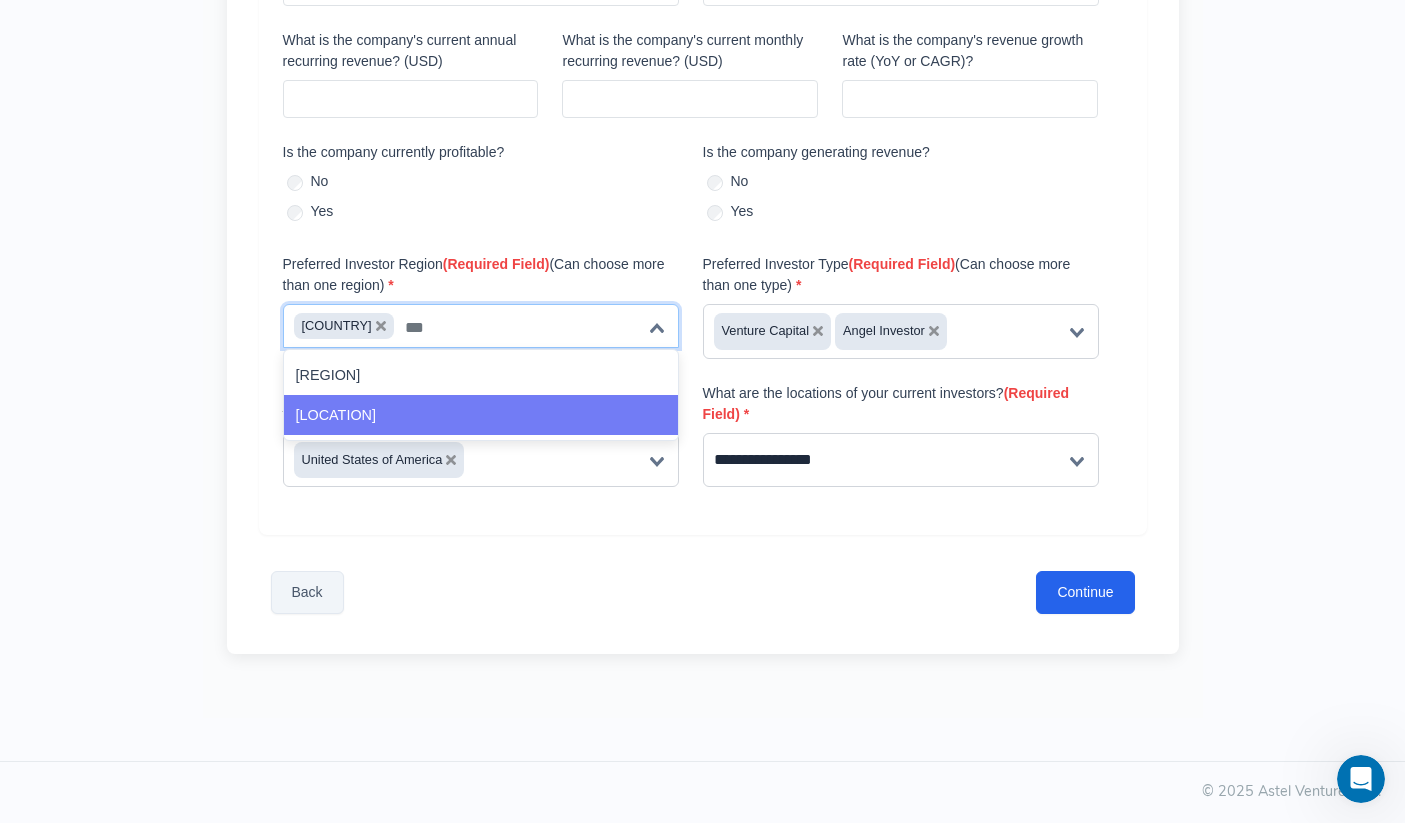 click on "[LOCATION]" 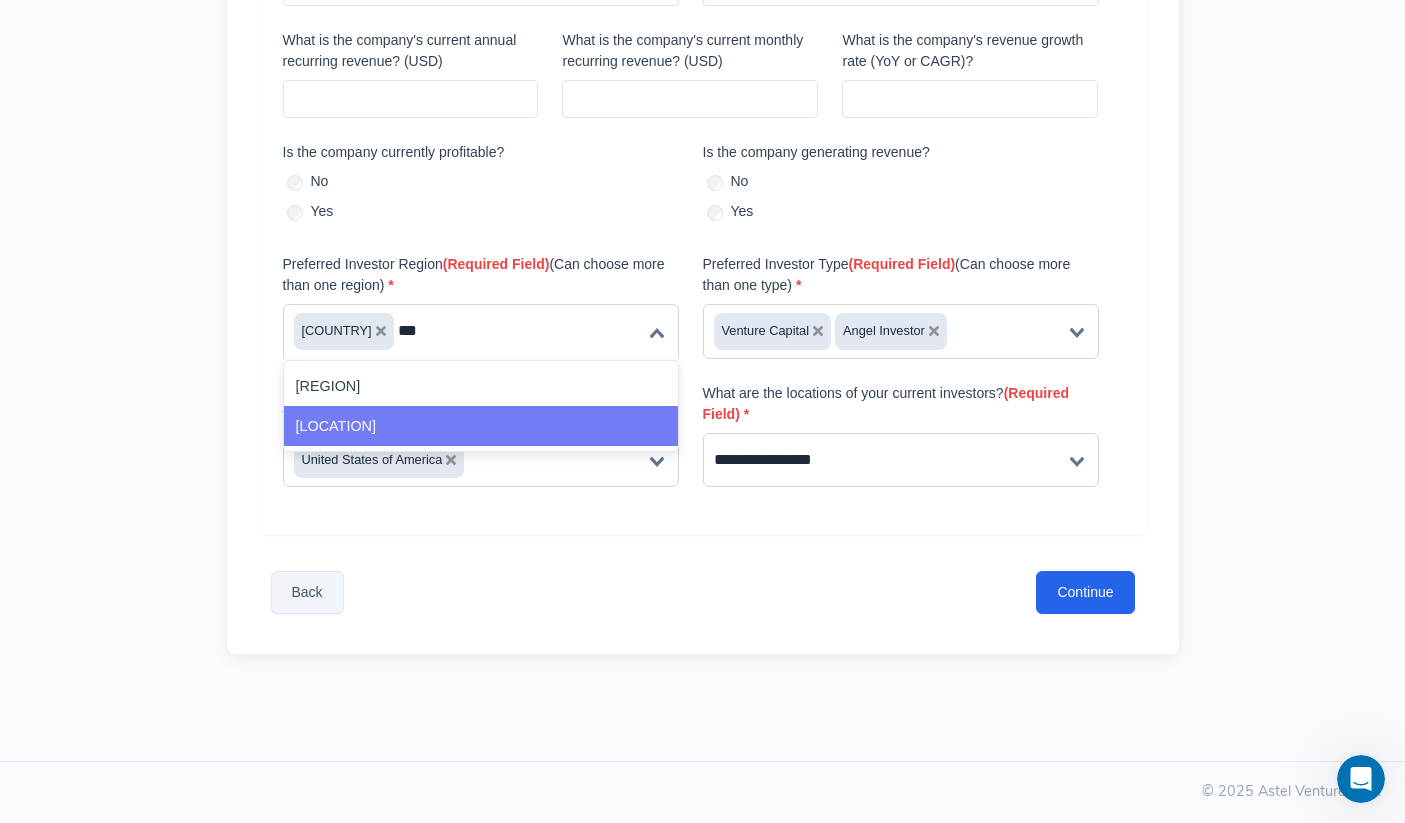 type 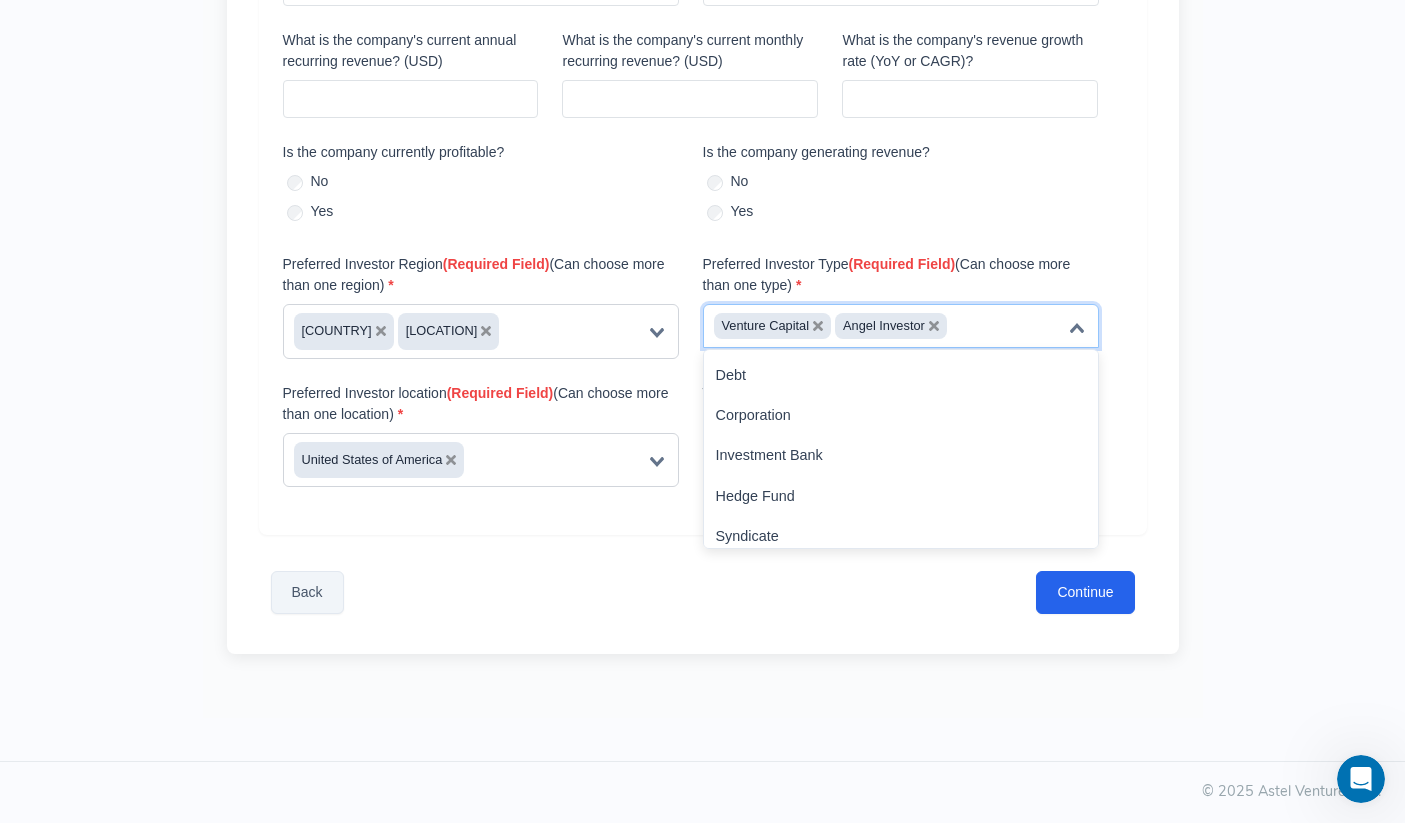 click 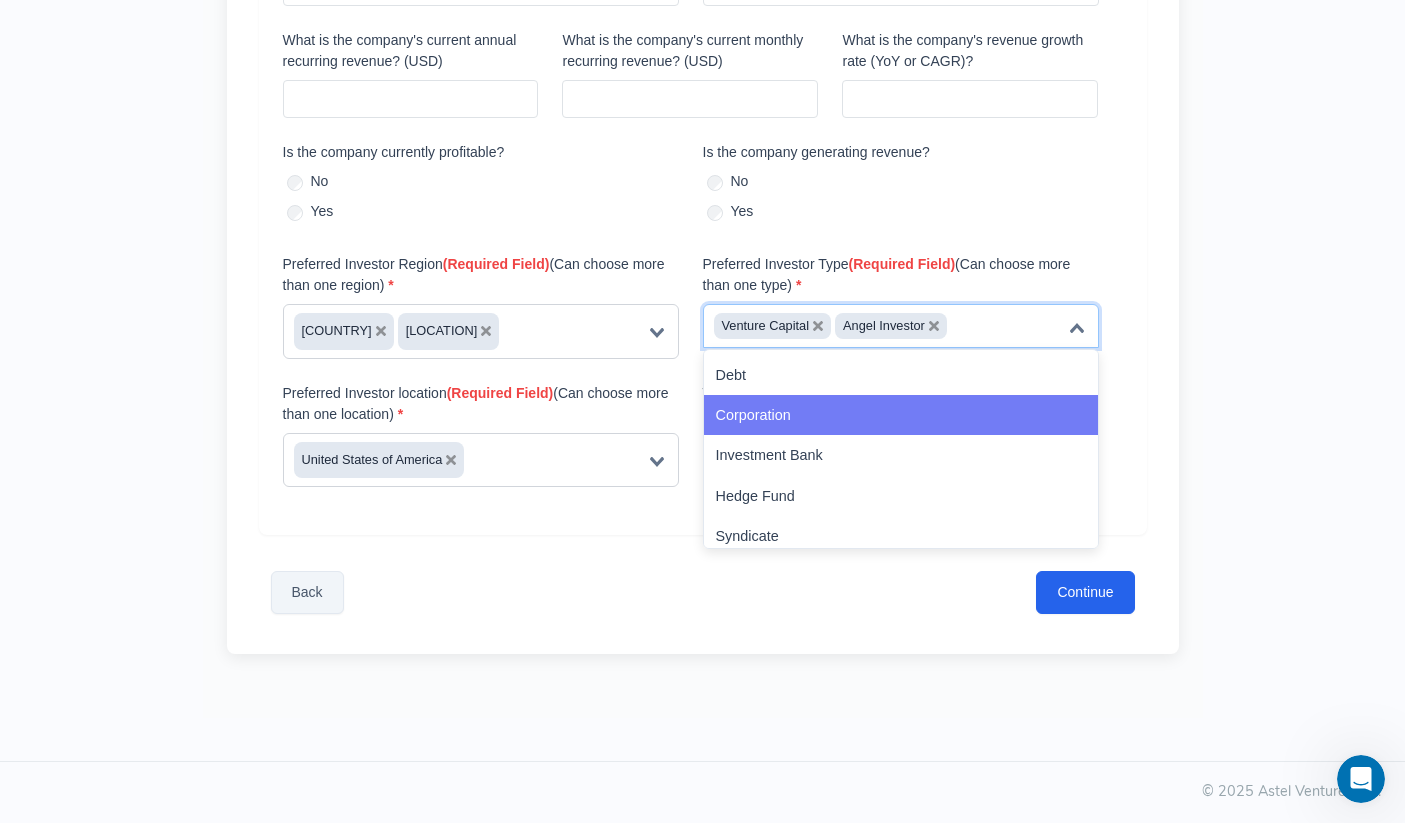 click on "Corporation" 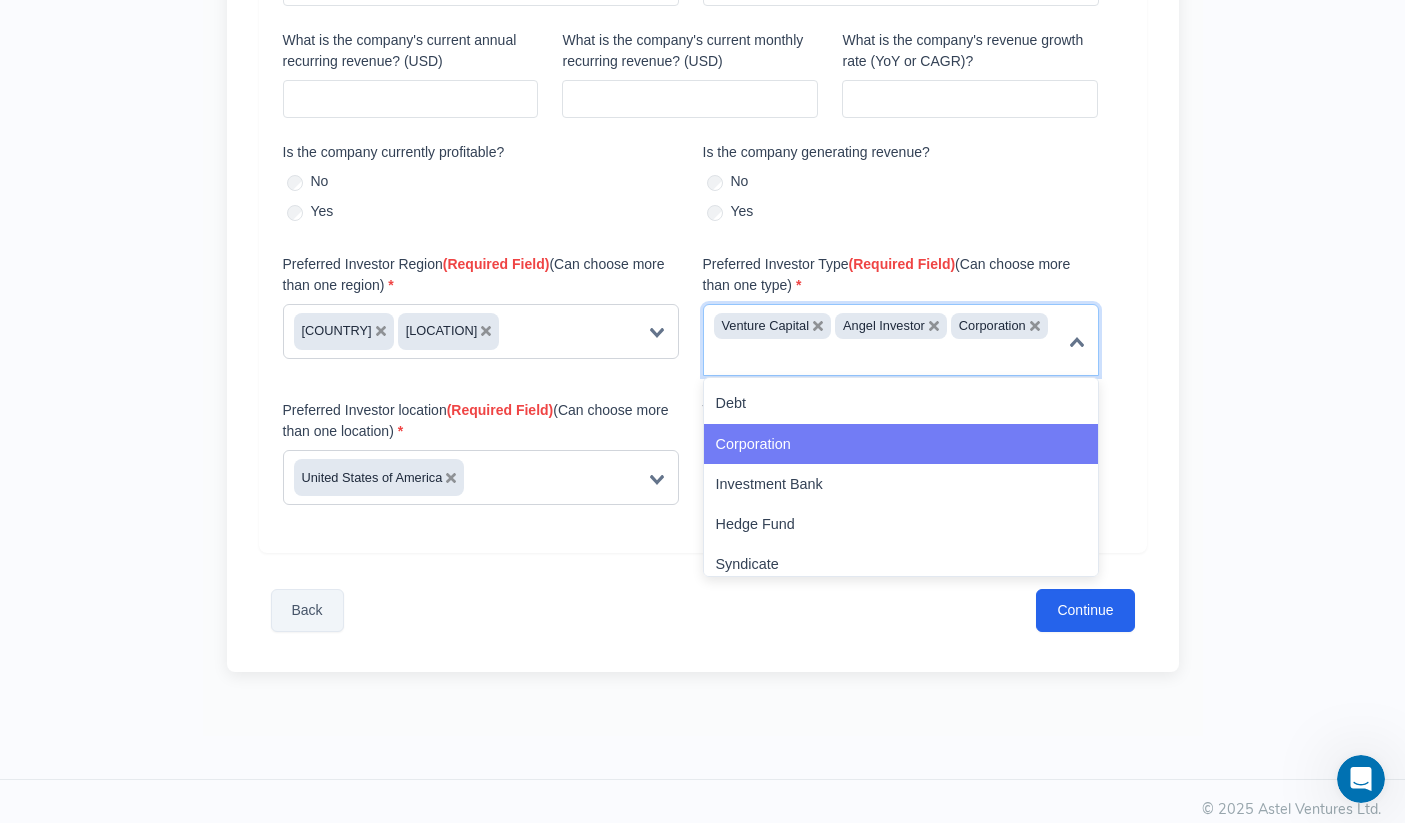 click 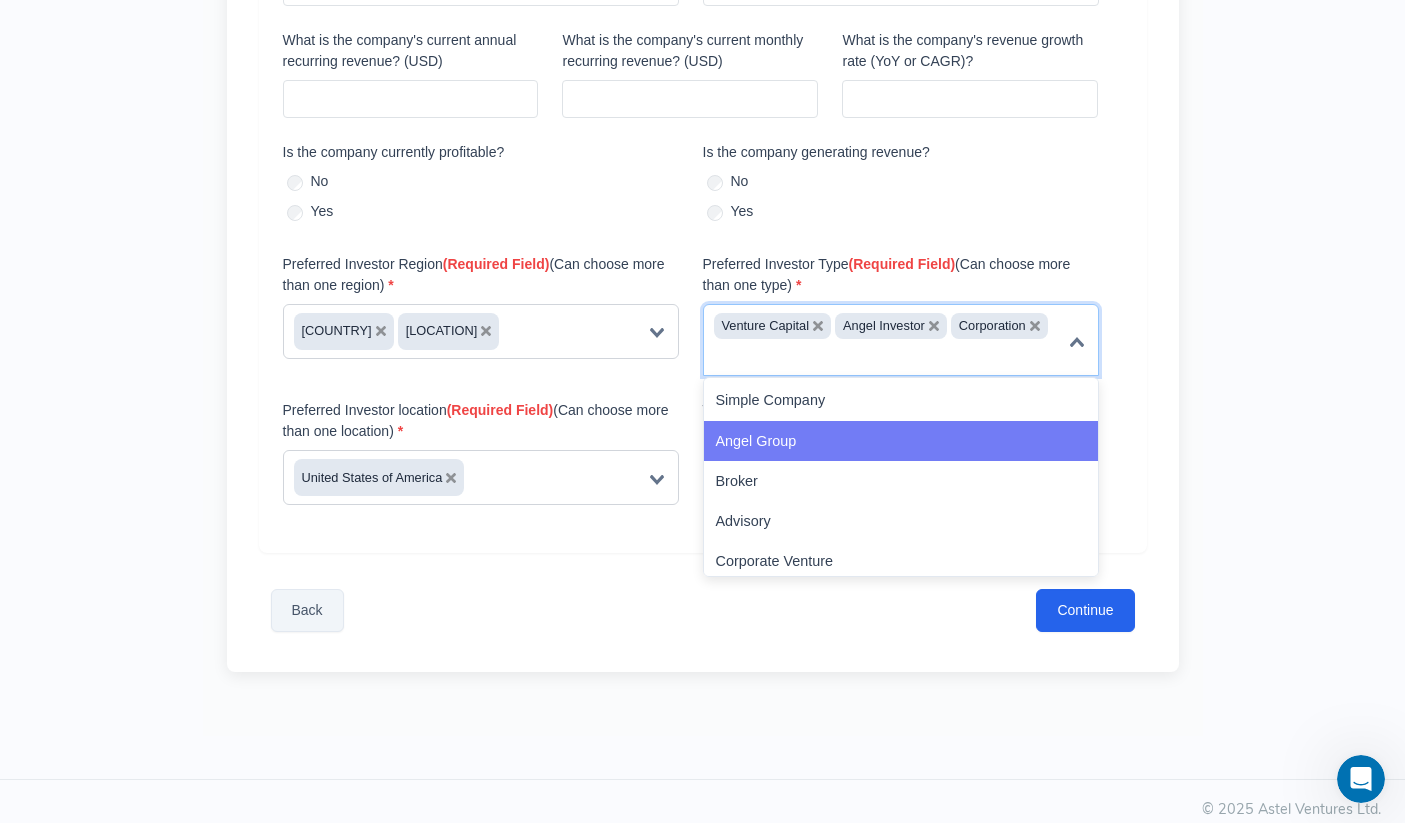 scroll, scrollTop: 252, scrollLeft: 0, axis: vertical 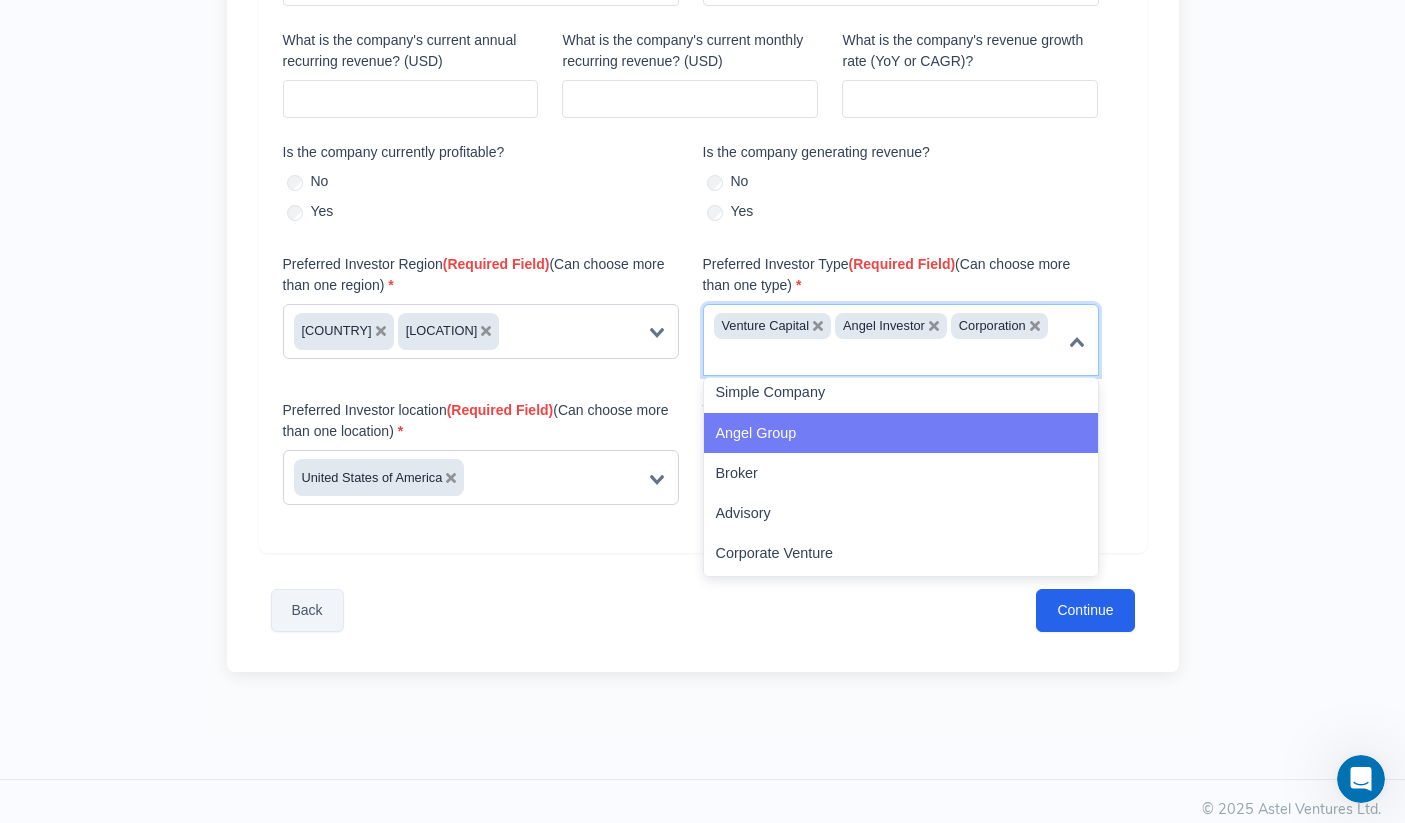 click on "Angel Group" 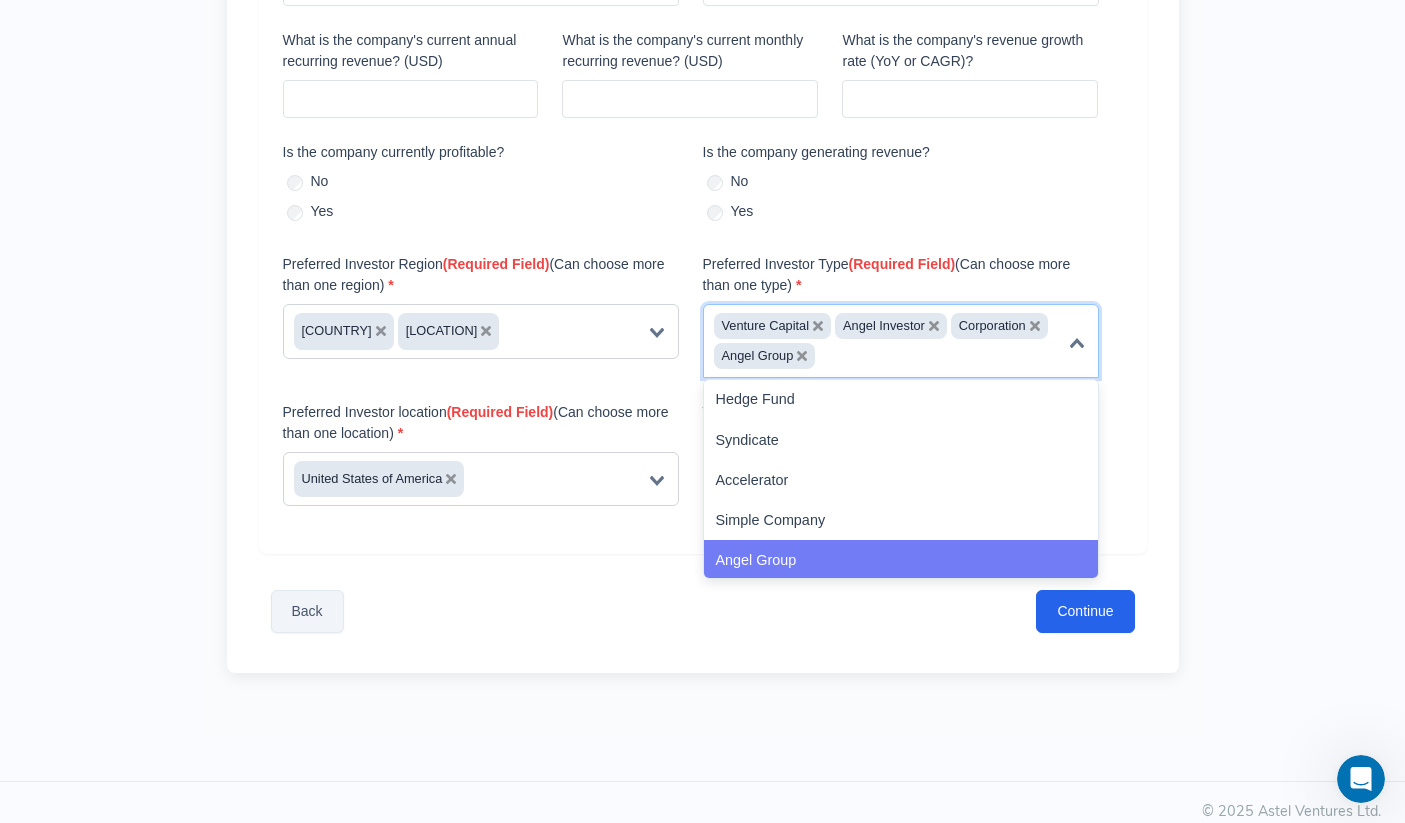 click 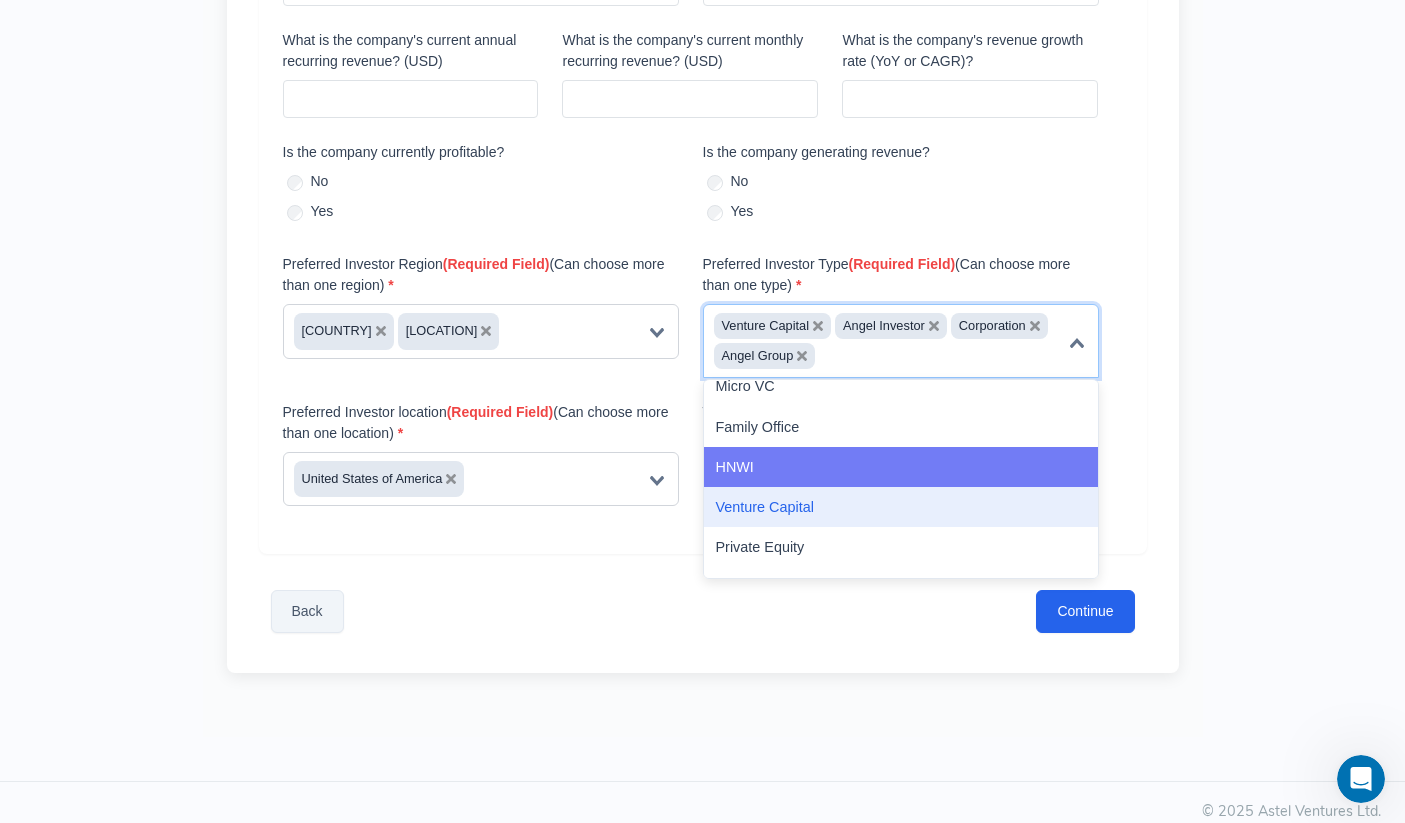 scroll, scrollTop: 663, scrollLeft: 0, axis: vertical 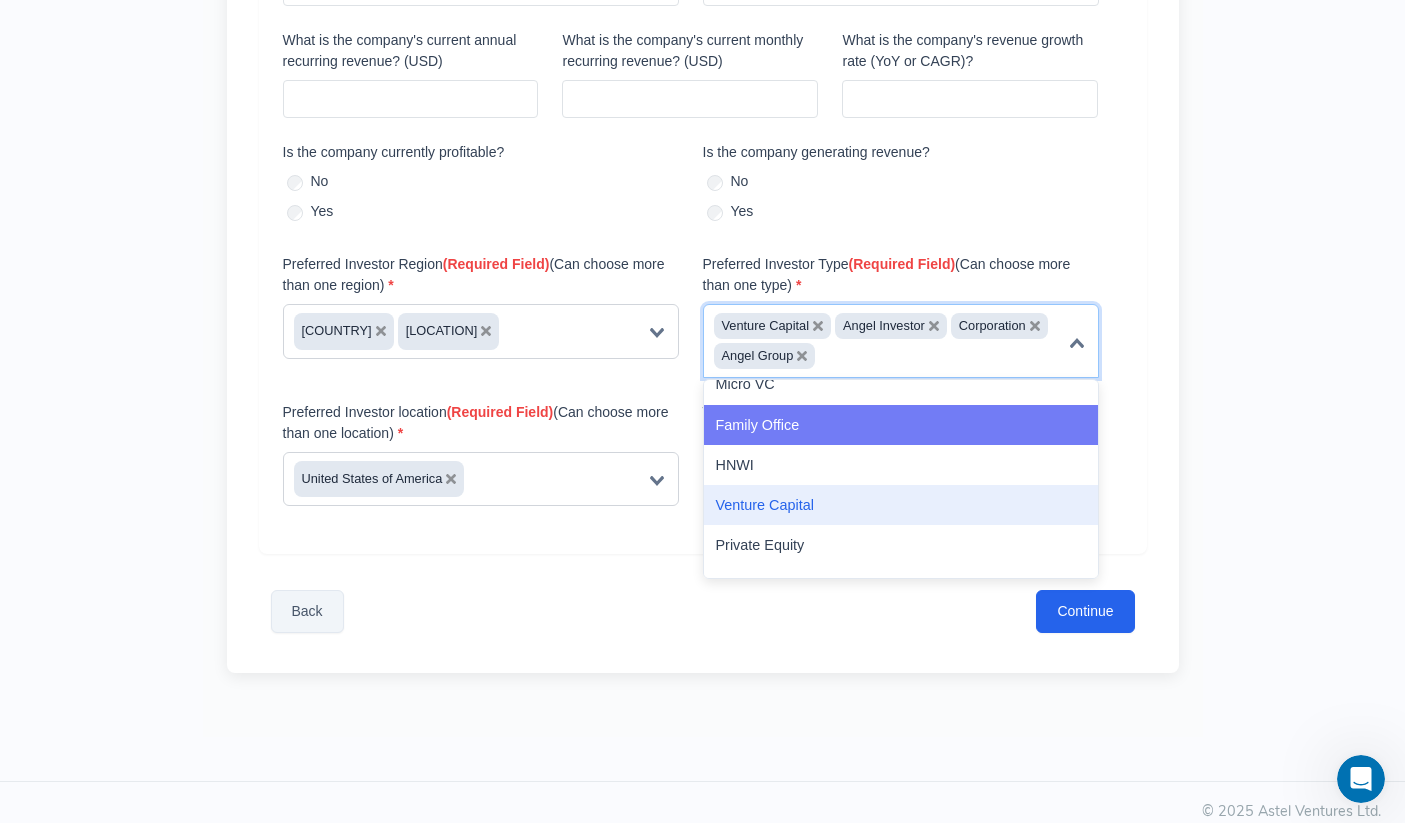 click on "Family Office" 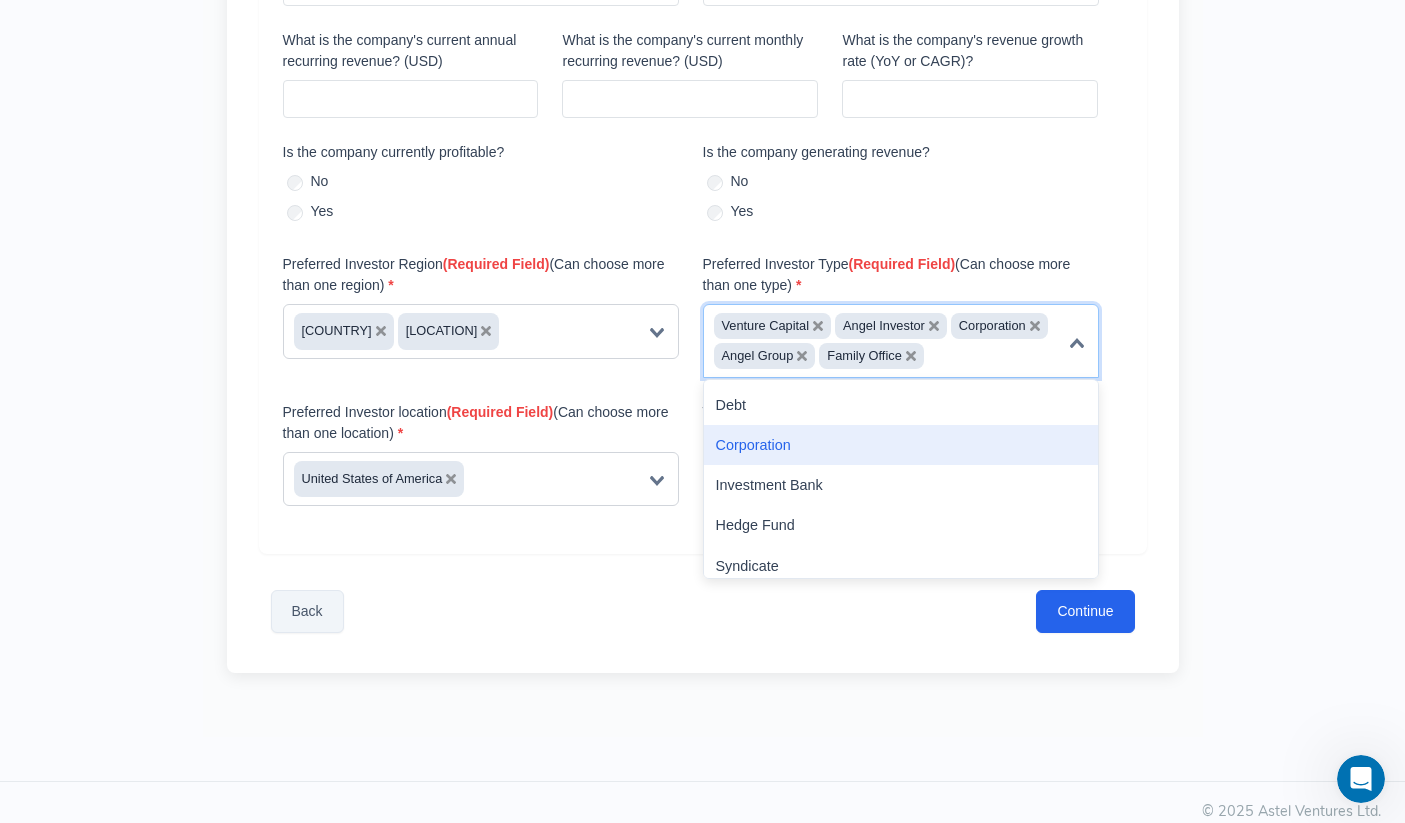 click 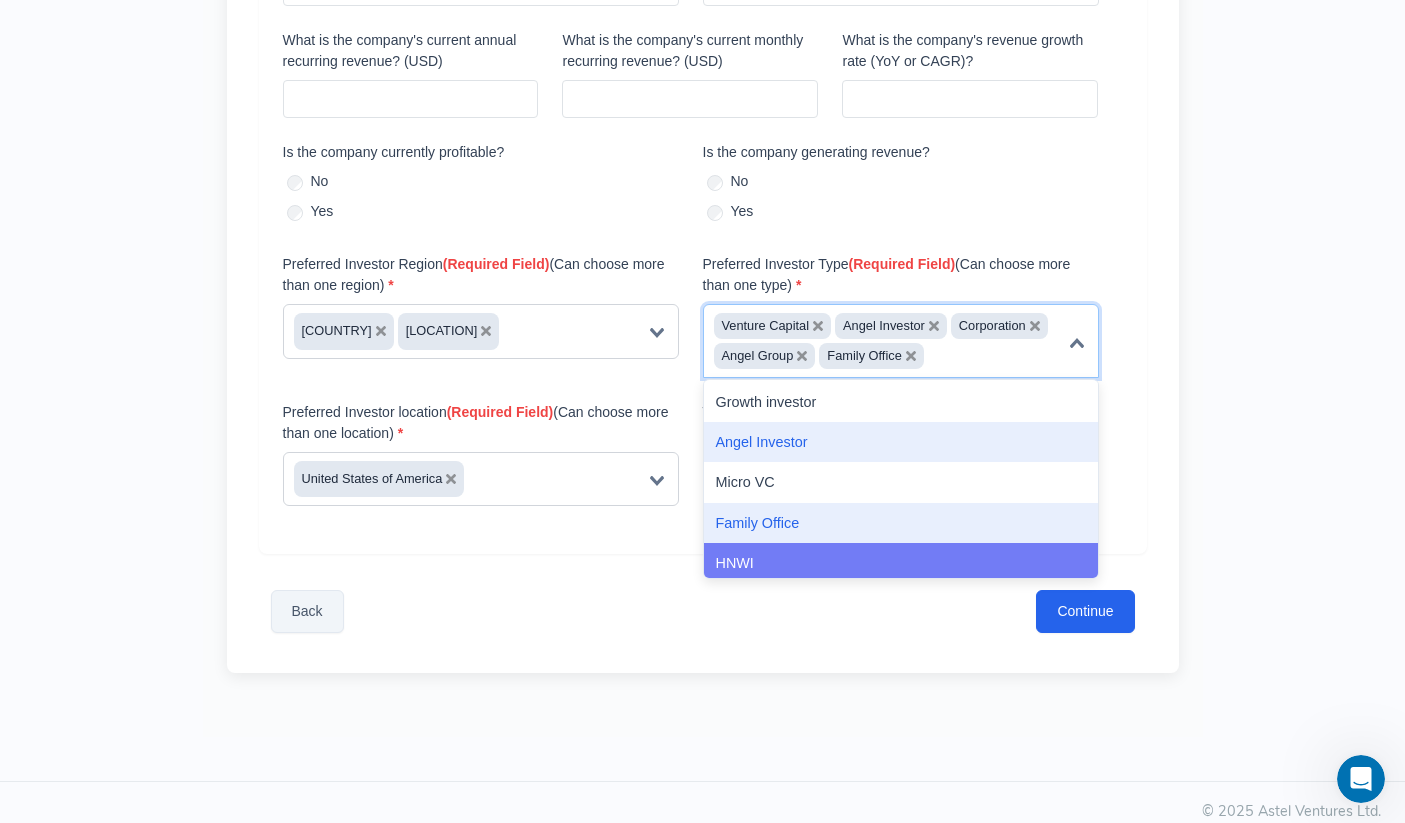 scroll, scrollTop: 0, scrollLeft: 0, axis: both 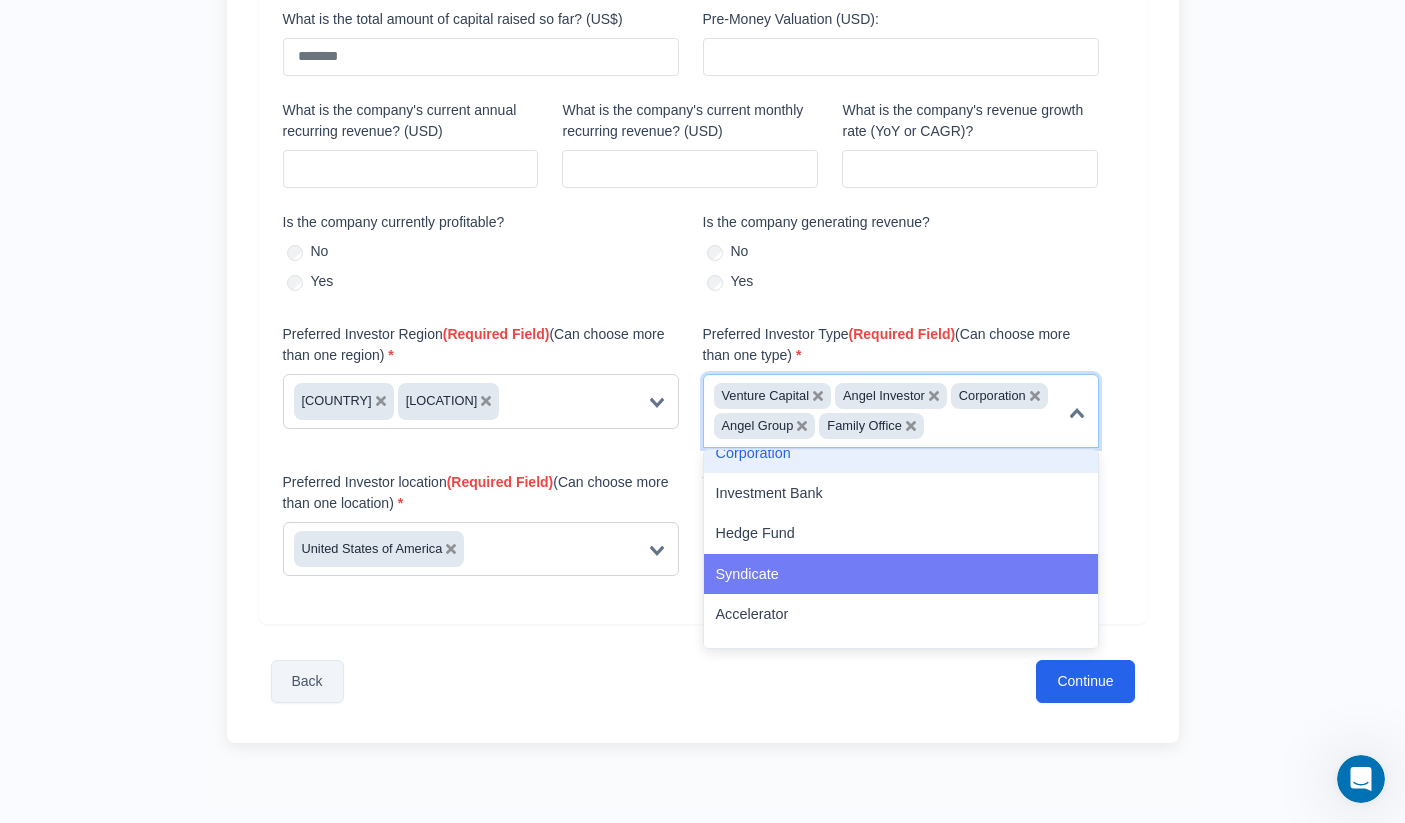 click on "Syndicate" 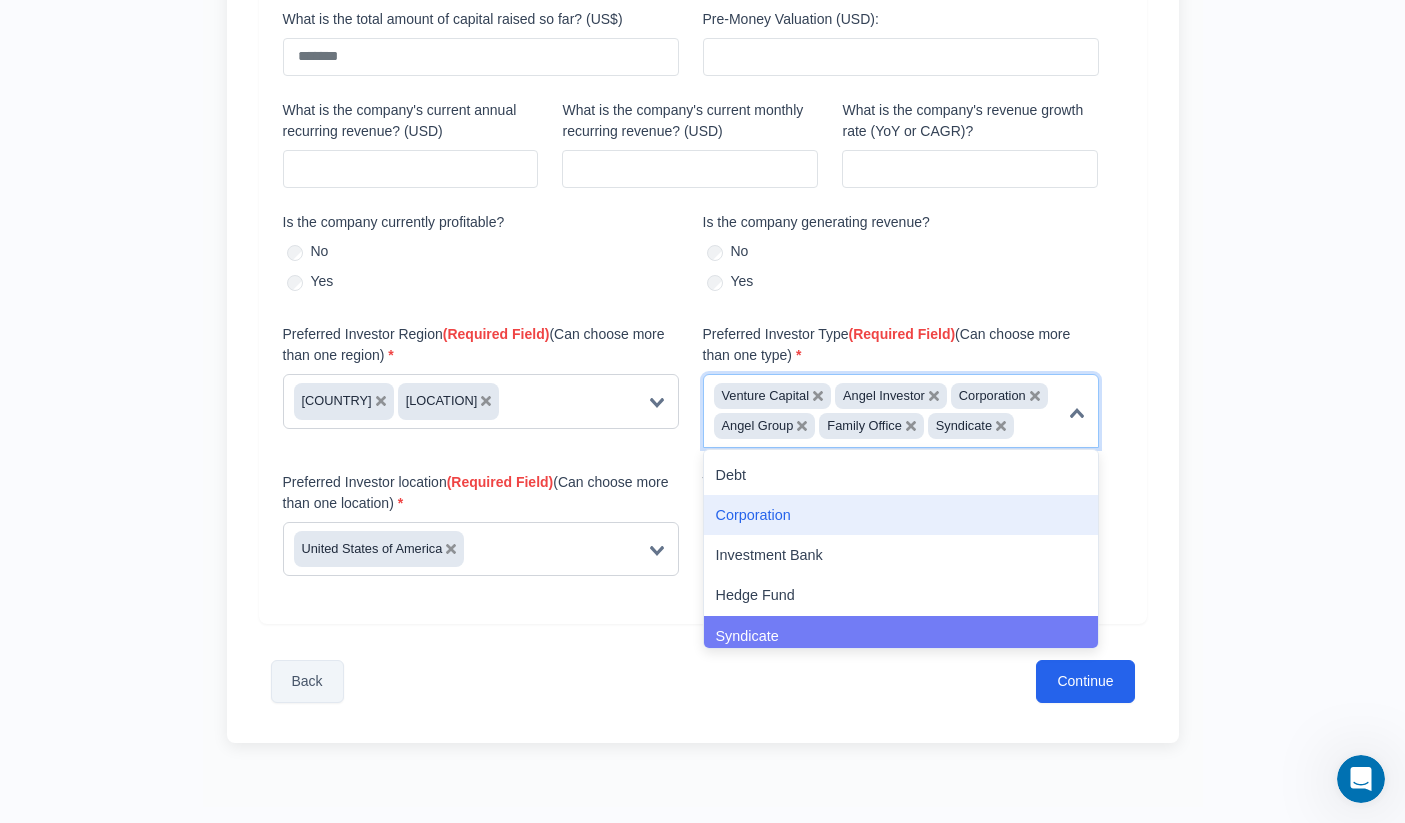 click 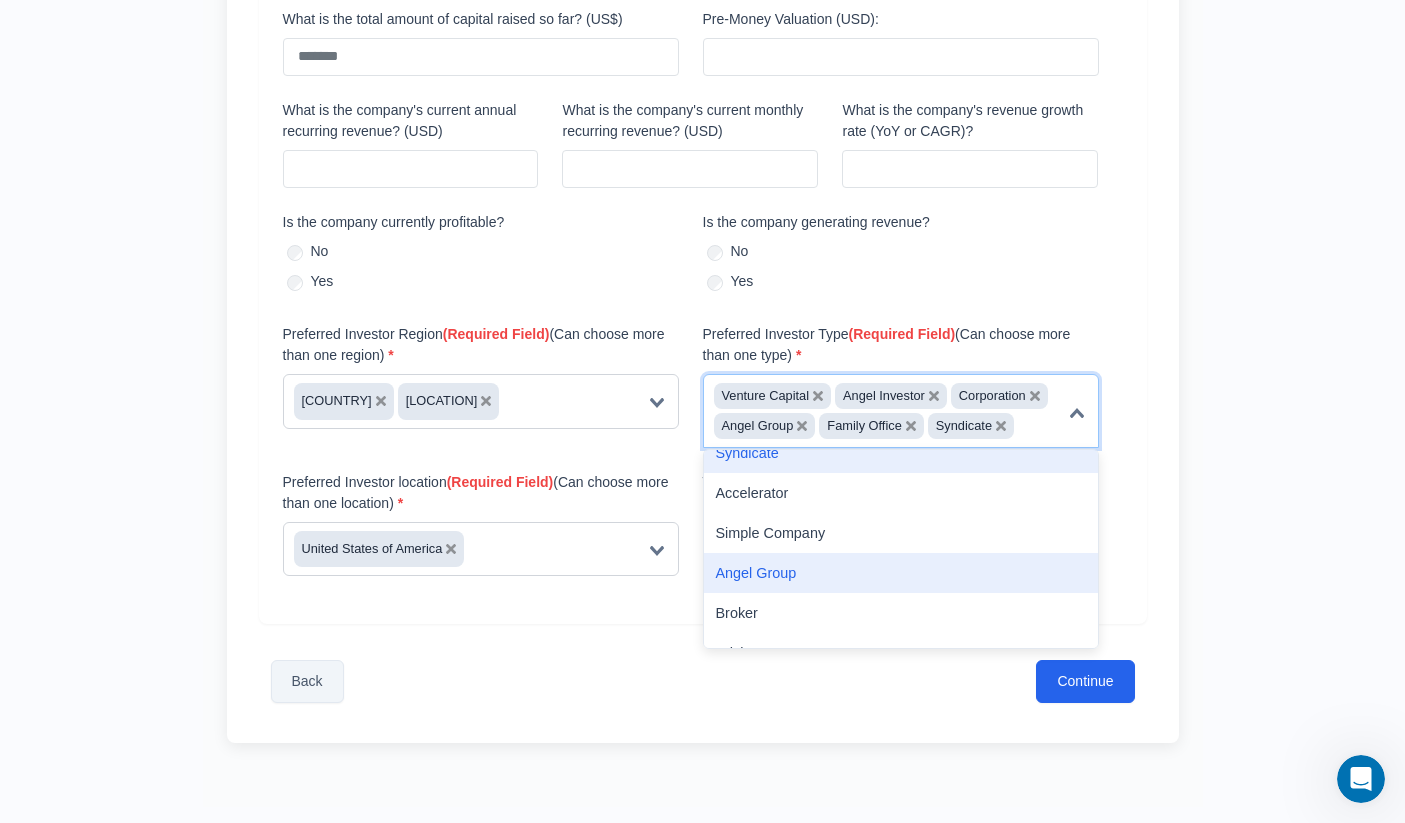 scroll, scrollTop: 186, scrollLeft: 0, axis: vertical 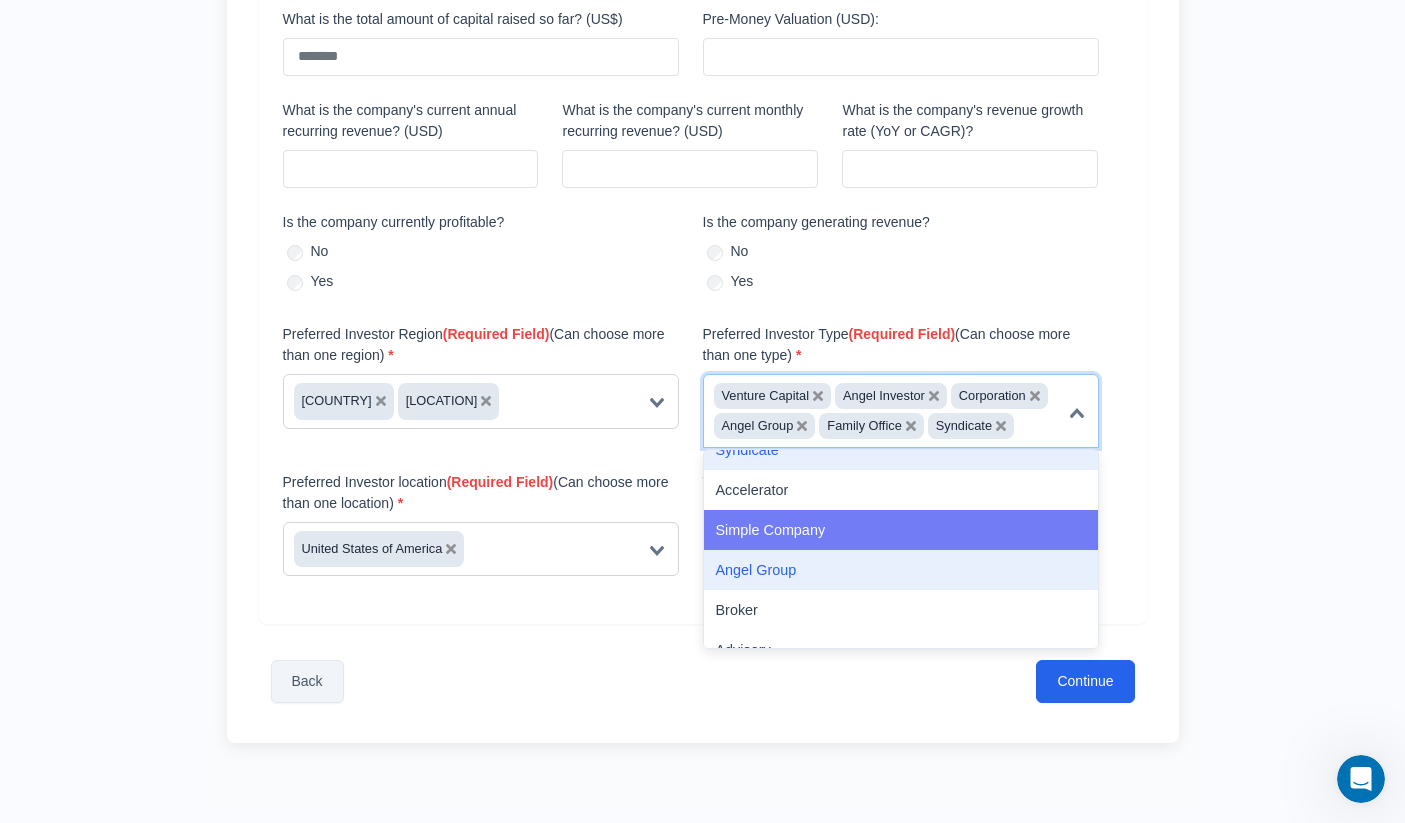 click on "Simple Company" 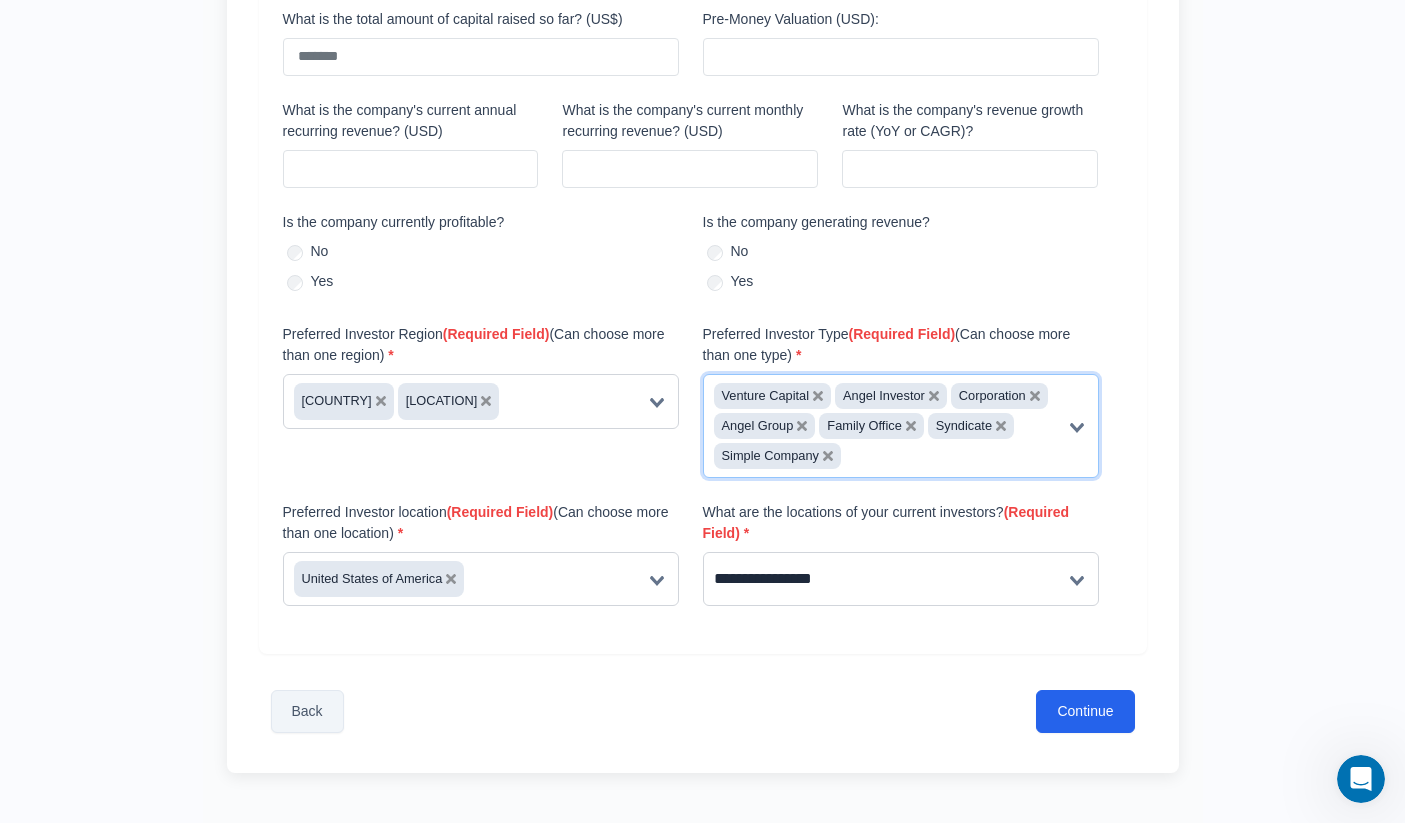 click 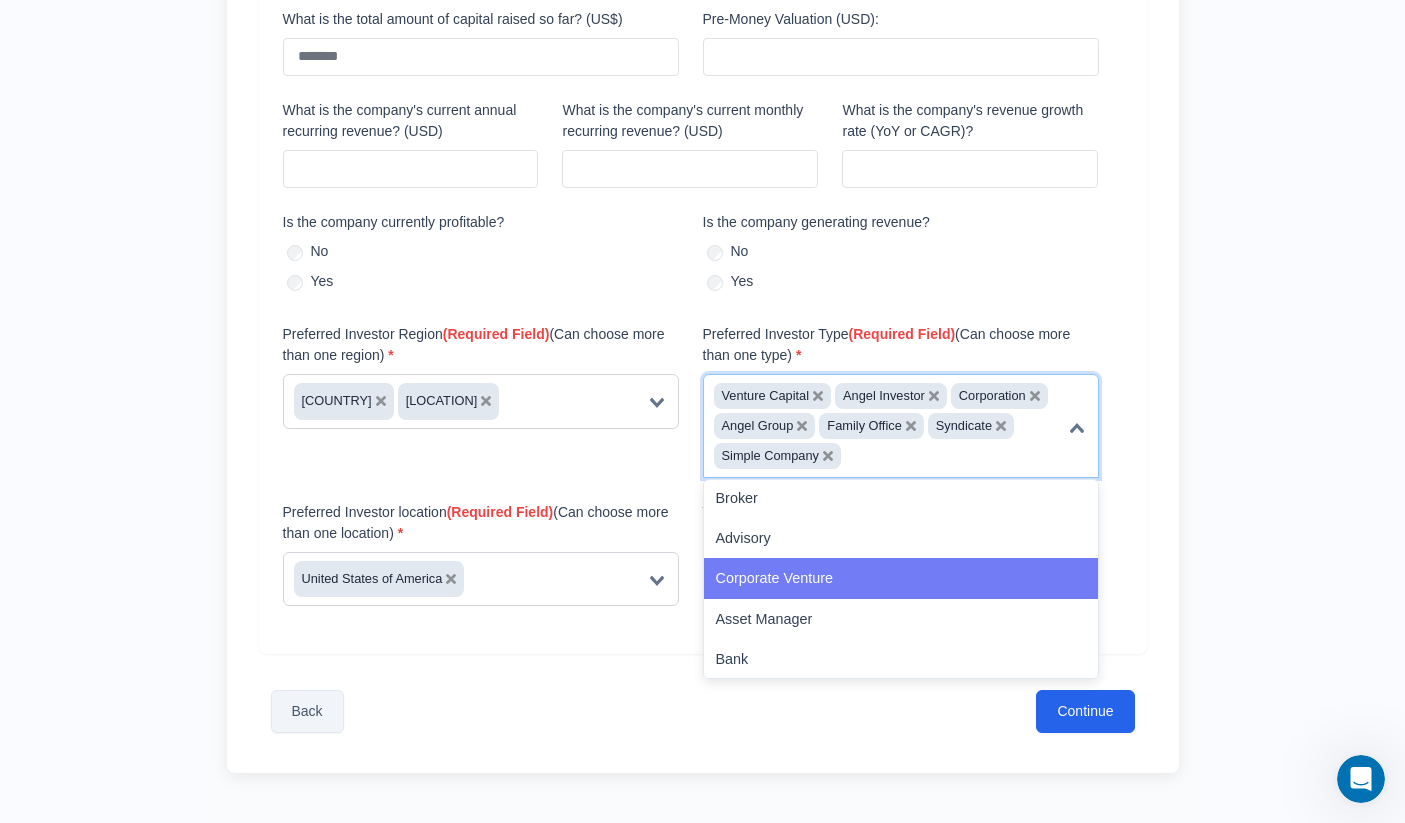 scroll, scrollTop: 332, scrollLeft: 0, axis: vertical 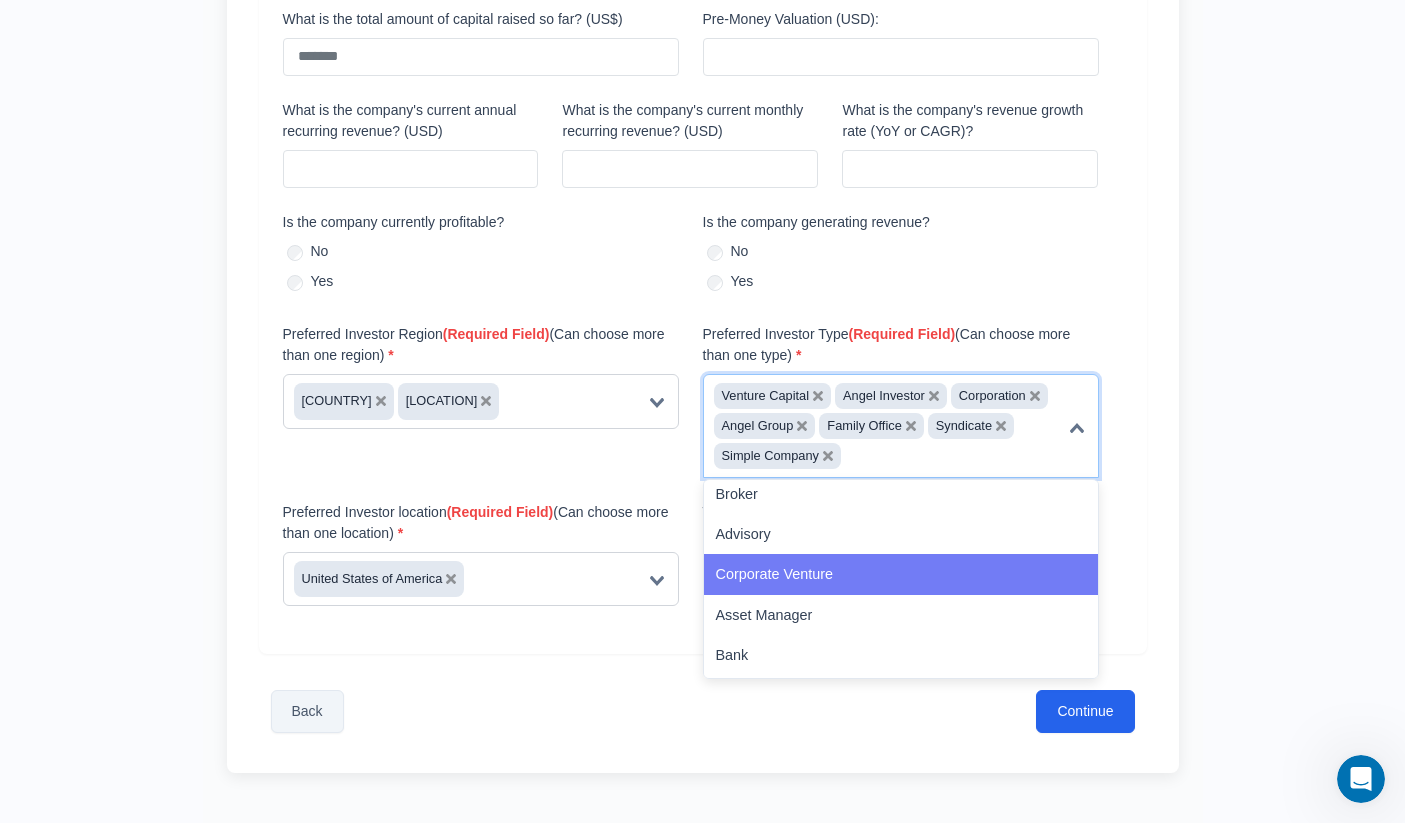 click on "Corporate Venture" 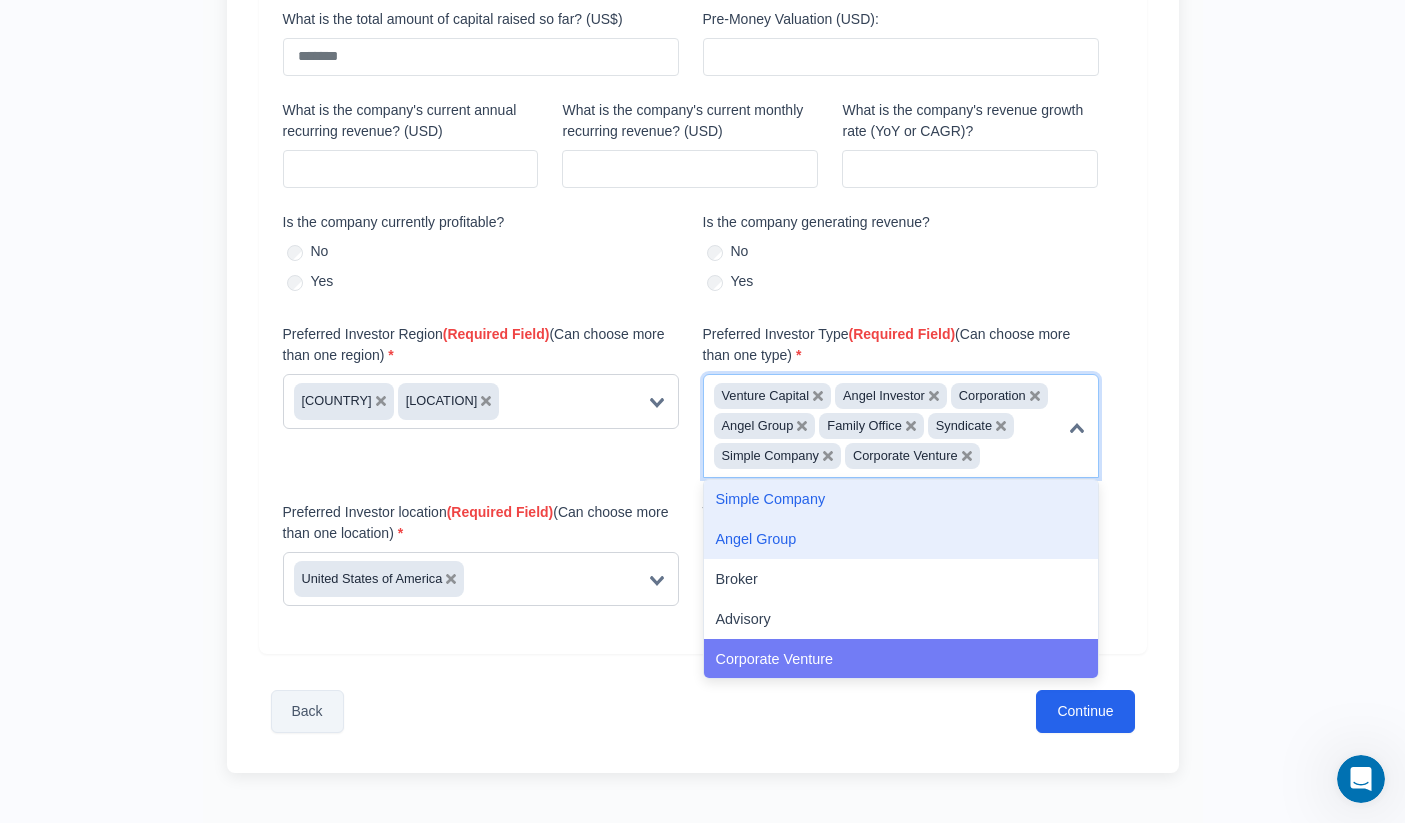 click 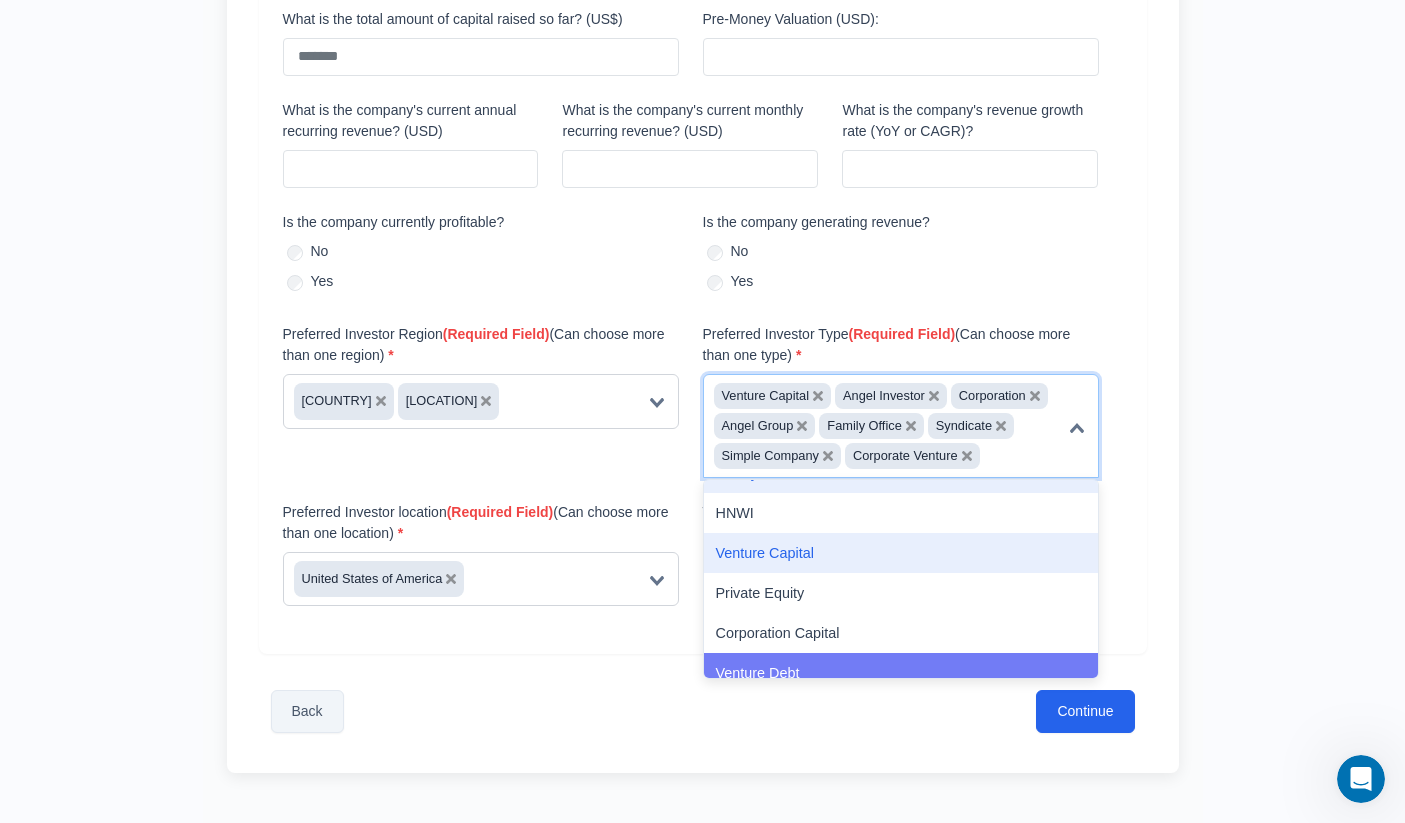 scroll, scrollTop: 694, scrollLeft: 0, axis: vertical 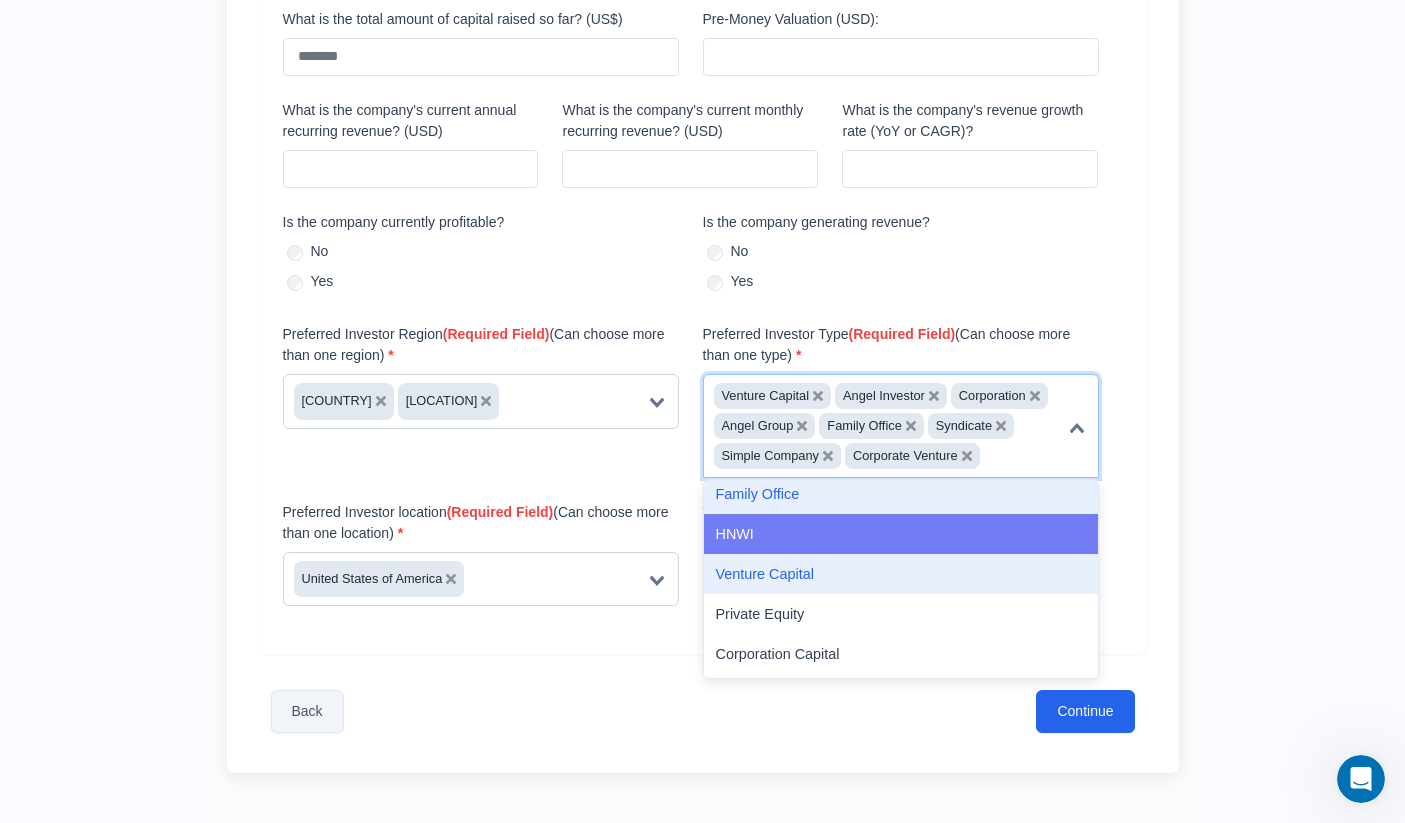 click on "HNWI" 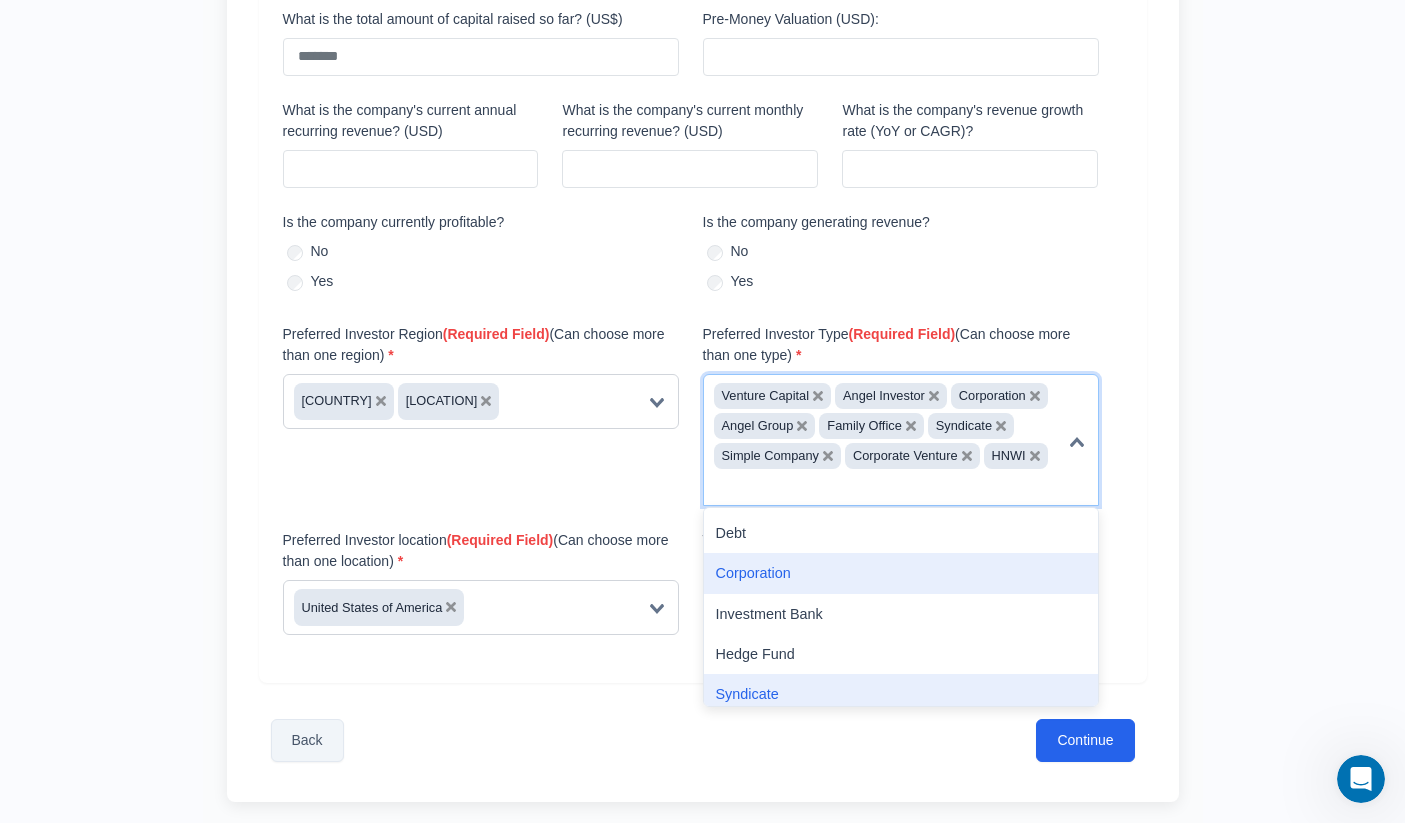 scroll, scrollTop: 568, scrollLeft: 0, axis: vertical 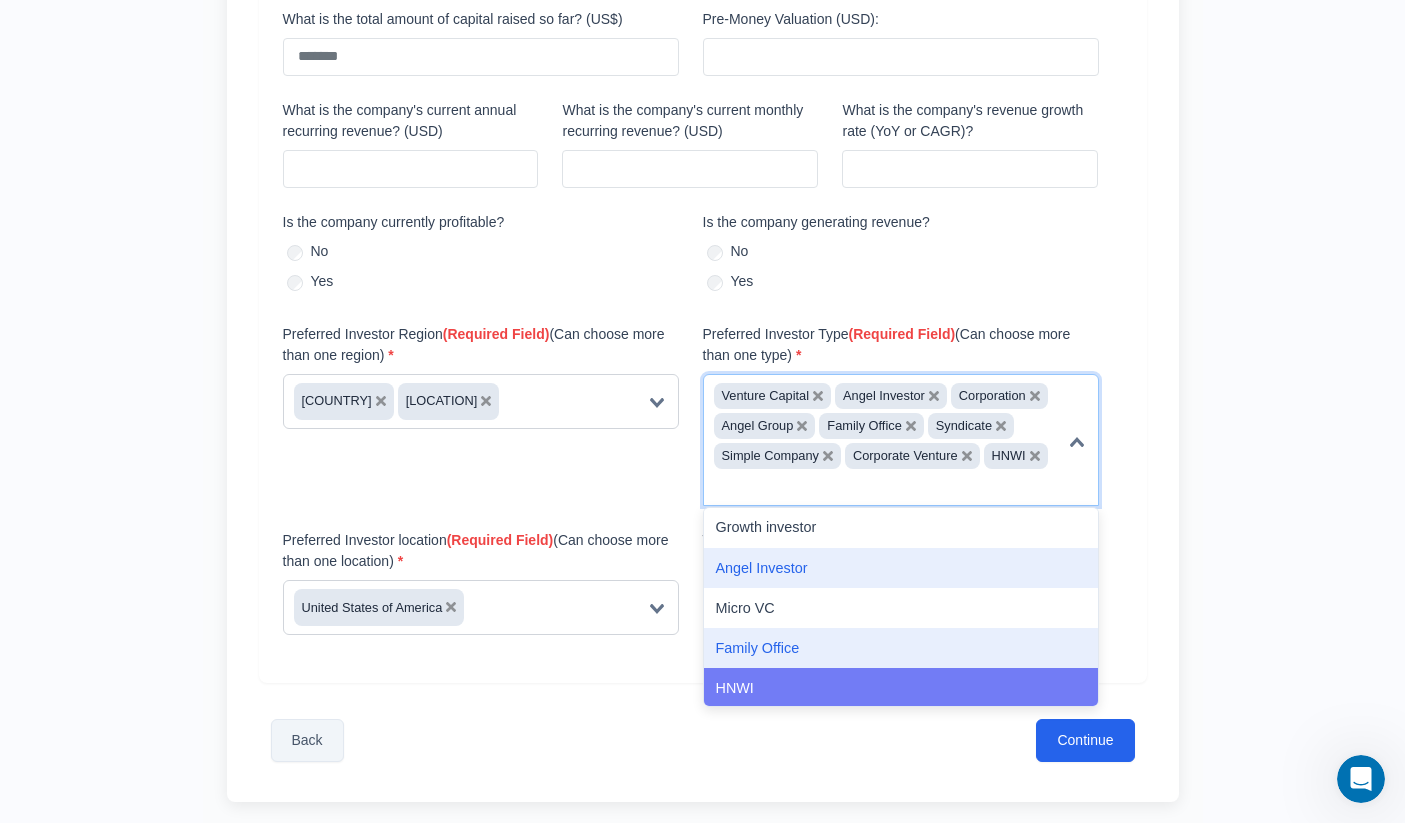 click 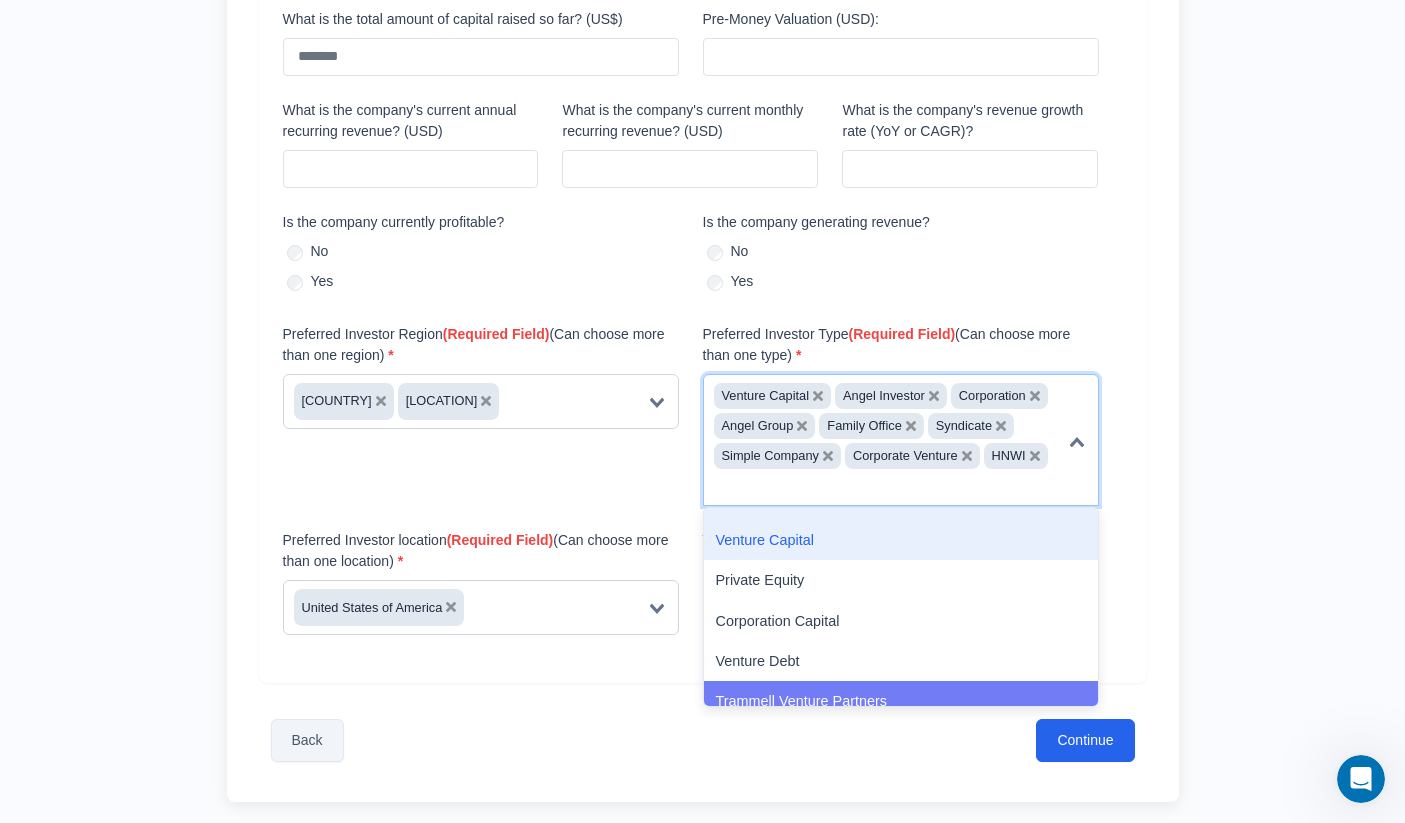 scroll, scrollTop: 769, scrollLeft: 0, axis: vertical 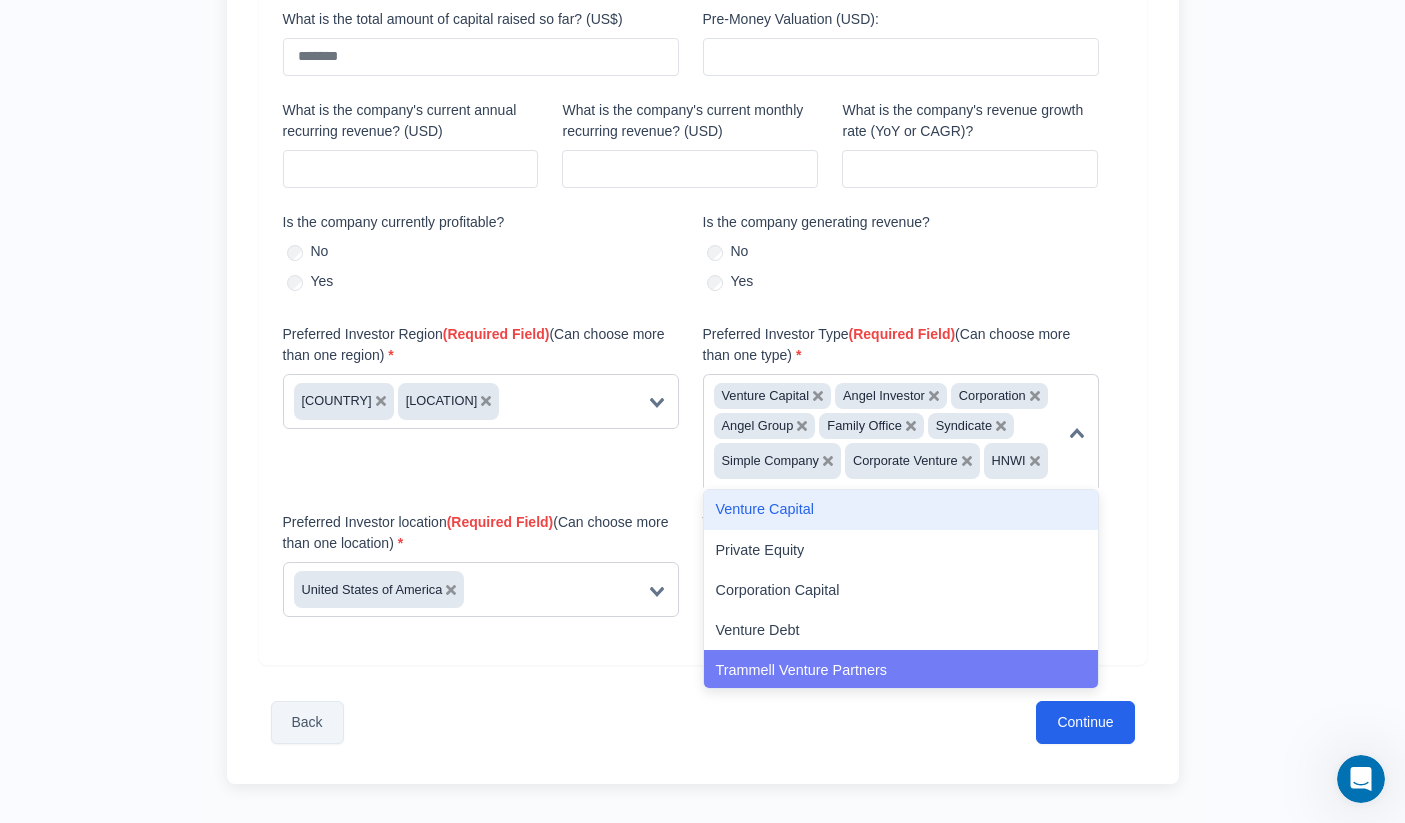 click on "Back Continue" at bounding box center (703, 722) 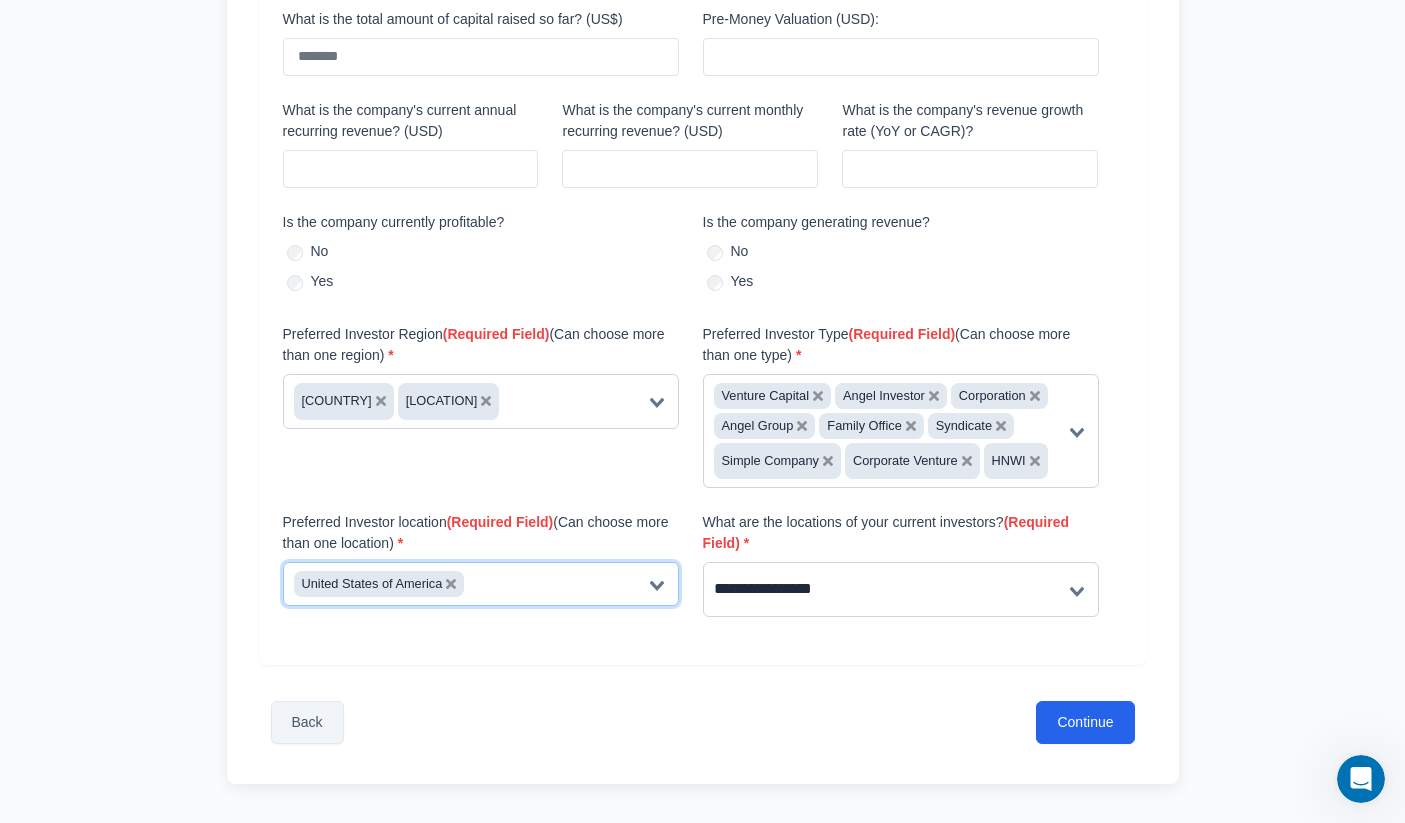 click 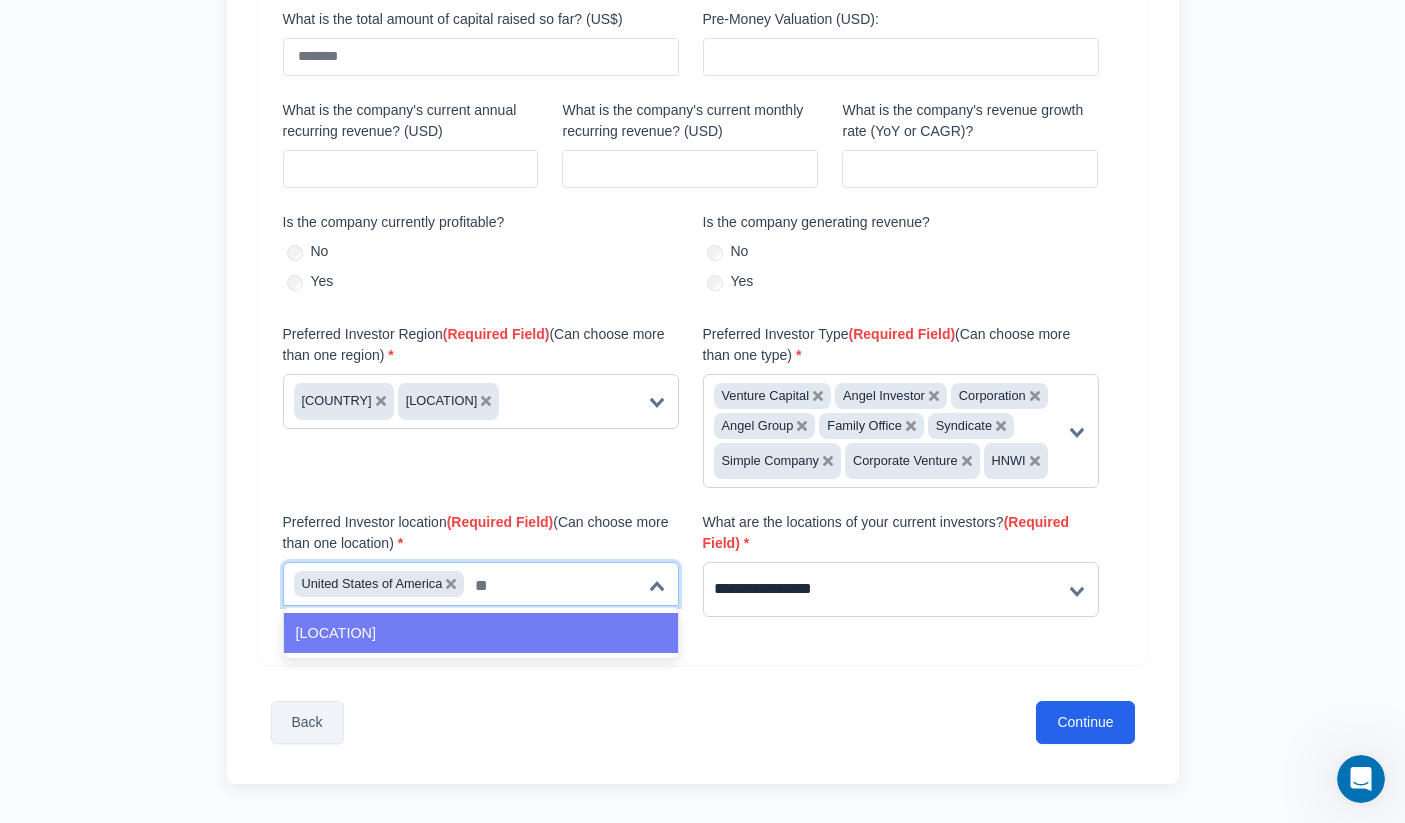 type on "*" 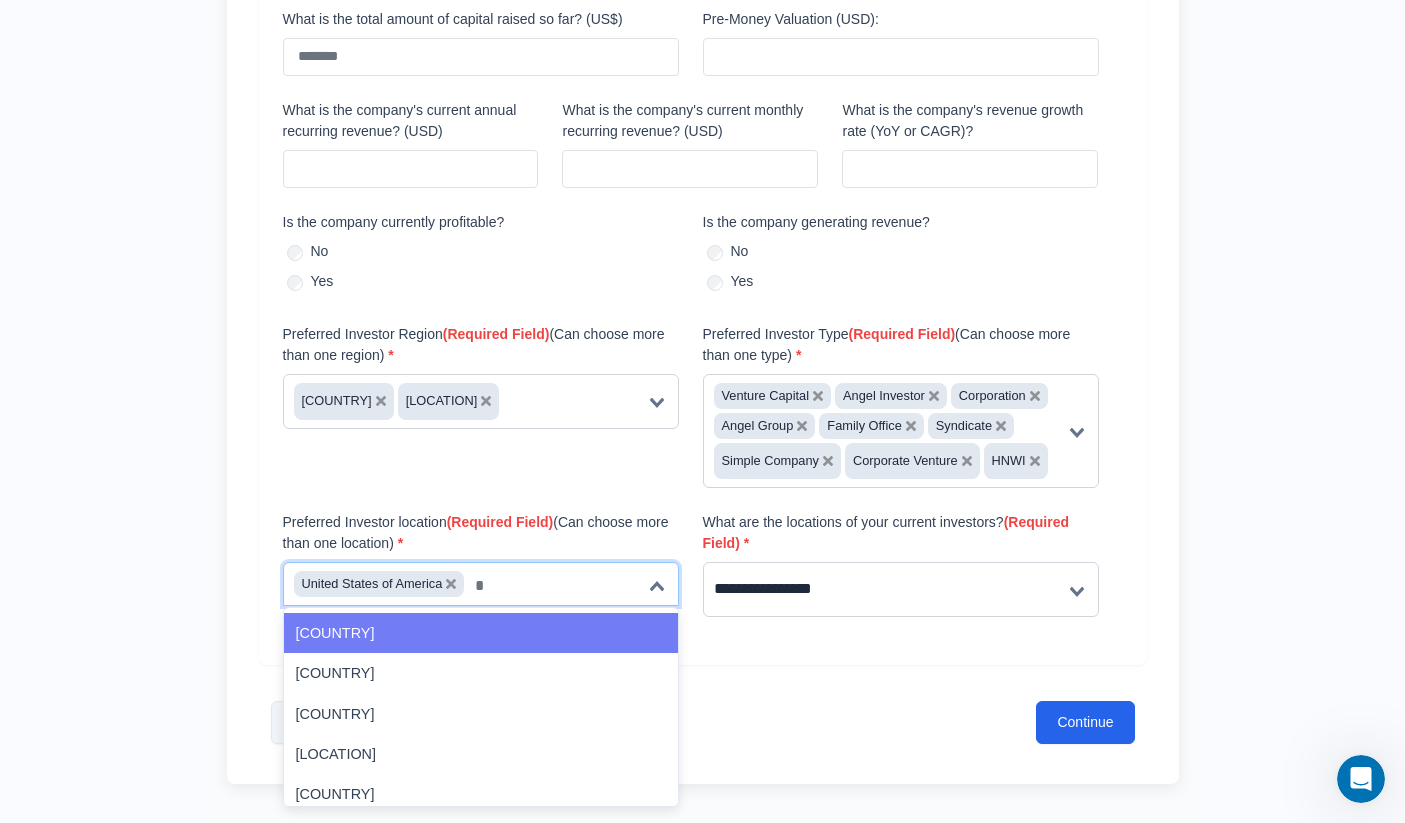 type 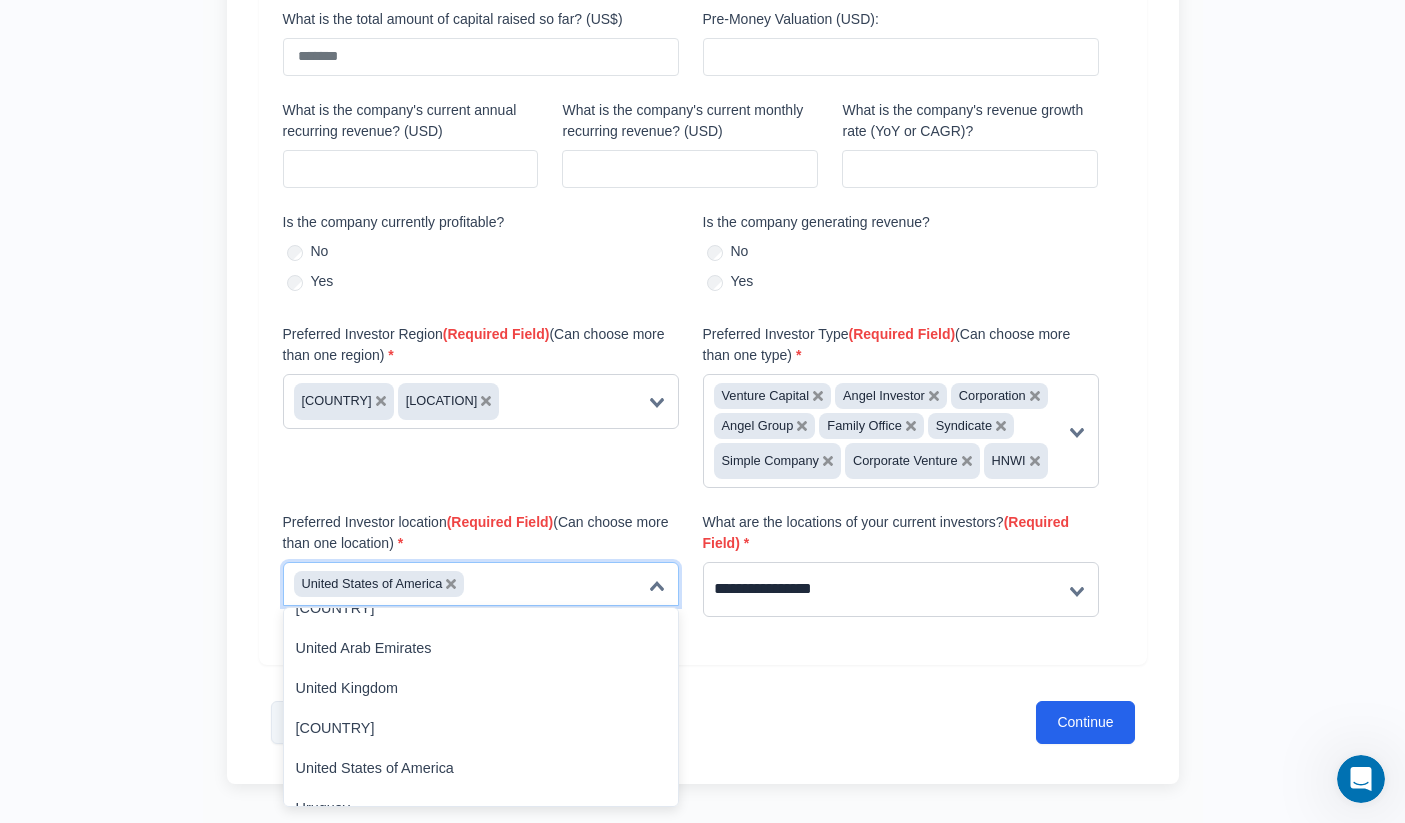 scroll, scrollTop: 9348, scrollLeft: 0, axis: vertical 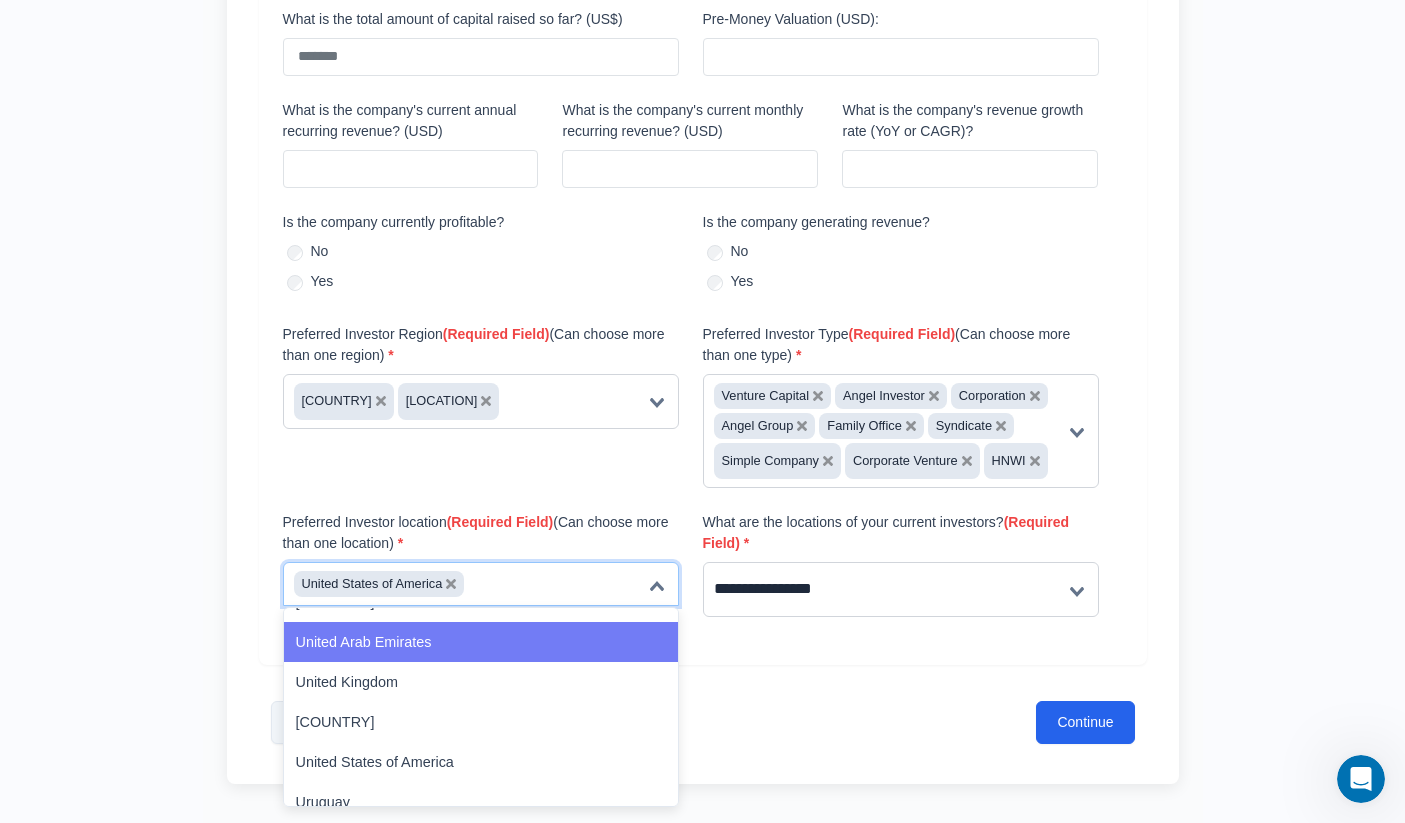 click on "United Arab Emirates" 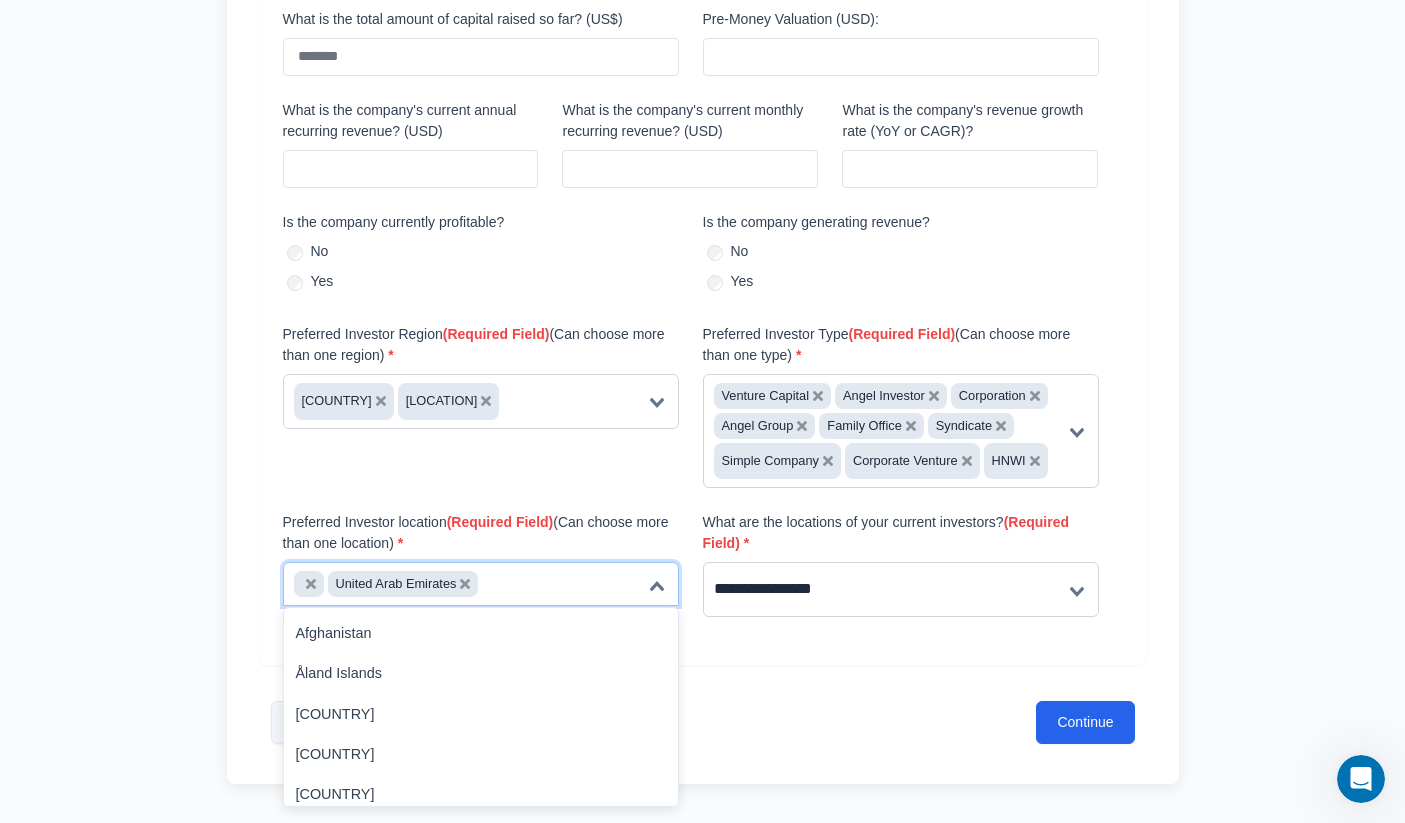 click 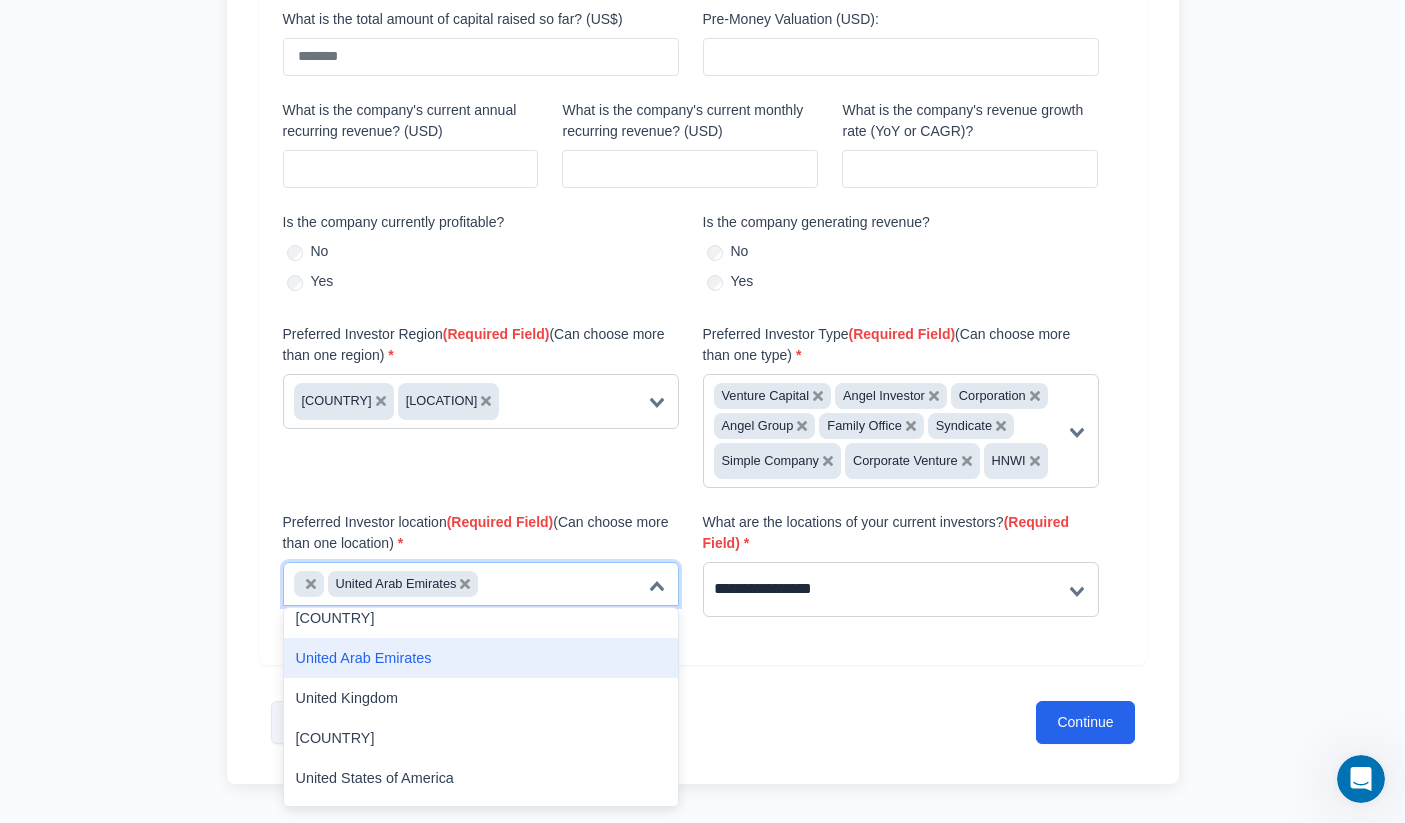 scroll, scrollTop: 9350, scrollLeft: 0, axis: vertical 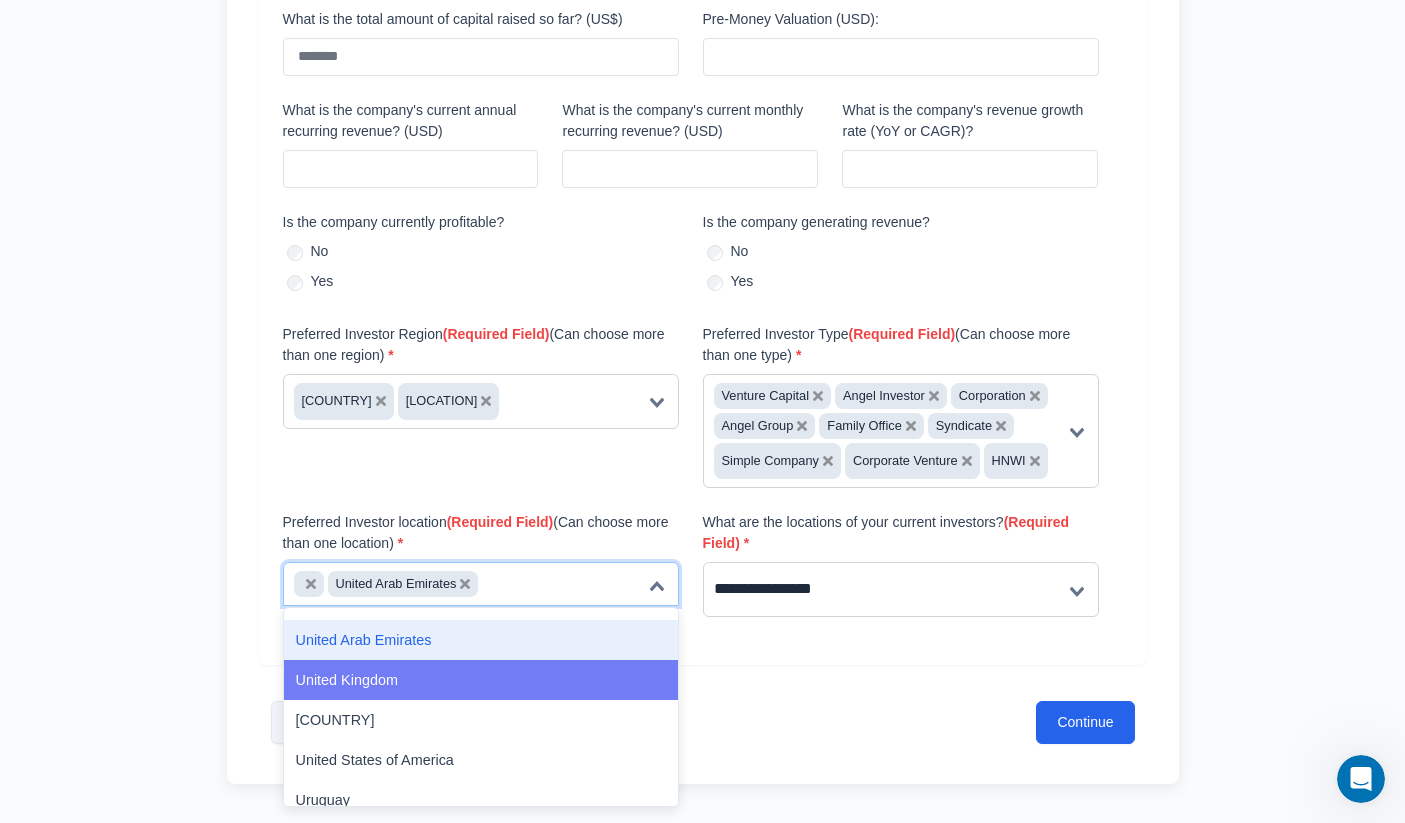 click on "United Kingdom" 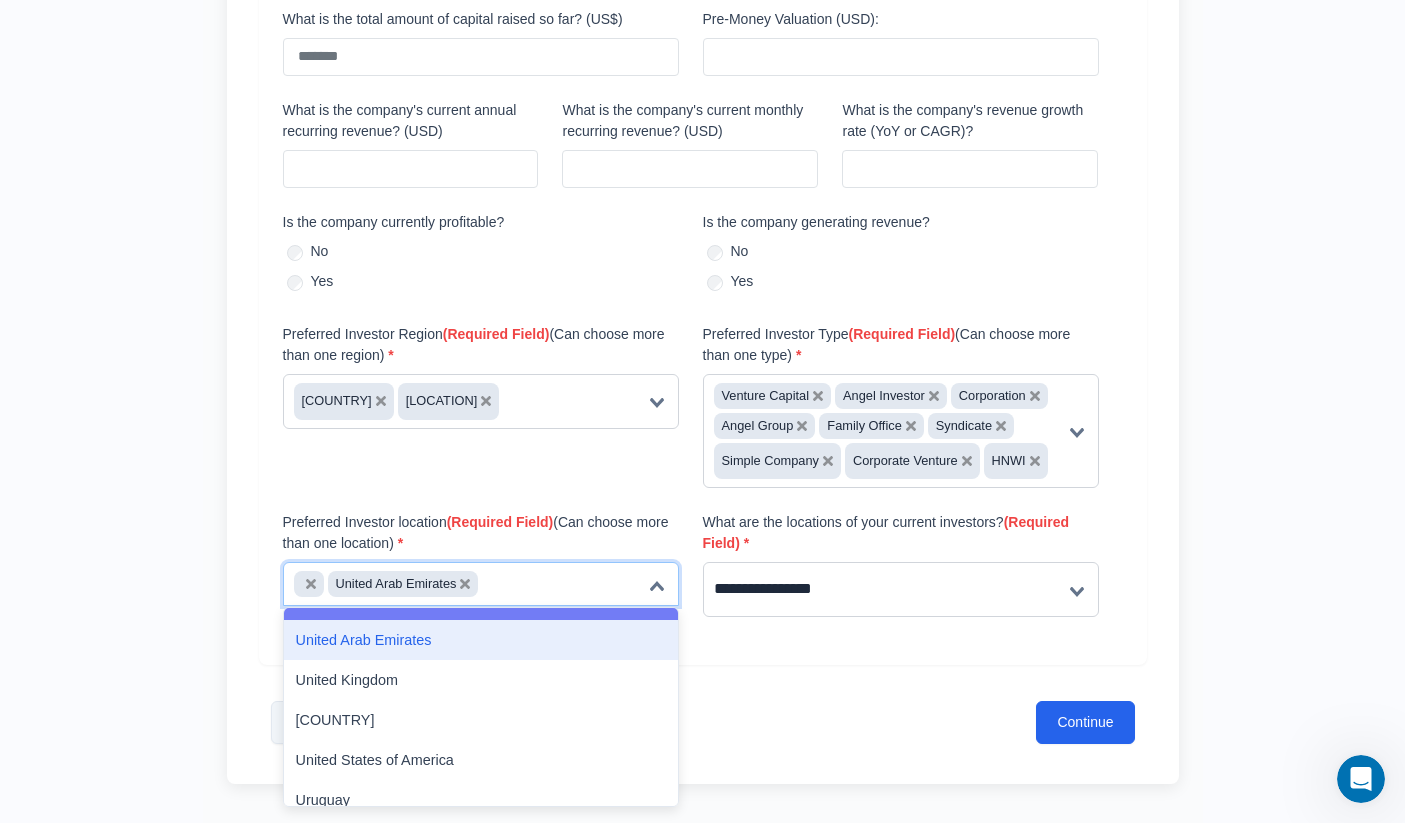 scroll, scrollTop: 9321, scrollLeft: 0, axis: vertical 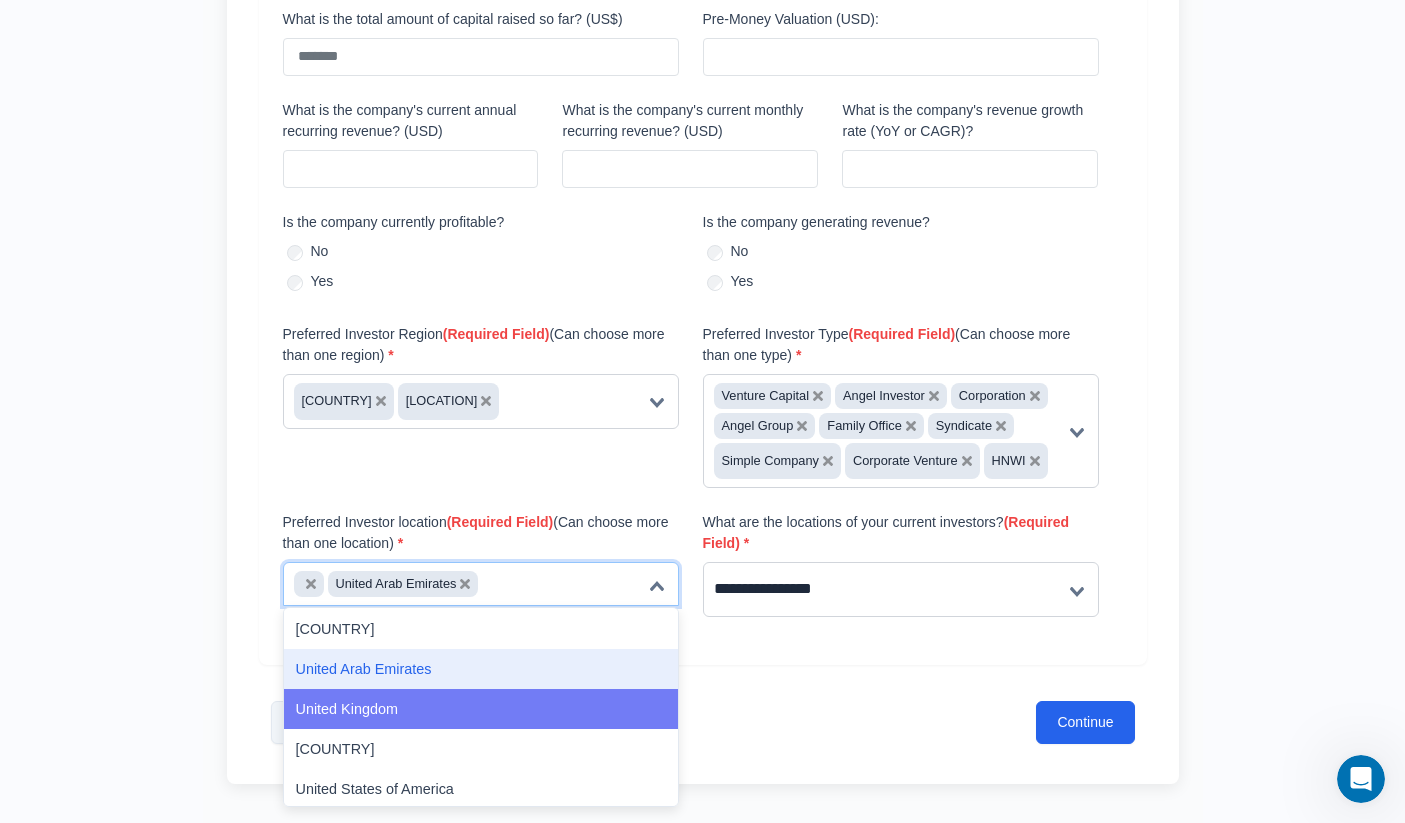 click on "United Kingdom" 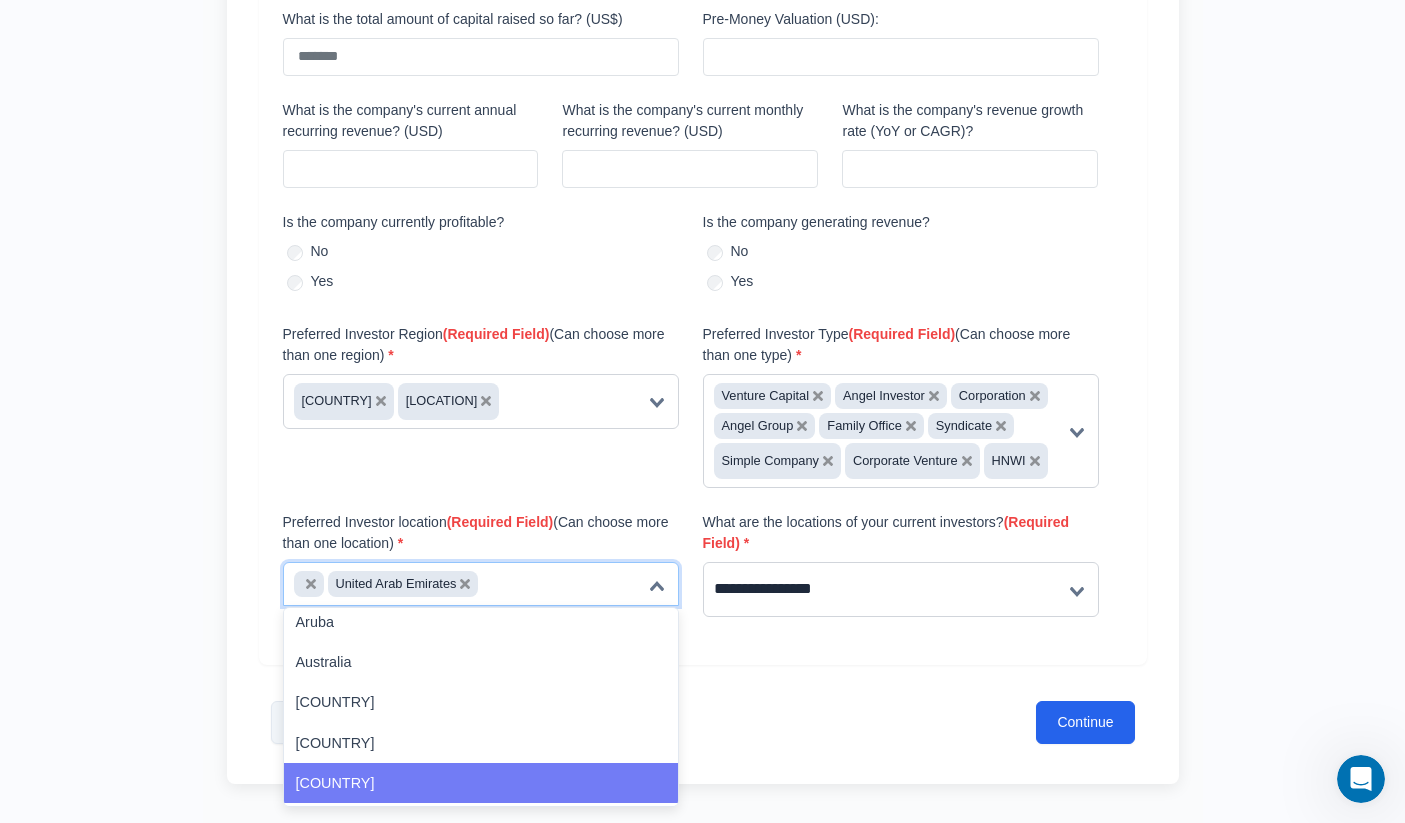 scroll, scrollTop: 483, scrollLeft: 0, axis: vertical 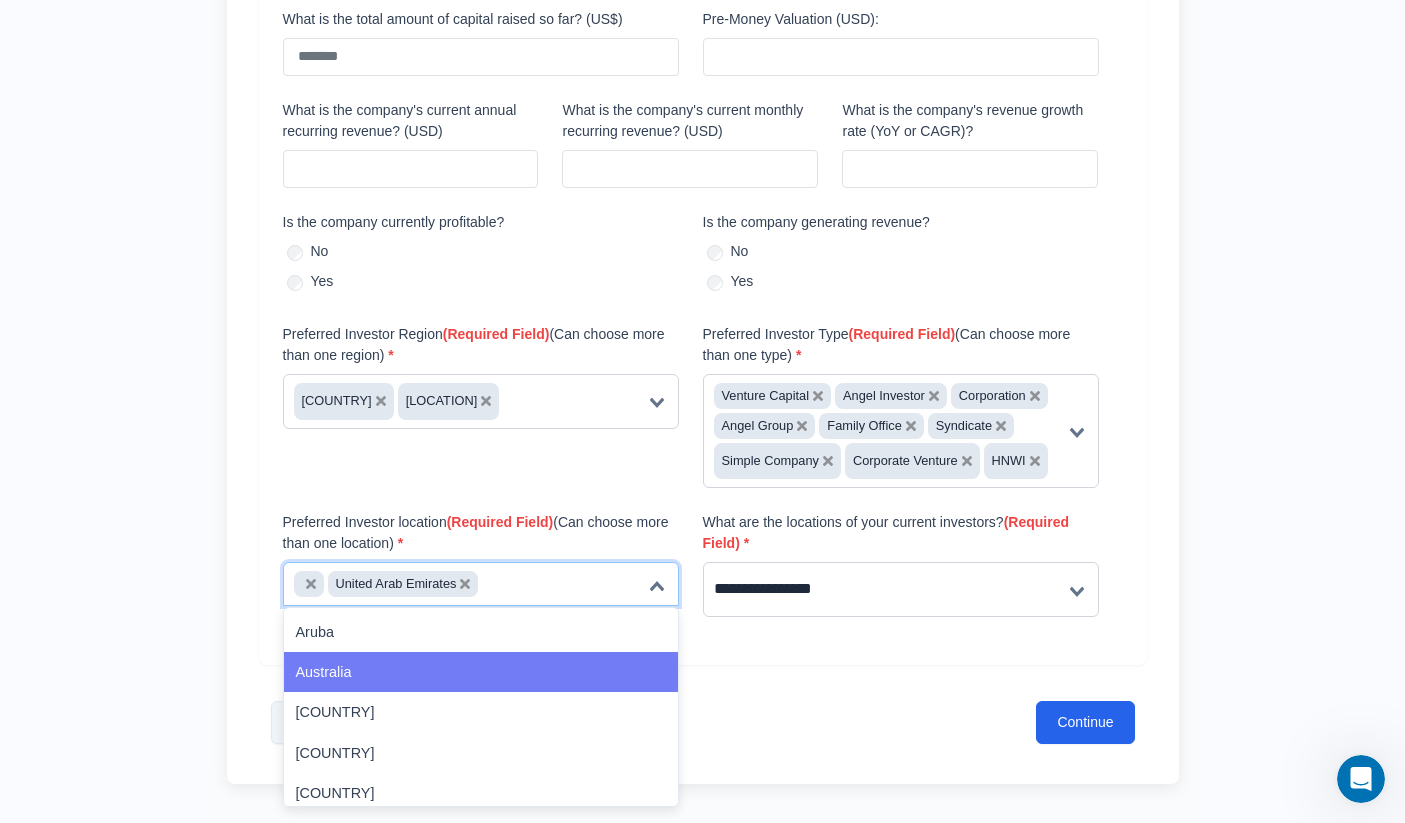 click on "Australia" 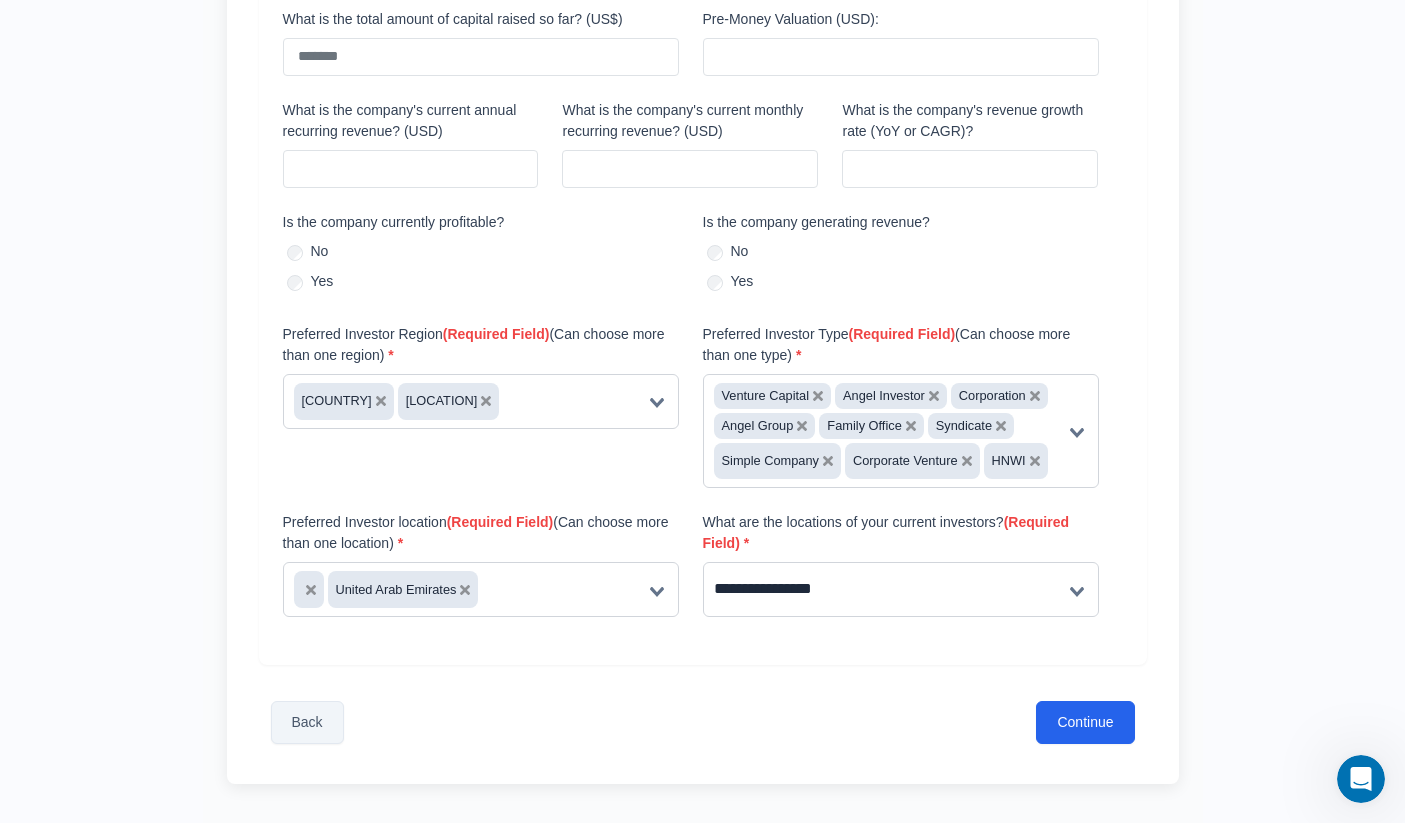 click on "Preferred Investor Region* (Required Field) (Can choose more than one region) [COUNTRY] Loading... Preferred Investor Type  (Required Field)  (Can choose more than one type) Venture Capital Angel Investor Corporation Angel Group Family Office Syndicate Simple Company Corporate Venture HNWI Loading... Preferred Investor location  (Required Field)  (Can choose more than one location) [COUNTRY] Loading... [COUNTRY]" at bounding box center [703, 298] 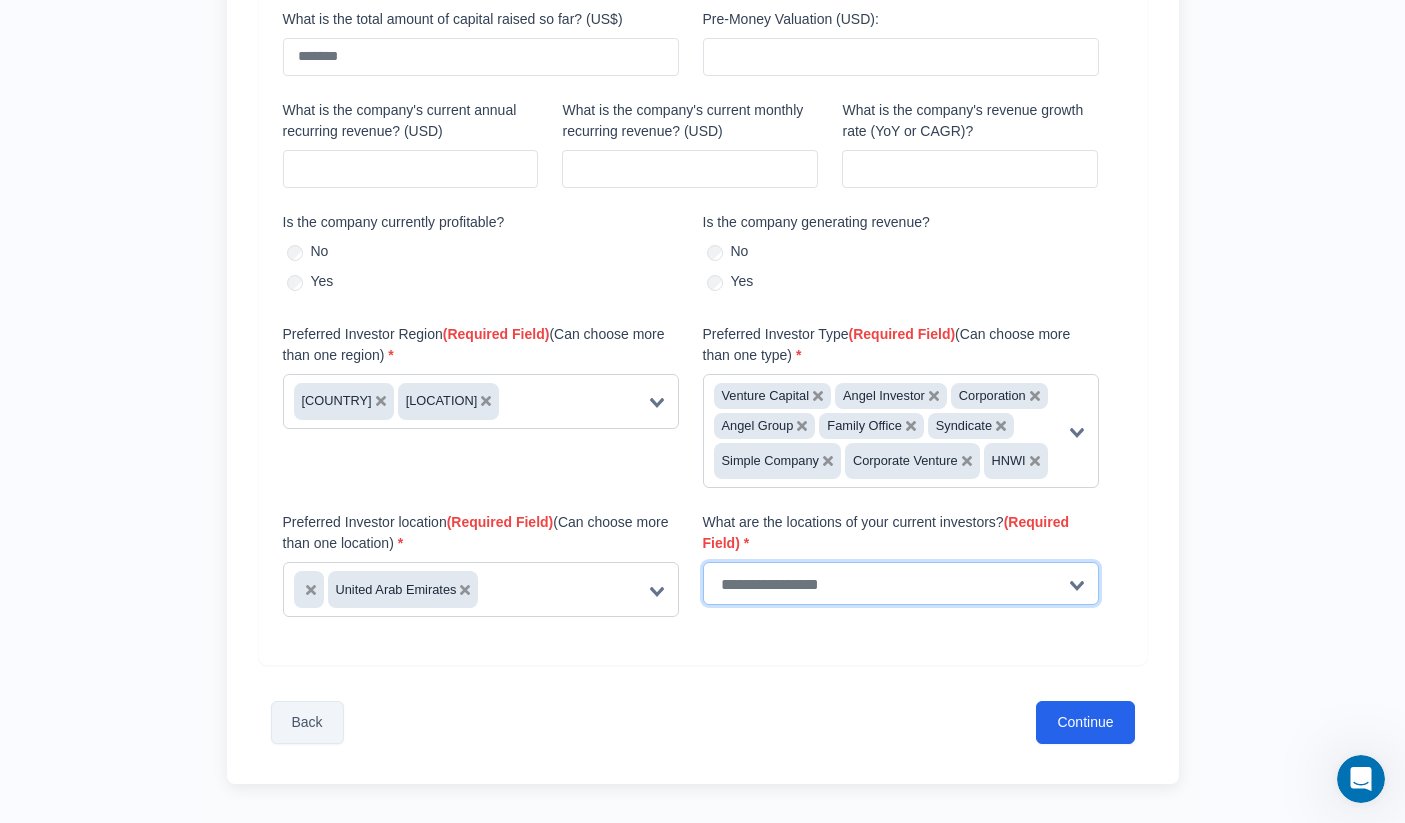 click on "Loading..." 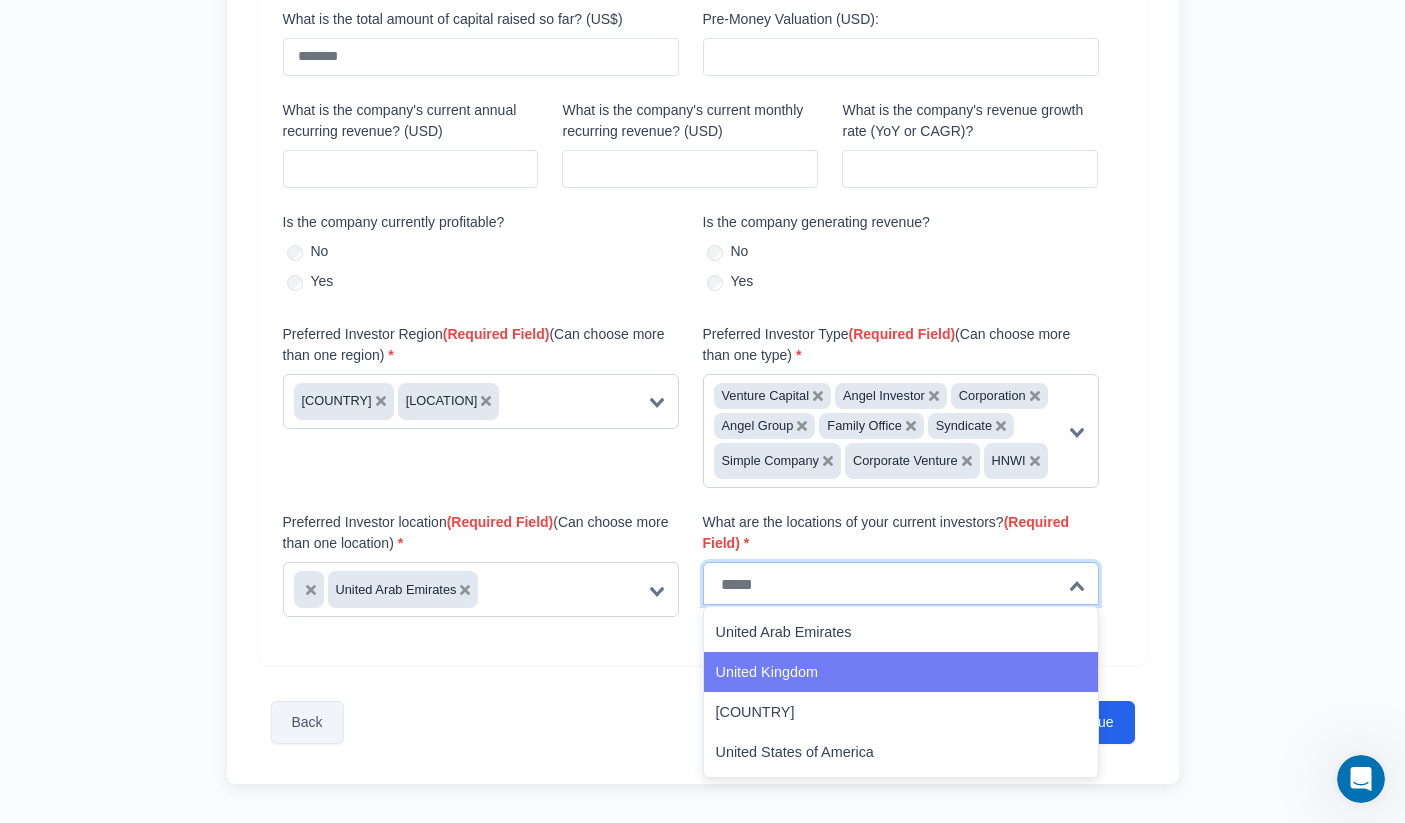 click on "United Kingdom" 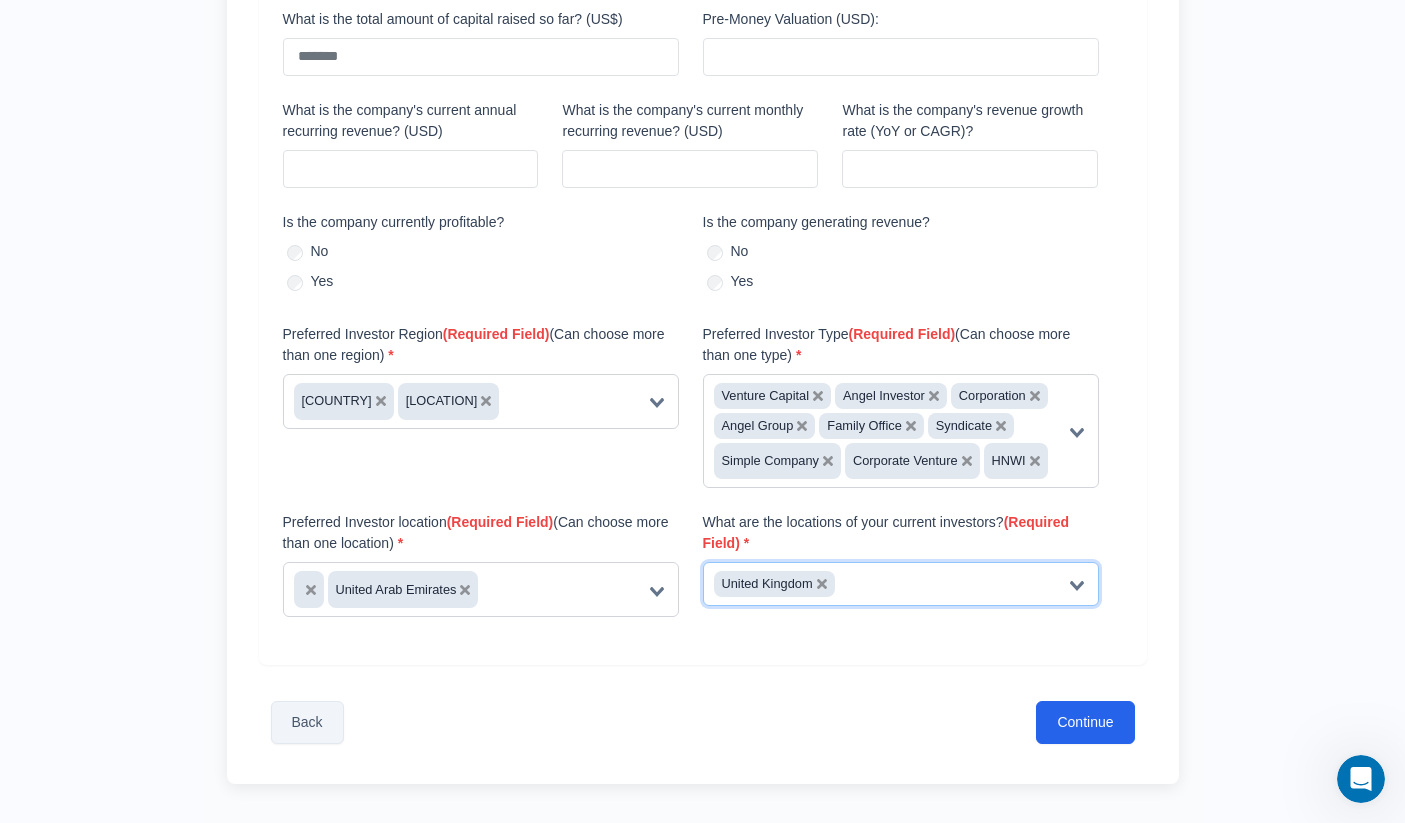 click 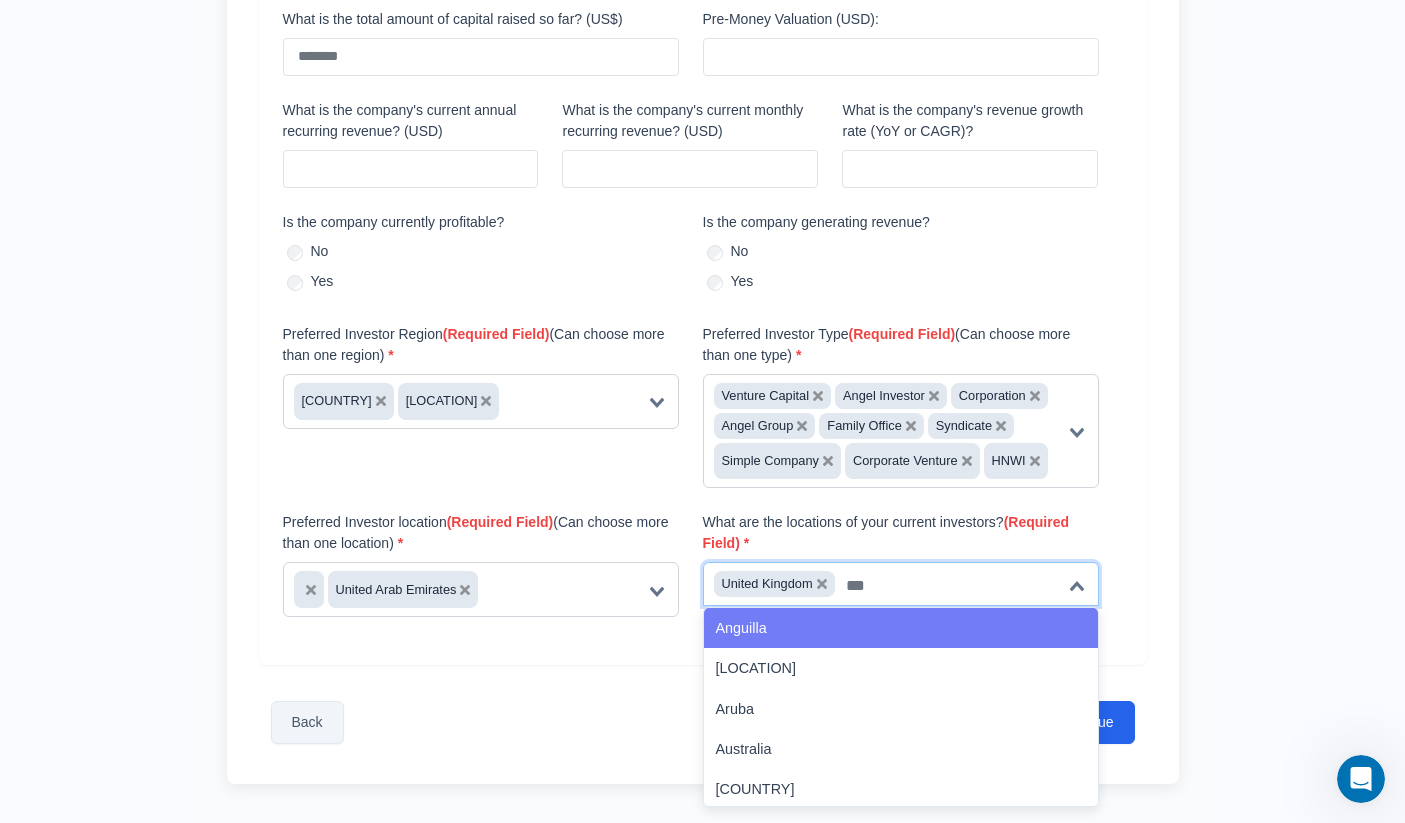scroll, scrollTop: 0, scrollLeft: 0, axis: both 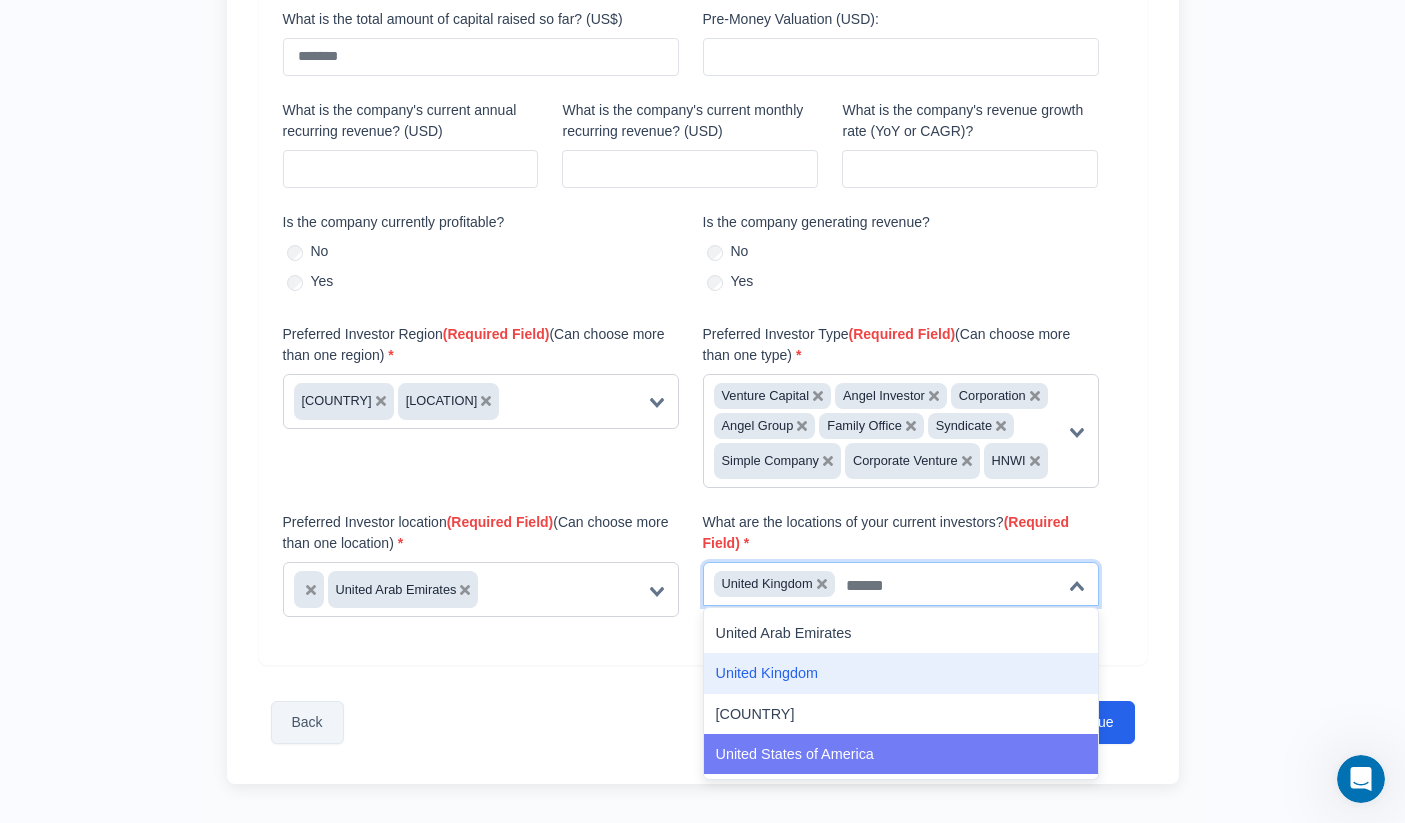 click on "United States of America" 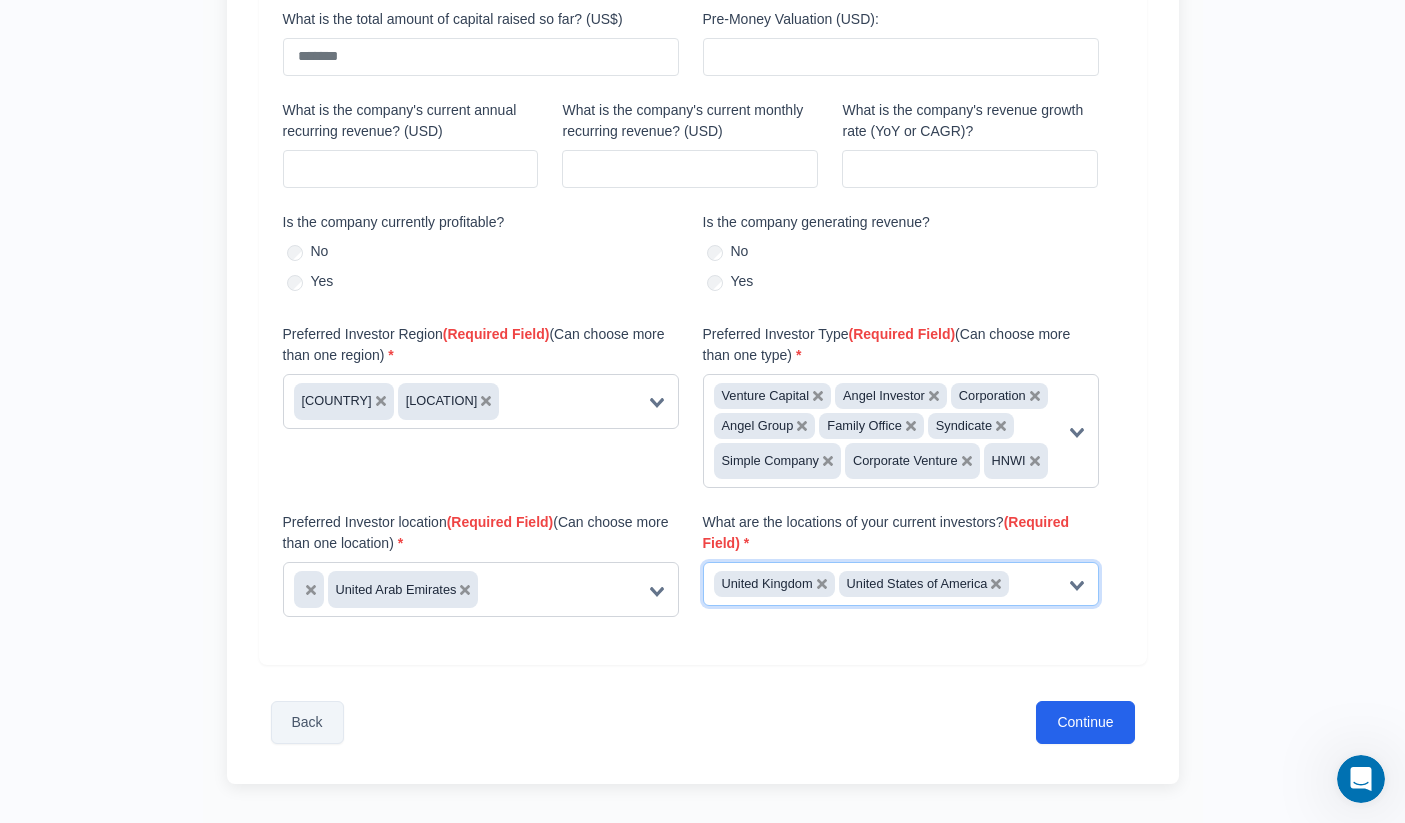 click 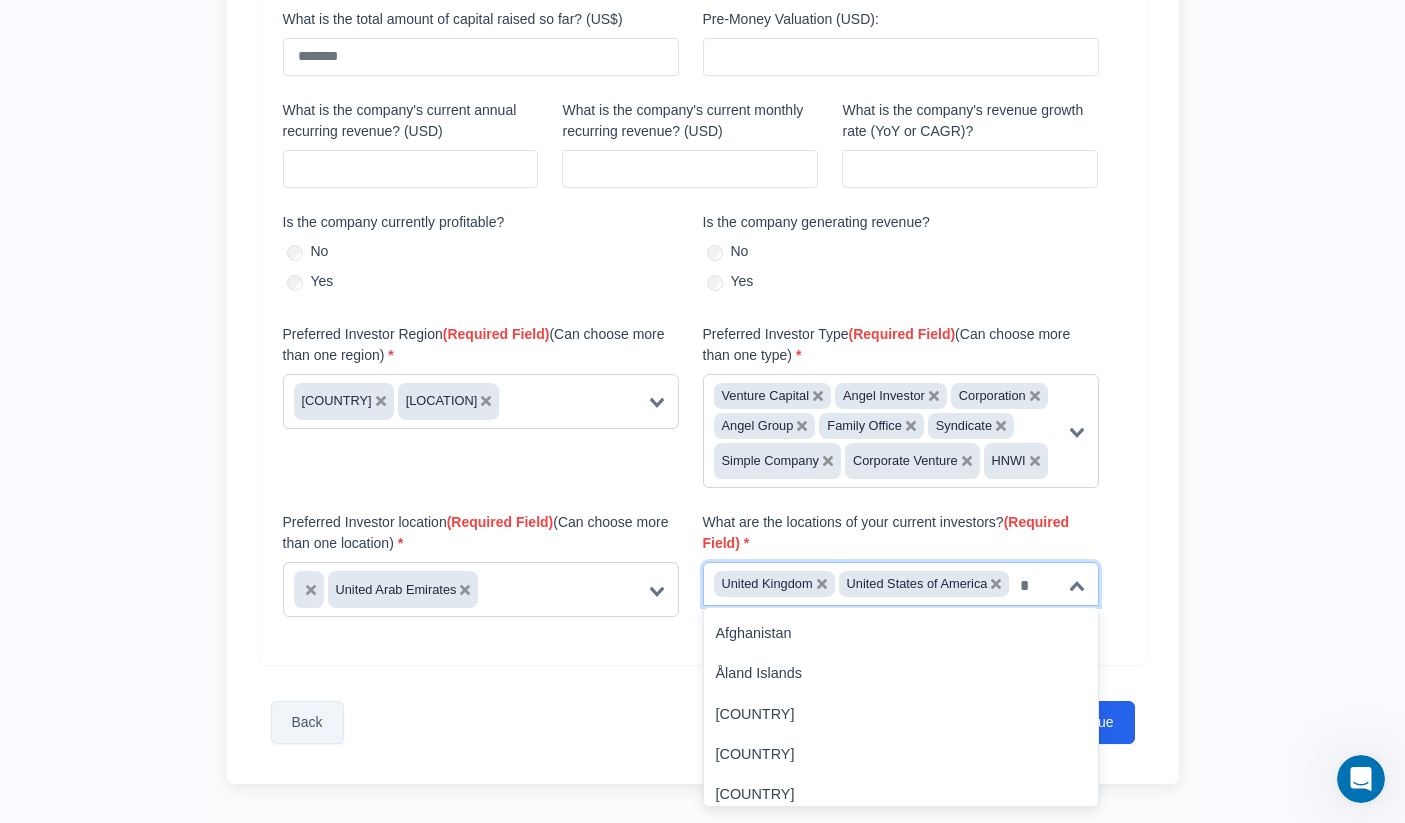 scroll, scrollTop: 0, scrollLeft: 0, axis: both 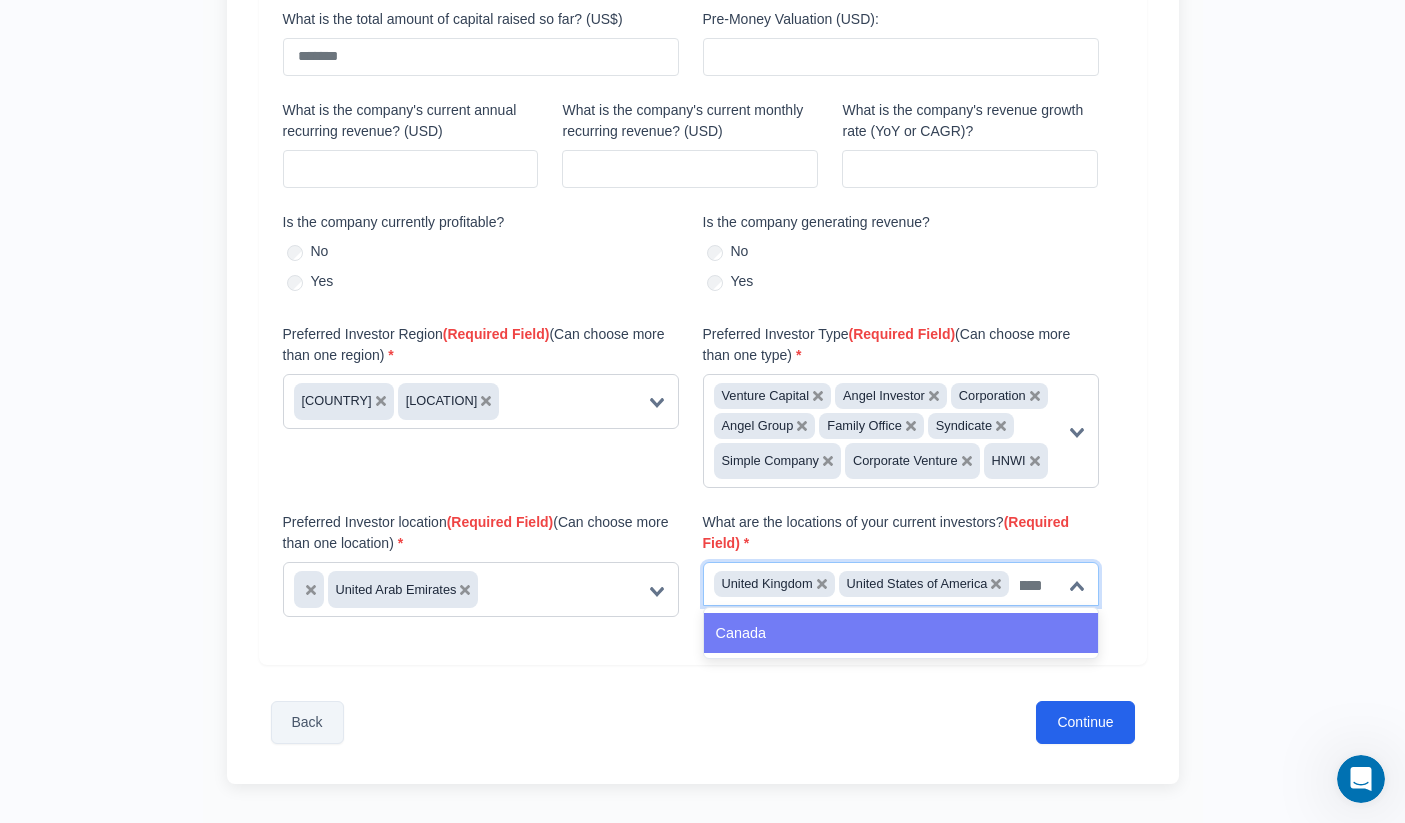 click on "Canada" 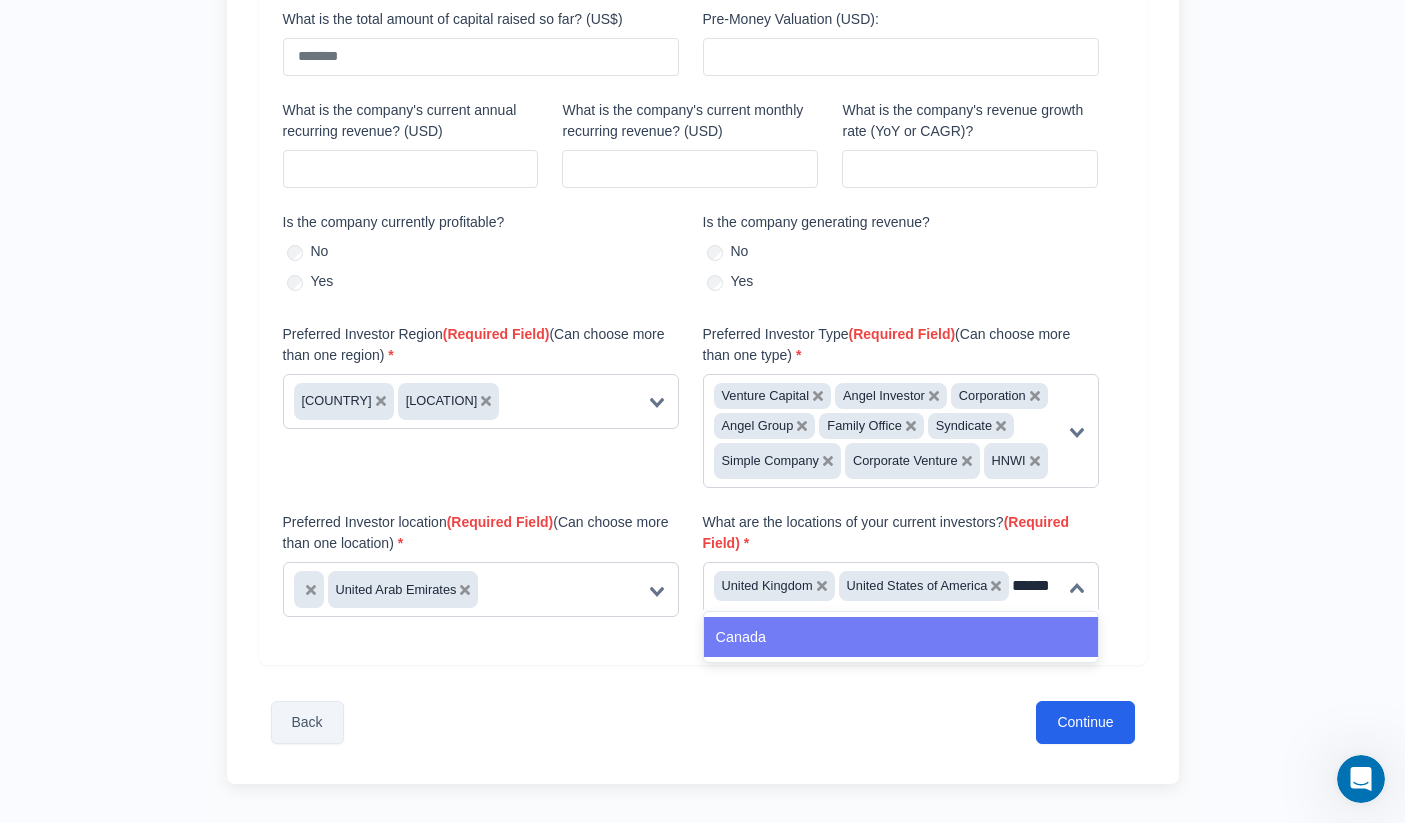 type 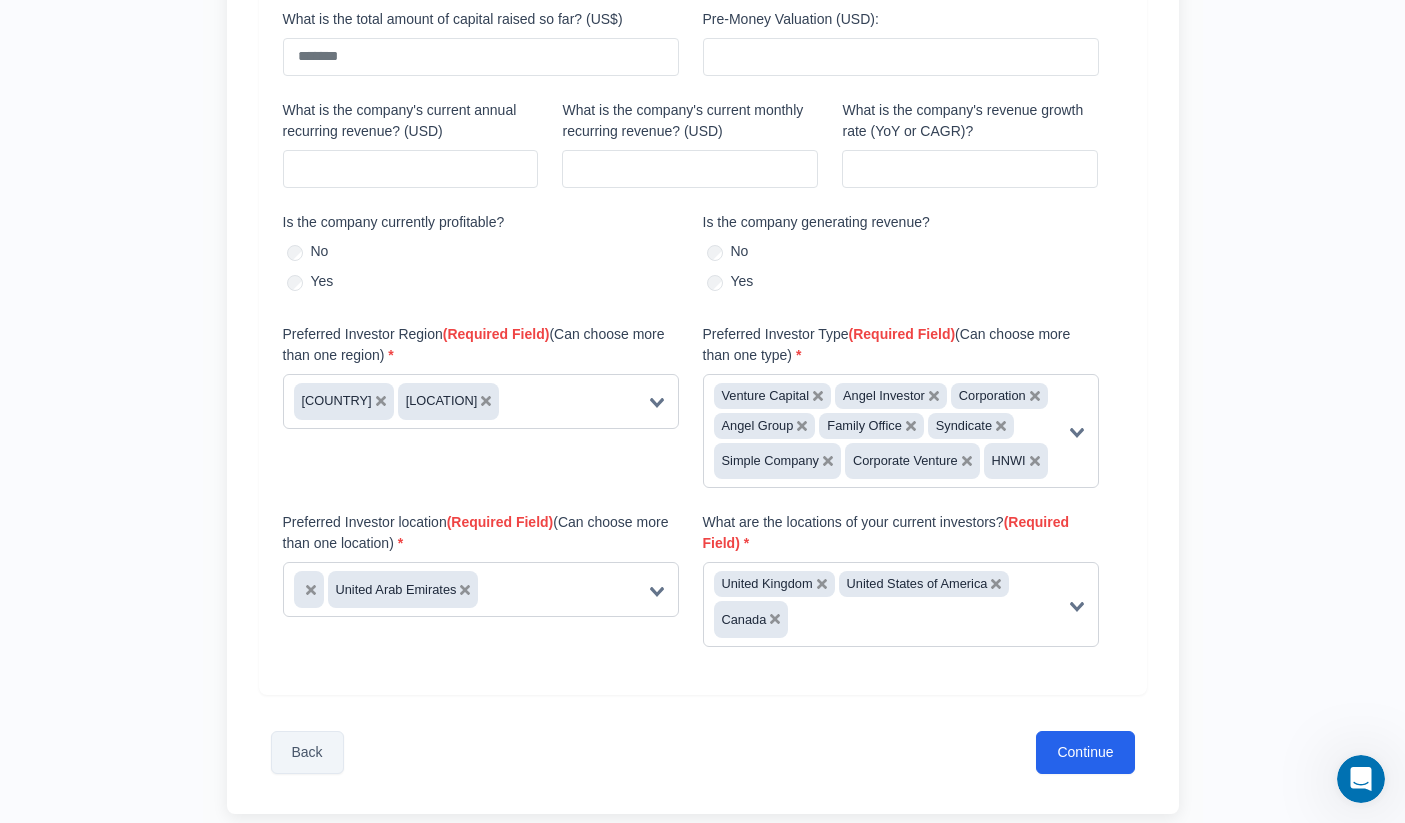 scroll, scrollTop: 0, scrollLeft: 0, axis: both 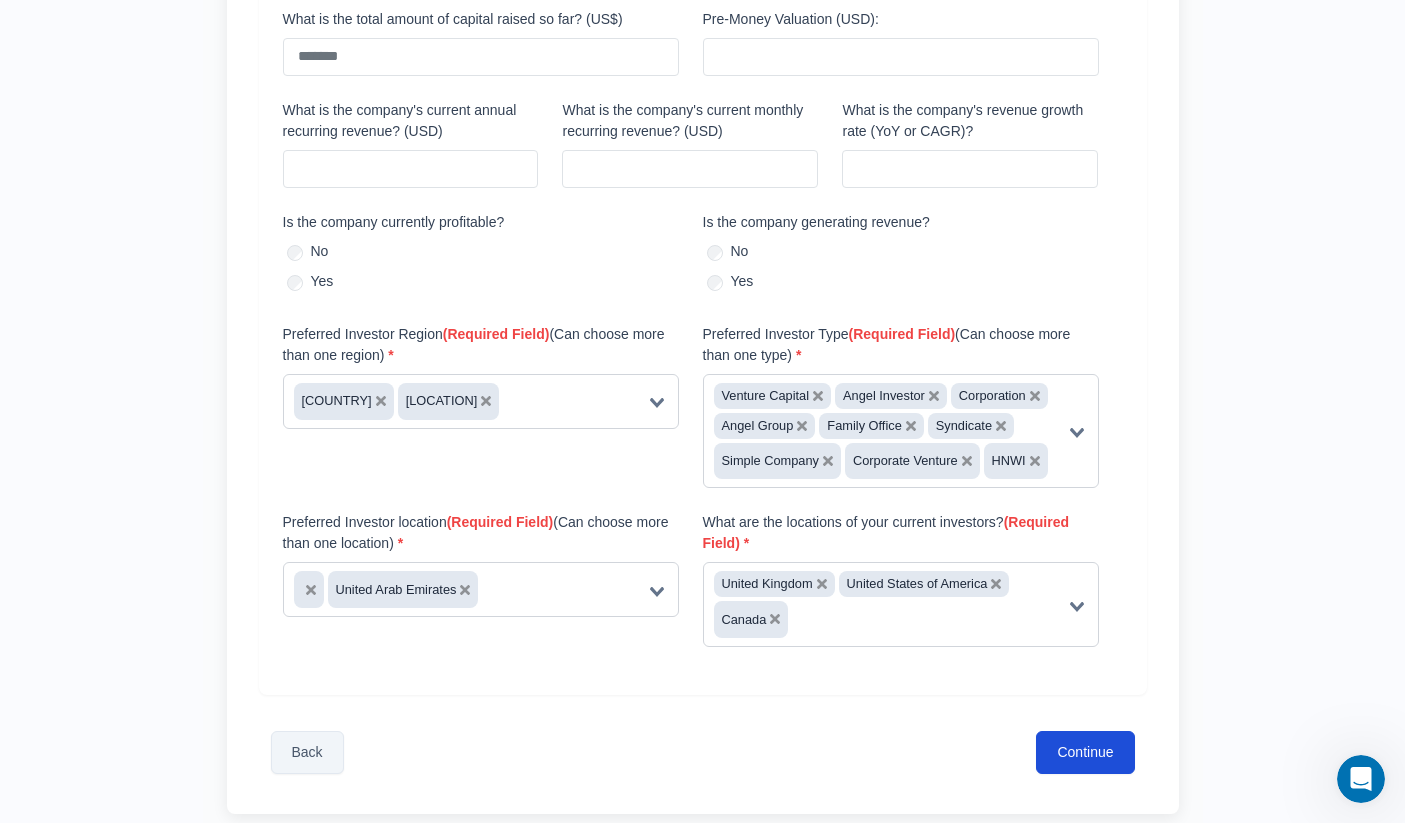 click on "Continue" at bounding box center [1085, 752] 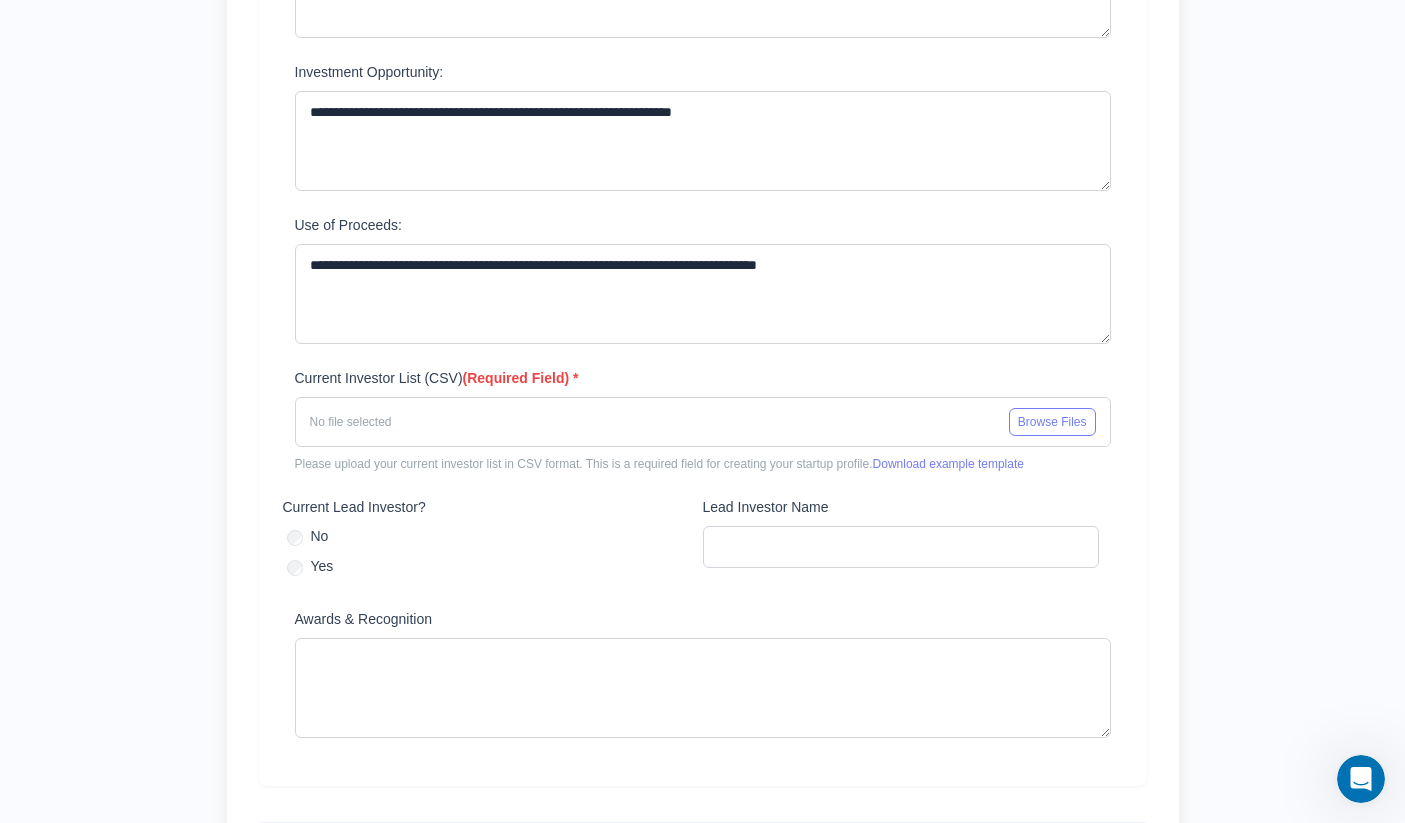 scroll, scrollTop: 735, scrollLeft: 0, axis: vertical 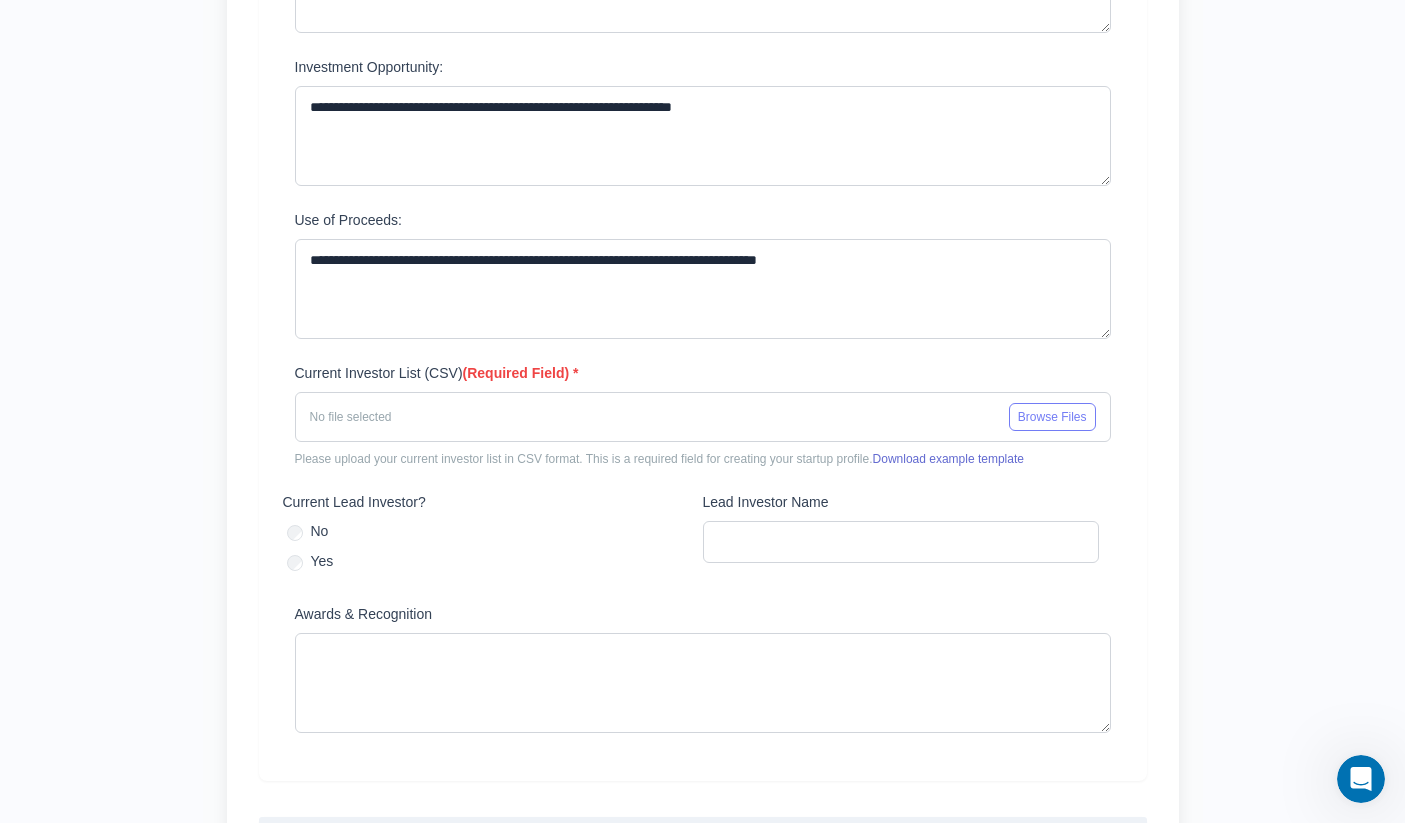 click on "Download example template" at bounding box center (948, 459) 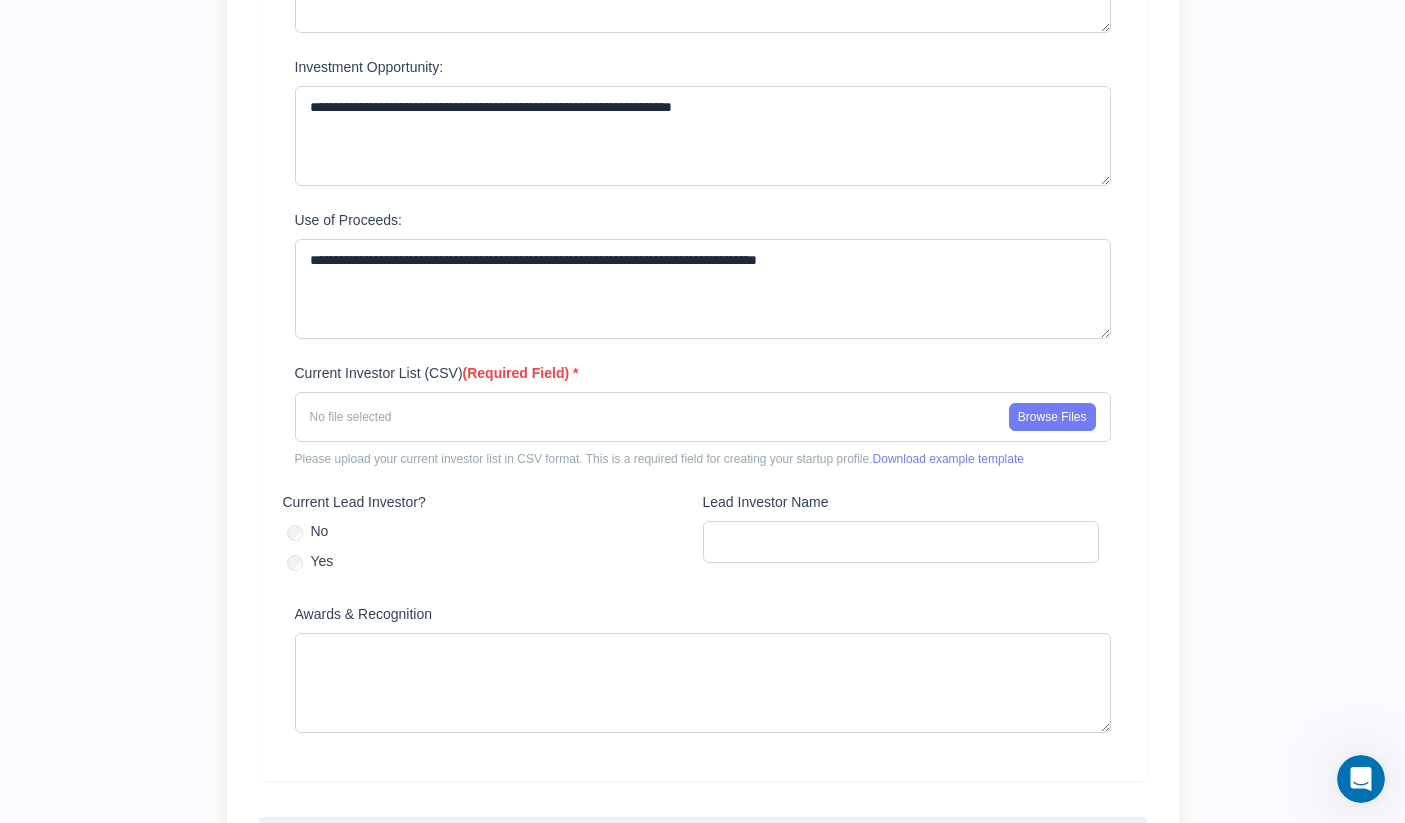 click on "Browse Files" at bounding box center [1052, 417] 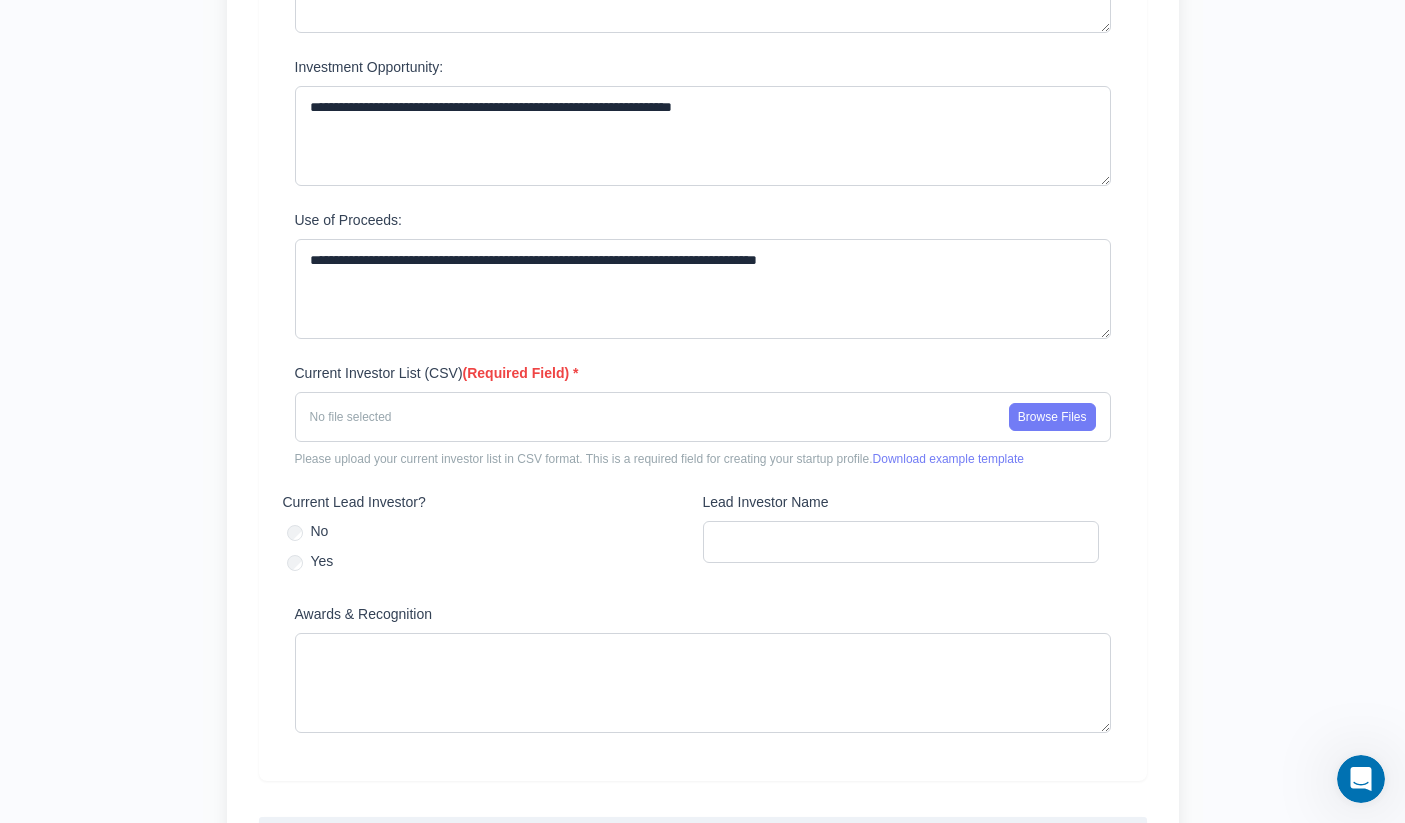 type on "**********" 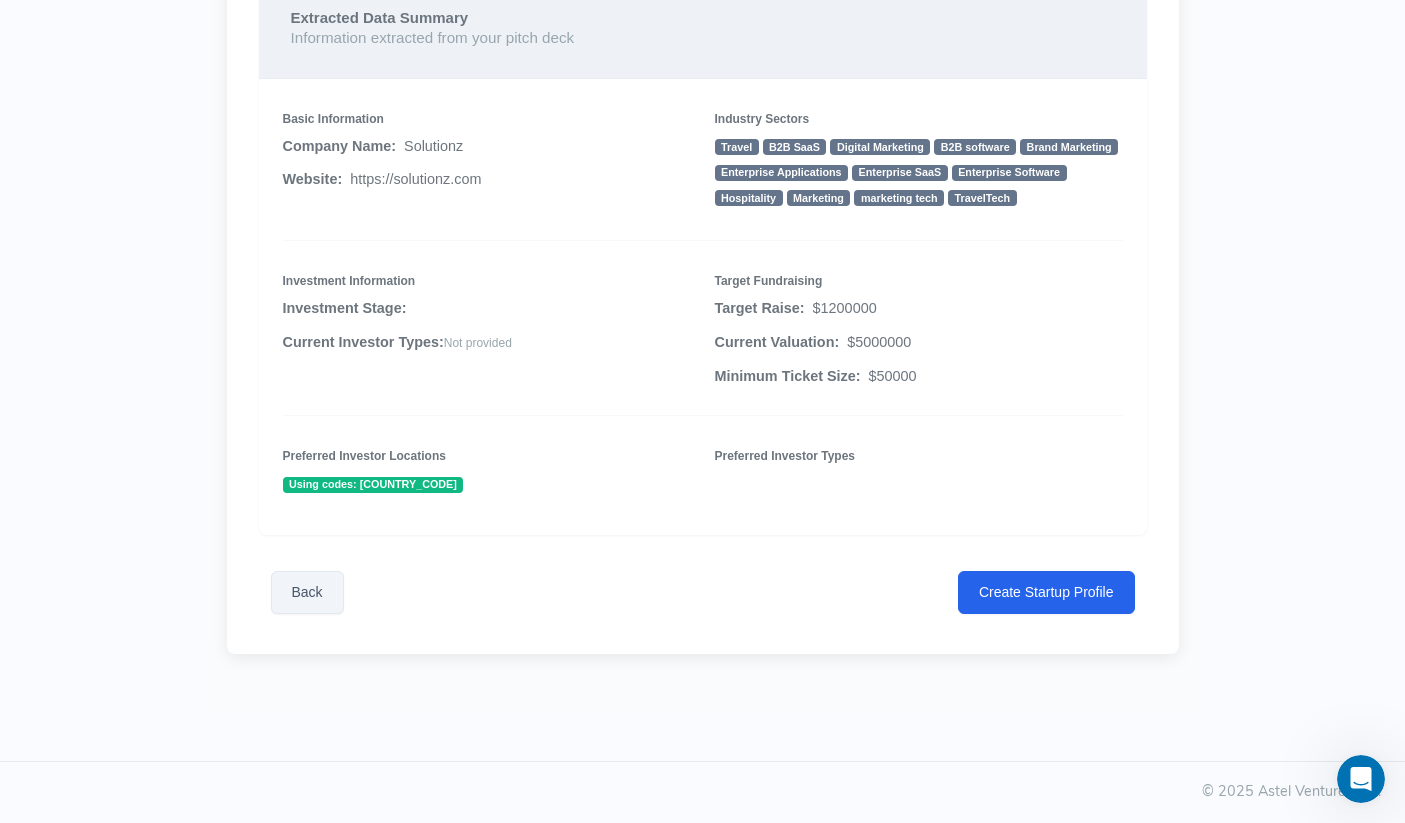 scroll, scrollTop: 1610, scrollLeft: 0, axis: vertical 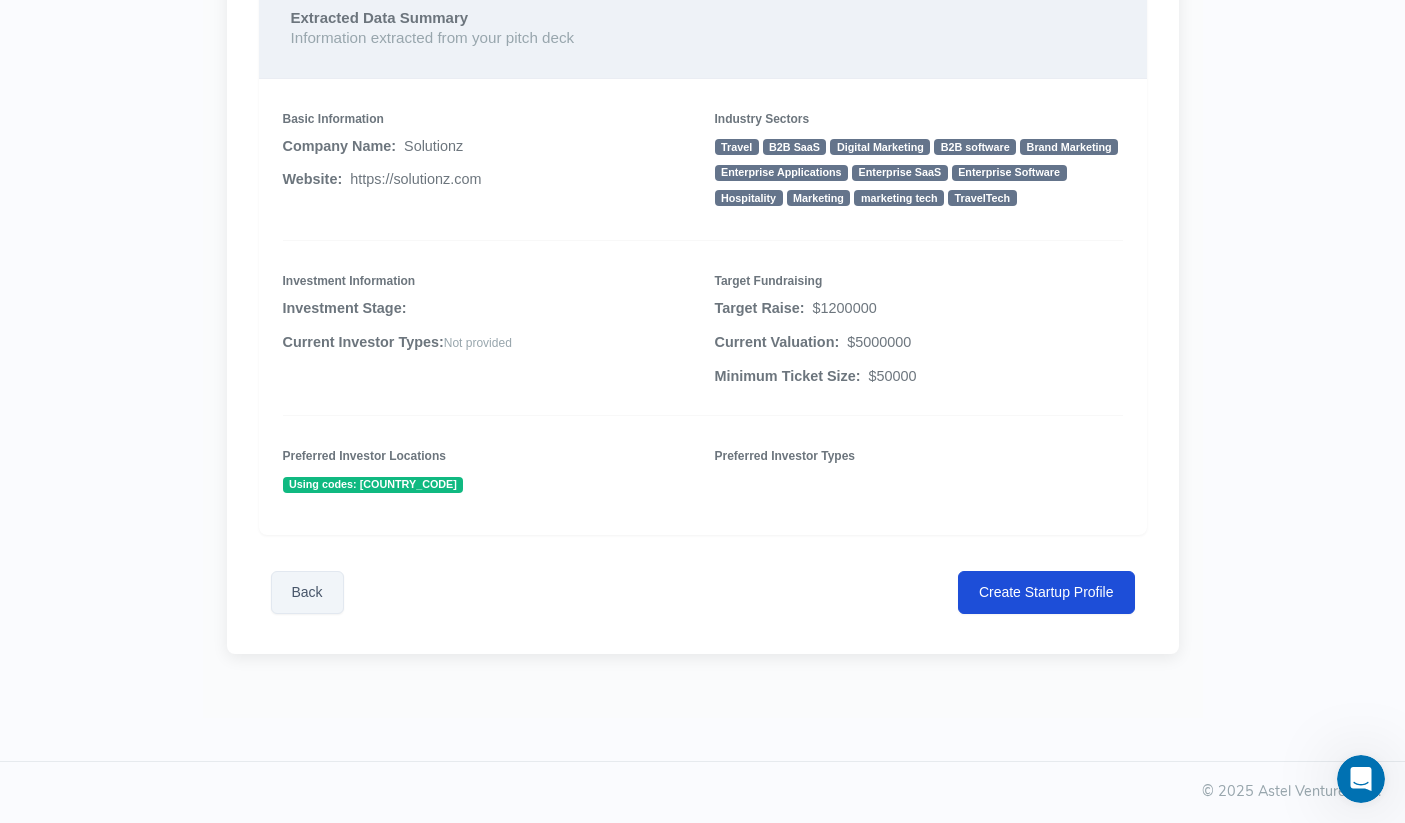 click on "Create Startup Profile" at bounding box center (1046, 592) 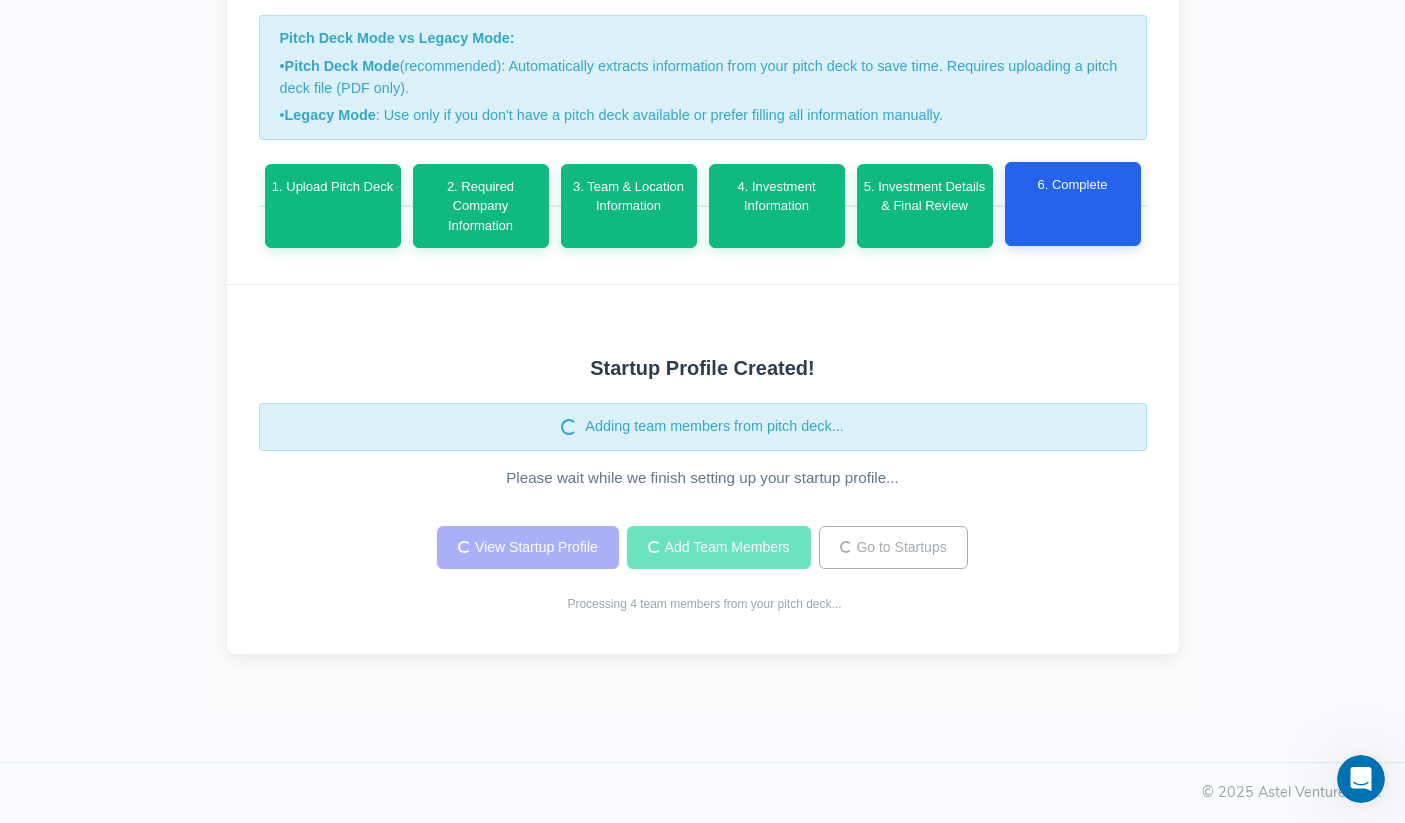 scroll, scrollTop: 149, scrollLeft: 0, axis: vertical 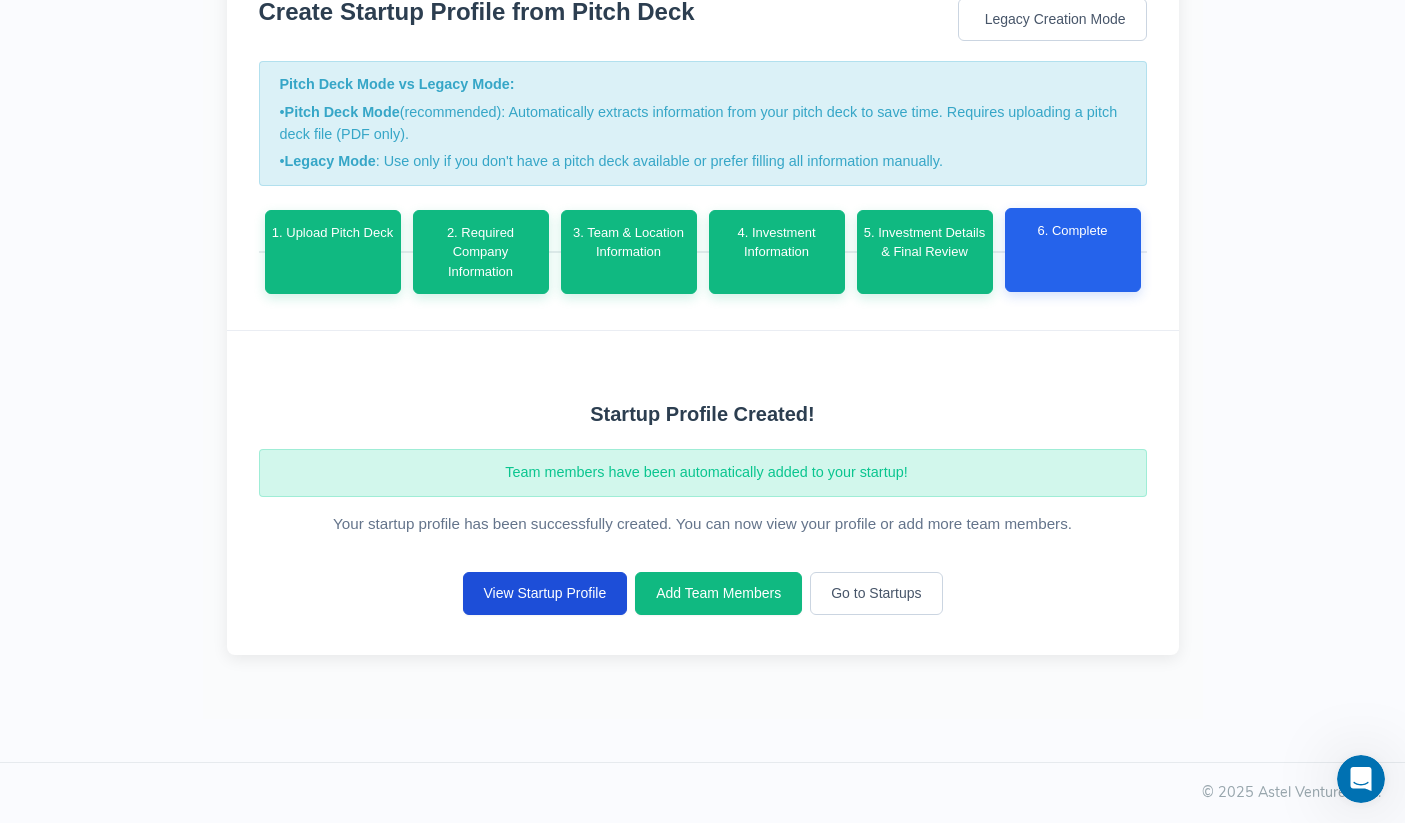 click on "View Startup Profile" at bounding box center (545, 593) 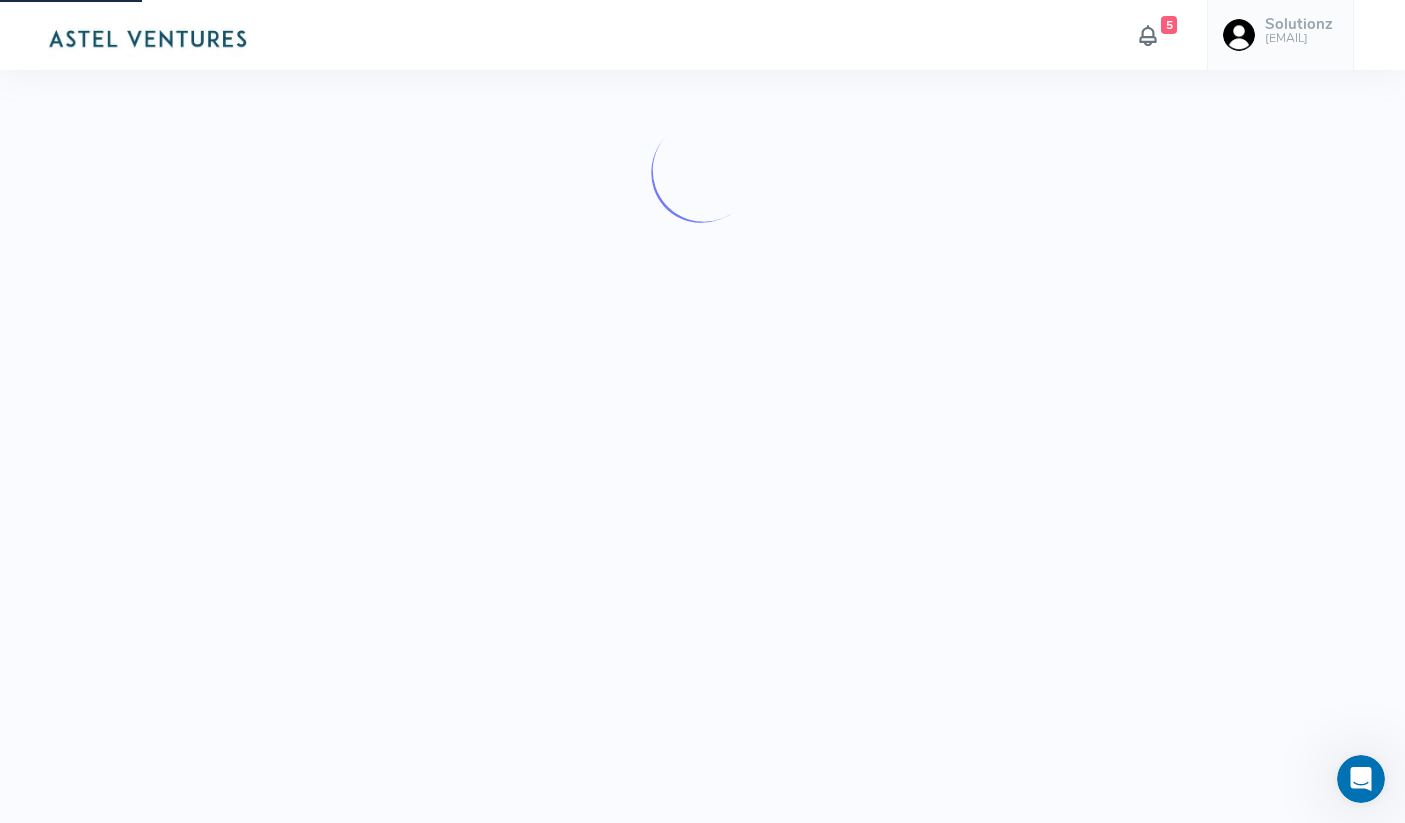 scroll, scrollTop: 0, scrollLeft: 0, axis: both 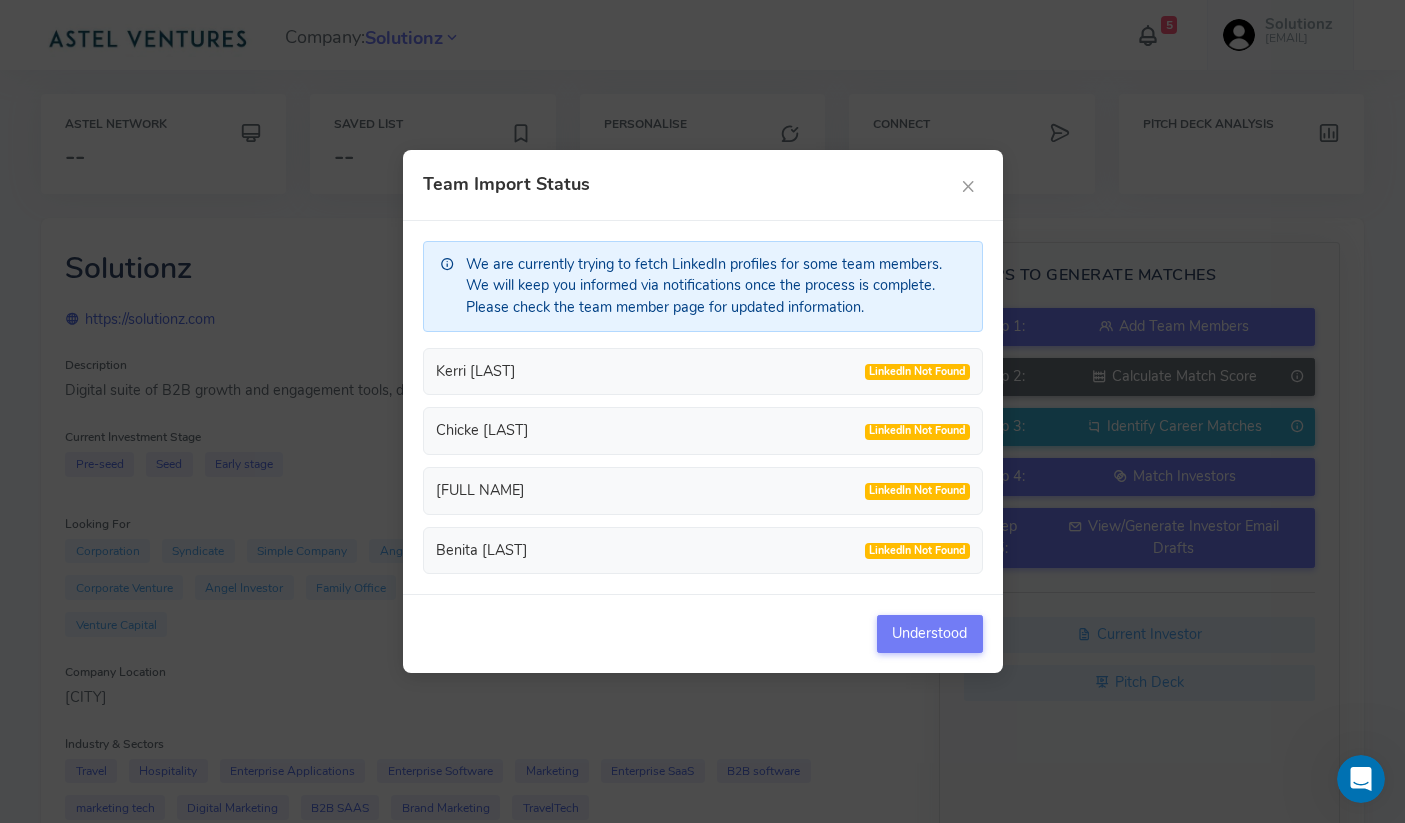 click on "LinkedIn Not Found" at bounding box center (917, 372) 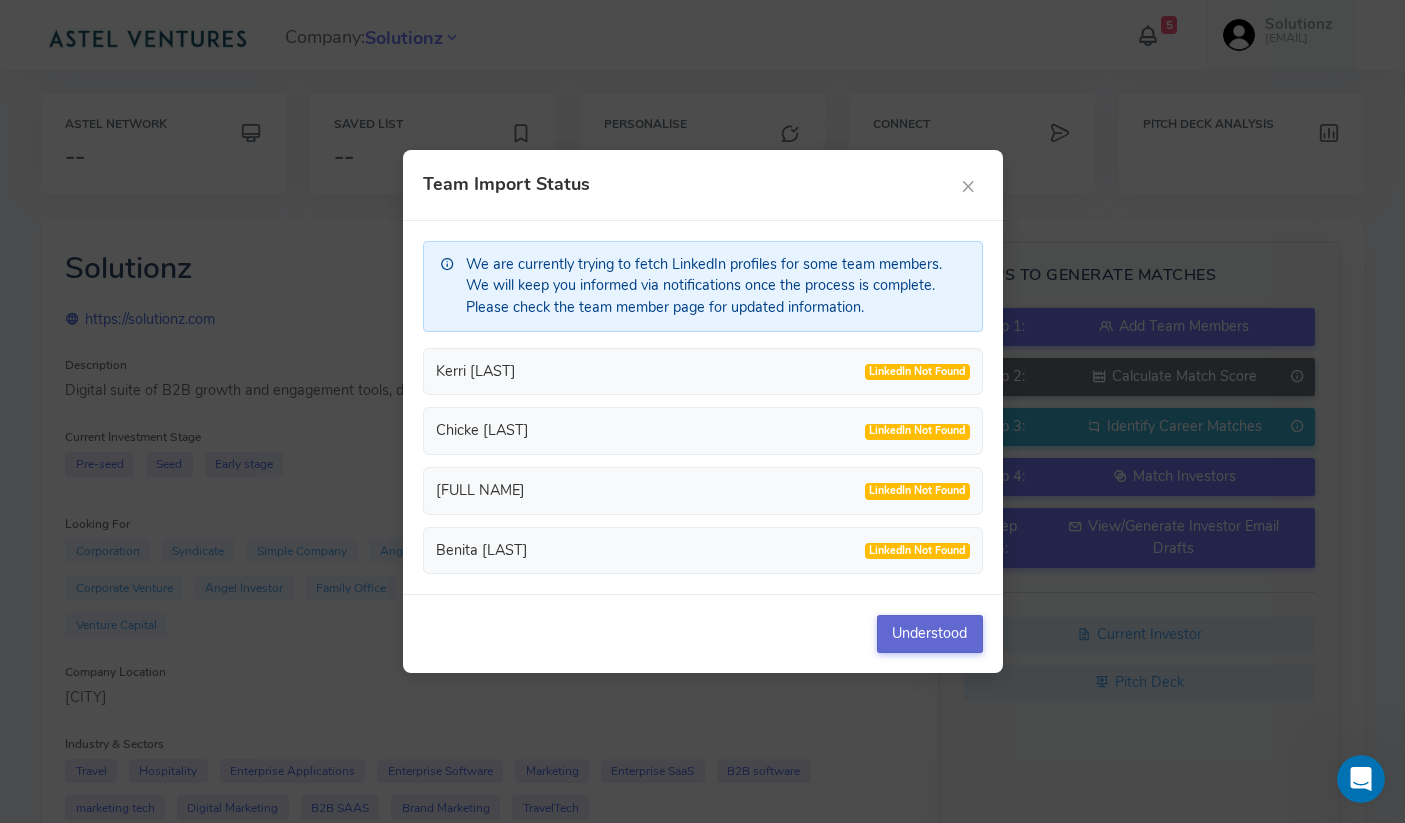 click on "Understood" at bounding box center (930, 634) 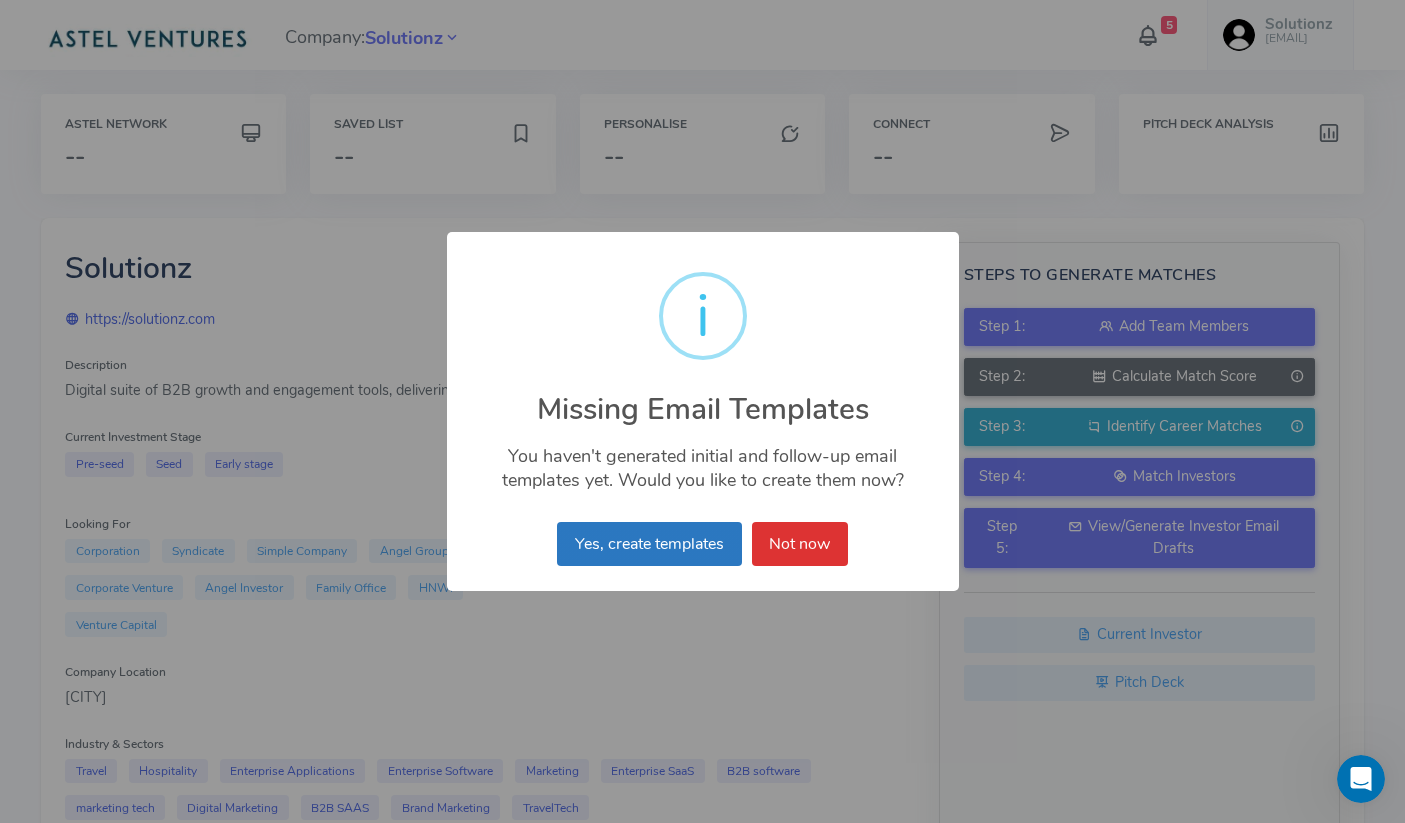 click on "Yes, create templates" at bounding box center (649, 544) 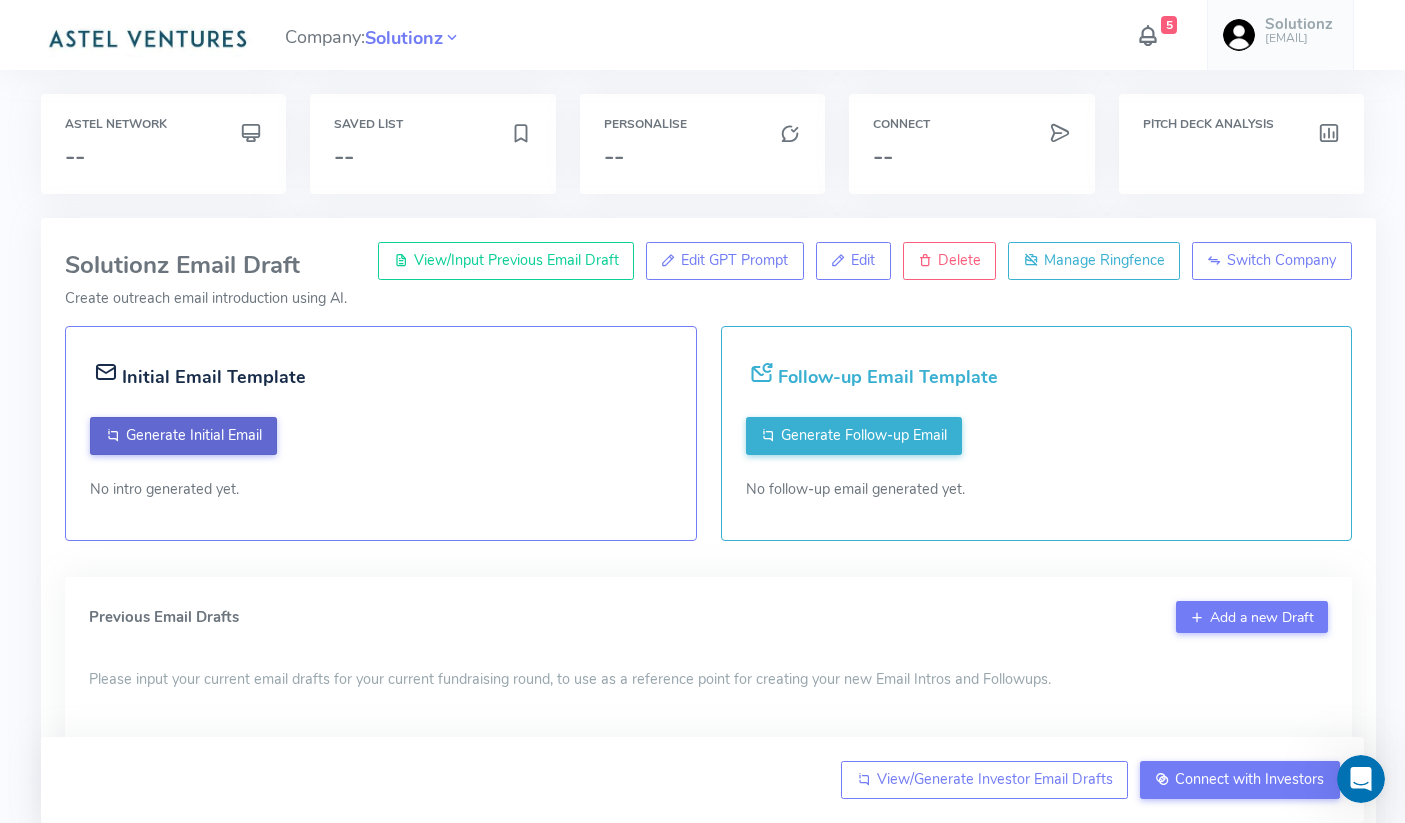 click on "Generate Initial Email" at bounding box center (194, 435) 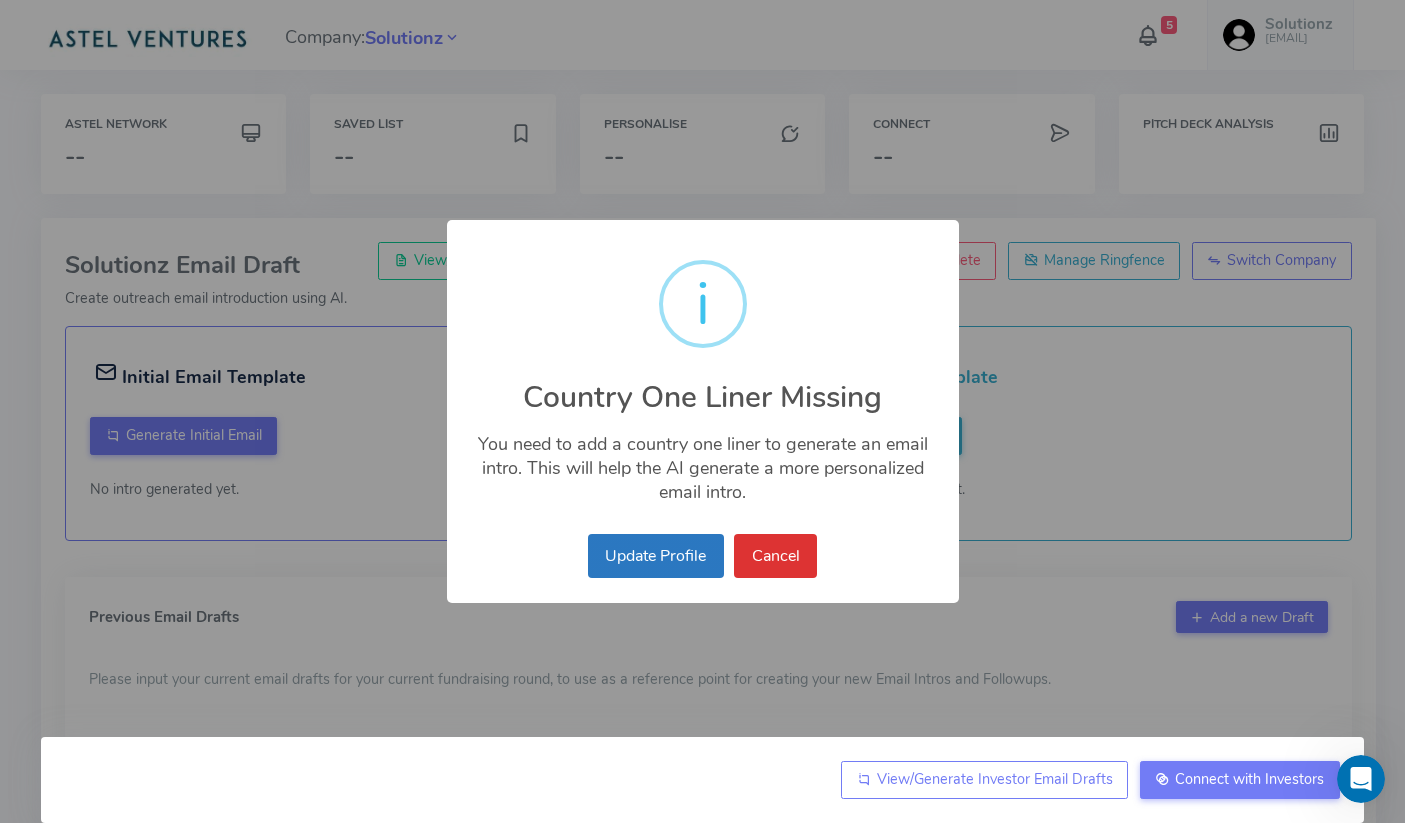 click on "Update Profile" at bounding box center [656, 556] 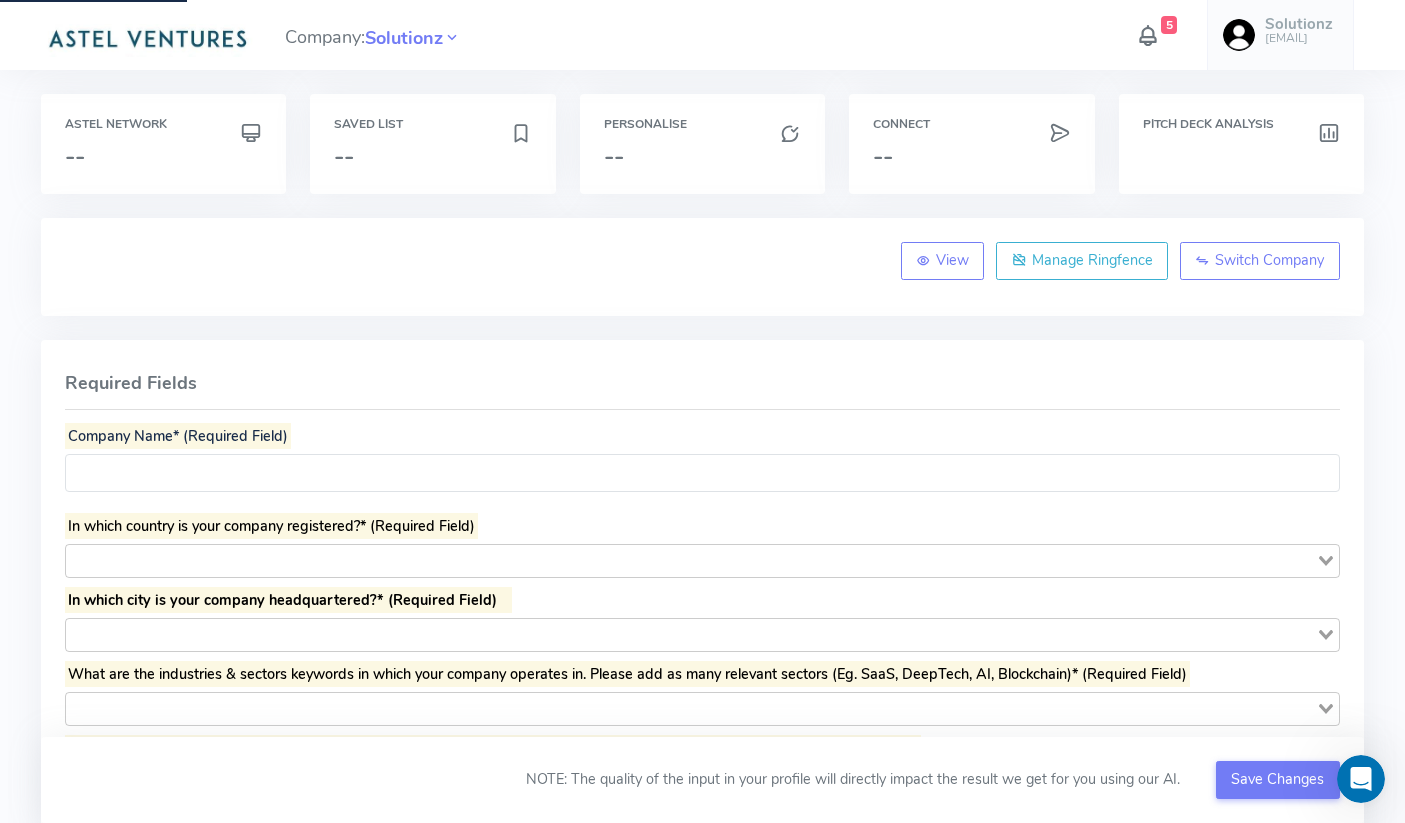 type on "*********" 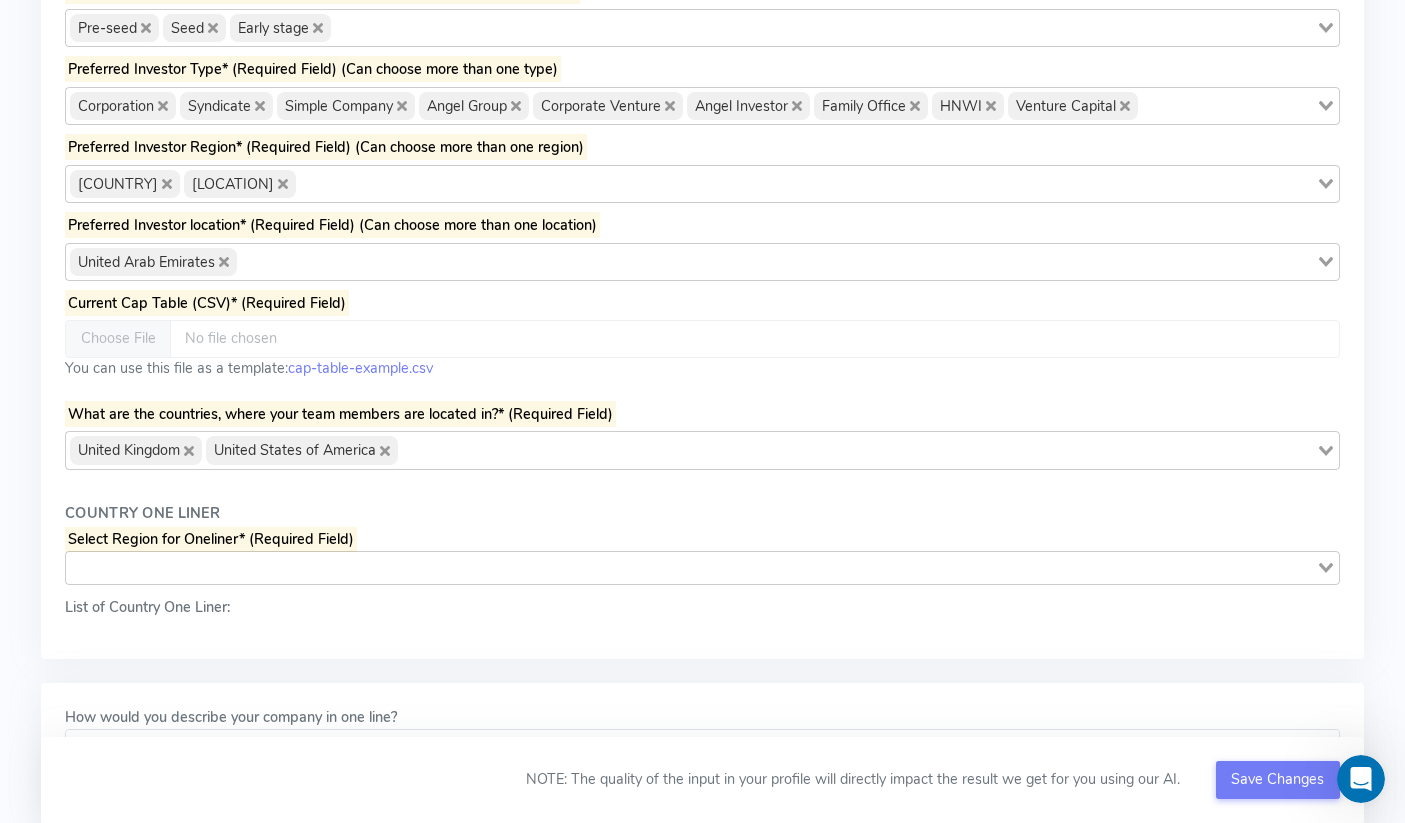 scroll, scrollTop: 1225, scrollLeft: 0, axis: vertical 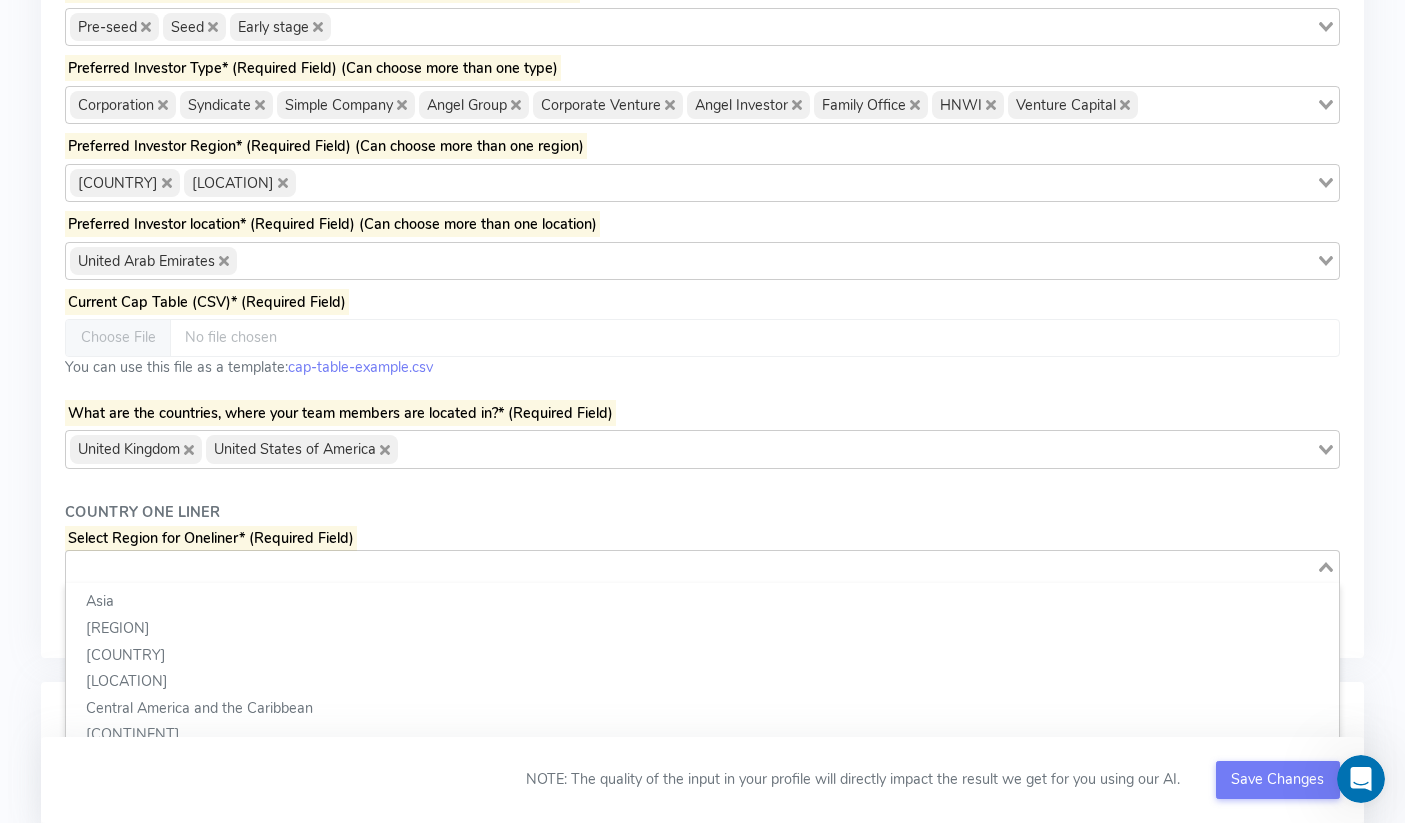 click 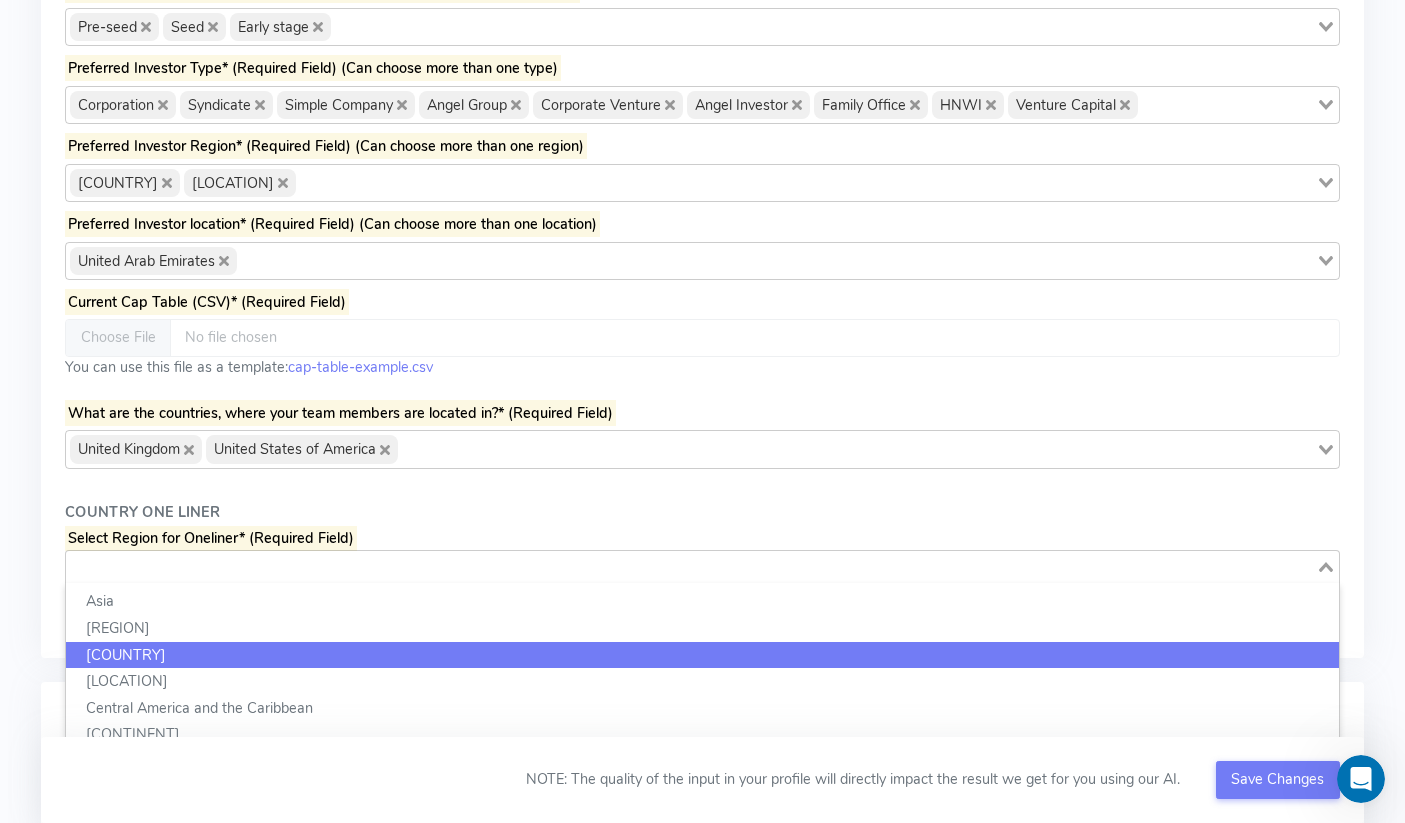 click on "[COUNTRY]" 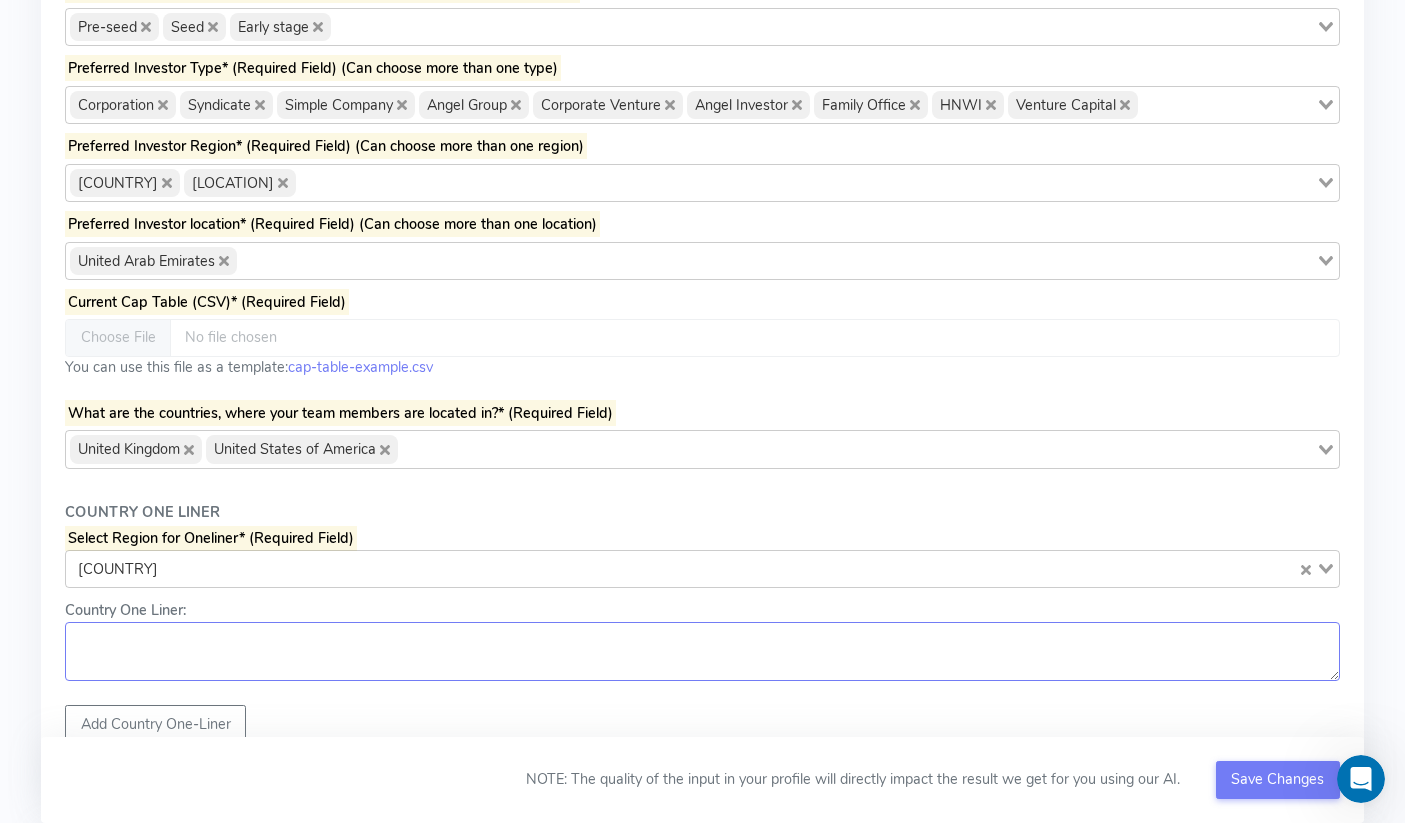click on "Country One Liner:" at bounding box center (702, 652) 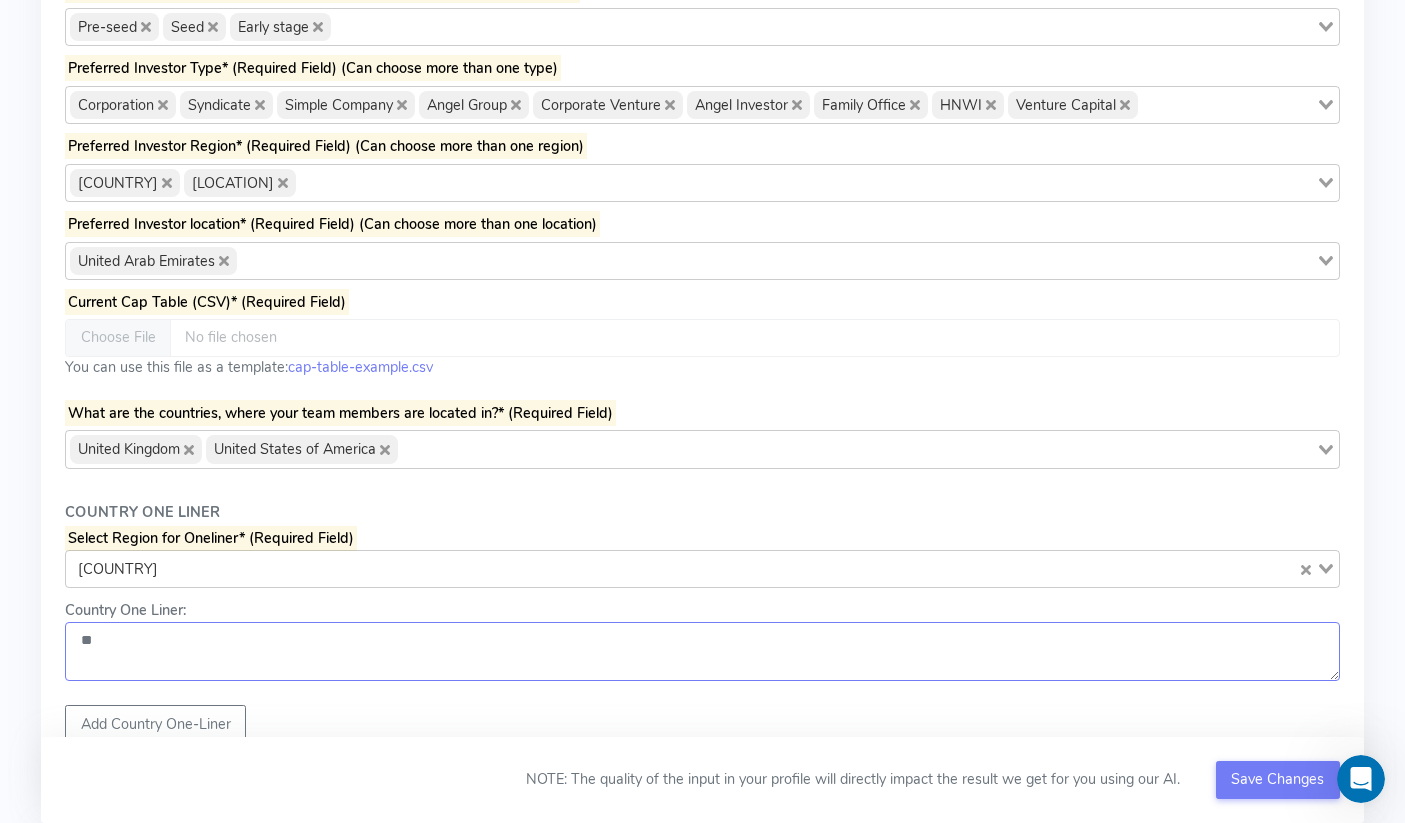 type on "*" 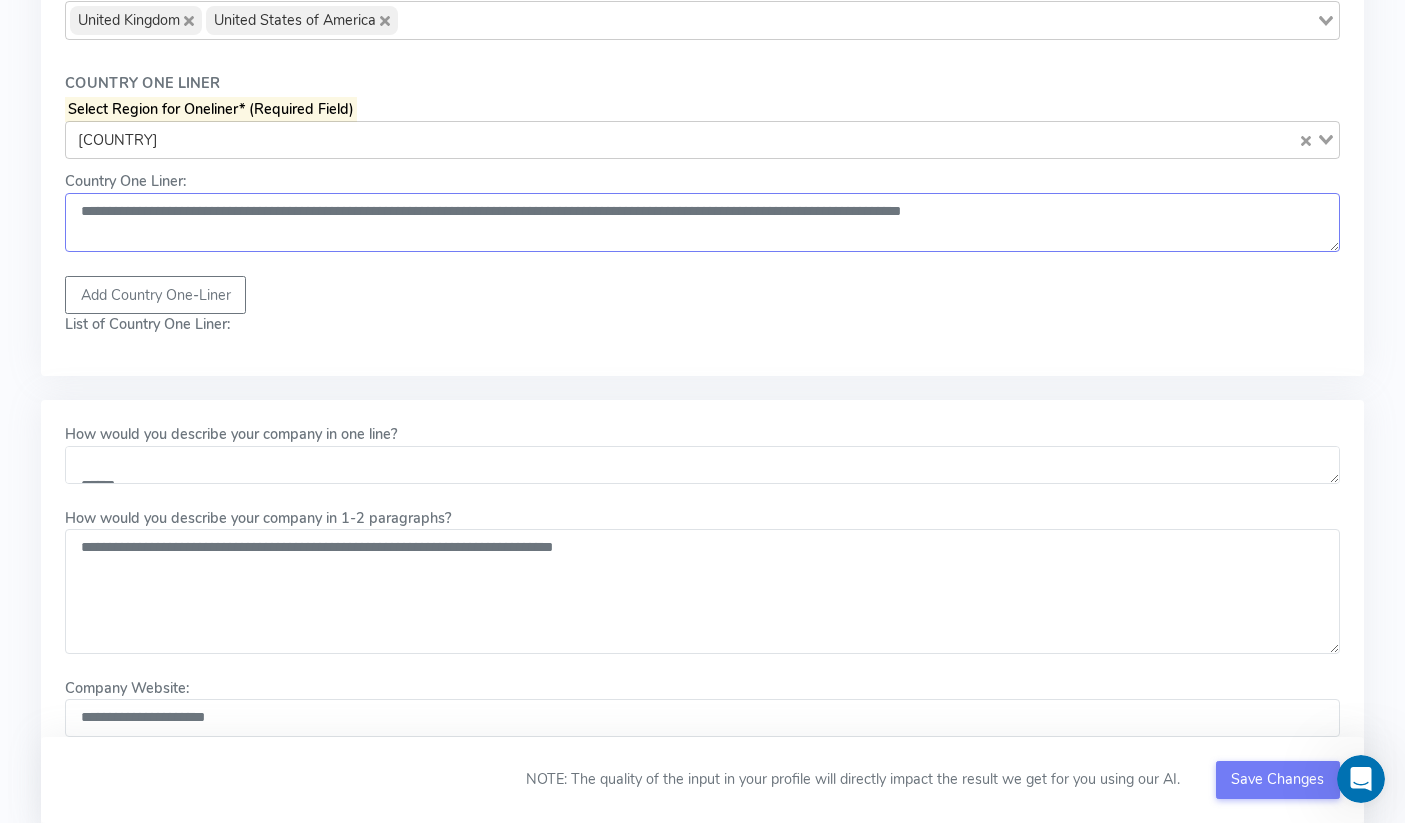 scroll, scrollTop: 1663, scrollLeft: 0, axis: vertical 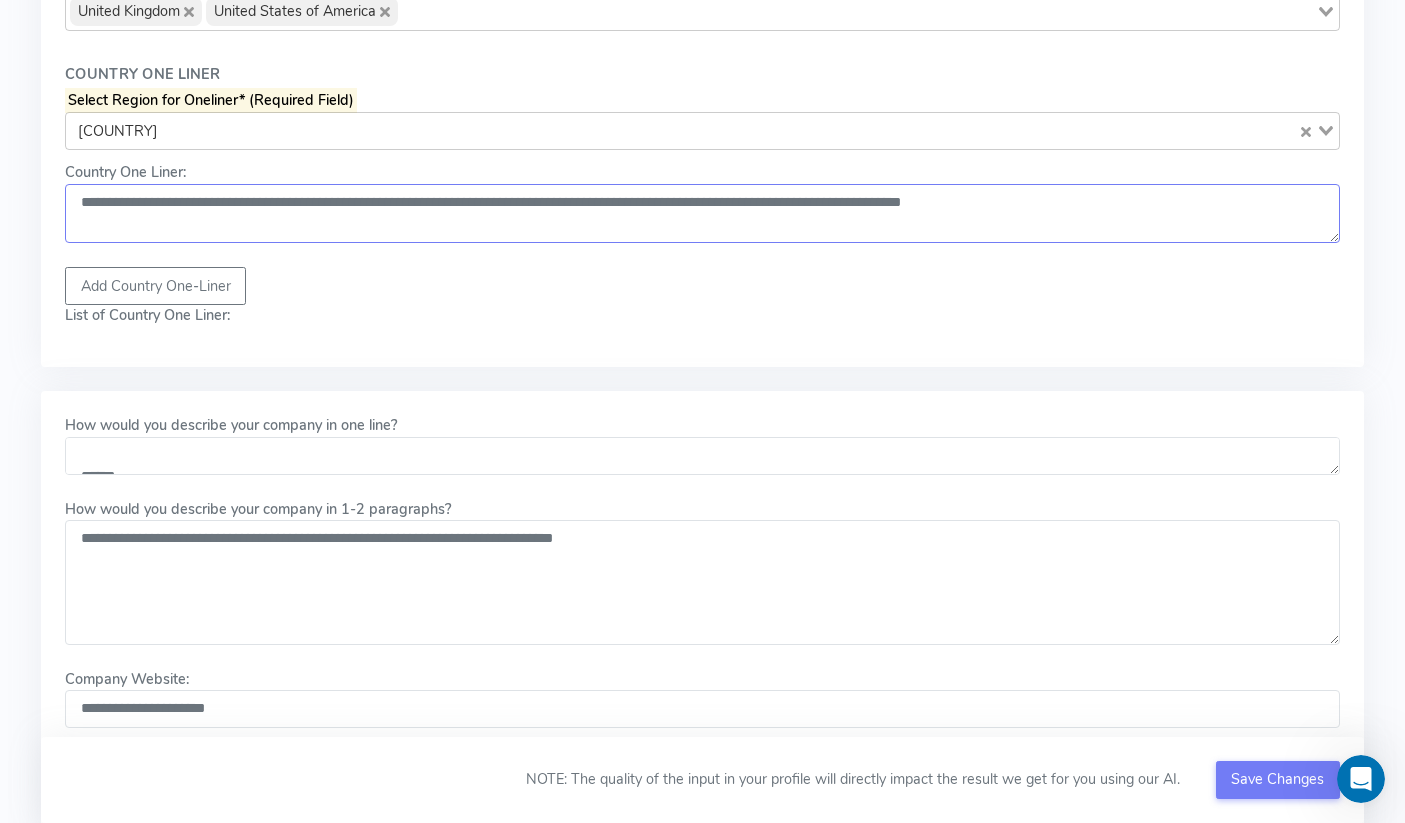 drag, startPoint x: 80, startPoint y: 203, endPoint x: 628, endPoint y: 251, distance: 550.09814 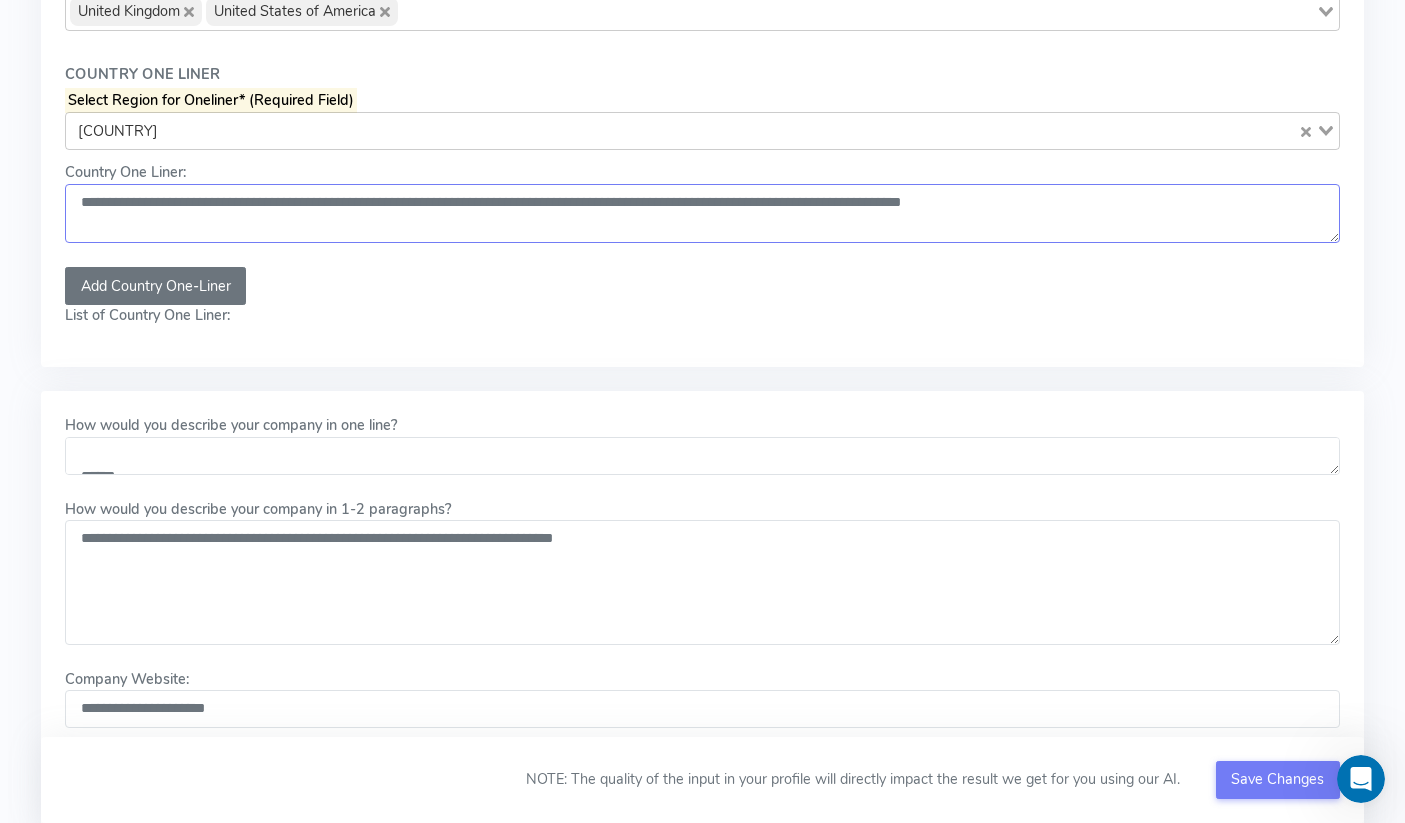 type on "**********" 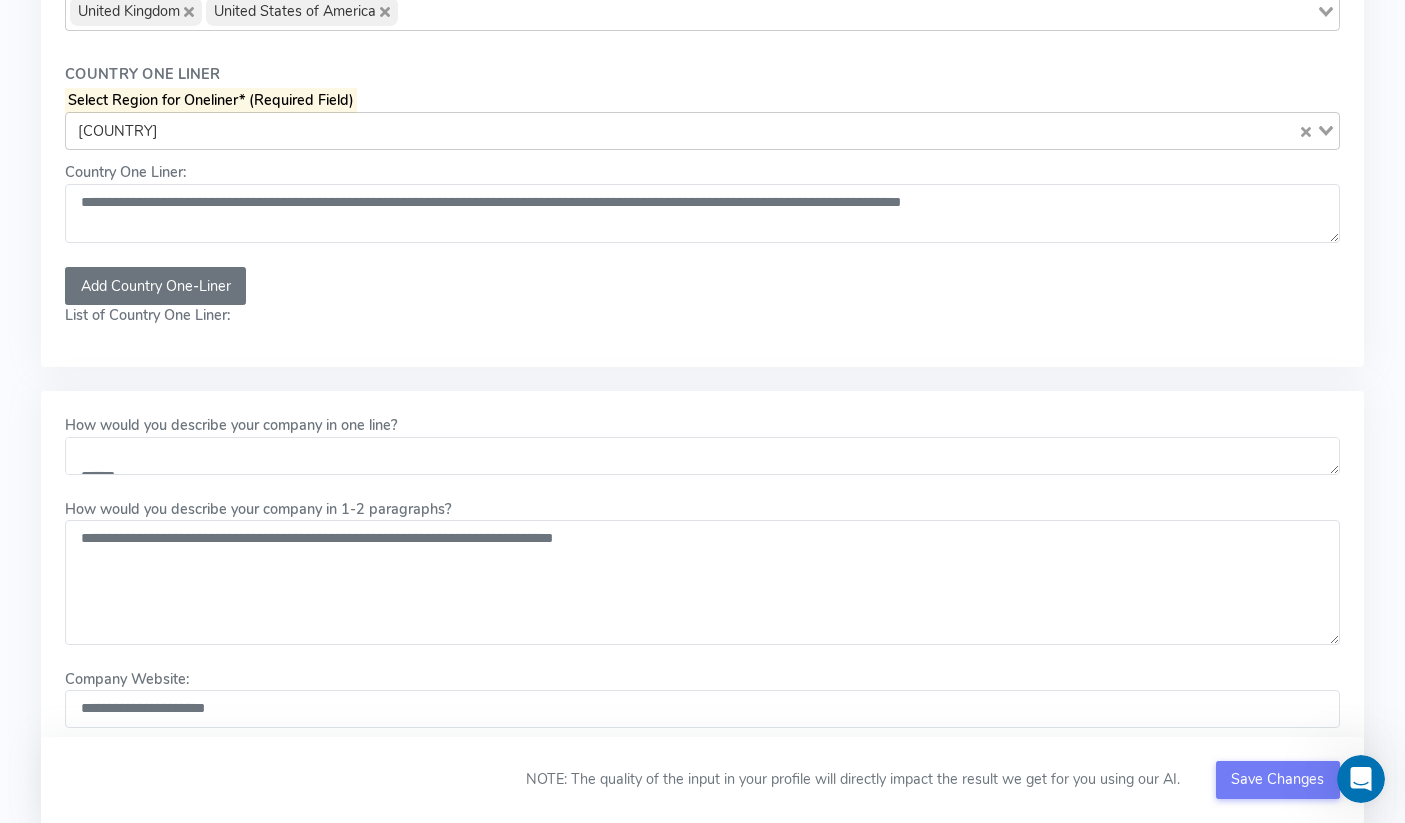 click on "Add Country One-Liner" at bounding box center [155, 286] 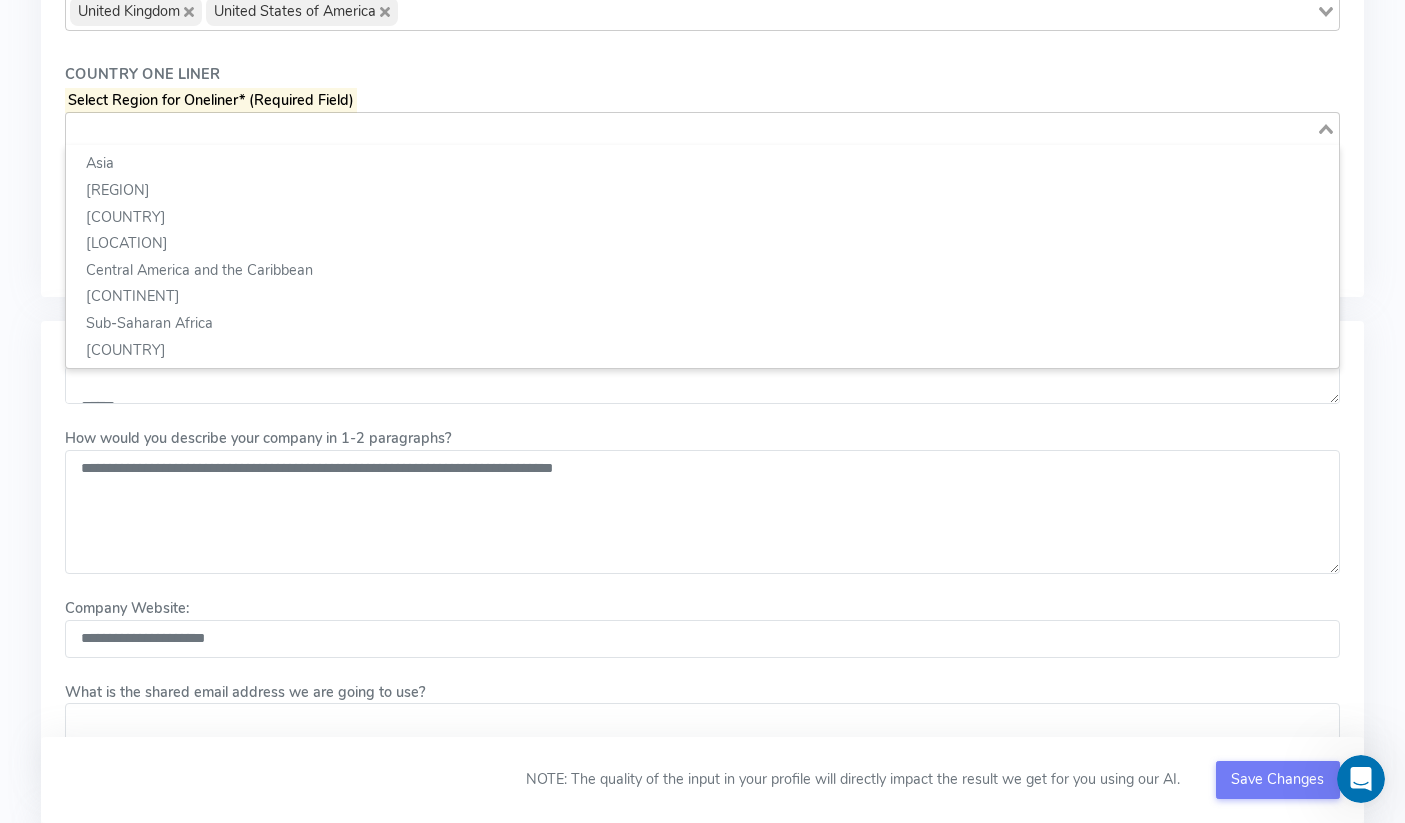 click 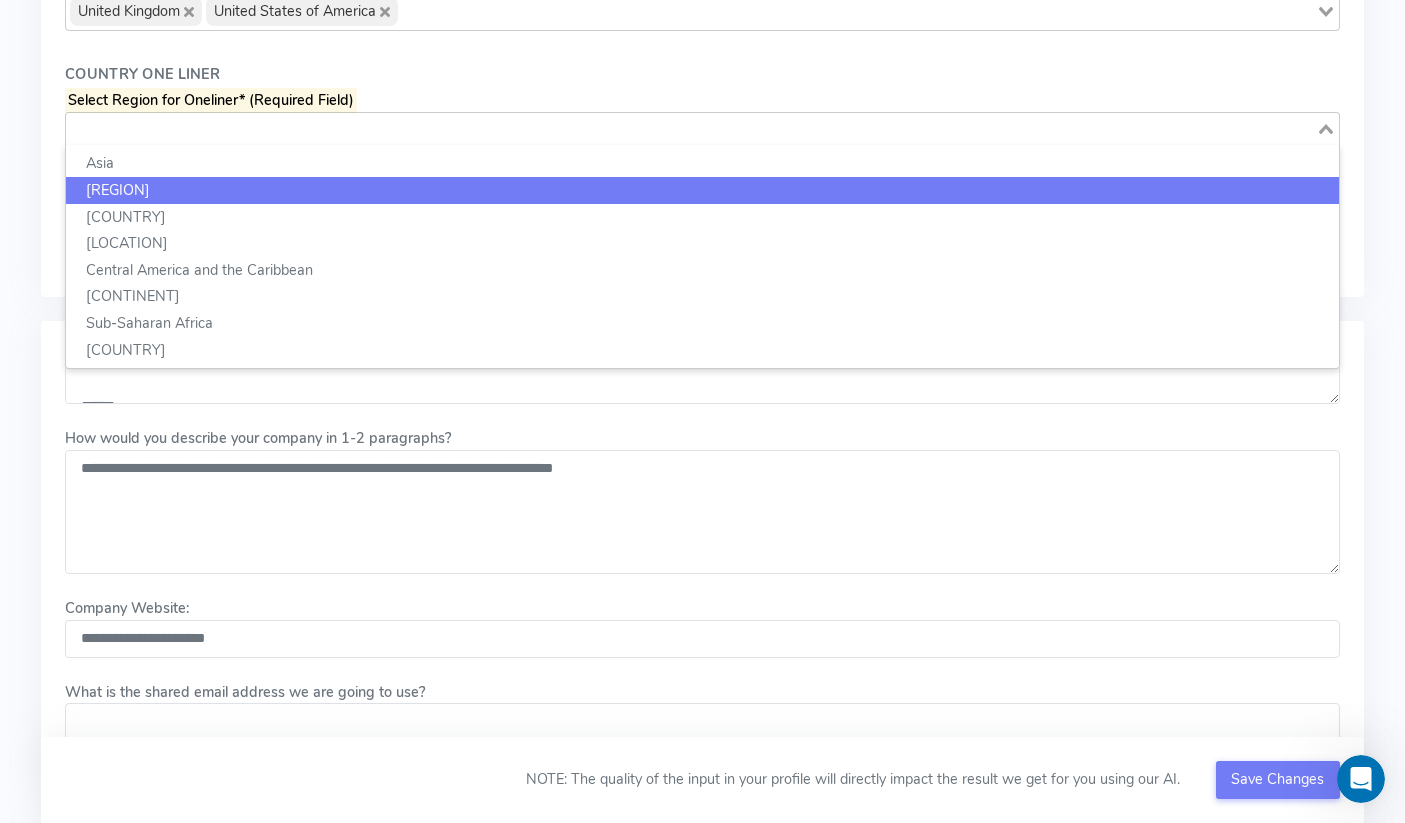 click on "[REGION]" 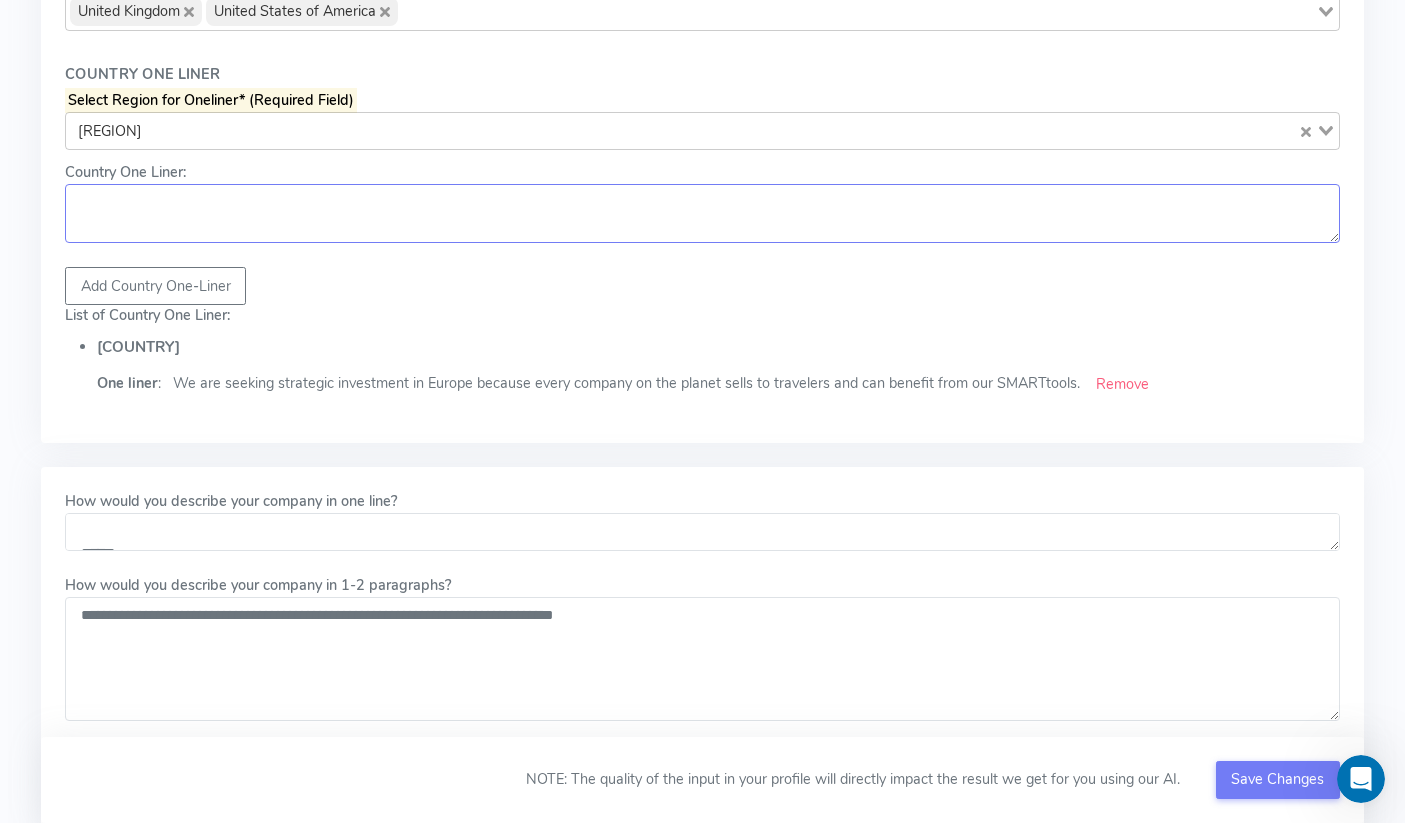 click on "Country One Liner:" at bounding box center (702, 214) 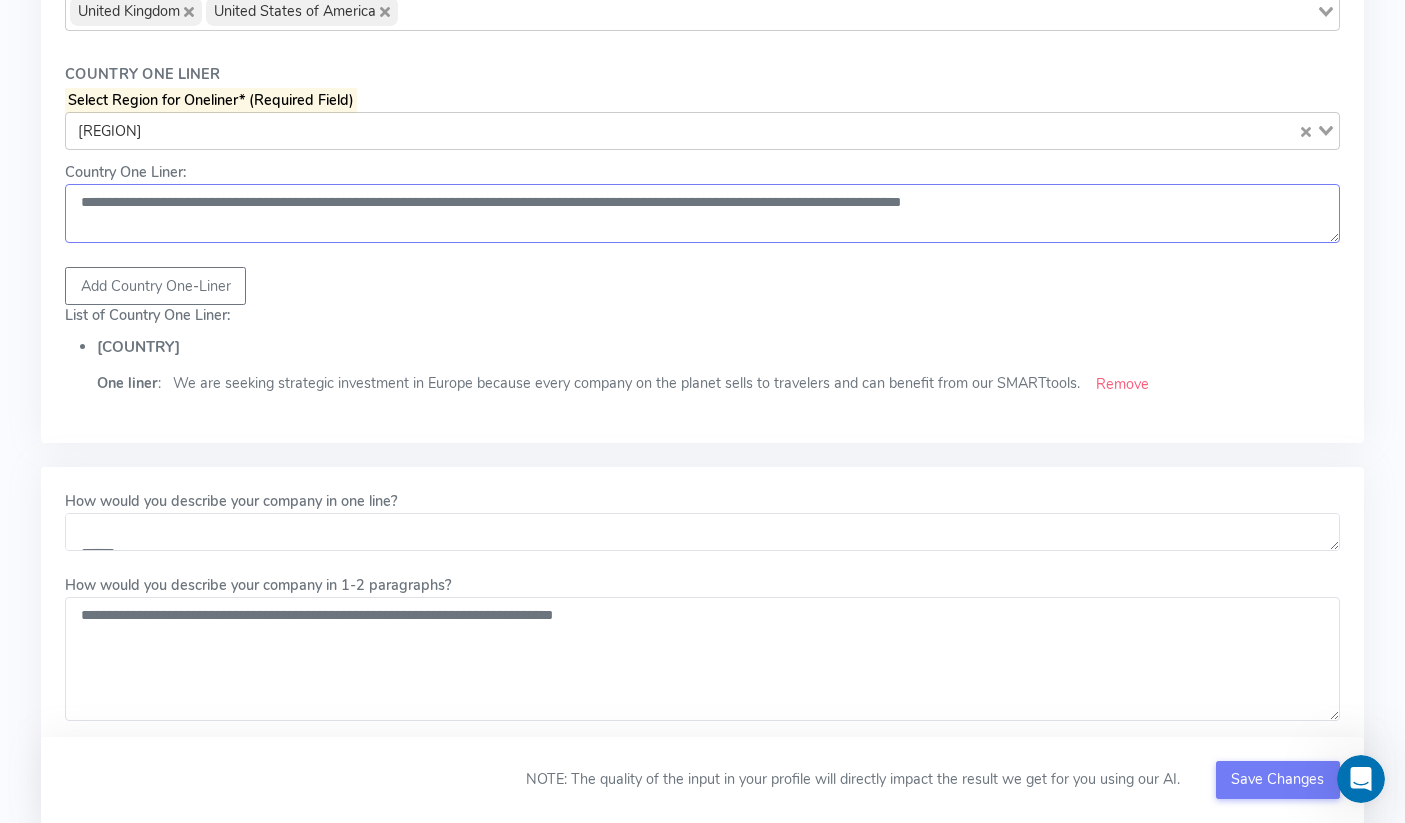 drag, startPoint x: 332, startPoint y: 203, endPoint x: 378, endPoint y: 204, distance: 46.010868 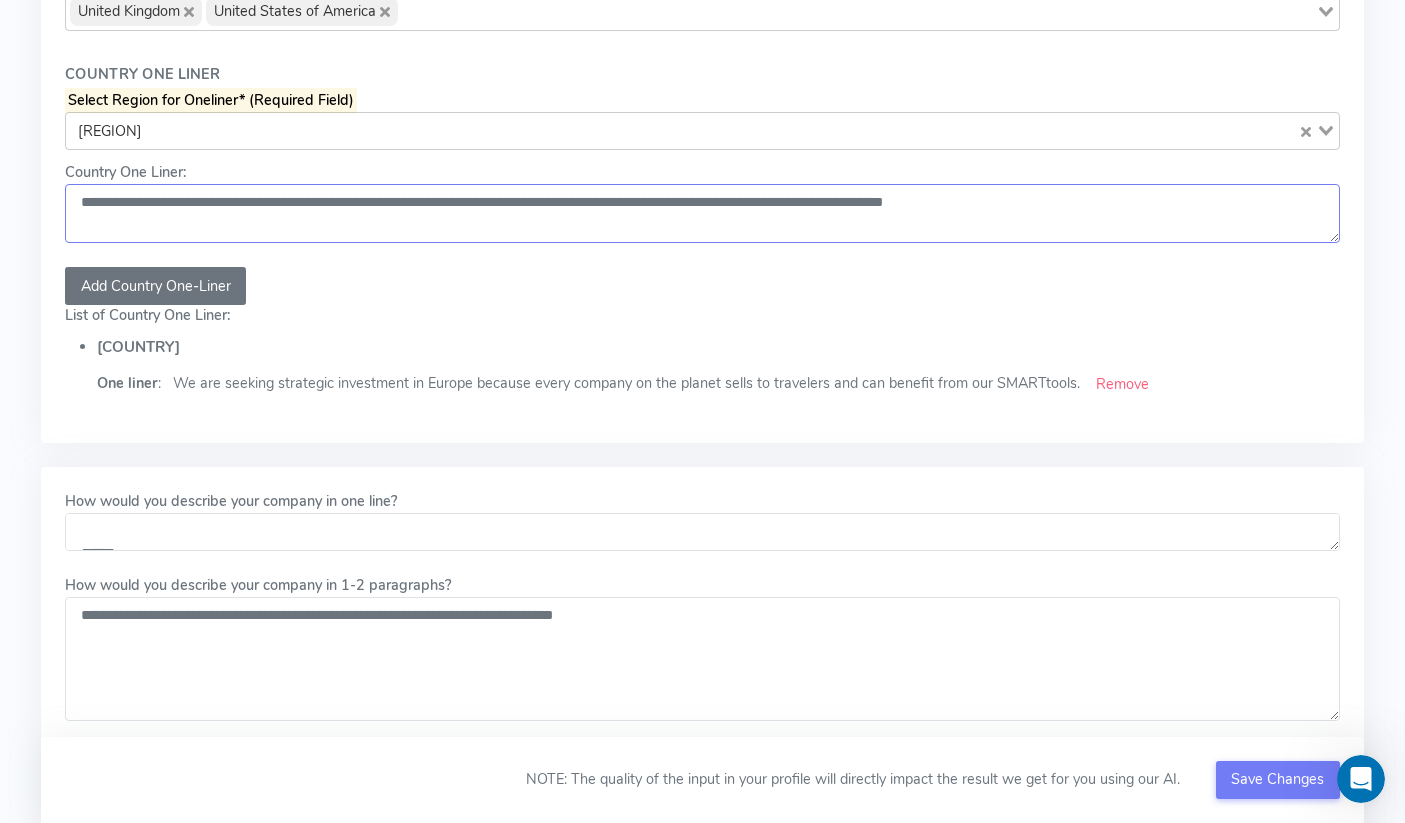 type on "**********" 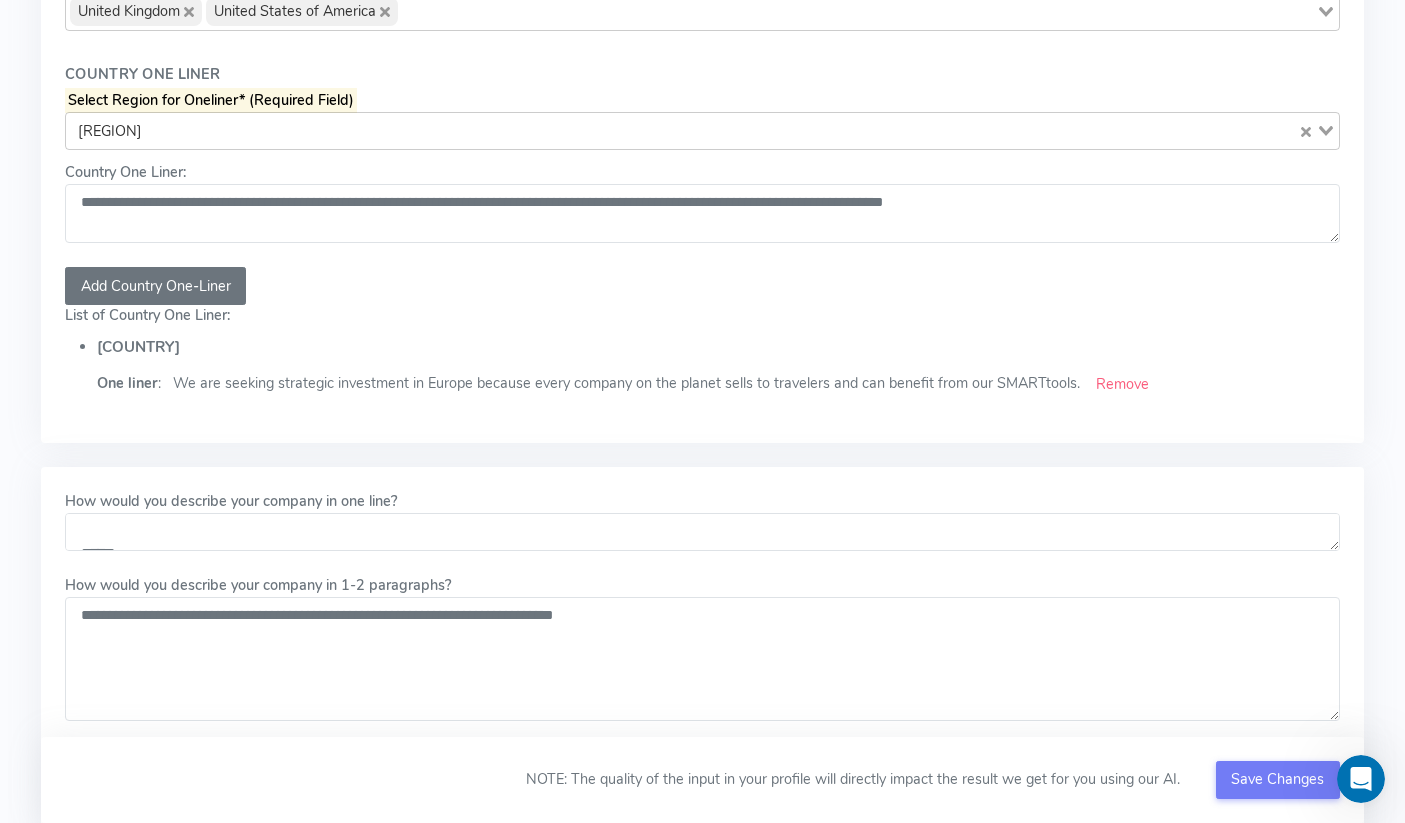 click on "Add Country One-Liner" at bounding box center (155, 286) 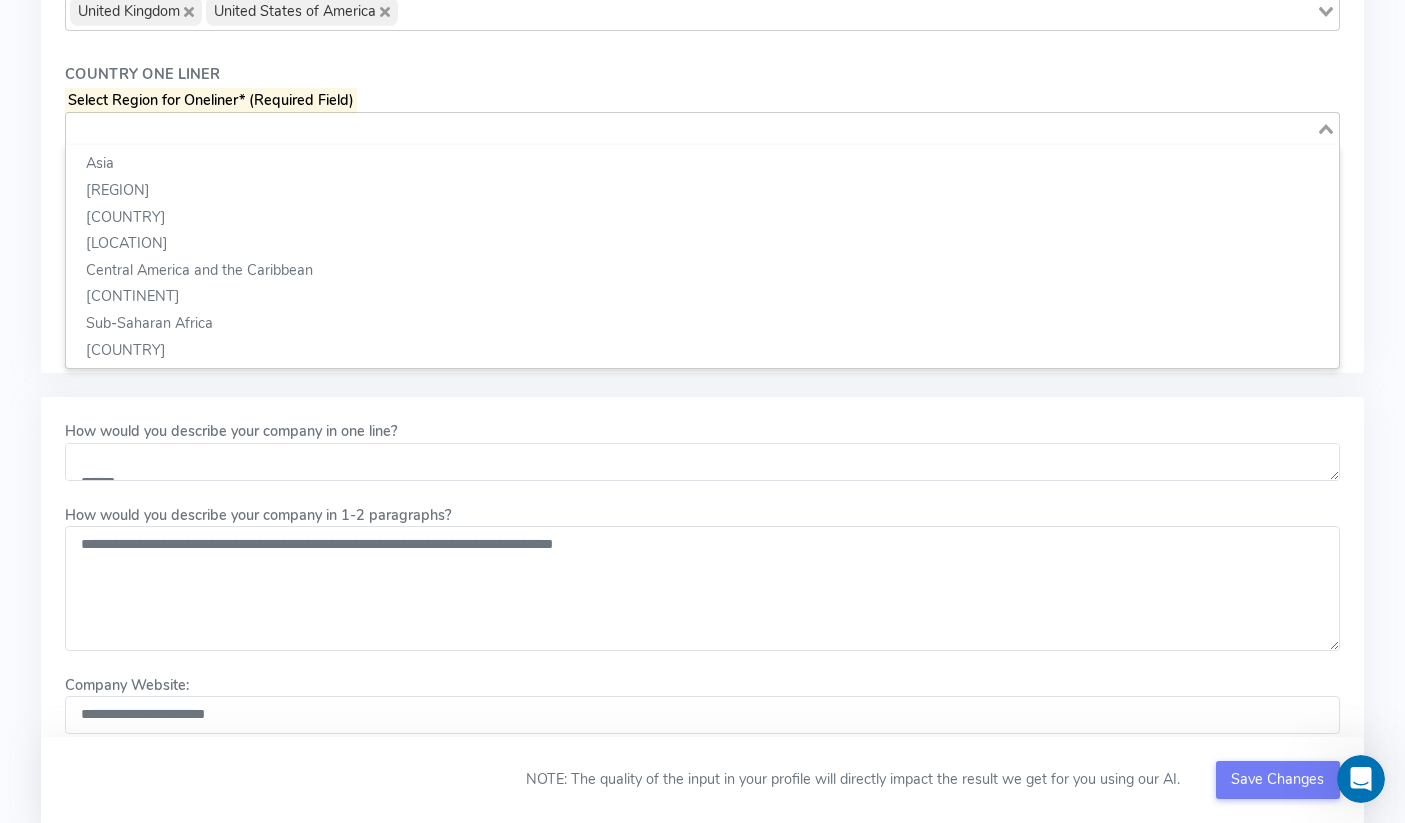 click 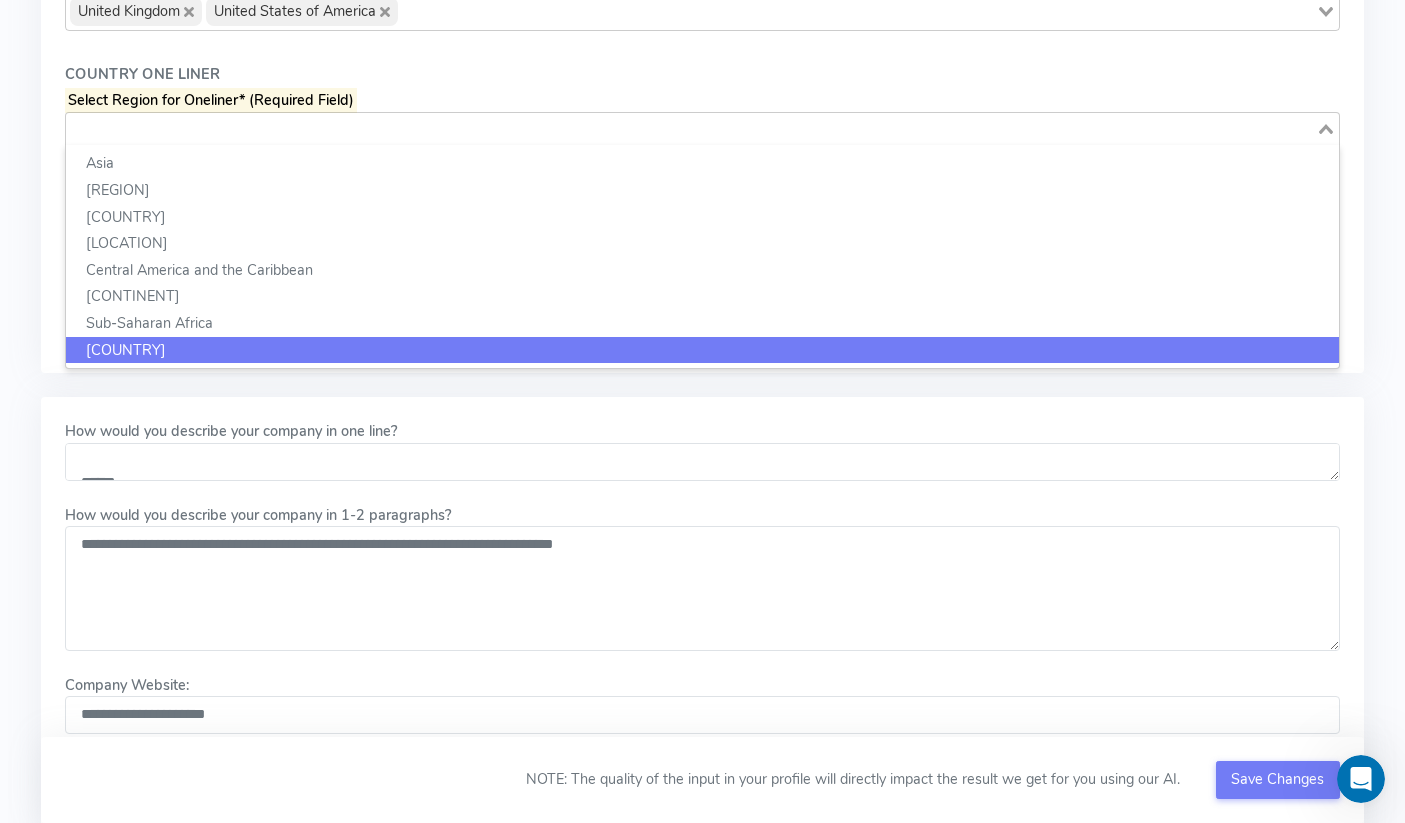 click on "[COUNTRY]" 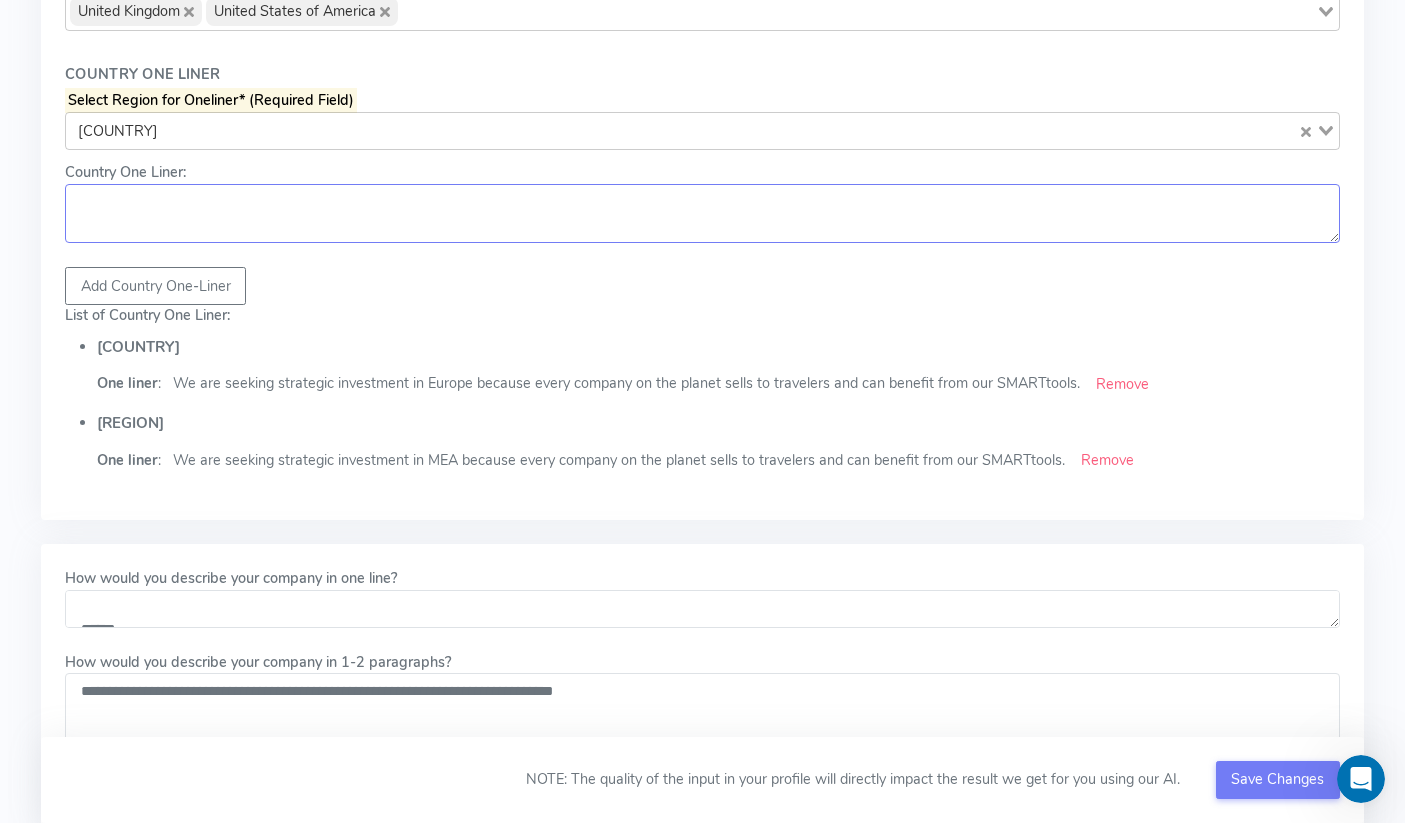 click on "Country One Liner:" at bounding box center (702, 214) 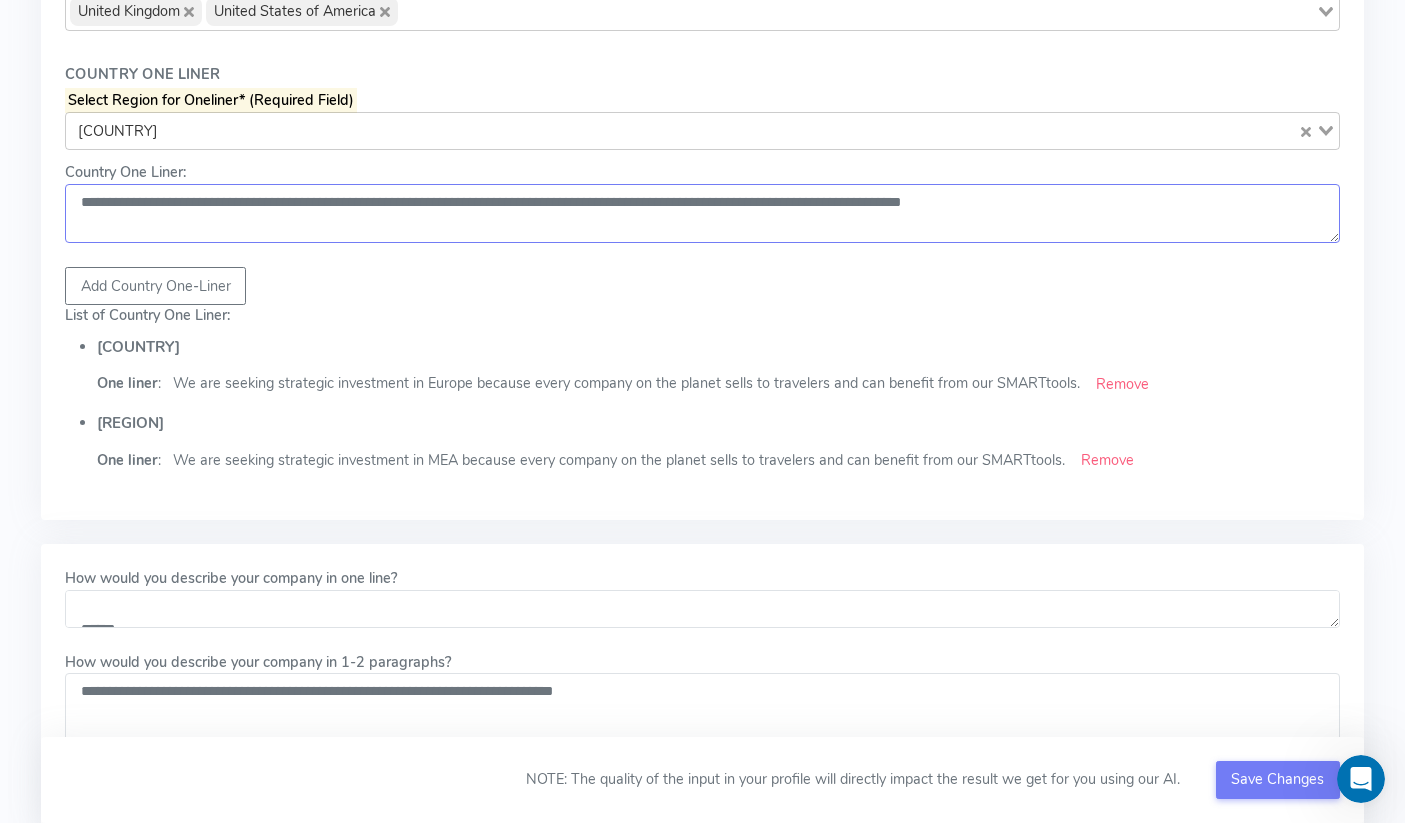 drag, startPoint x: 334, startPoint y: 203, endPoint x: 376, endPoint y: 204, distance: 42.0119 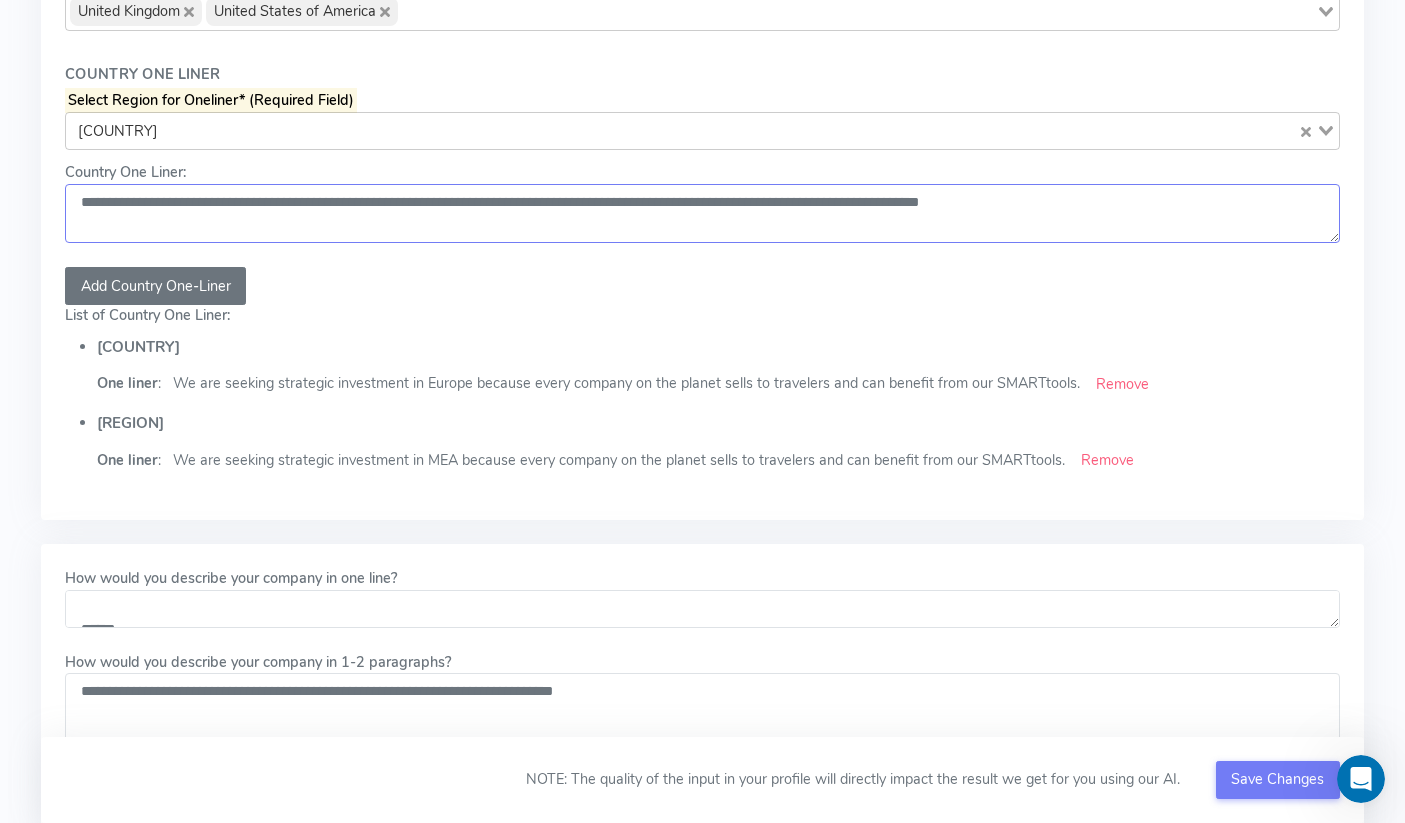 type on "**********" 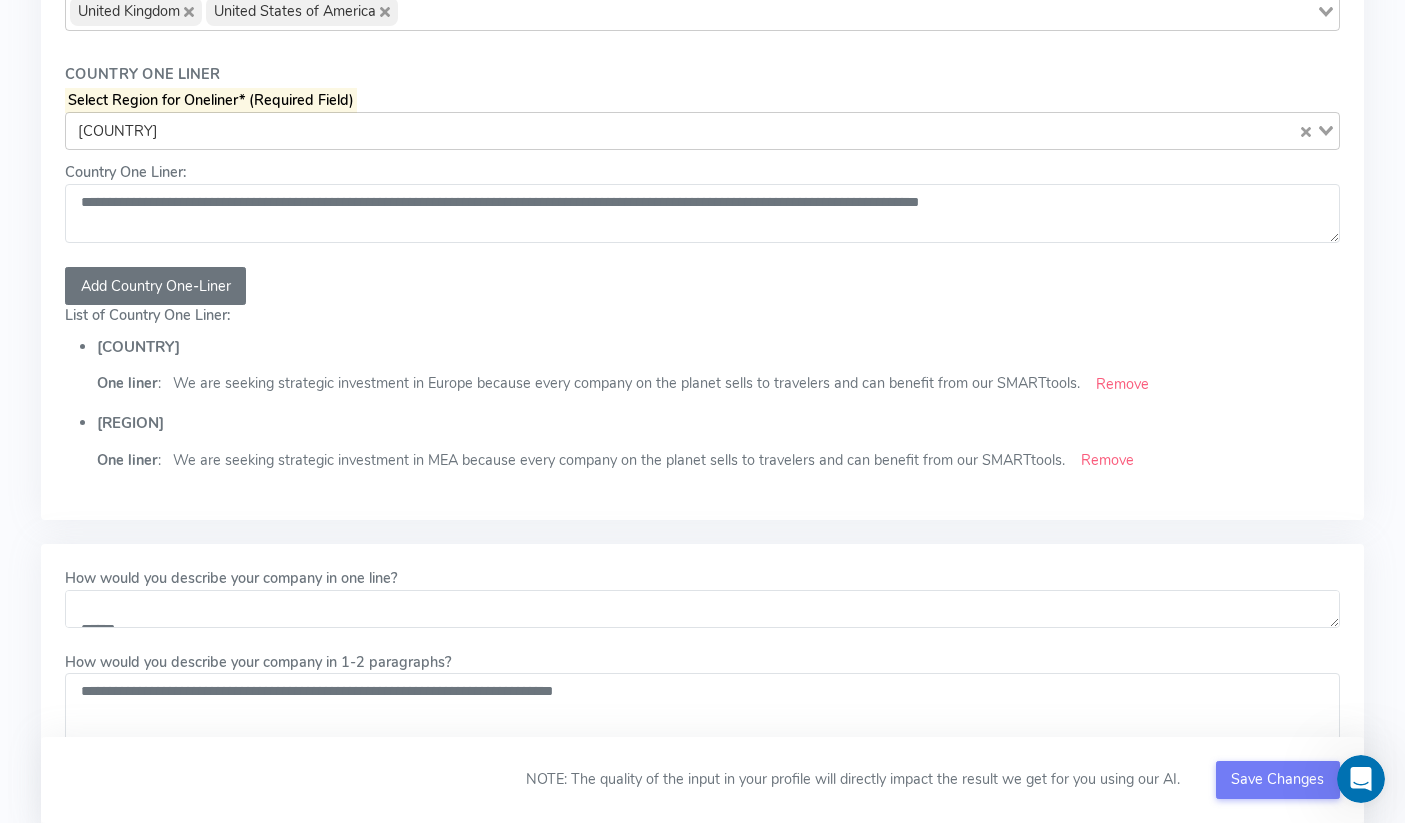 click on "Add Country One-Liner" at bounding box center (155, 286) 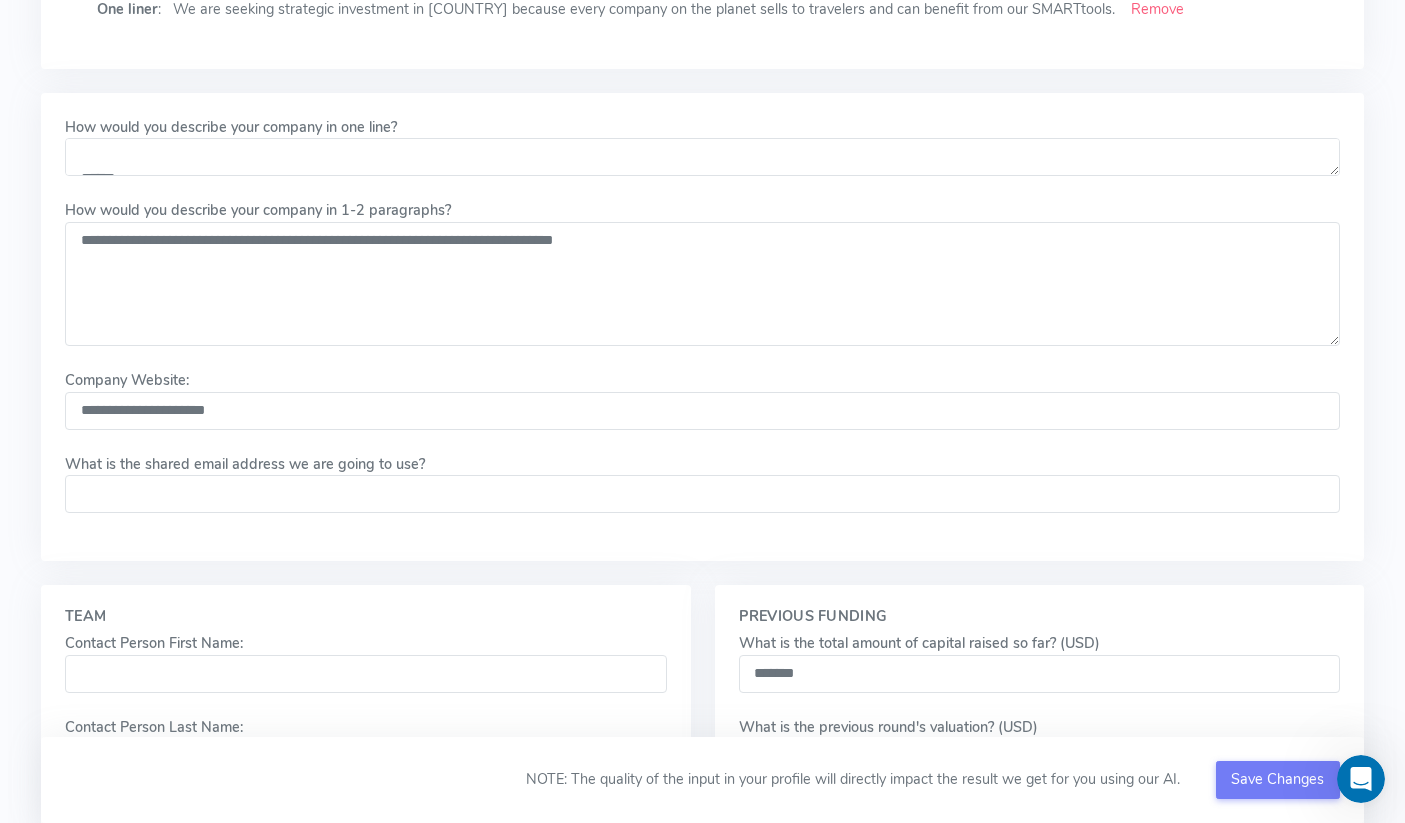 scroll, scrollTop: 2046, scrollLeft: 0, axis: vertical 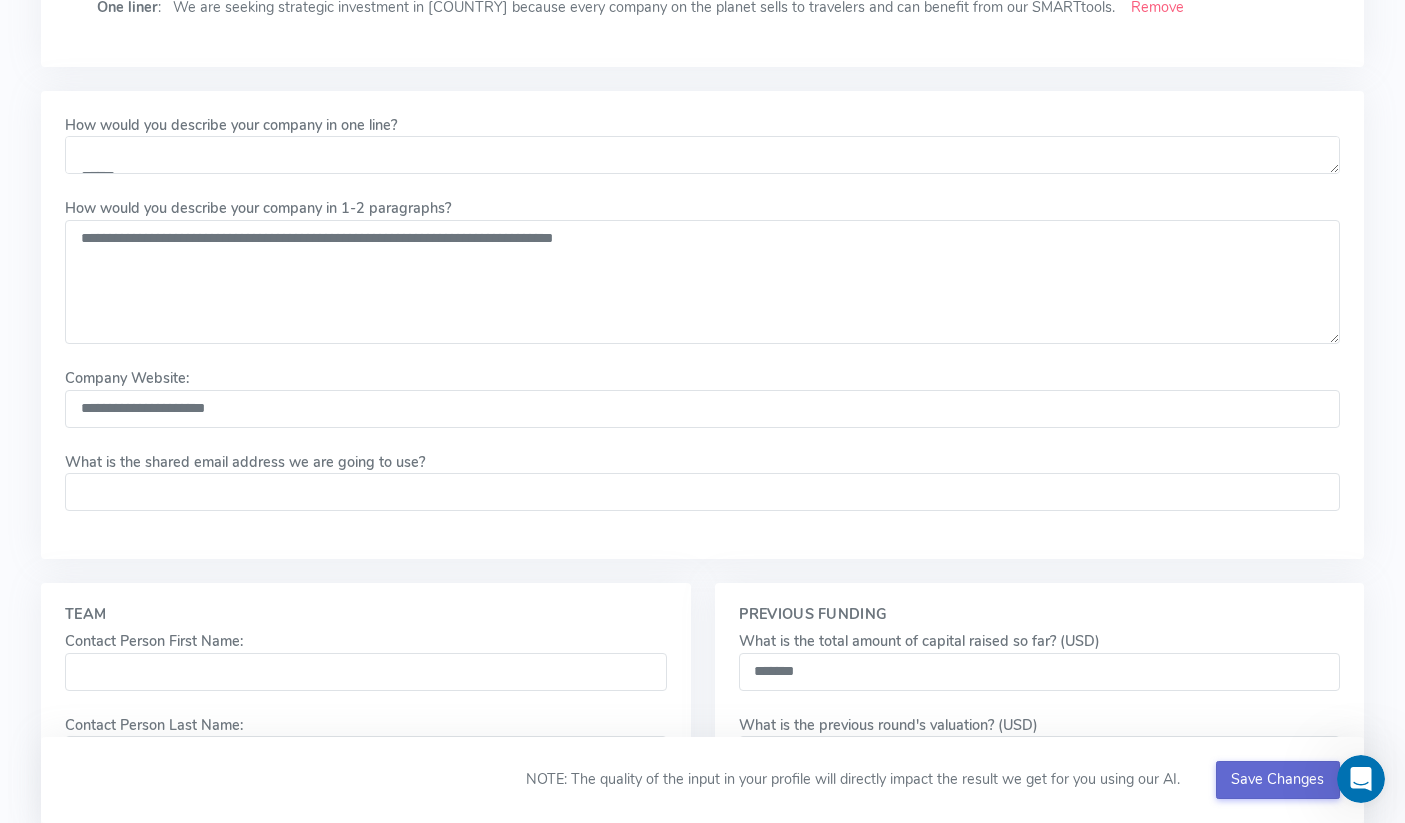 click on "Save Changes" at bounding box center [1277, 779] 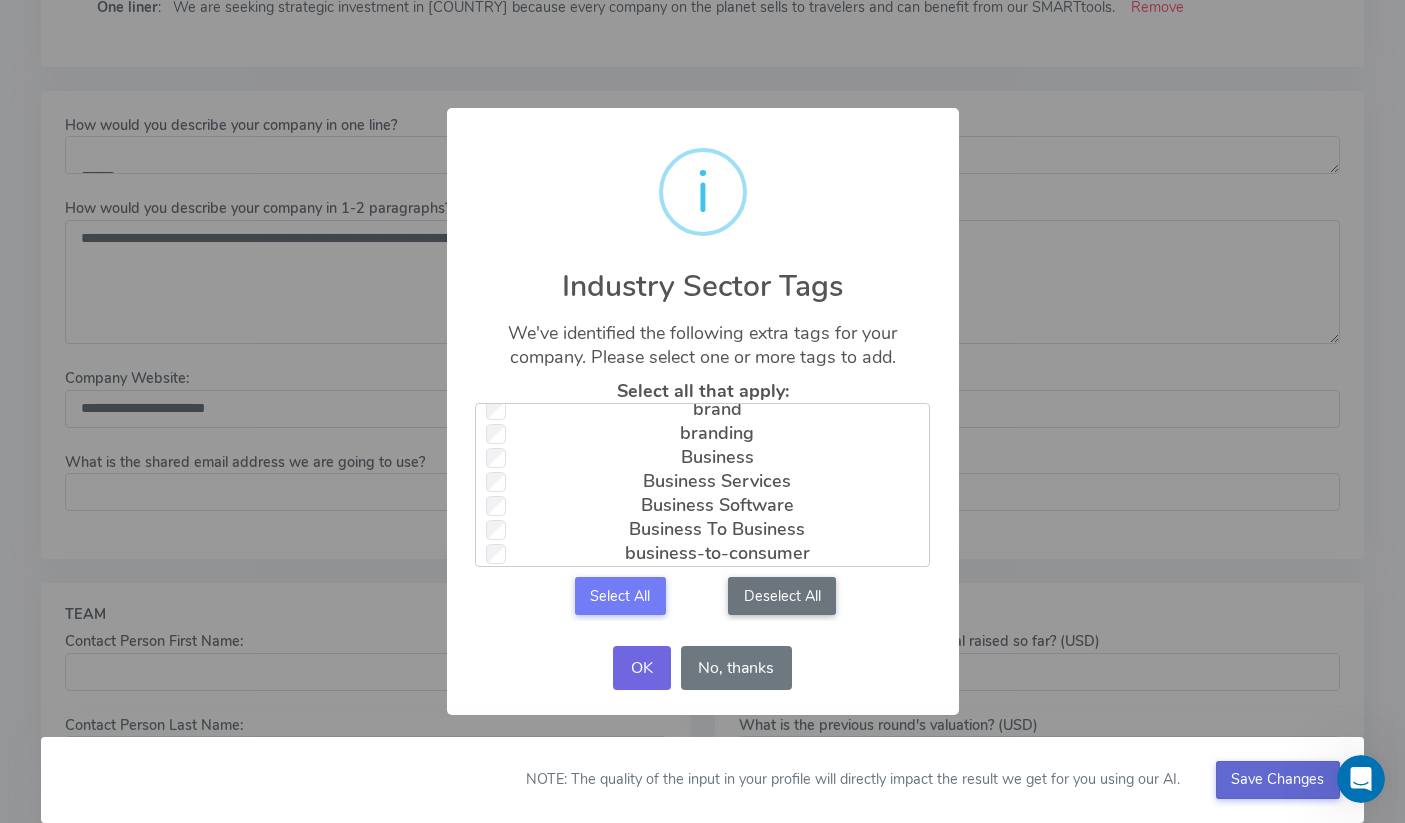 scroll, scrollTop: 336, scrollLeft: 0, axis: vertical 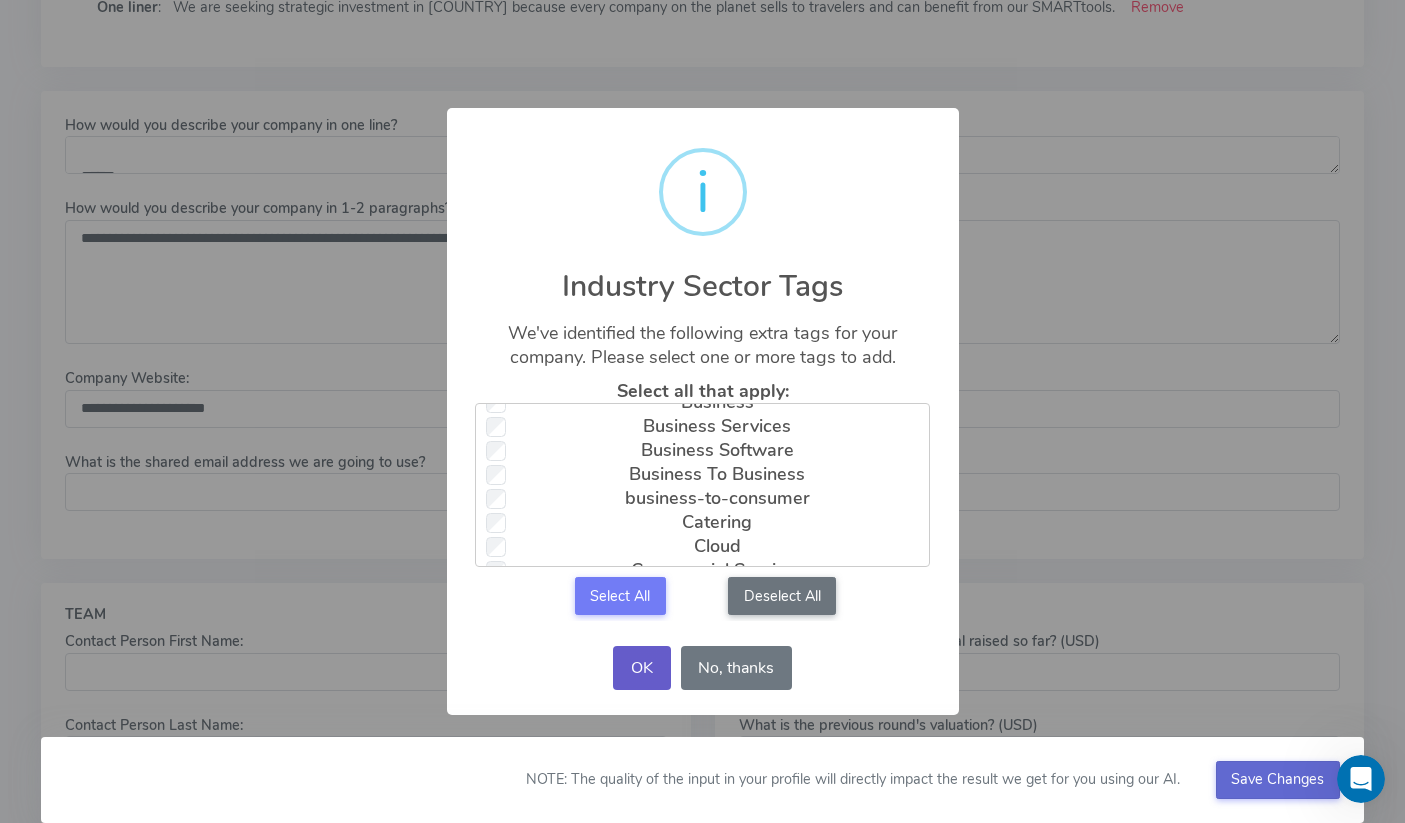 click on "OK" at bounding box center (641, 668) 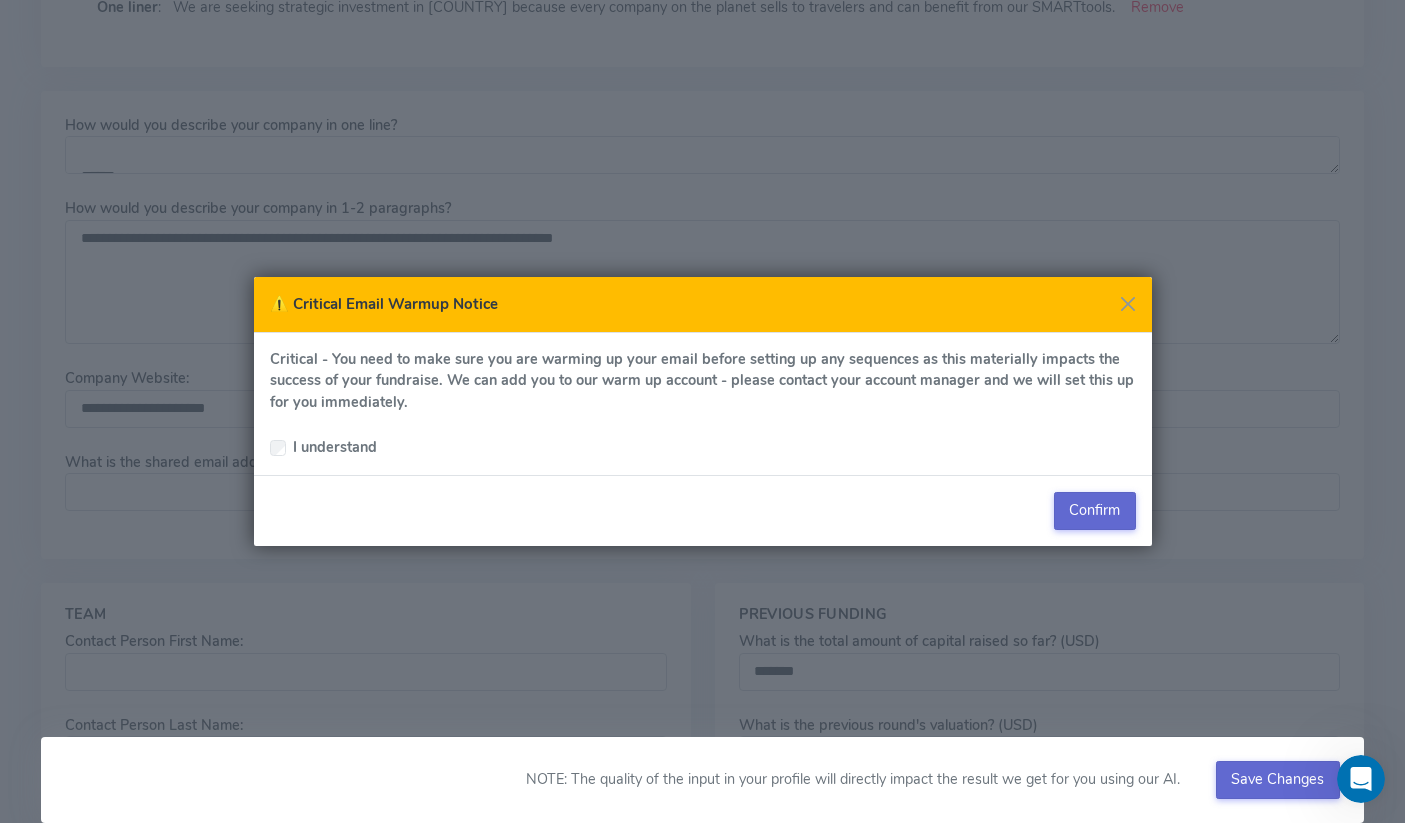 click on "Confirm" at bounding box center (1095, 511) 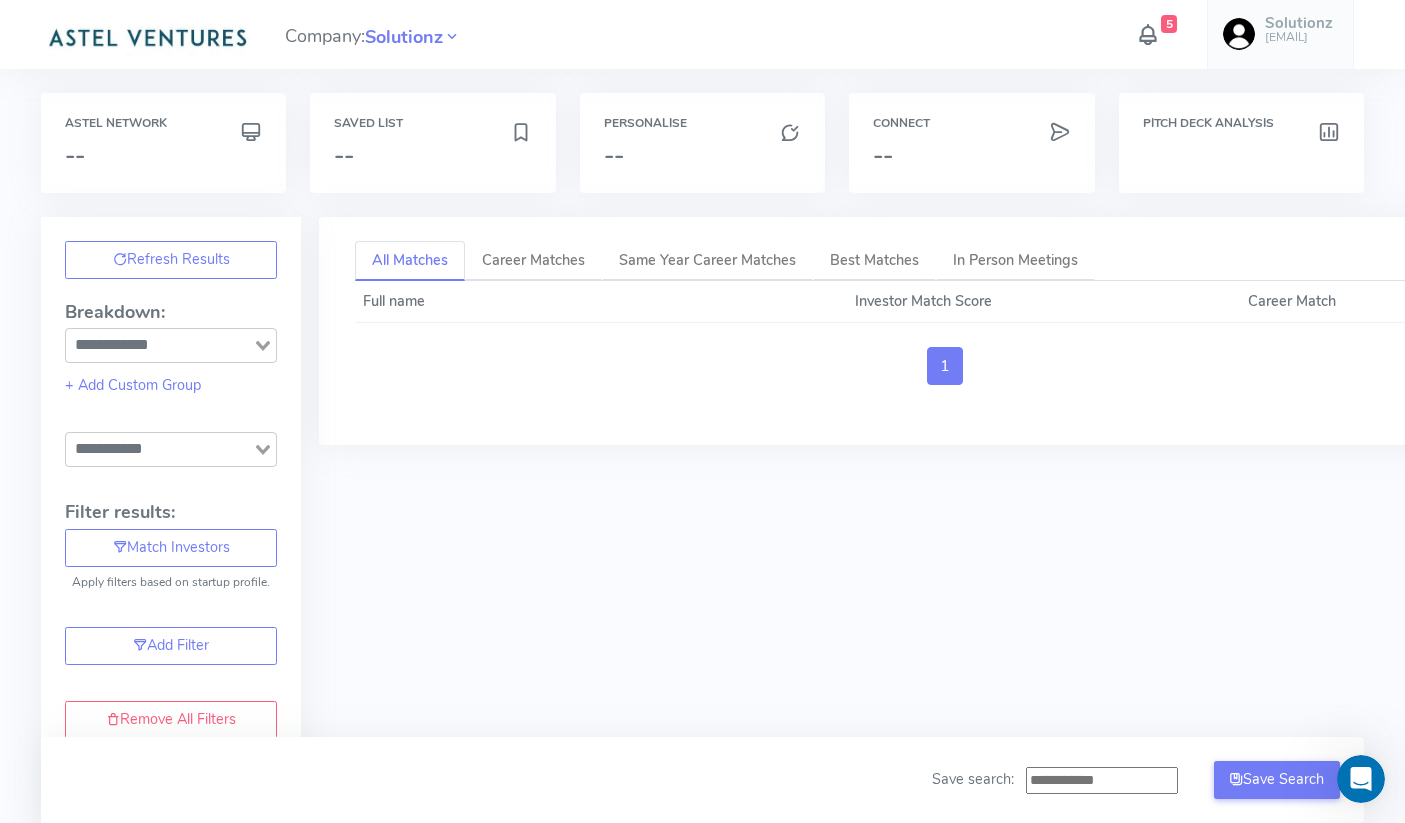 scroll, scrollTop: 0, scrollLeft: 0, axis: both 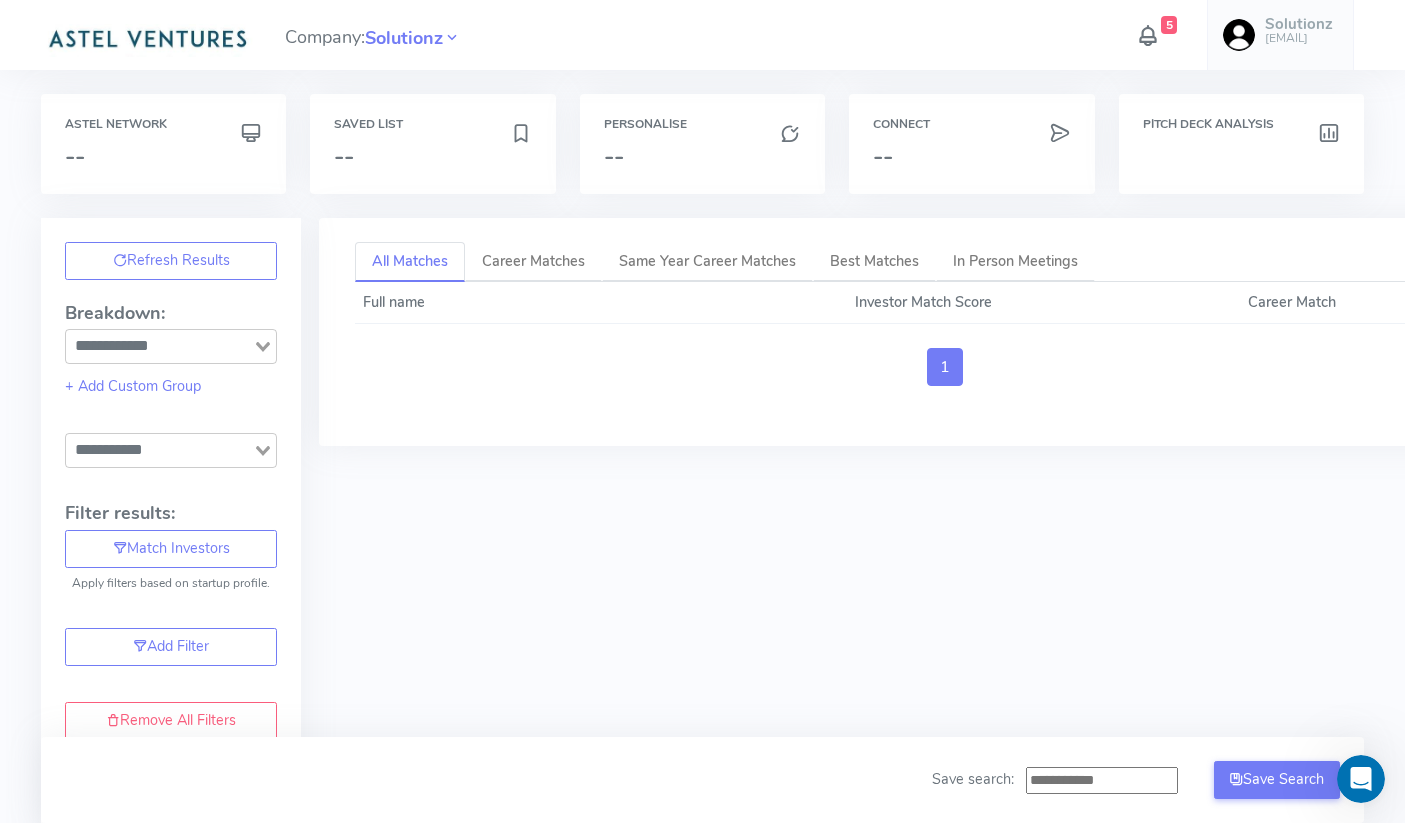 type on "**********" 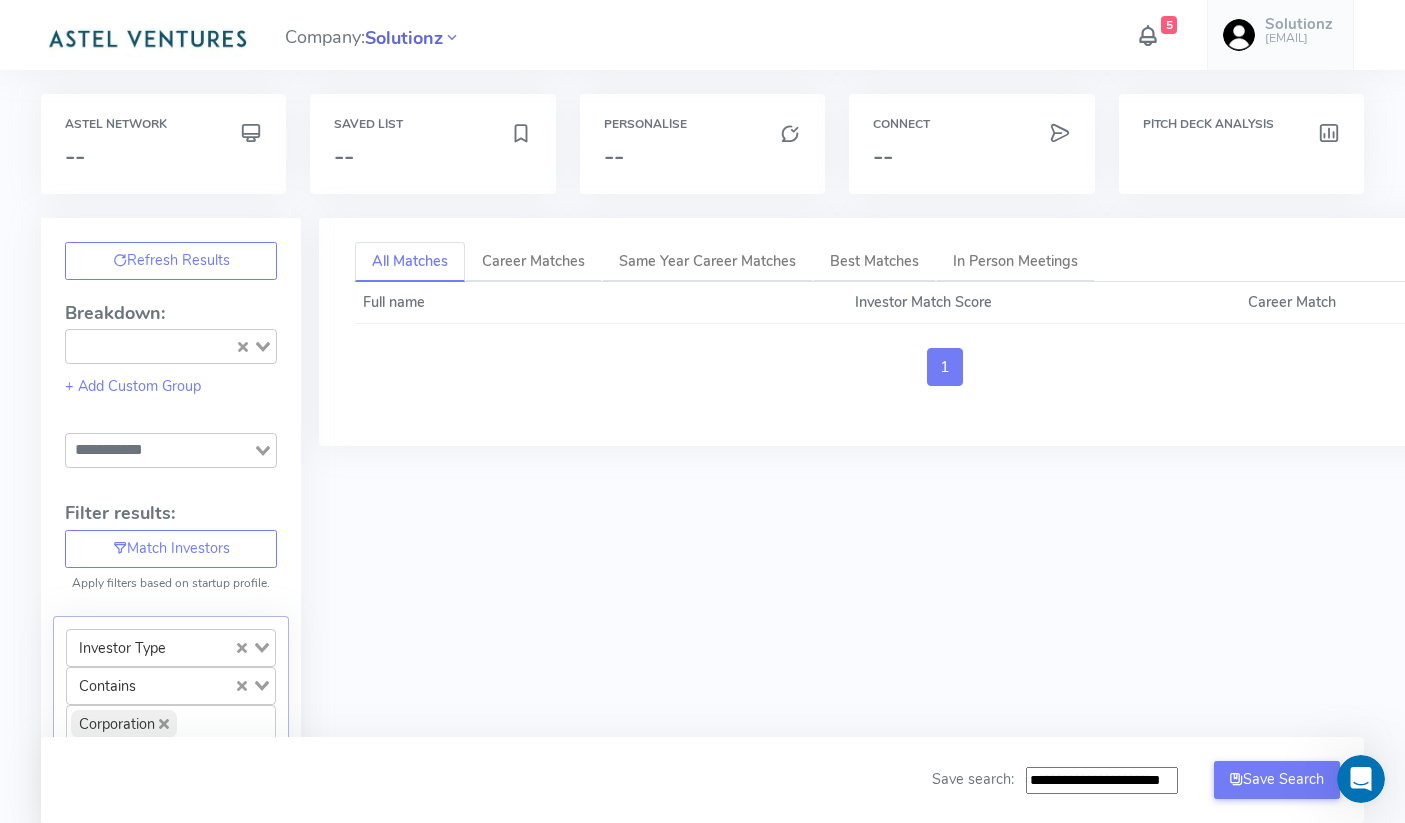 click on "Solutionz" at bounding box center [404, 38] 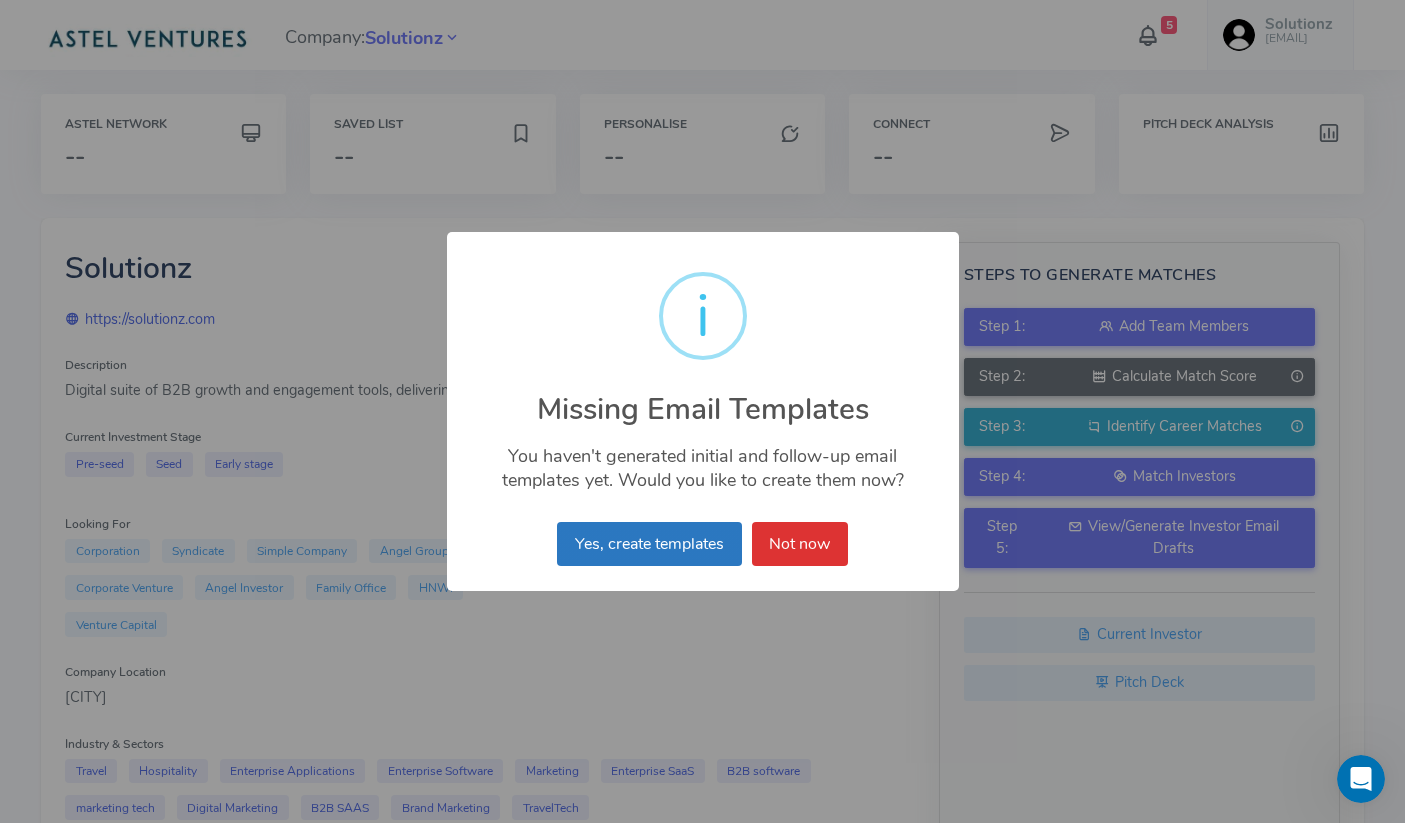 click on "Yes, create templates" at bounding box center [649, 544] 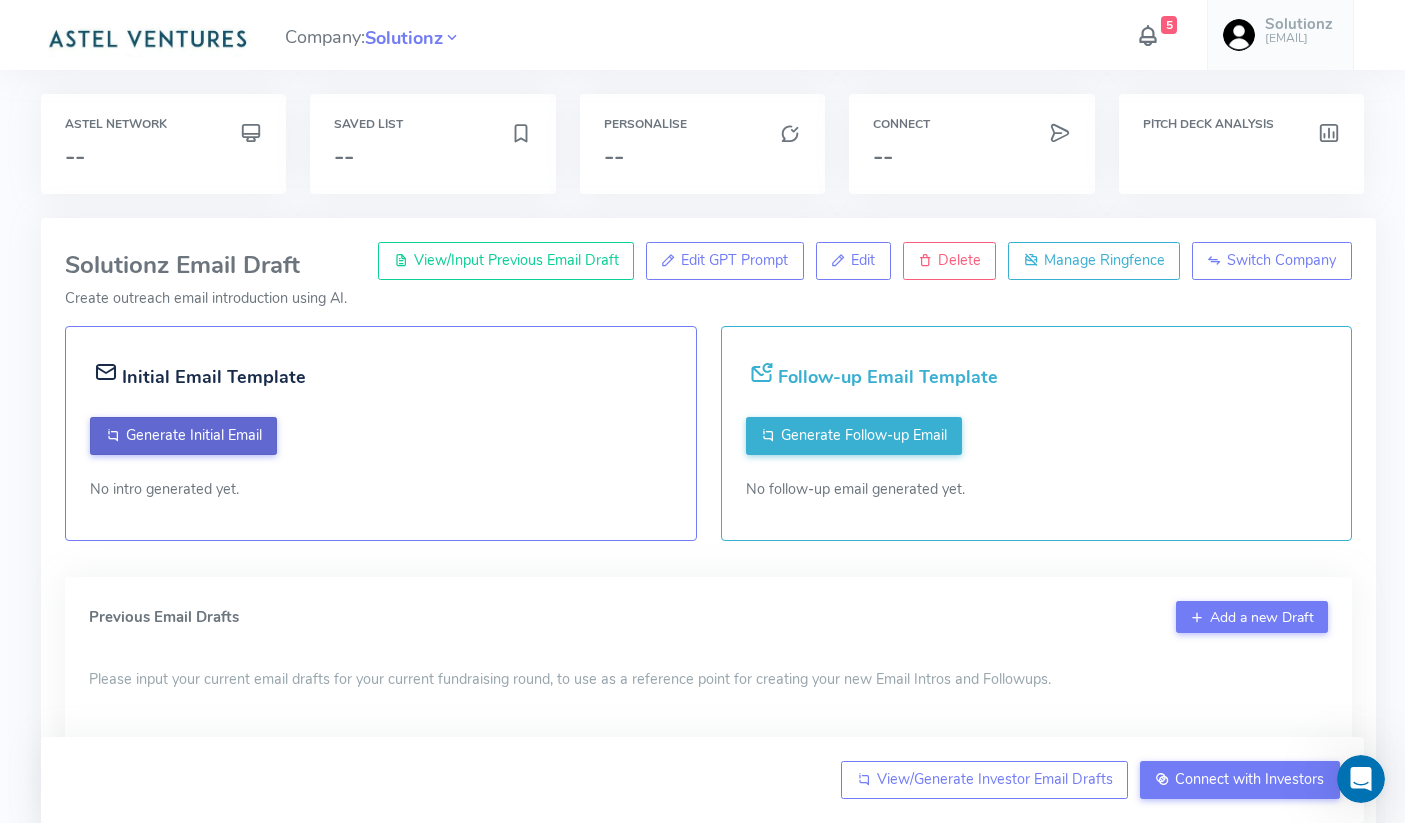 click on "Generate Initial Email" at bounding box center [194, 435] 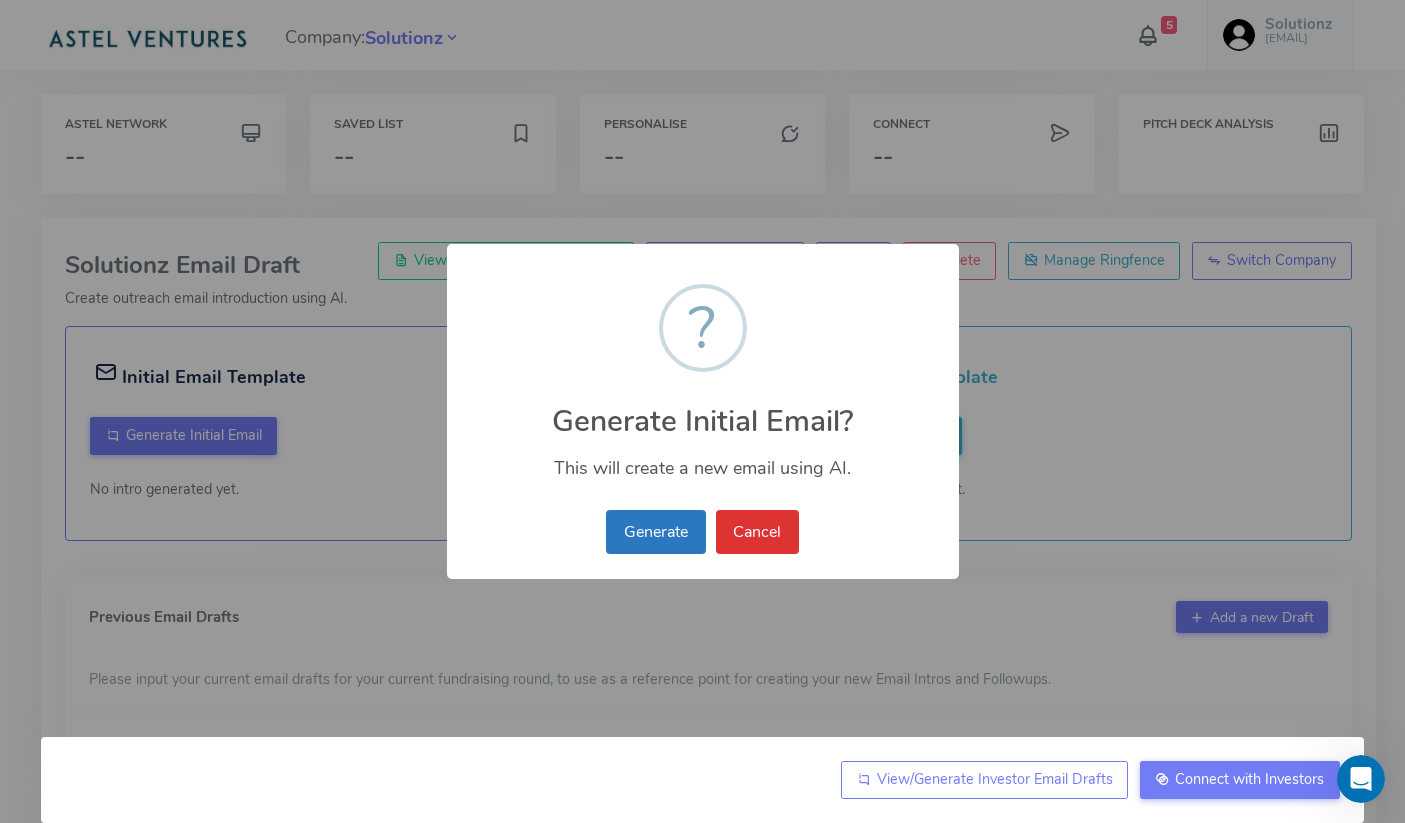 click on "Generate" at bounding box center [655, 532] 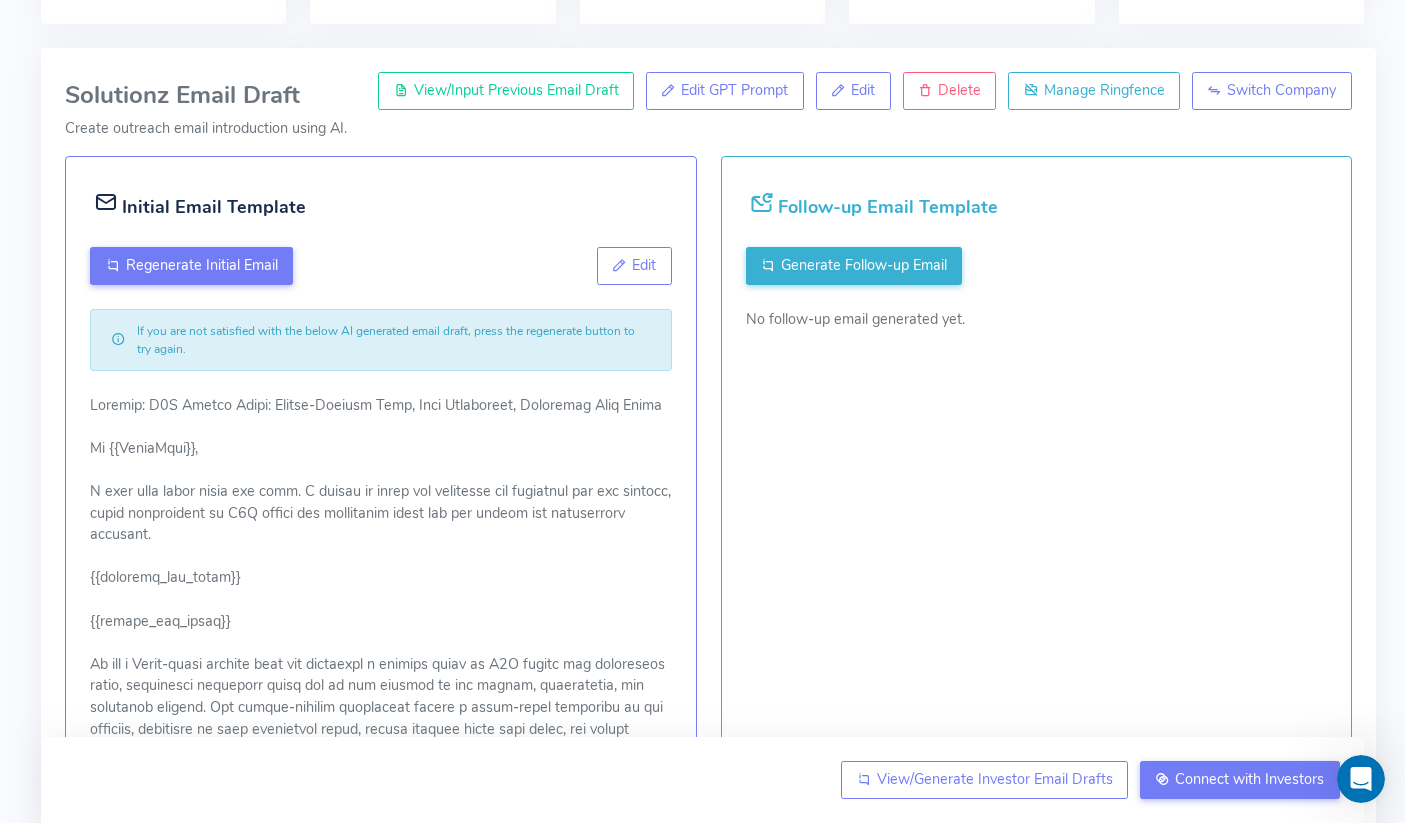 scroll, scrollTop: 108, scrollLeft: 0, axis: vertical 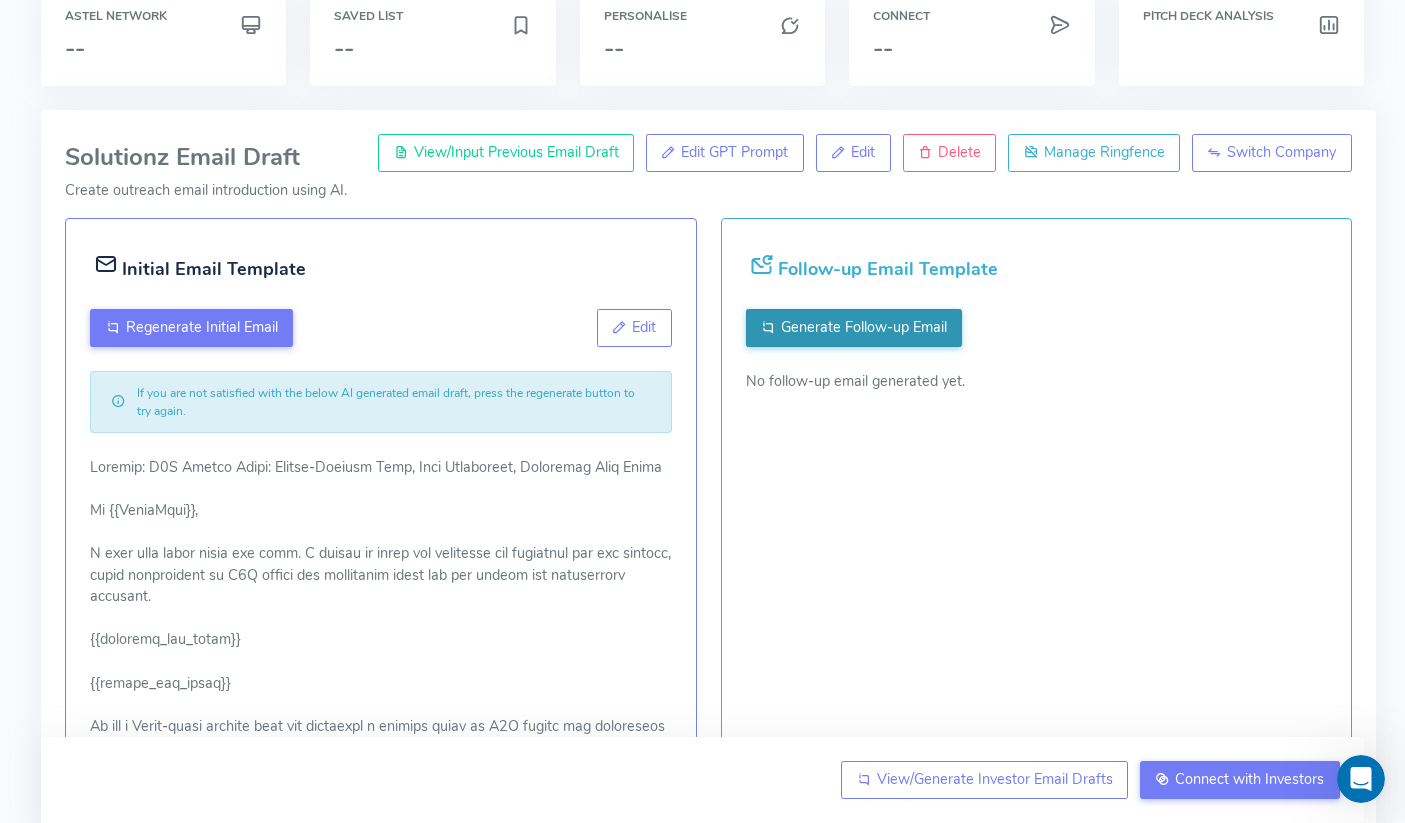 click on "Generate Follow-up Email" at bounding box center [864, 327] 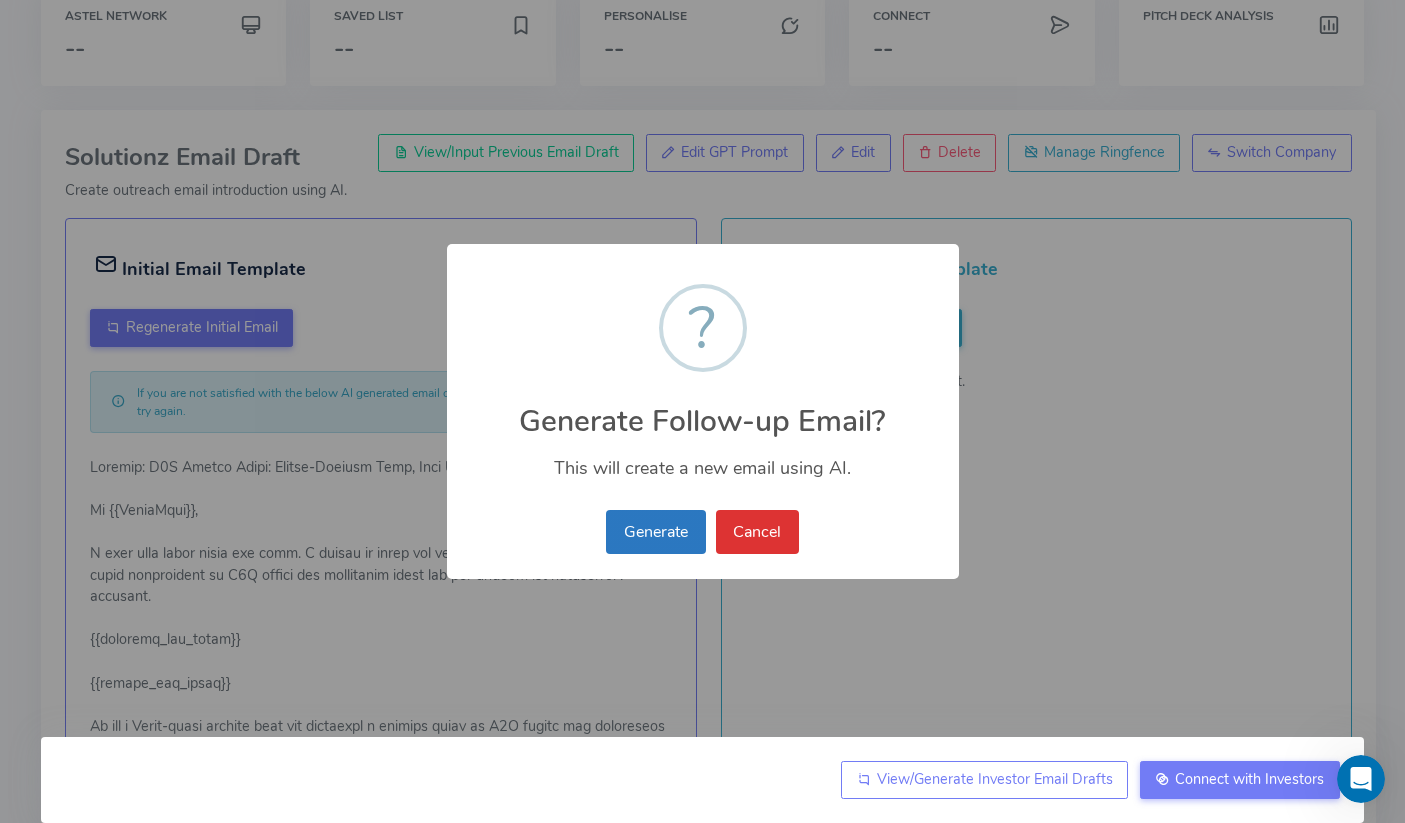 click on "Generate" at bounding box center [655, 532] 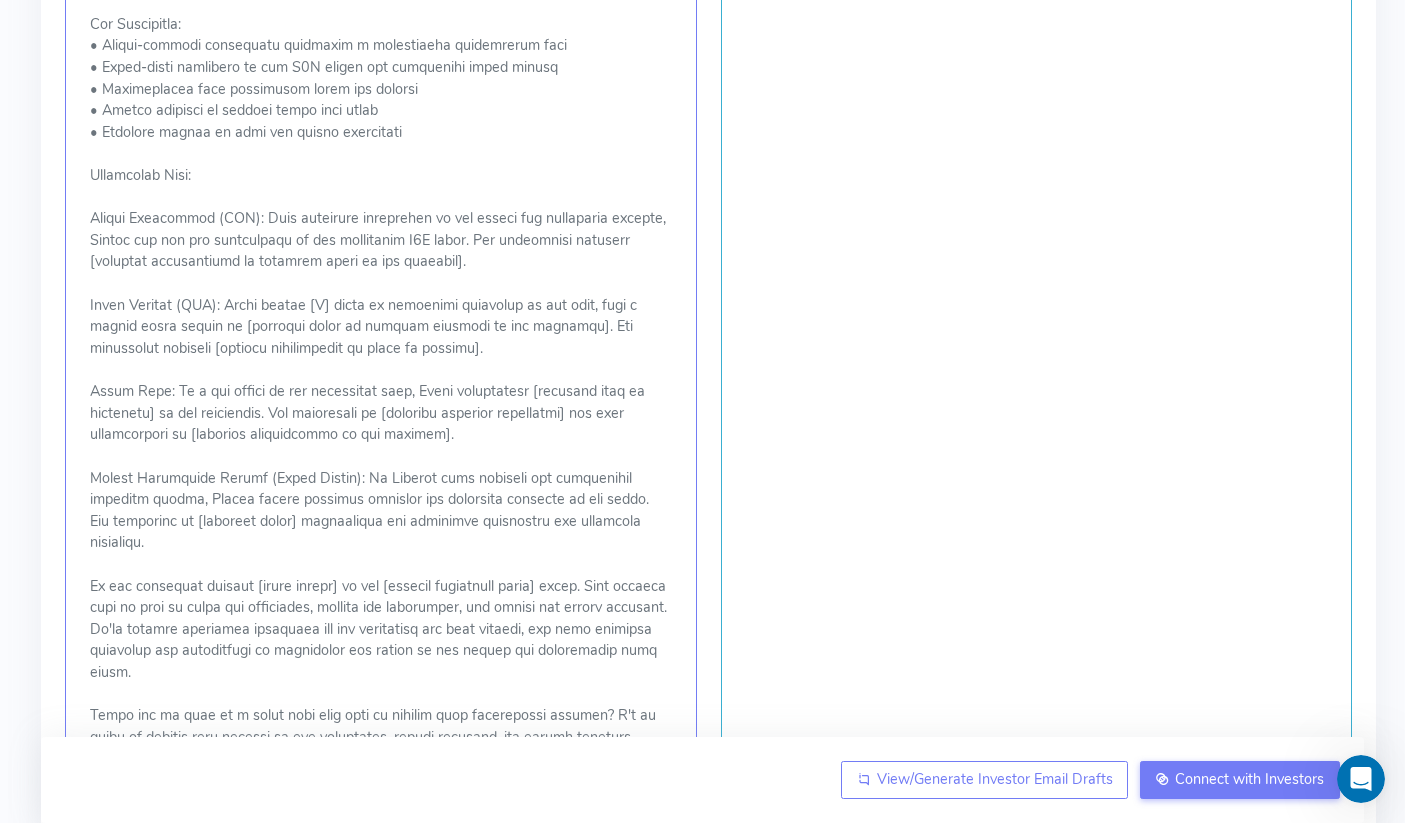scroll, scrollTop: 0, scrollLeft: 0, axis: both 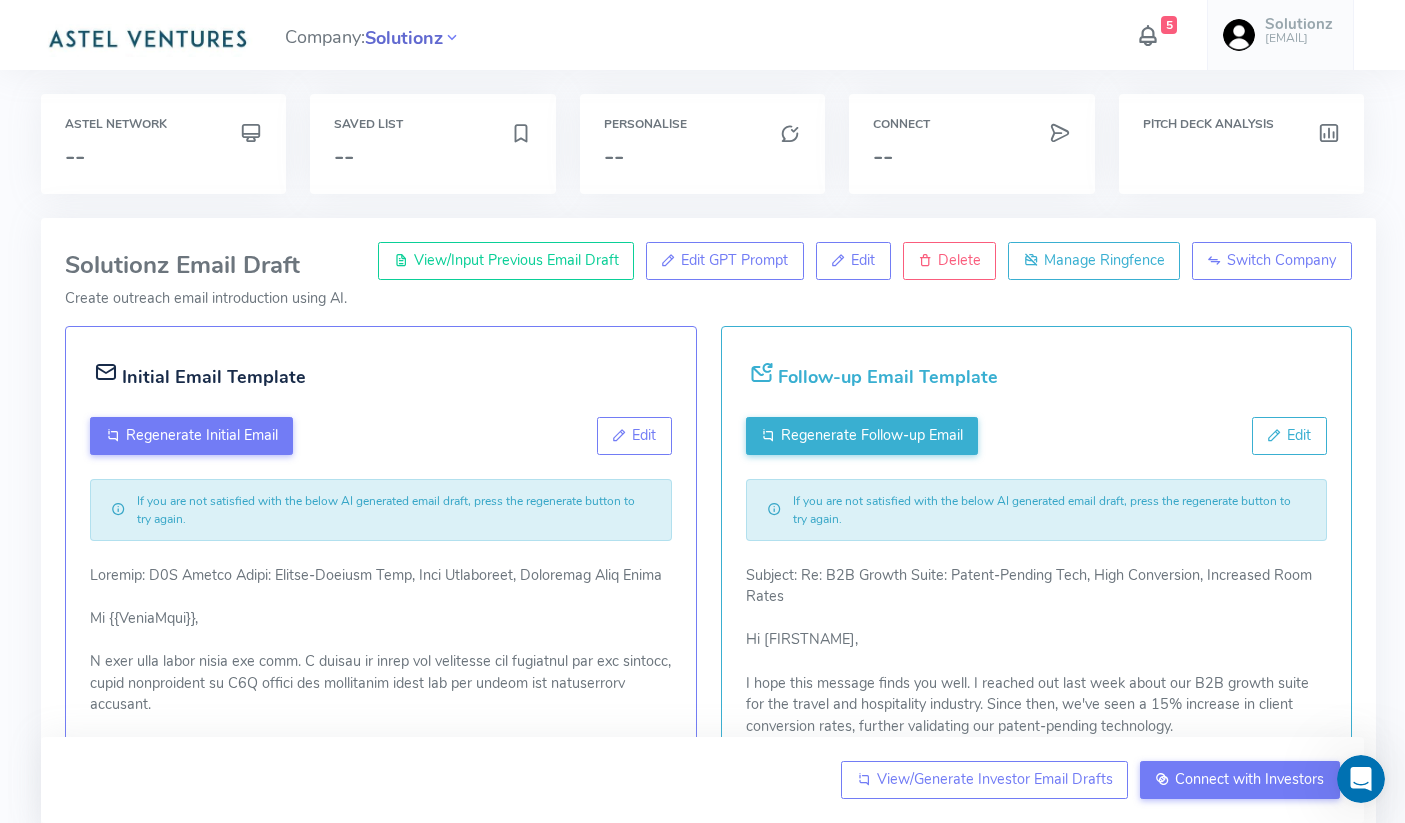 click on "Solutionz" at bounding box center [404, 38] 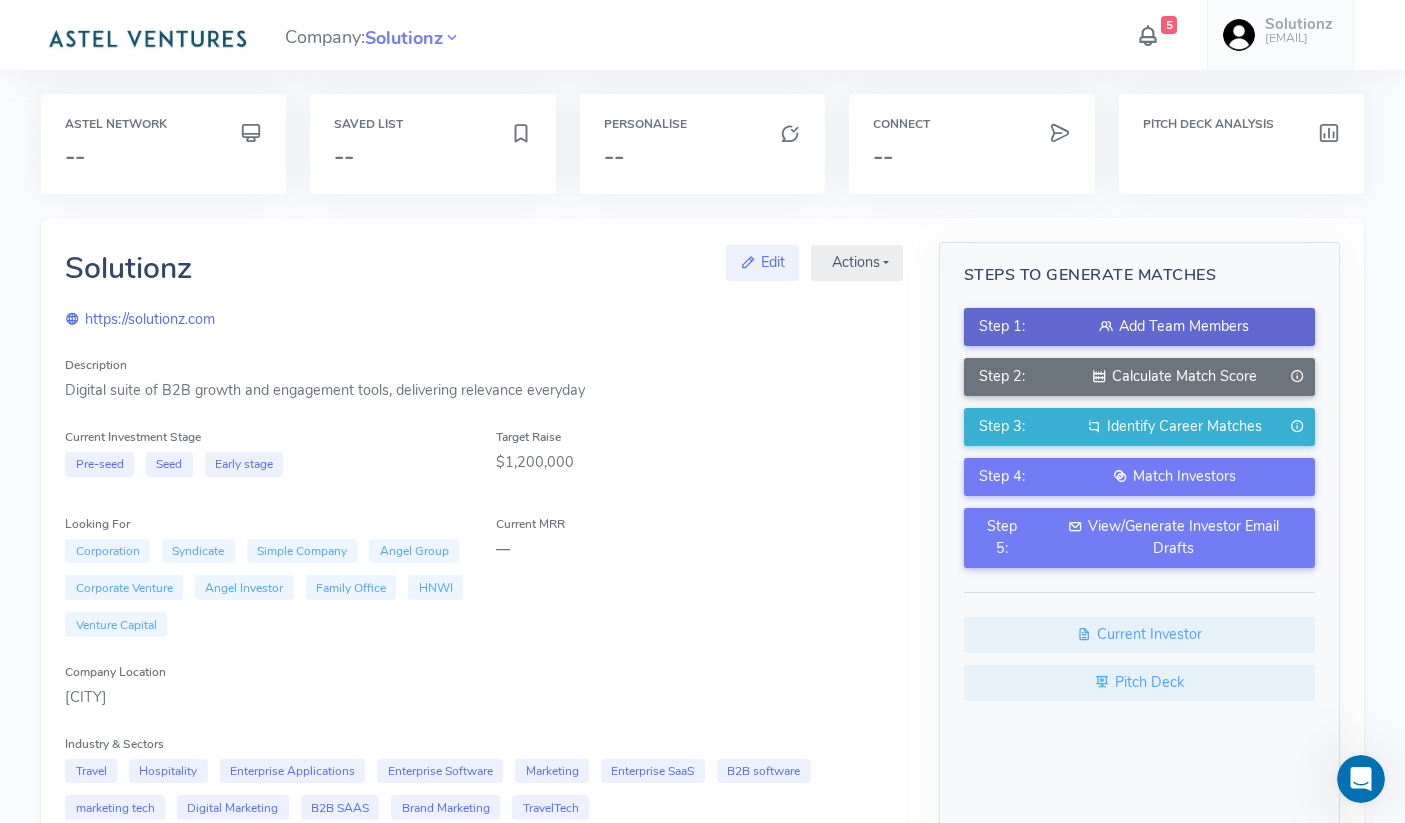 click on "Add Team Members" at bounding box center [1174, 327] 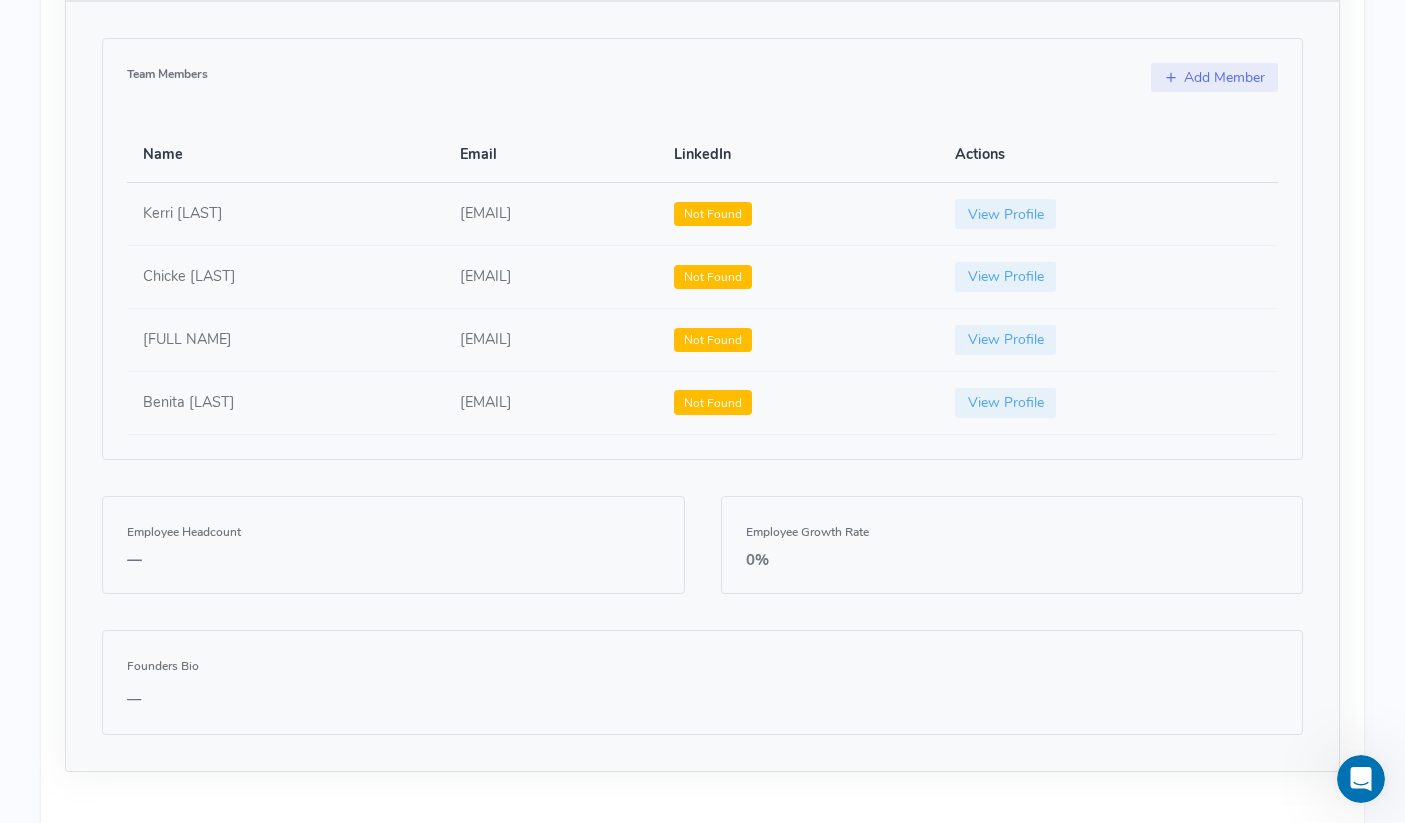 scroll, scrollTop: 1106, scrollLeft: 0, axis: vertical 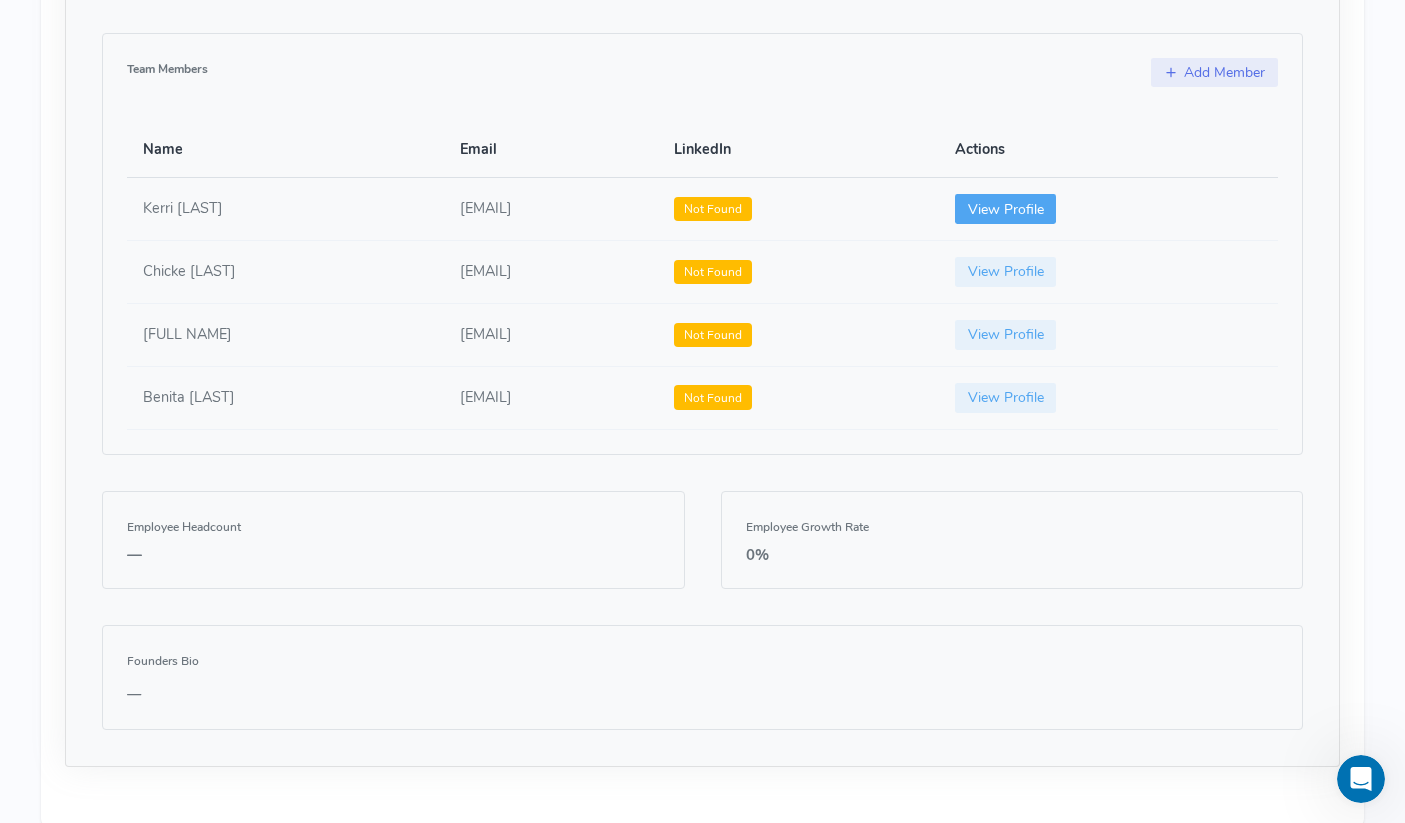 click on "View Profile" at bounding box center (1006, 209) 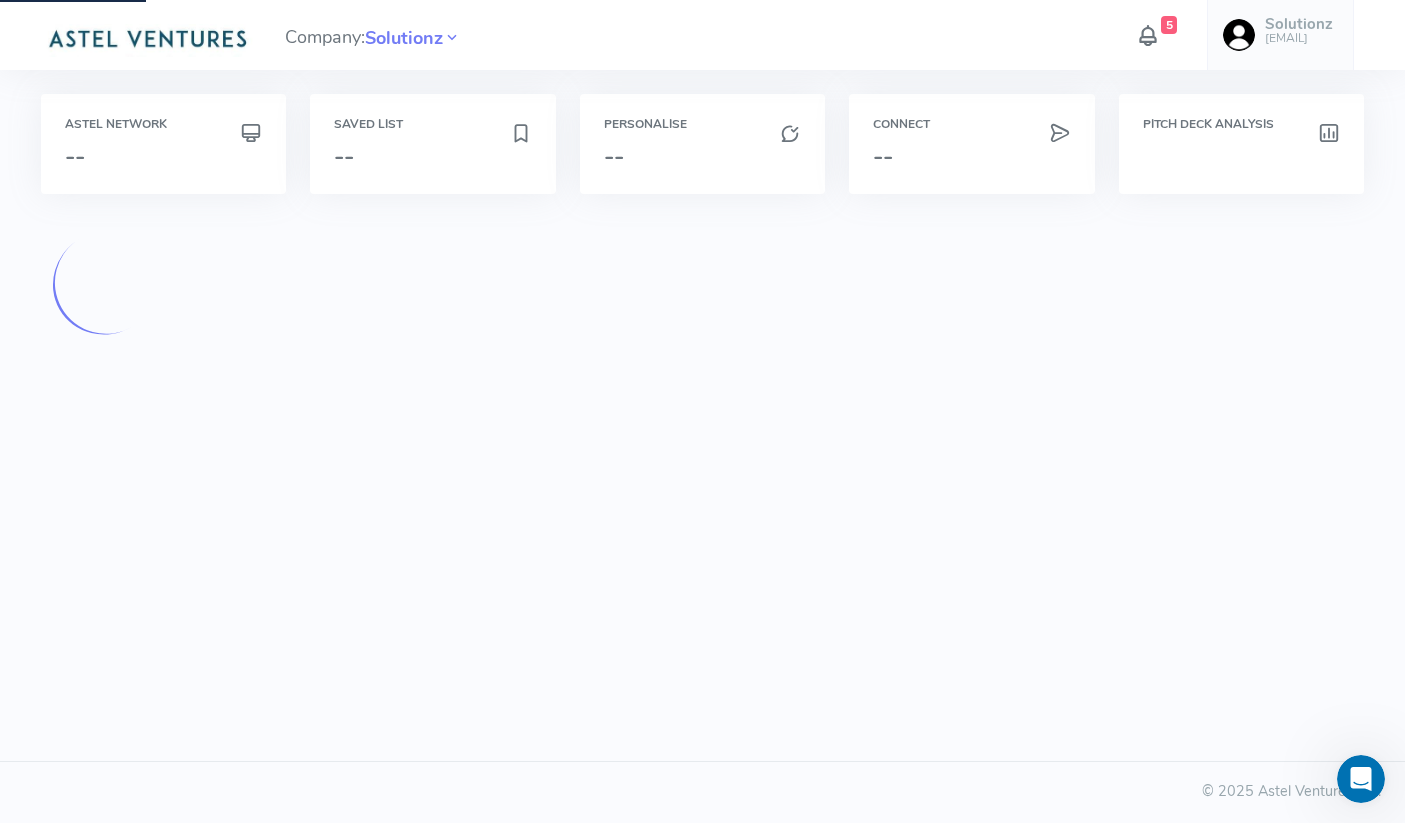 scroll, scrollTop: 0, scrollLeft: 0, axis: both 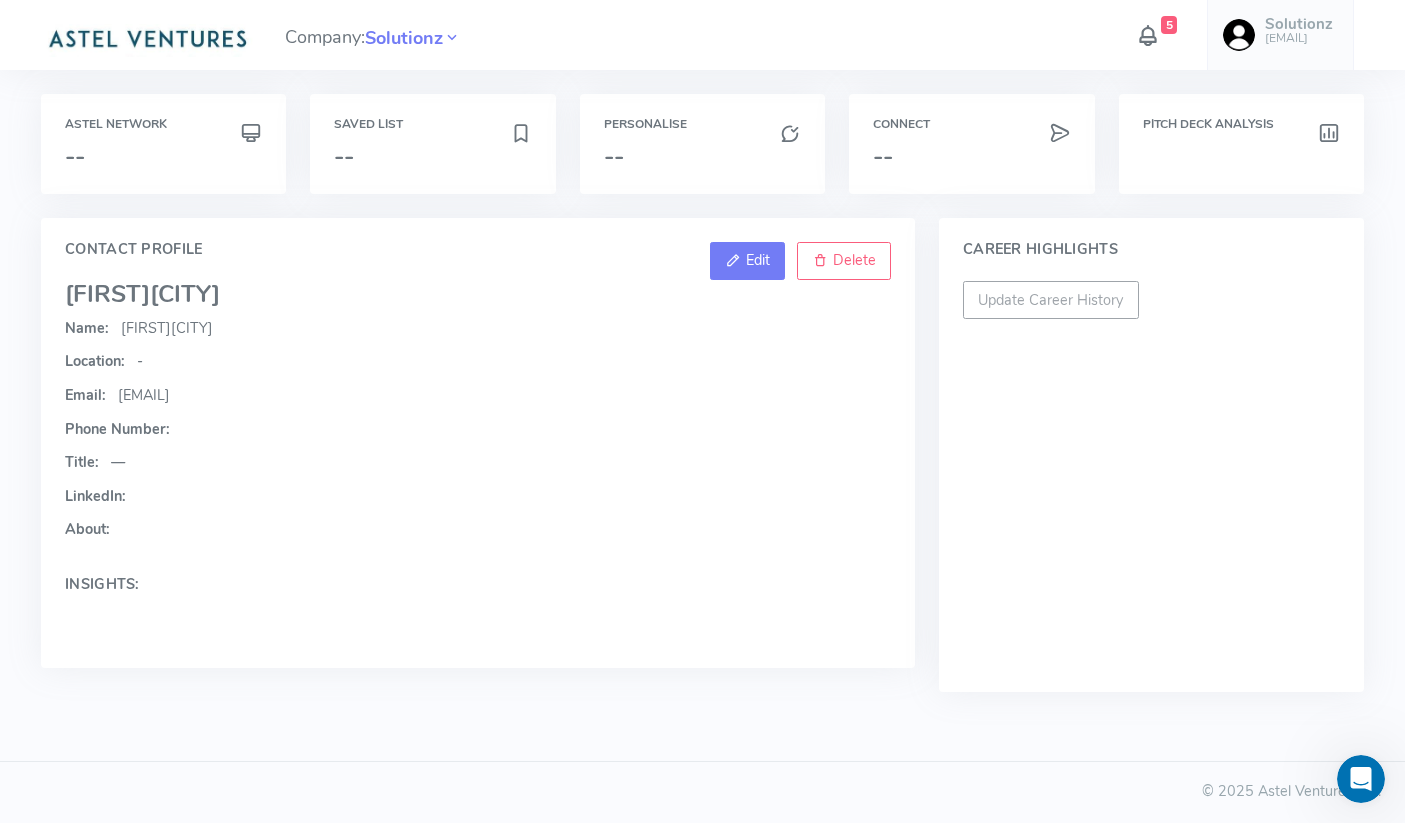 click on "Edit" at bounding box center [758, 260] 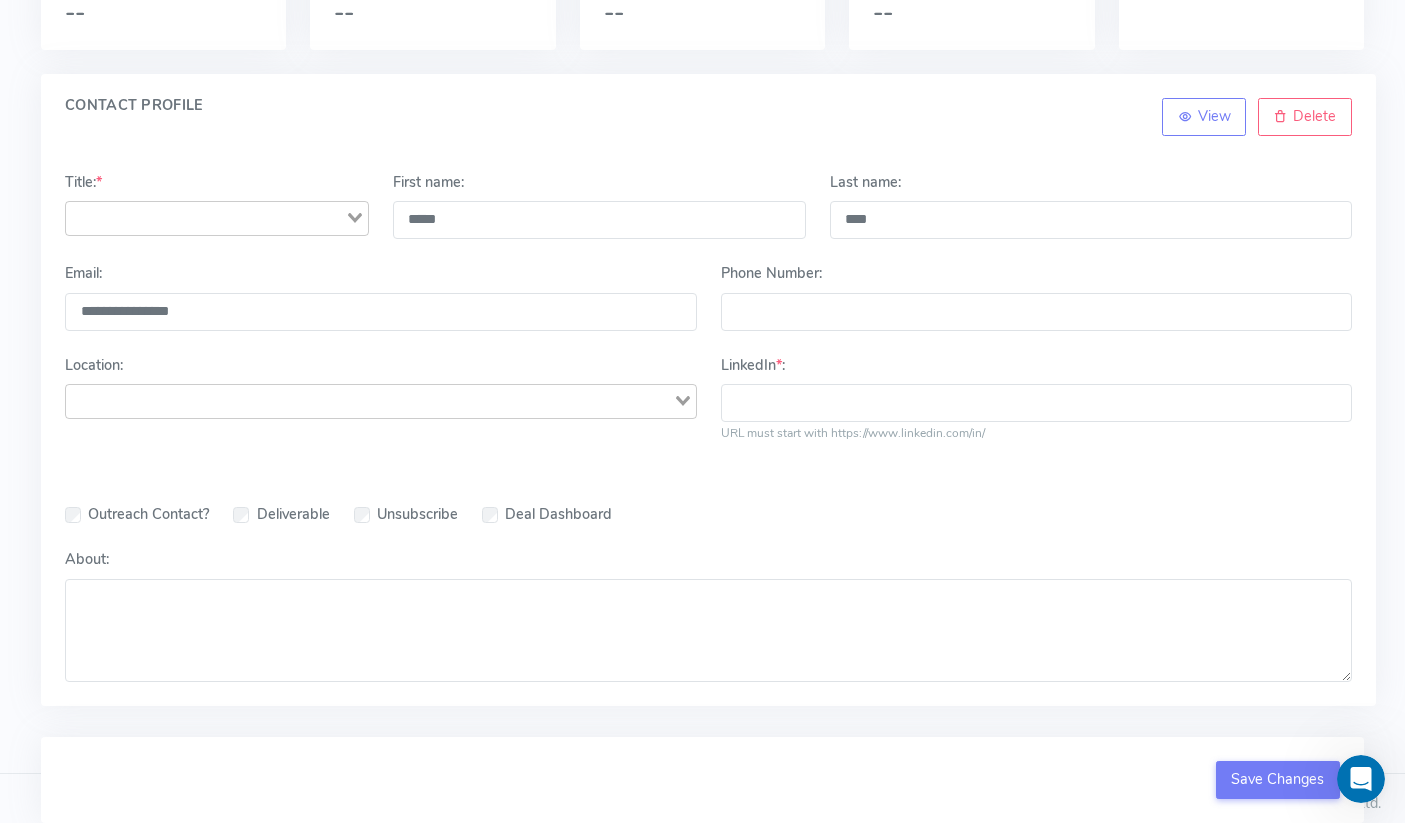 scroll, scrollTop: 156, scrollLeft: 0, axis: vertical 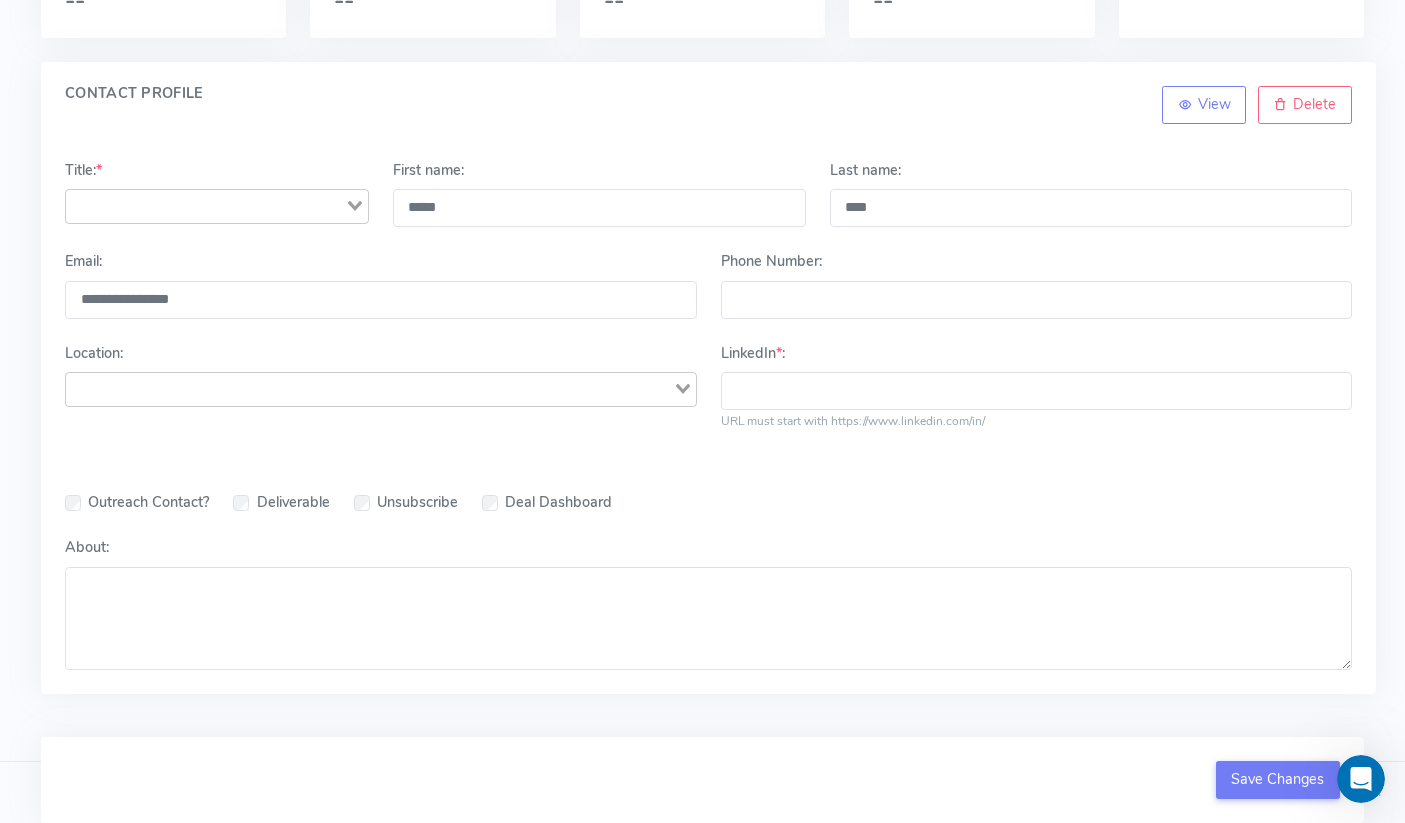 click 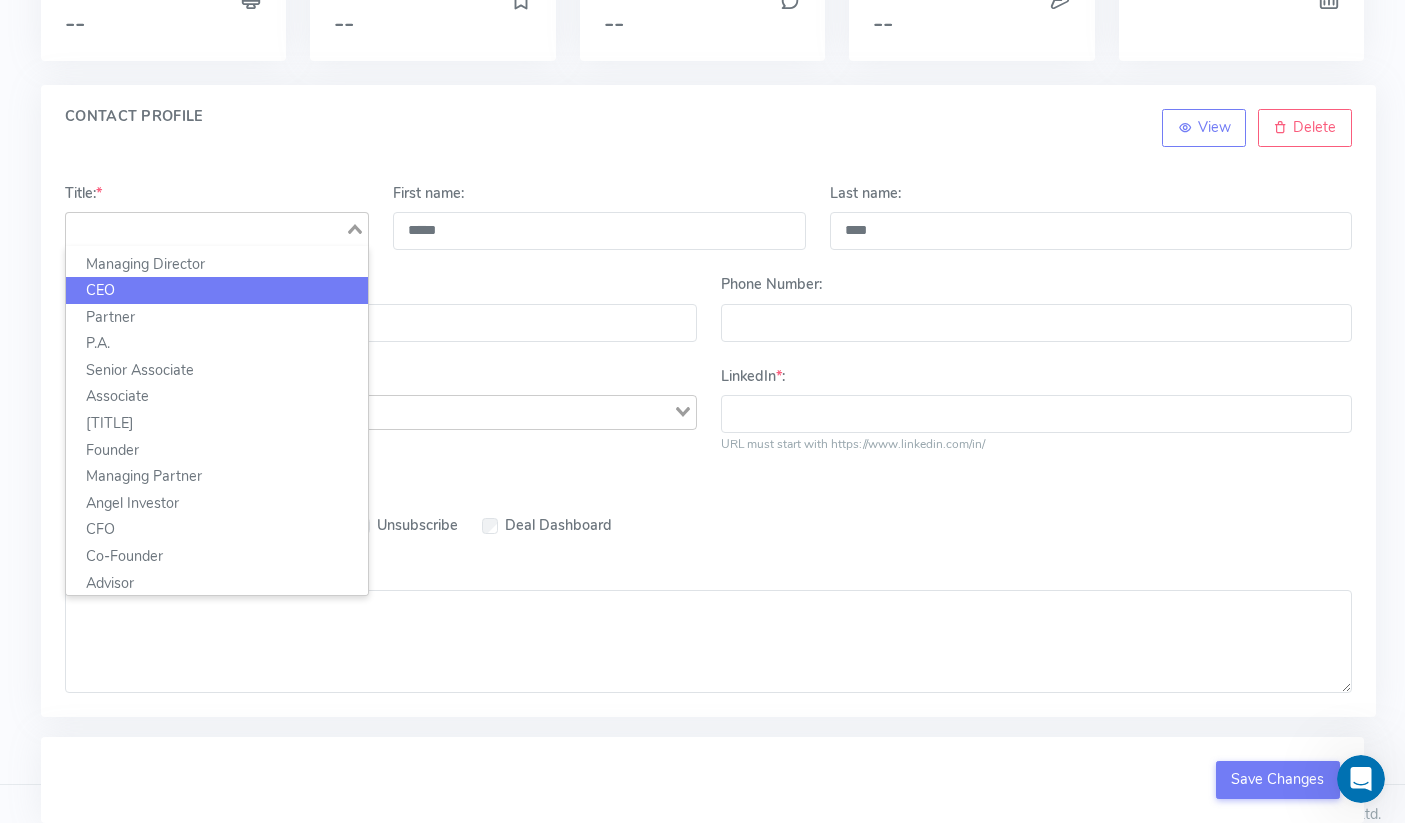 scroll, scrollTop: 156, scrollLeft: 0, axis: vertical 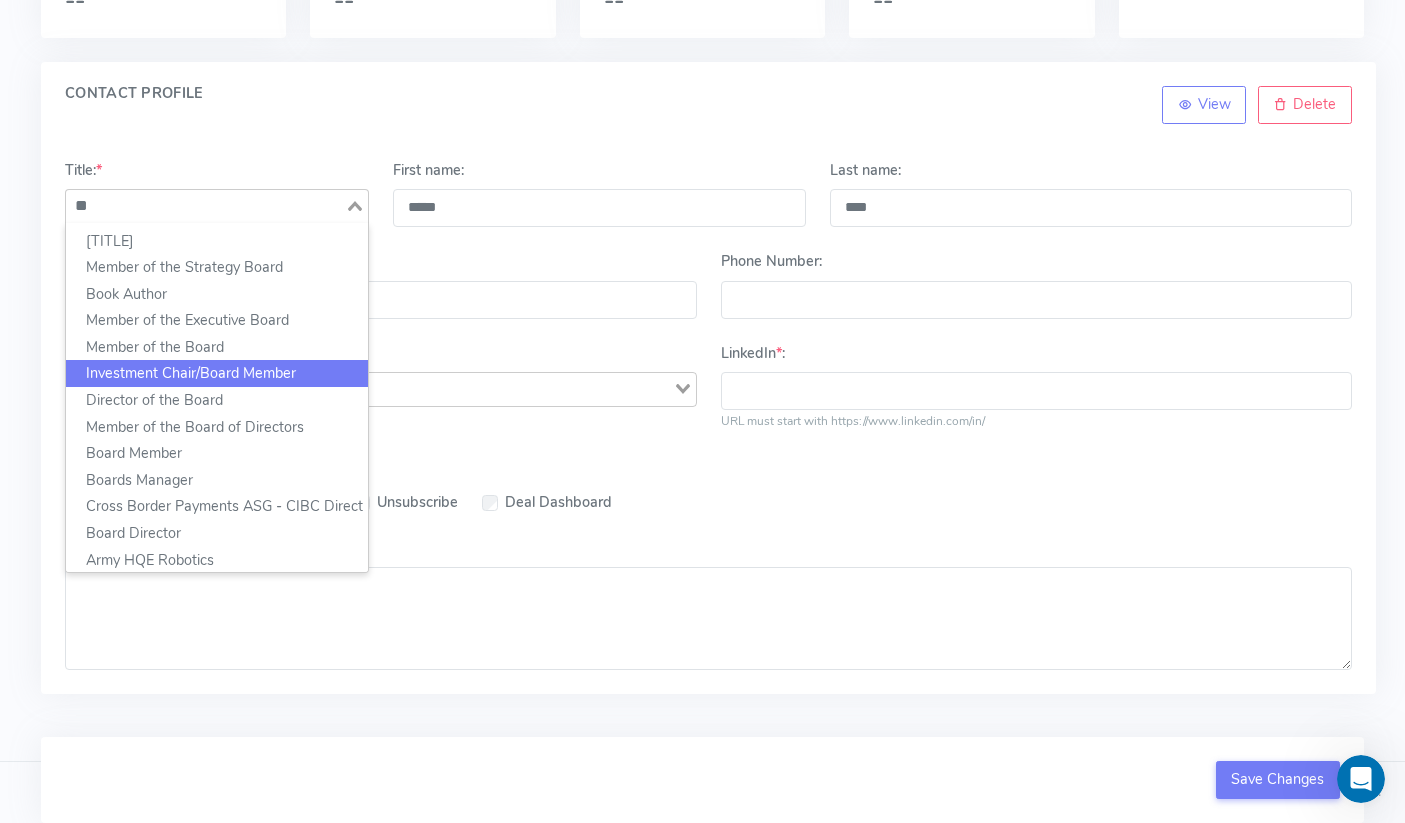 type on "*" 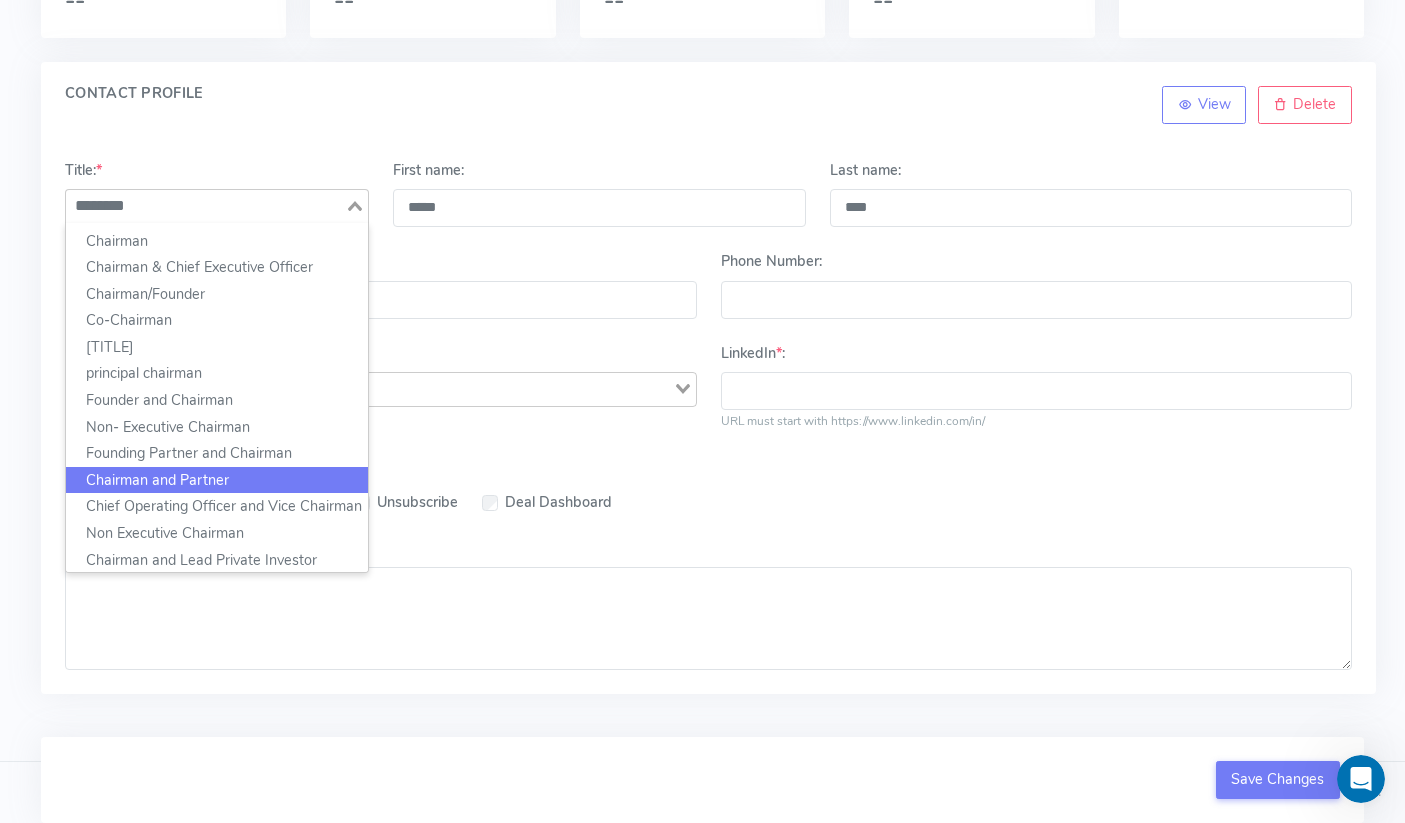click on "Chairman and Partner" 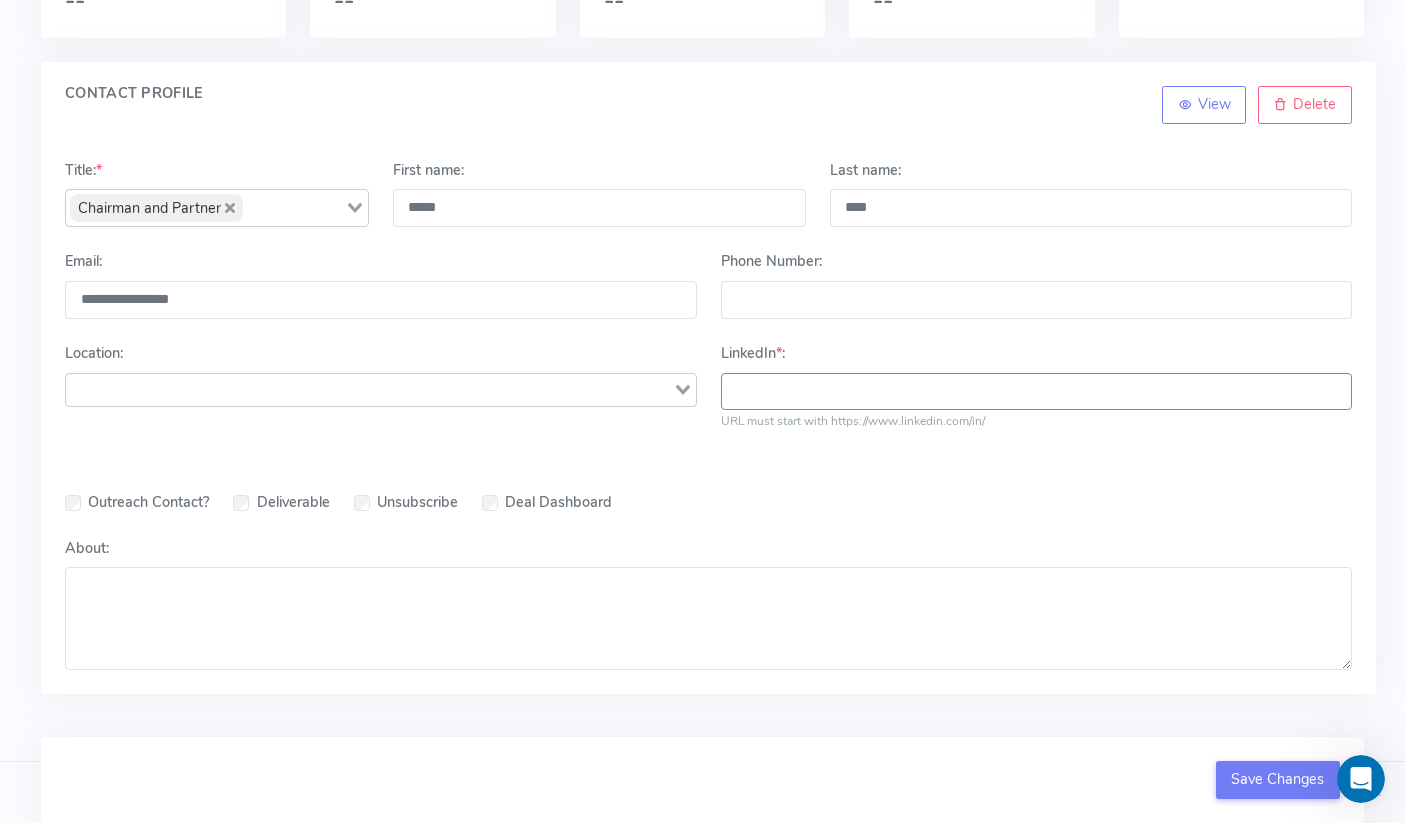 click on "LinkedIn * :" at bounding box center (1036, 392) 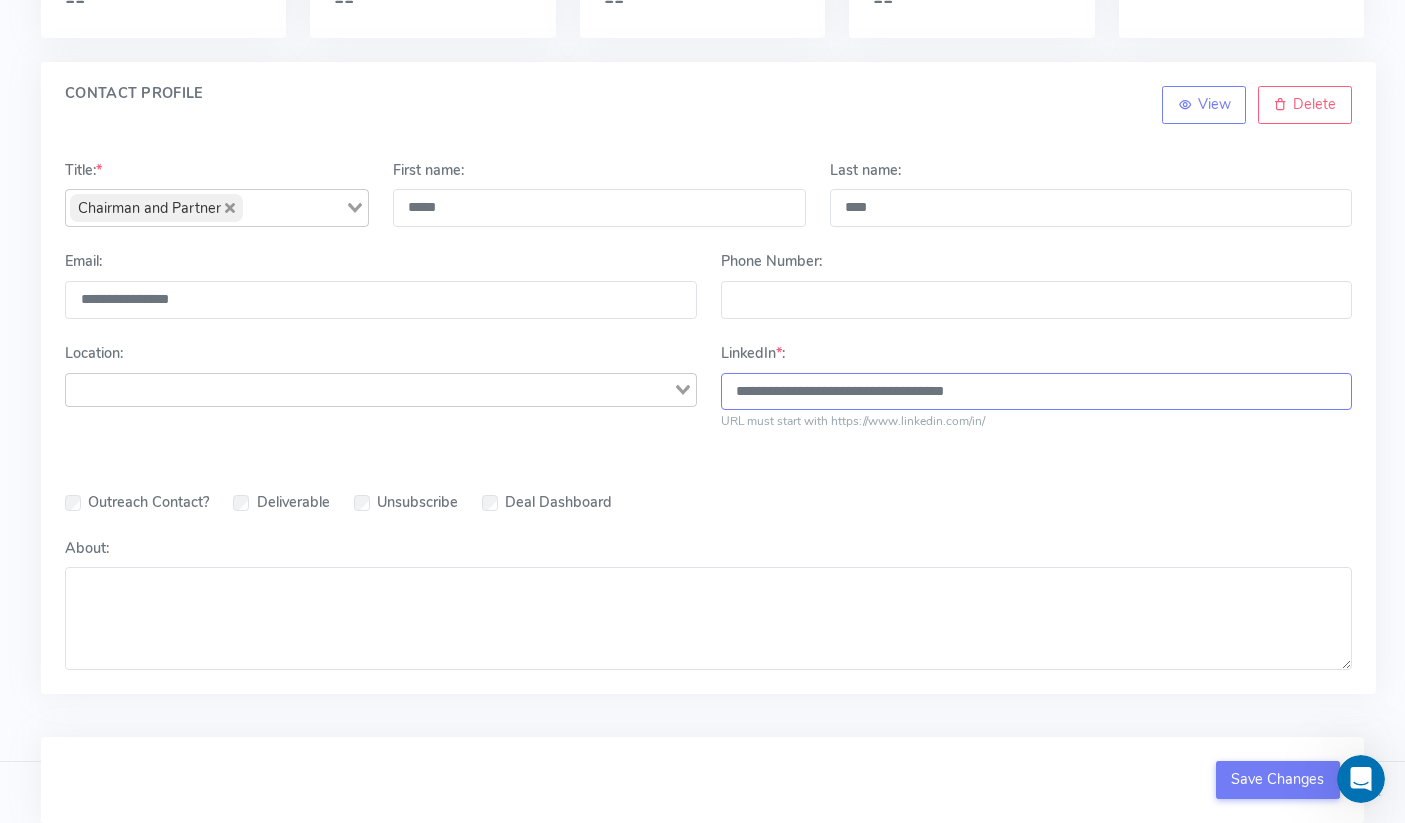 type on "**********" 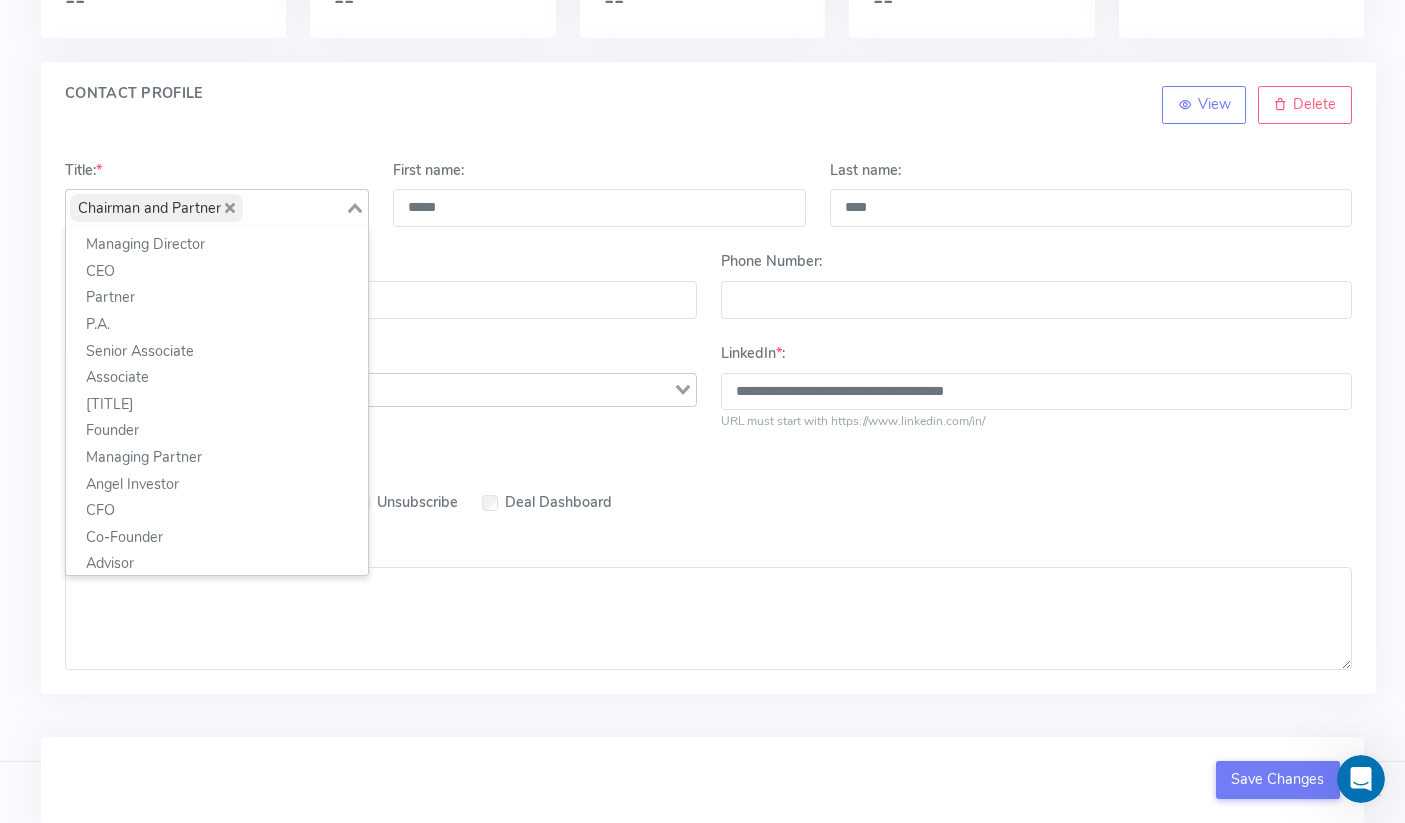click 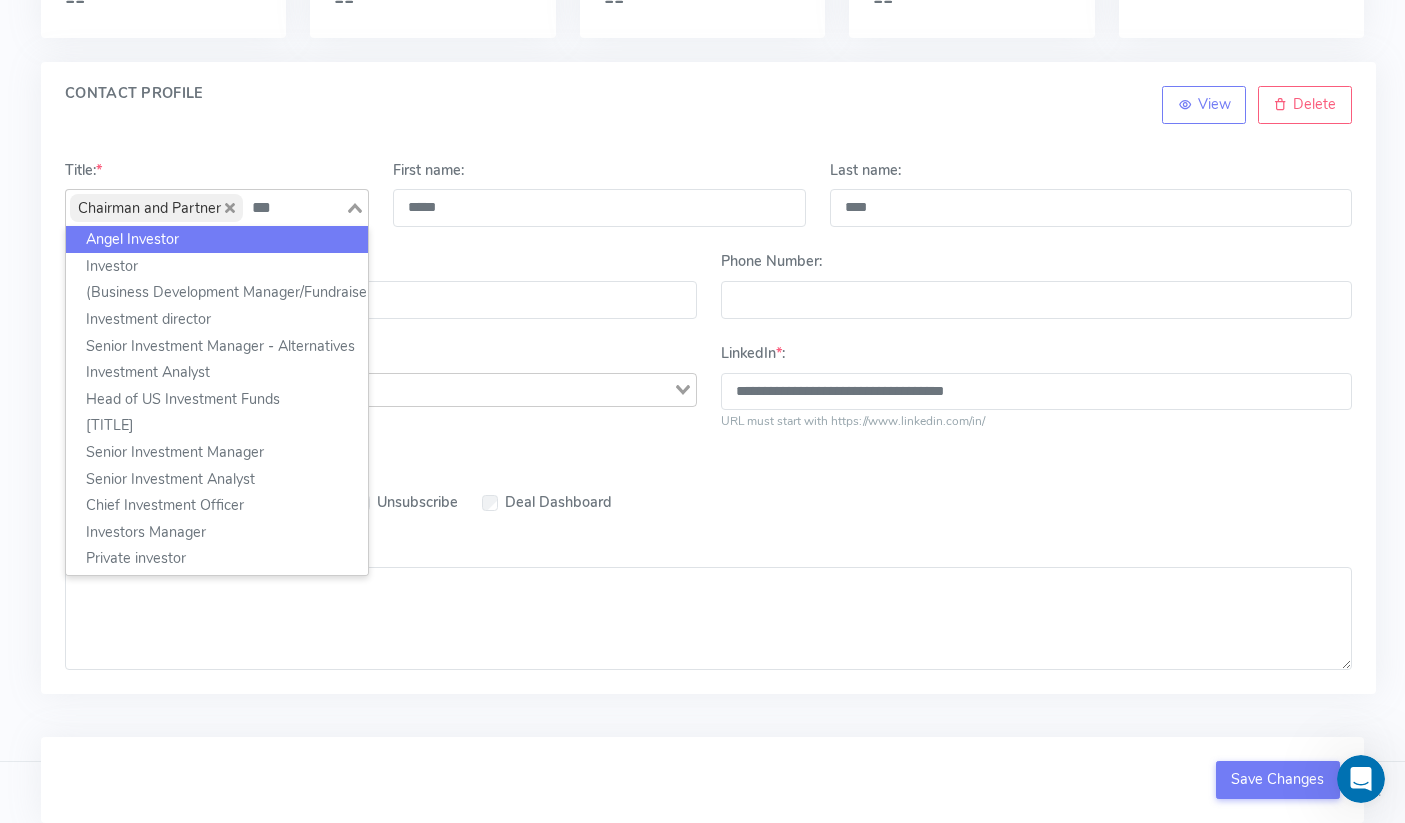 scroll, scrollTop: 0, scrollLeft: 0, axis: both 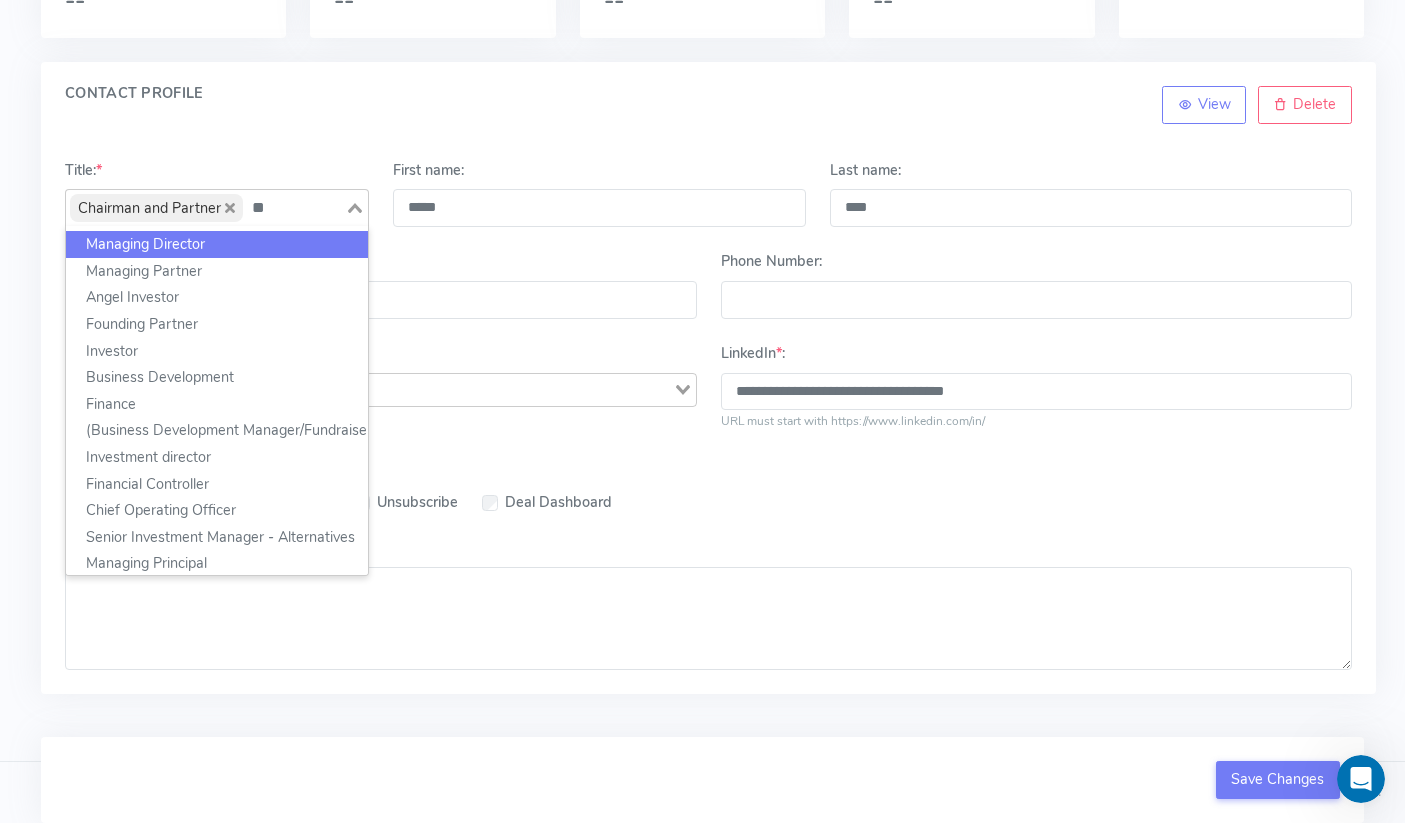 type on "*" 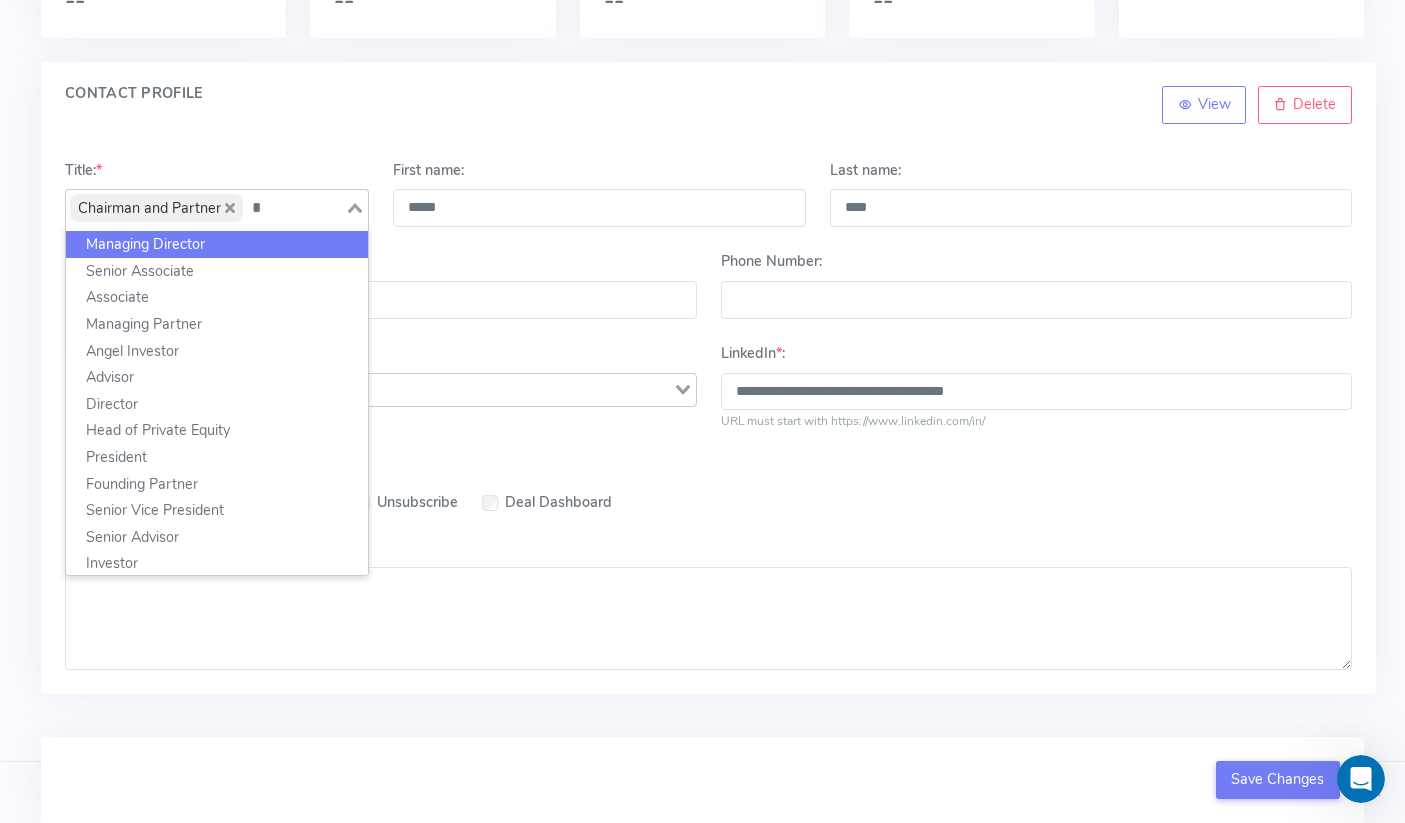type 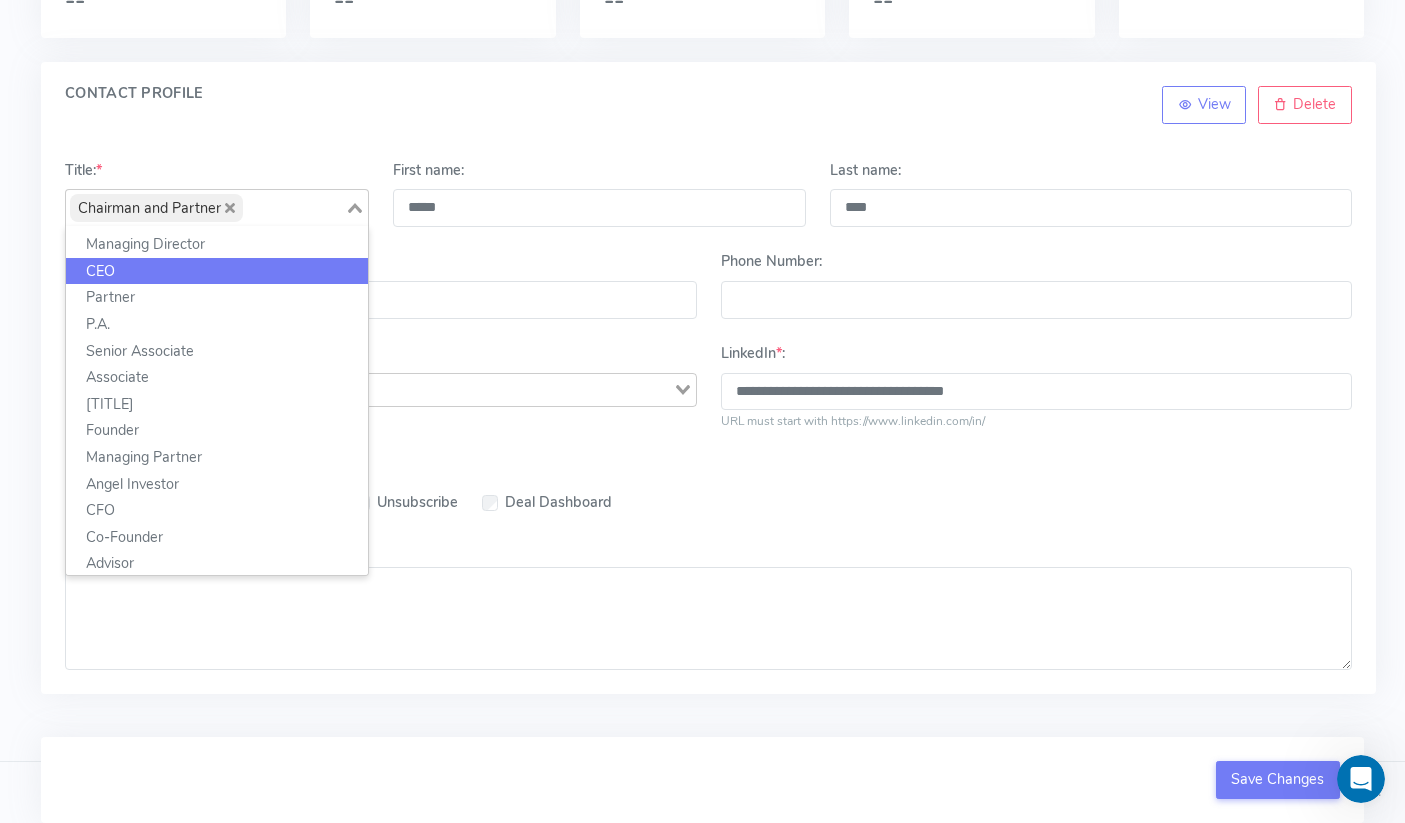 click on "Outreach Contact? Deliverable Unsubscribe Deal Dashboard" at bounding box center [708, 485] 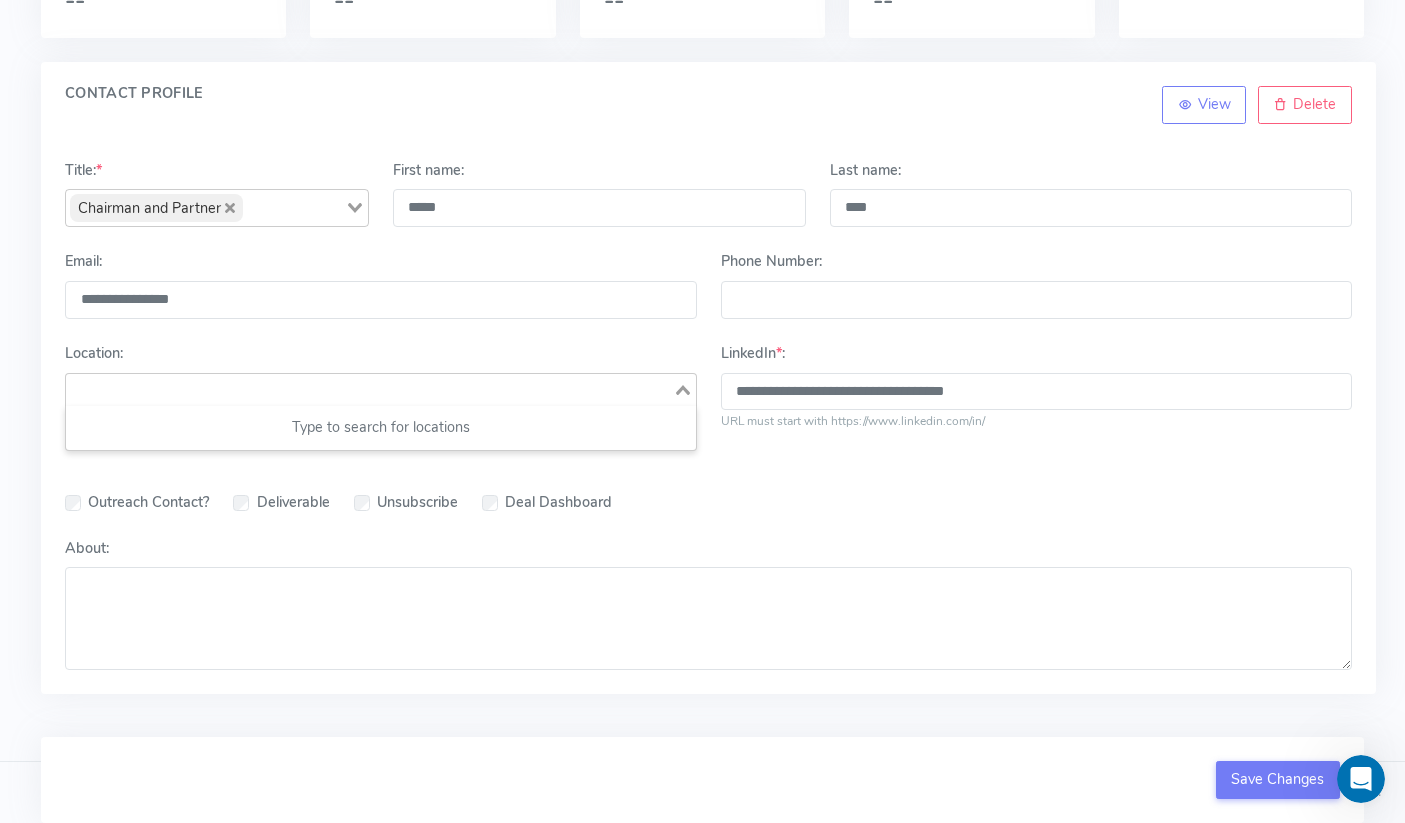 click 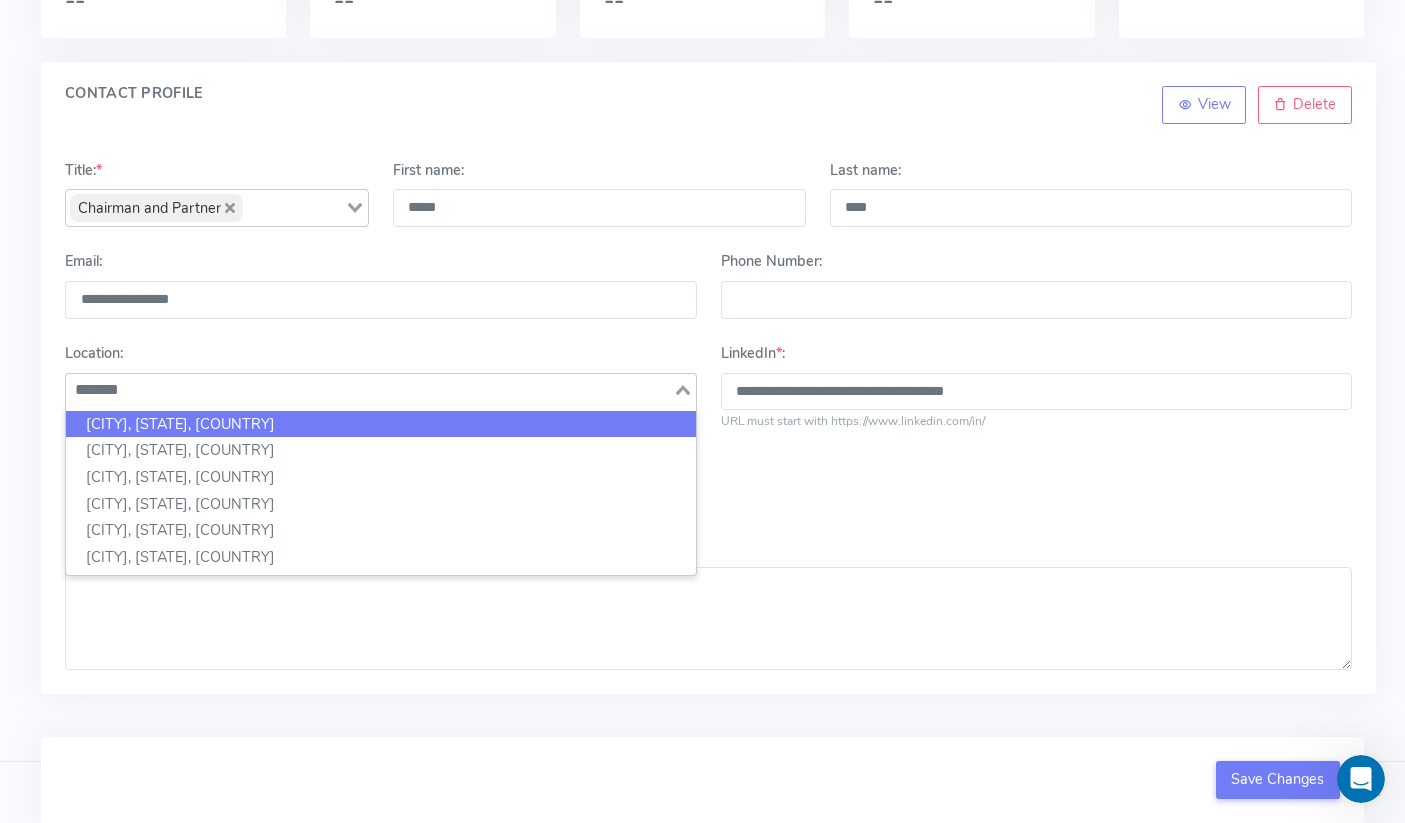 click on "[CITY], [STATE], [COUNTRY] [CITY], [STATE], [COUNTRY] [CITY], [STATE], [COUNTRY] [CITY], [STATE], [COUNTRY] [CITY], [STATE], [COUNTRY]" 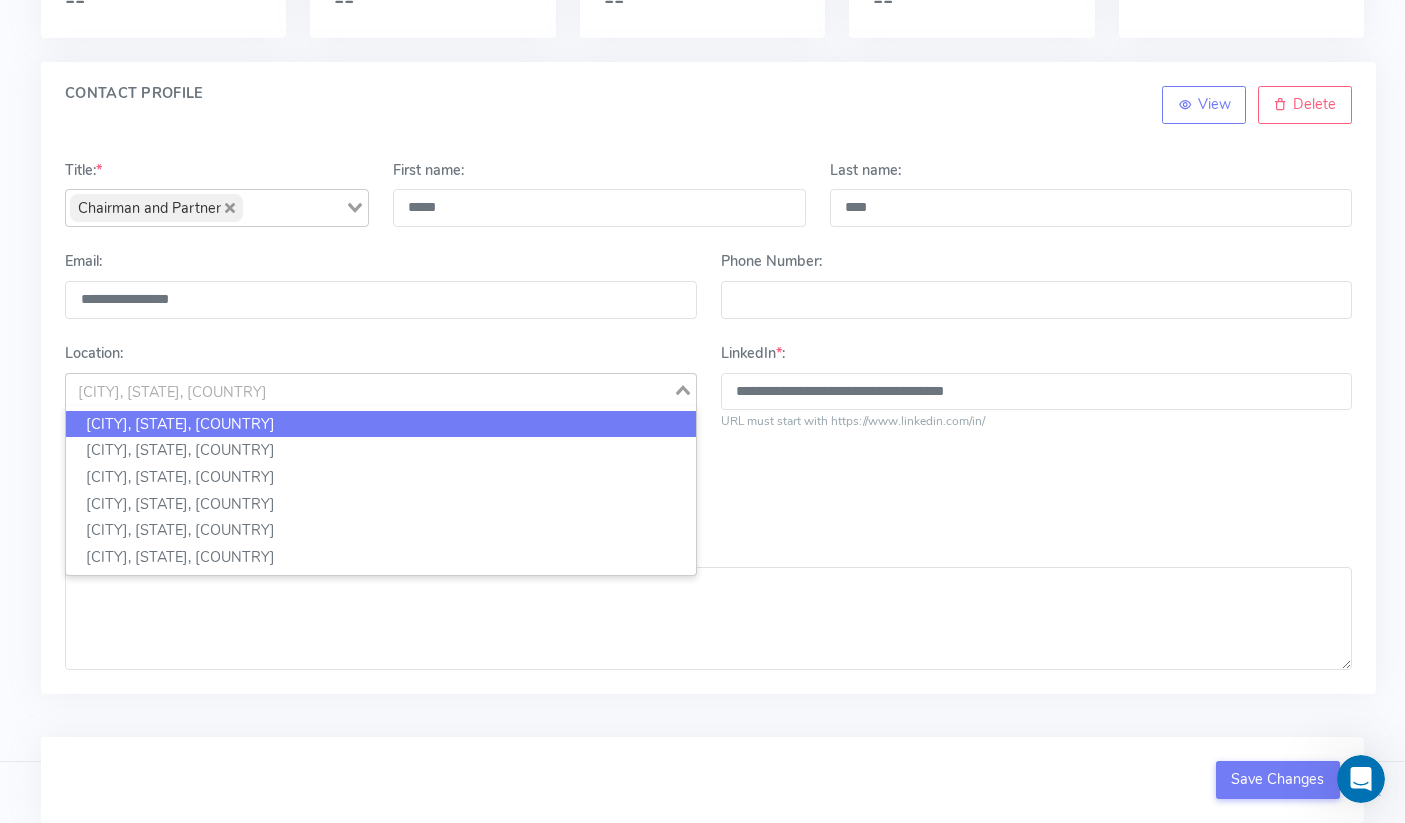 drag, startPoint x: 303, startPoint y: 398, endPoint x: 112, endPoint y: 354, distance: 196.00255 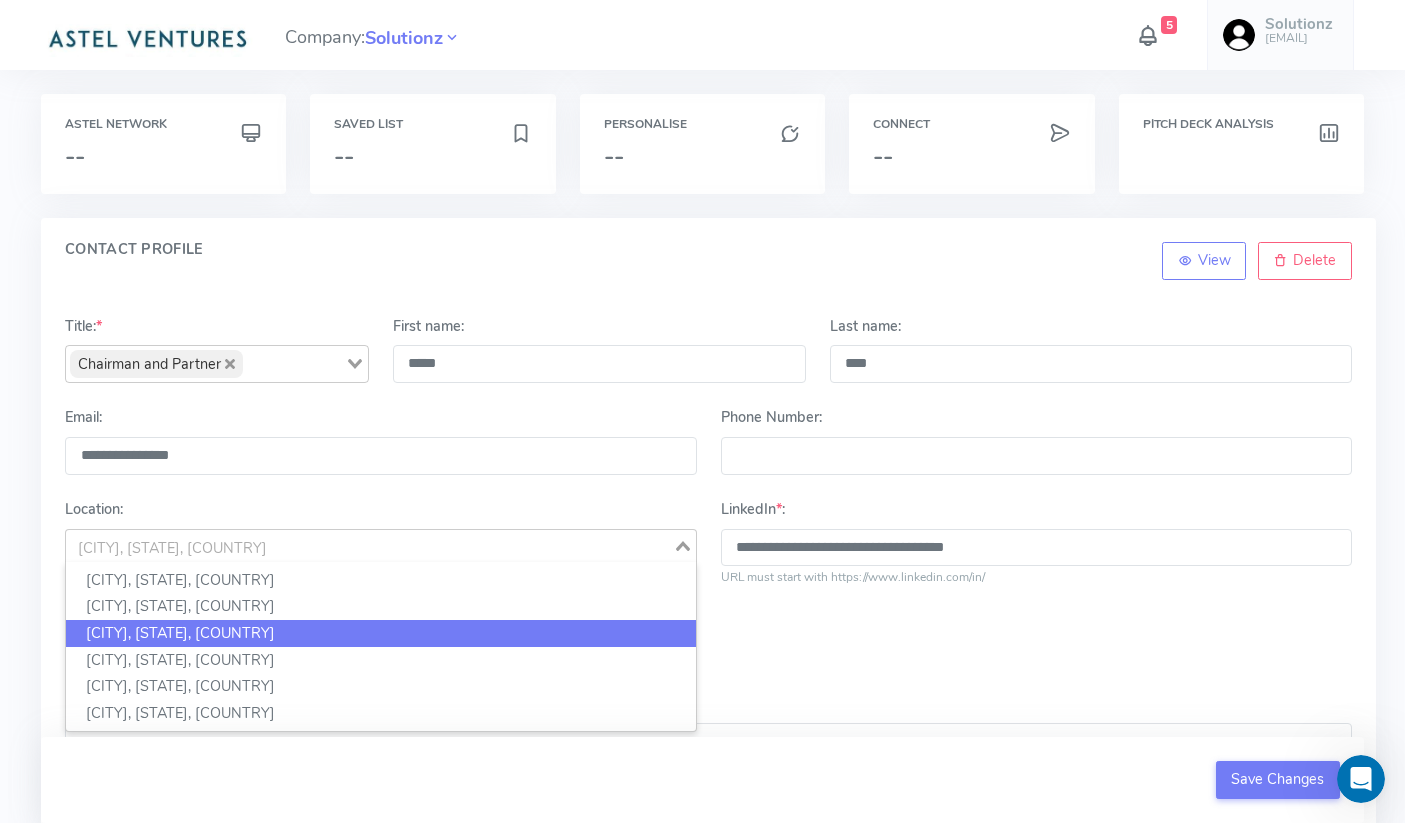 scroll, scrollTop: 156, scrollLeft: 0, axis: vertical 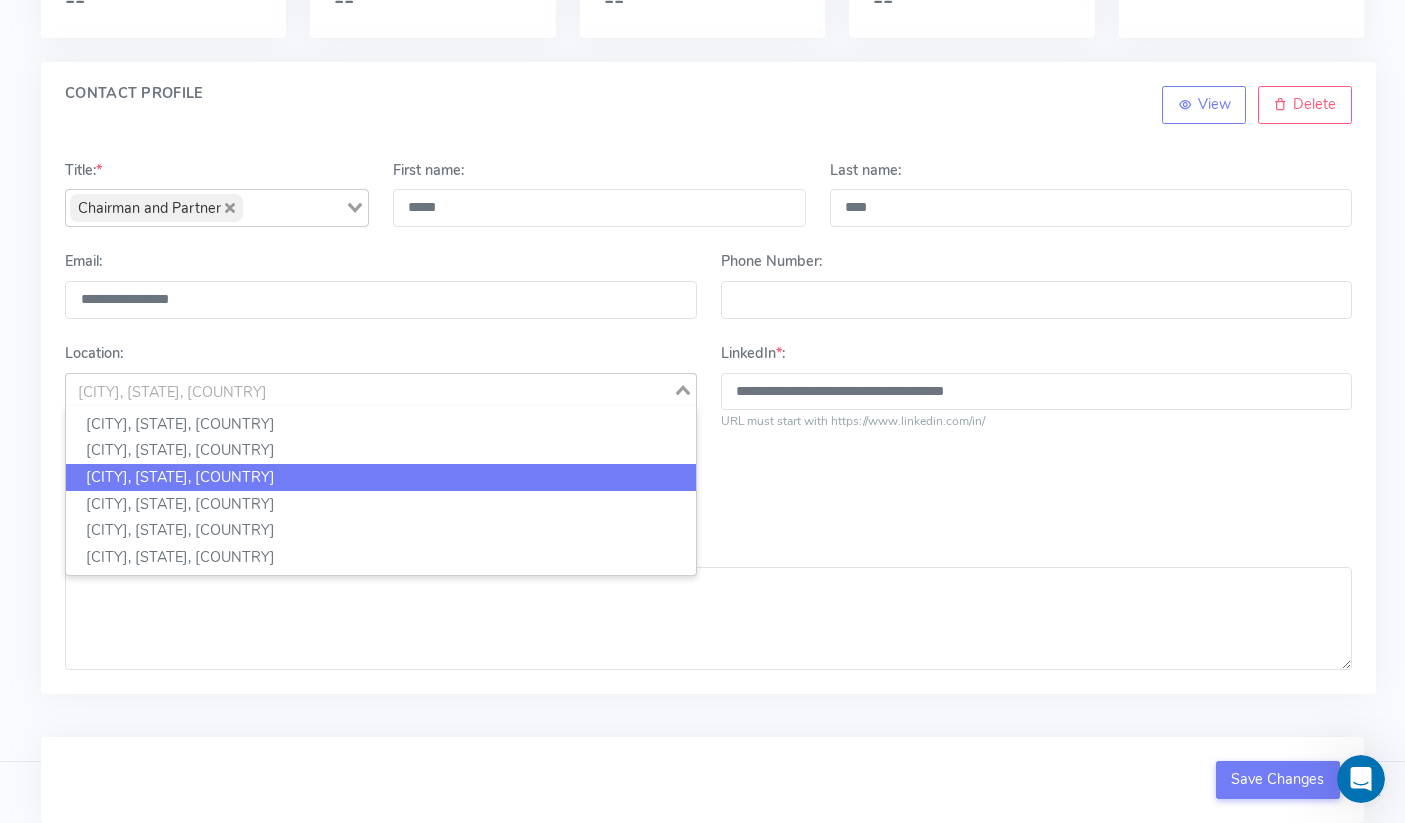 click on "About:" at bounding box center [708, 604] 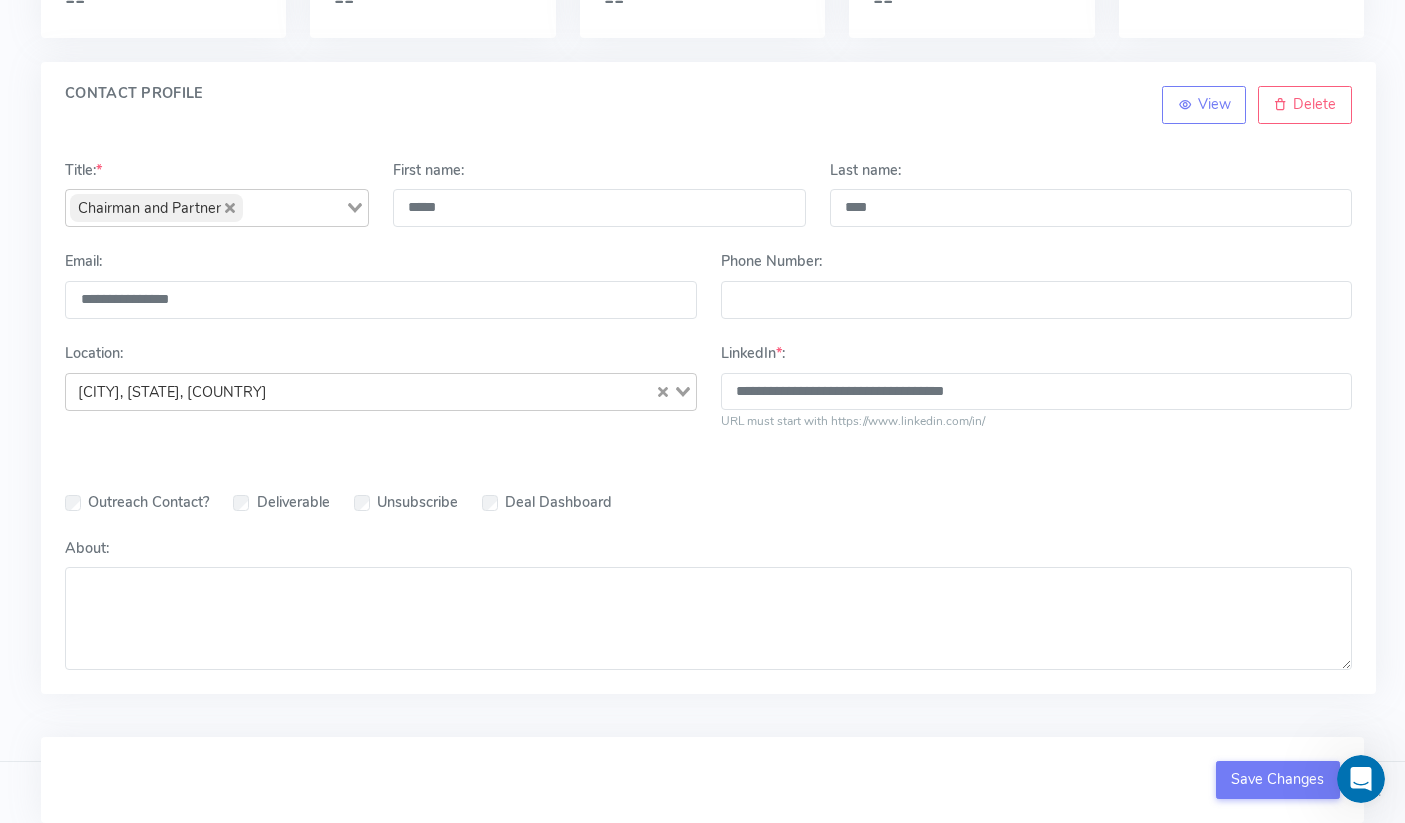 click 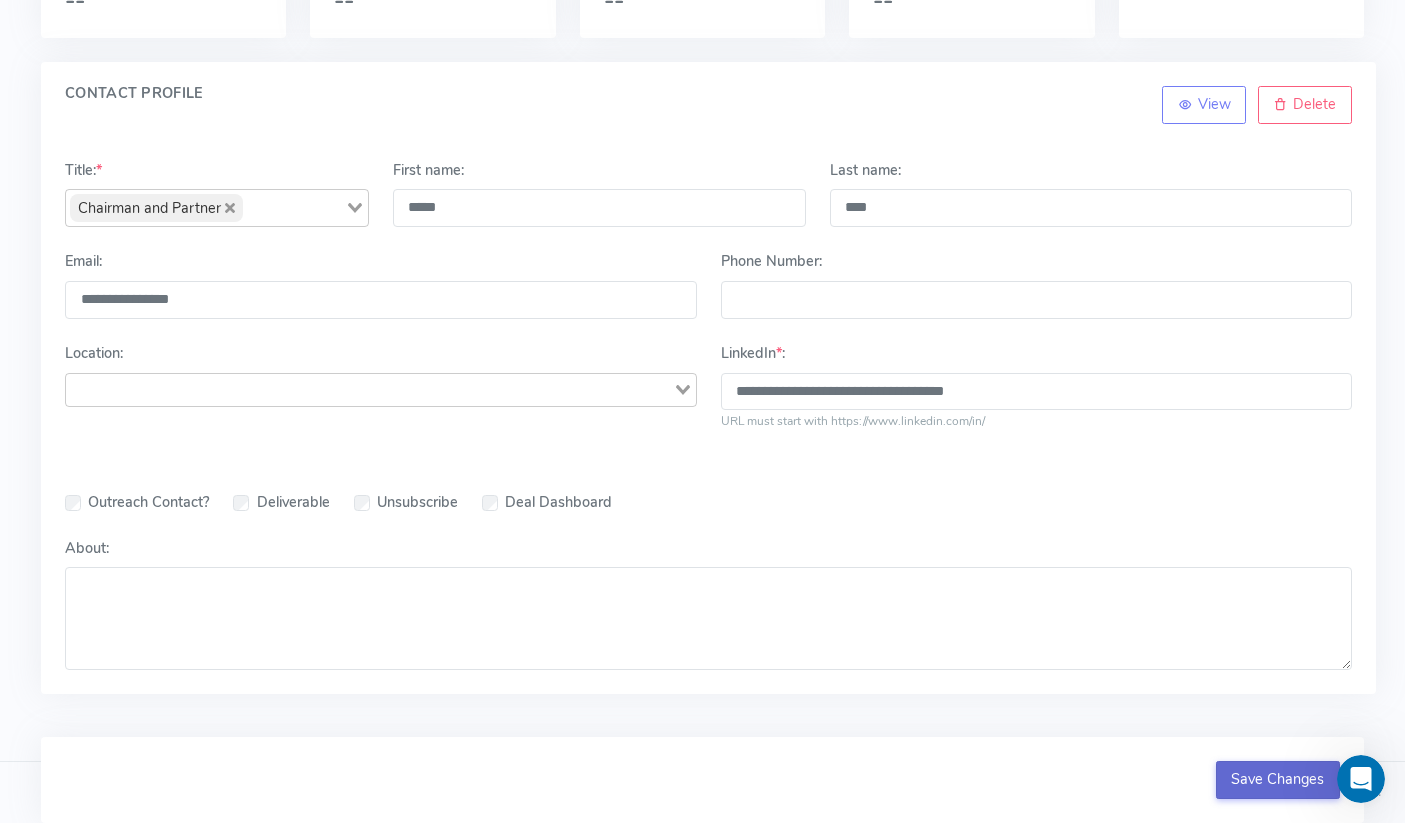 click on "Save Changes" at bounding box center [1278, 780] 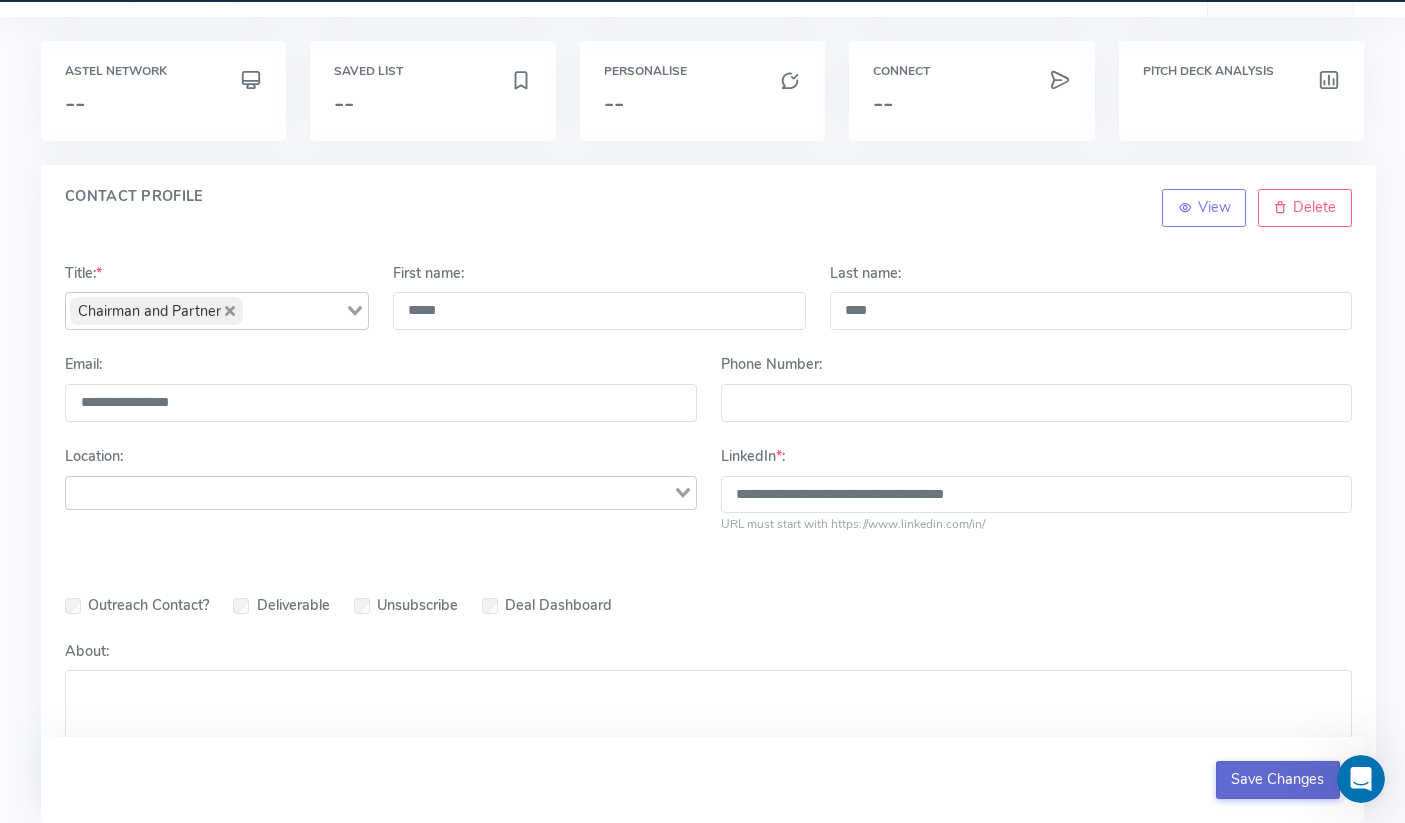 scroll, scrollTop: 0, scrollLeft: 0, axis: both 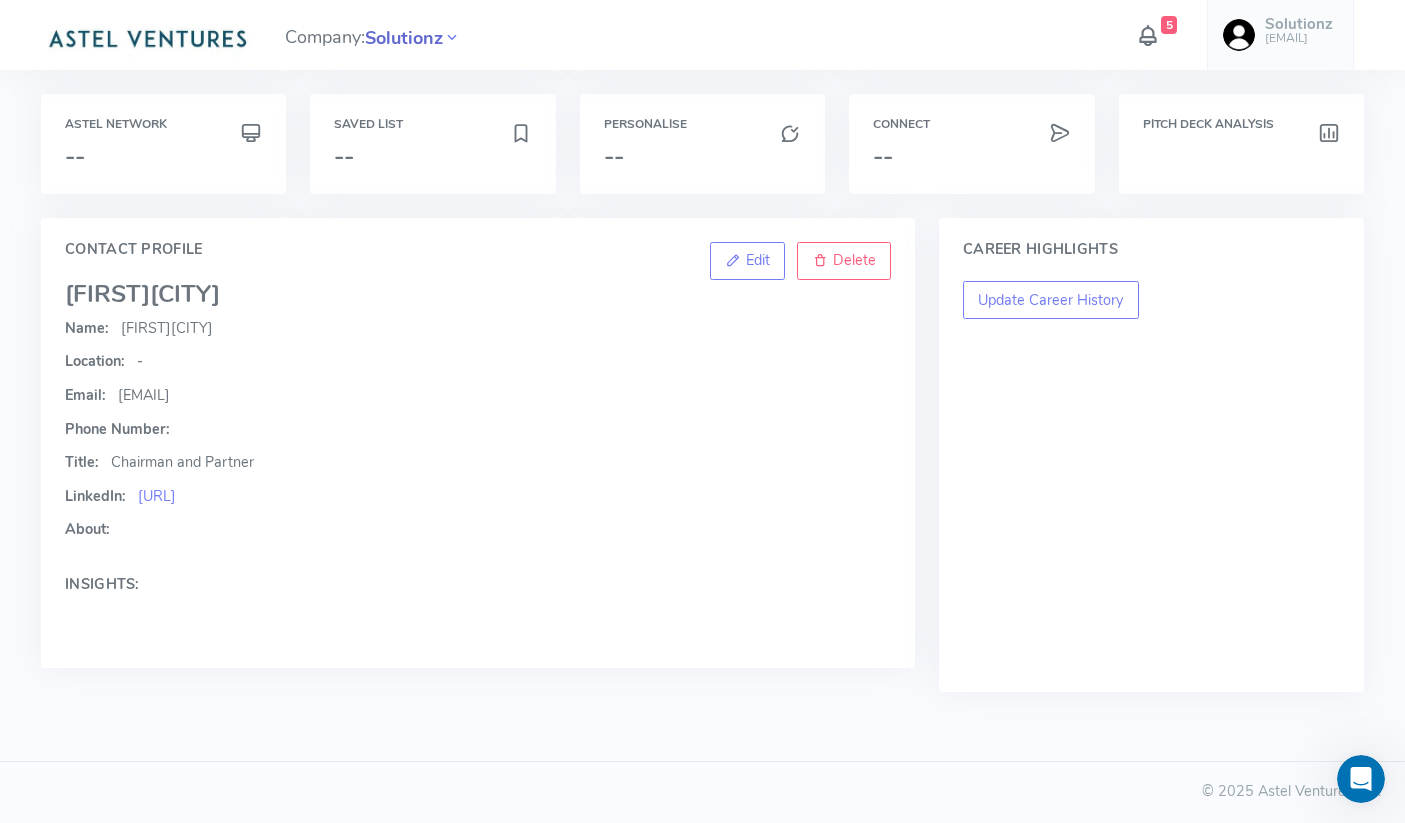 click on "Solutionz" at bounding box center [404, 38] 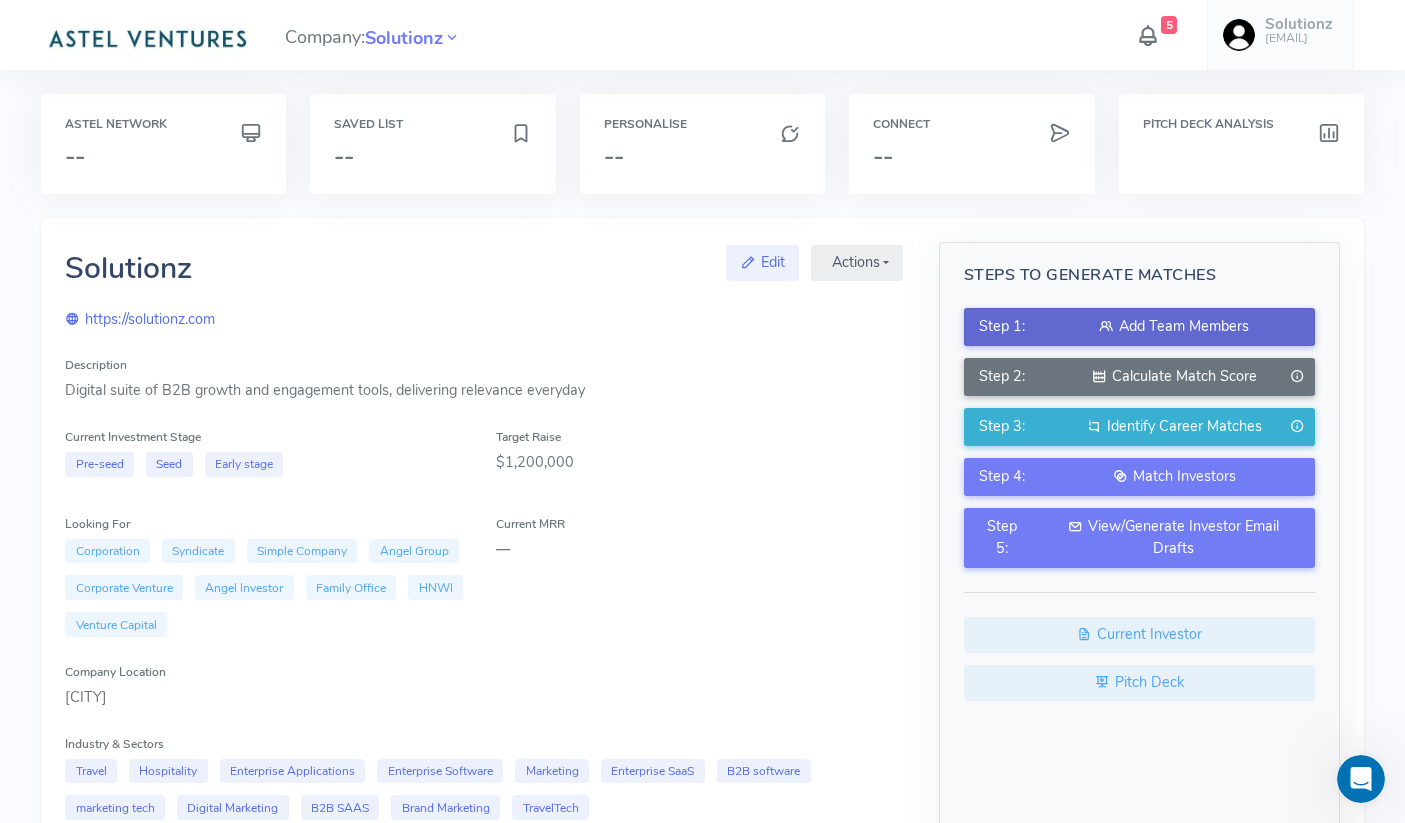 click on "Step 1: Add Team Members" at bounding box center [1139, 327] 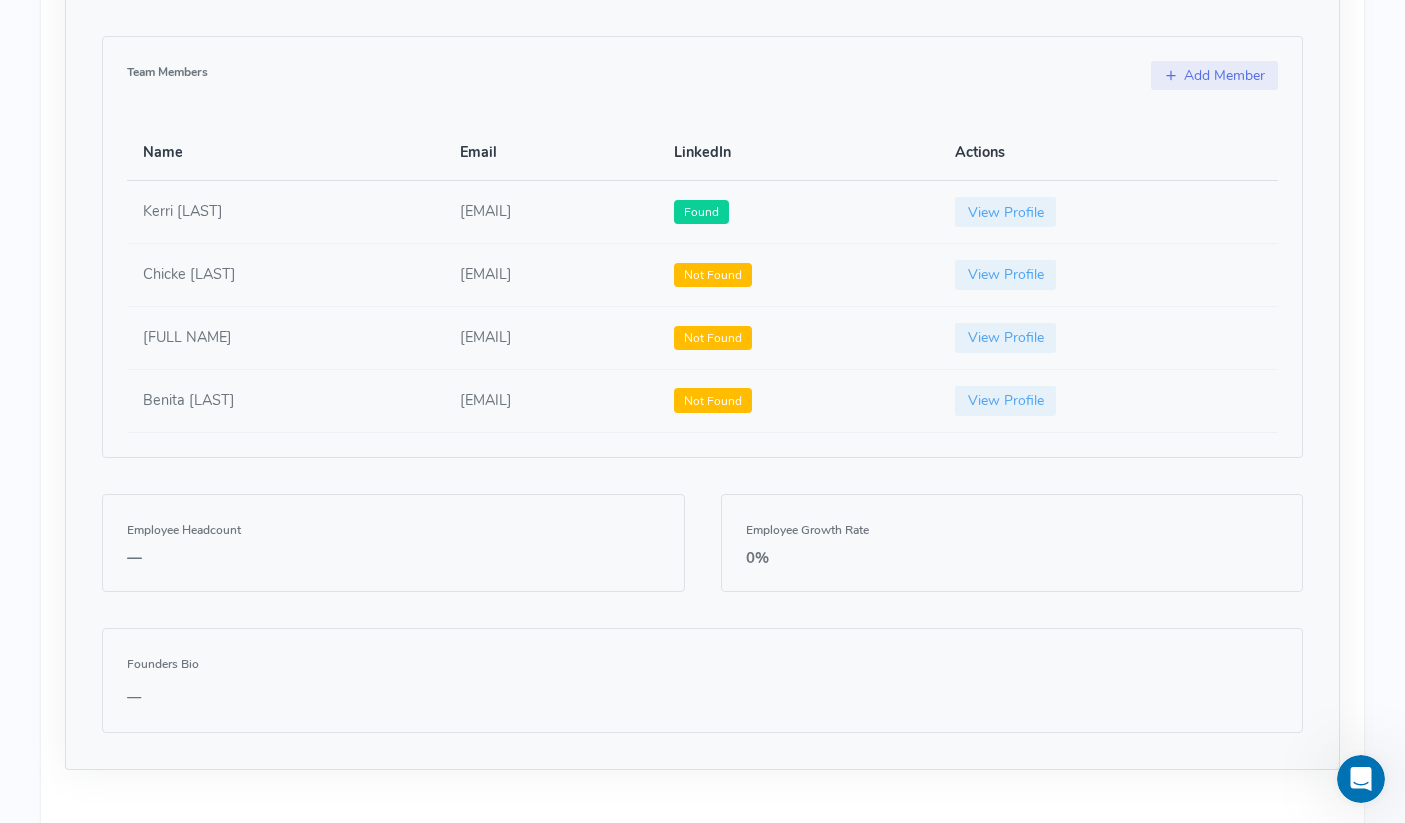 scroll, scrollTop: 1106, scrollLeft: 0, axis: vertical 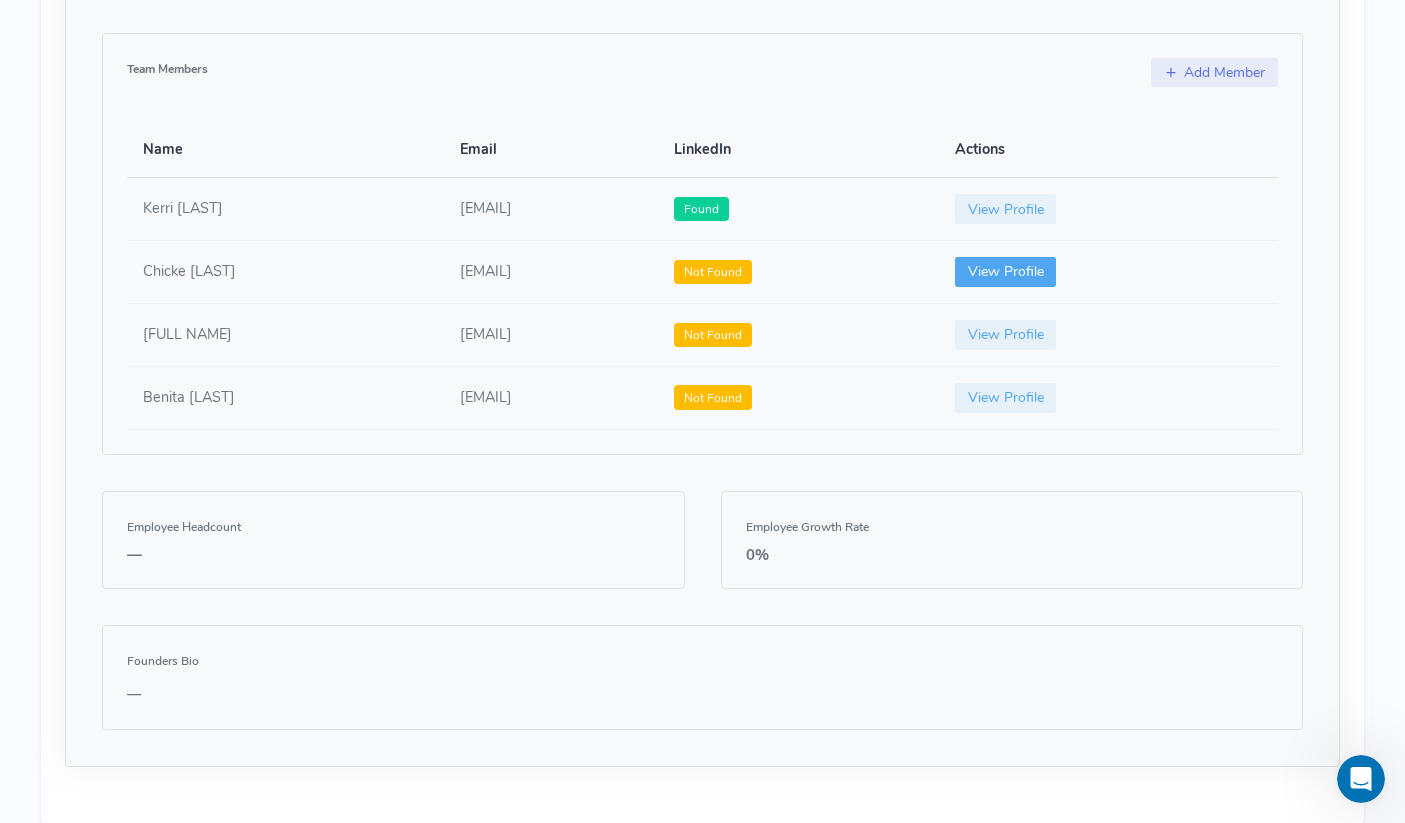 click on "View Profile" at bounding box center (1006, 272) 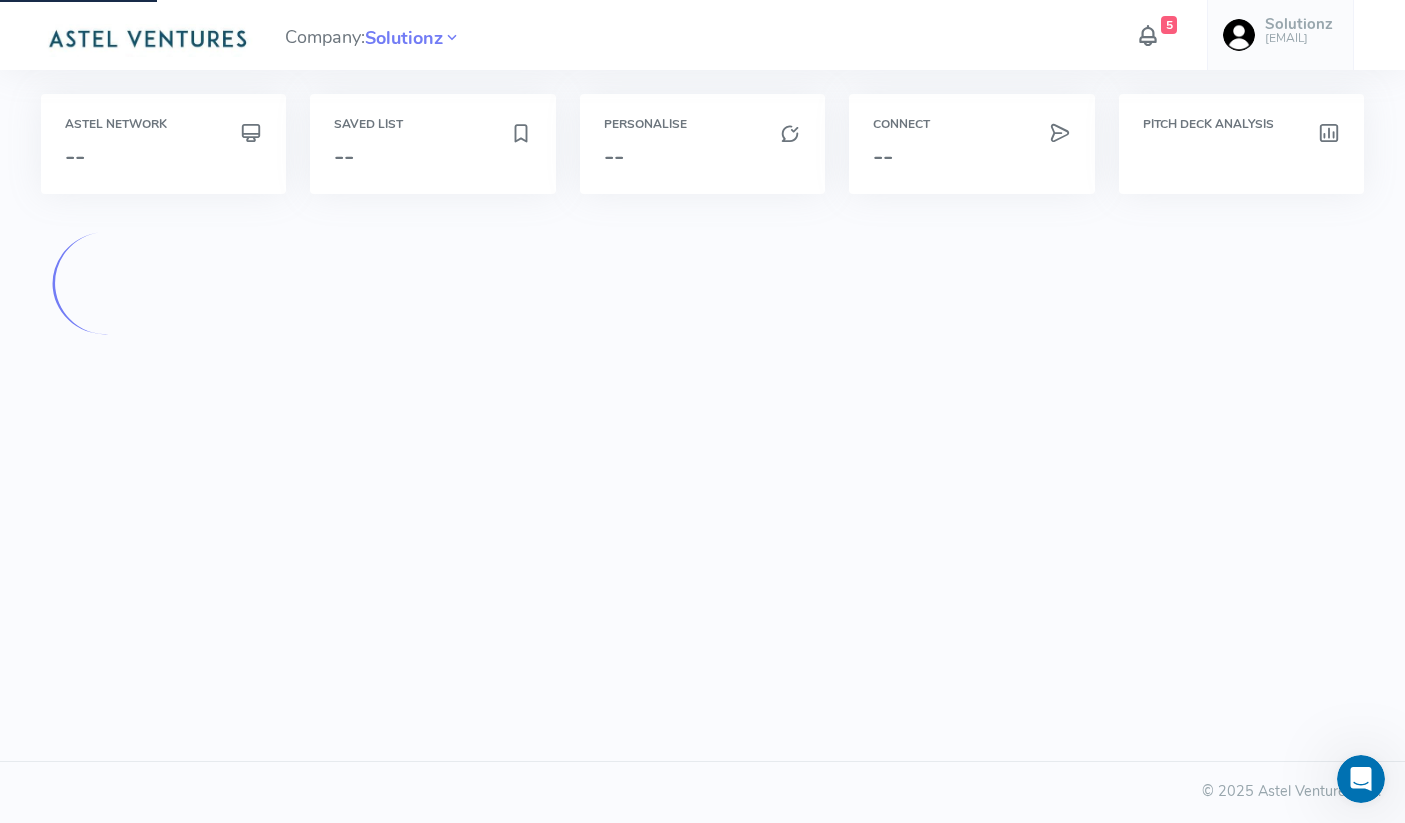 scroll, scrollTop: 0, scrollLeft: 0, axis: both 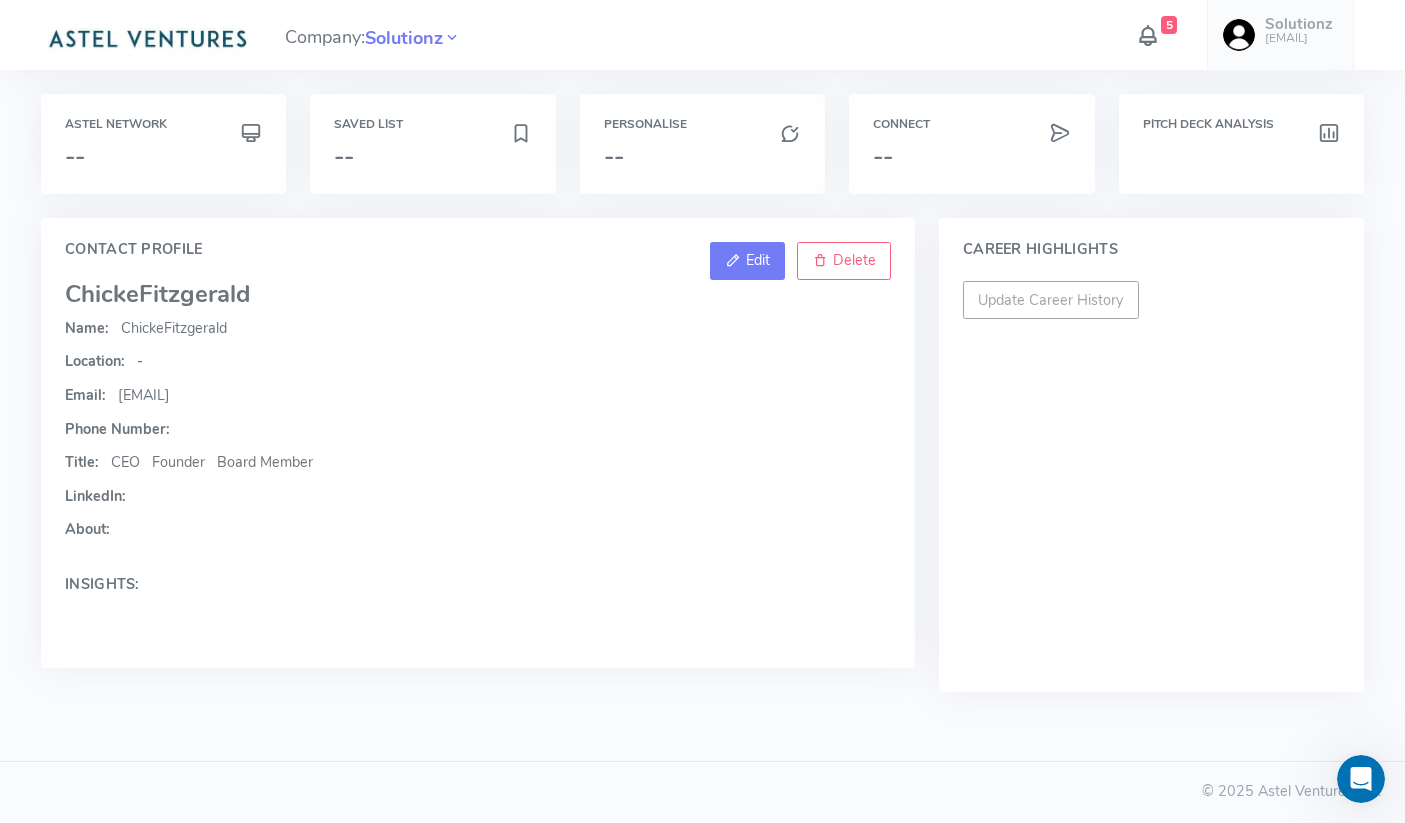 click on "Edit" at bounding box center (758, 260) 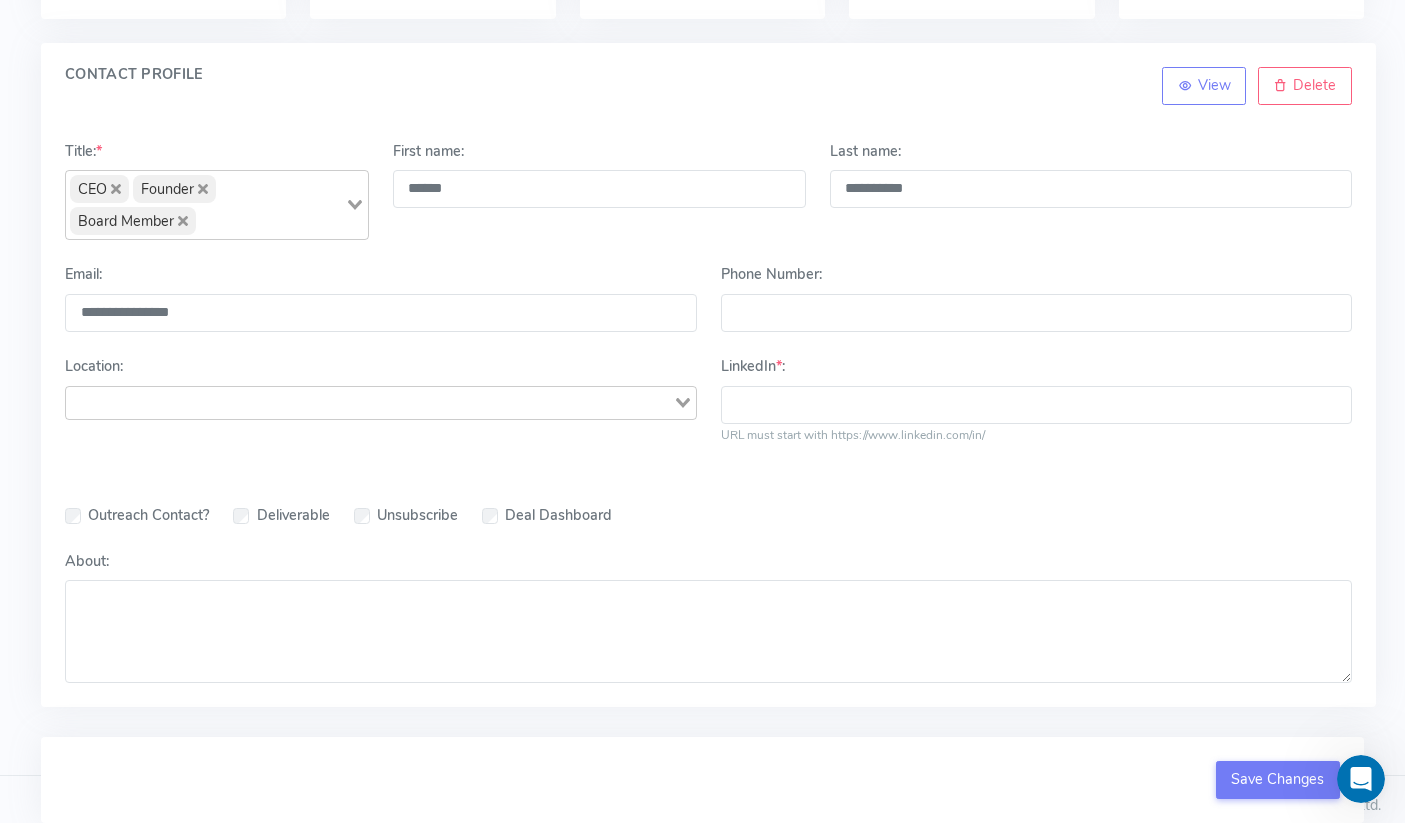 scroll, scrollTop: 188, scrollLeft: 0, axis: vertical 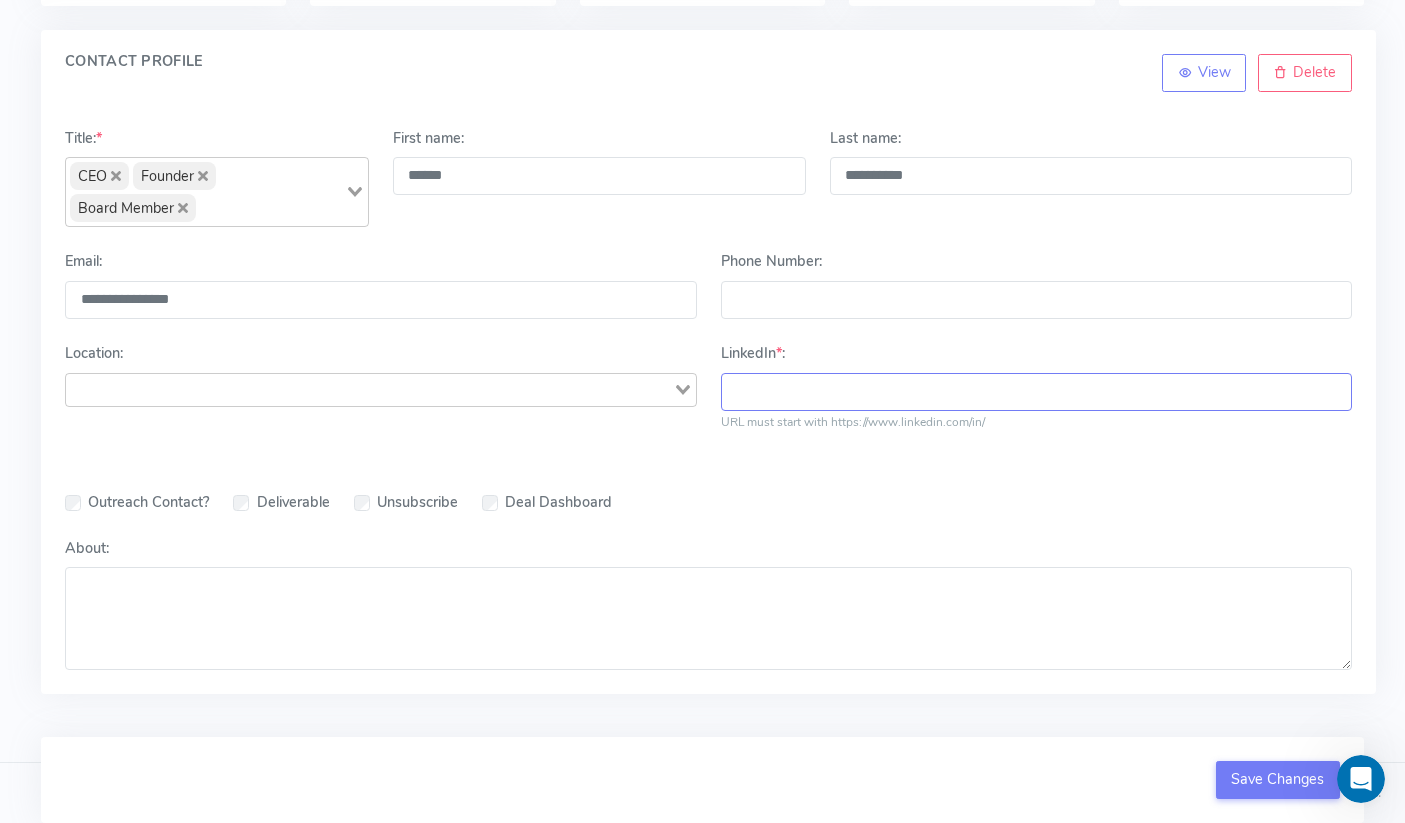 click on "LinkedIn * :" at bounding box center [1036, 392] 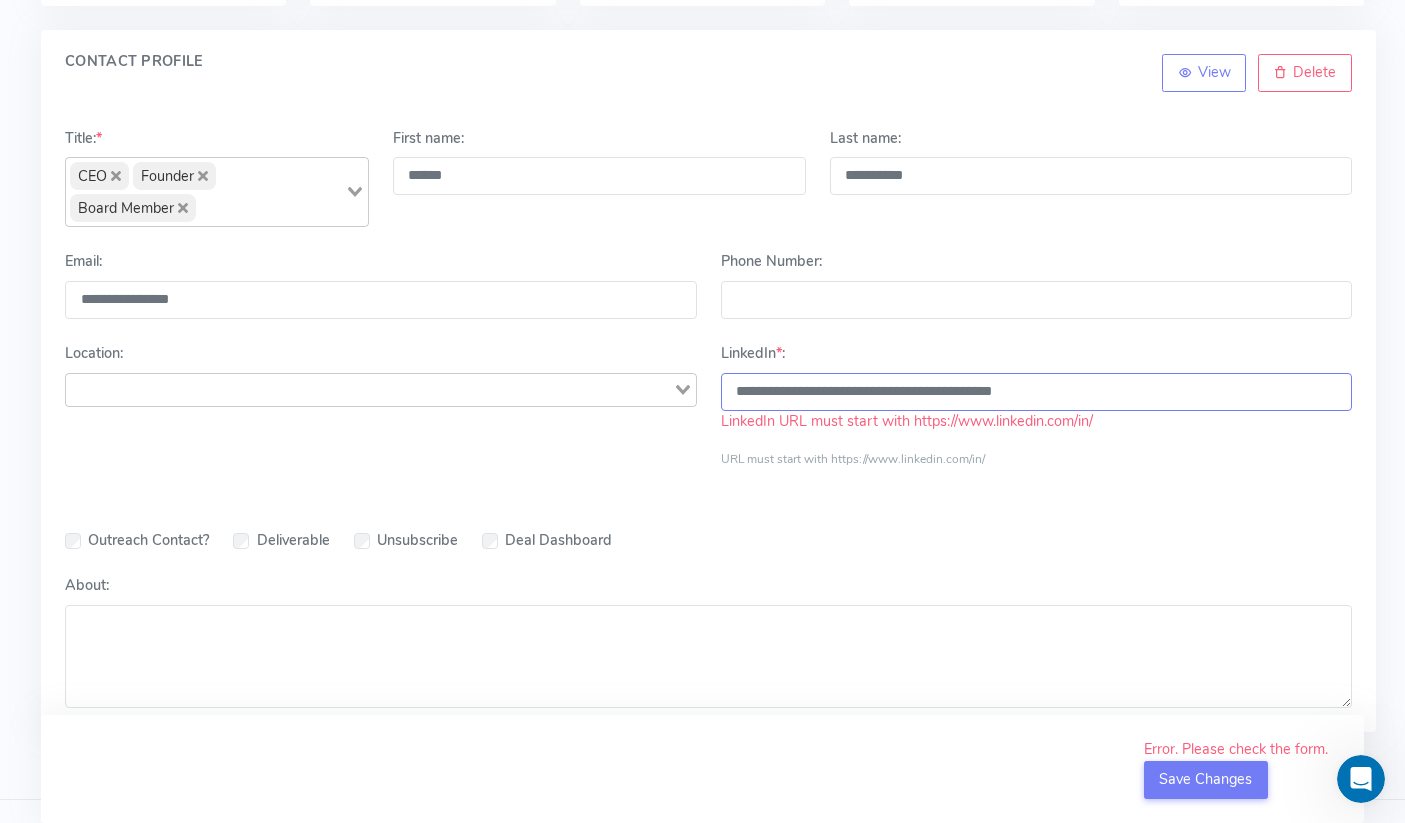 scroll, scrollTop: 226, scrollLeft: 0, axis: vertical 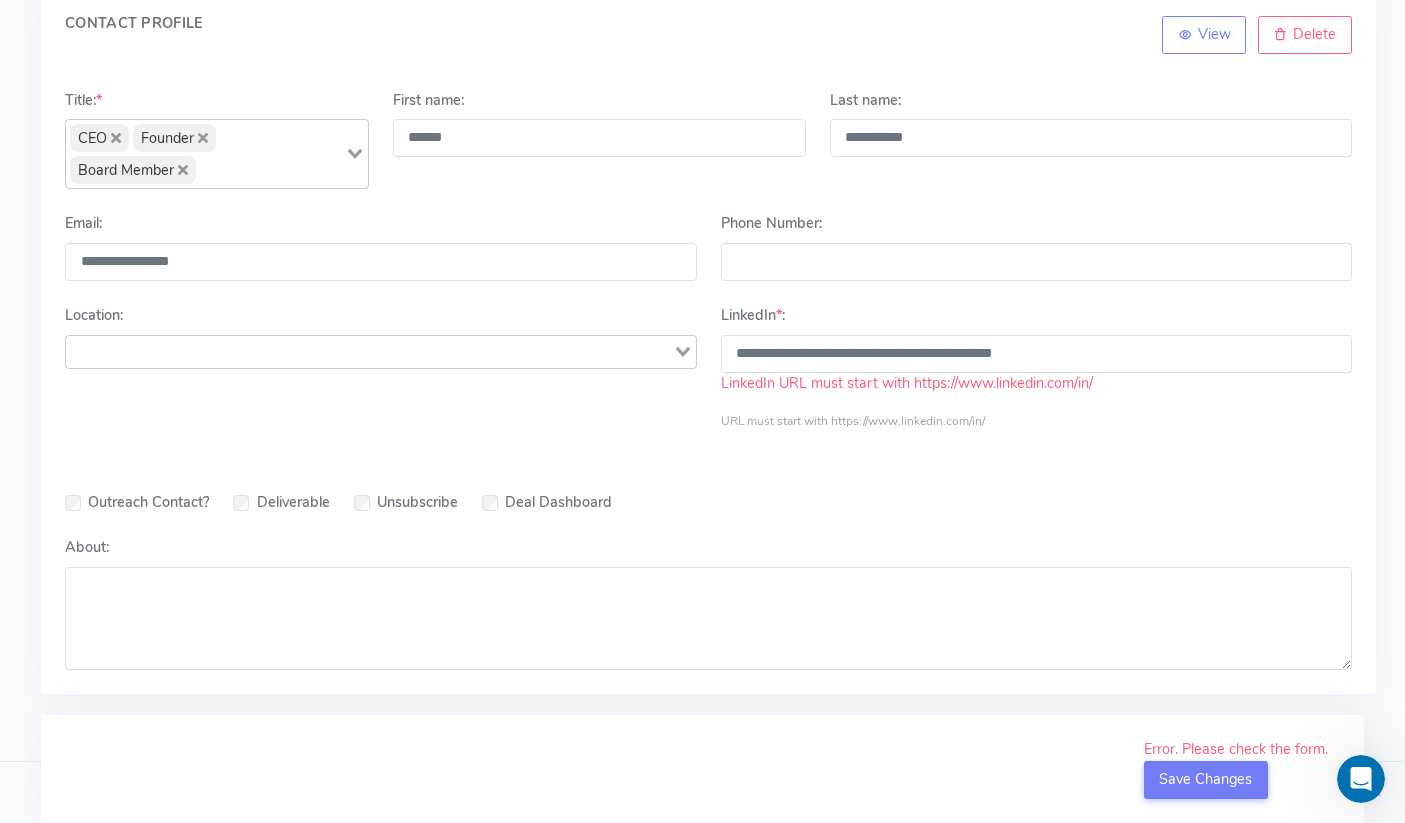 click on "Location: Loading..." at bounding box center (380, 368) 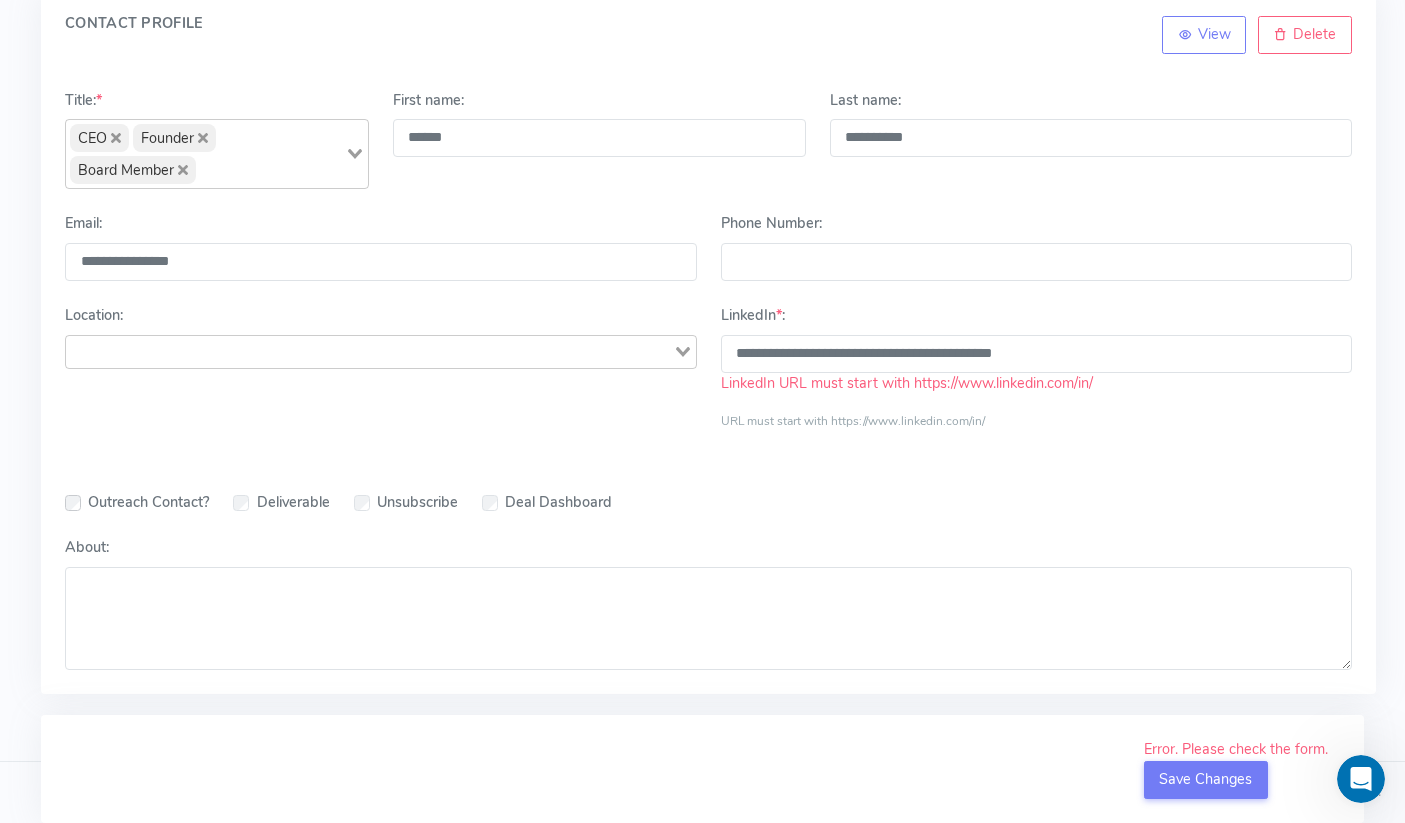 click 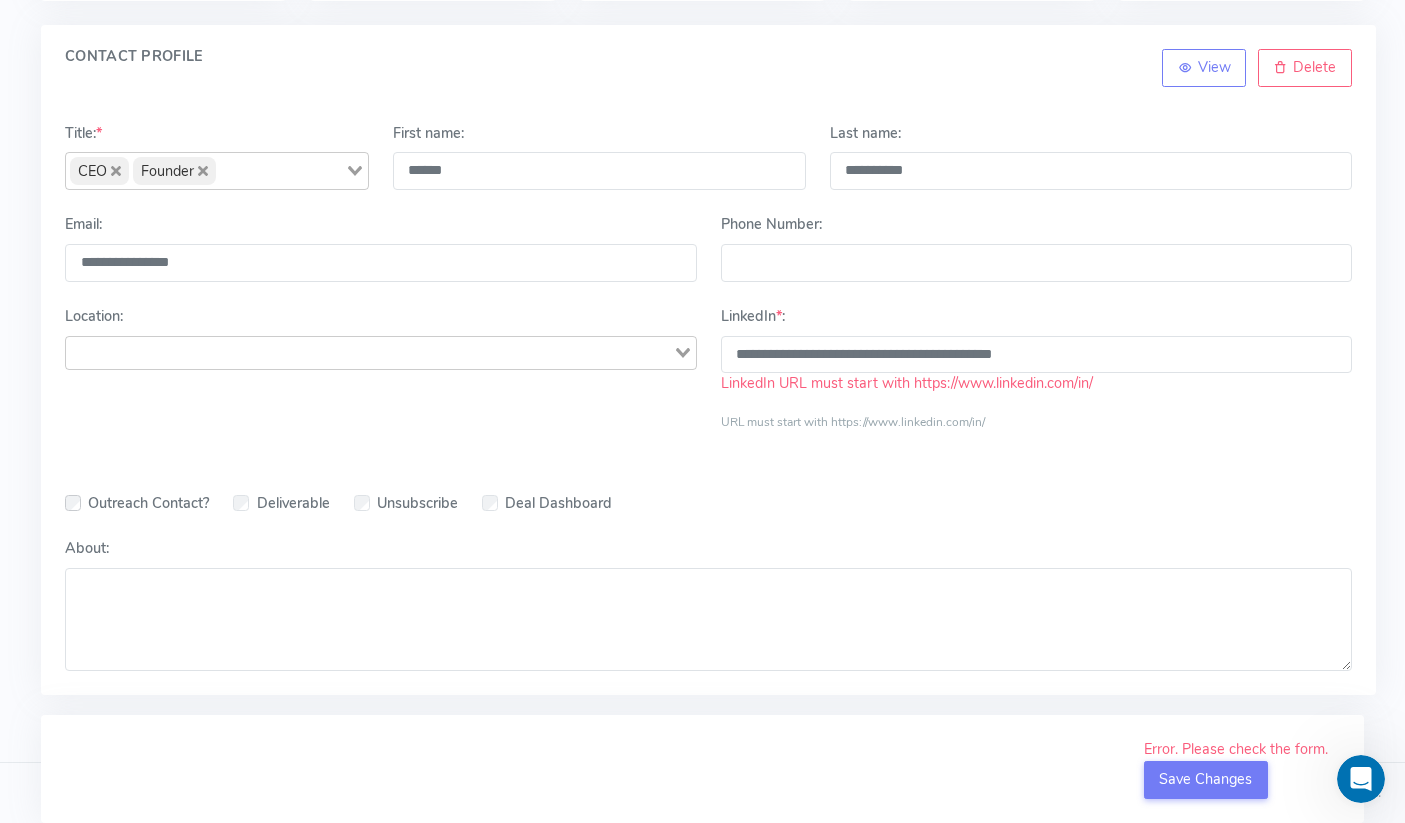 click 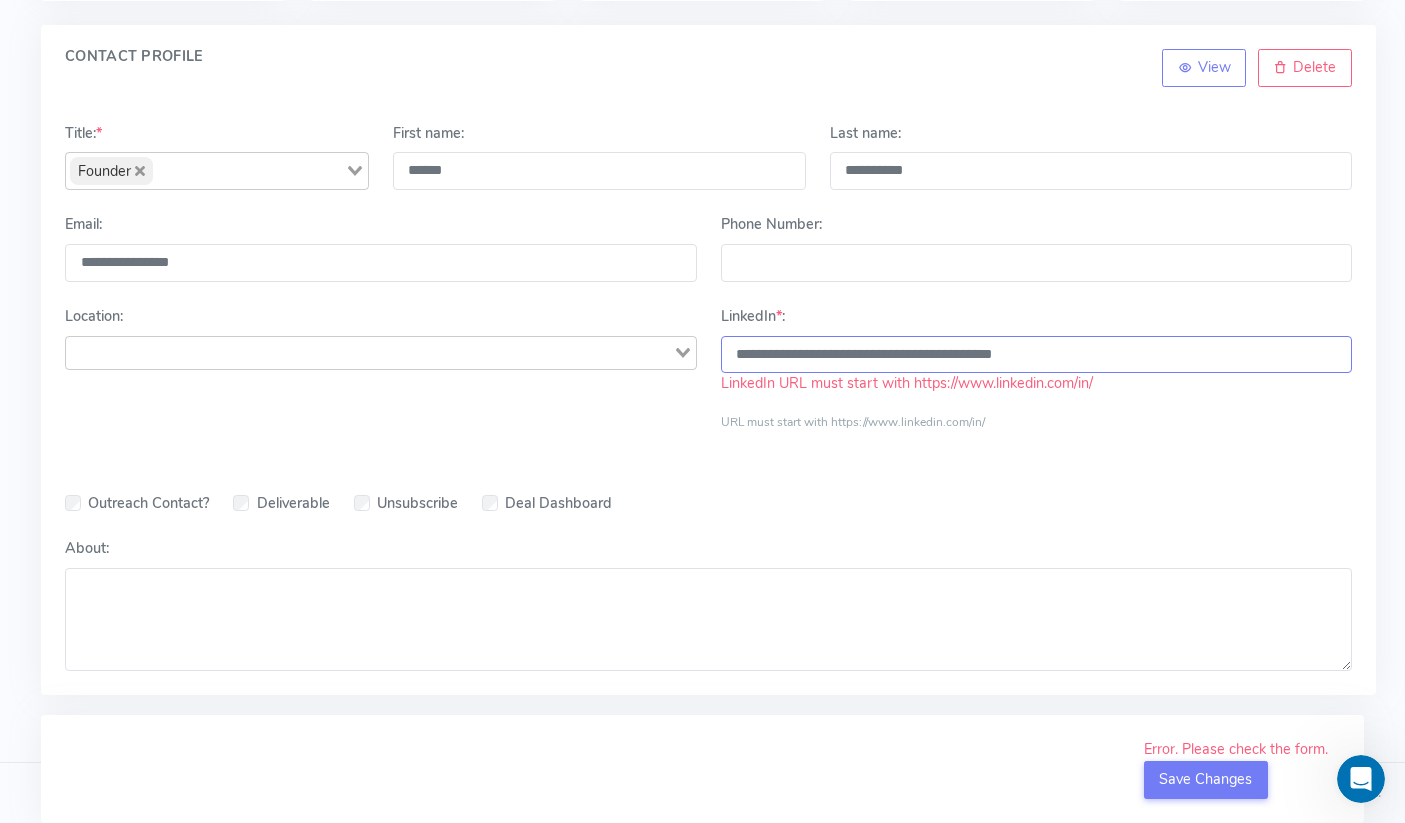 click on "**********" at bounding box center (1036, 355) 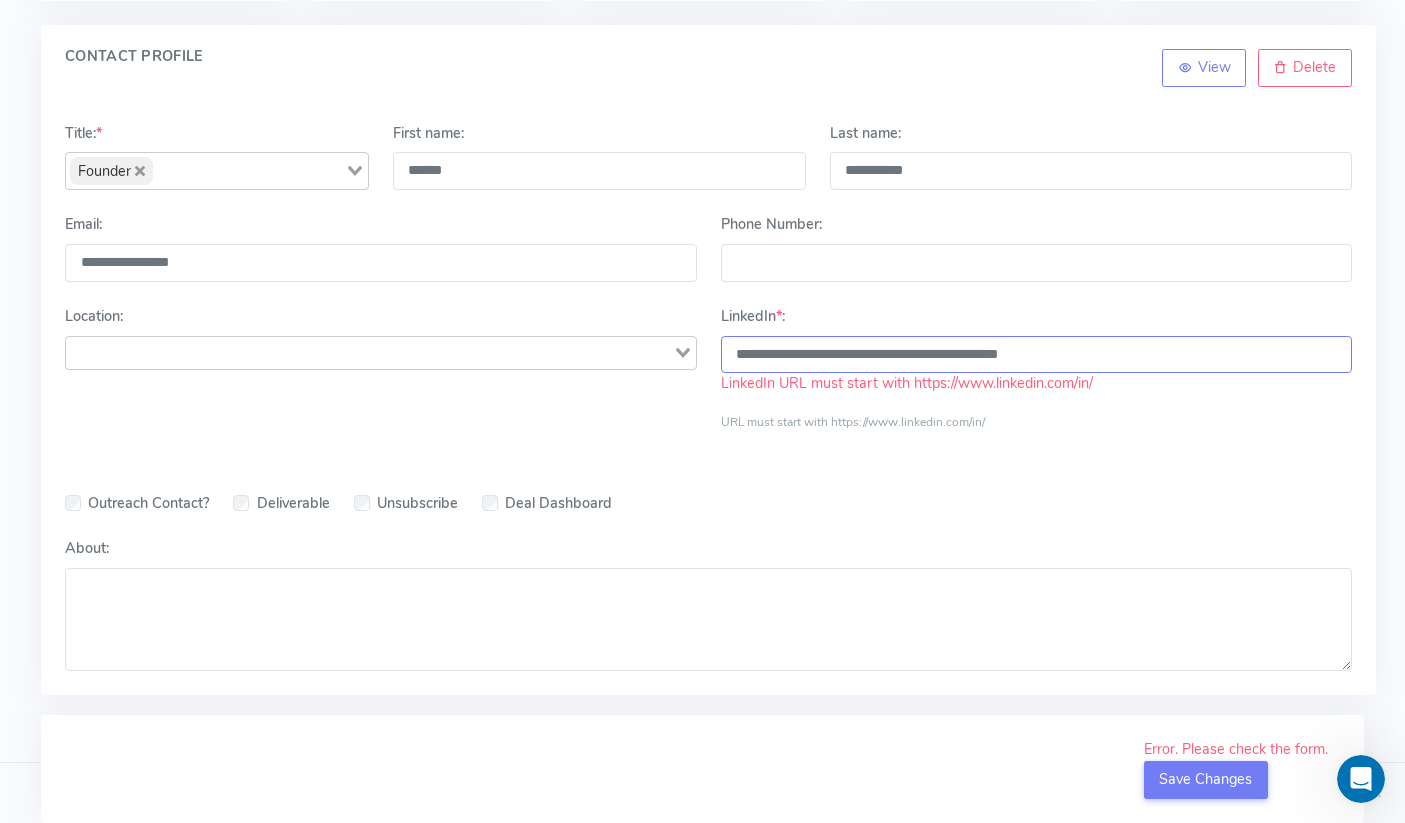 scroll, scrollTop: 156, scrollLeft: 0, axis: vertical 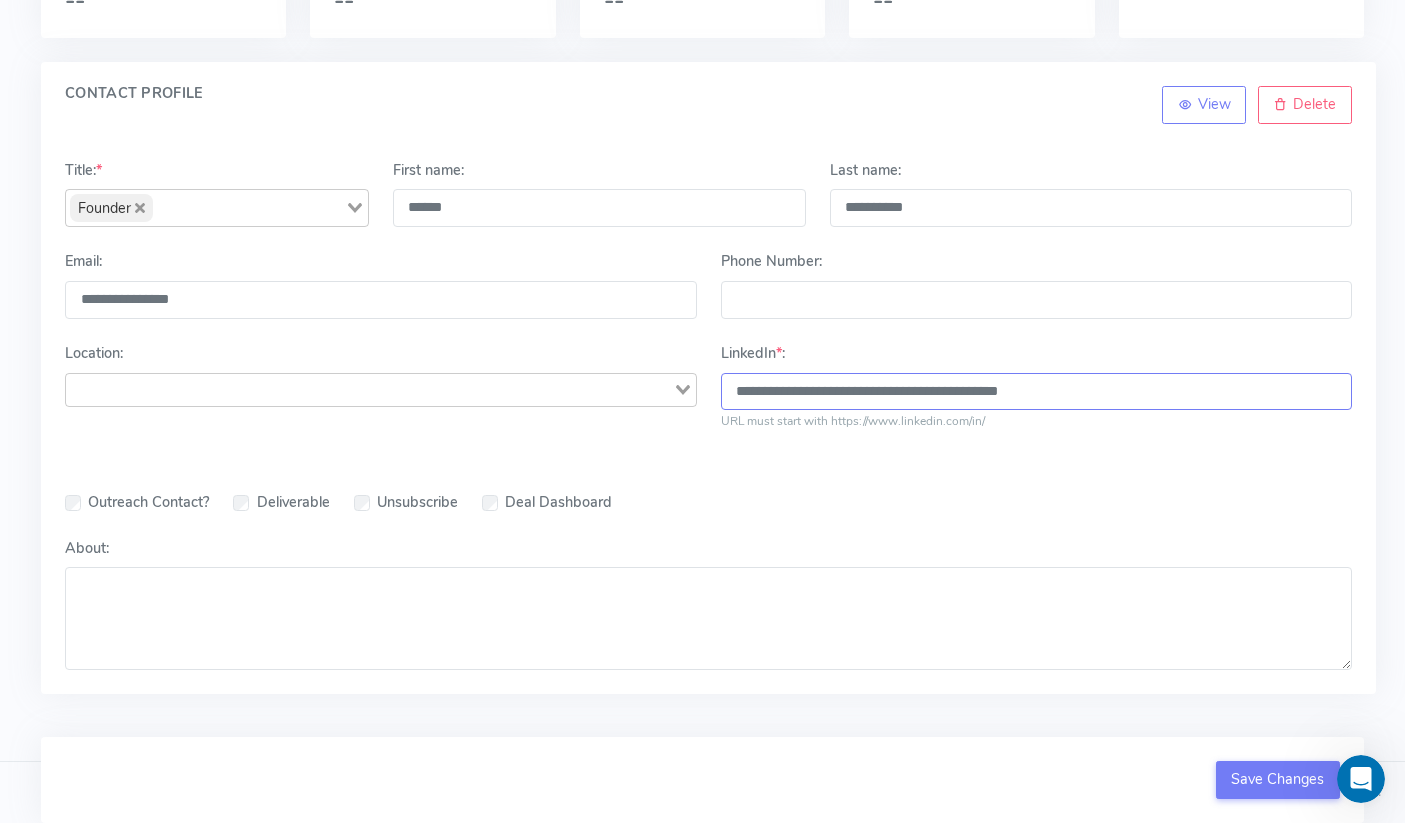 click on "**********" at bounding box center [1036, 392] 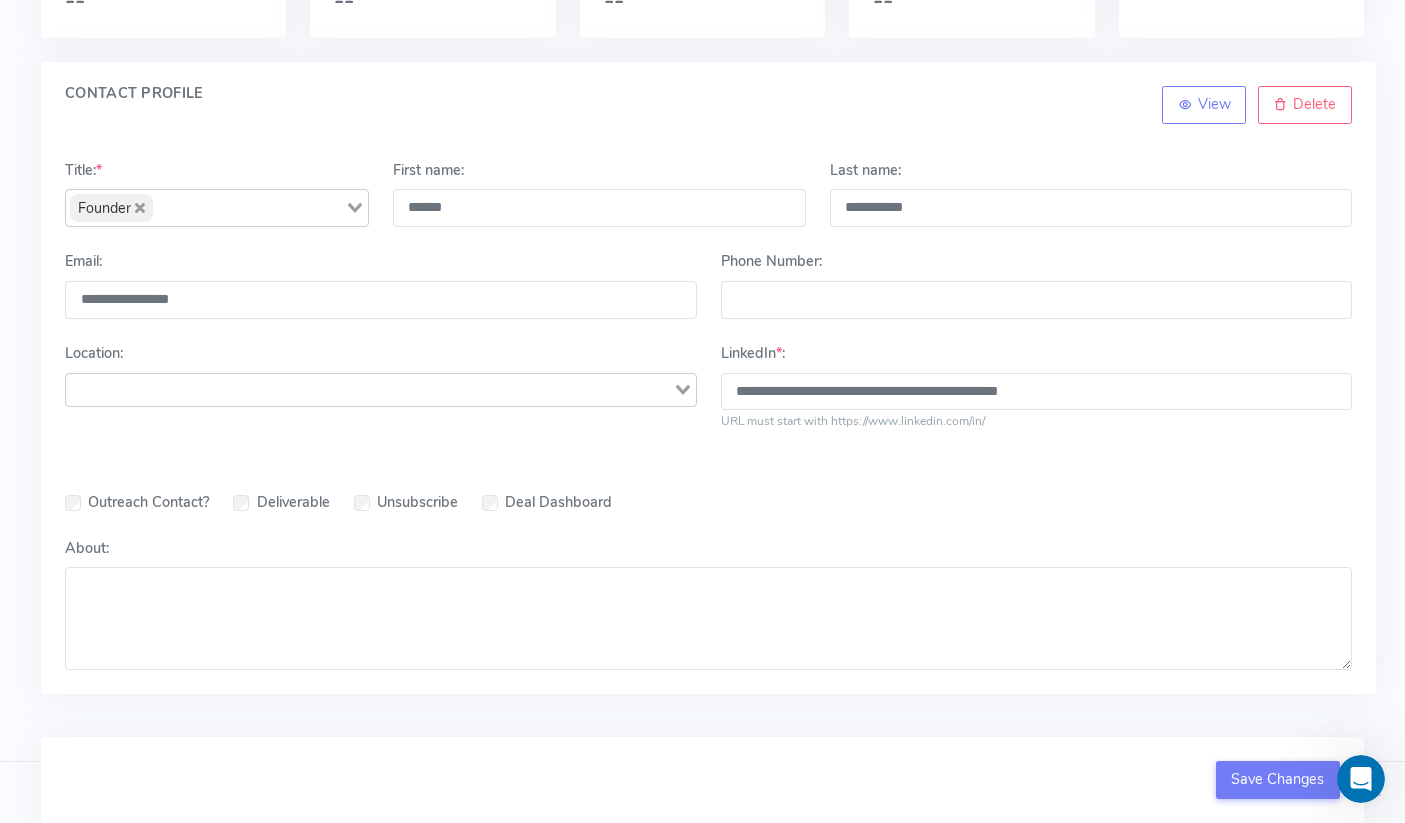 click on "Outreach Contact? Deliverable Unsubscribe Deal Dashboard" at bounding box center [708, 485] 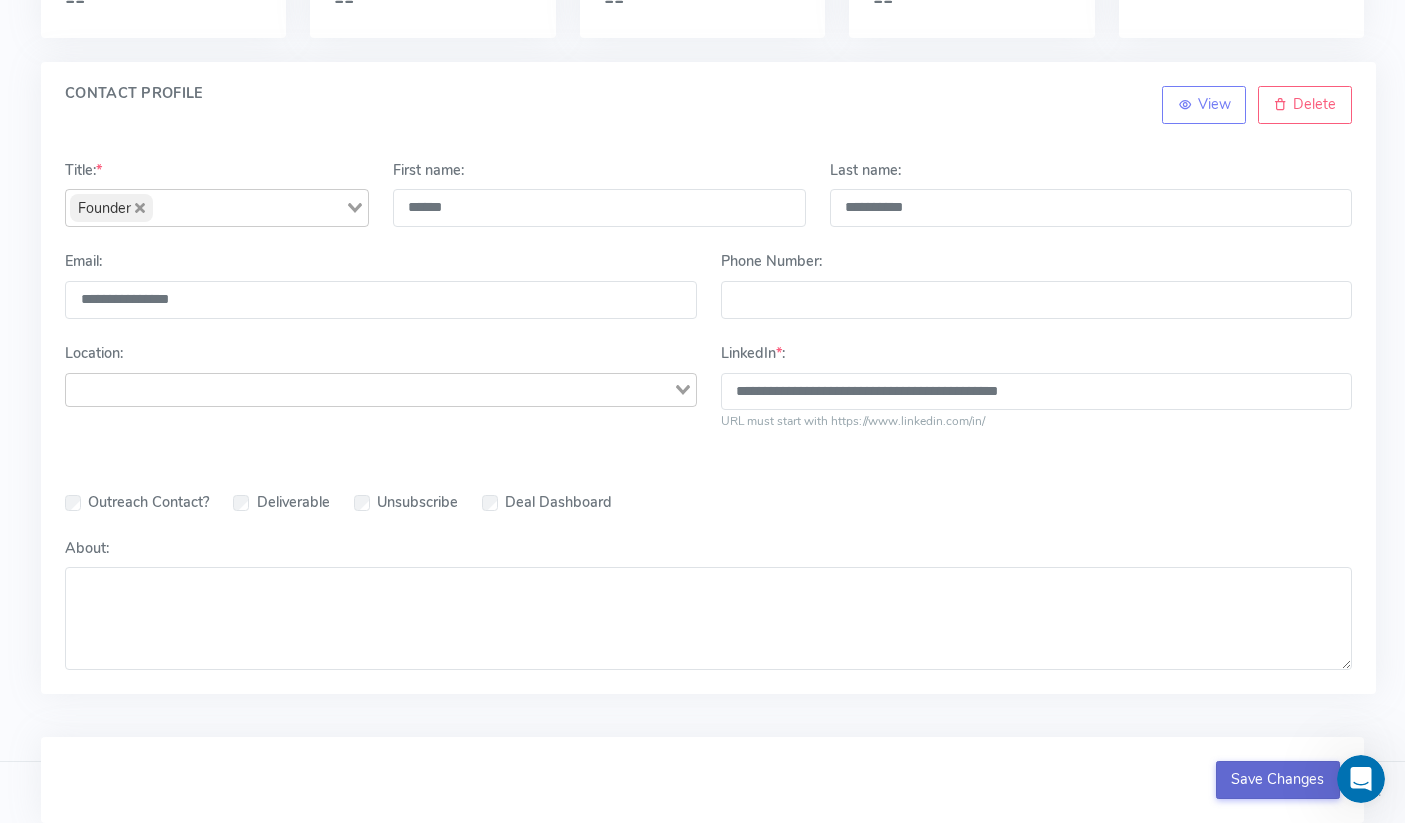 click on "Save Changes" at bounding box center [1278, 780] 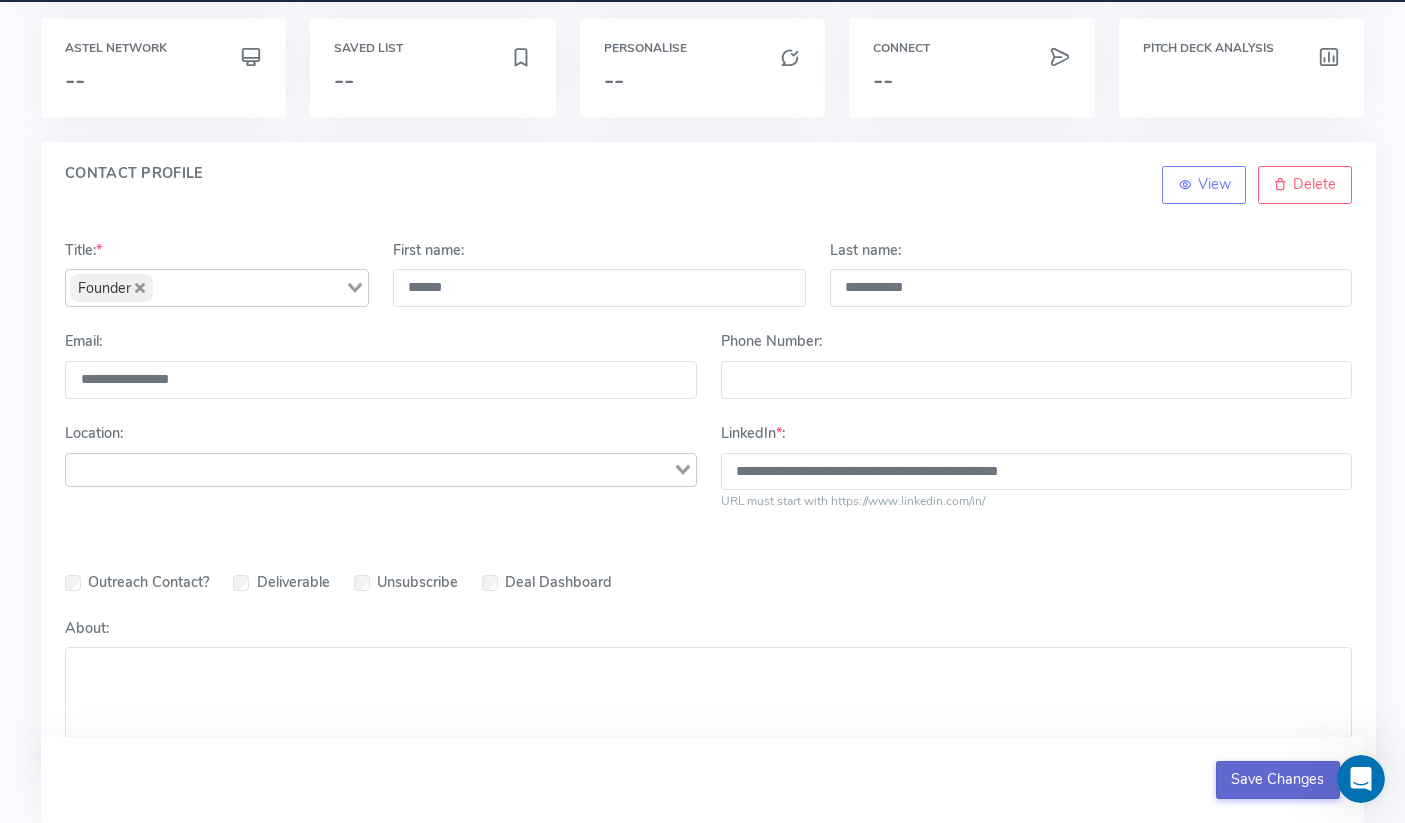 scroll, scrollTop: 0, scrollLeft: 0, axis: both 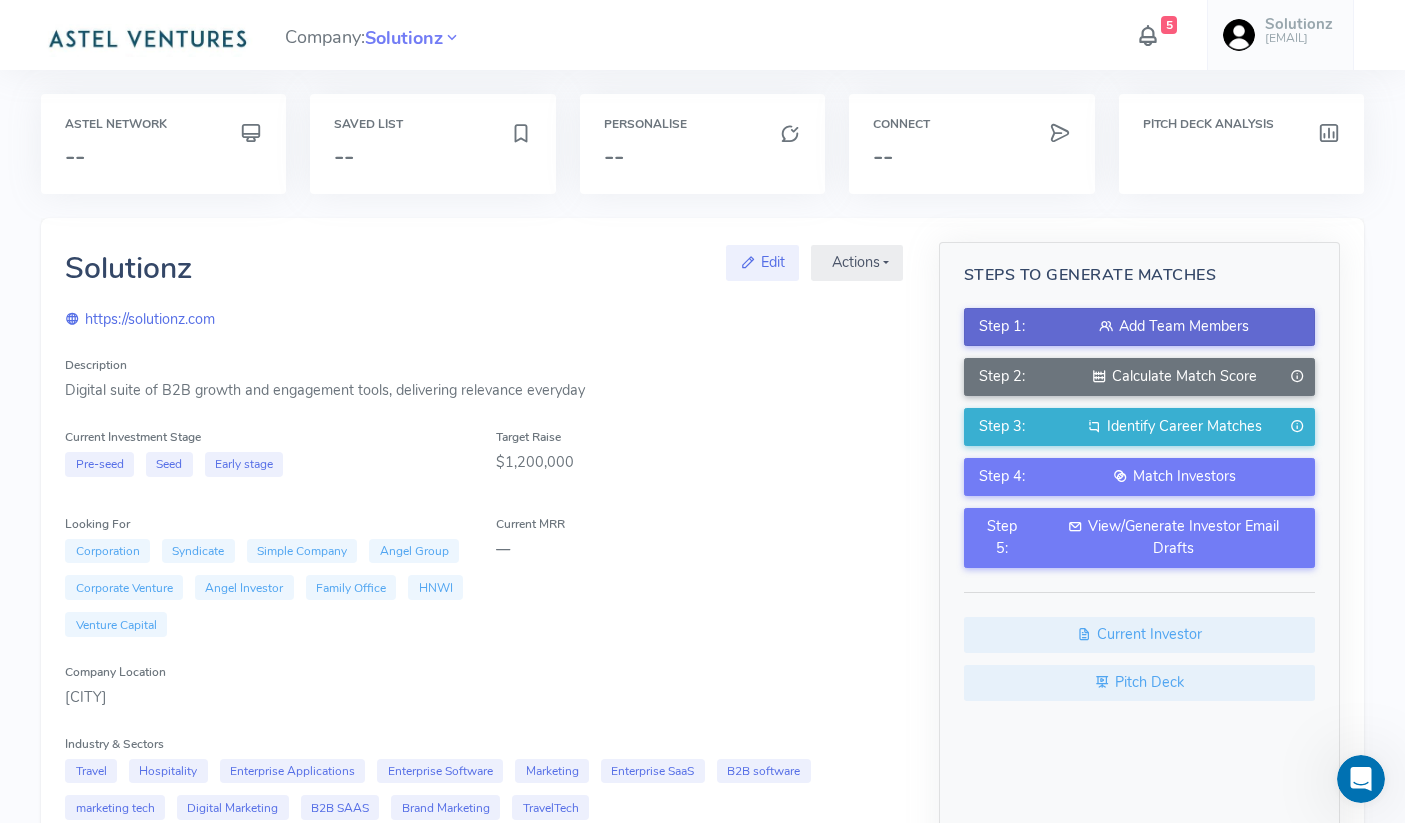 click on "Add Team Members" at bounding box center (1174, 327) 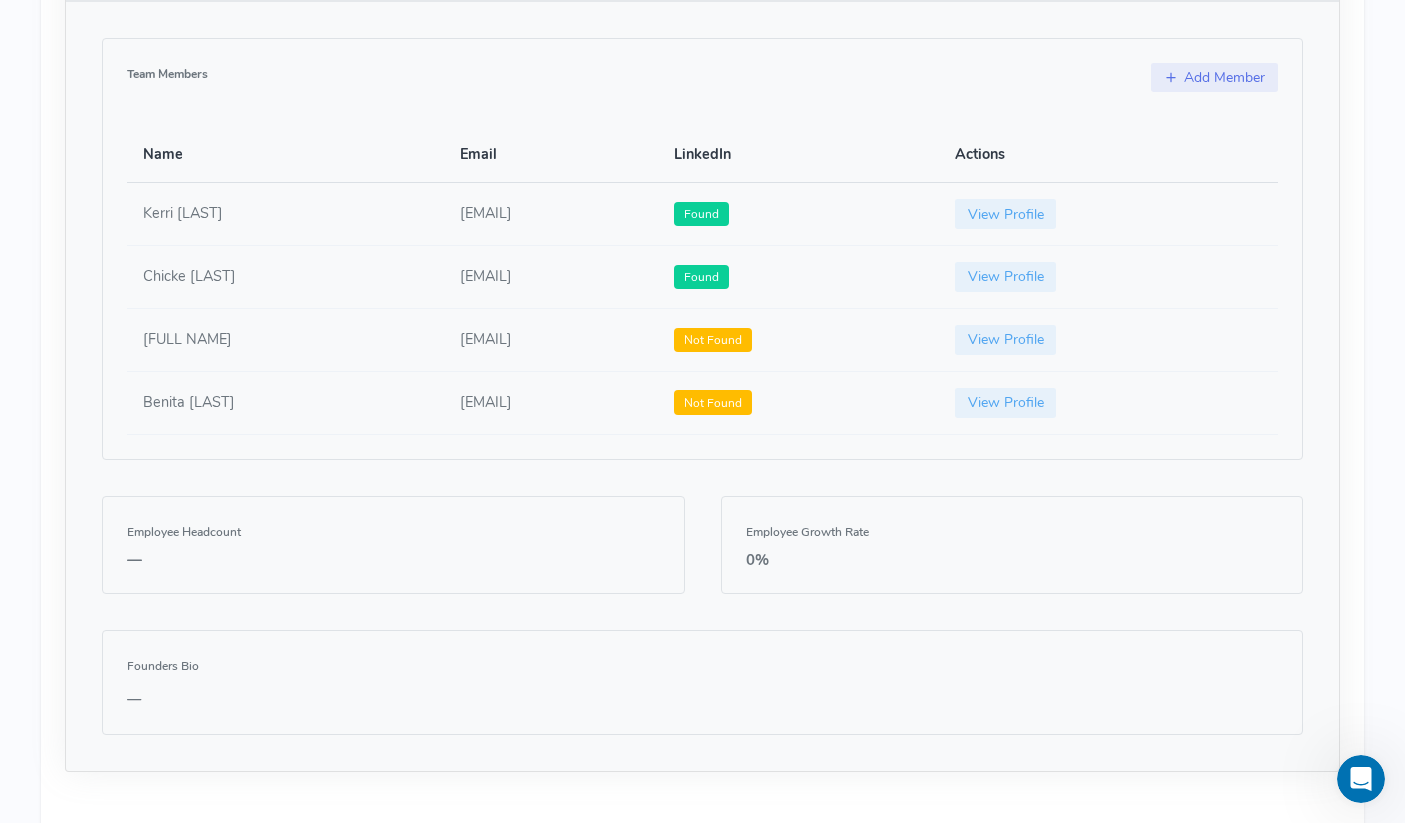 scroll, scrollTop: 1106, scrollLeft: 0, axis: vertical 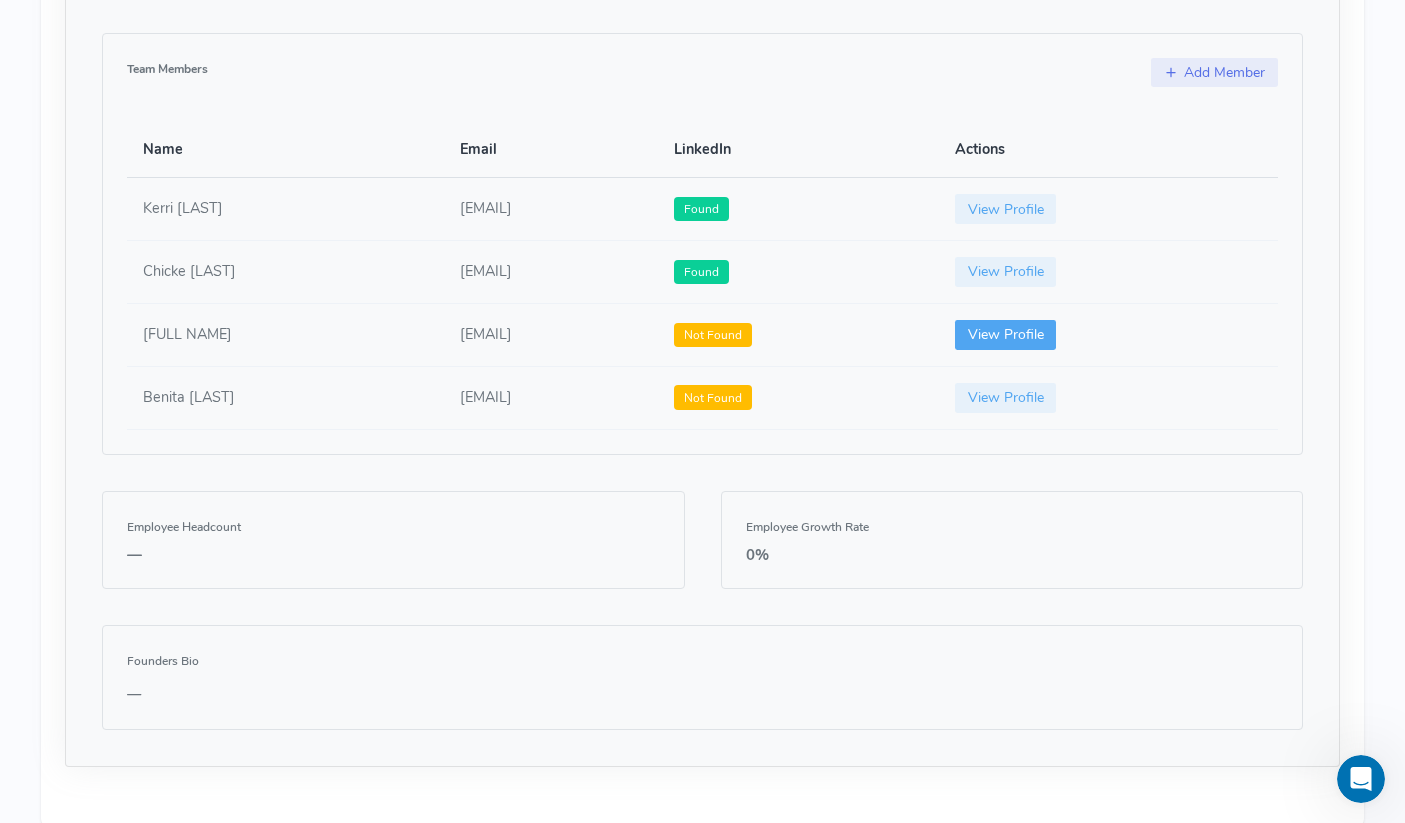 click on "View Profile" at bounding box center [1006, 335] 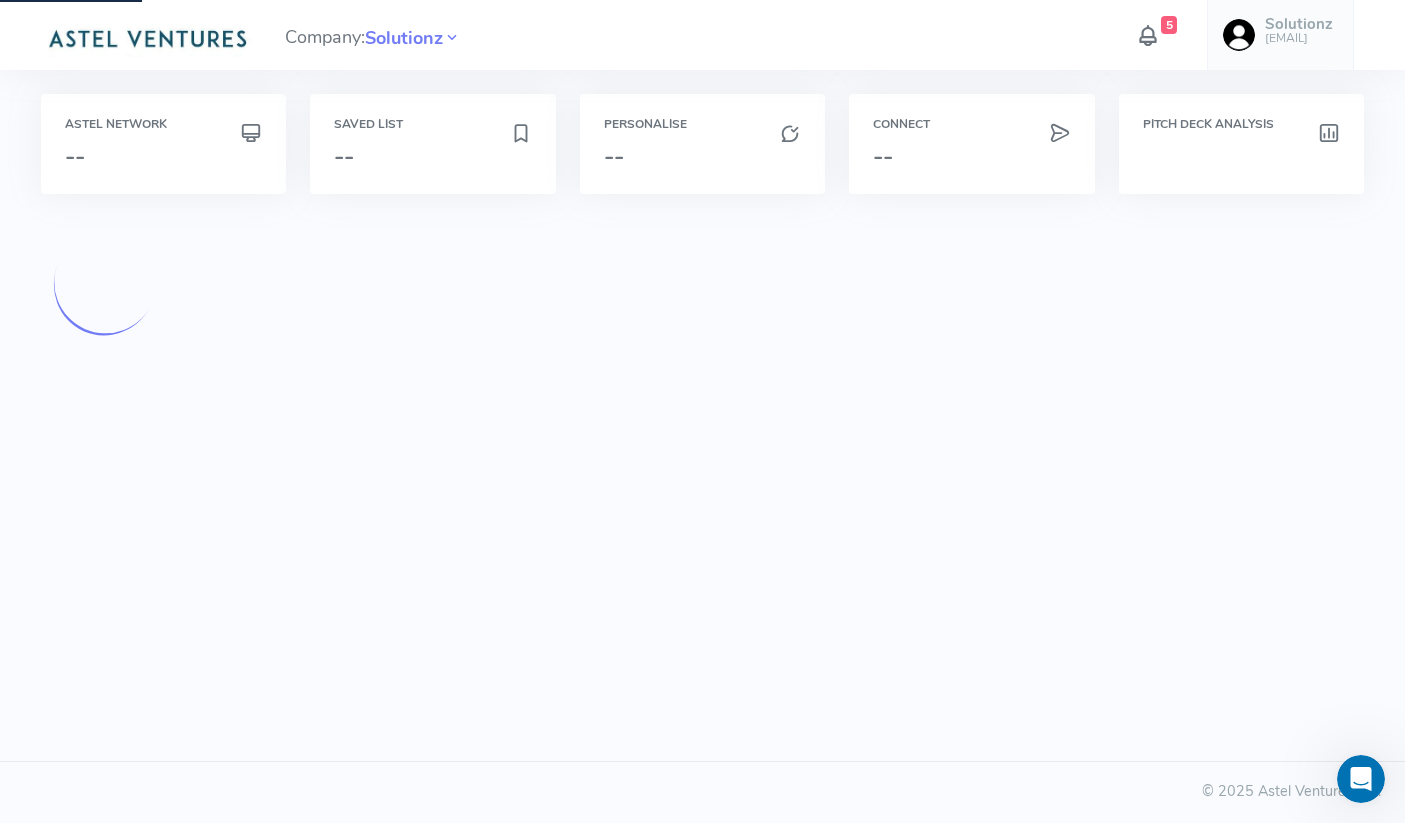 scroll, scrollTop: 0, scrollLeft: 0, axis: both 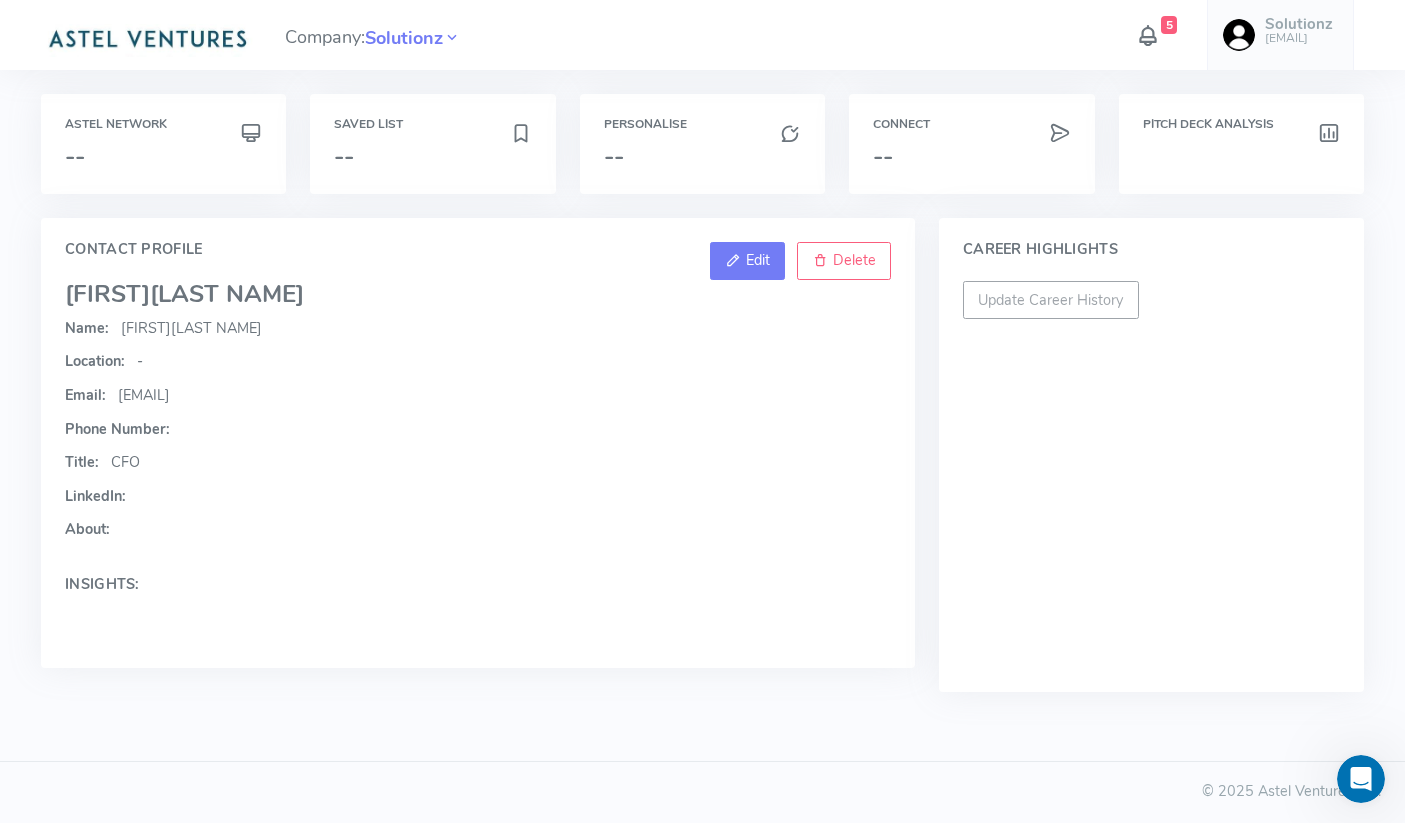 click at bounding box center (733, 260) 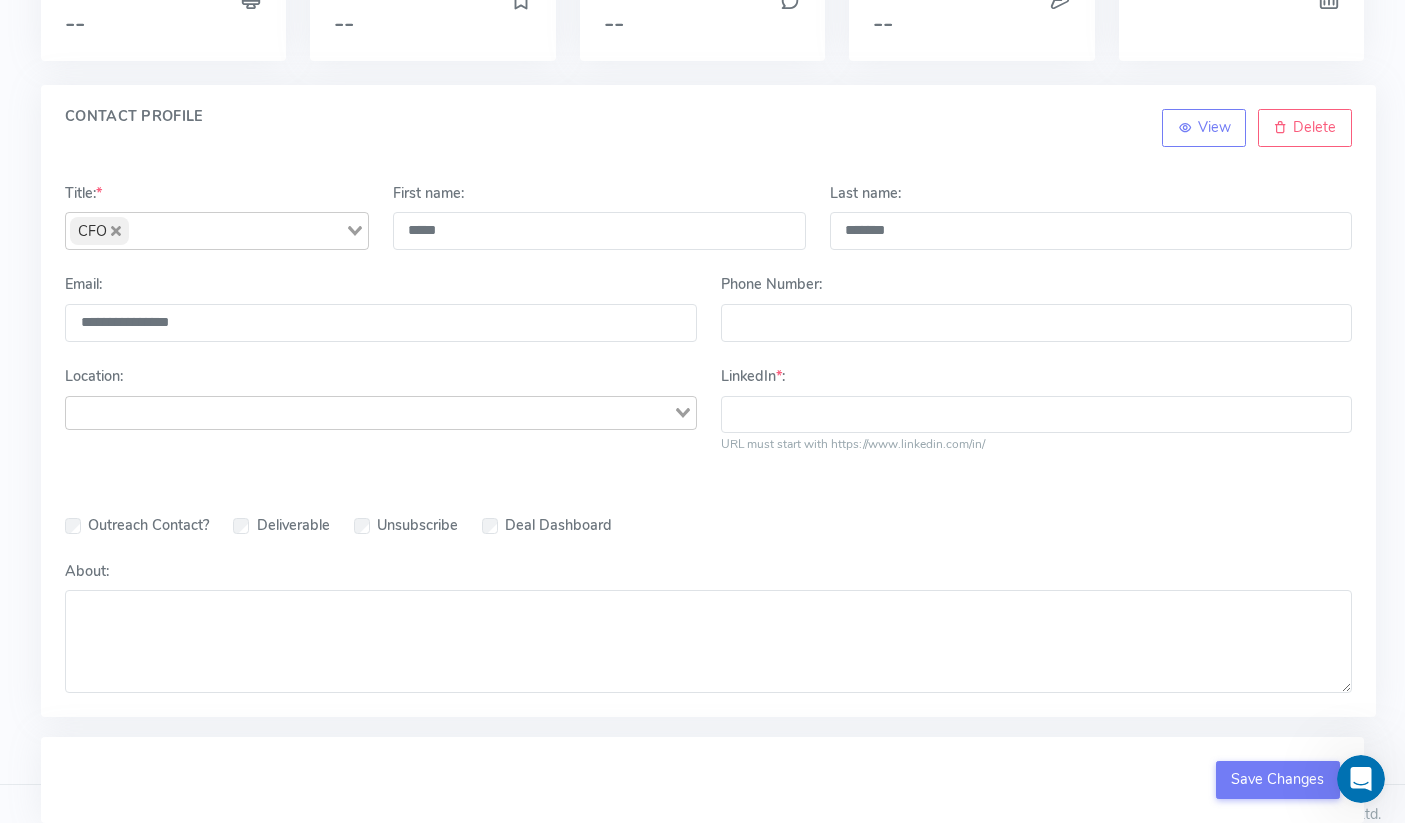 scroll, scrollTop: 156, scrollLeft: 0, axis: vertical 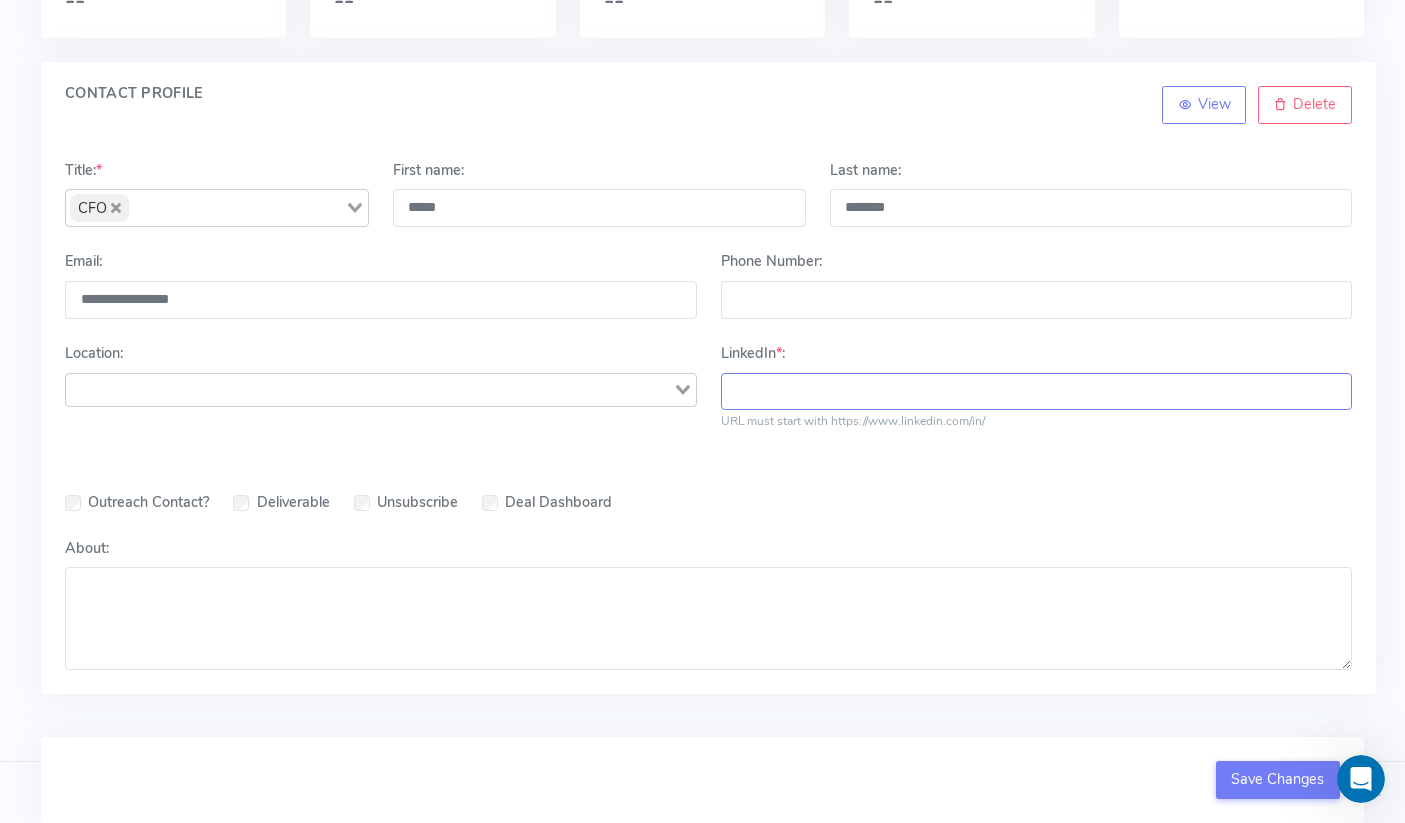 click on "LinkedIn * :" at bounding box center (1036, 392) 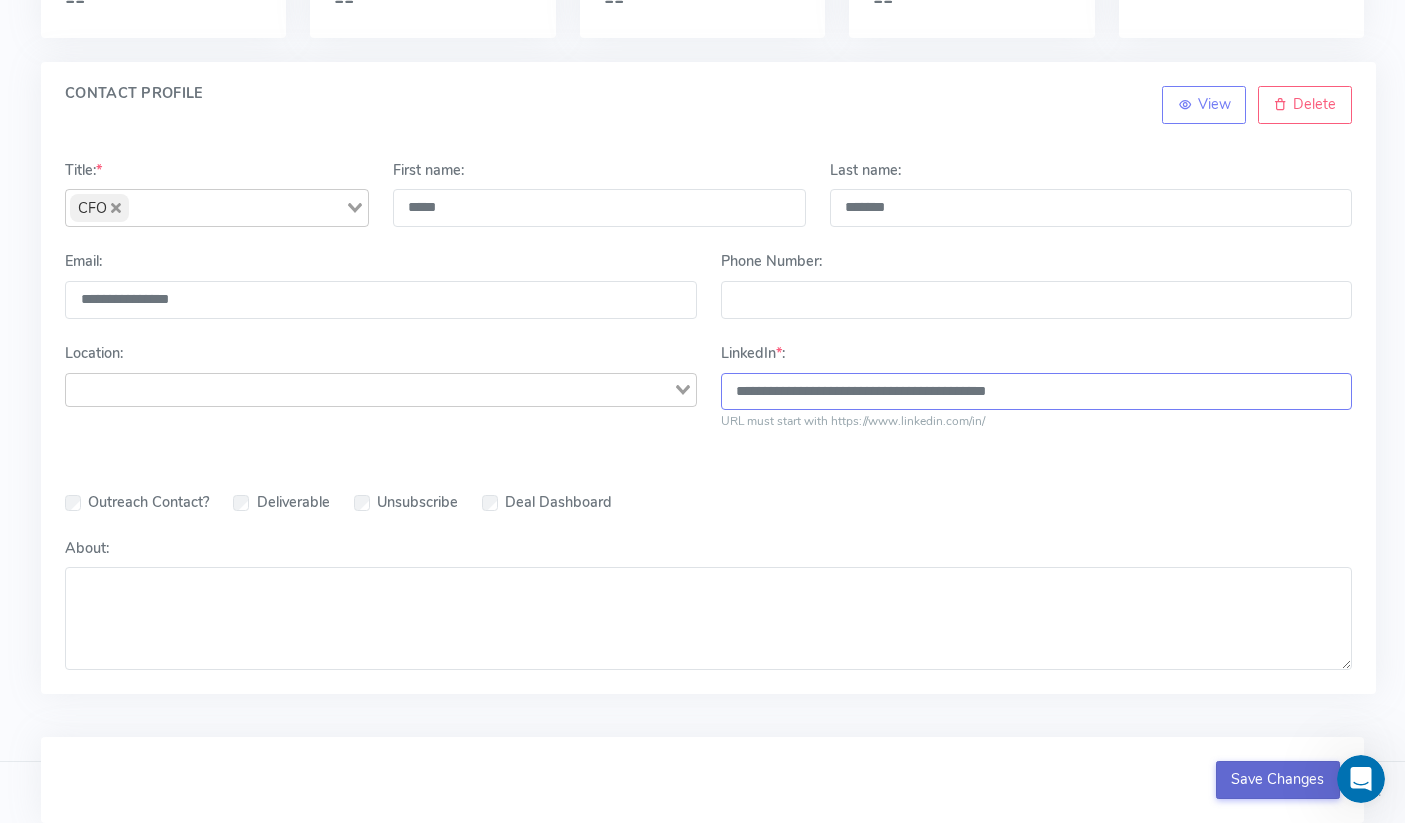 type on "**********" 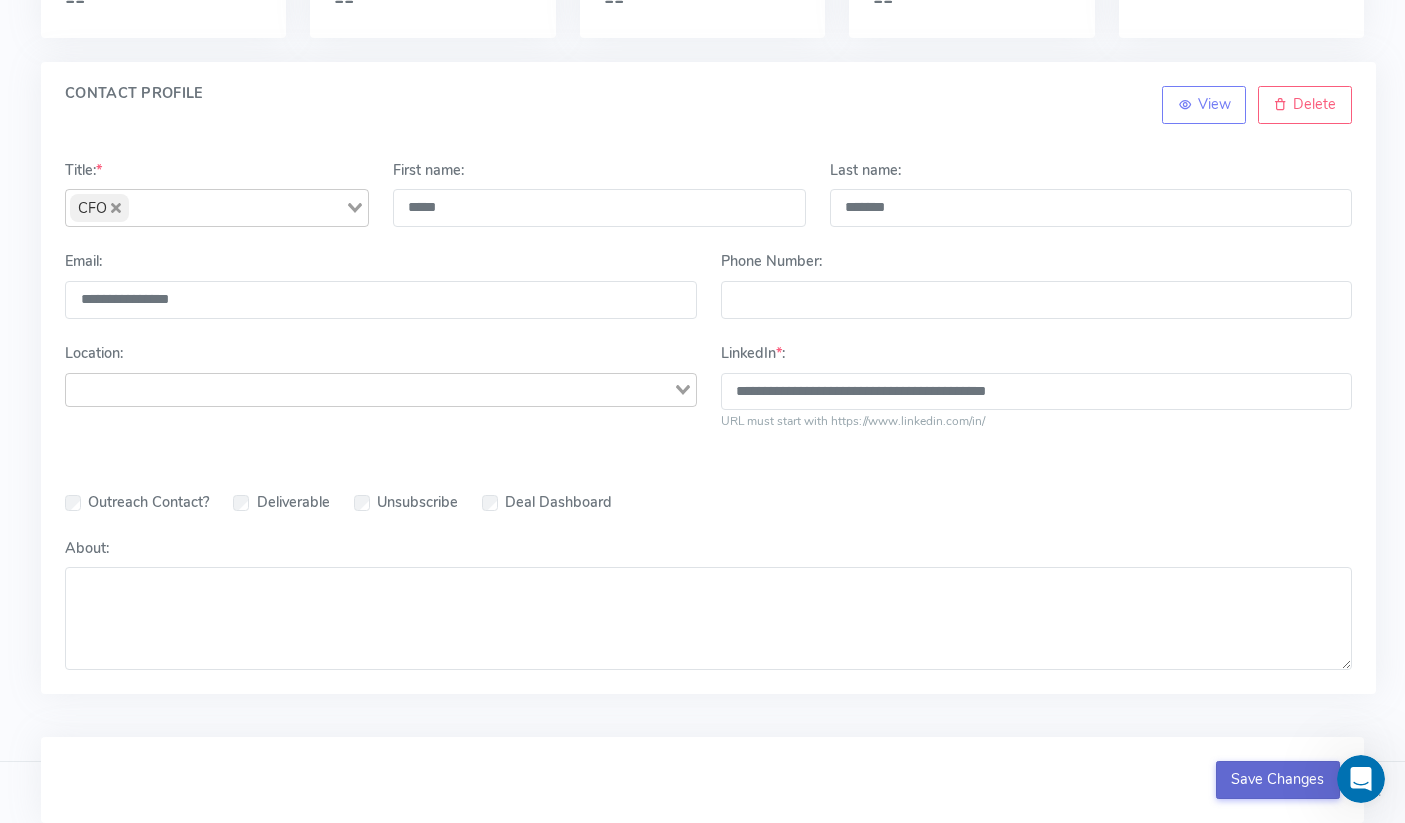click on "Save Changes" at bounding box center (1278, 780) 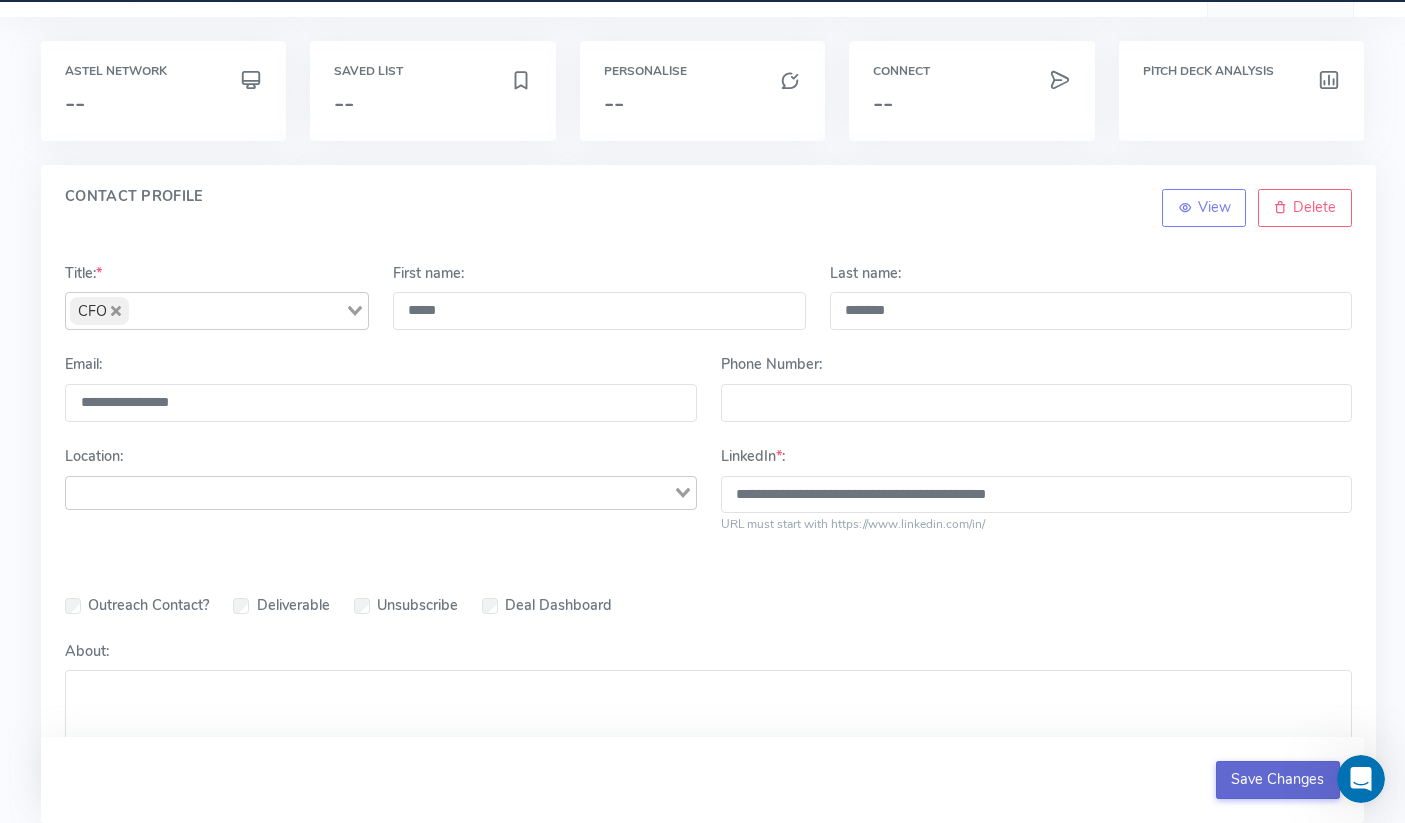 scroll, scrollTop: 0, scrollLeft: 0, axis: both 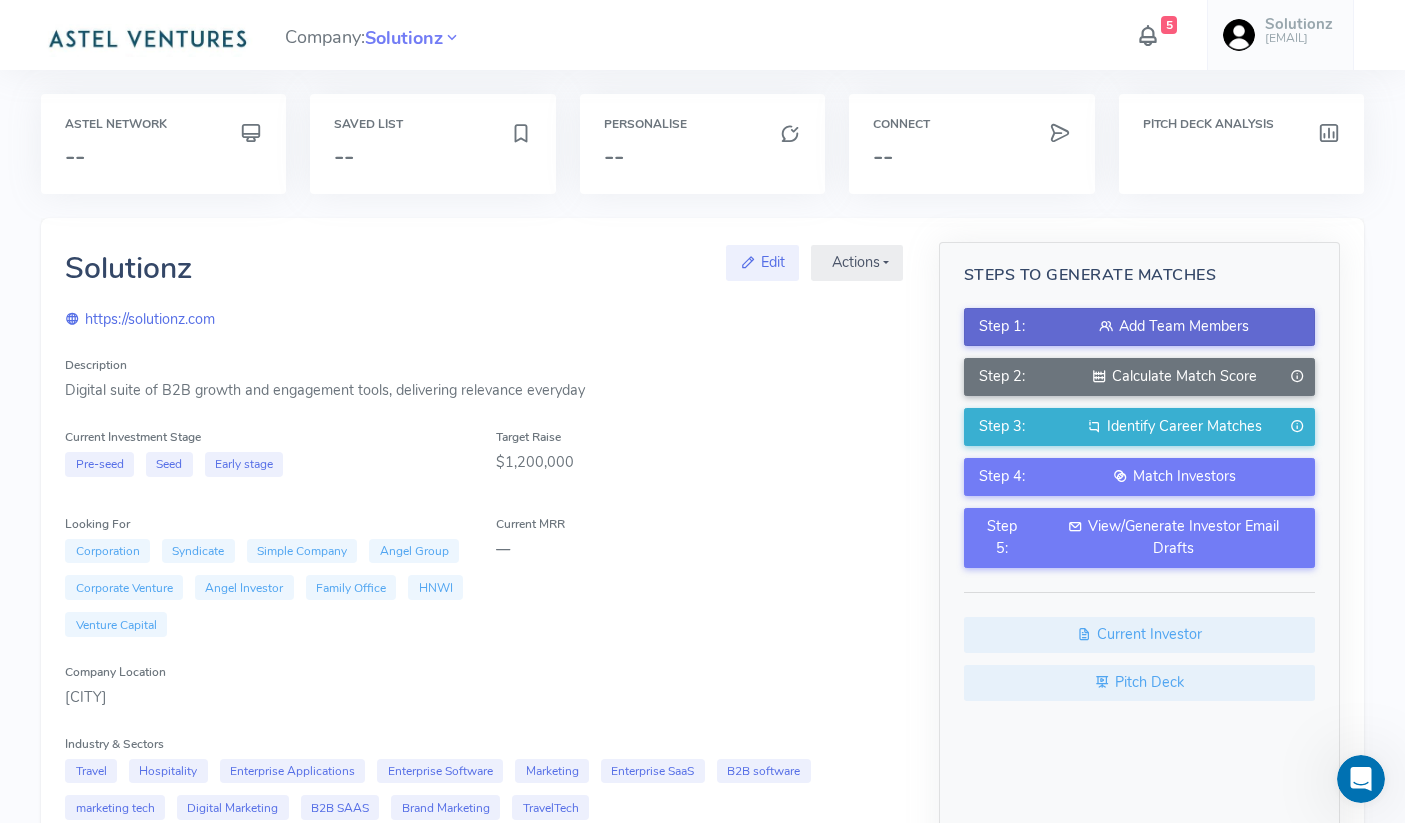 click on "Add Team Members" at bounding box center (1174, 327) 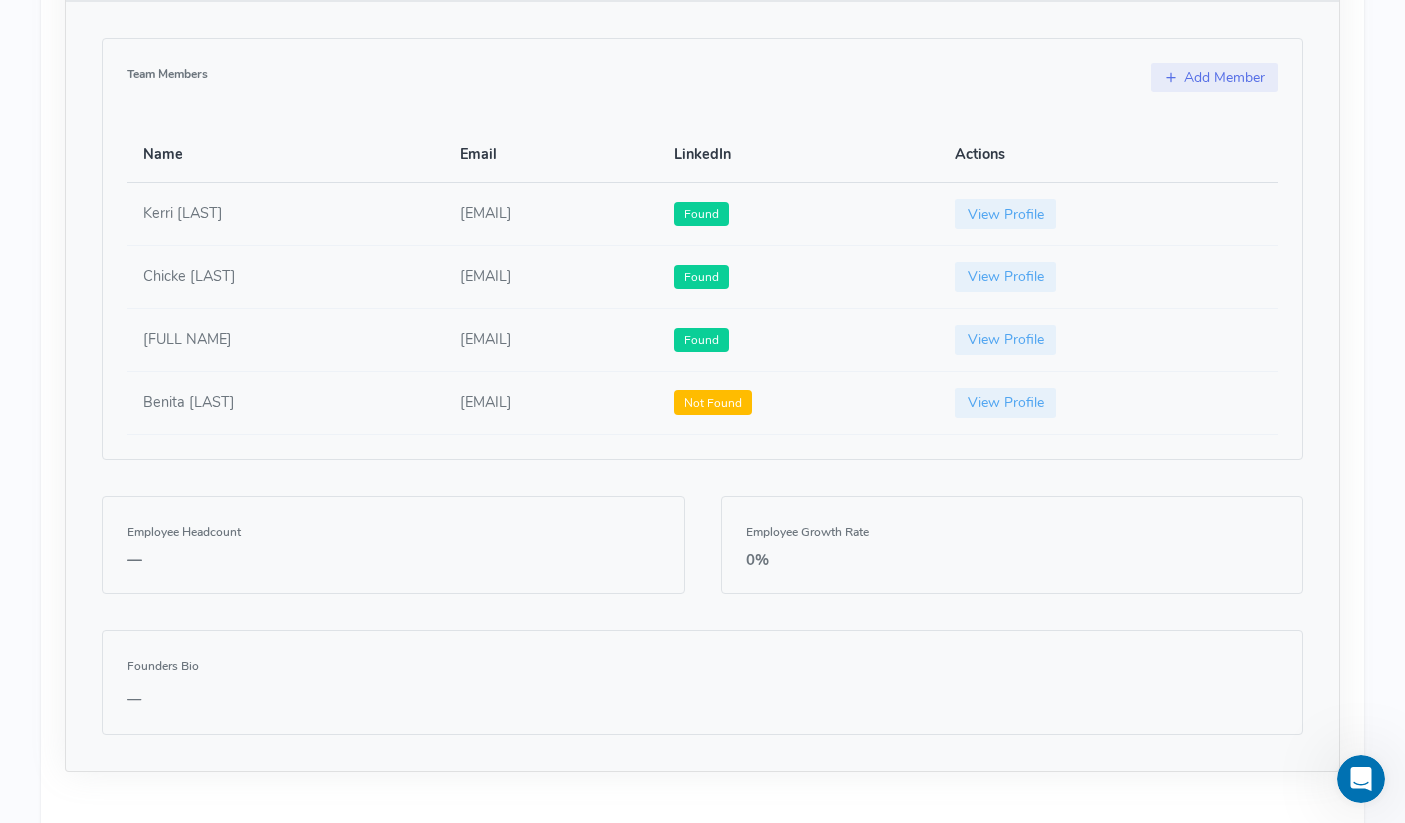scroll, scrollTop: 1106, scrollLeft: 0, axis: vertical 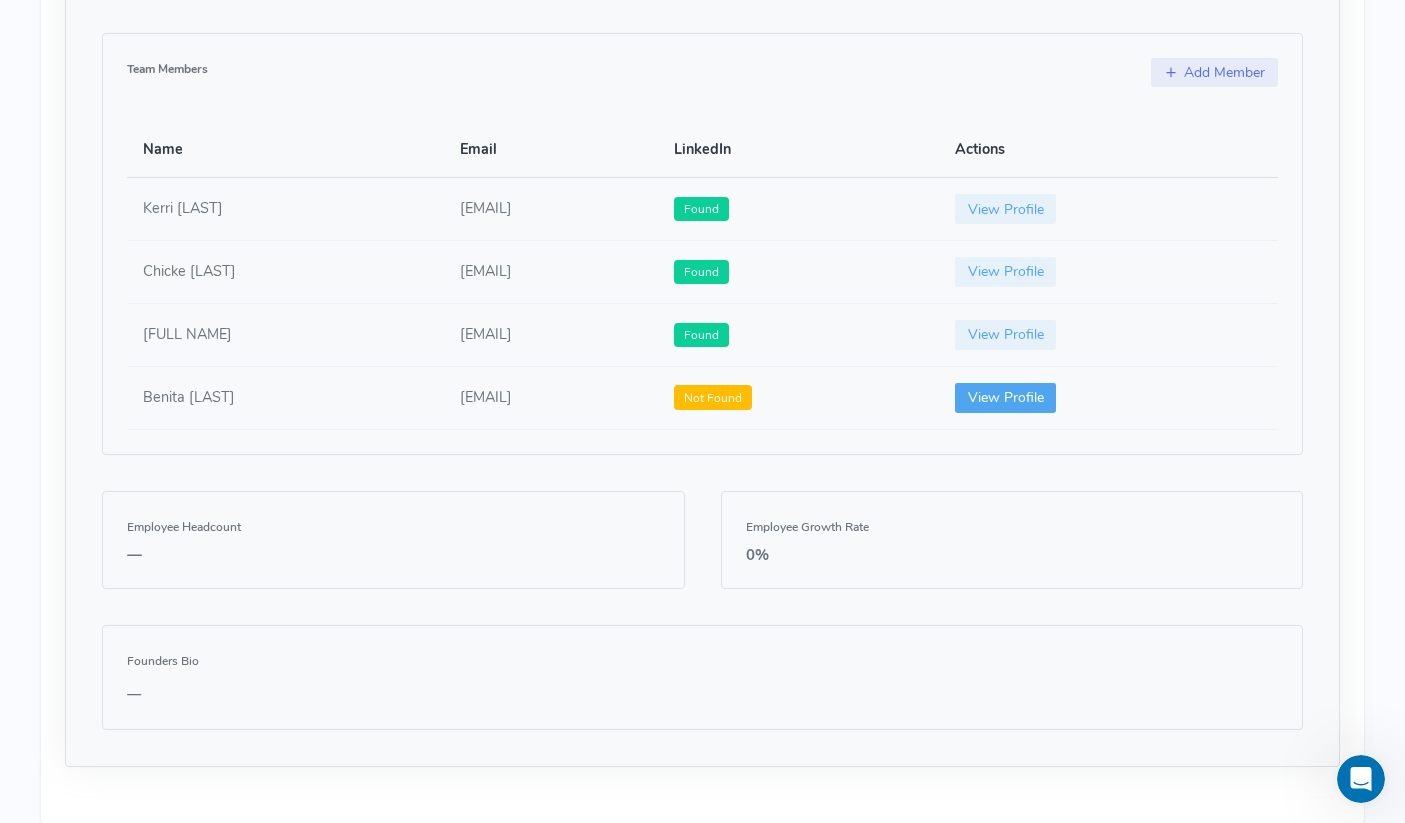 click on "View Profile" at bounding box center [1006, 398] 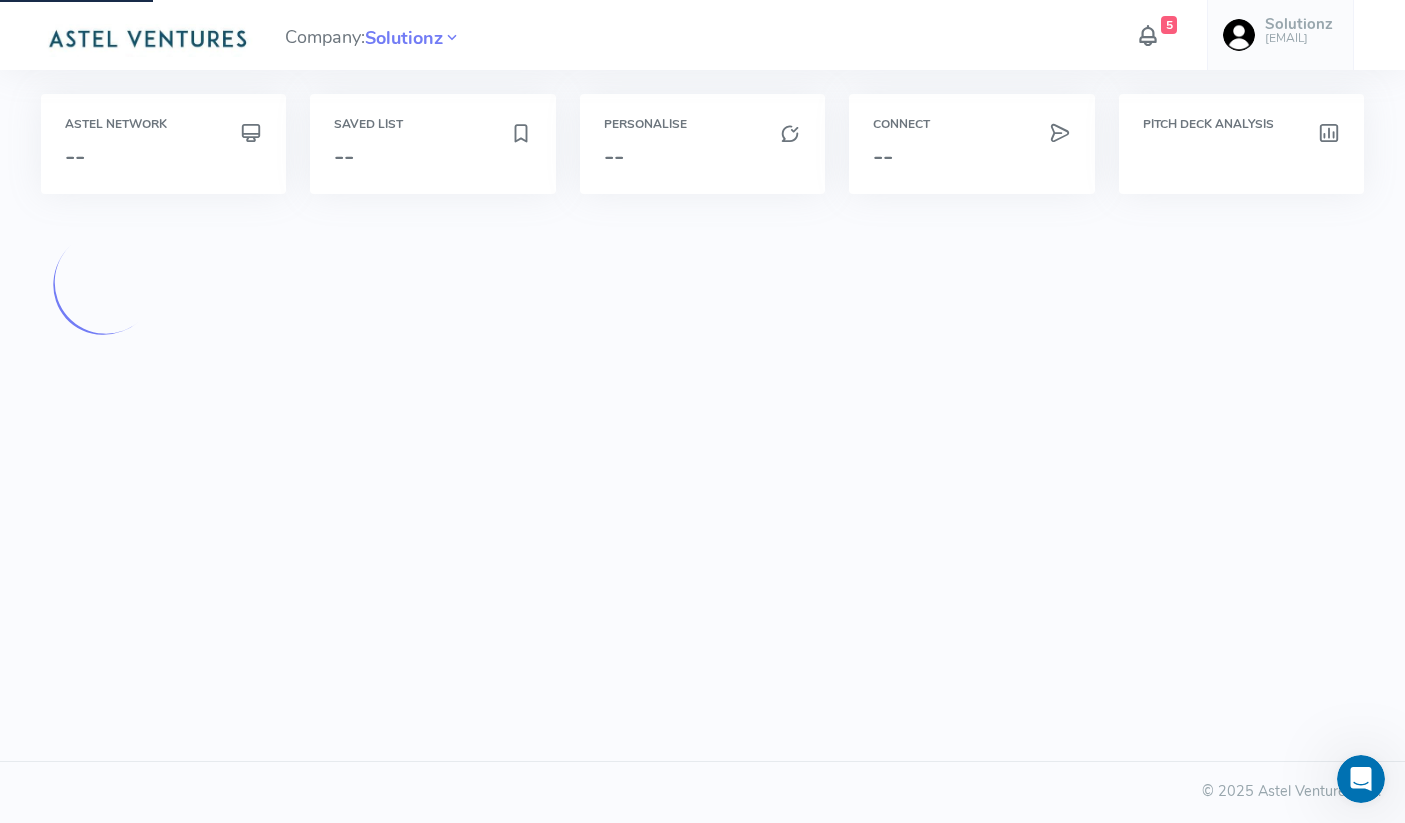 scroll, scrollTop: 0, scrollLeft: 0, axis: both 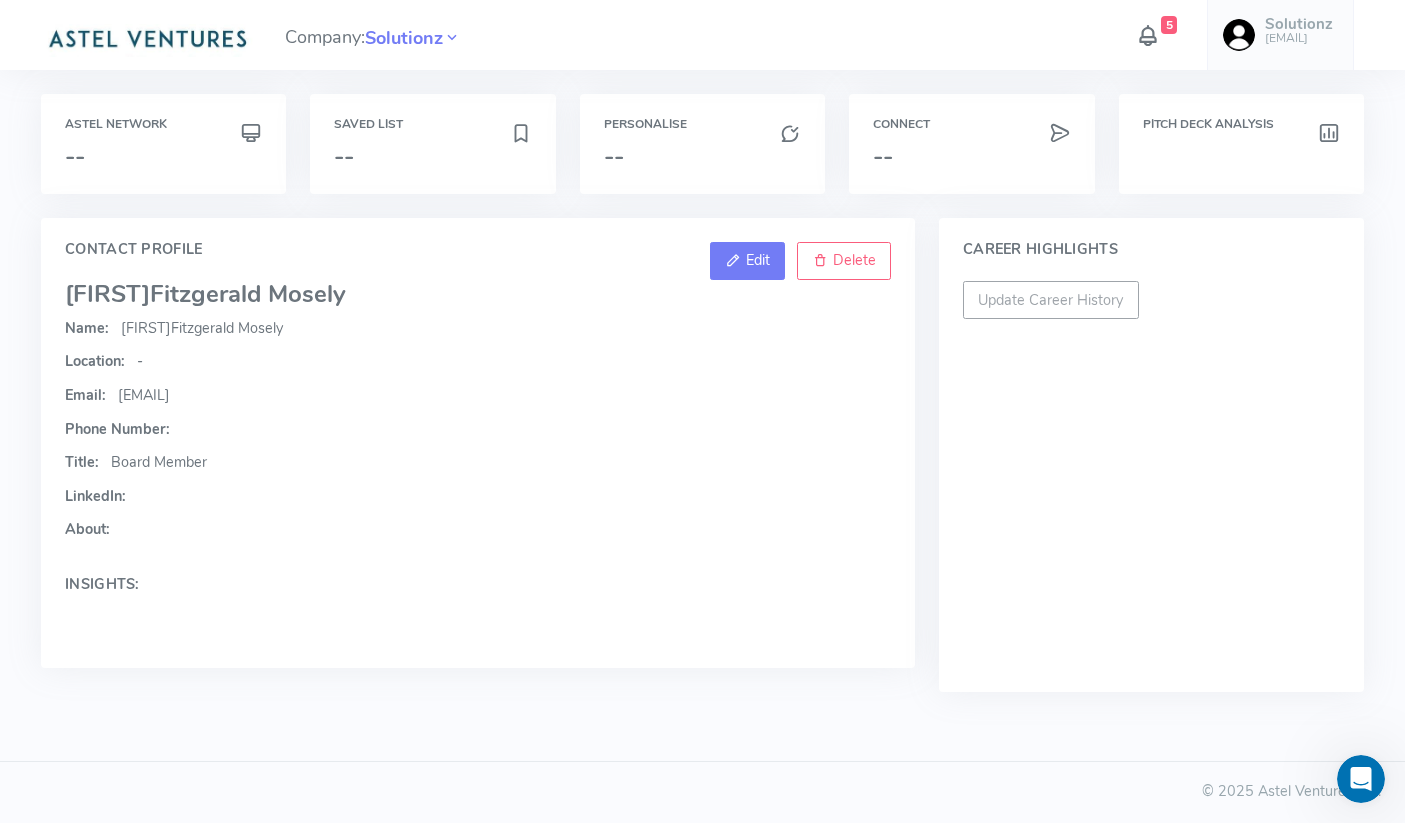click on "Edit" at bounding box center [758, 260] 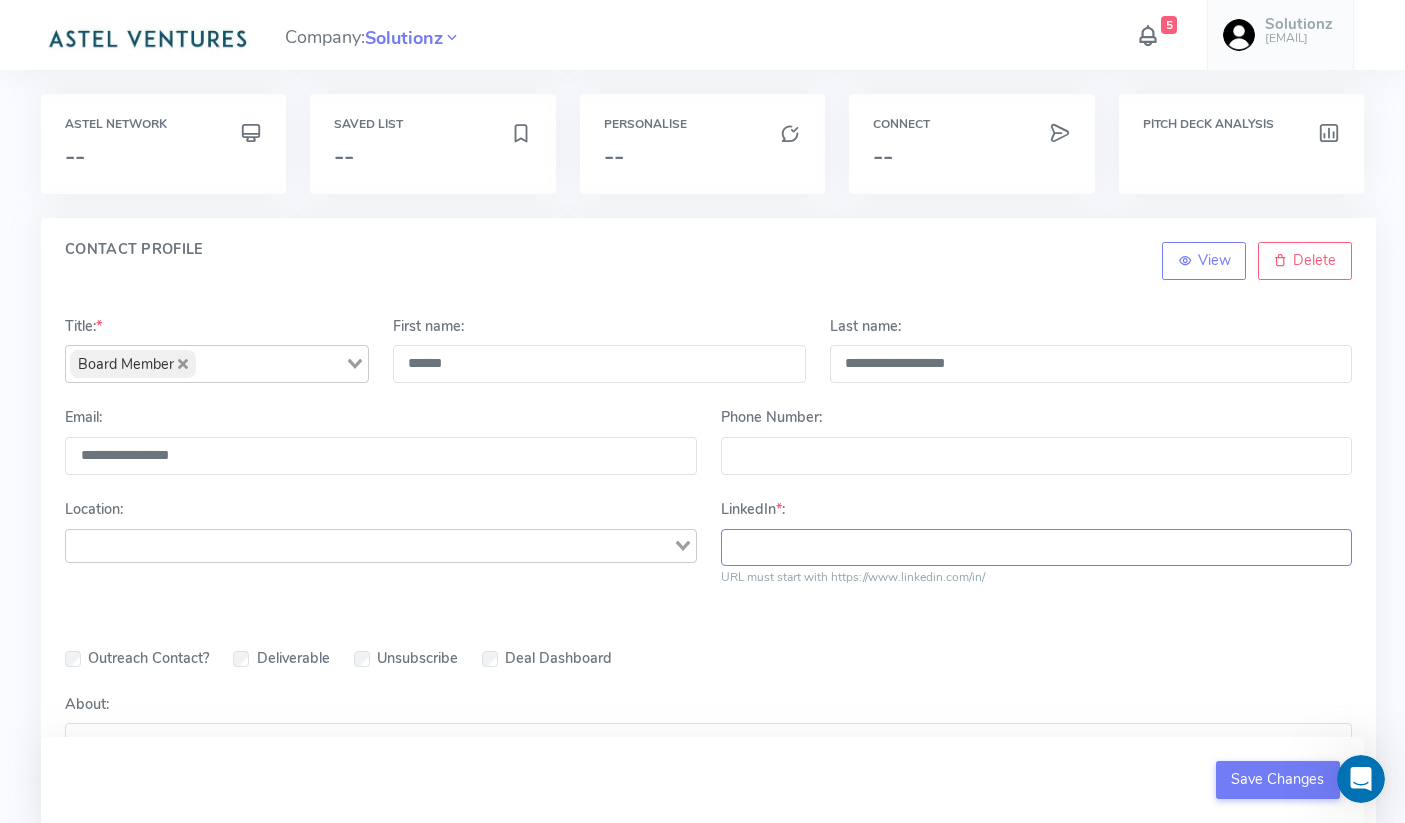 click on "LinkedIn * :" at bounding box center (1036, 548) 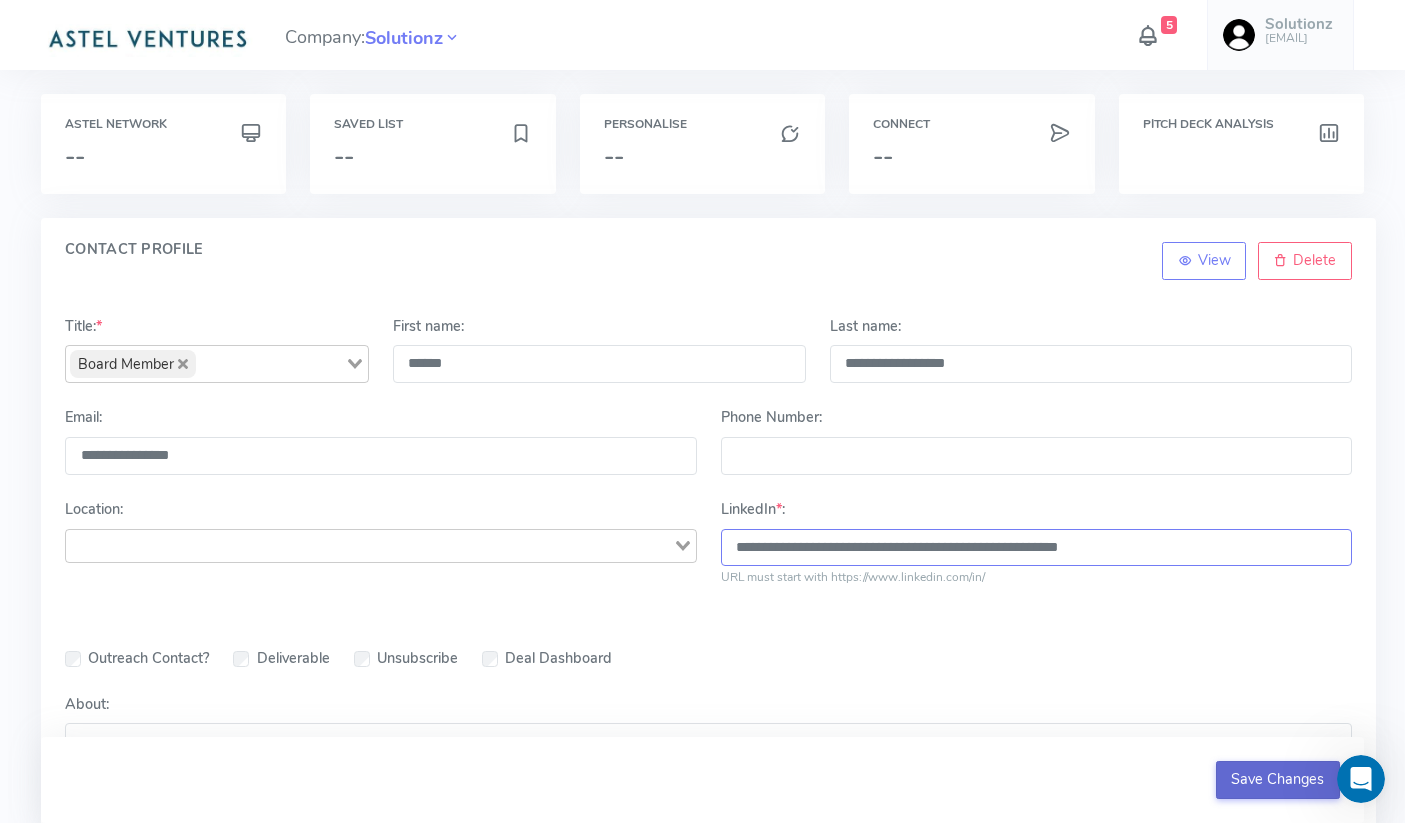 type on "**********" 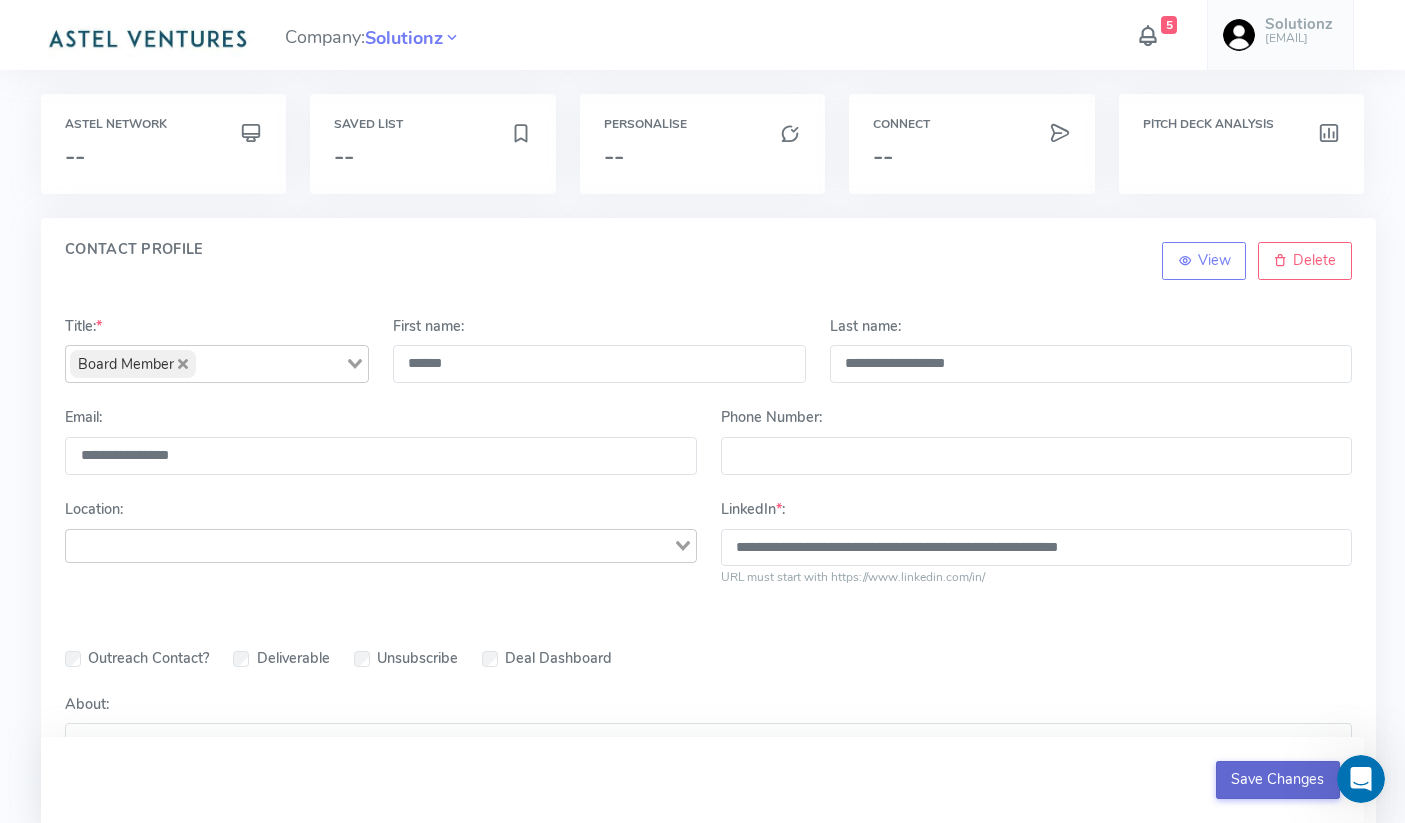 click on "Save Changes" at bounding box center (1278, 780) 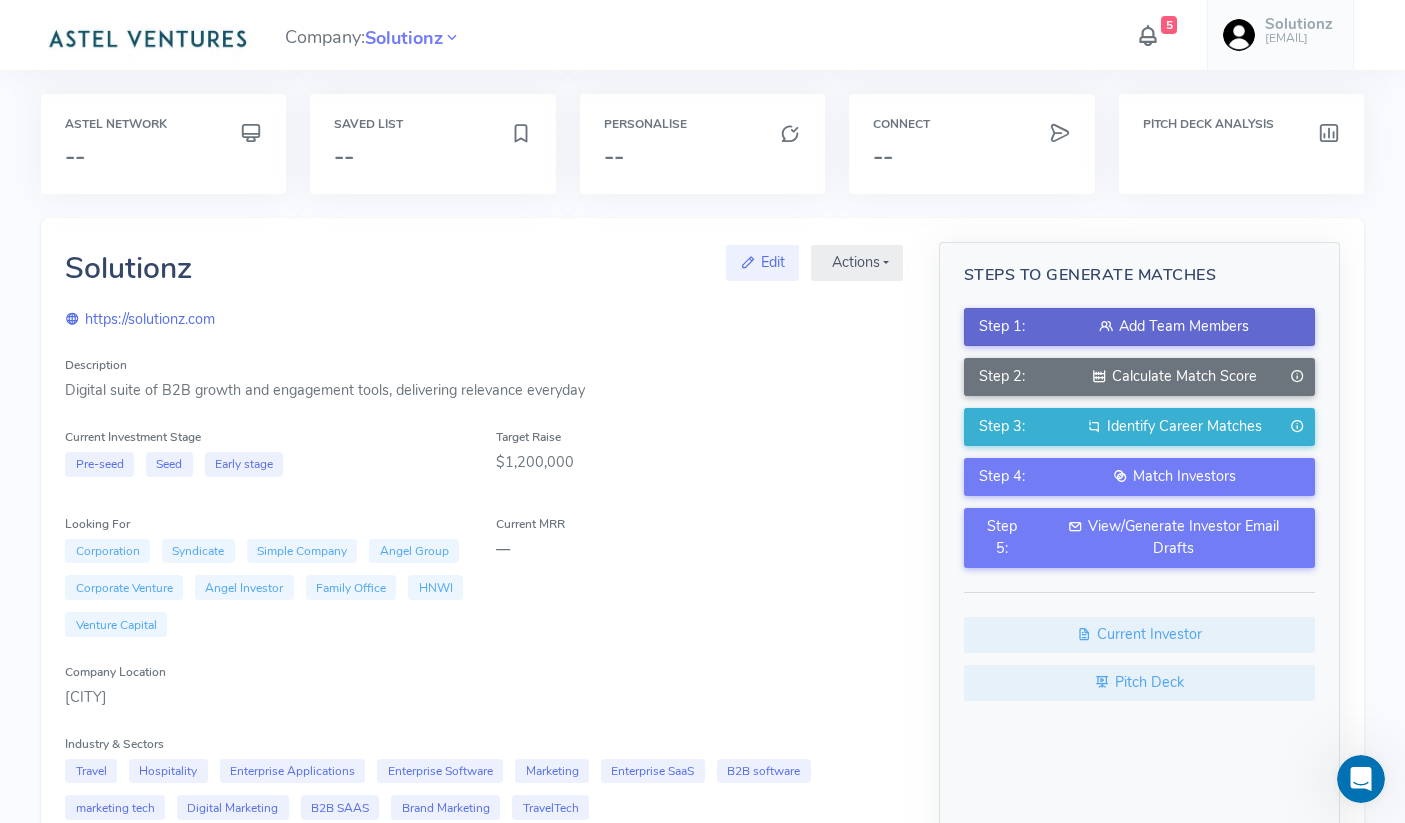 click on "Add Team Members" at bounding box center [1174, 327] 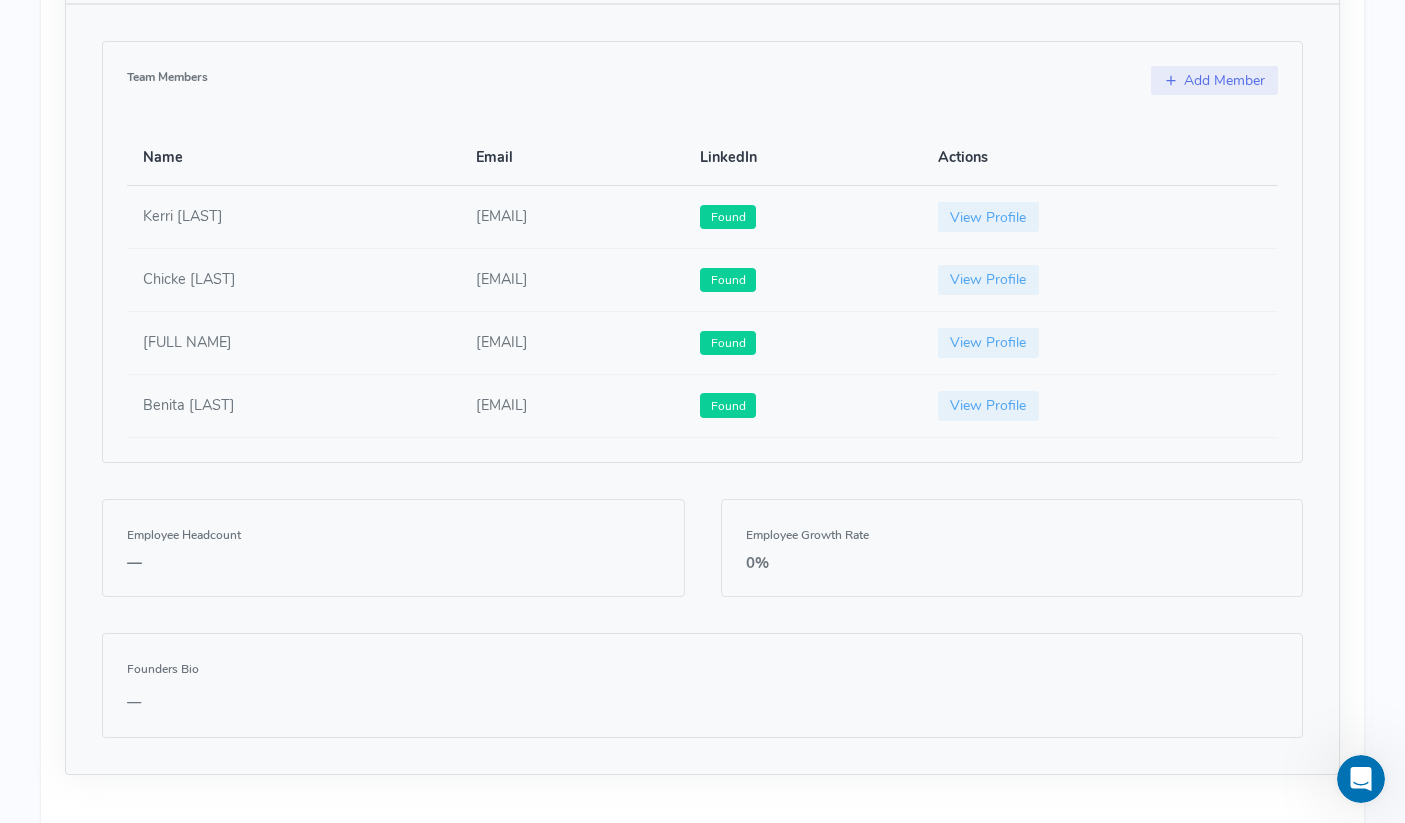 scroll, scrollTop: 1106, scrollLeft: 0, axis: vertical 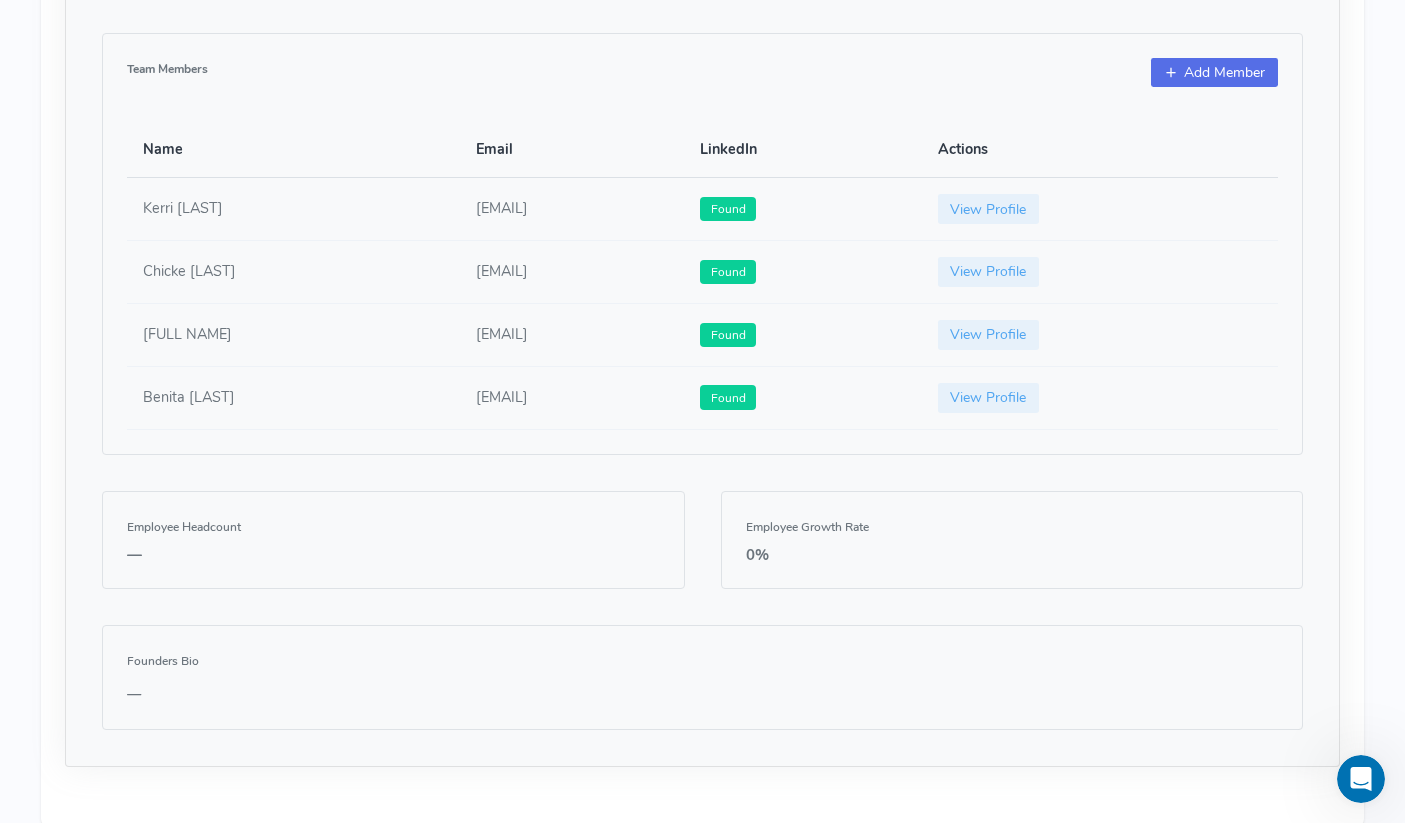 click on "Add Member" at bounding box center [1214, 73] 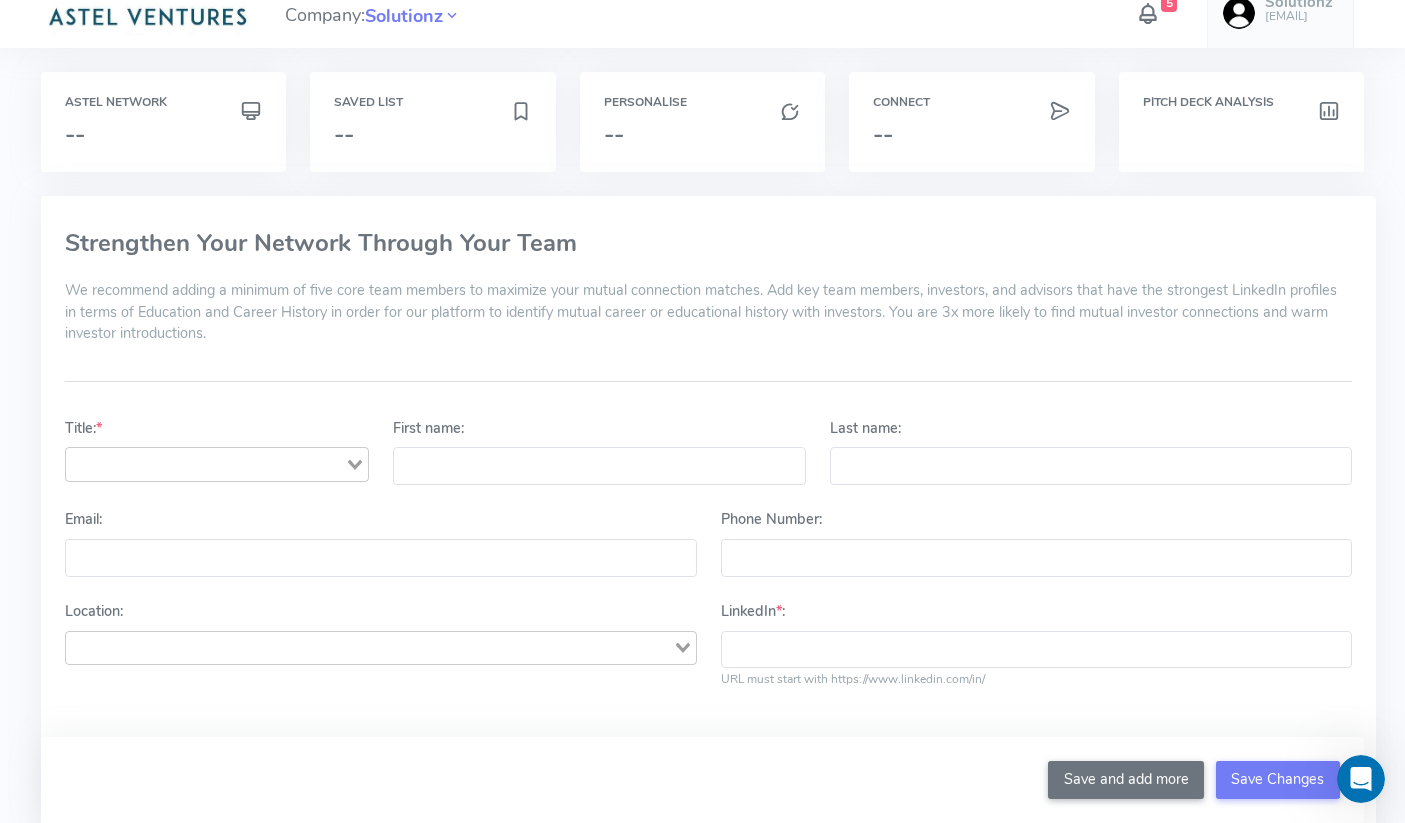 scroll, scrollTop: 0, scrollLeft: 0, axis: both 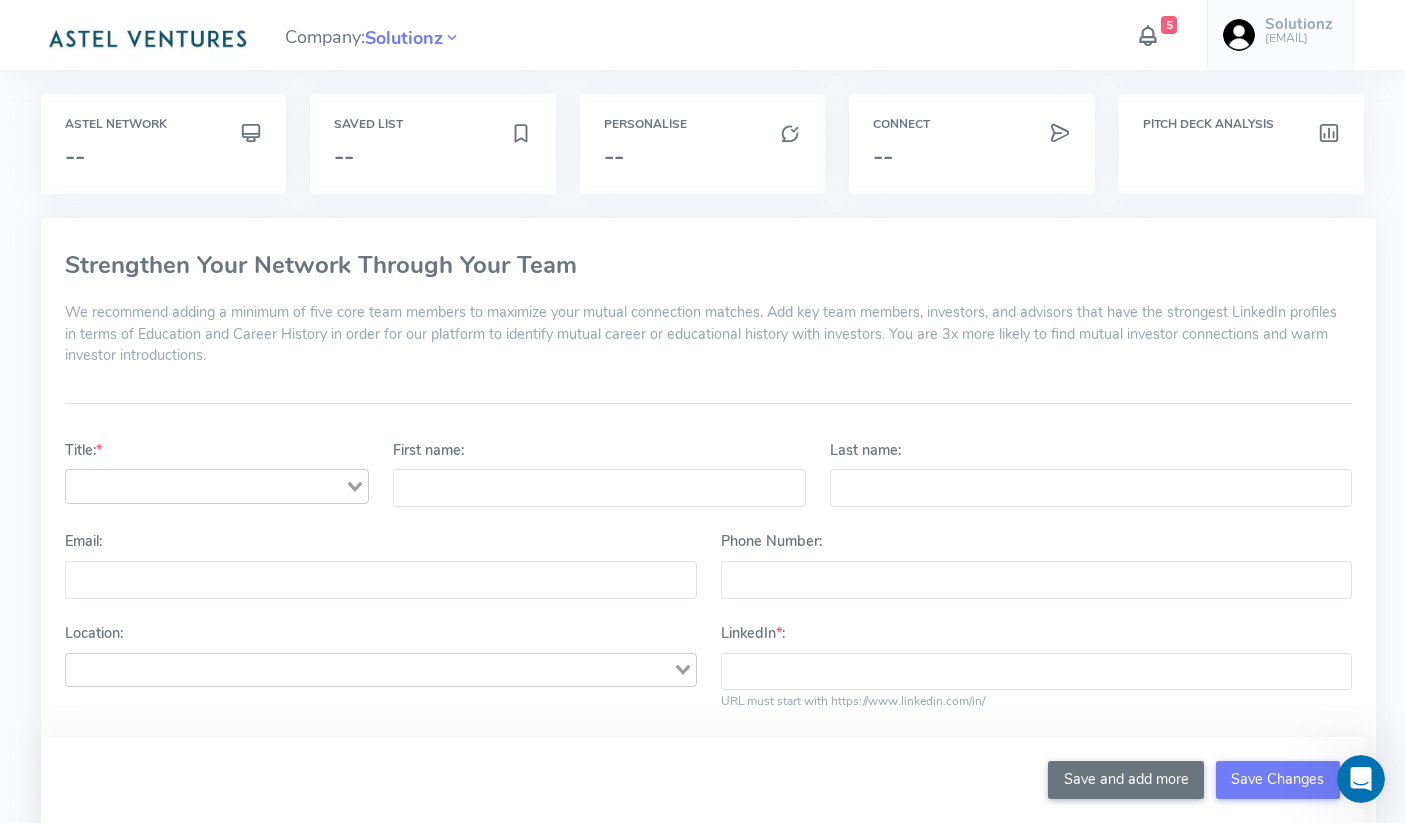 click 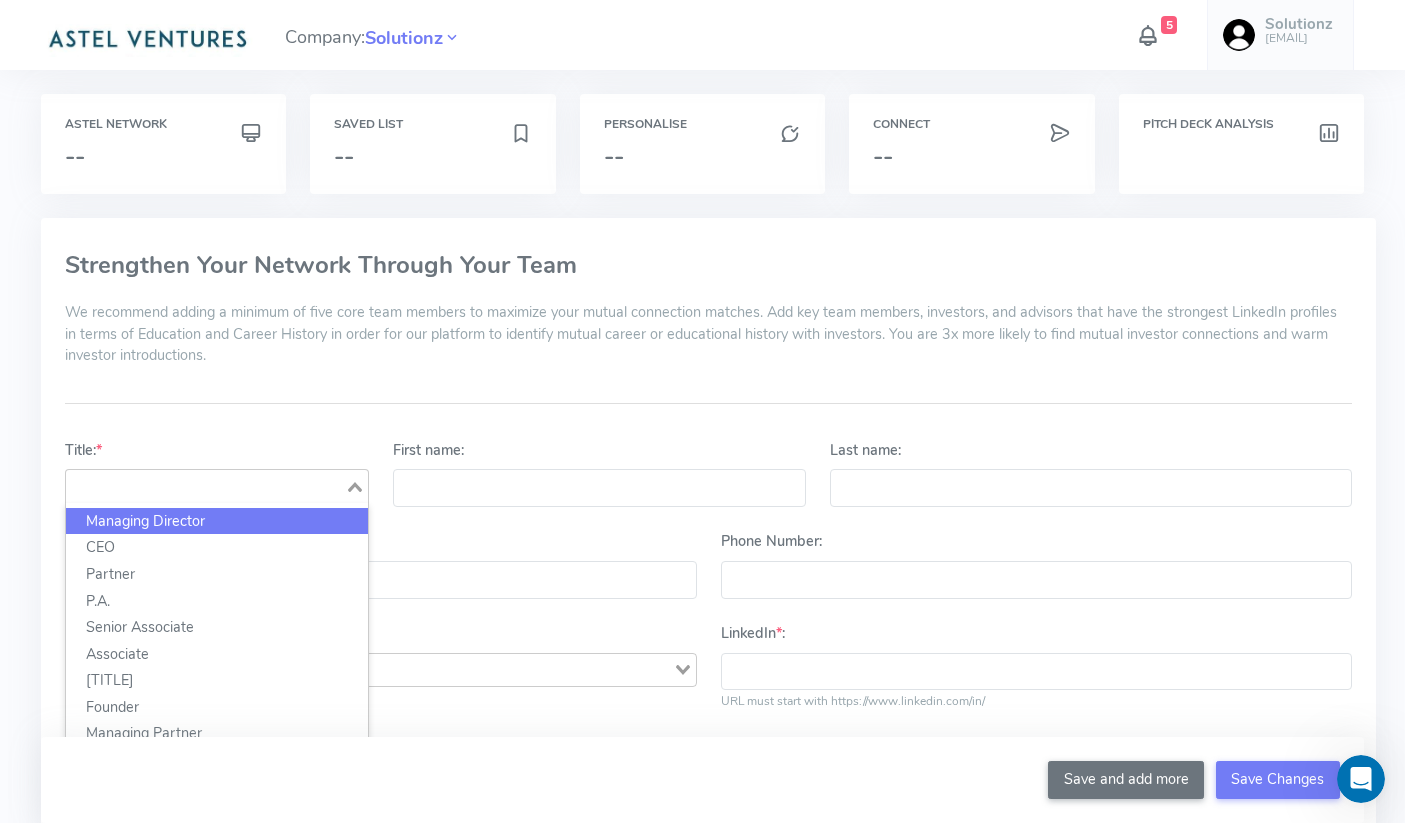 click 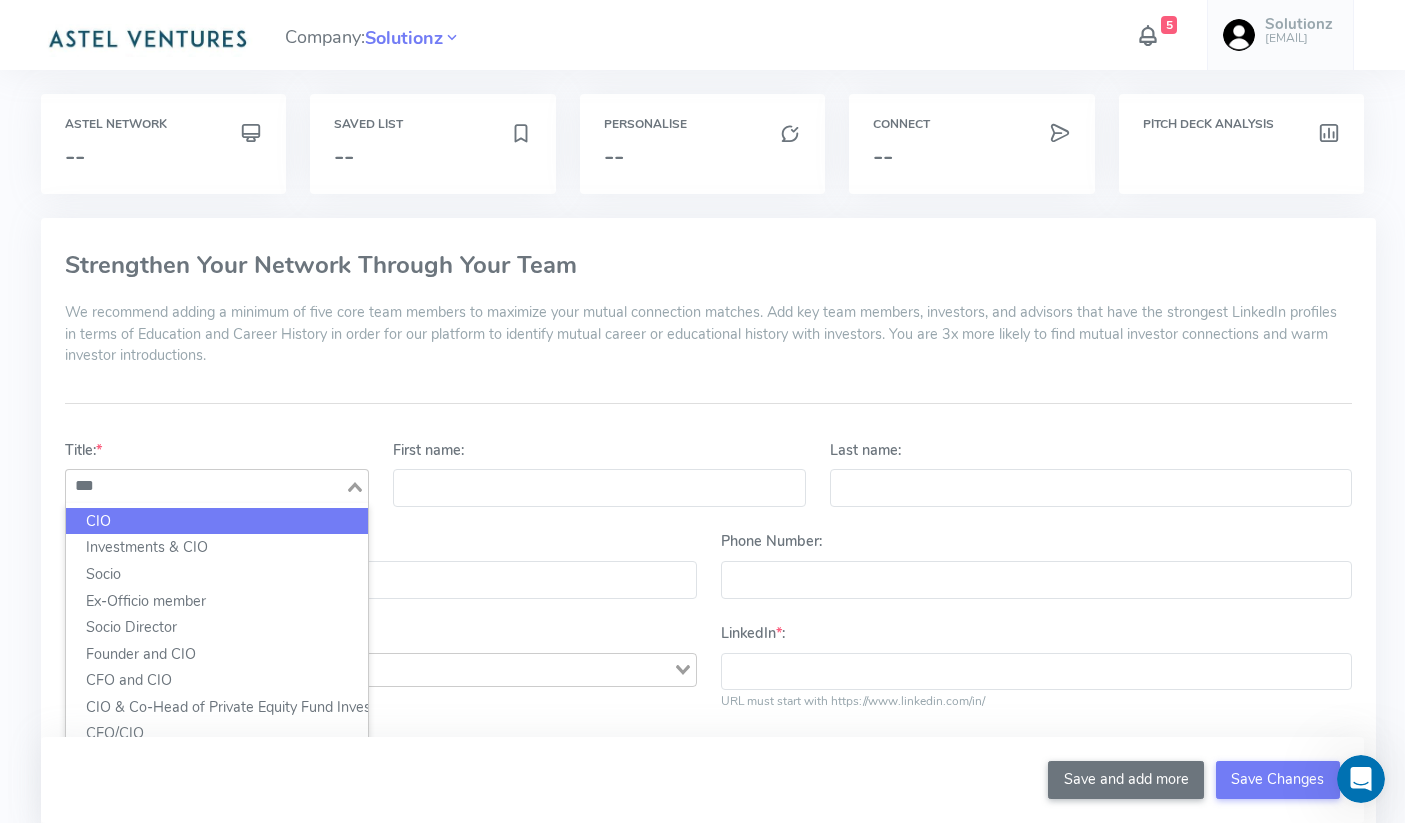 drag, startPoint x: 138, startPoint y: 481, endPoint x: 59, endPoint y: 480, distance: 79.00633 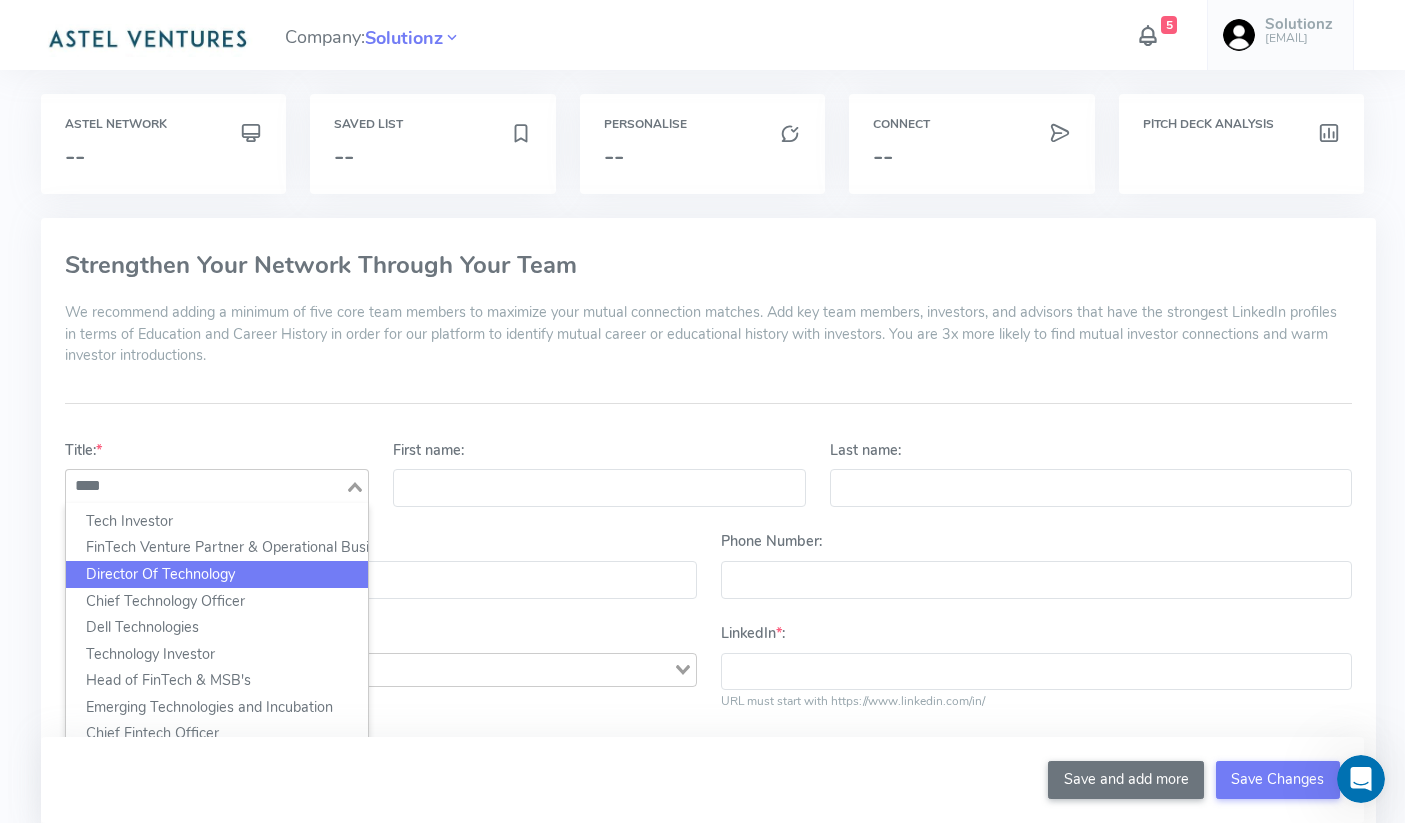 click on "Director Of Technology" 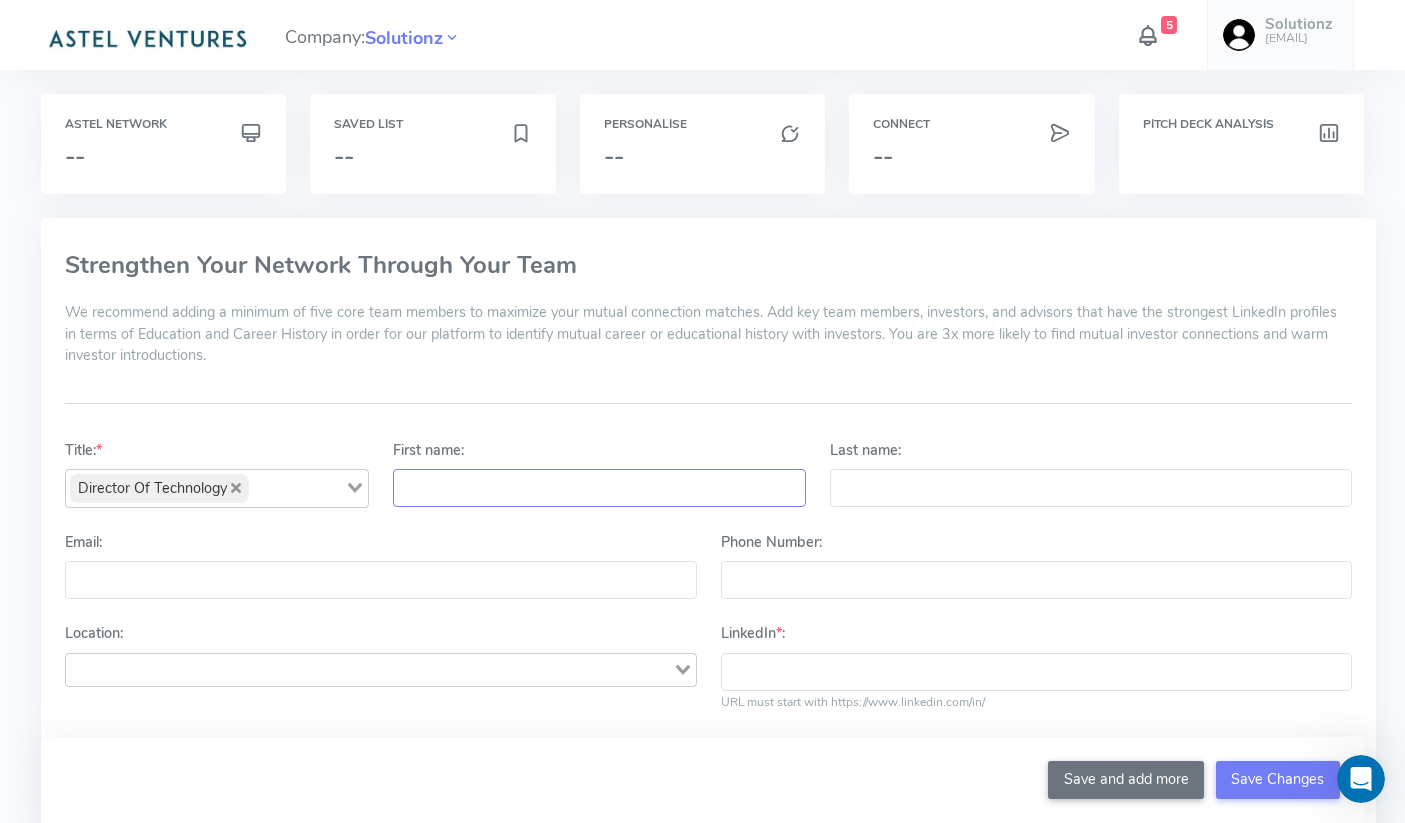 click on "First name:" at bounding box center [599, 488] 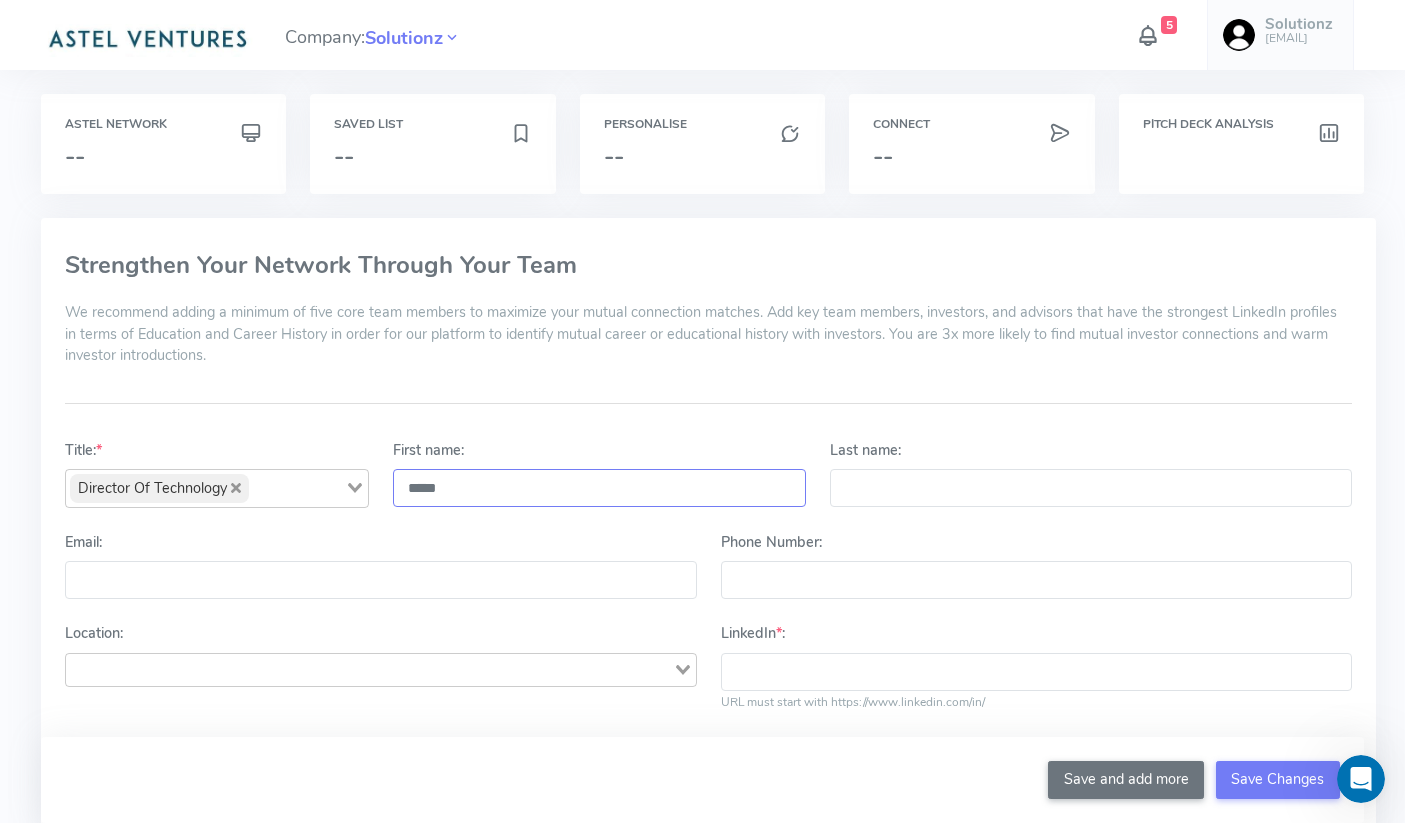 type on "*****" 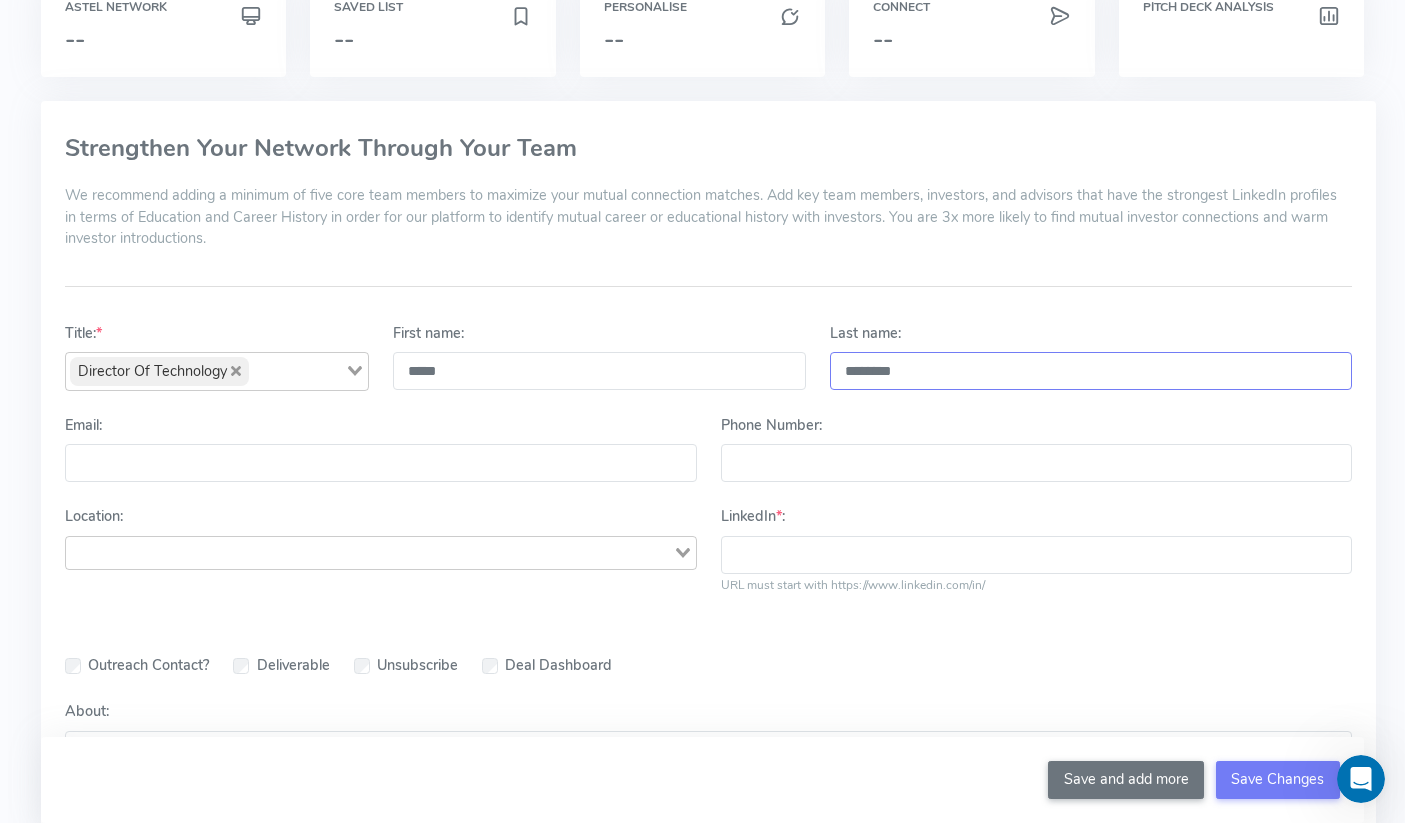 scroll, scrollTop: 124, scrollLeft: 0, axis: vertical 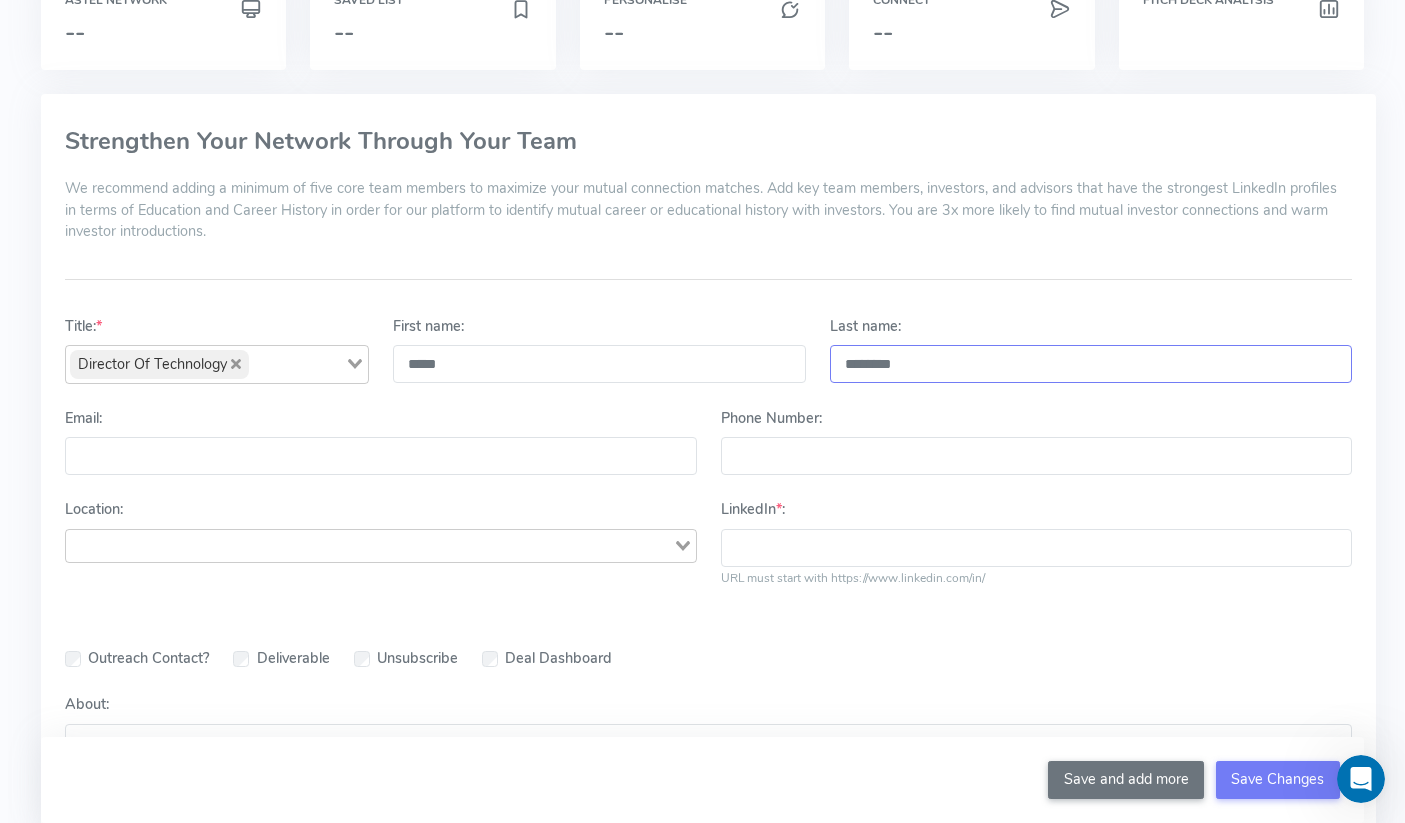 type on "********" 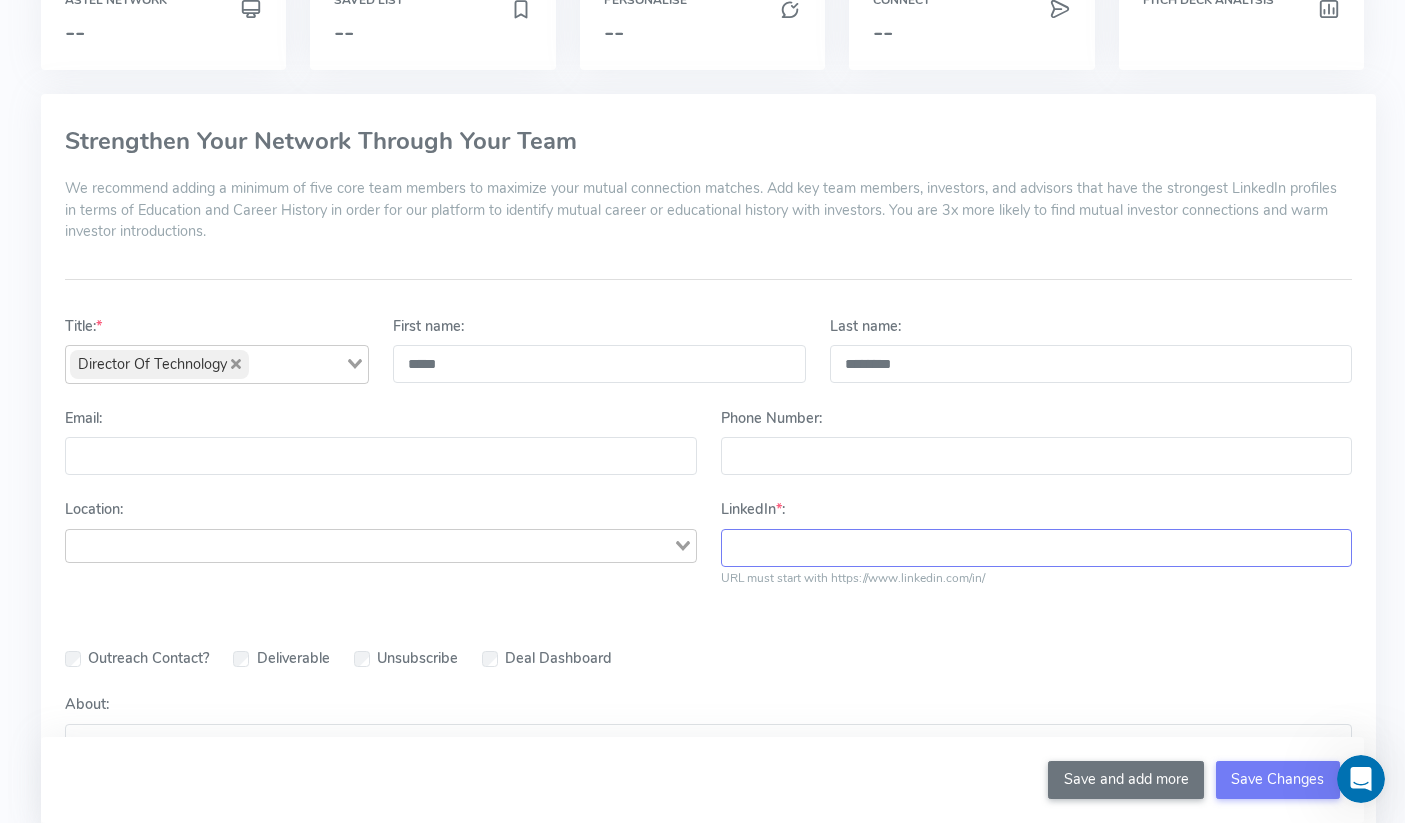 click on "LinkedIn * :" at bounding box center (1036, 548) 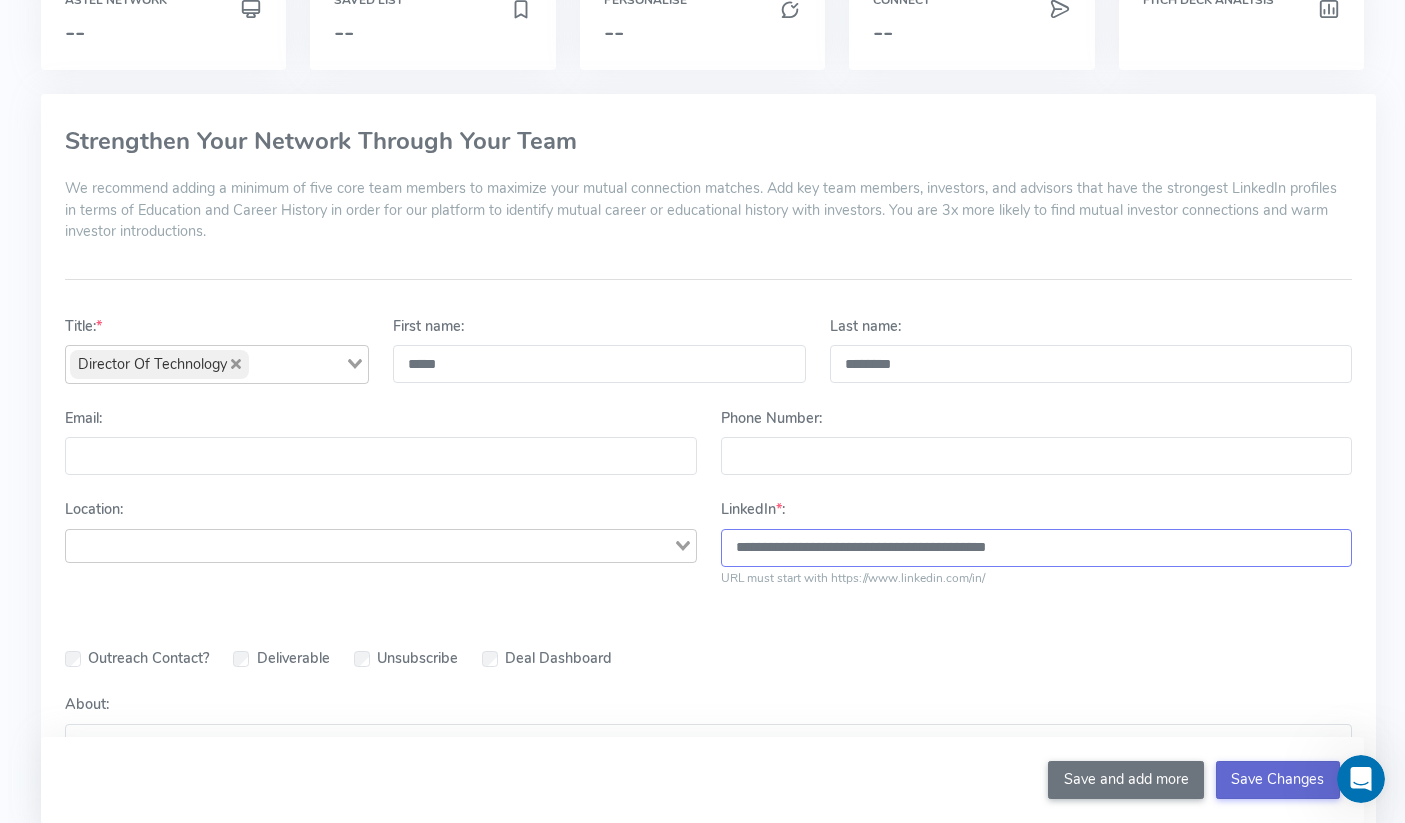 type on "**********" 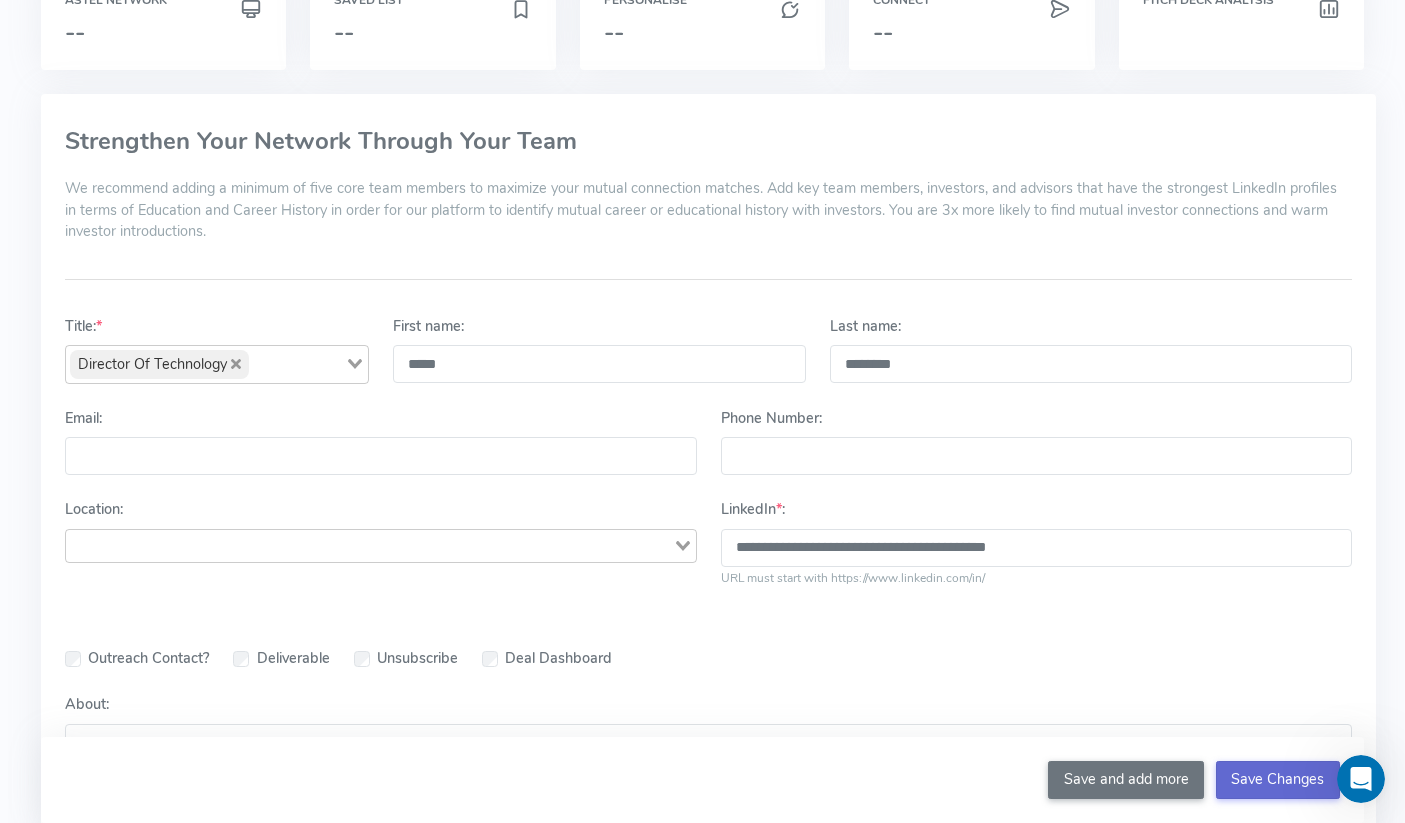 click on "Save Changes" at bounding box center [1278, 780] 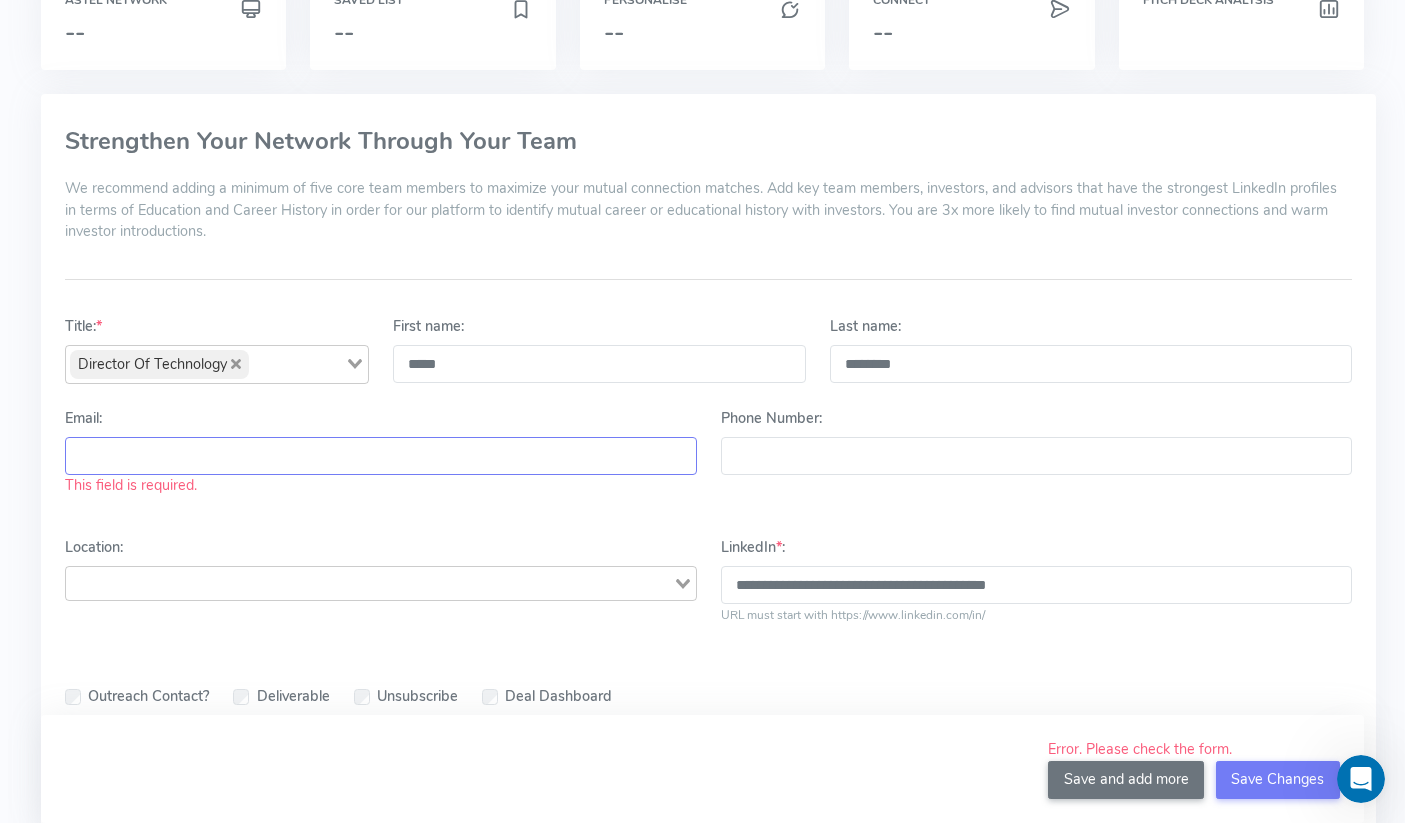 click on "Email:" at bounding box center [380, 456] 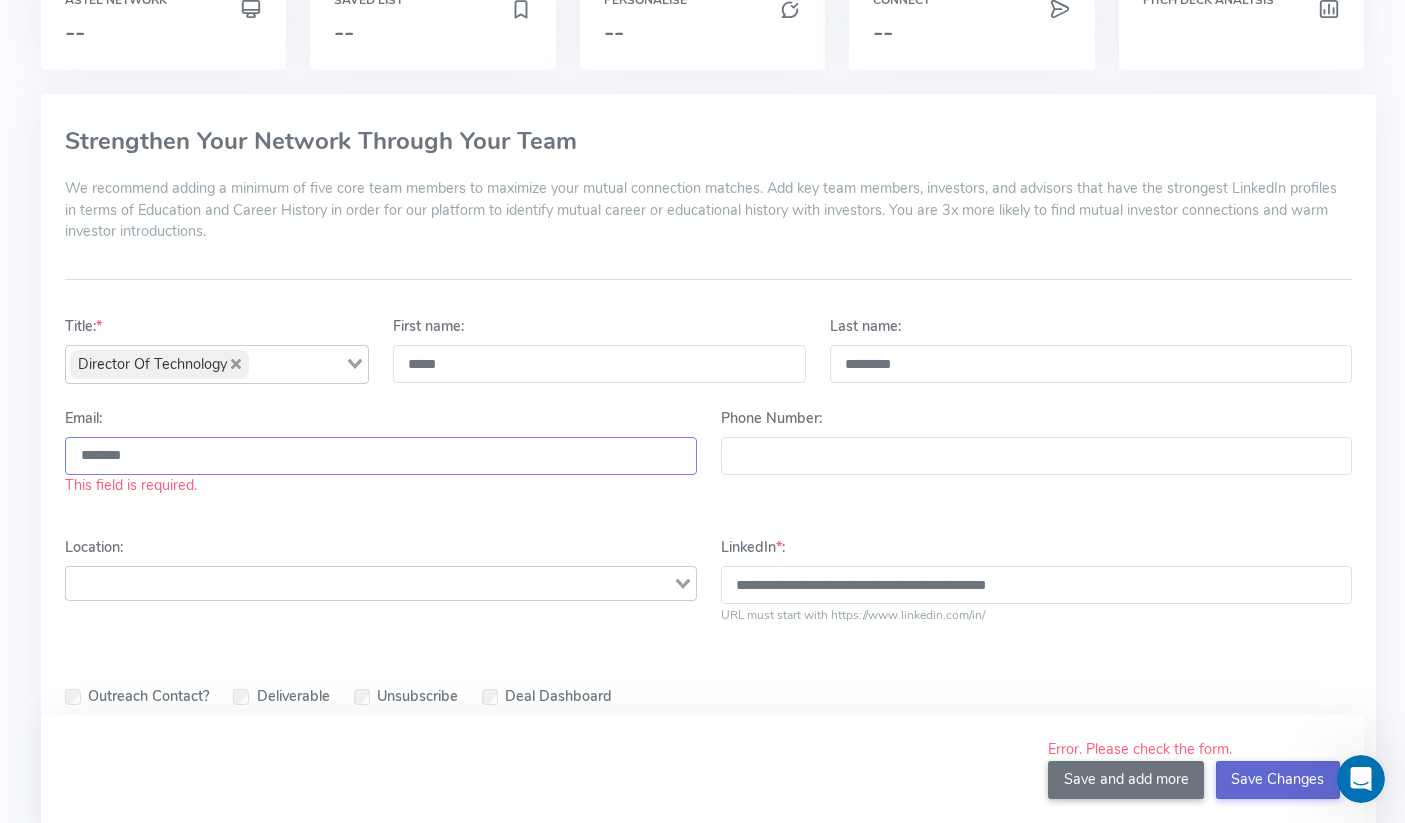 type on "*******" 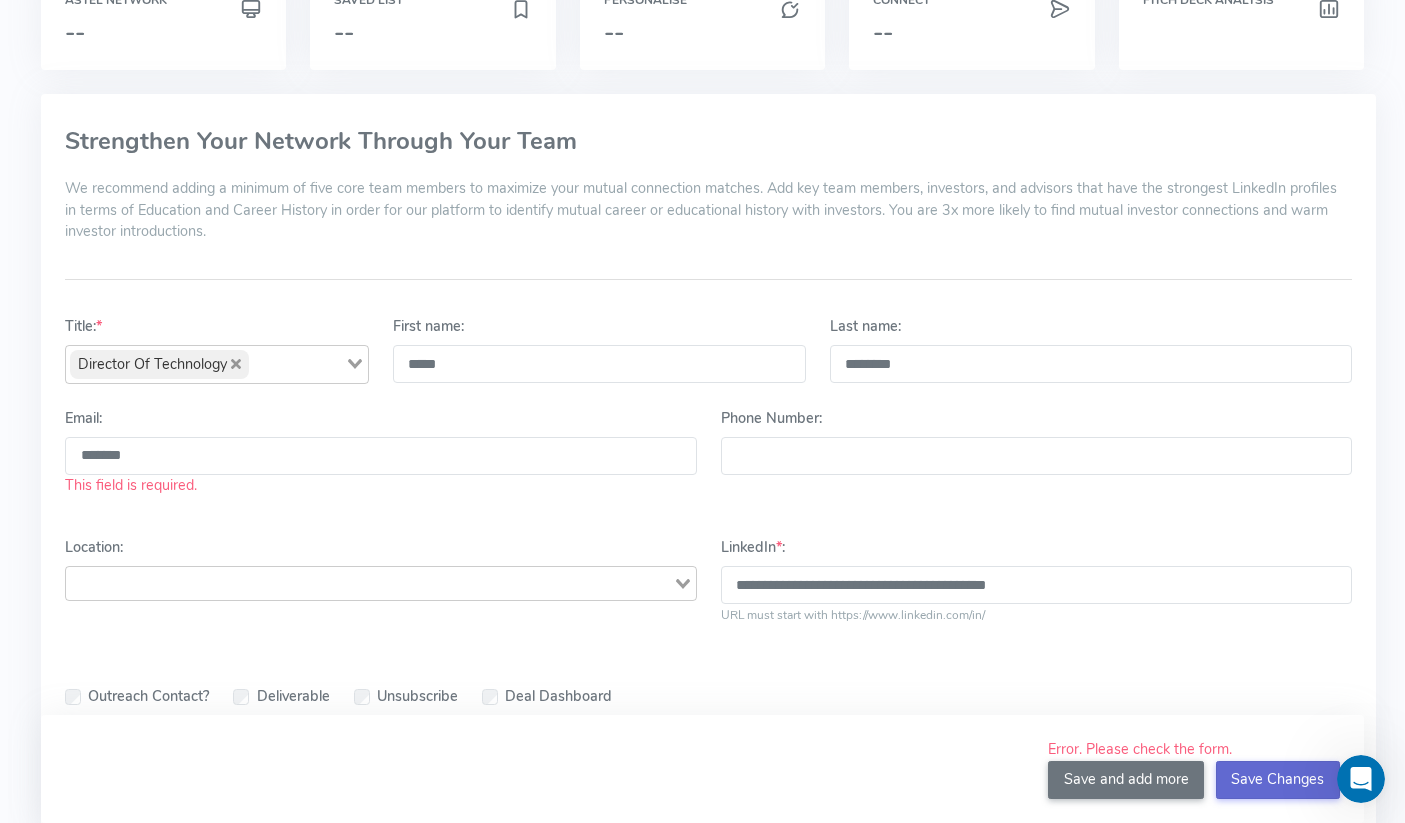 click on "Save Changes" at bounding box center (1278, 780) 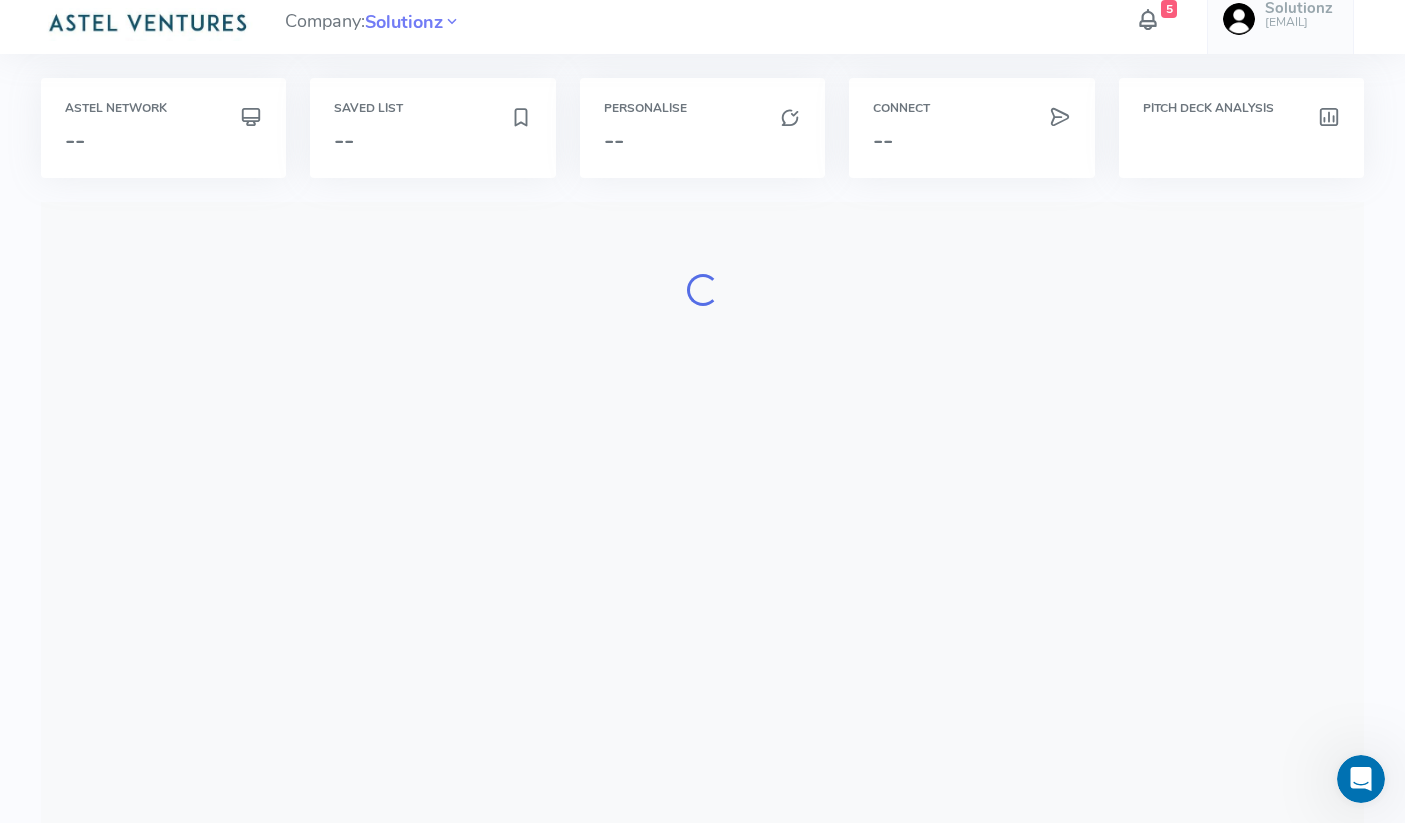 scroll, scrollTop: 0, scrollLeft: 0, axis: both 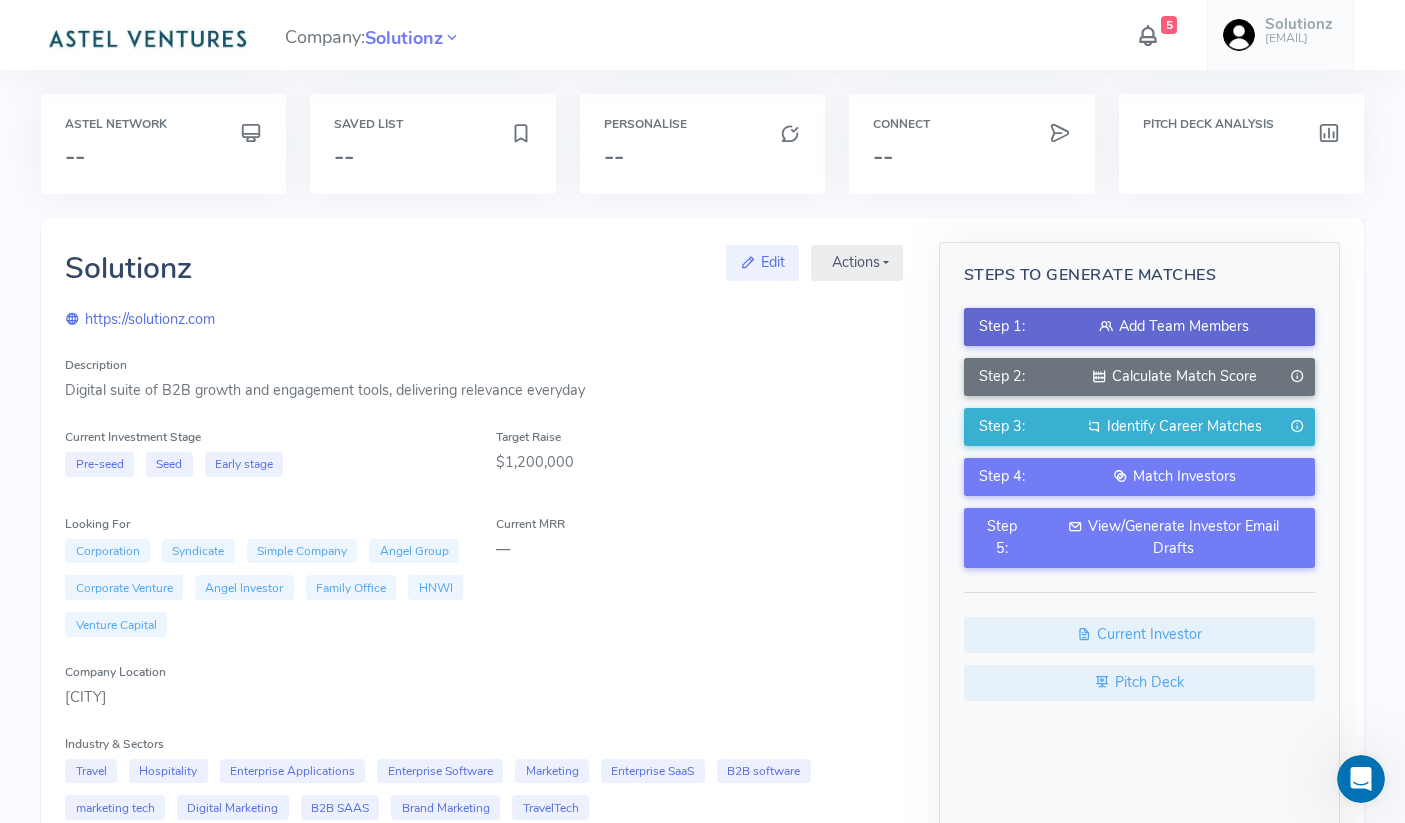 click on "Add Team Members" at bounding box center [1174, 327] 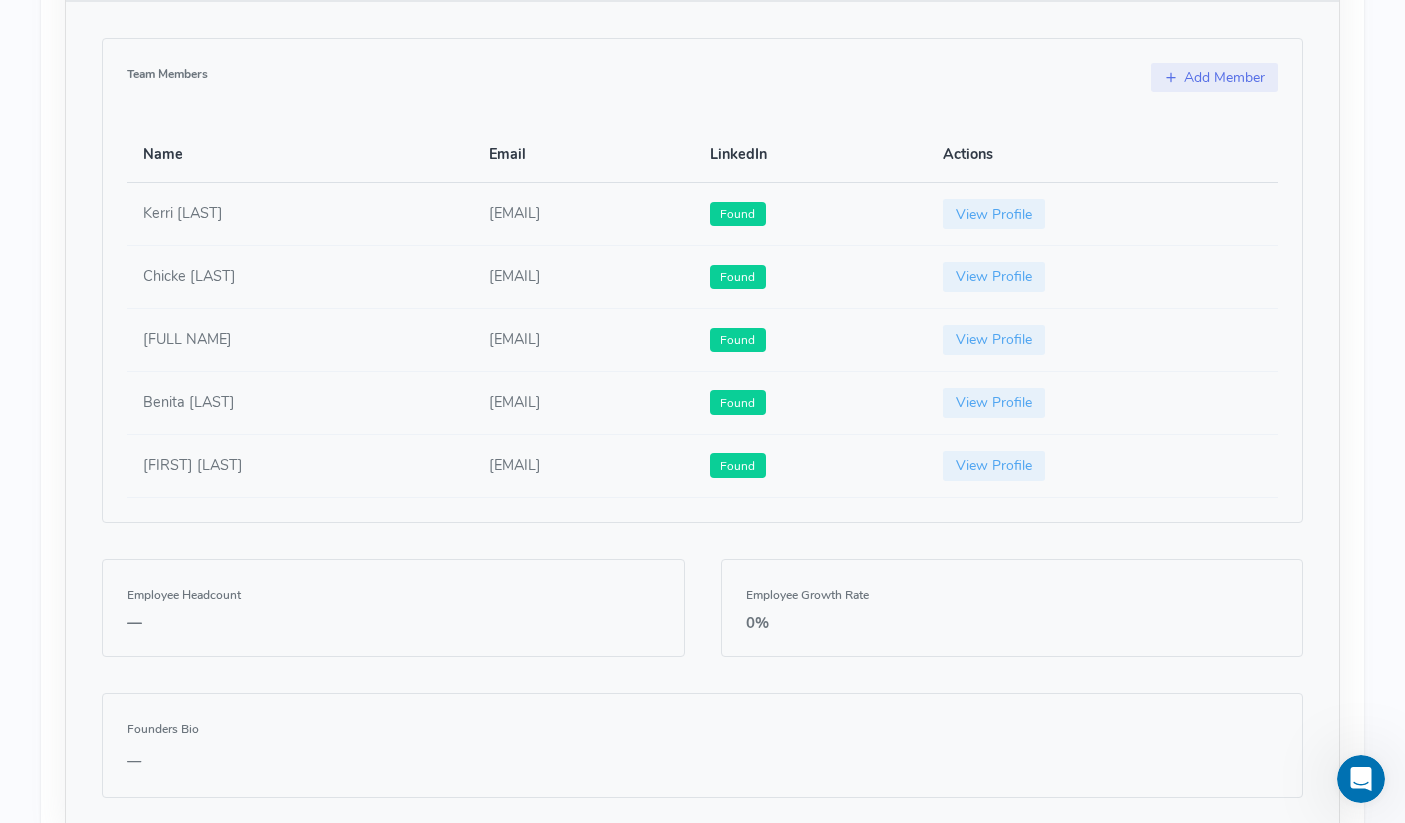 scroll, scrollTop: 1106, scrollLeft: 0, axis: vertical 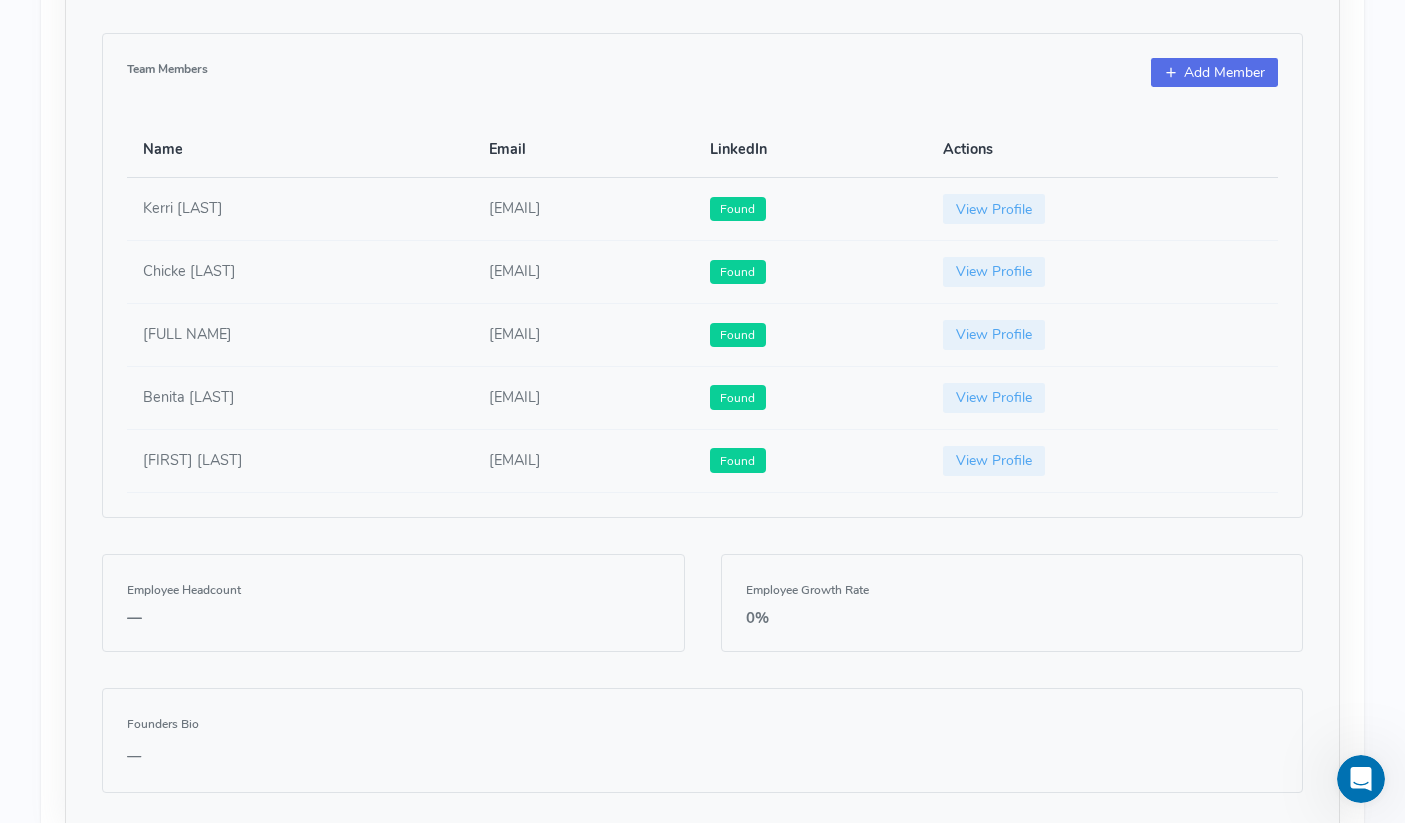 click on "Add Member" at bounding box center [1214, 73] 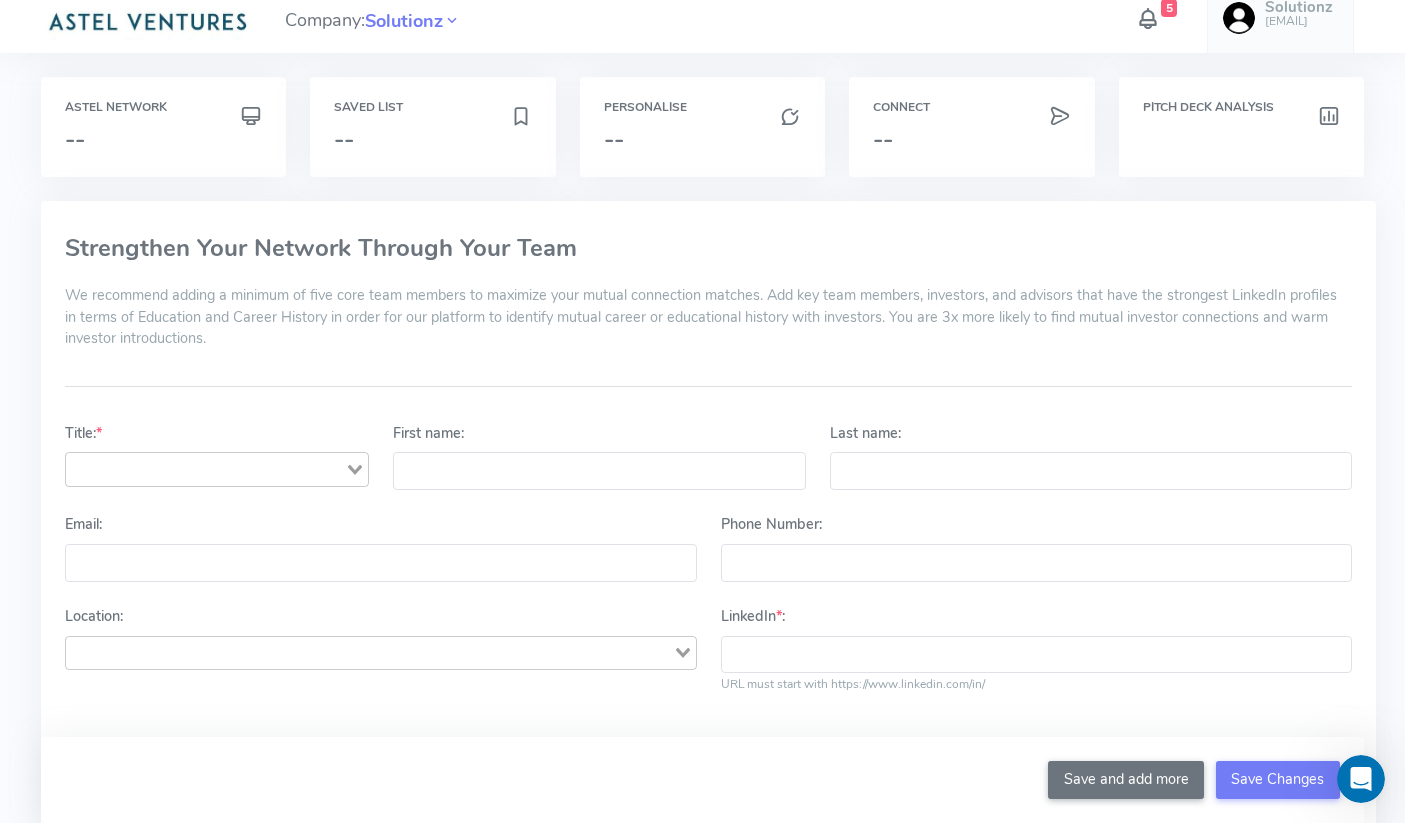 scroll, scrollTop: 0, scrollLeft: 0, axis: both 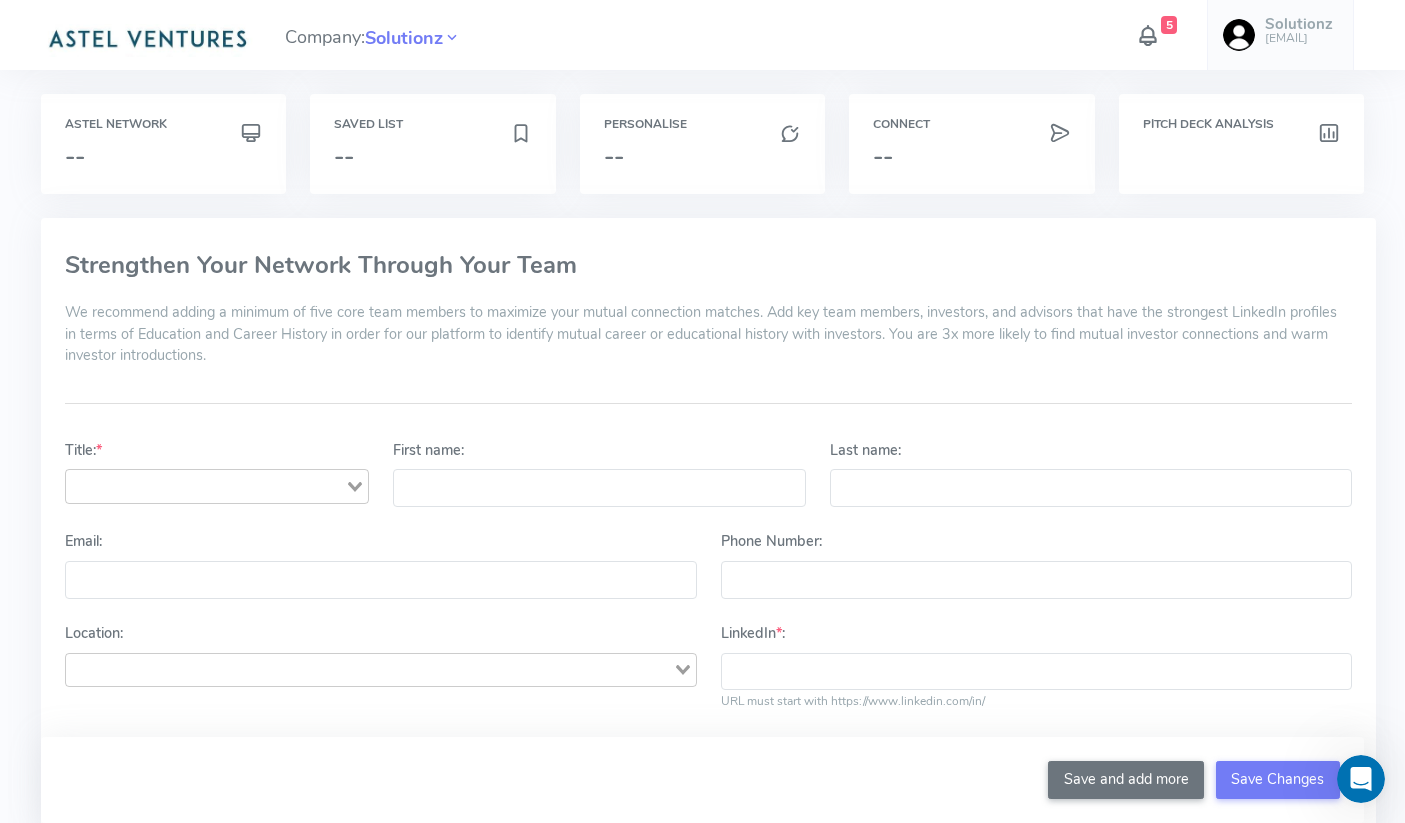 click 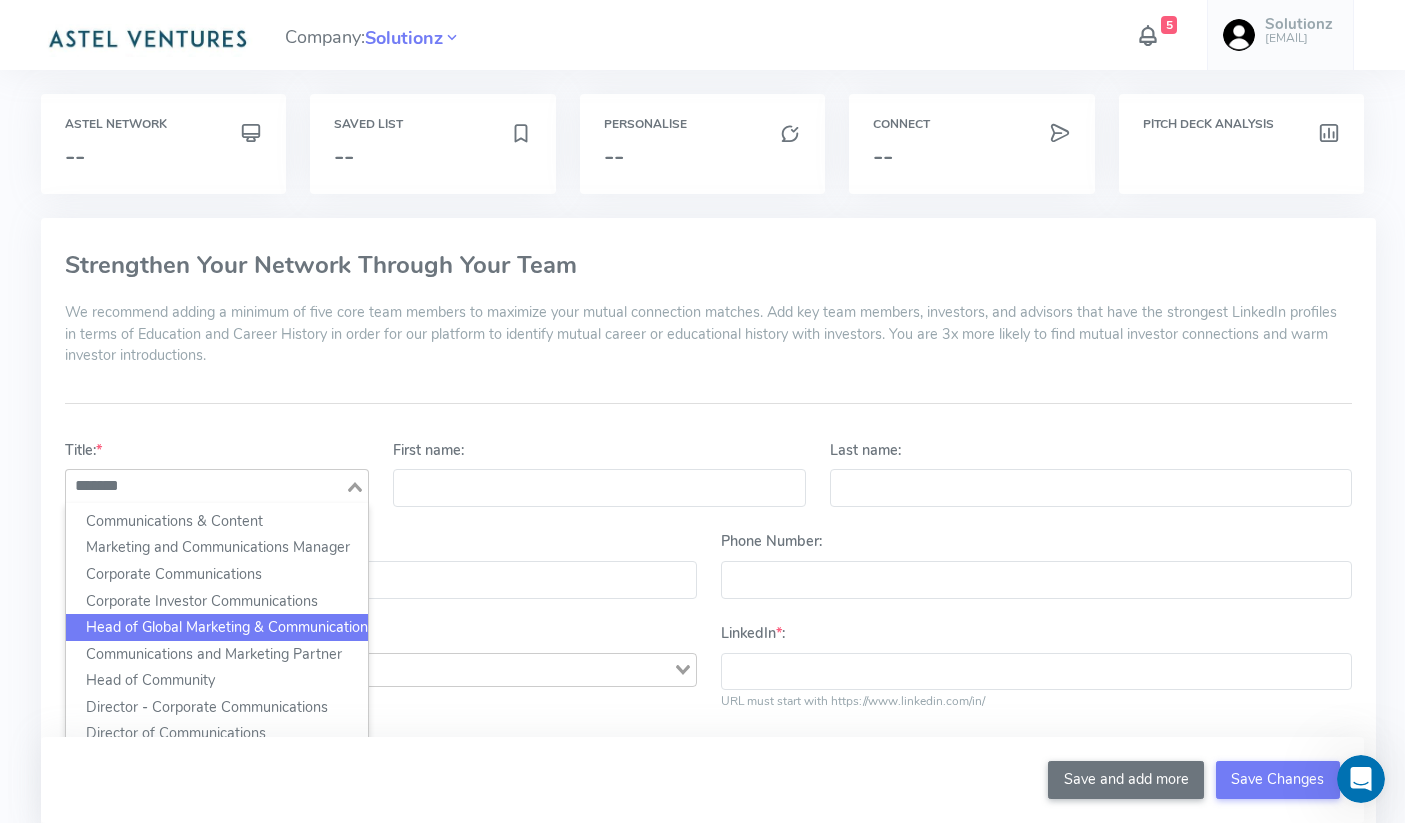 click on "Head of Global Marketing & Communications" 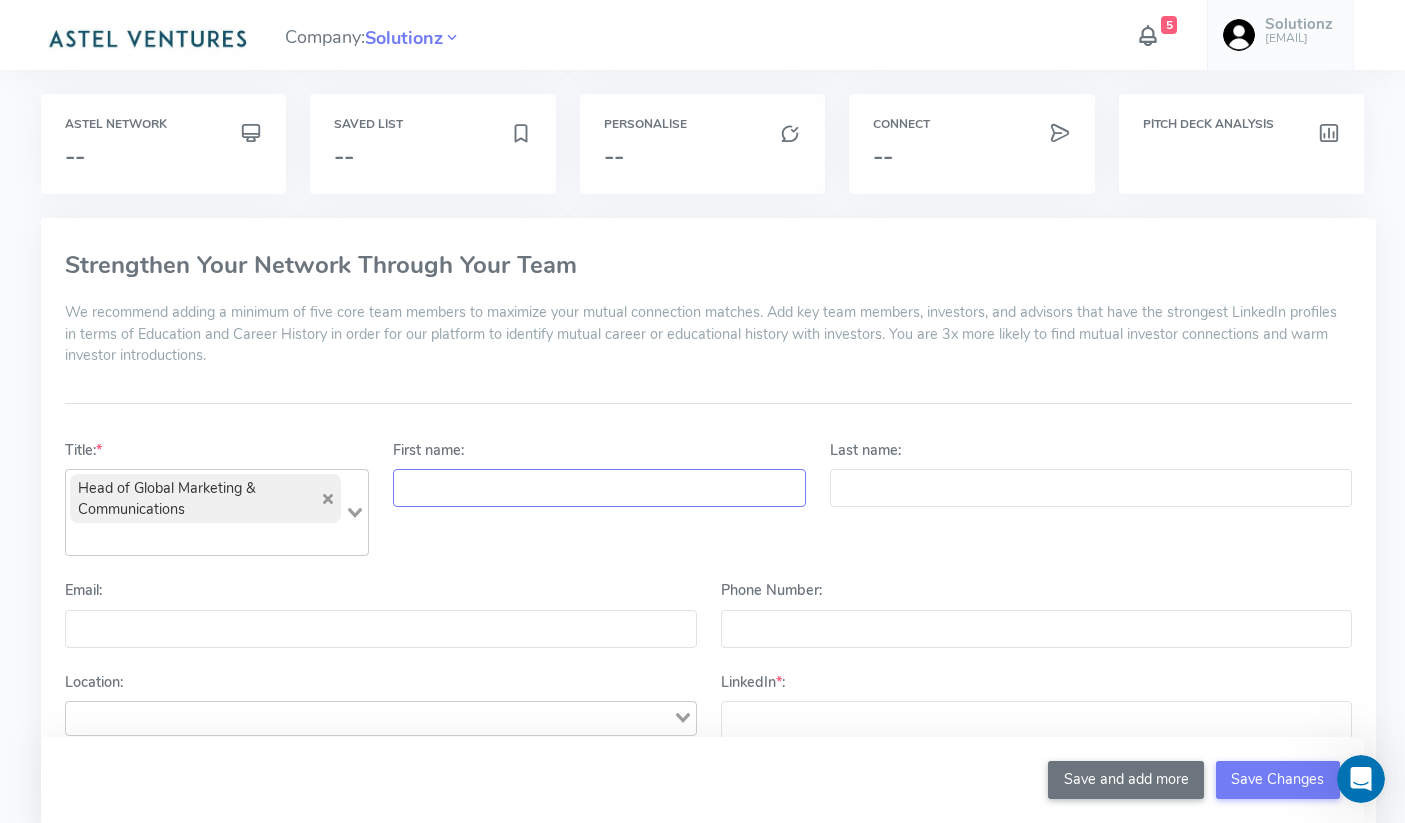 click on "First name:" at bounding box center [599, 488] 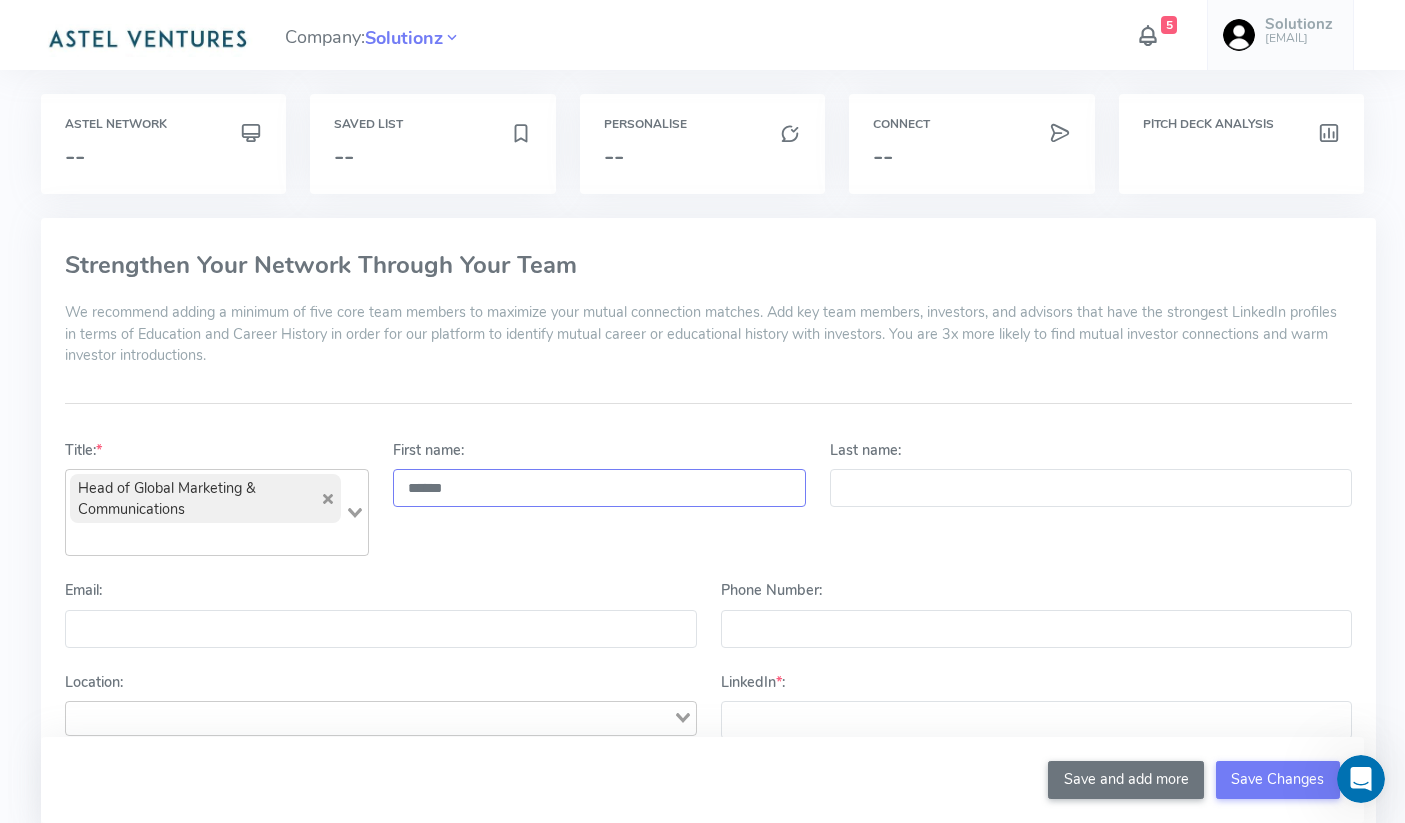 type on "******" 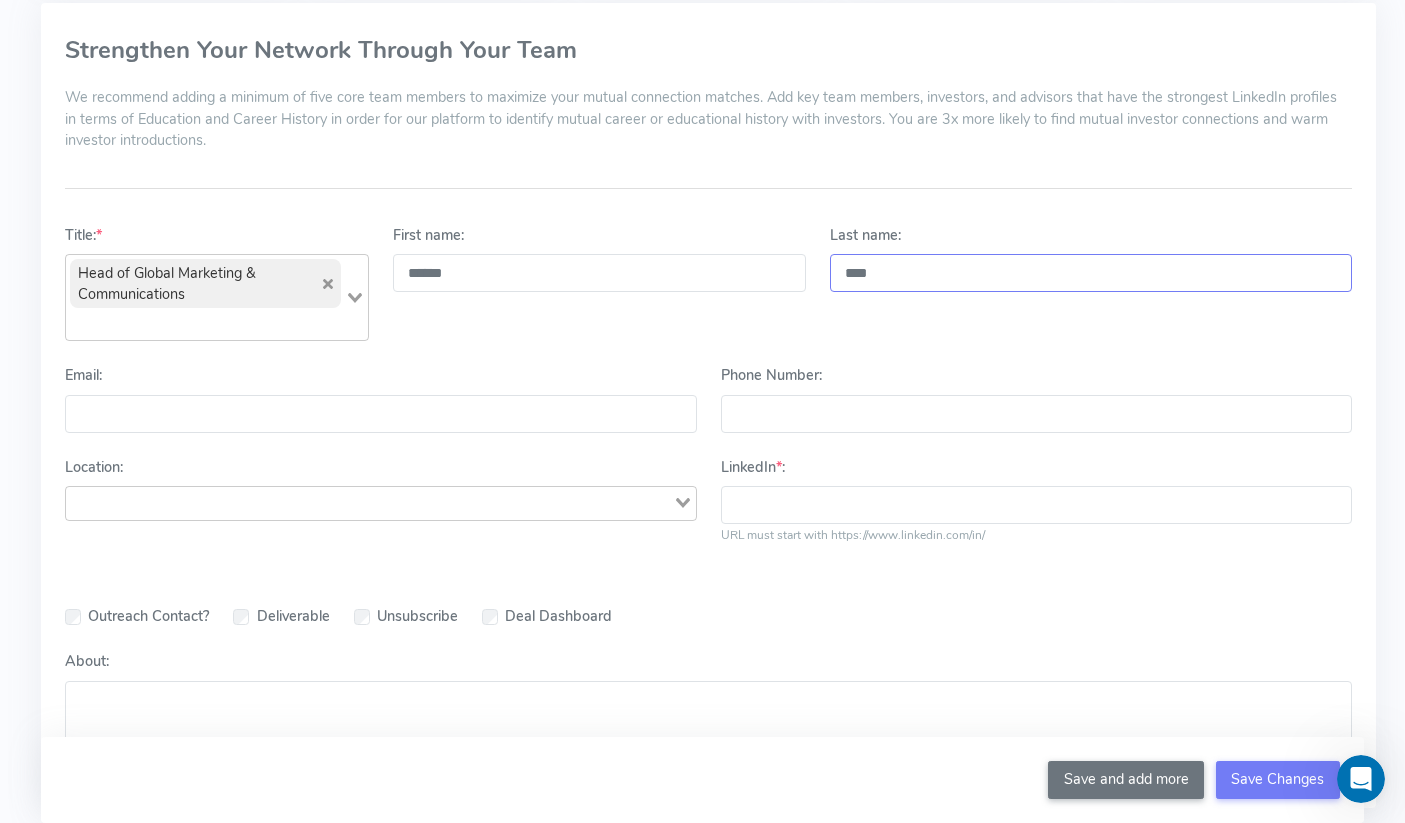 scroll, scrollTop: 229, scrollLeft: 0, axis: vertical 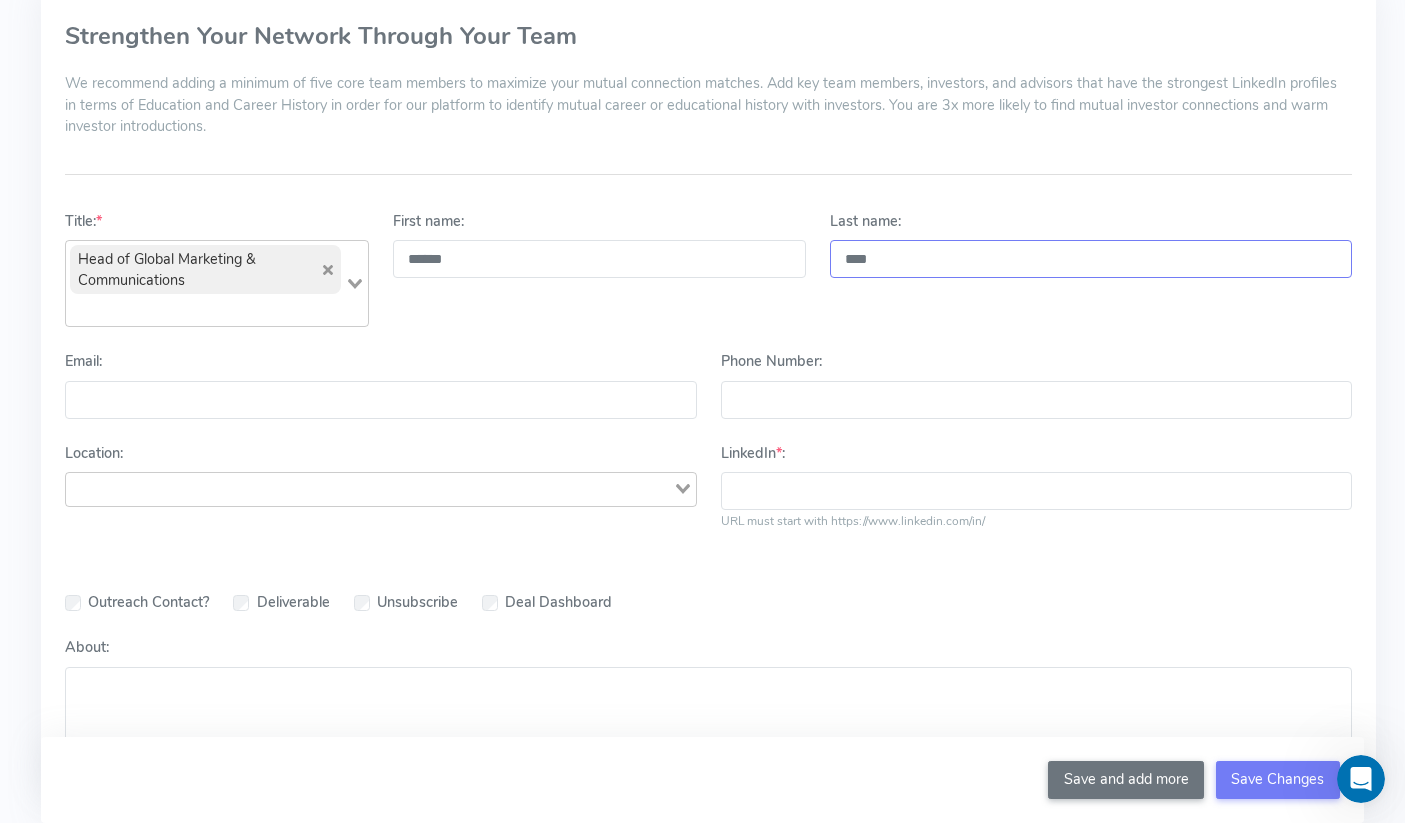 type on "****" 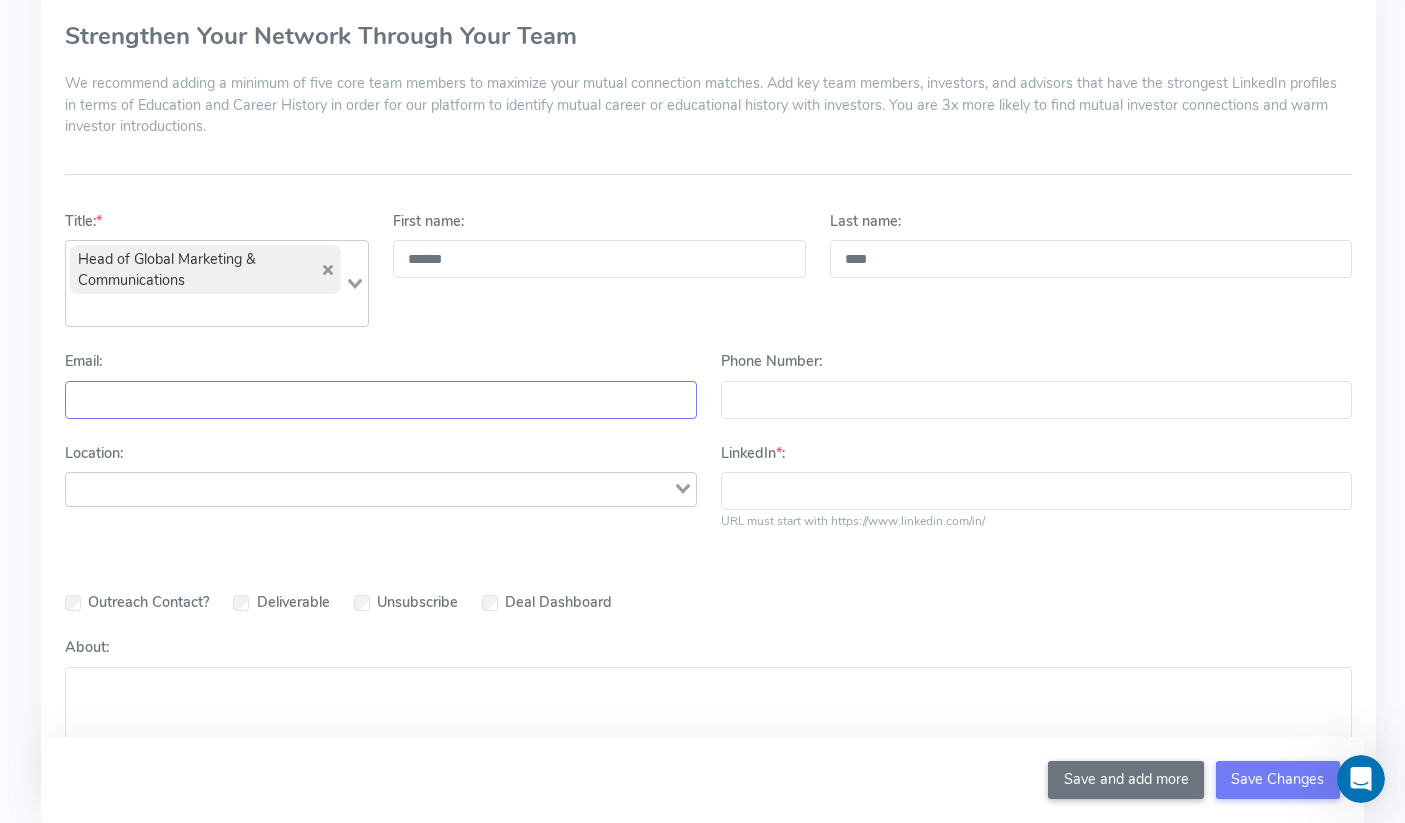 click on "Email:" at bounding box center [380, 400] 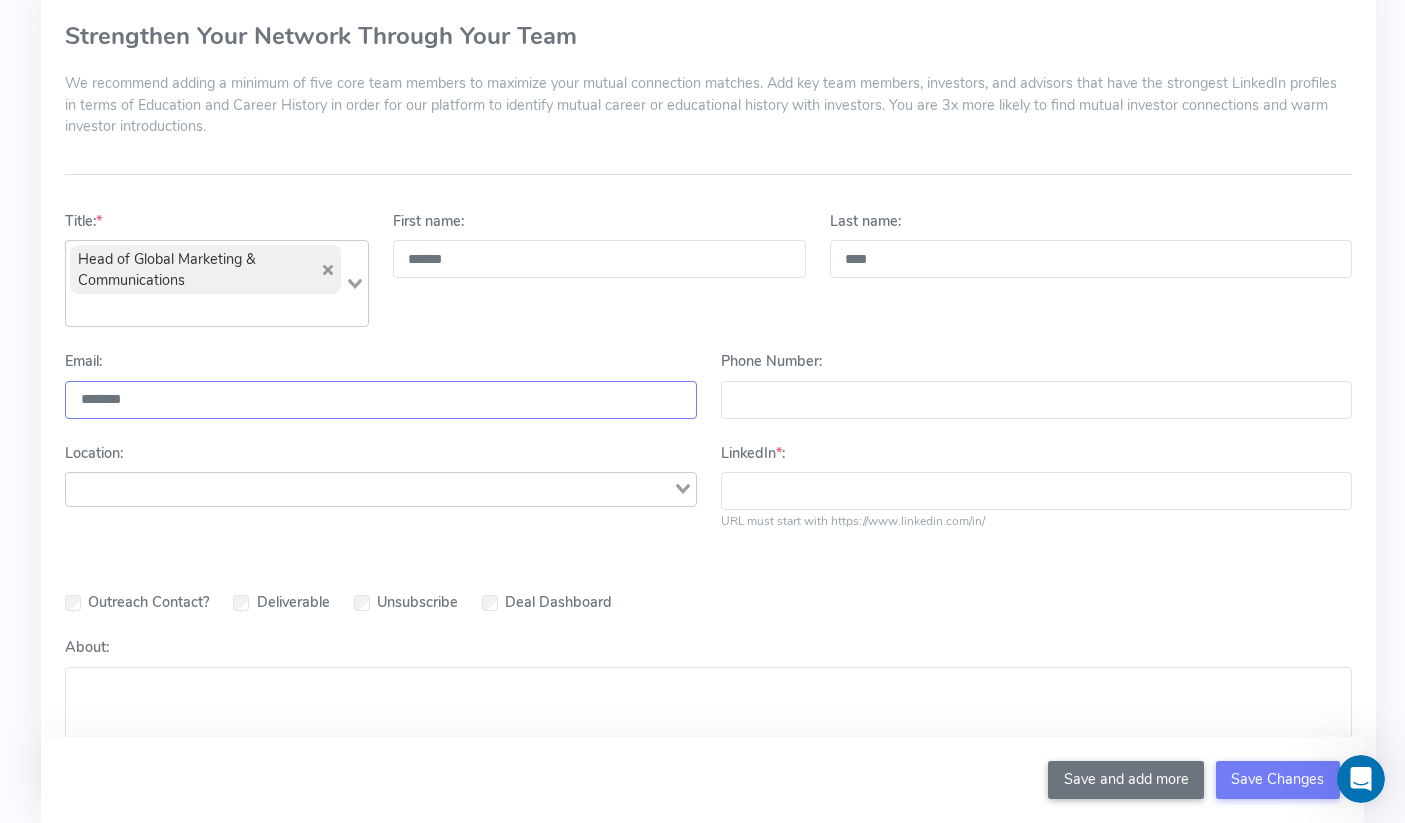 type on "*******" 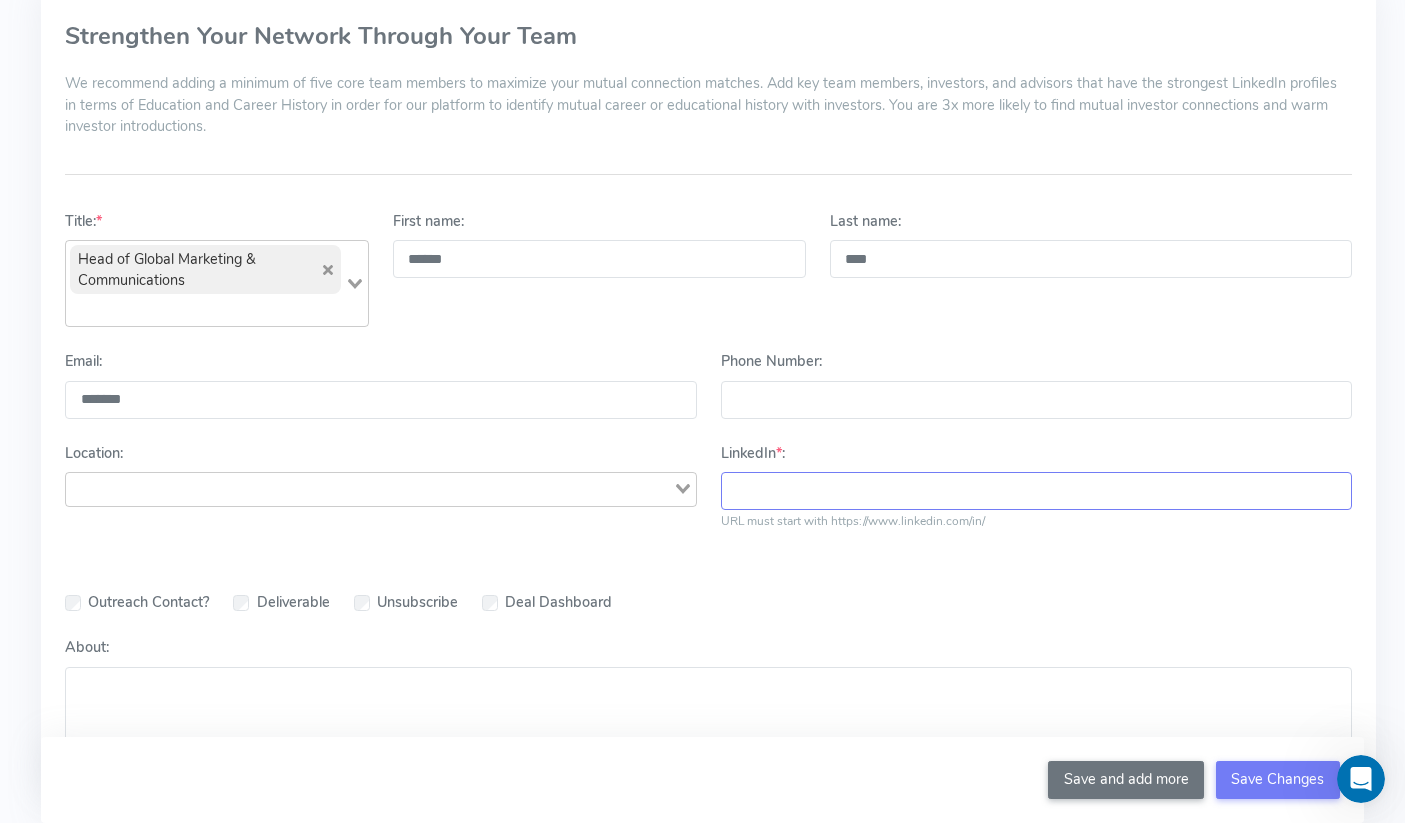 click on "LinkedIn * :" at bounding box center (1036, 491) 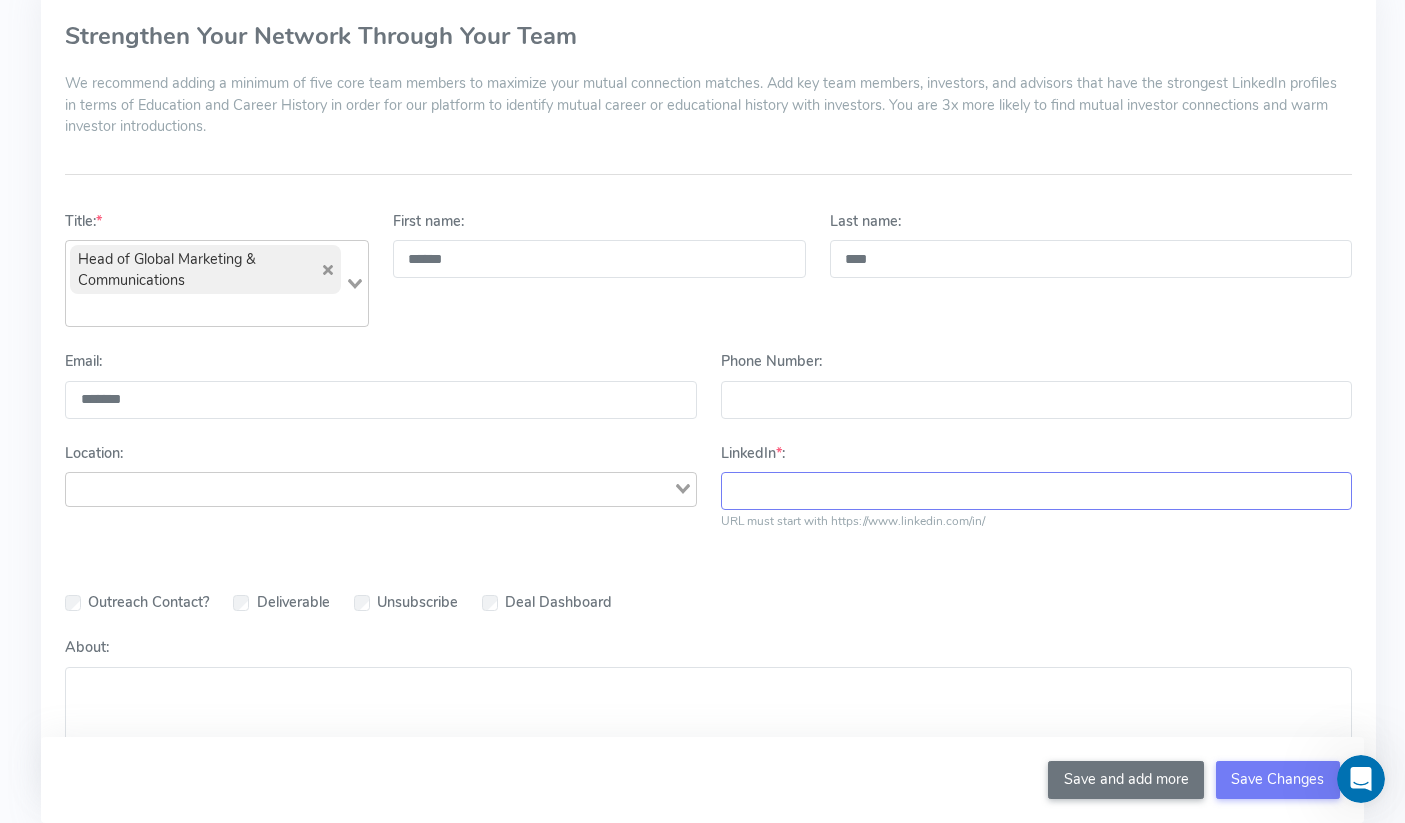 click on "LinkedIn * :" at bounding box center (1036, 491) 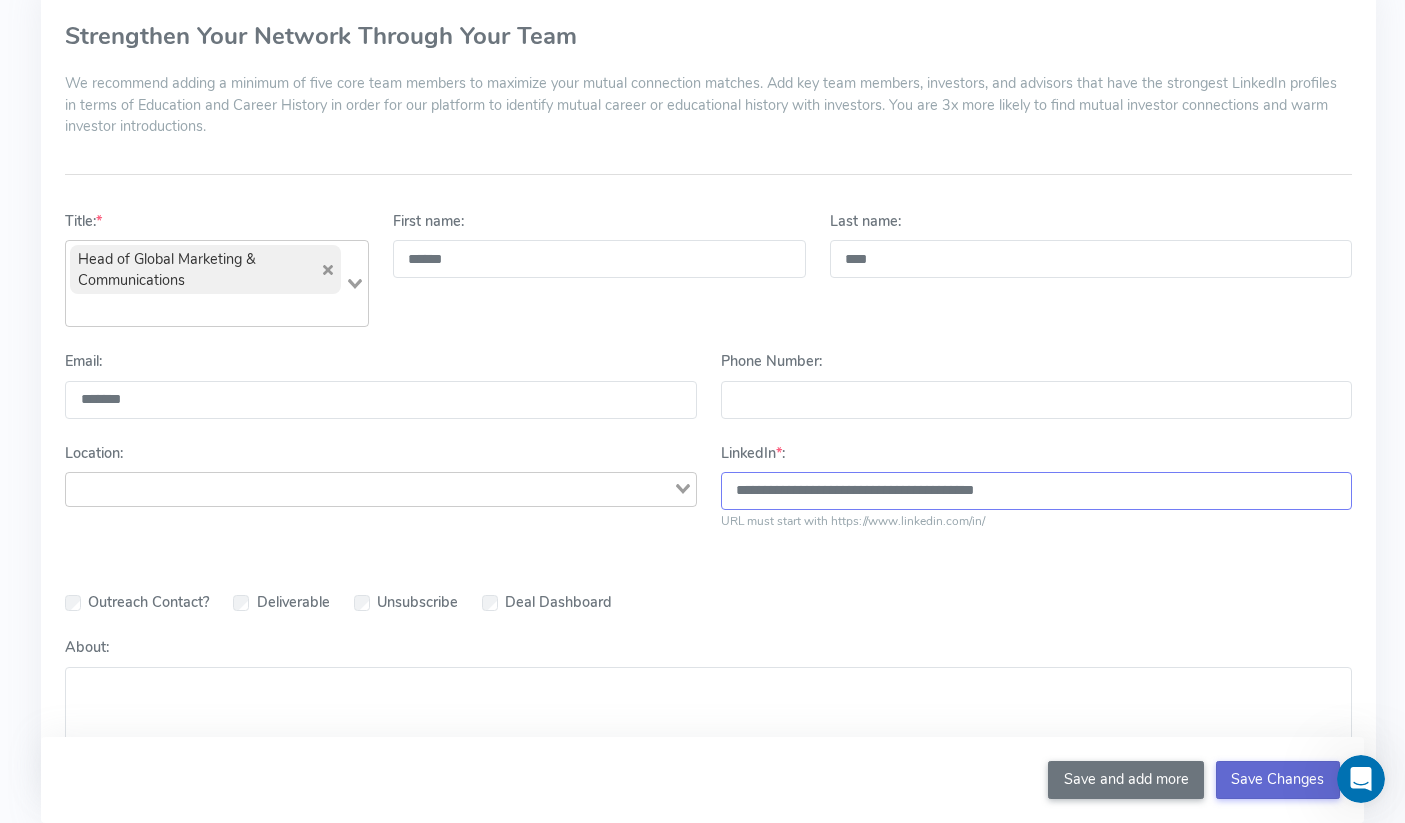 type on "**********" 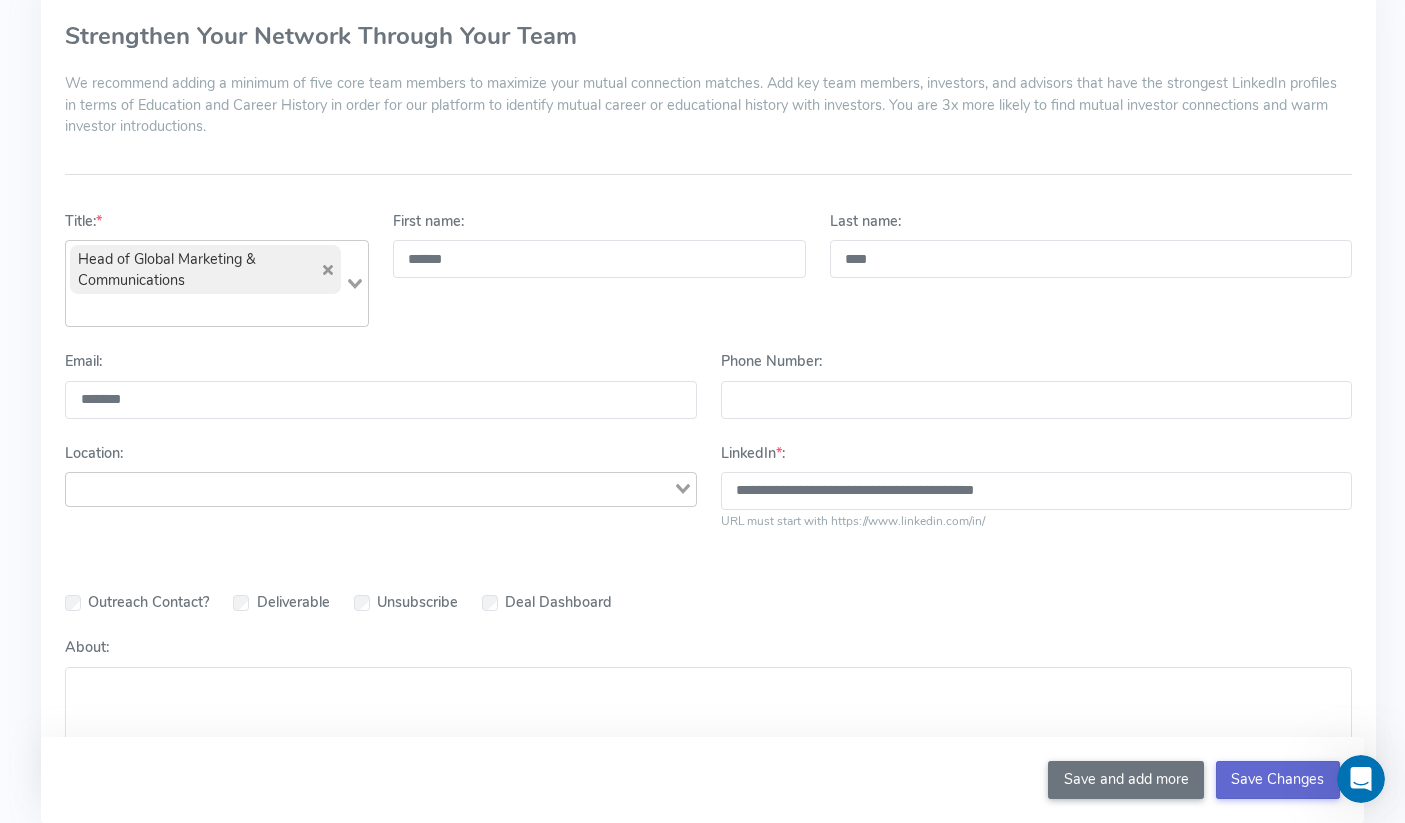 click on "Save Changes" at bounding box center [1278, 780] 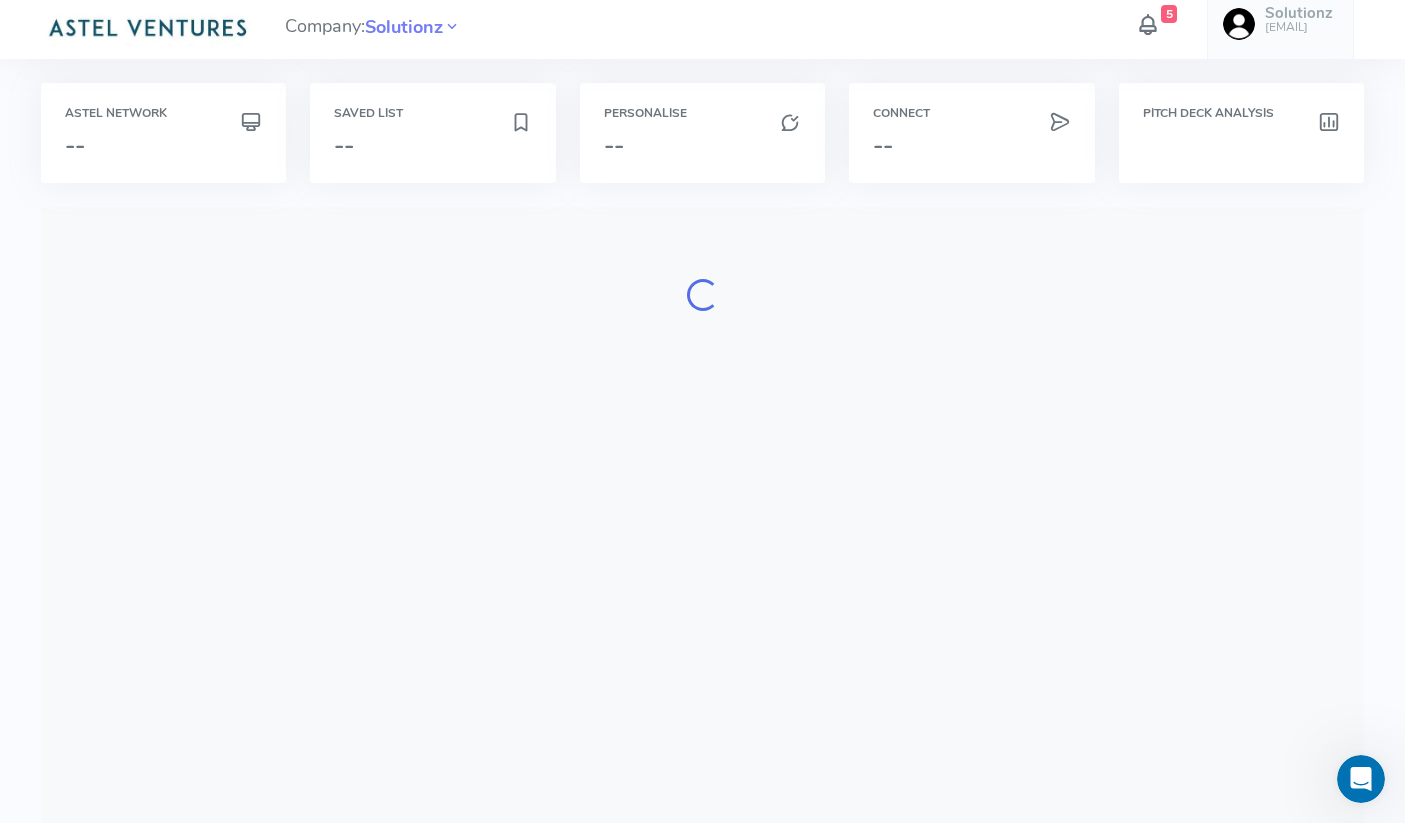 scroll, scrollTop: 0, scrollLeft: 0, axis: both 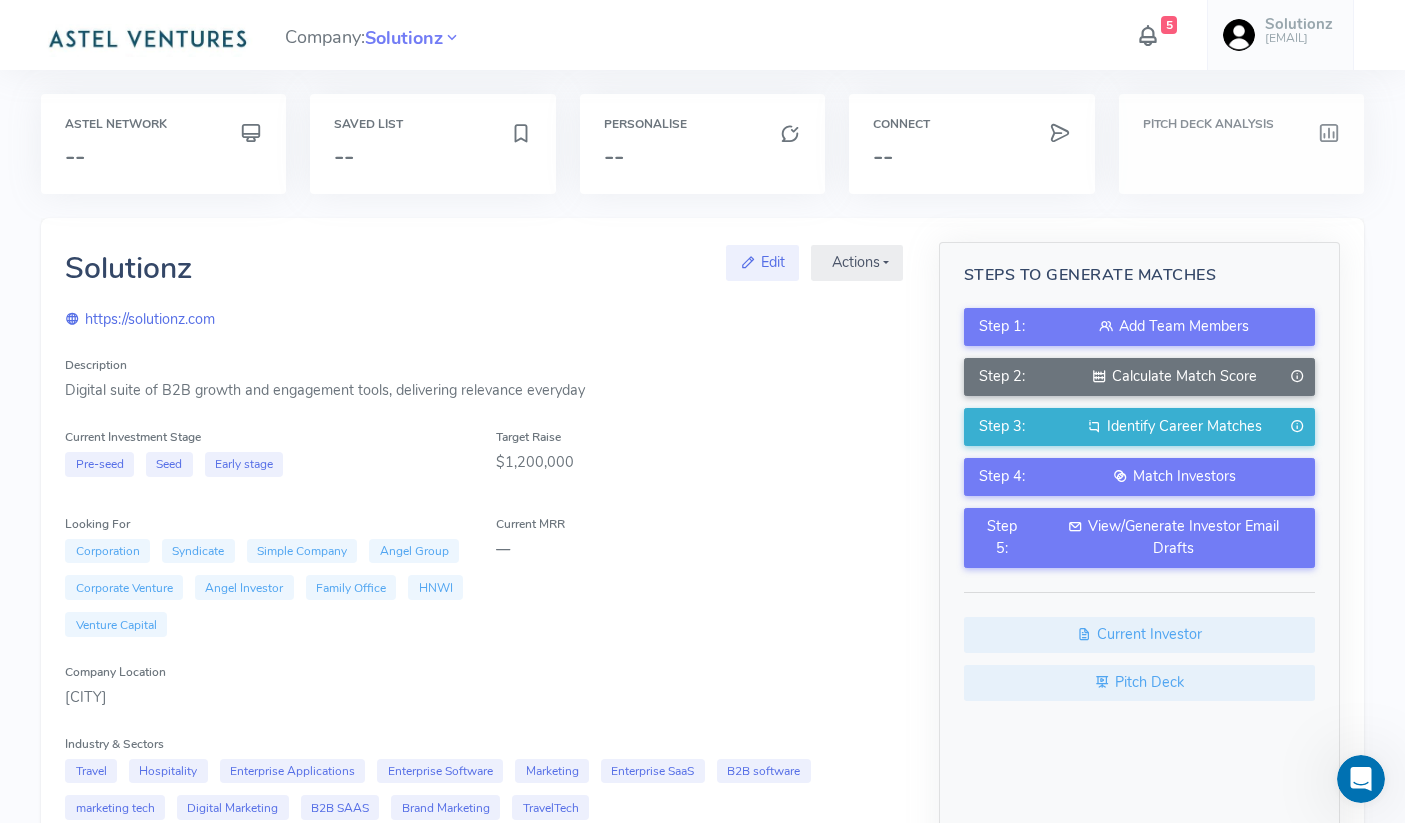 click on "Pitch Deck Analysis" at bounding box center (1241, 124) 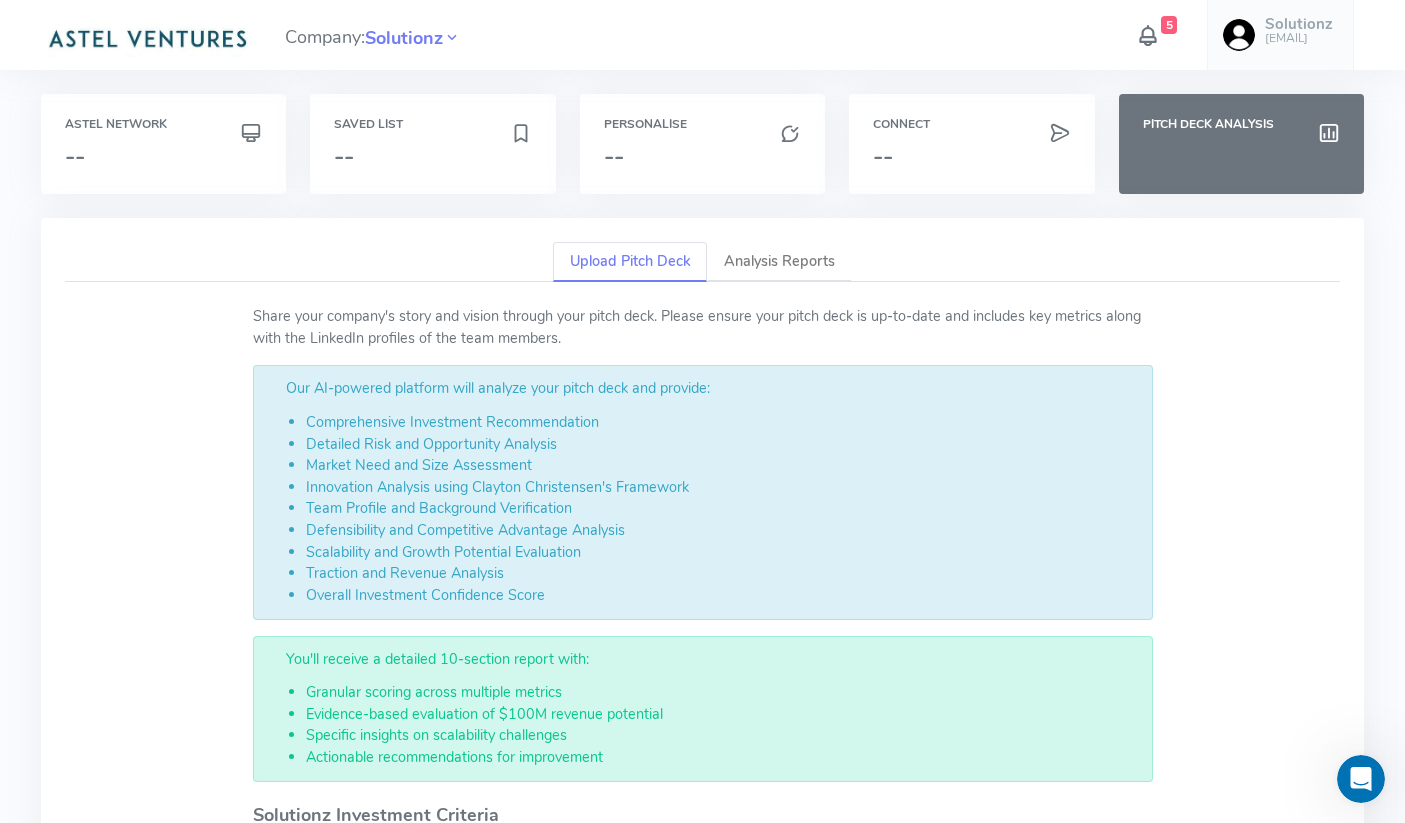 click on "Upload Pitch Deck" at bounding box center [630, 262] 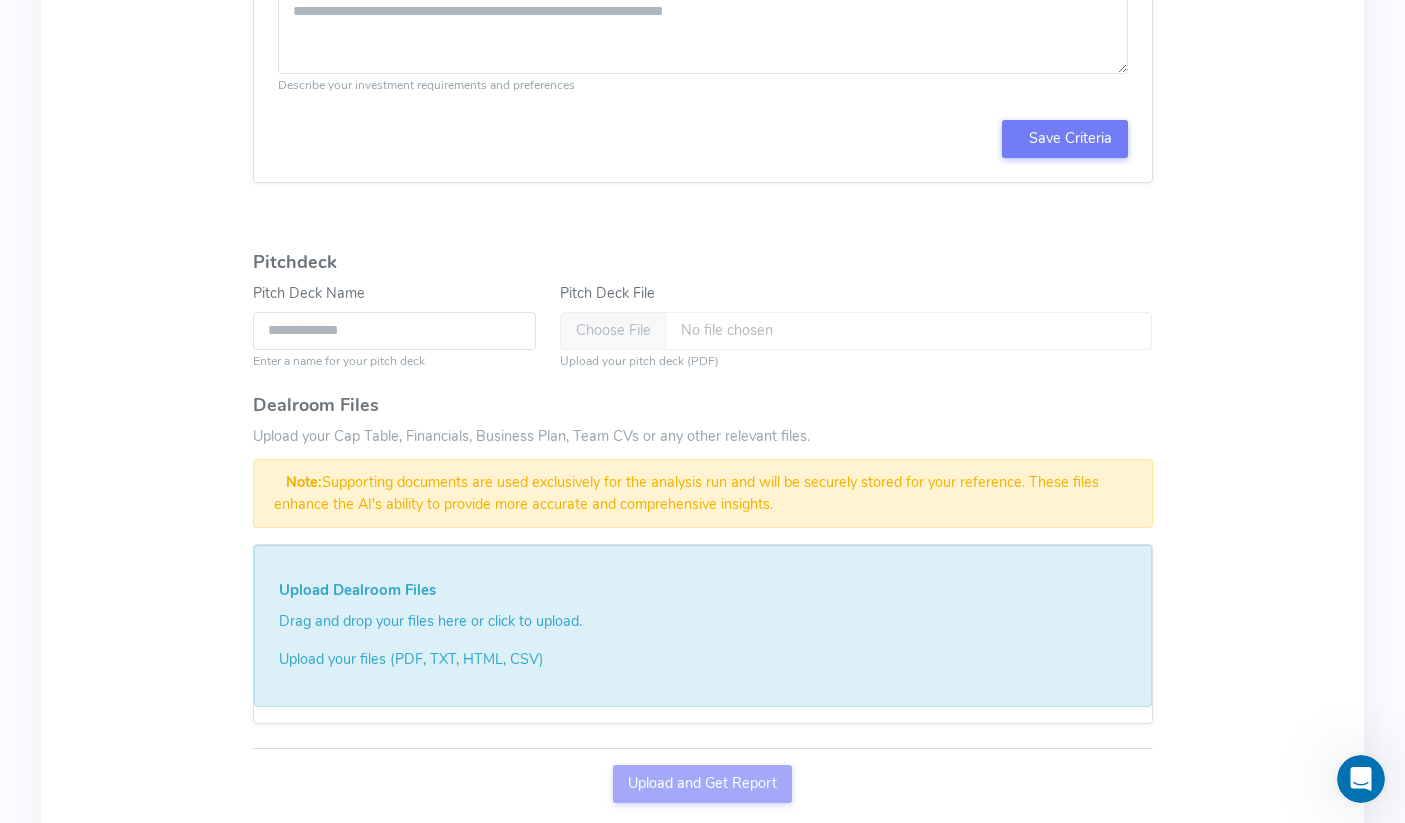 scroll, scrollTop: 1140, scrollLeft: 0, axis: vertical 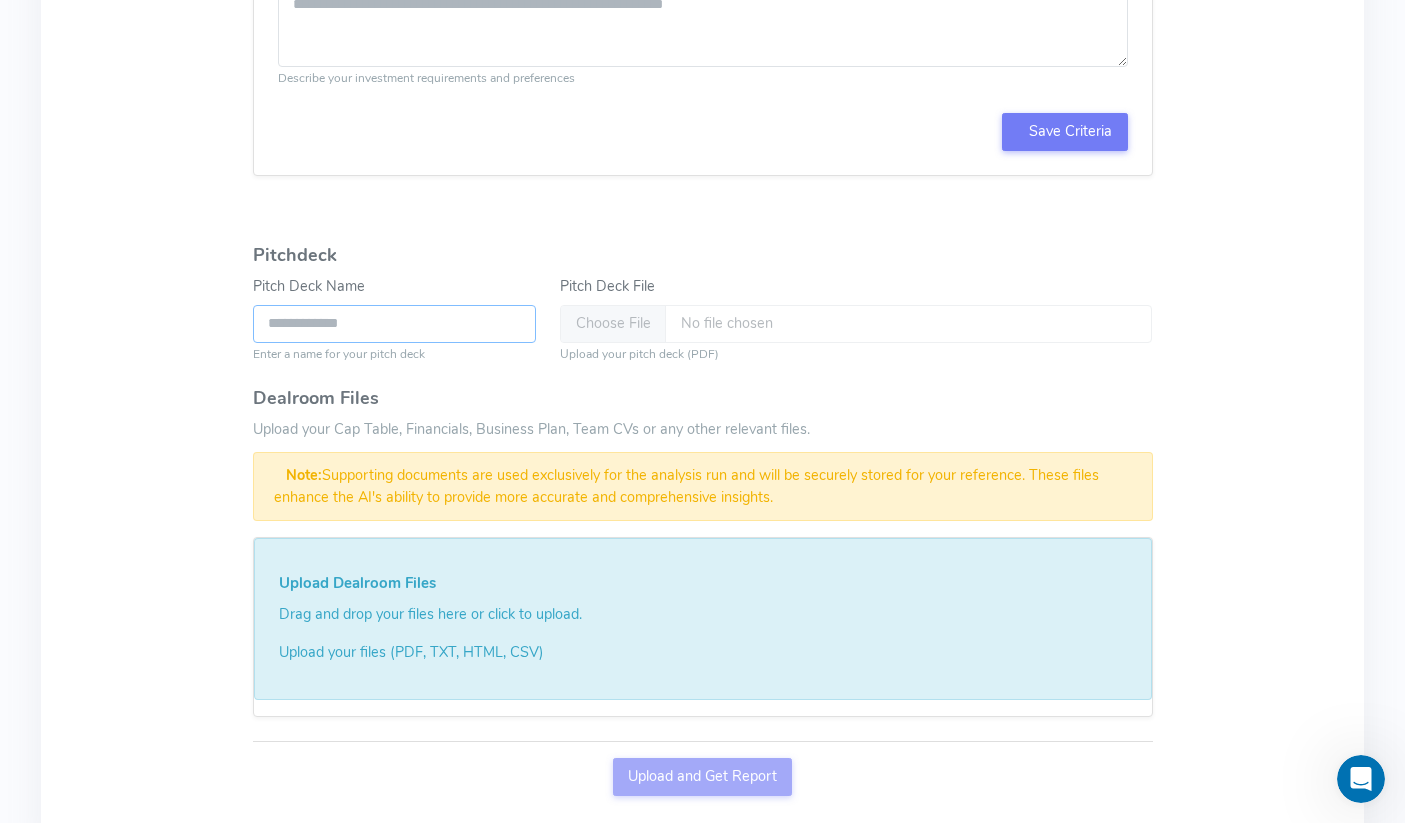 click on "Pitch Deck Name" at bounding box center (395, 324) 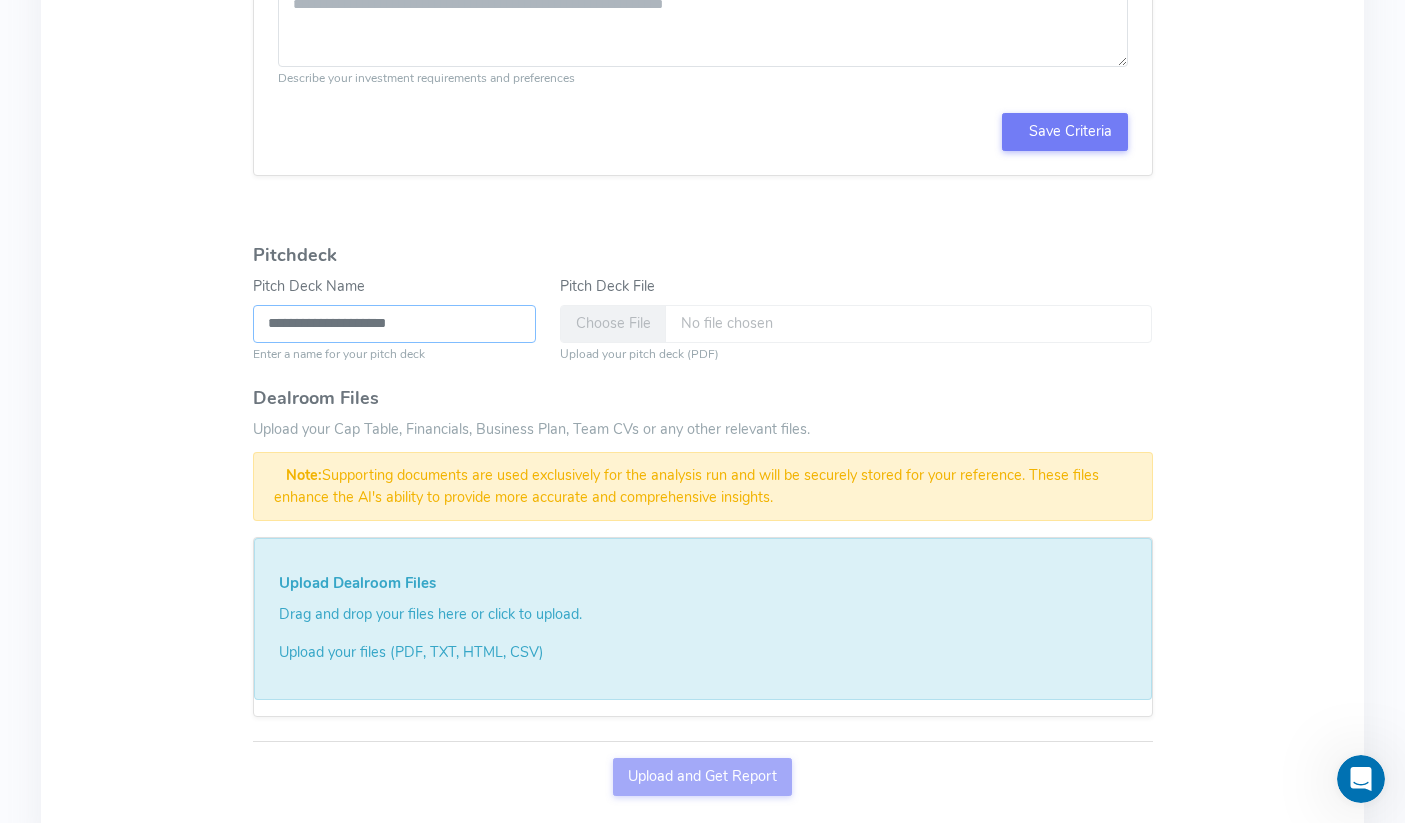 type on "**********" 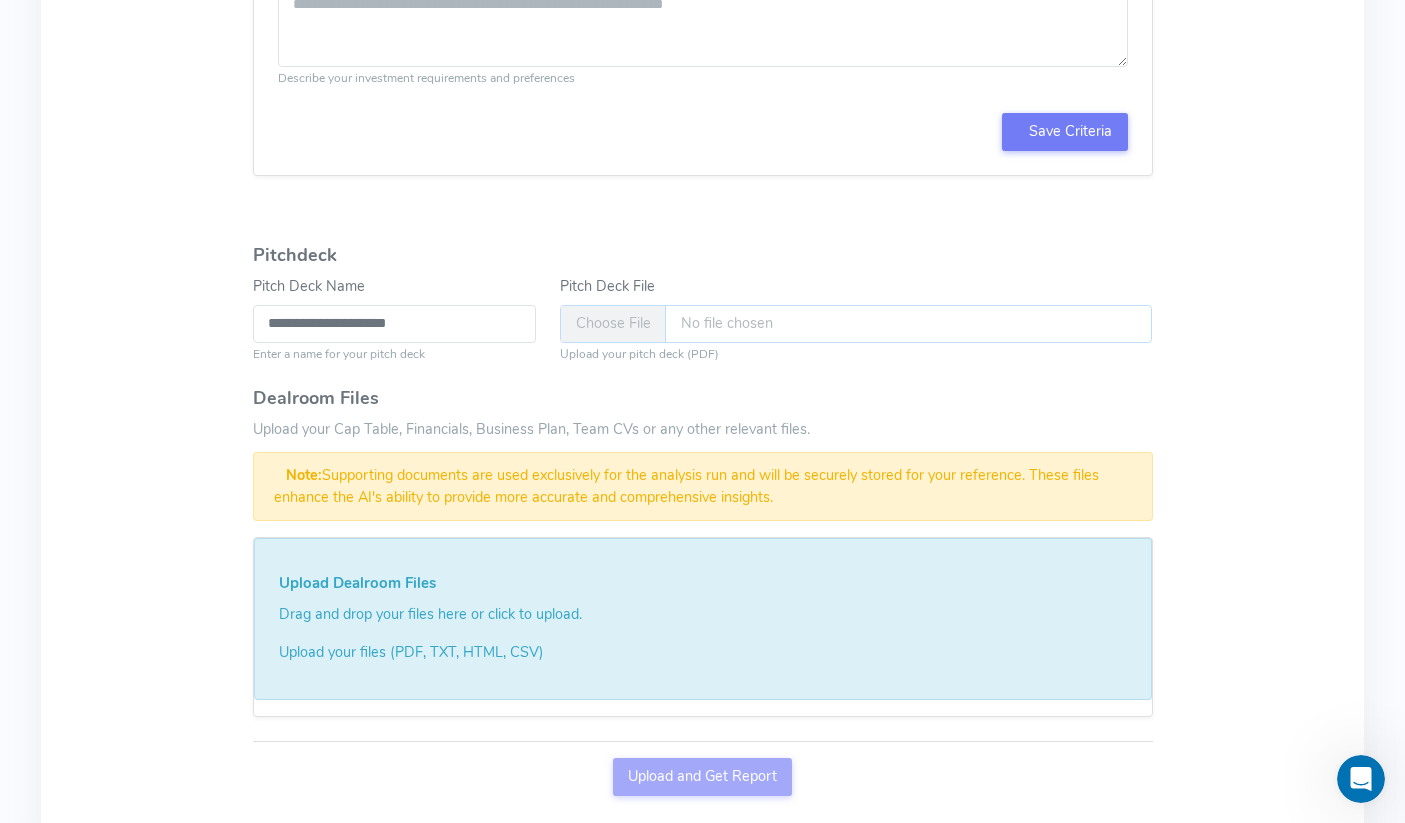 click on "Pitch Deck File" at bounding box center [856, 324] 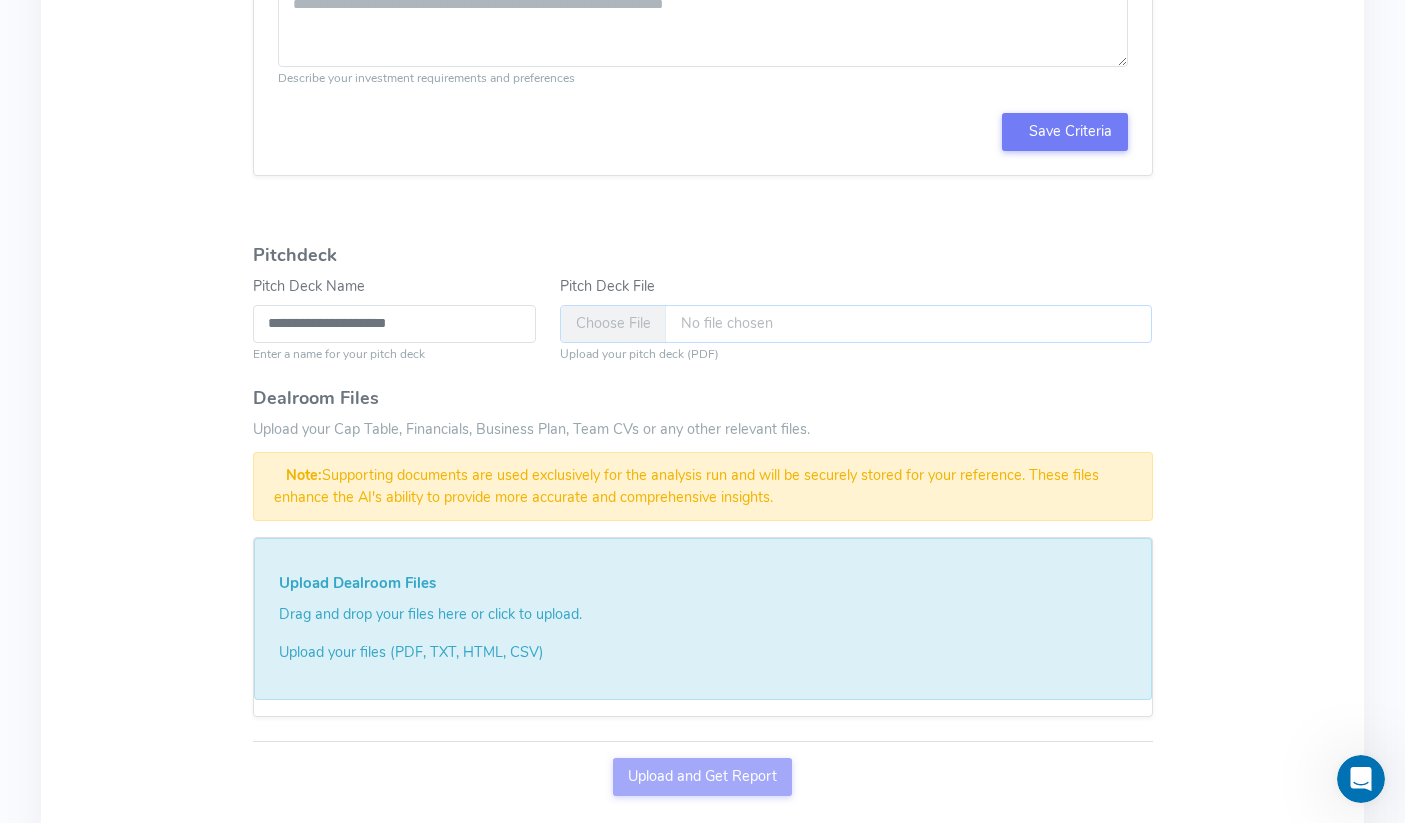 type on "**********" 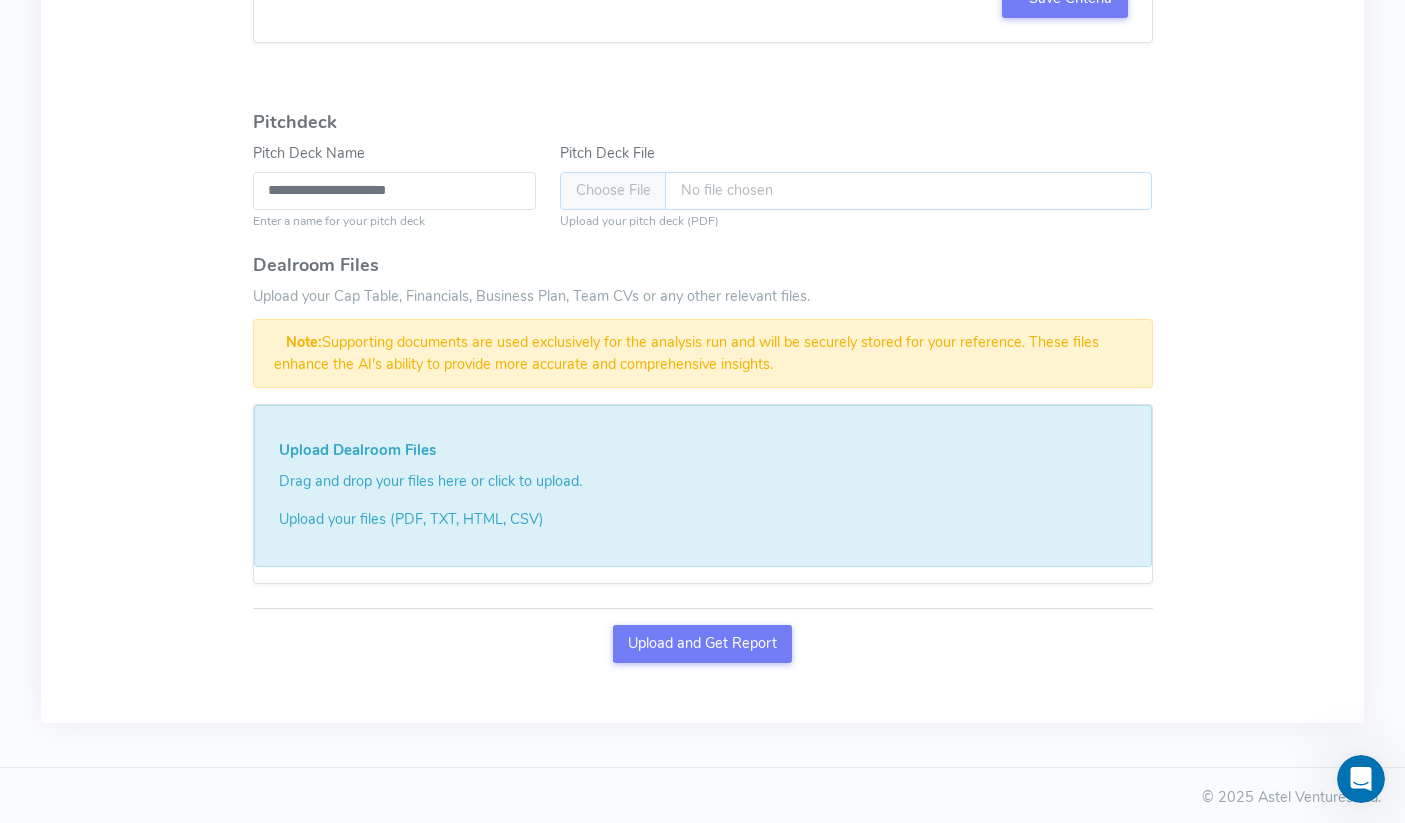 scroll, scrollTop: 1277, scrollLeft: 0, axis: vertical 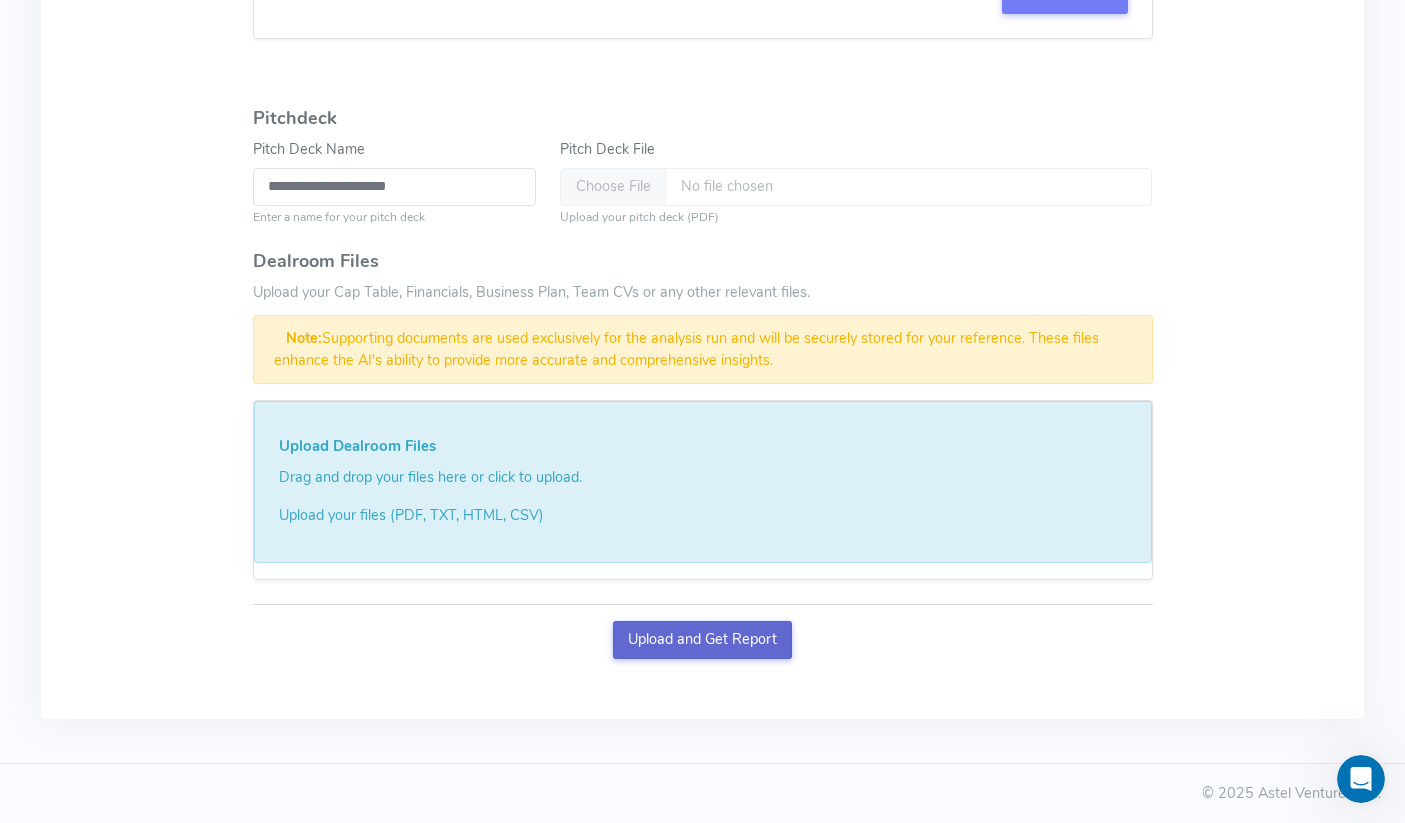 click on "Upload and Get Report" at bounding box center [703, 640] 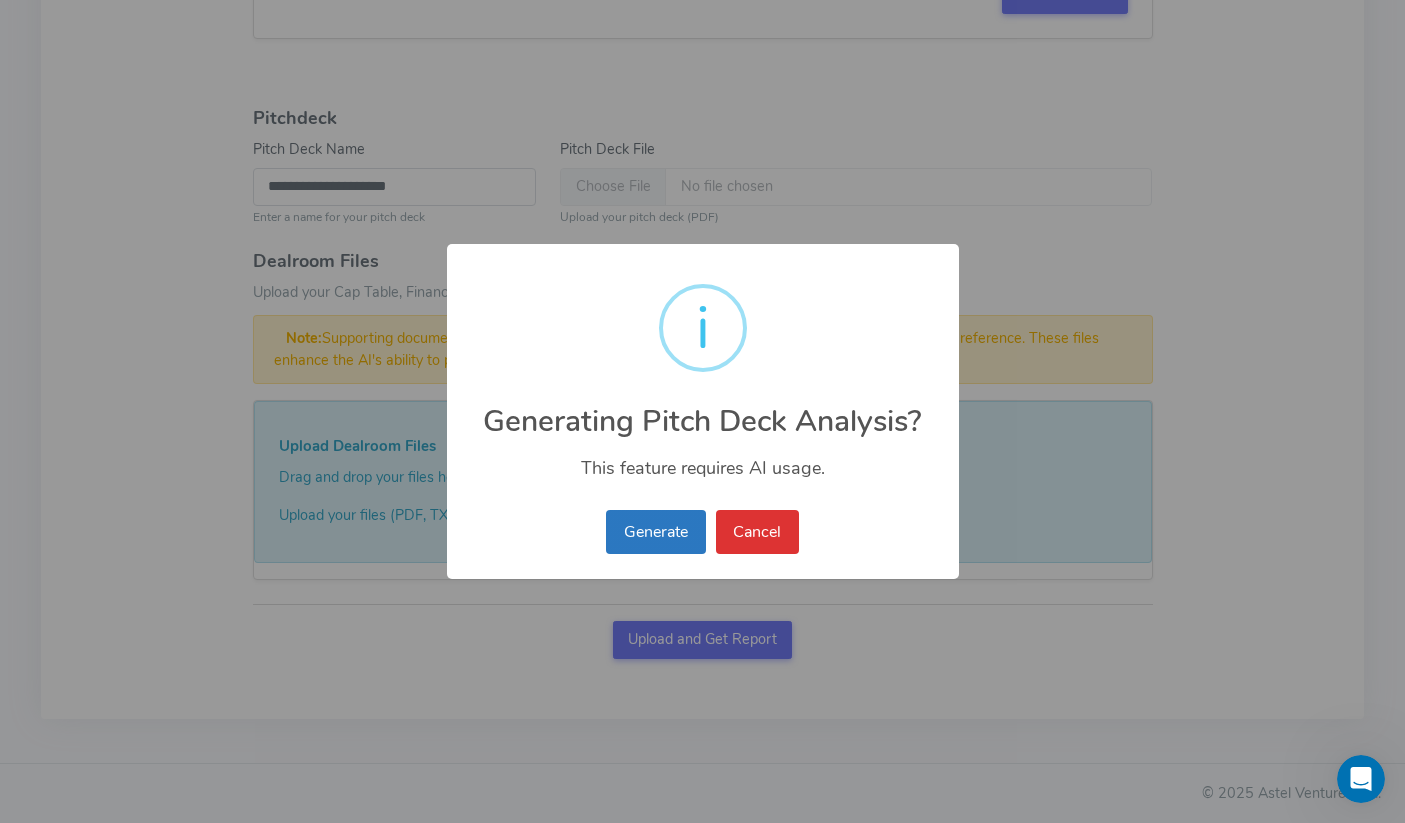 click on "Generate" at bounding box center [655, 532] 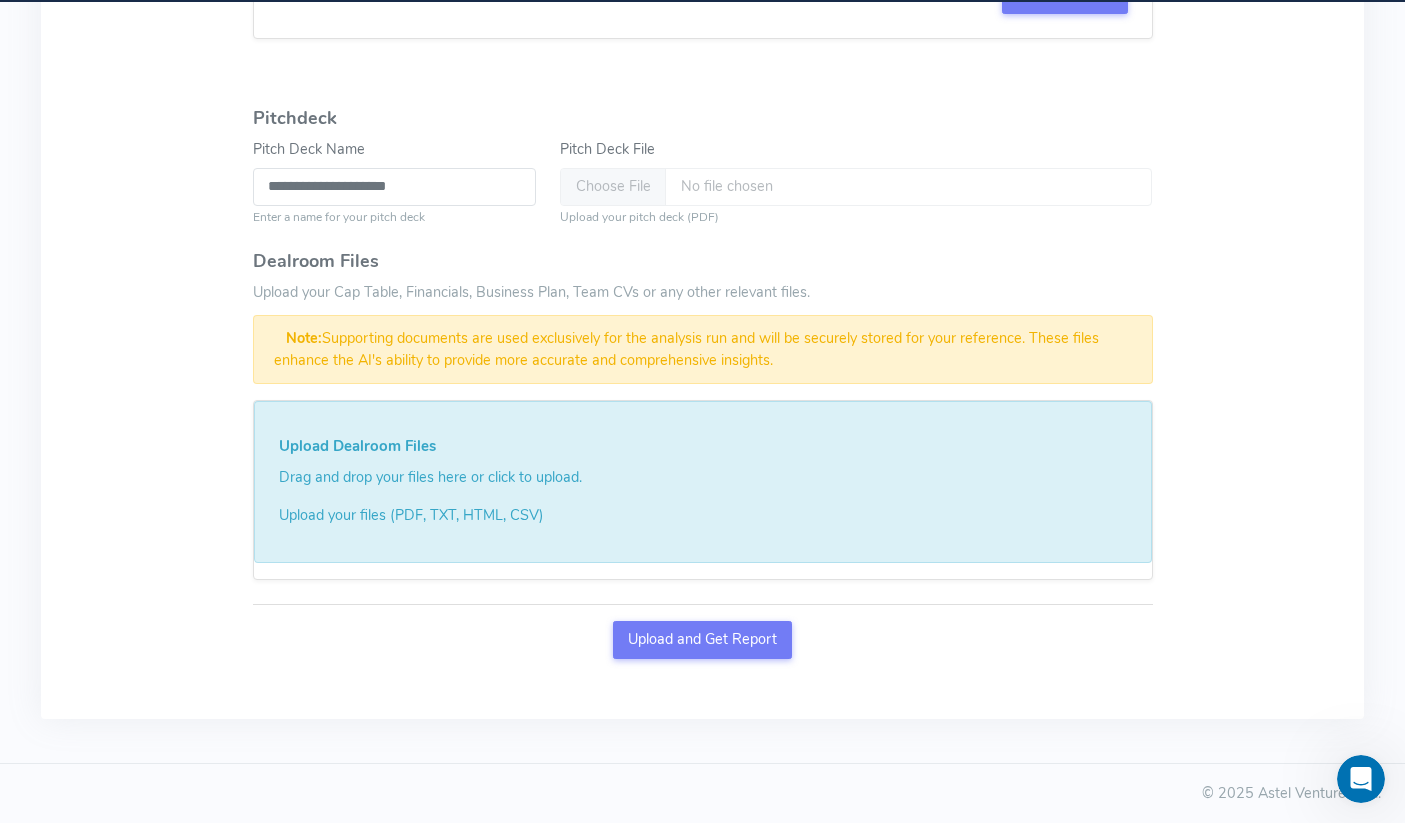 scroll, scrollTop: 0, scrollLeft: 0, axis: both 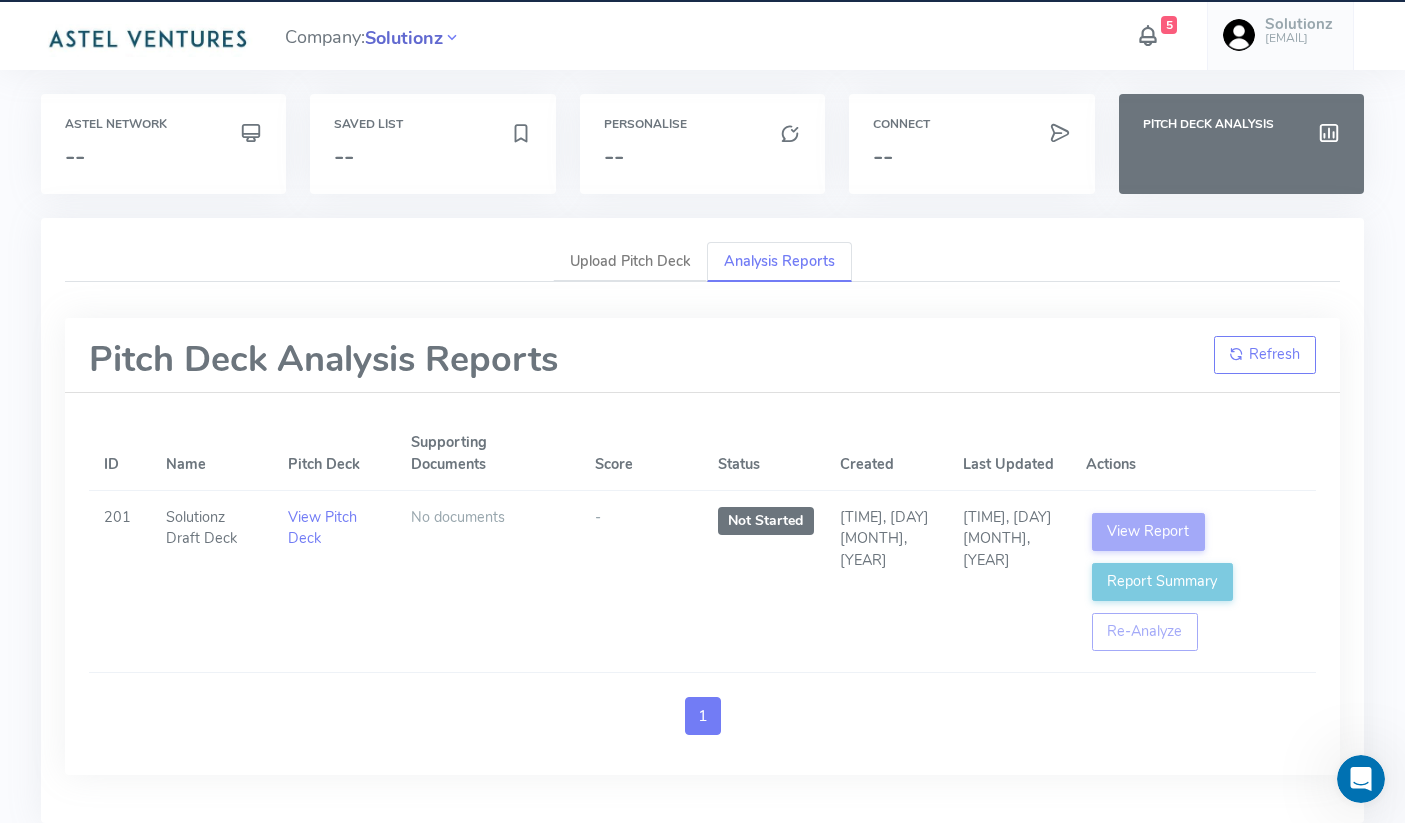click on "Solutionz" at bounding box center (404, 38) 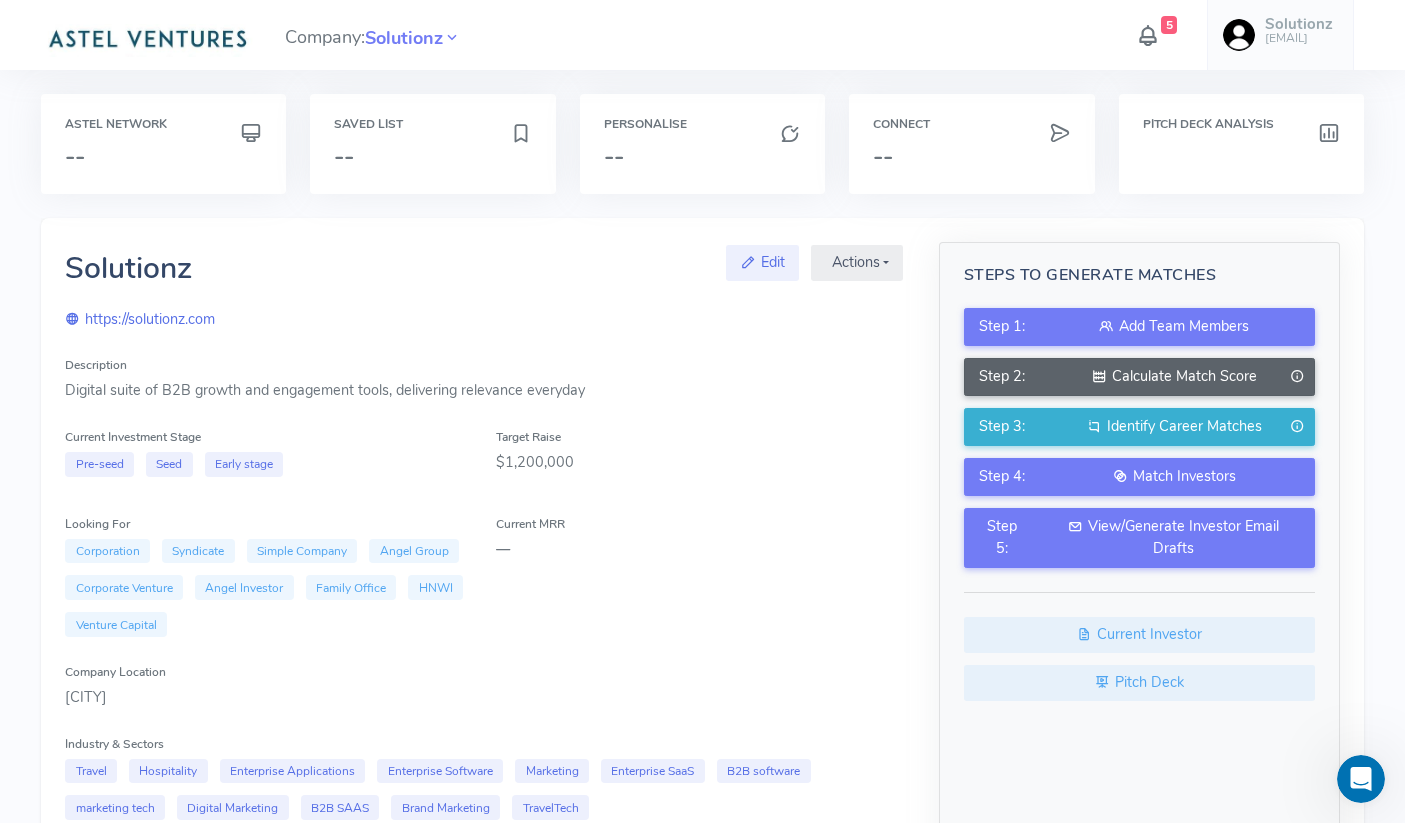 click at bounding box center [1099, 376] 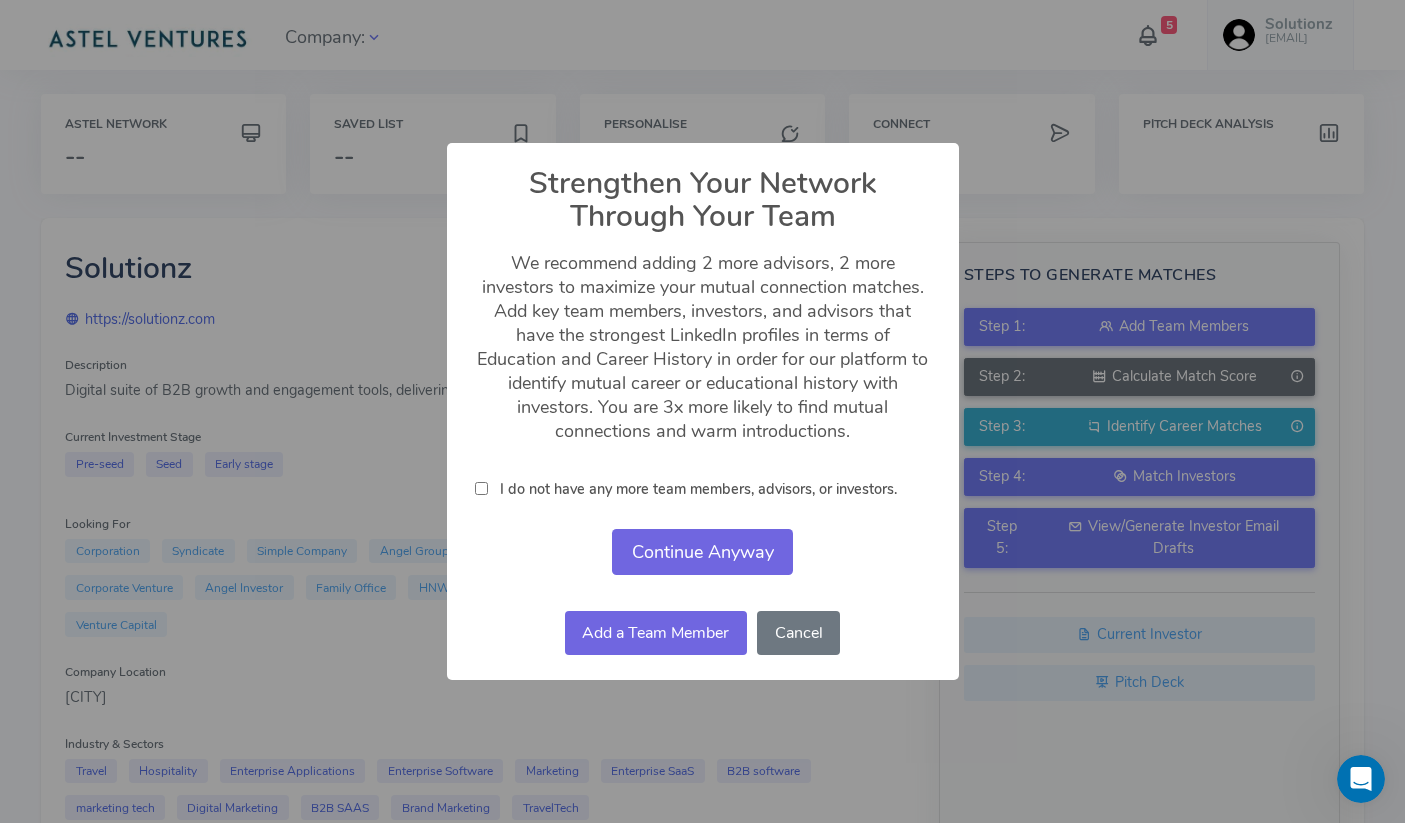 click on "Continue Anyway" at bounding box center (703, 552) 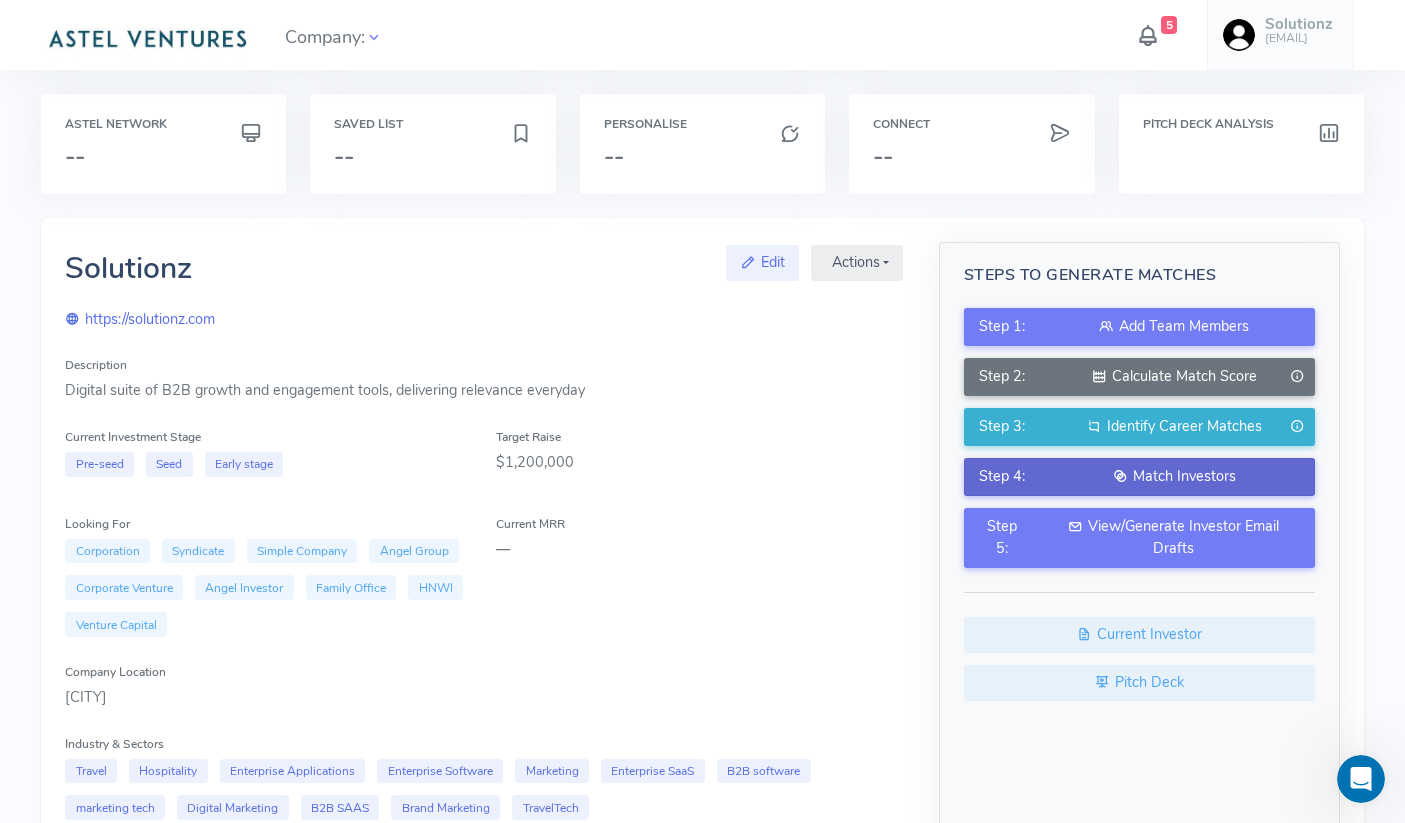 click on "Match Investors" at bounding box center (1174, 477) 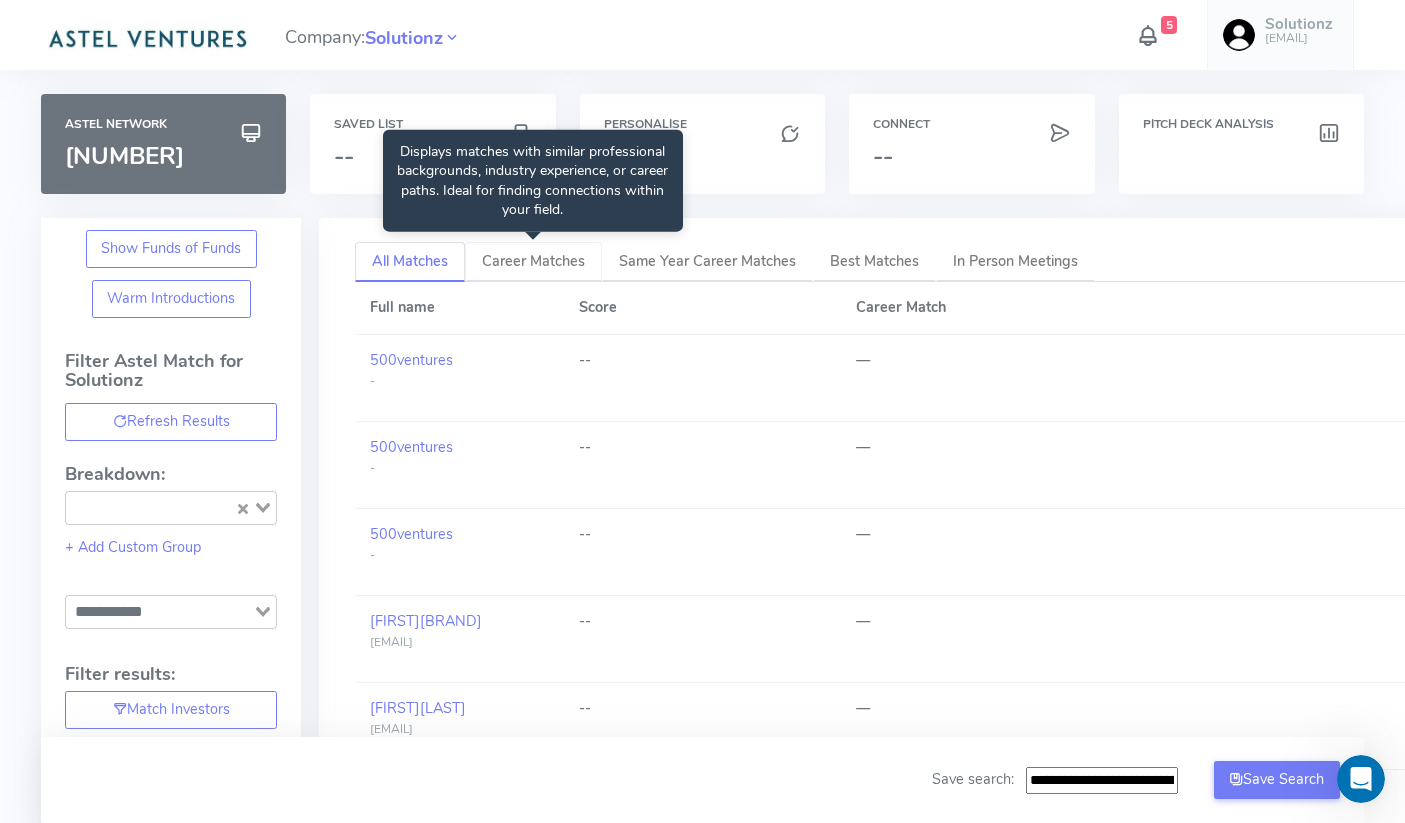 click on "Career Matches" at bounding box center (533, 261) 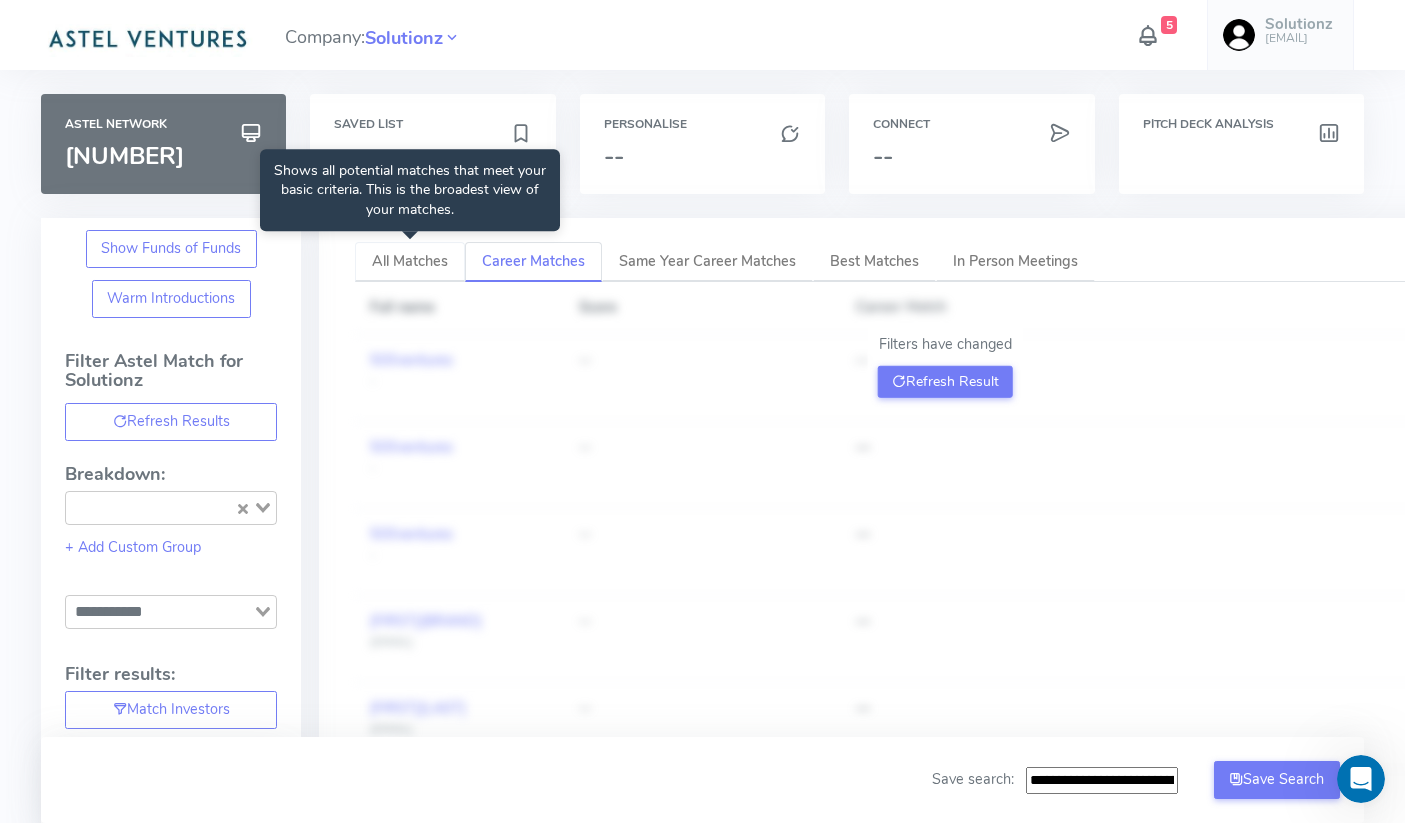 click on "All Matches" at bounding box center [410, 261] 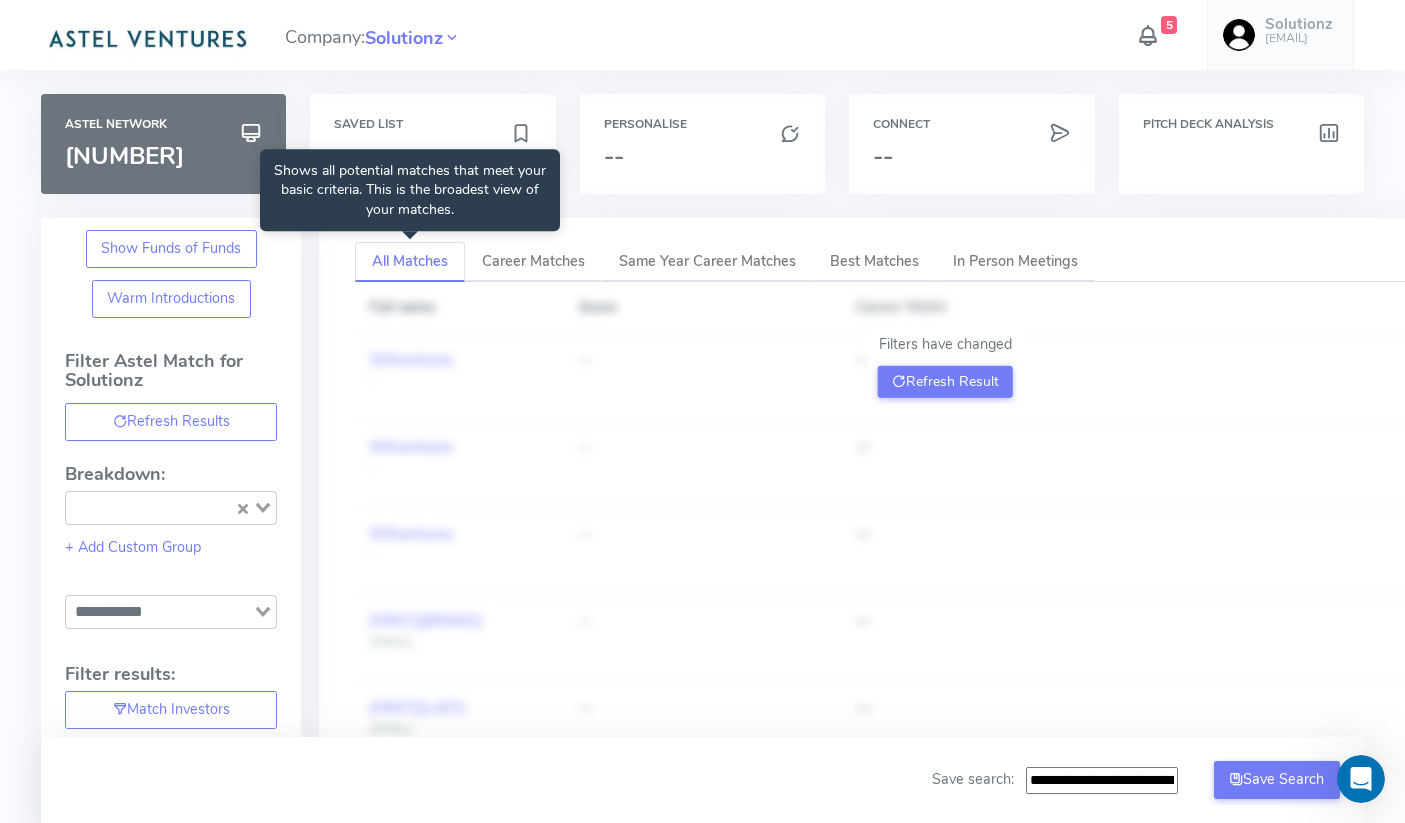 click on "All Matches" at bounding box center [410, 261] 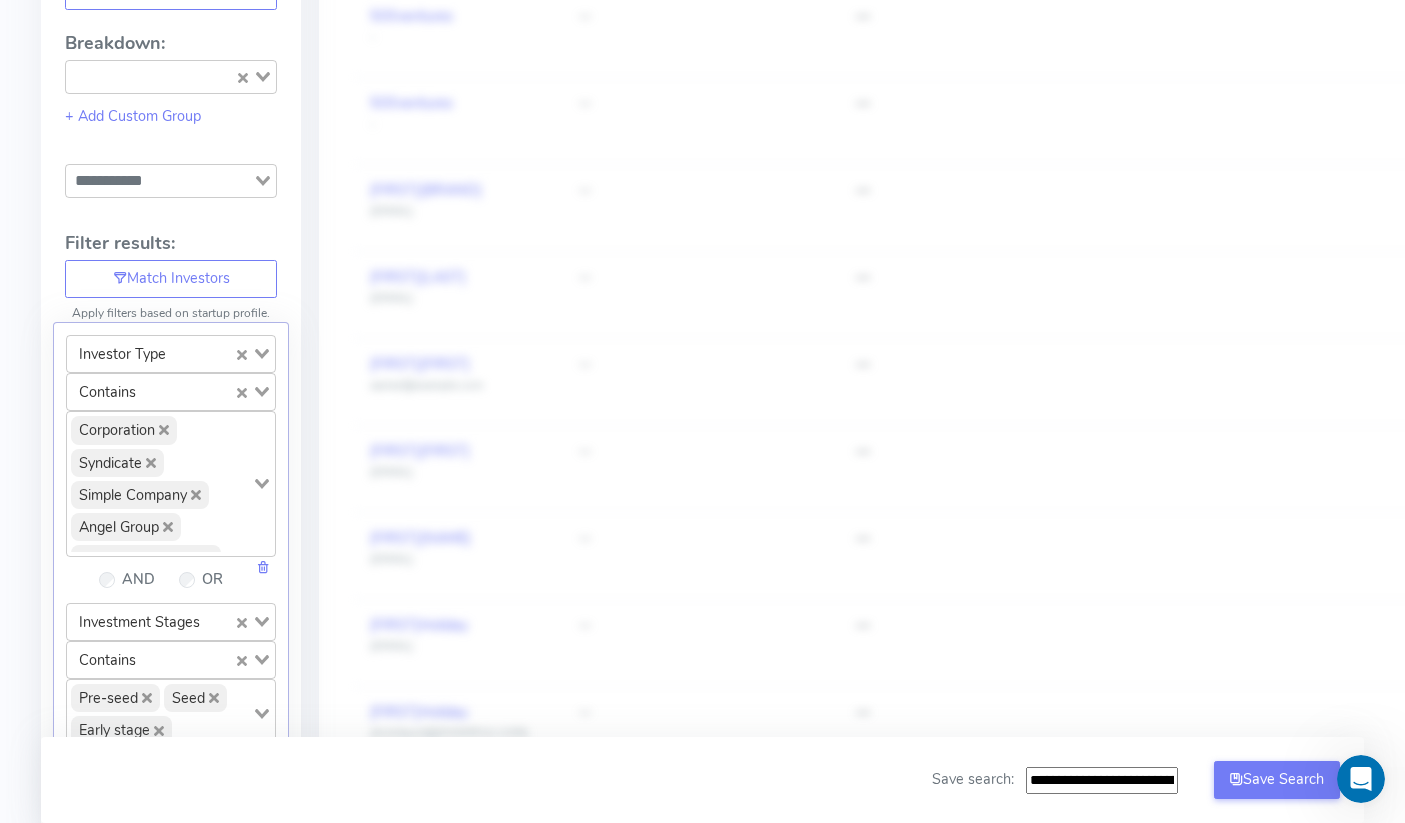 scroll, scrollTop: 439, scrollLeft: 0, axis: vertical 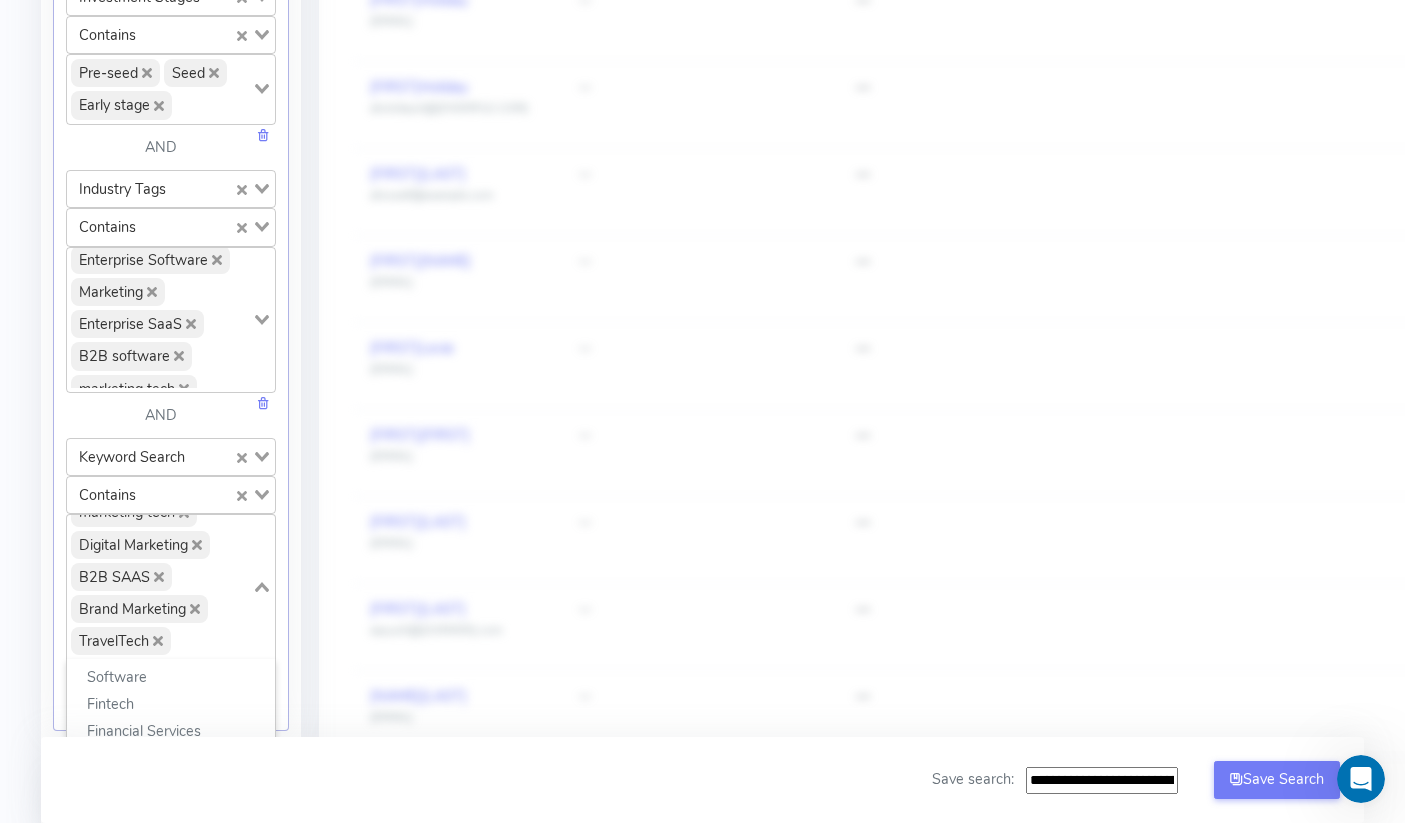 click on "Travel Hospitality Enterprise Applications Enterprise Software Marketing Enterprise SaaS B2B software marketing tech Digital Marketing B2B SAAS Brand Marketing TravelTech" at bounding box center [159, 585] 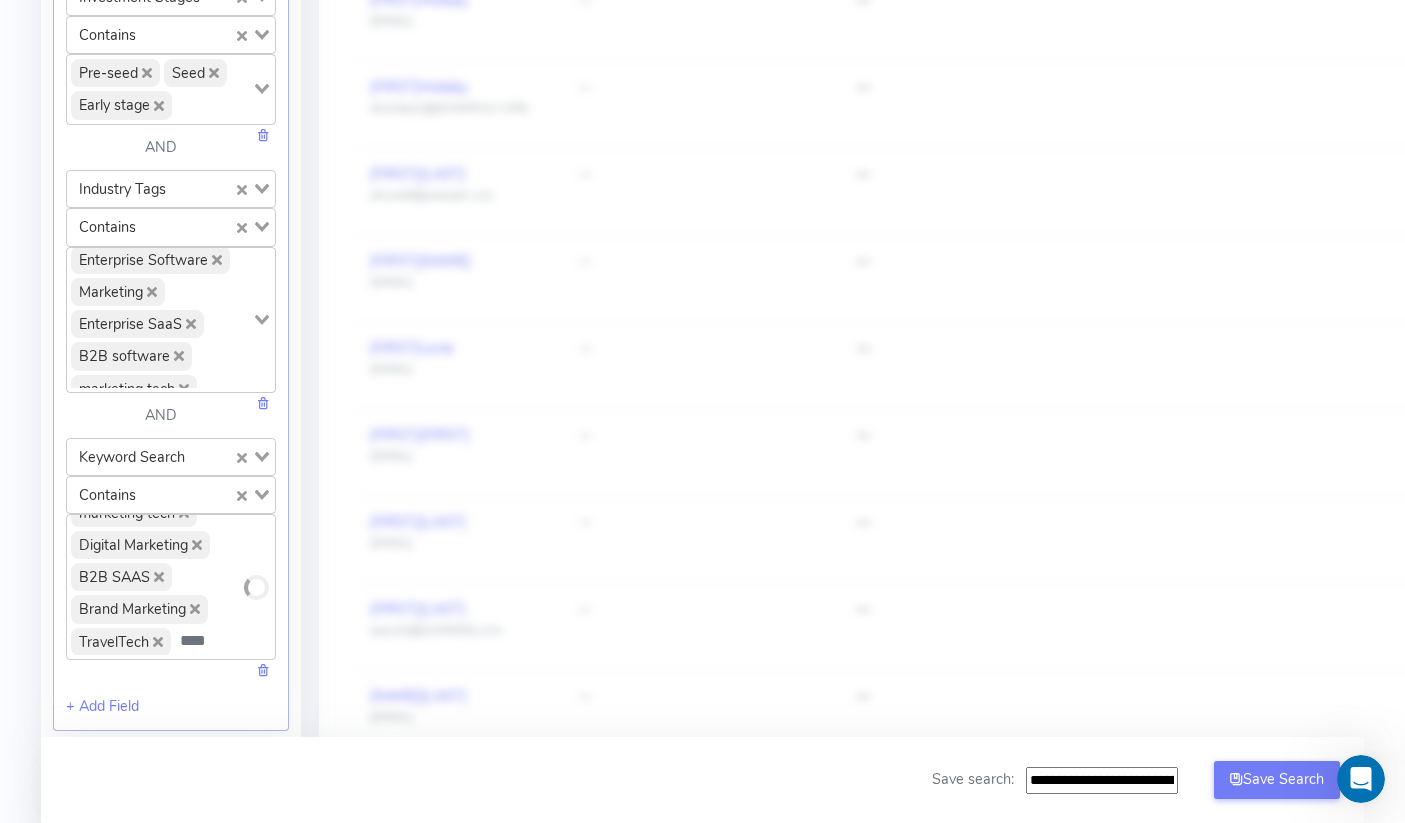 scroll, scrollTop: 234, scrollLeft: 0, axis: vertical 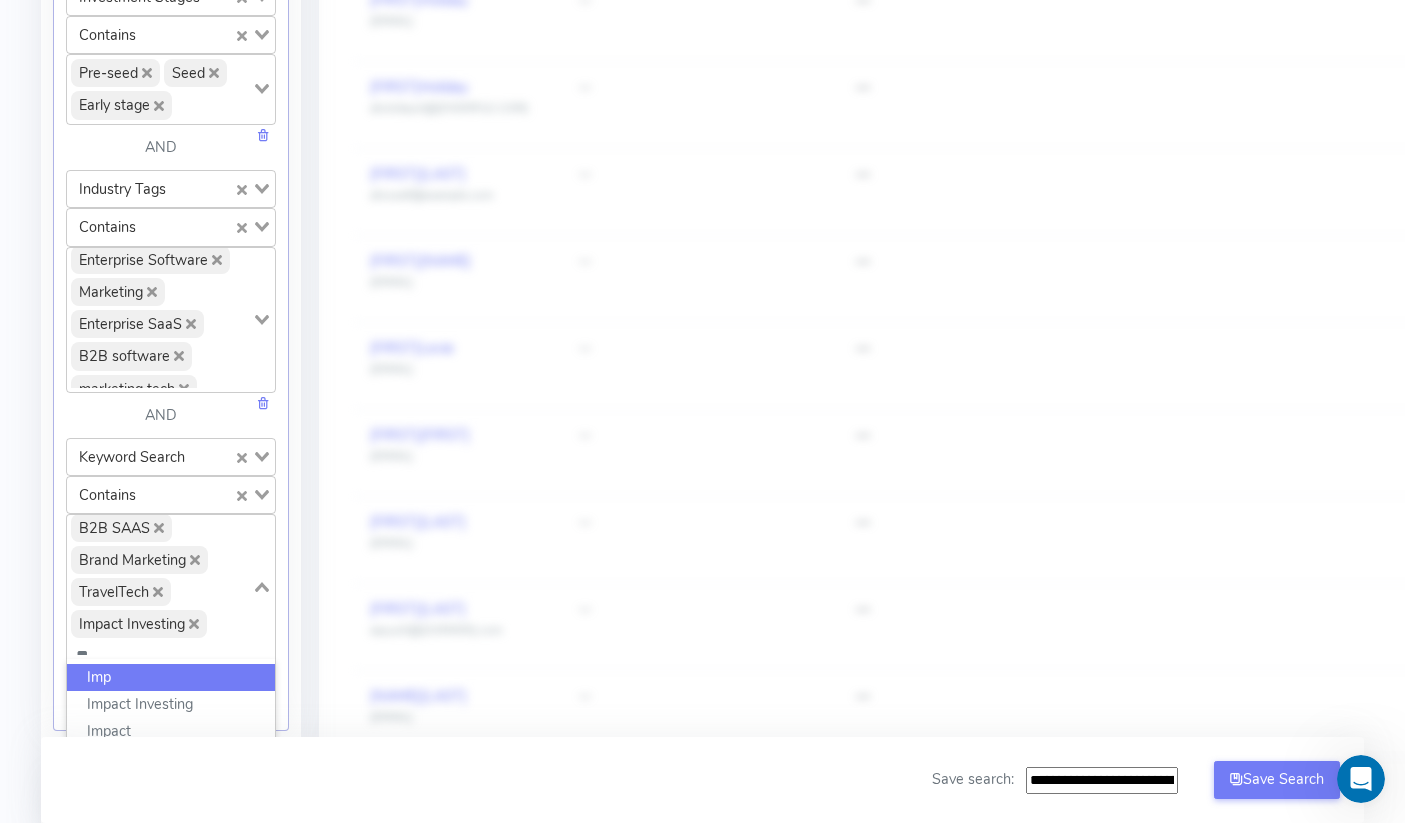 type on "*" 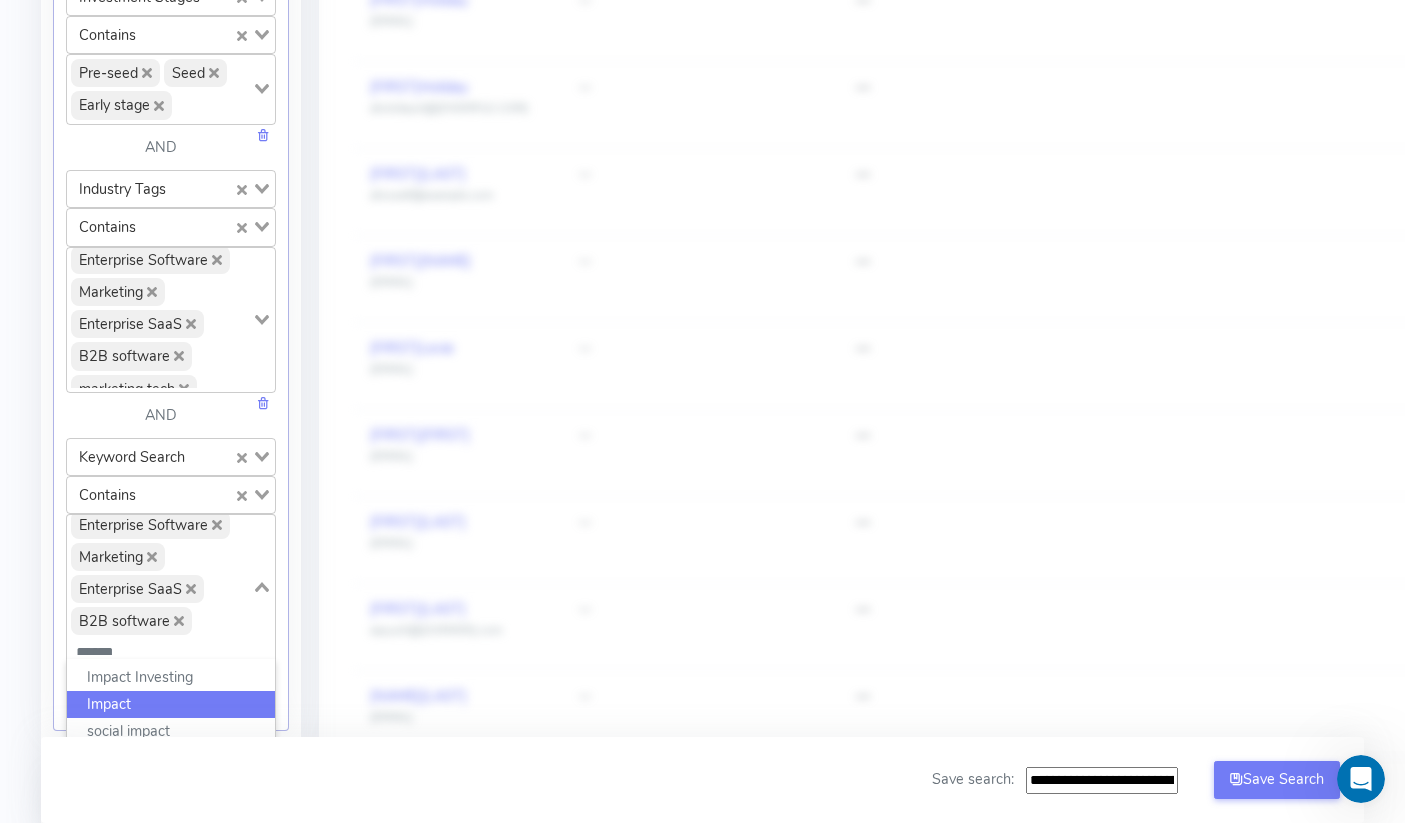 click on "Impact" 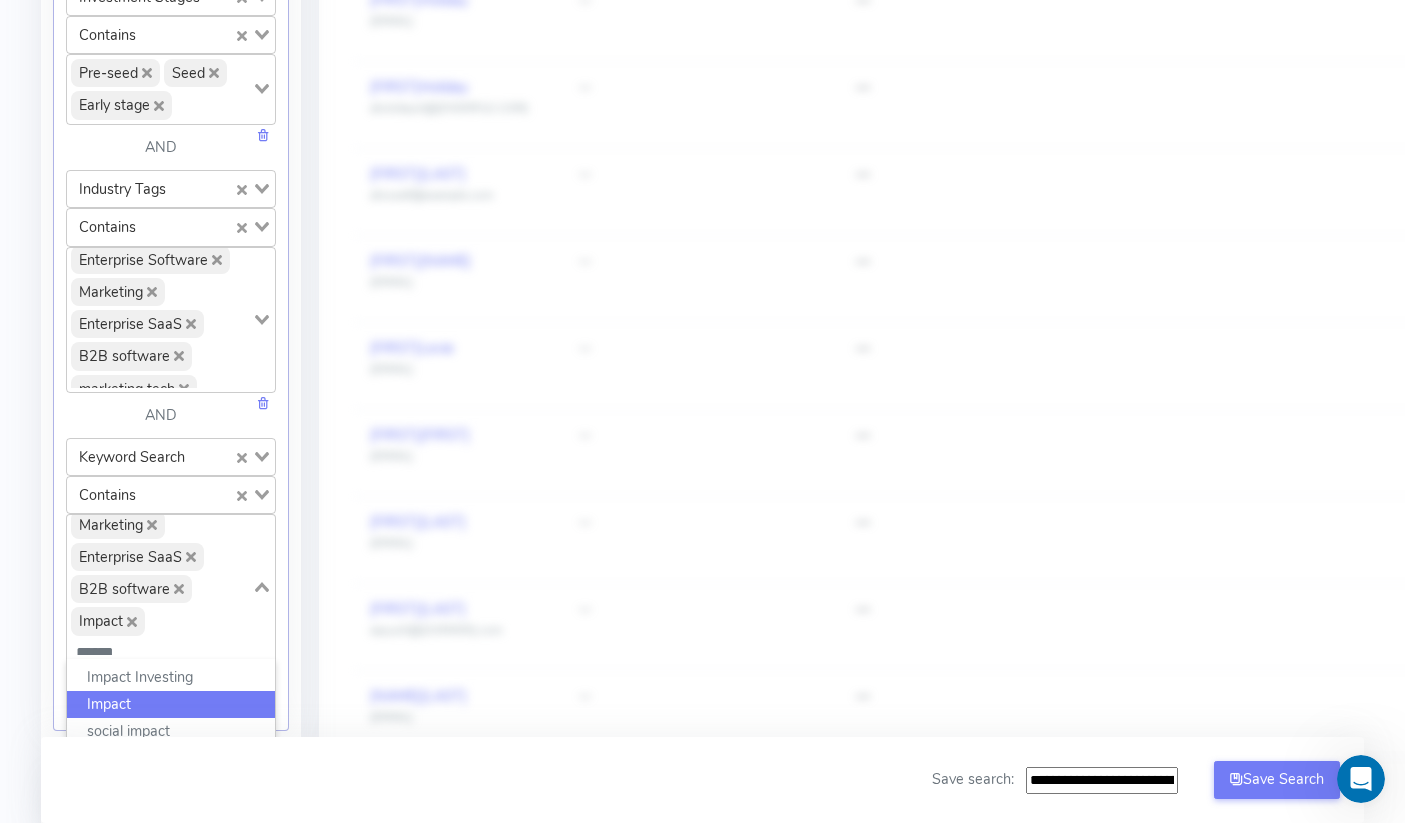click on "Impact" 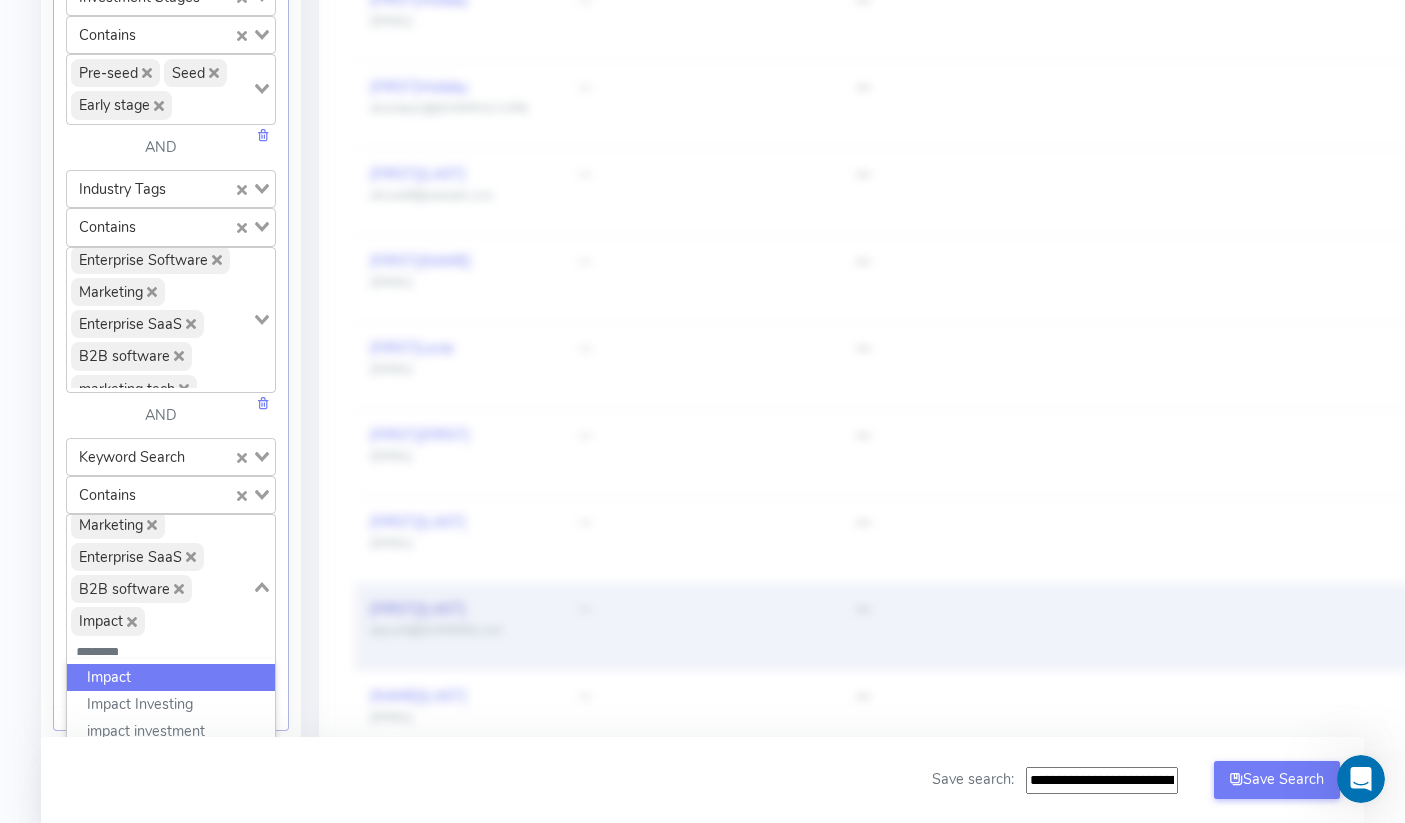 type on "******" 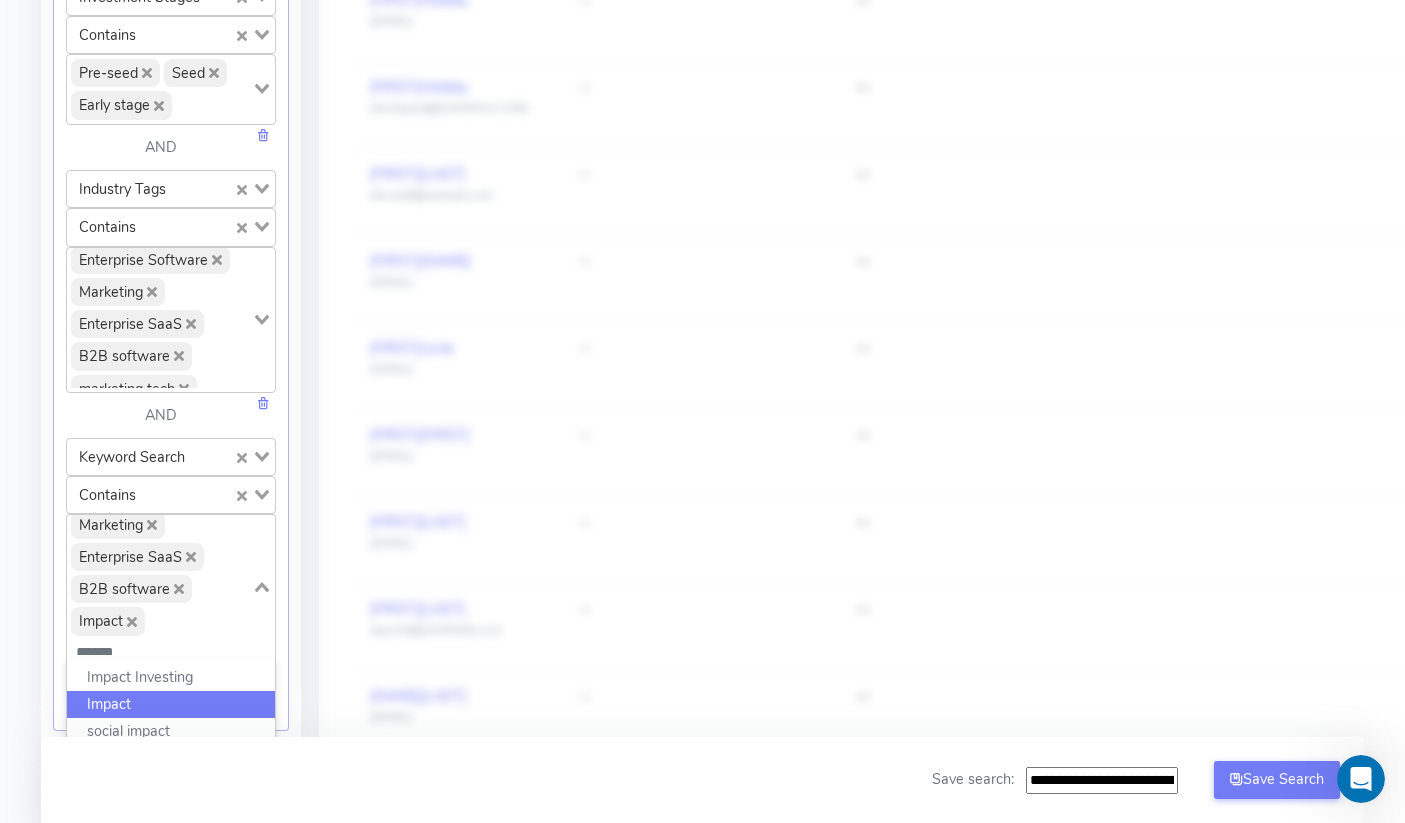 click on "Impact" 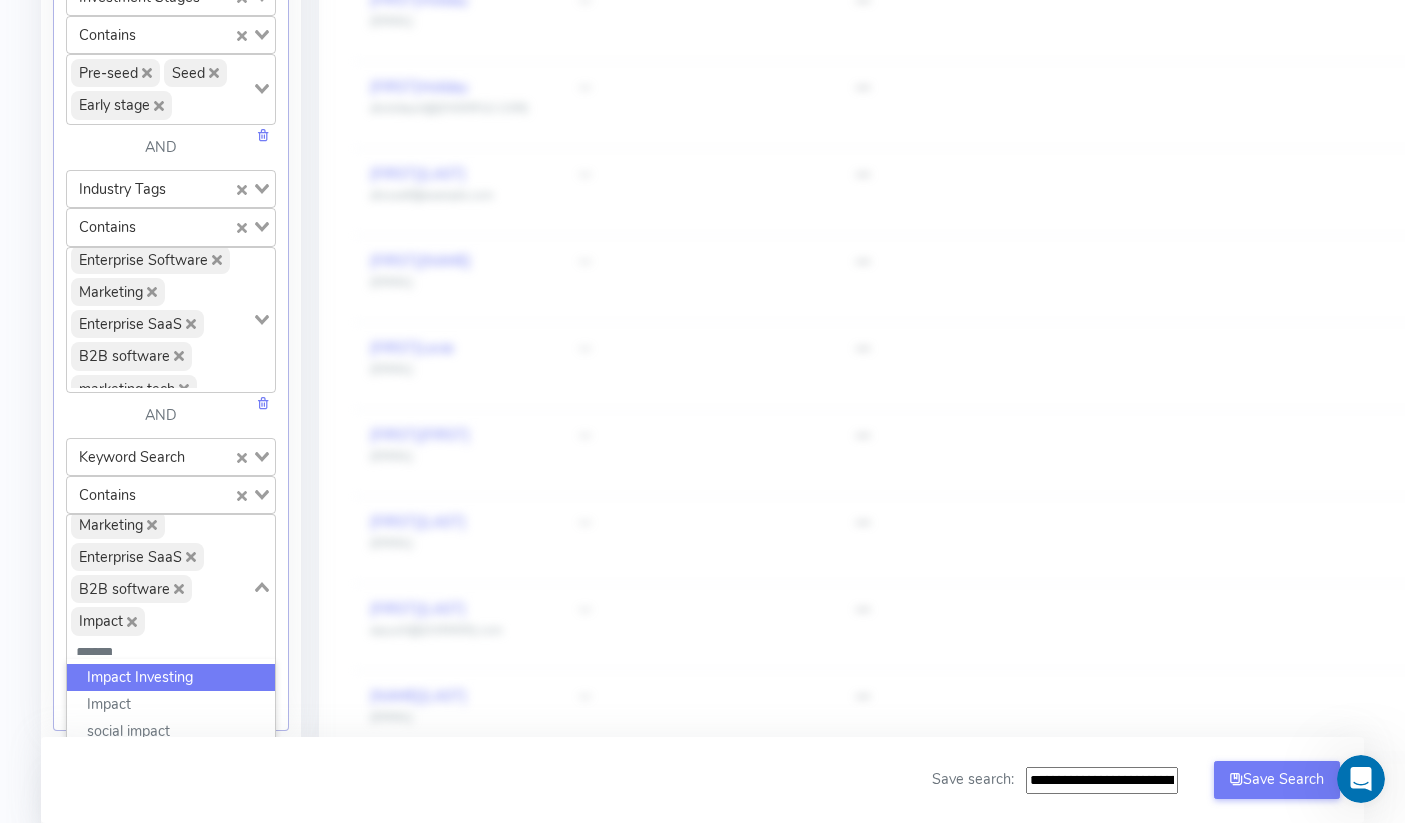 drag, startPoint x: 155, startPoint y: 639, endPoint x: 241, endPoint y: 649, distance: 86.579445 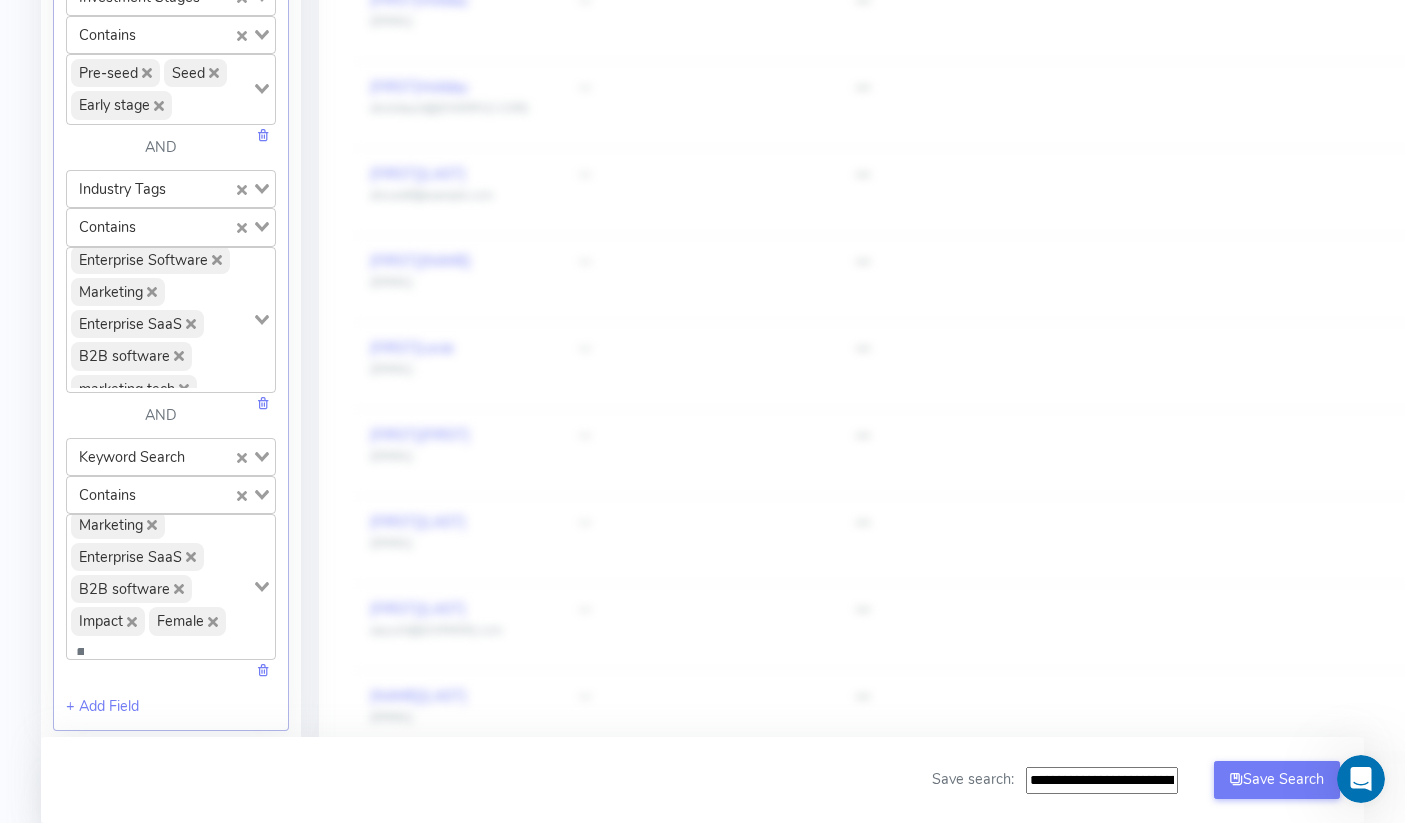 click on "Travel Hospitality Enterprise Applications Enterprise Software Marketing Enterprise SaaS B2B software Impact Female ******" at bounding box center (159, 585) 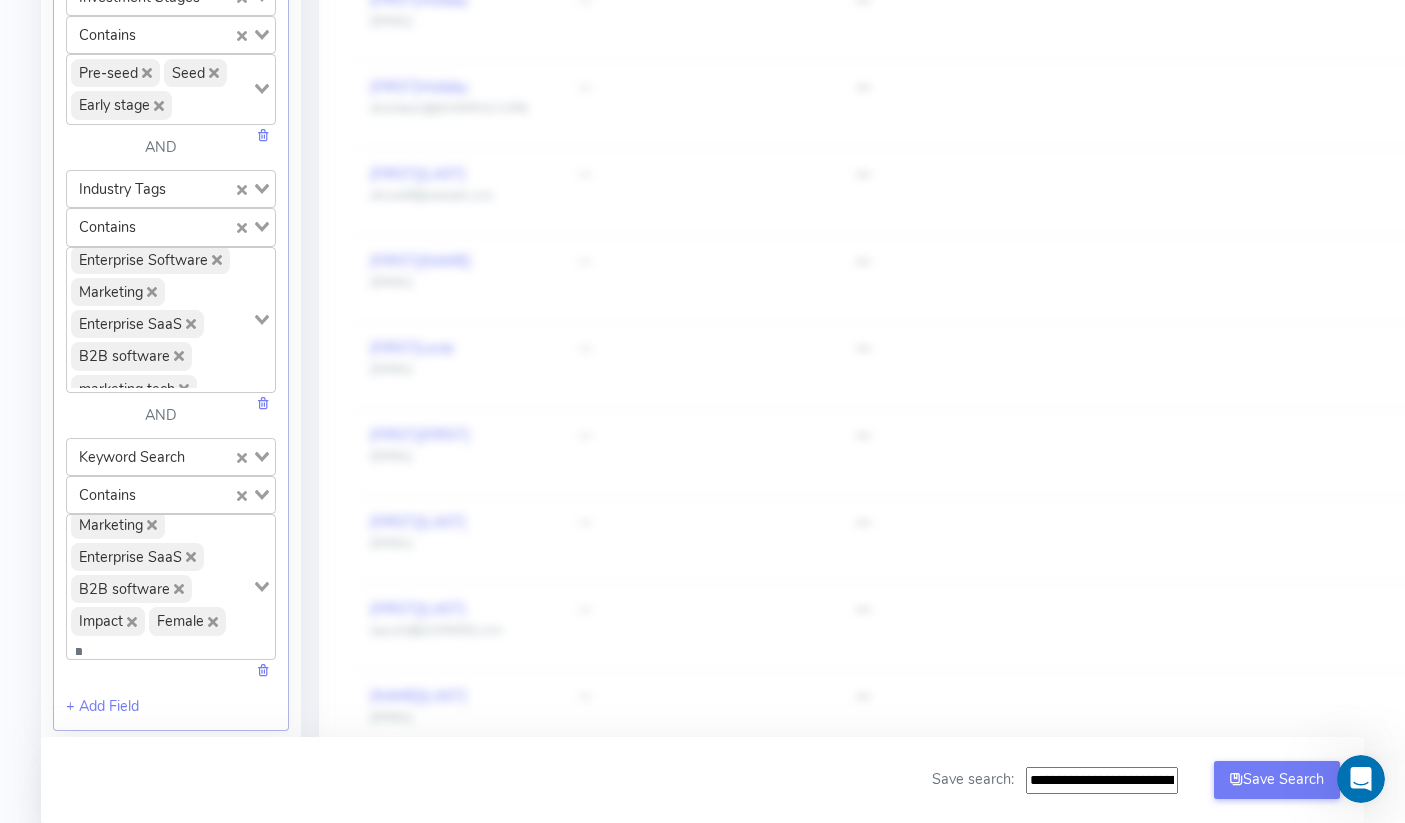 click on "******" 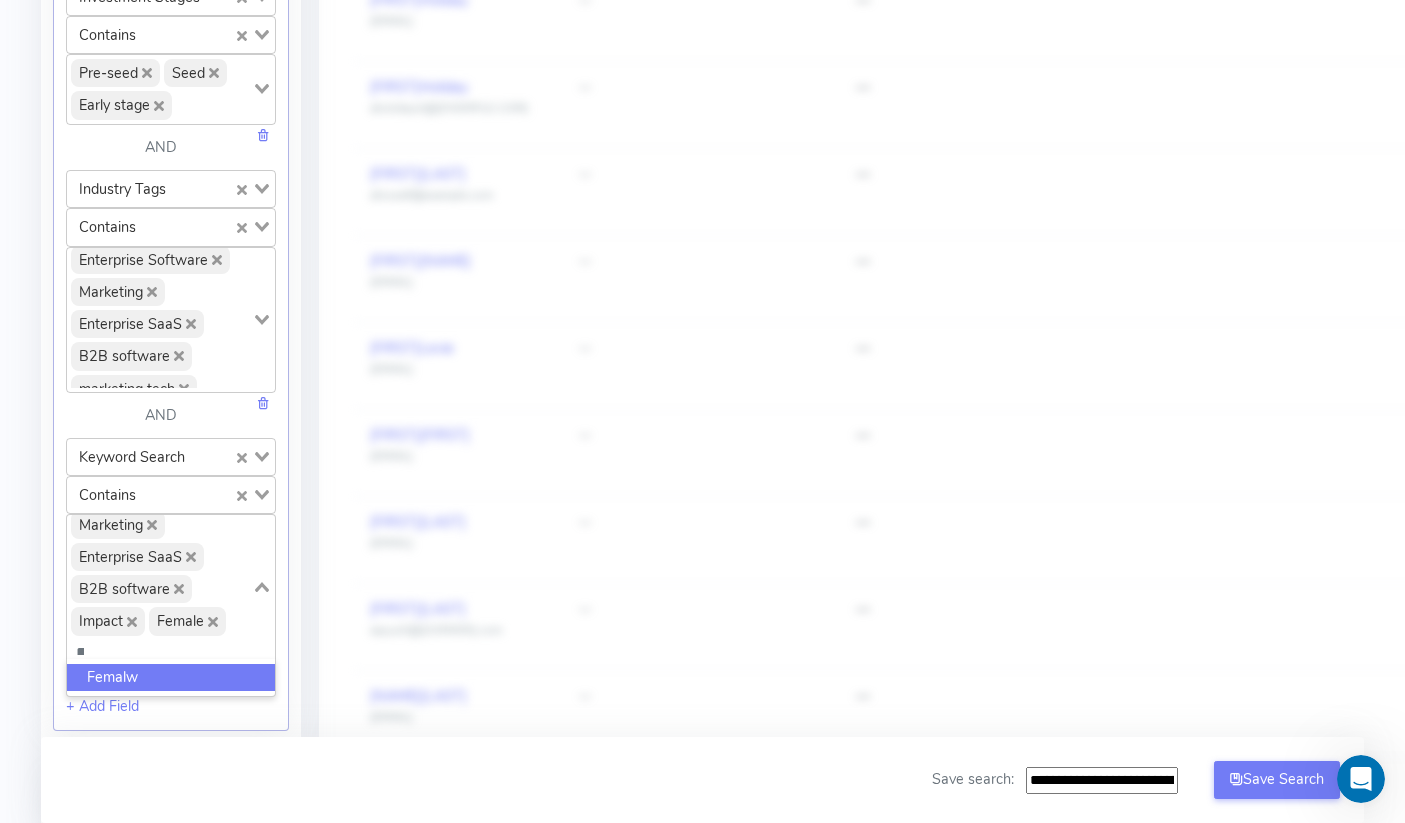 type on "*****" 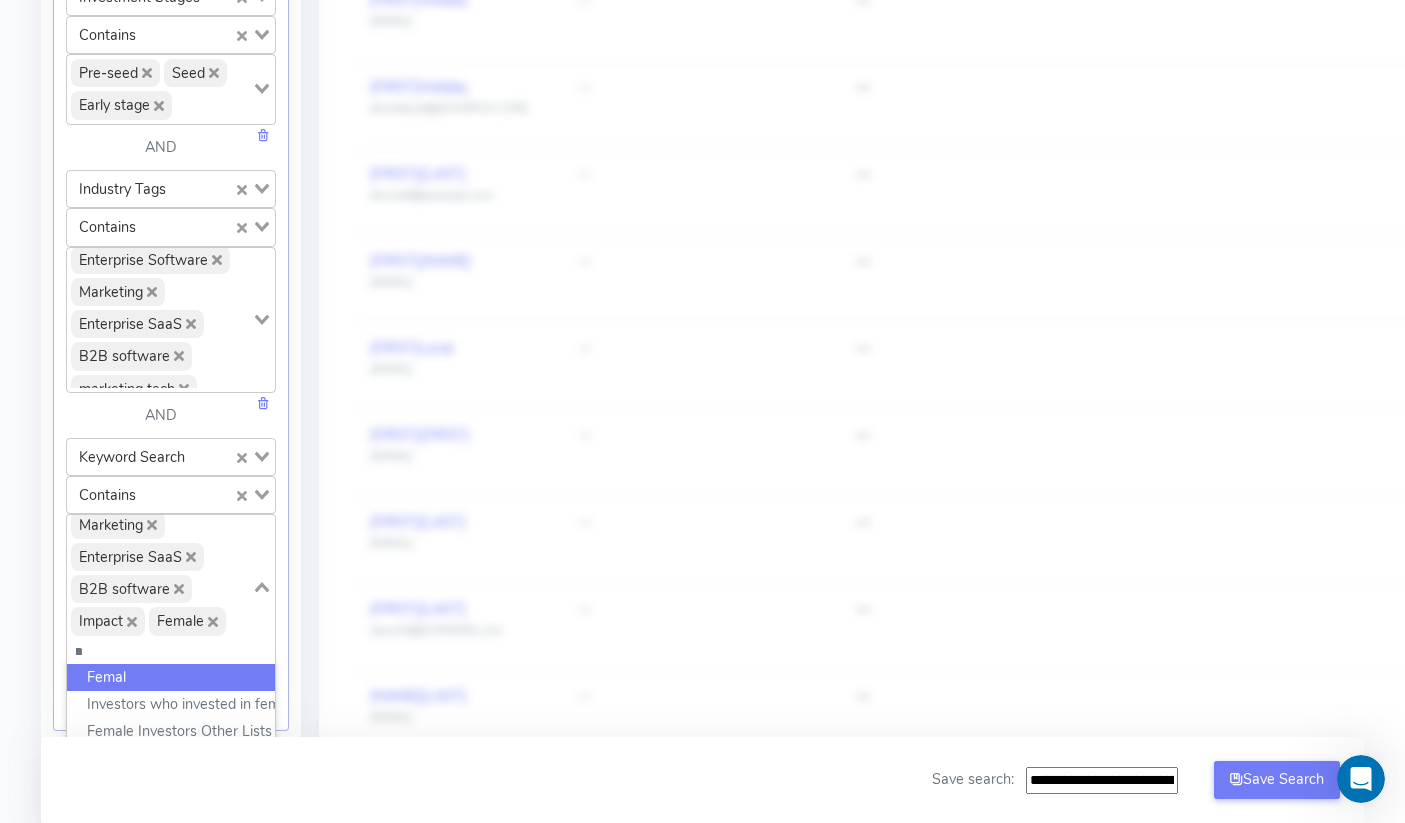 drag, startPoint x: 235, startPoint y: 647, endPoint x: 264, endPoint y: 649, distance: 29.068884 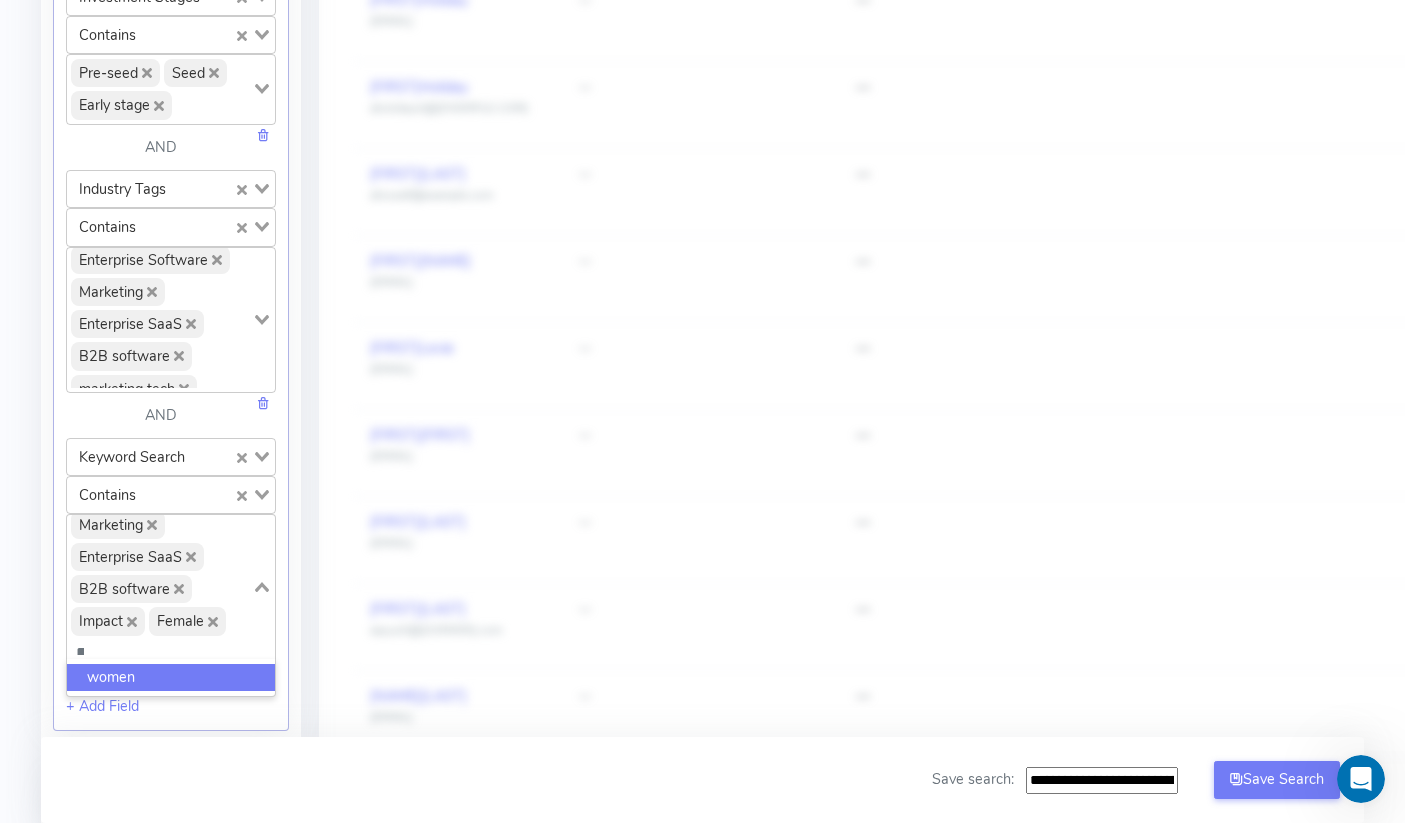 click on "women" 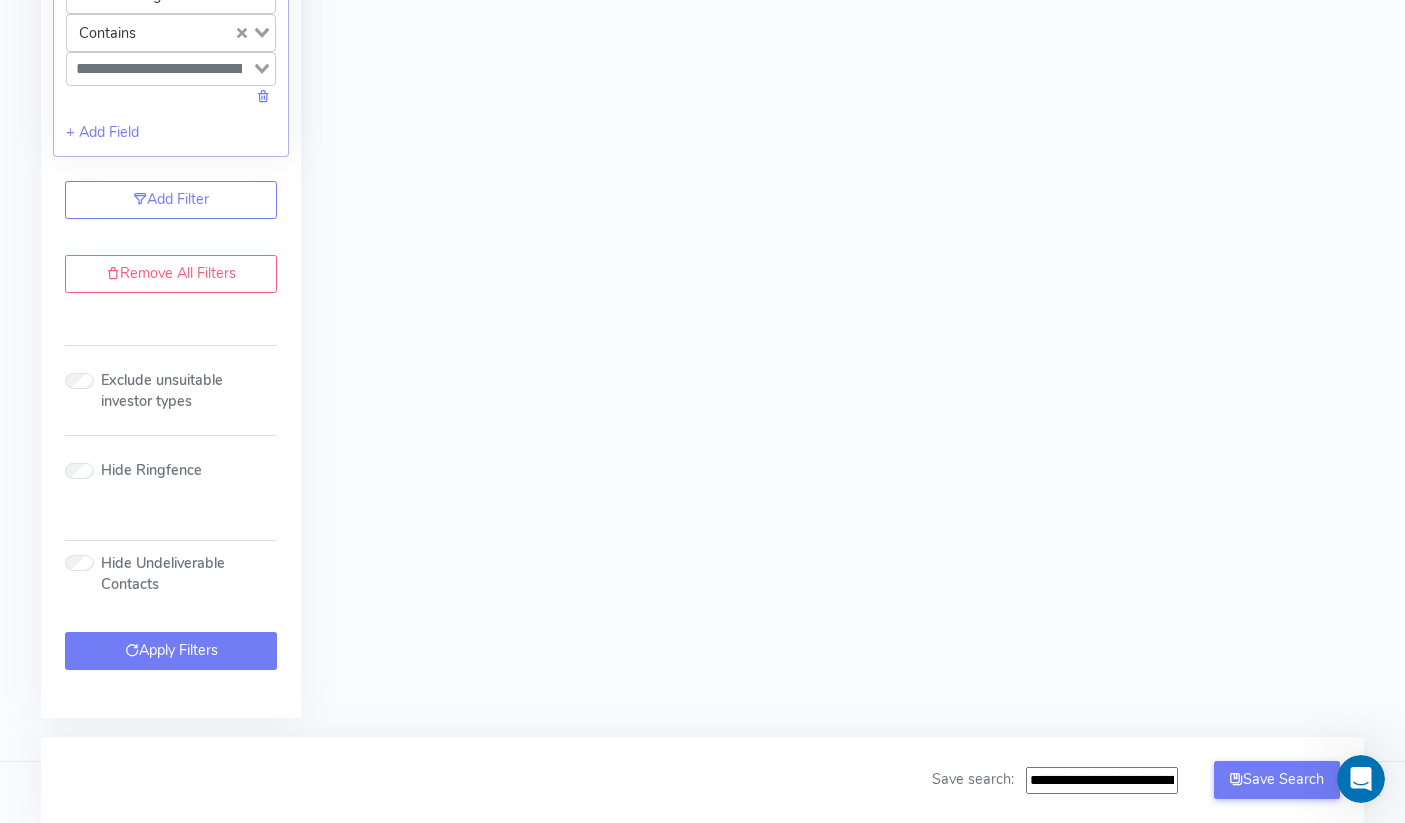 type on "*****" 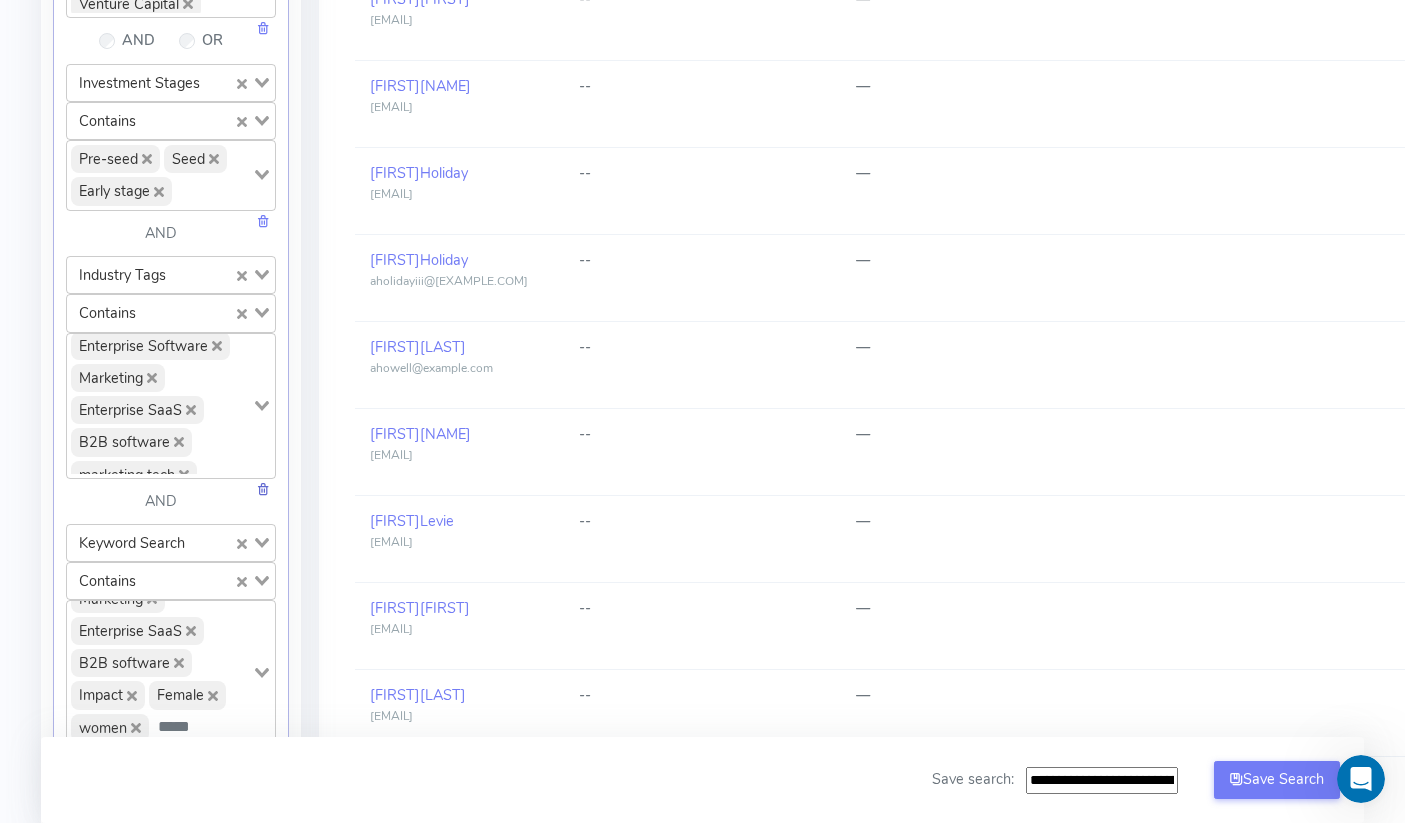click at bounding box center (263, 489) 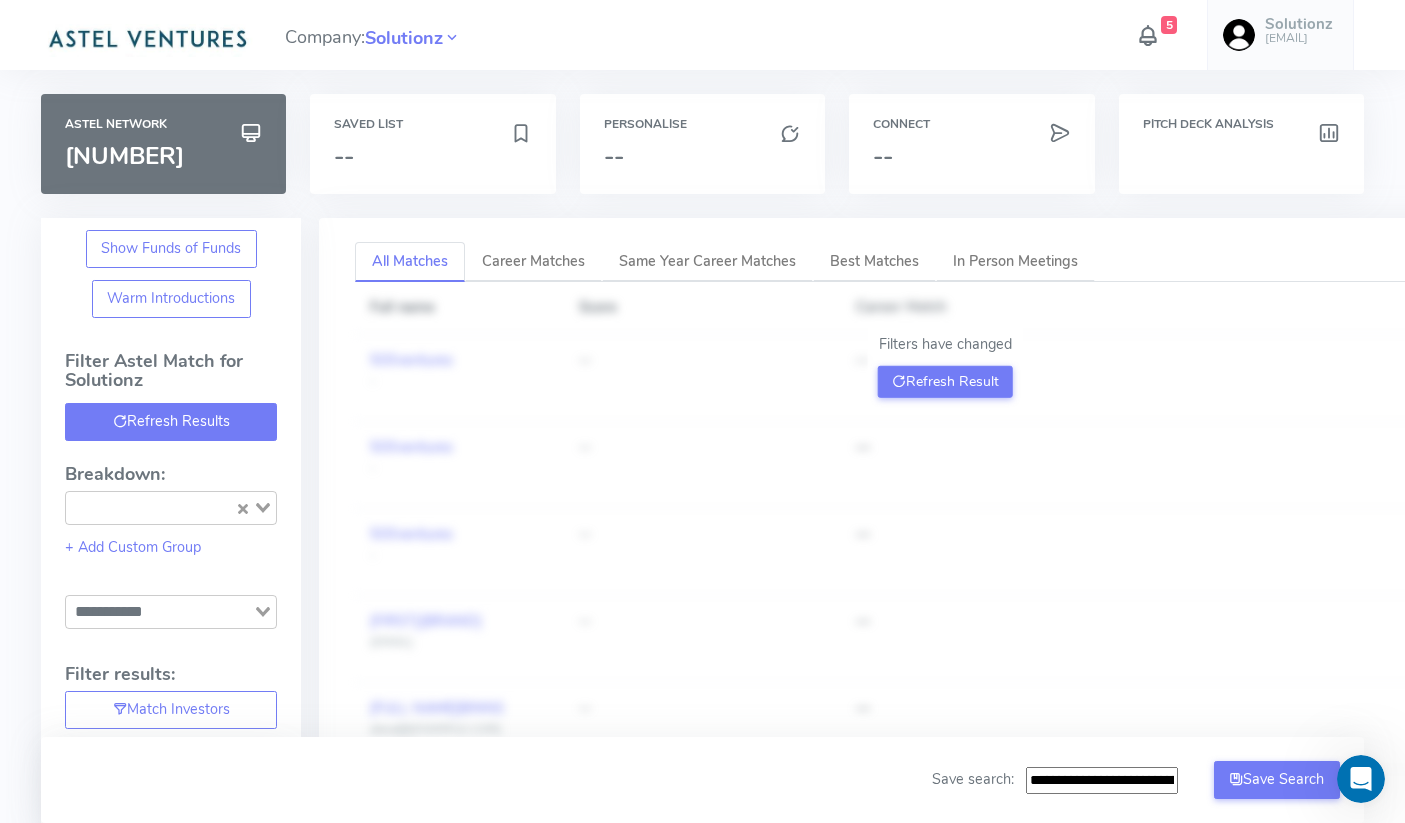 click on "Refresh Results" at bounding box center (171, 422) 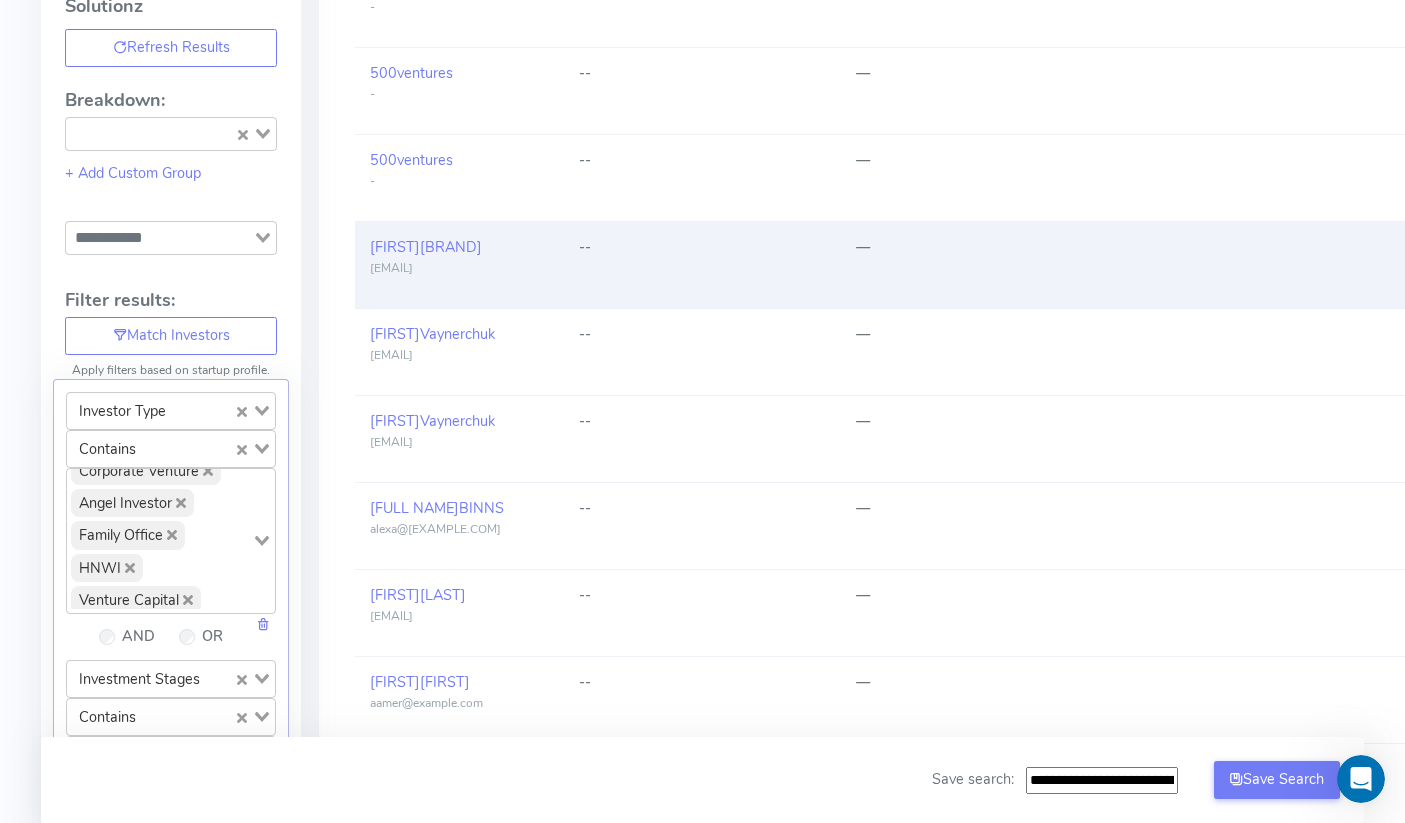 scroll, scrollTop: 402, scrollLeft: 0, axis: vertical 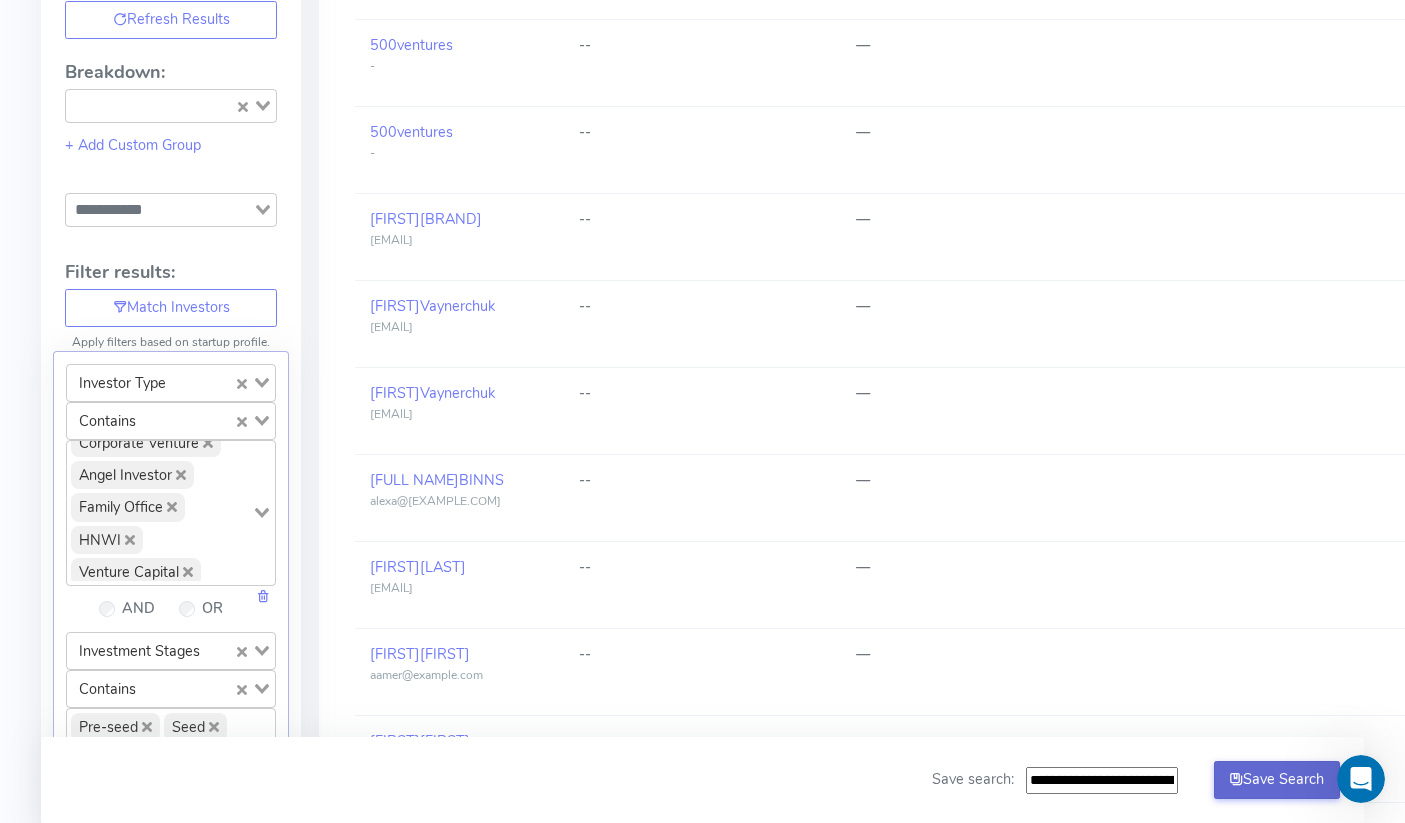 click on "Save Search" at bounding box center [1277, 780] 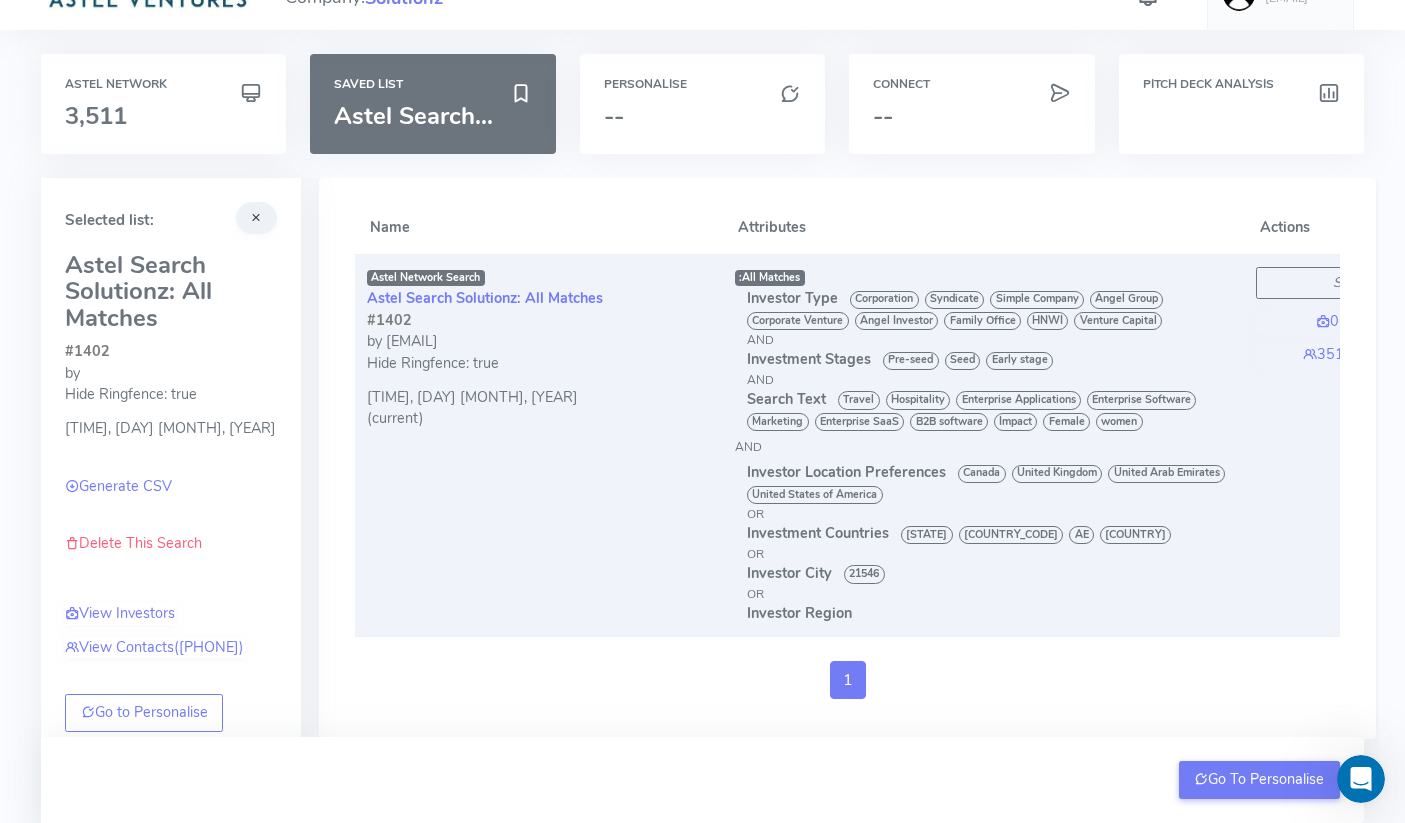 scroll, scrollTop: 0, scrollLeft: 0, axis: both 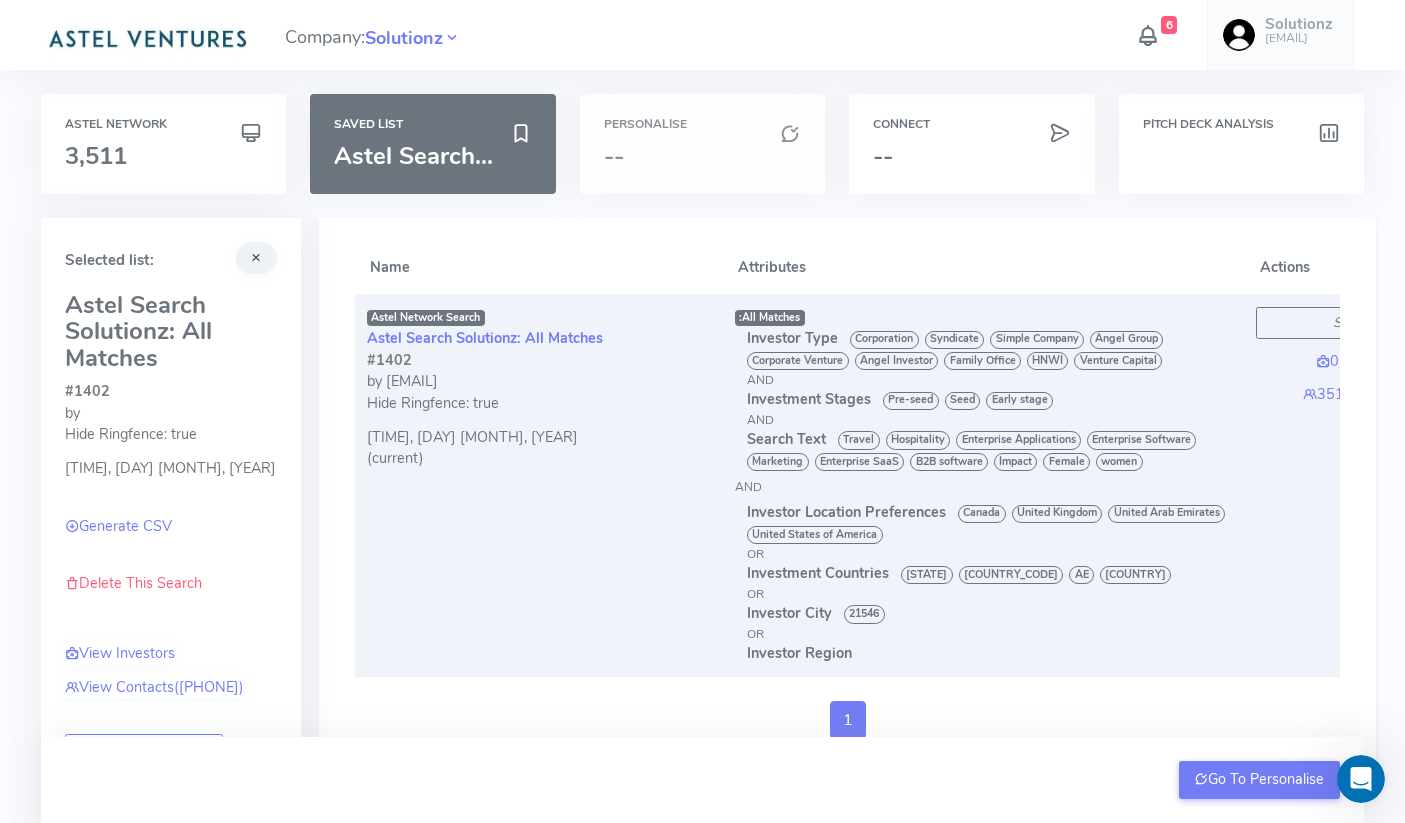 click on "Personalise" at bounding box center (702, 124) 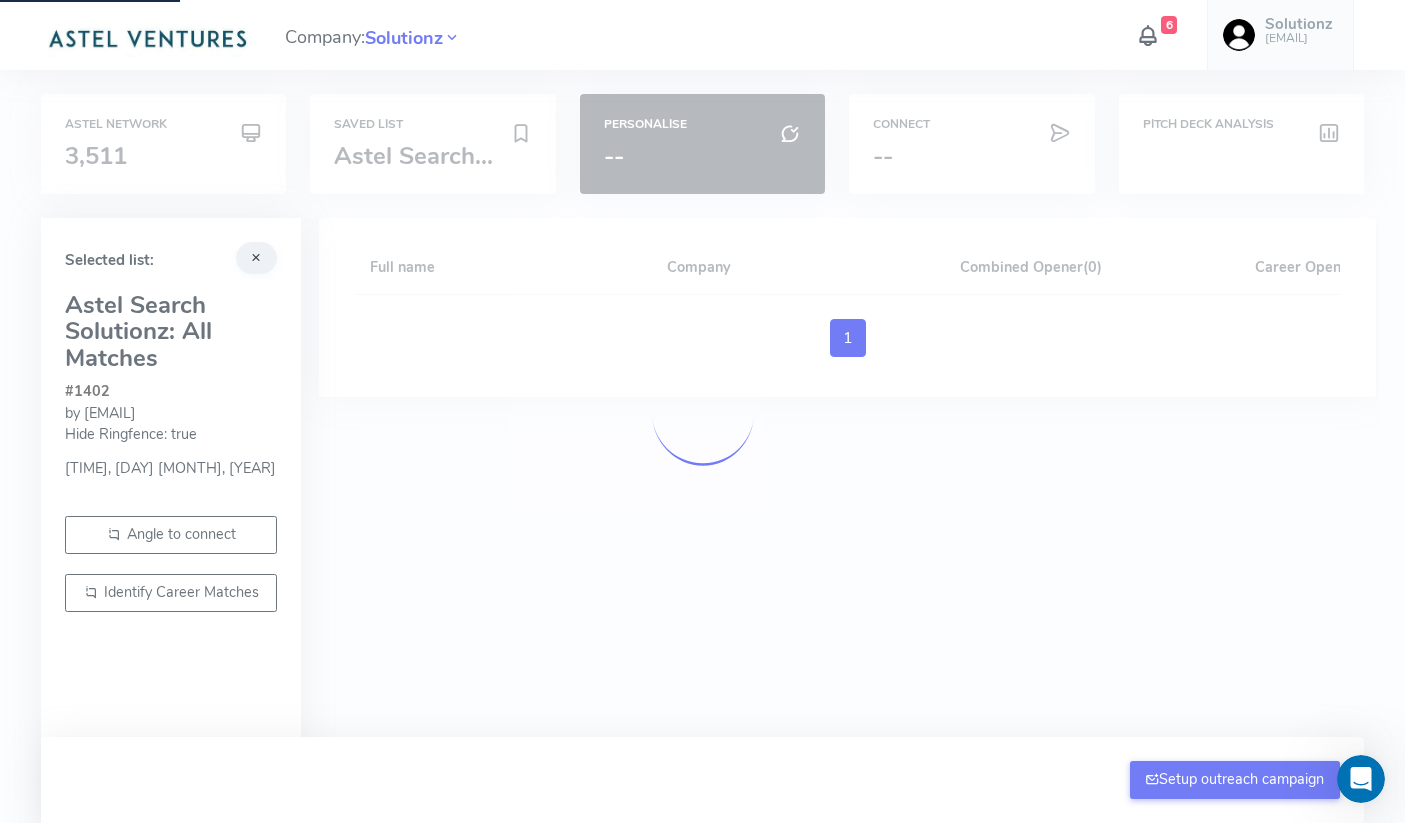 click at bounding box center [702, 411] 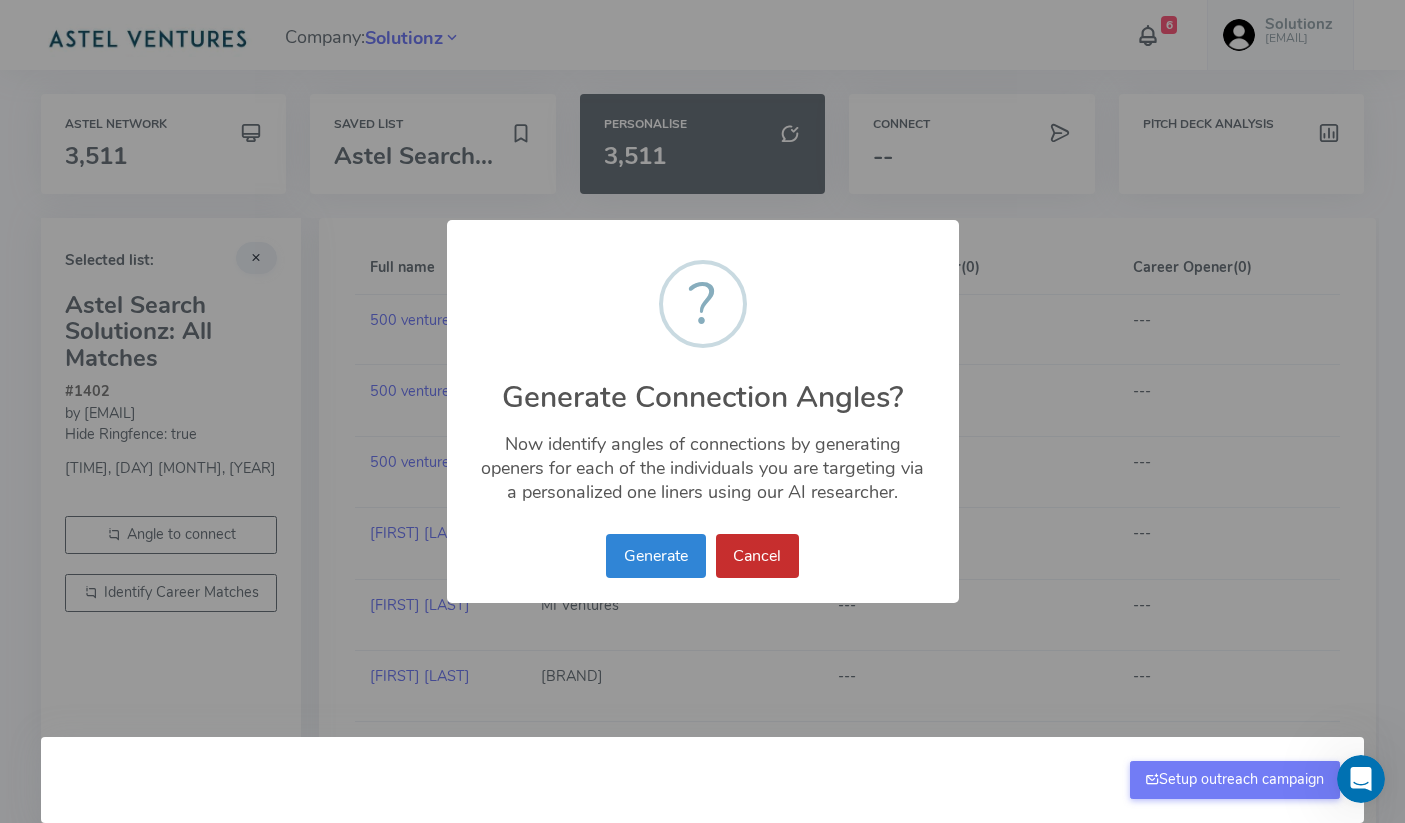 click on "Cancel" at bounding box center [757, 556] 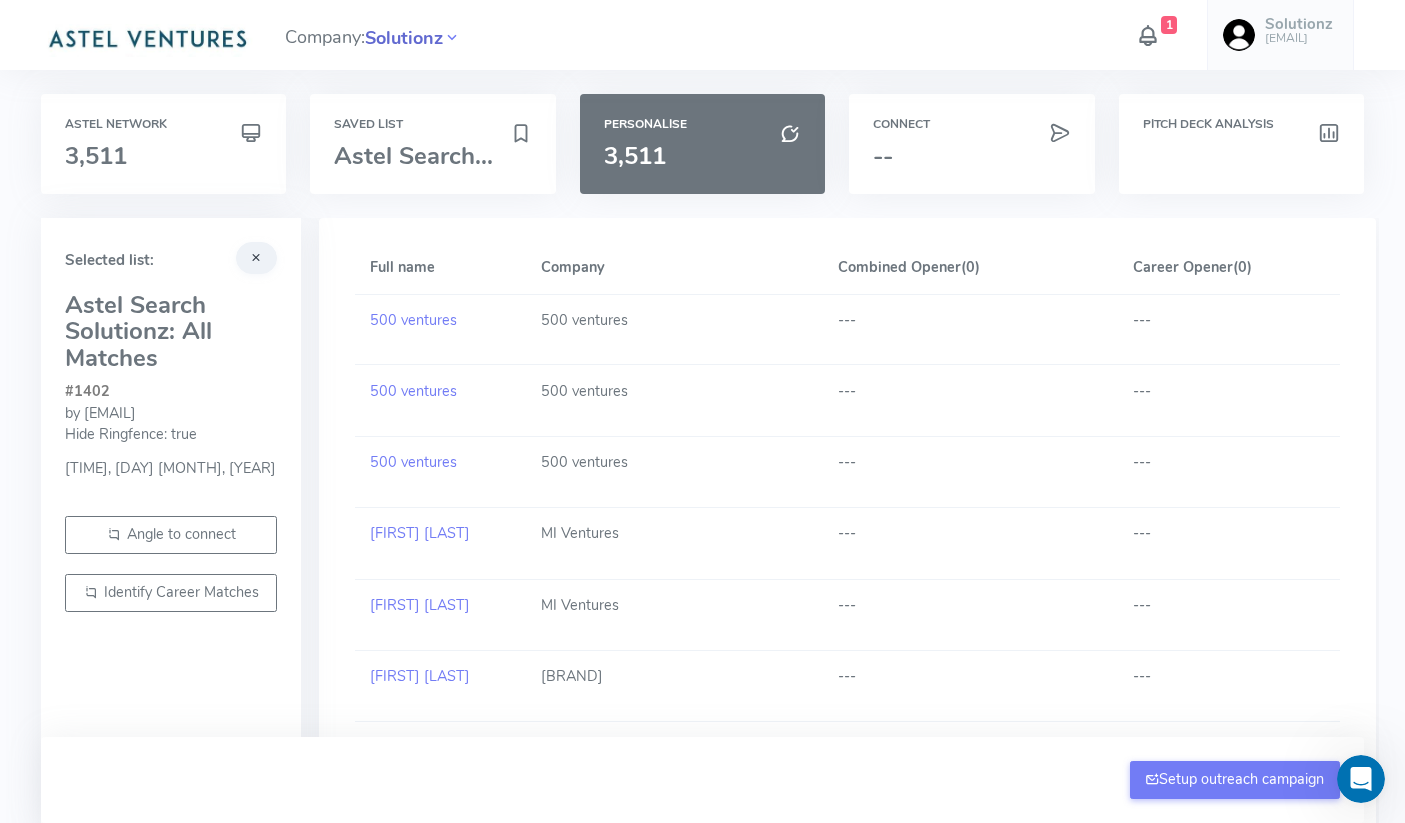 click on "Solutionz" at bounding box center [404, 38] 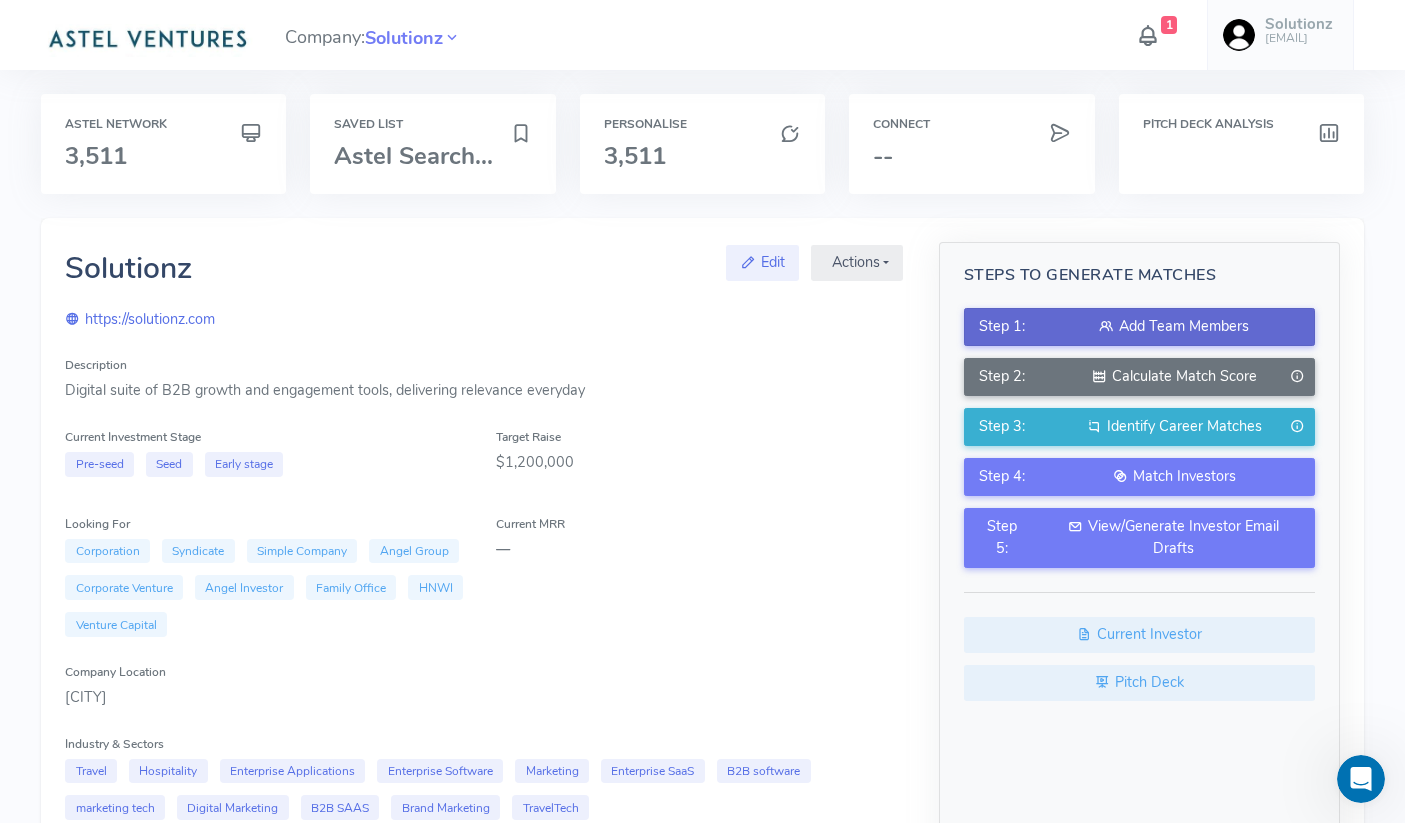 click on "Add Team Members" at bounding box center (1174, 327) 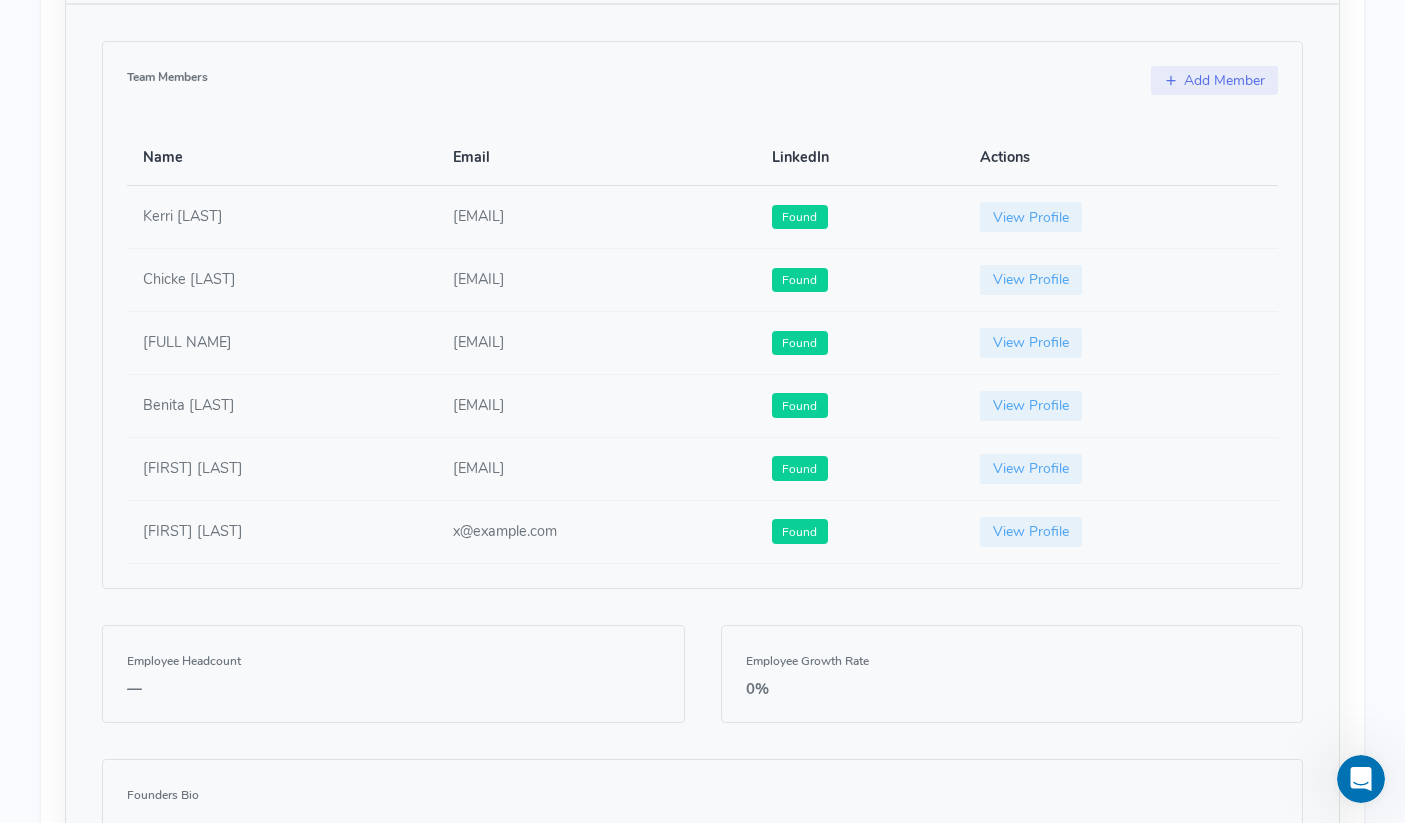 scroll, scrollTop: 1106, scrollLeft: 0, axis: vertical 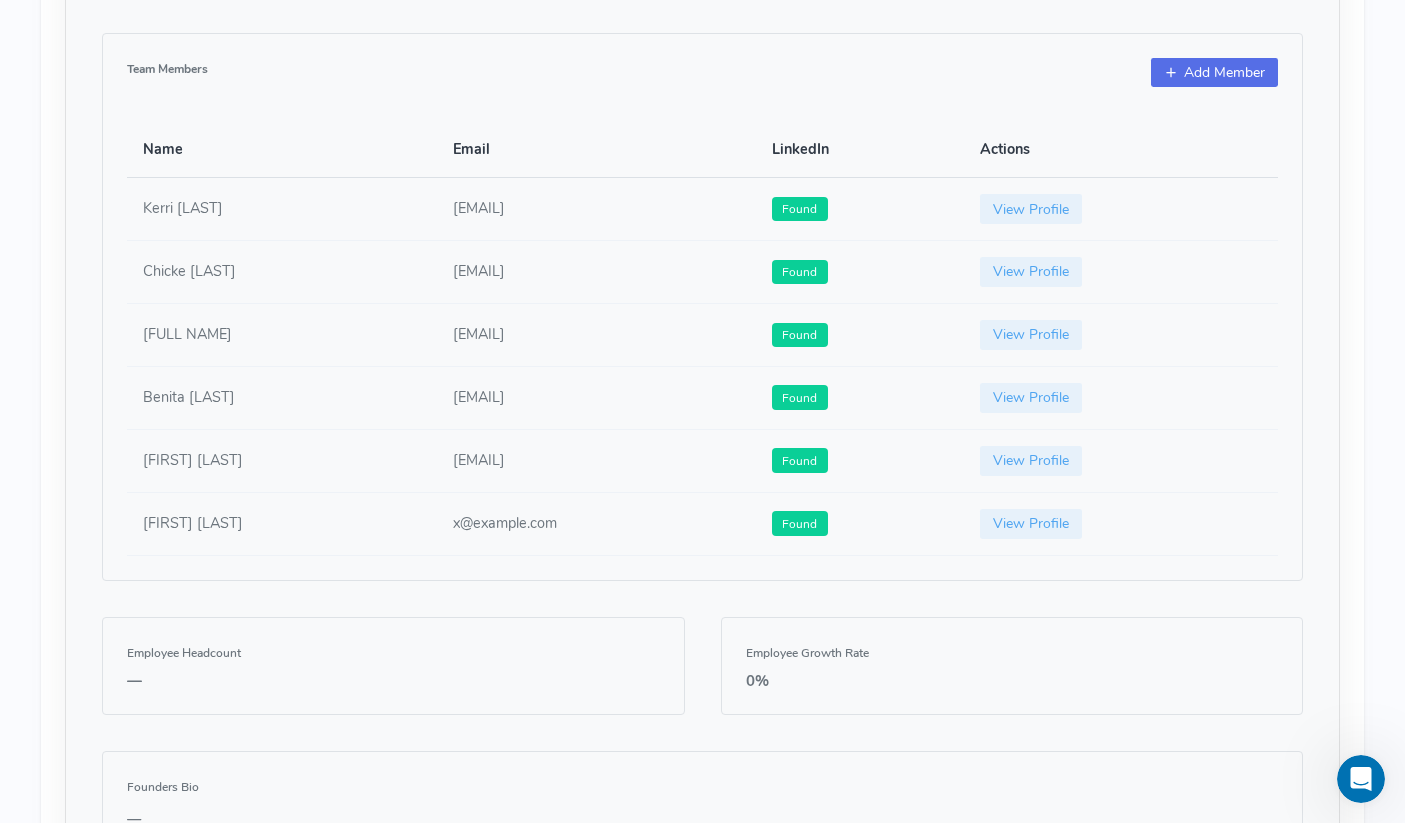 click on "Add Member" at bounding box center [1214, 73] 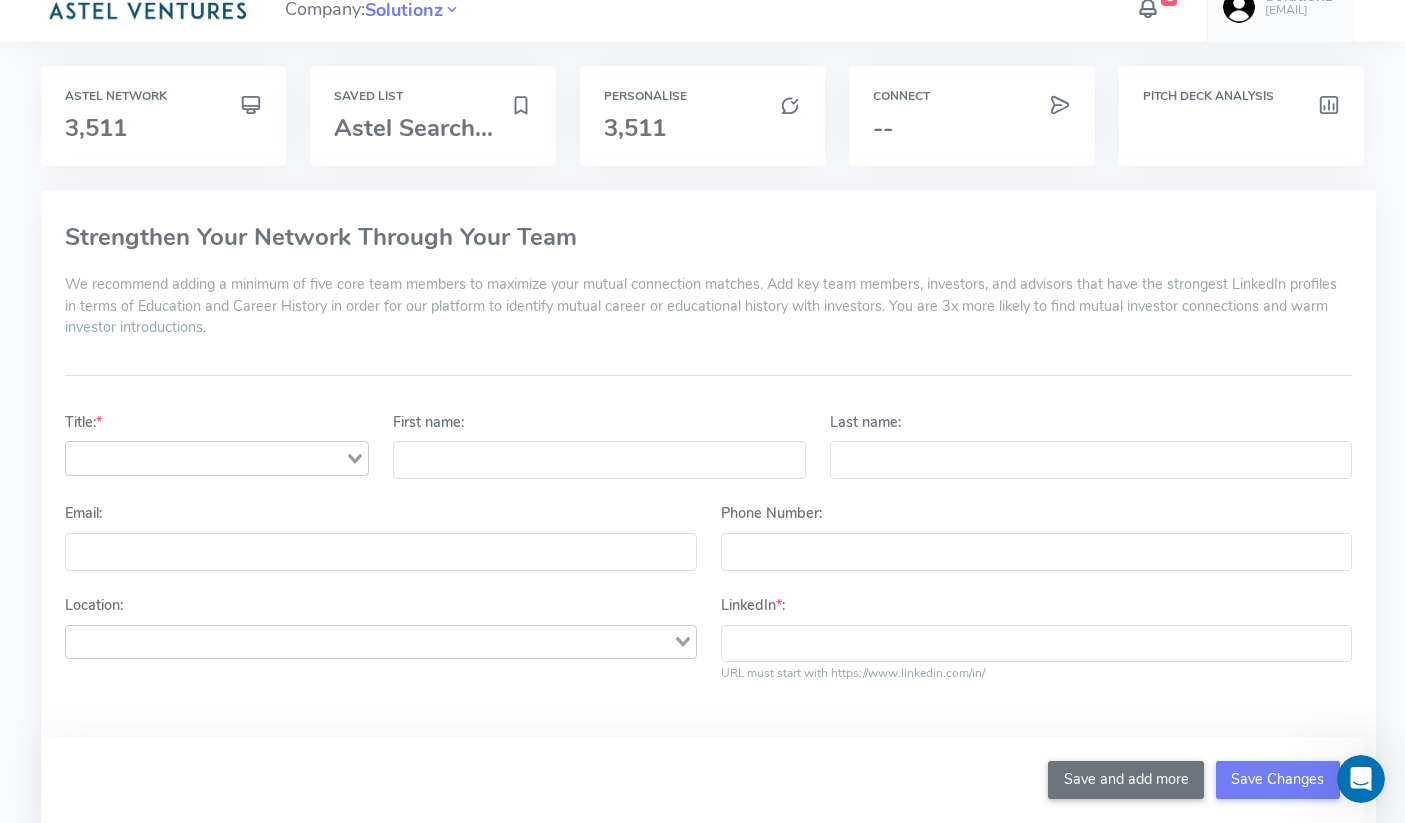 scroll, scrollTop: 0, scrollLeft: 0, axis: both 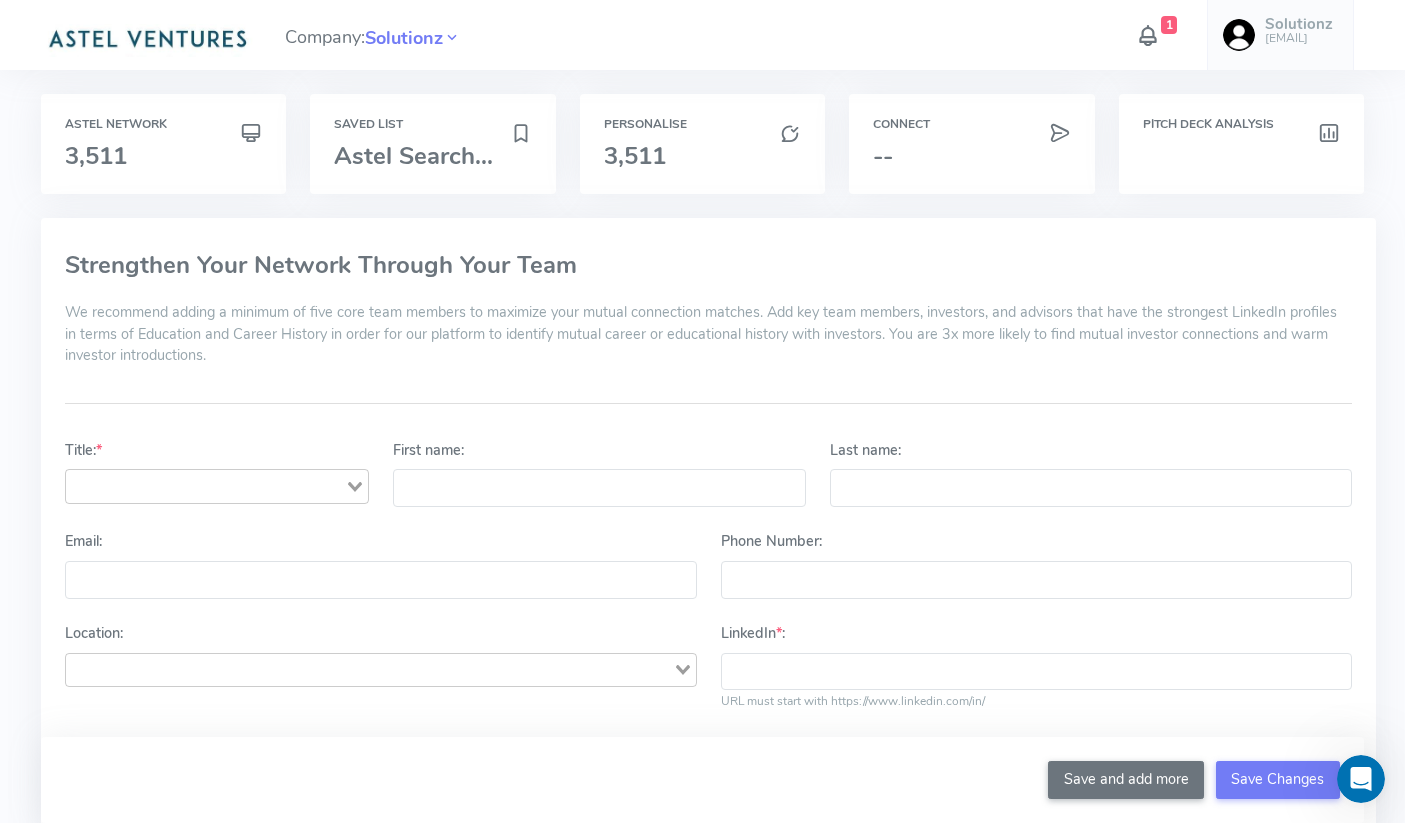 click 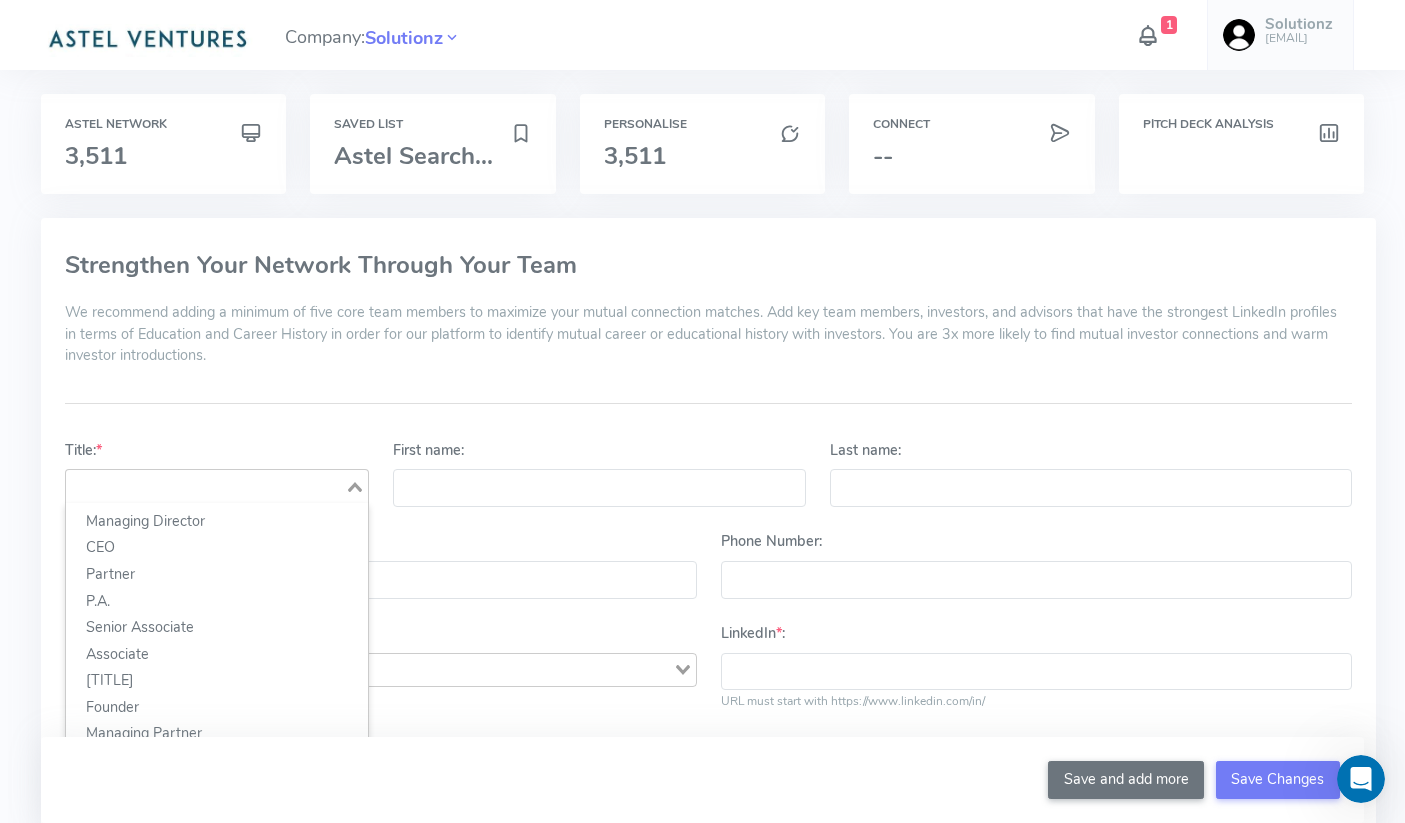 click 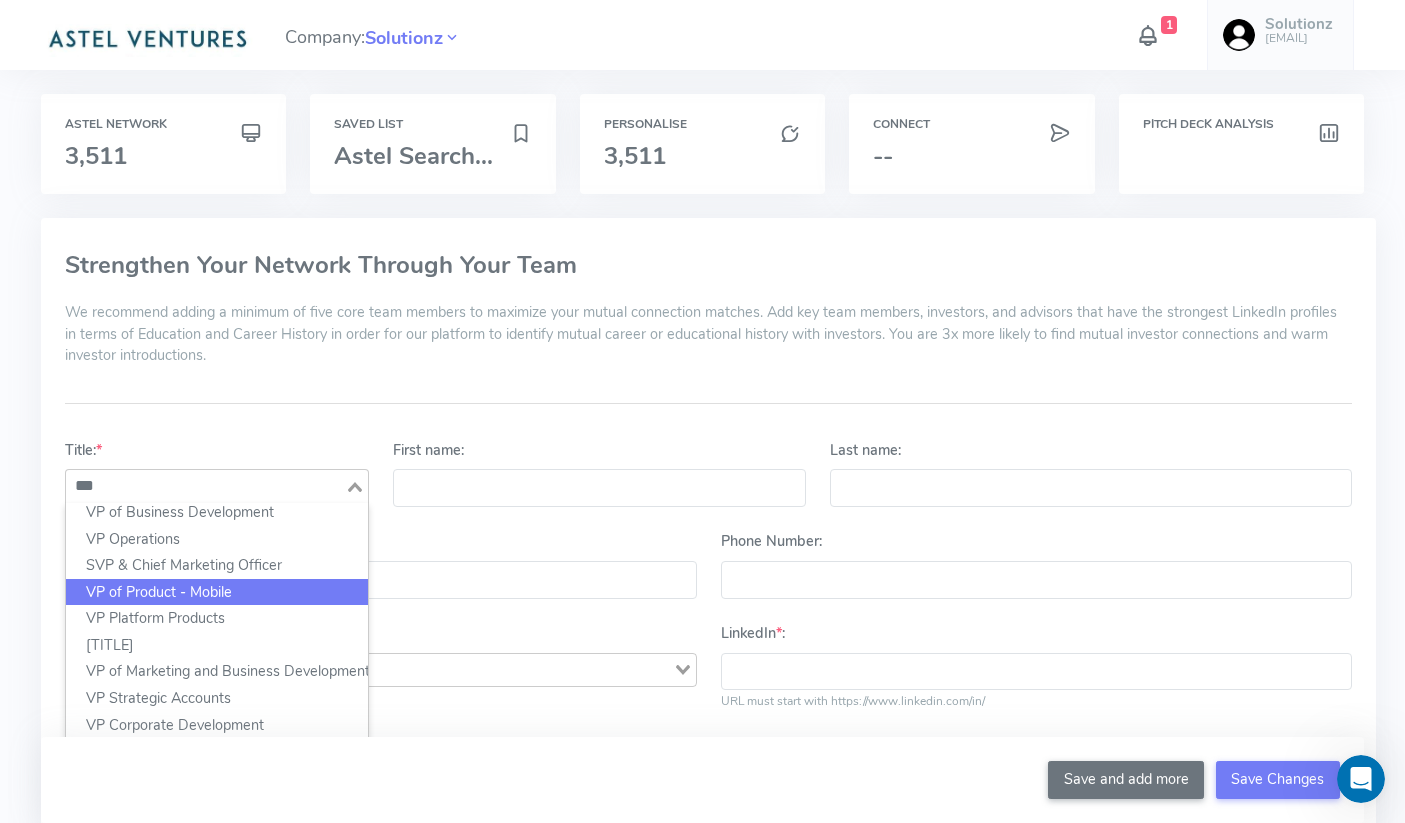 scroll, scrollTop: 0, scrollLeft: 0, axis: both 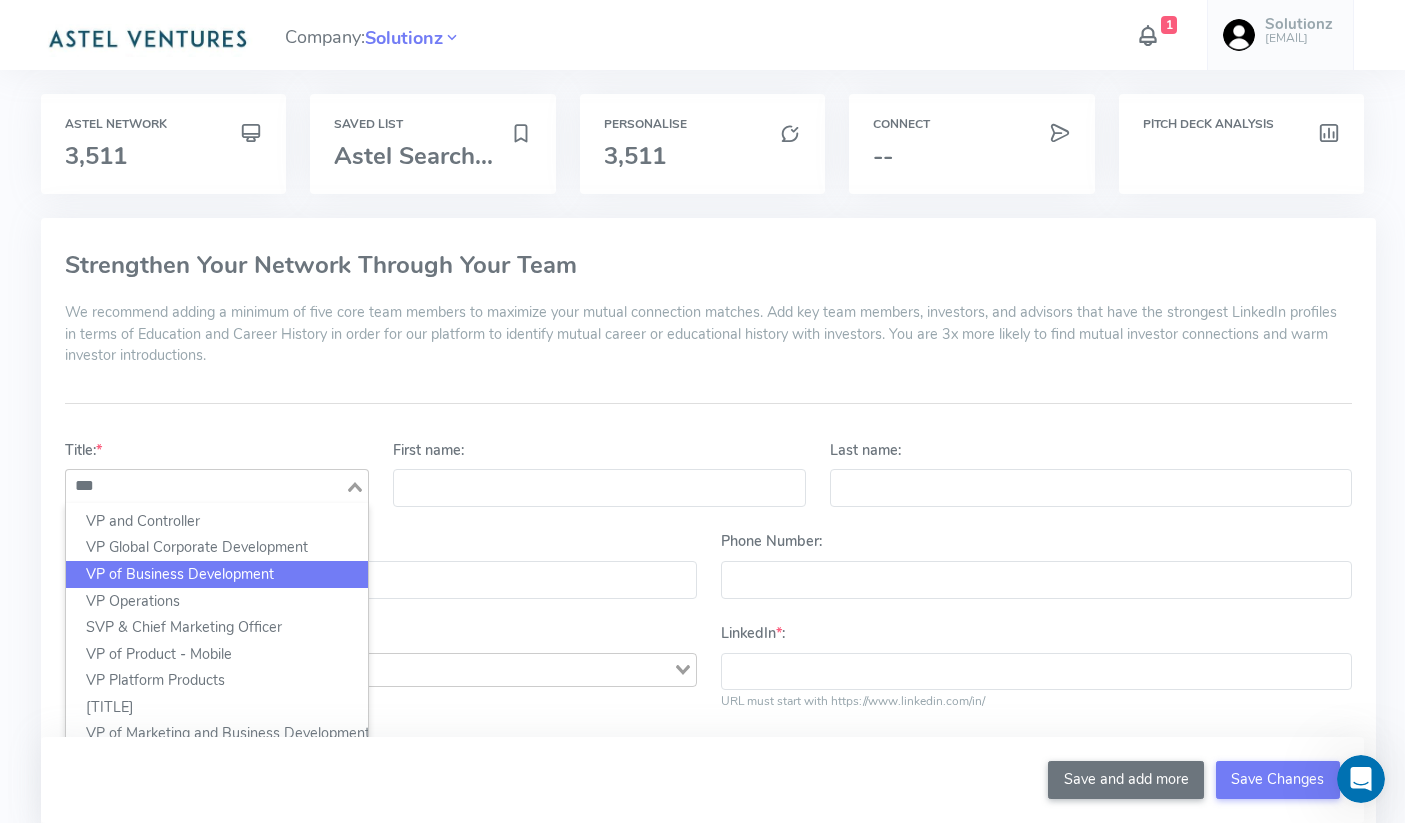 click on "VP of Business Development" 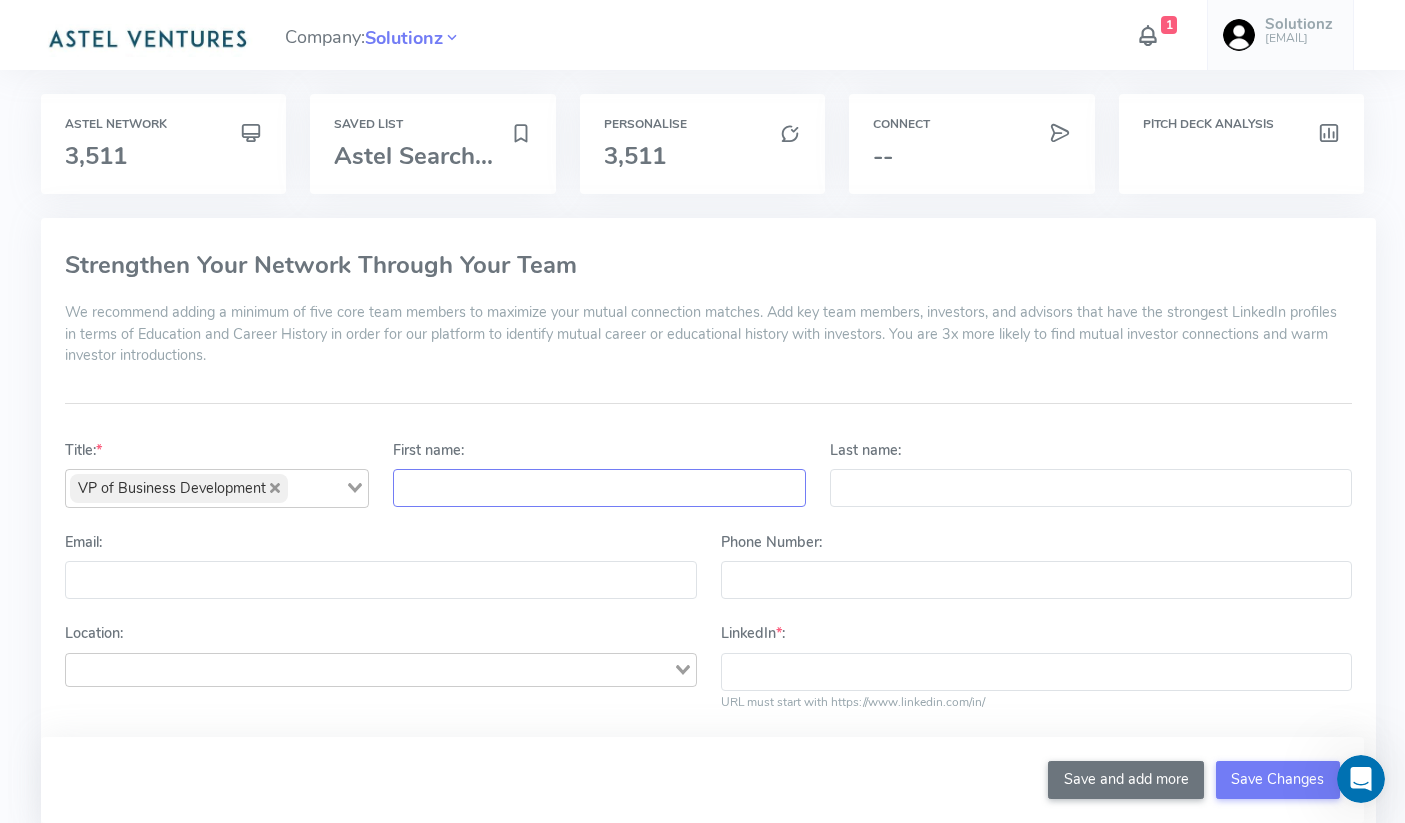 click on "First name:" at bounding box center (599, 488) 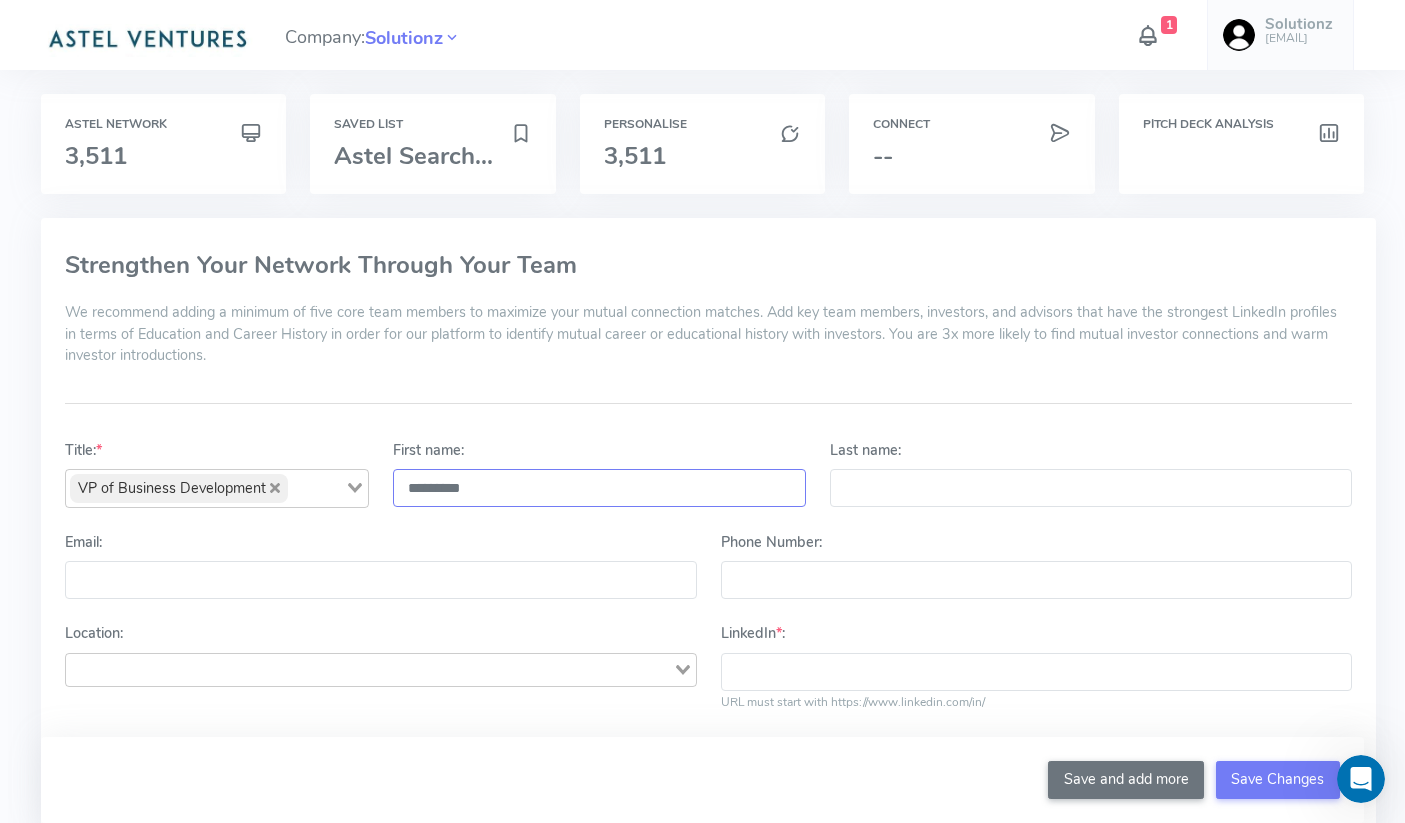 type on "********" 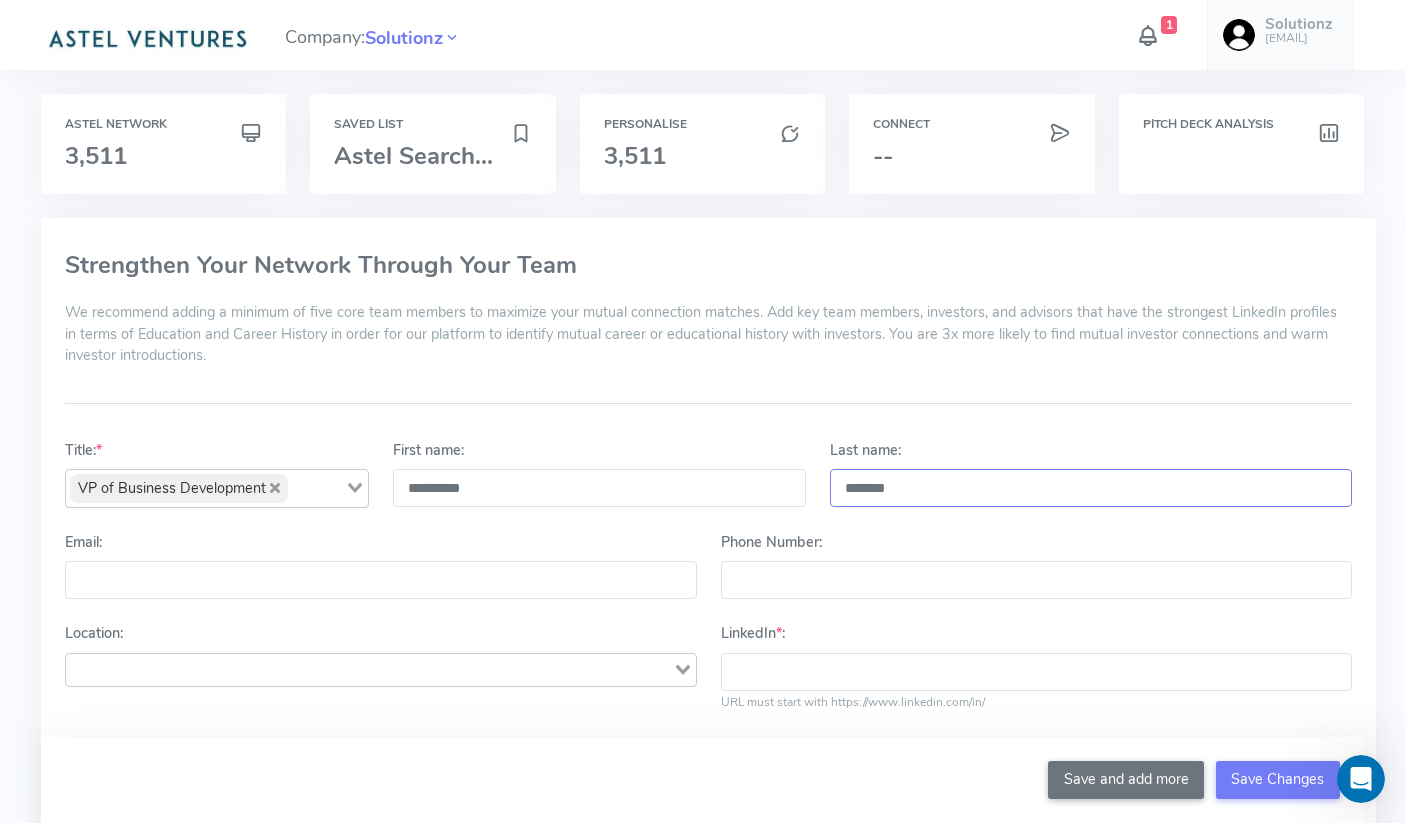 type on "*******" 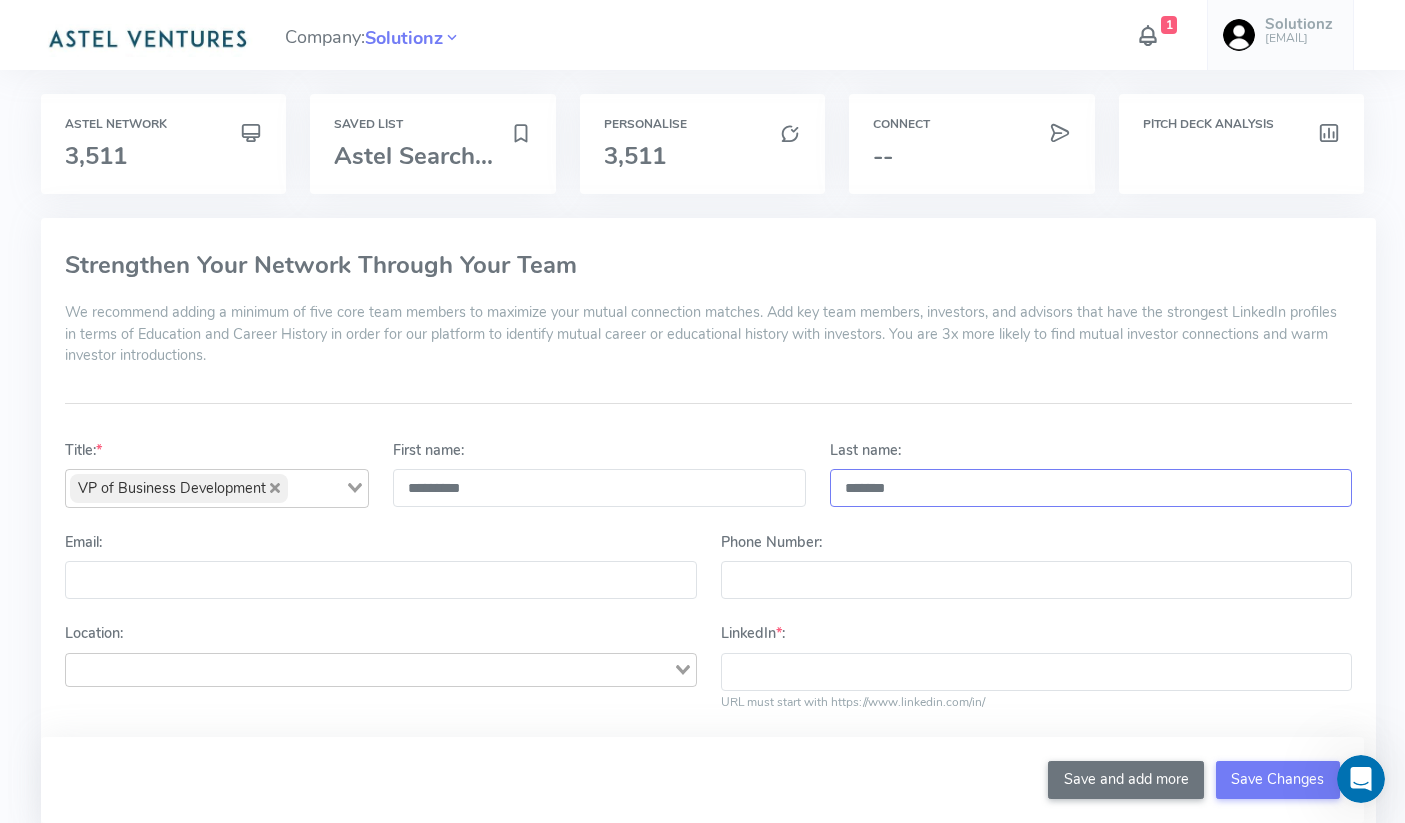 click 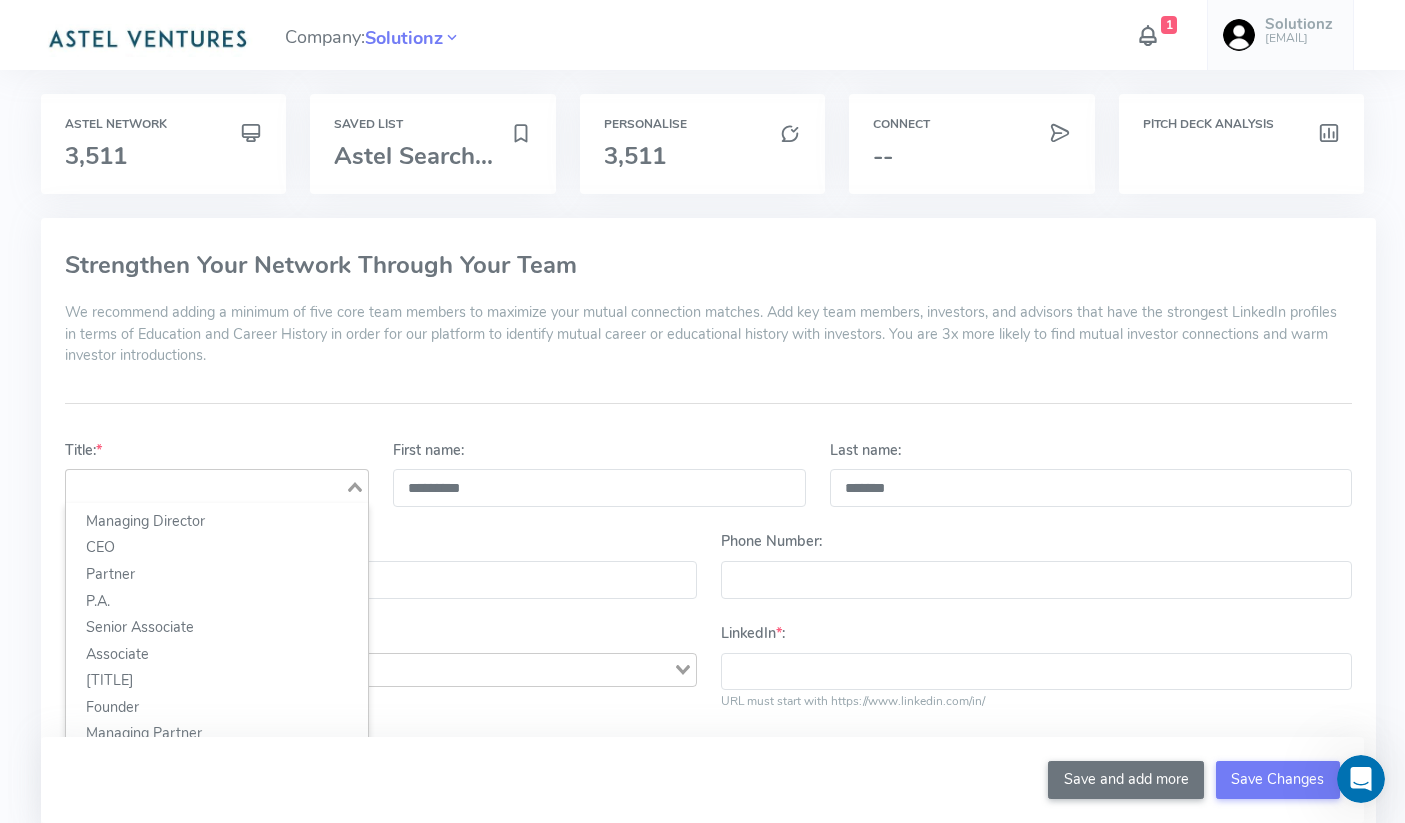 click 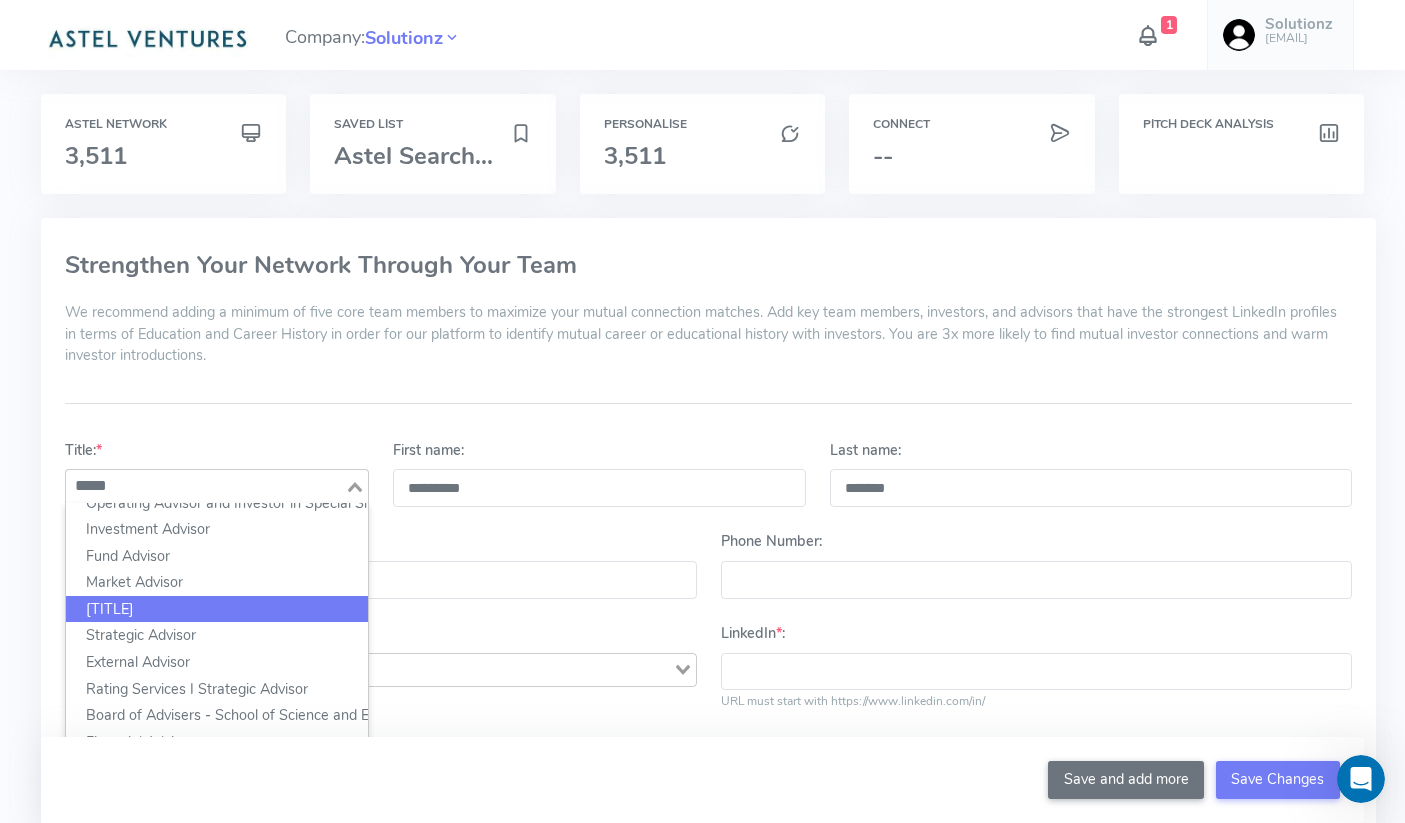 scroll, scrollTop: 108, scrollLeft: 0, axis: vertical 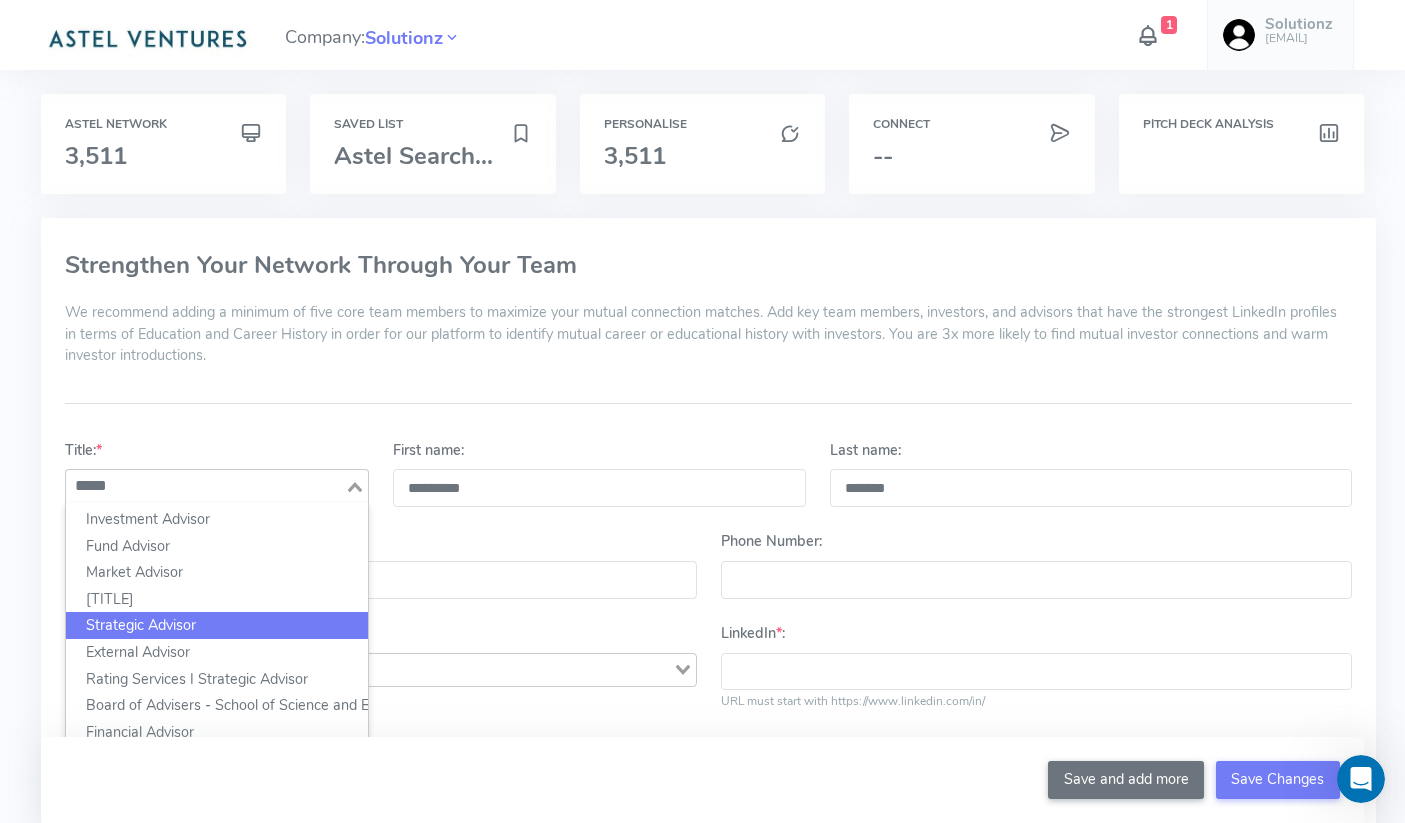 click on "Strategic Advisor" 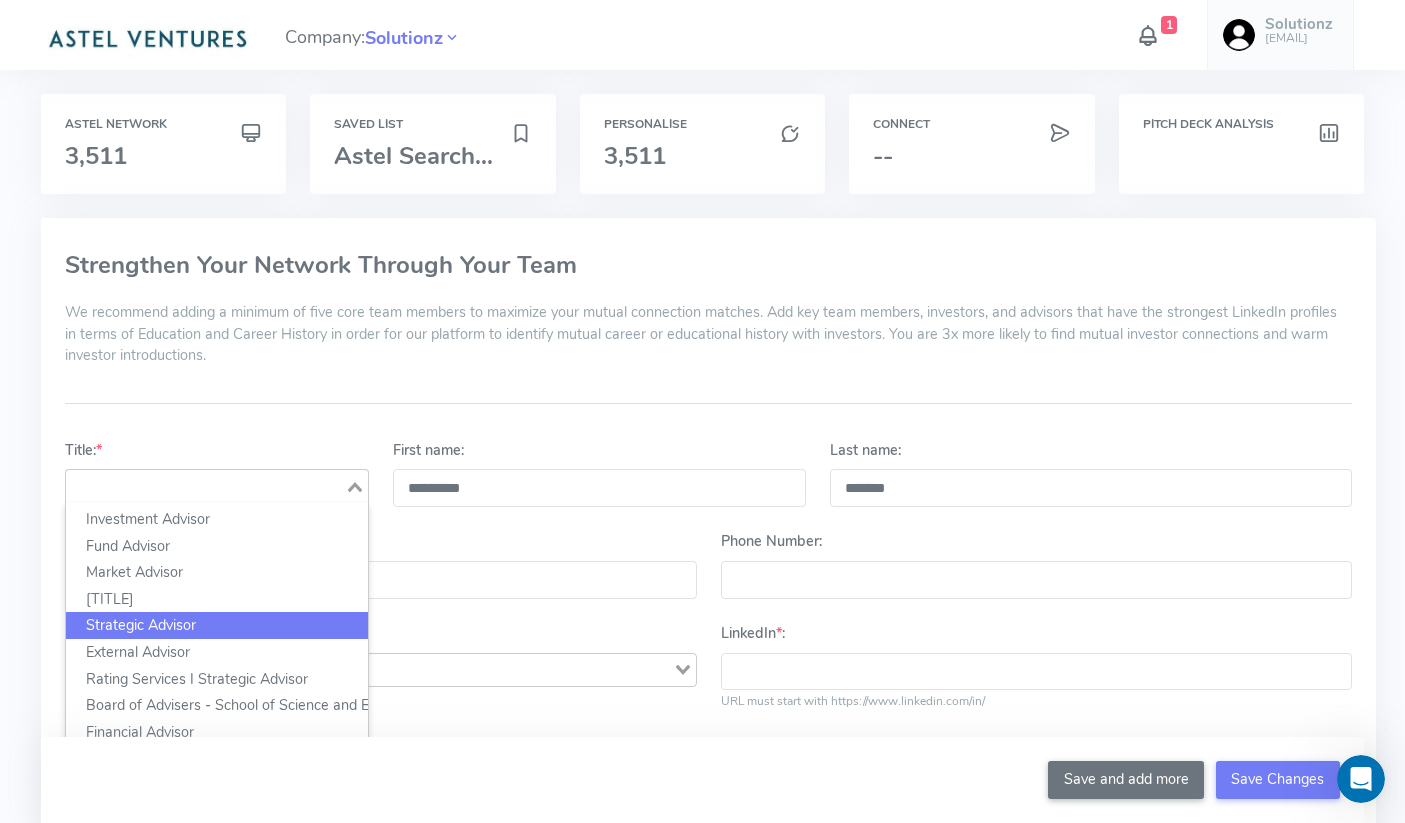 scroll, scrollTop: 5, scrollLeft: 0, axis: vertical 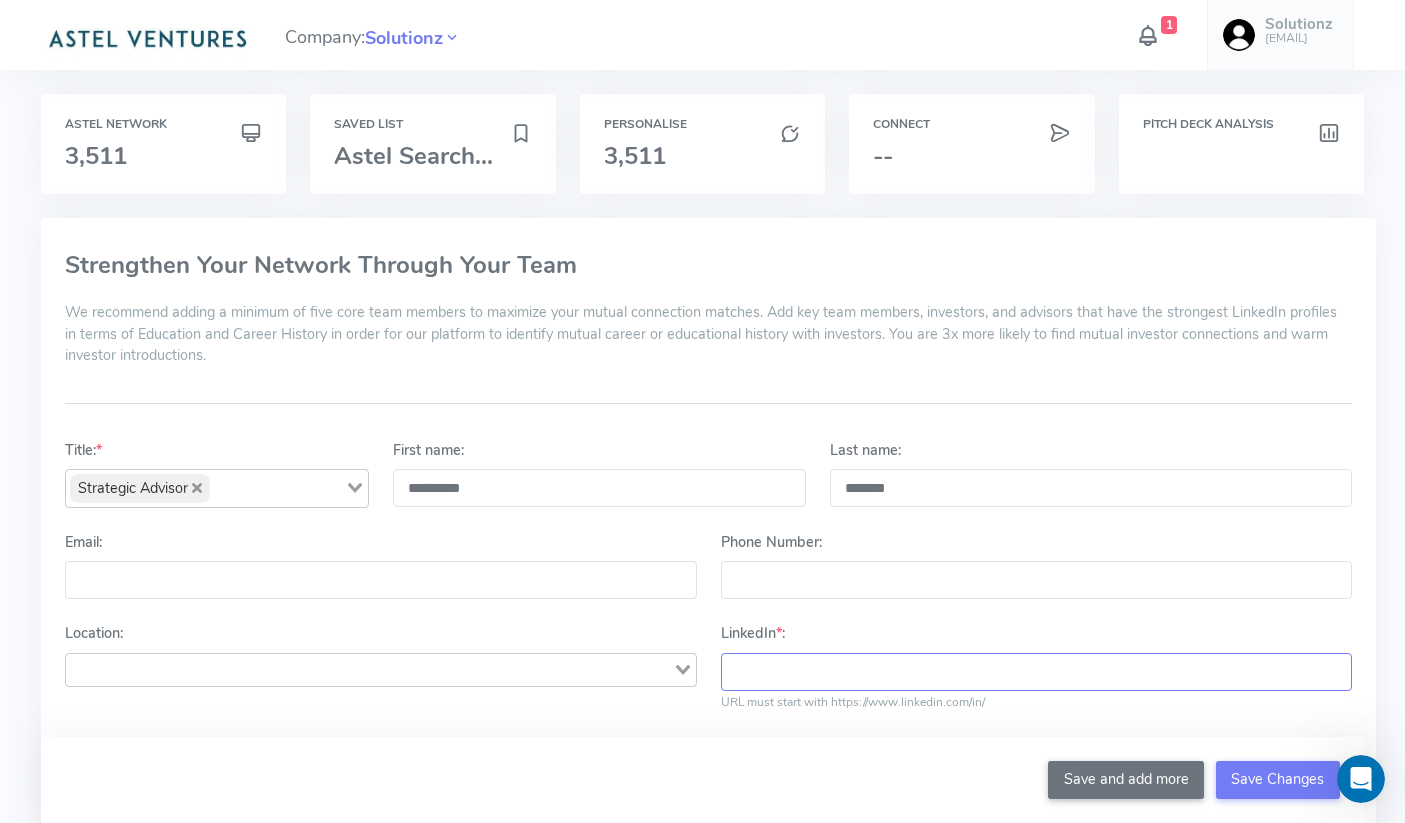 click on "LinkedIn * :" at bounding box center (1036, 672) 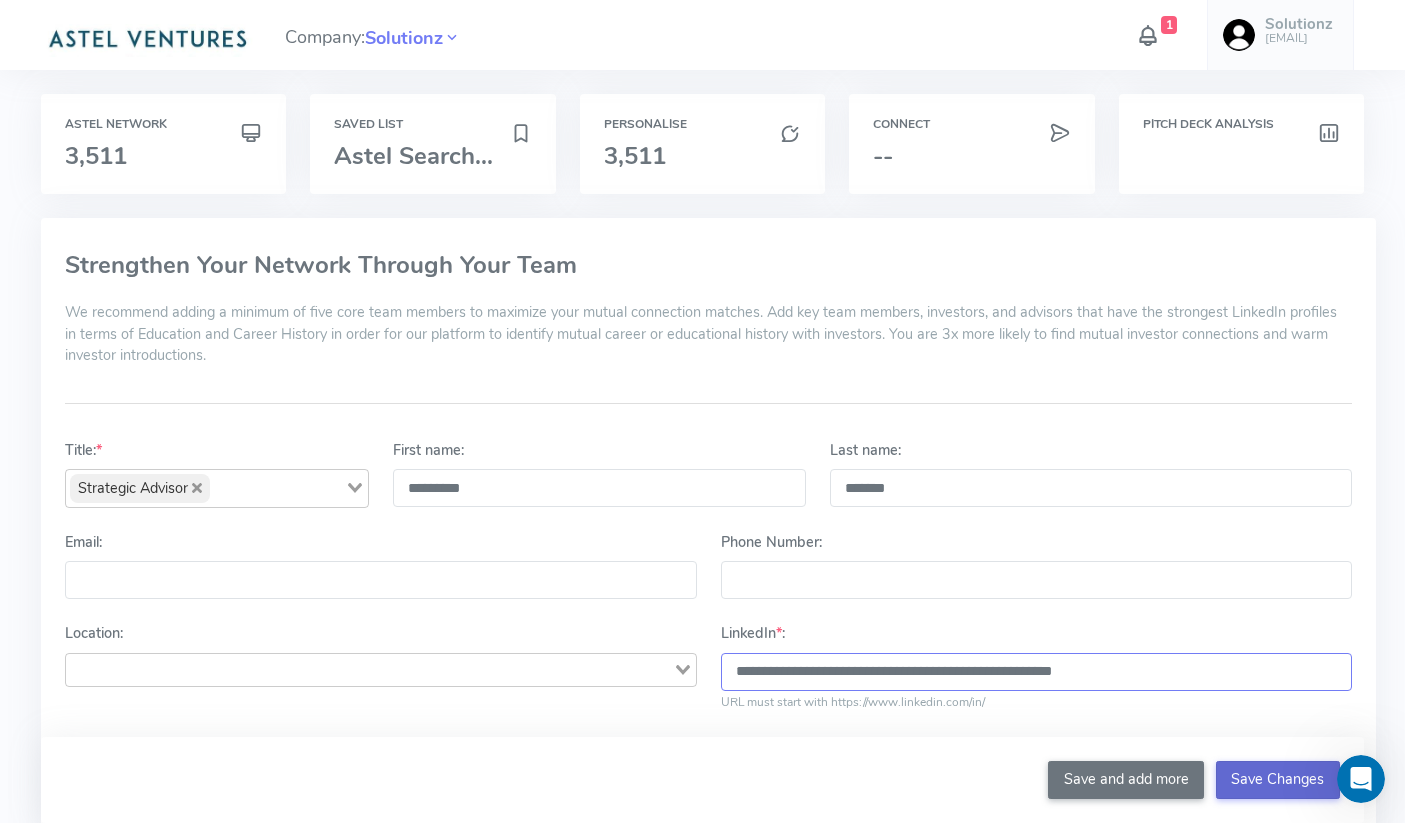 type on "**********" 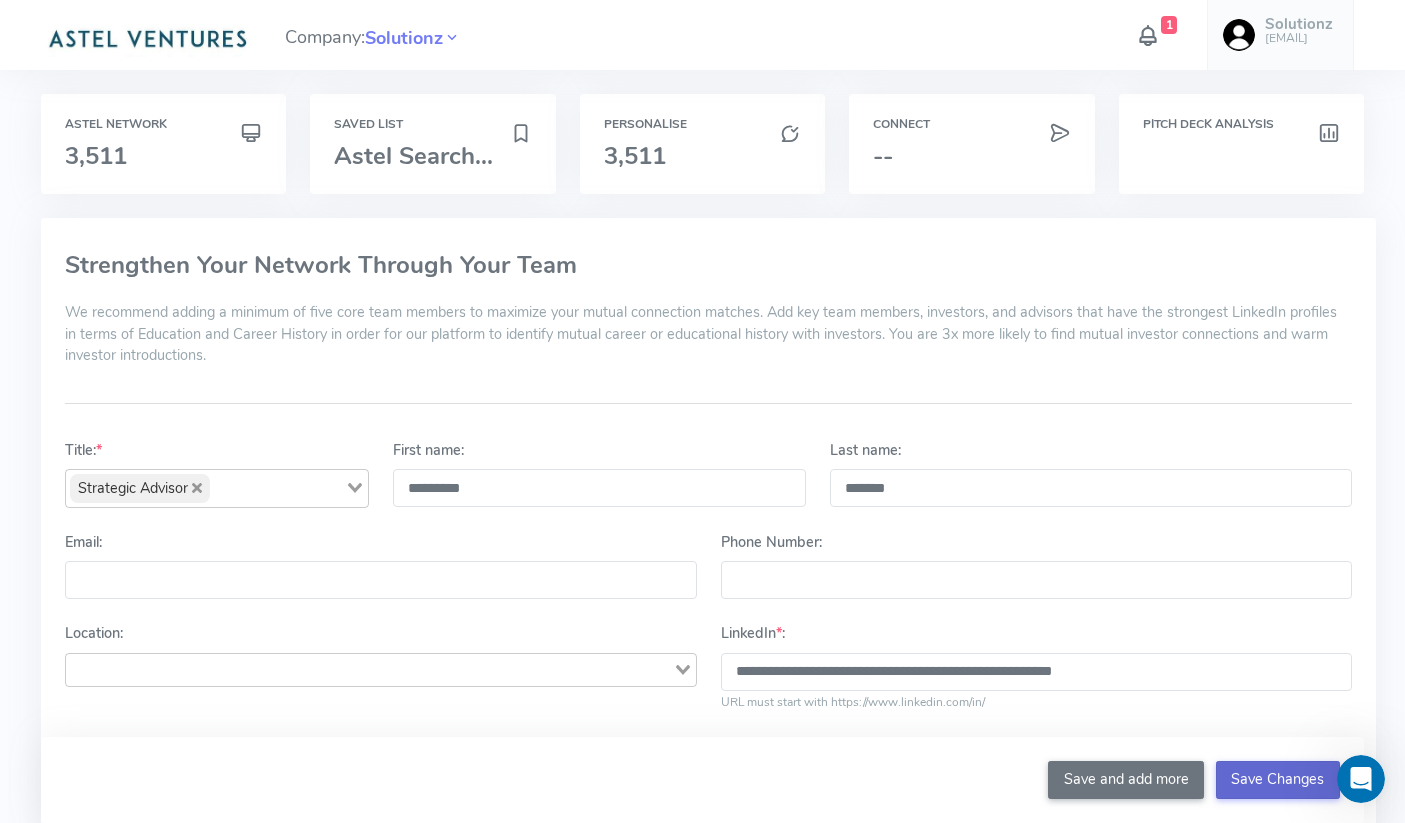 click on "Save Changes" at bounding box center [1278, 780] 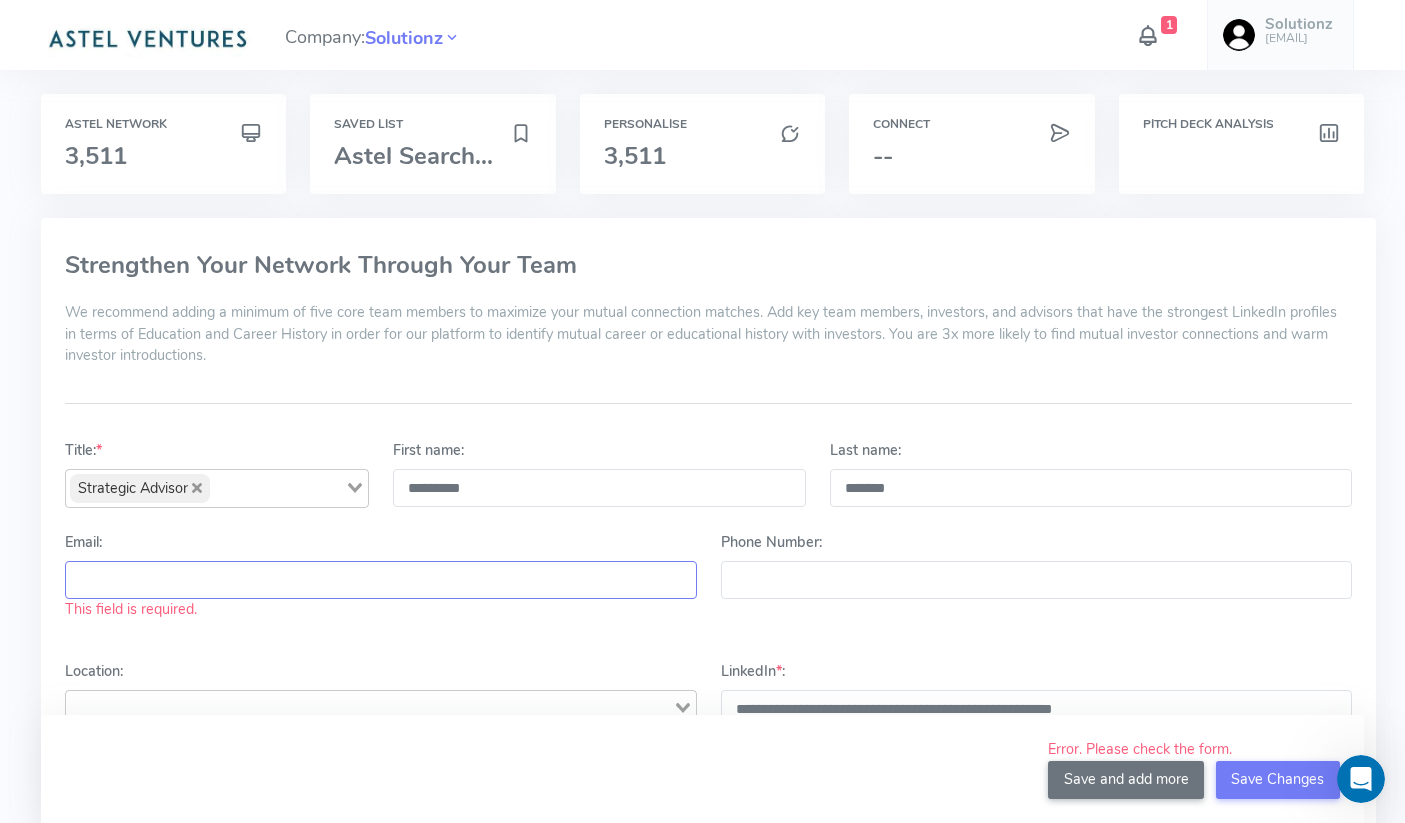click on "Email:" at bounding box center [380, 580] 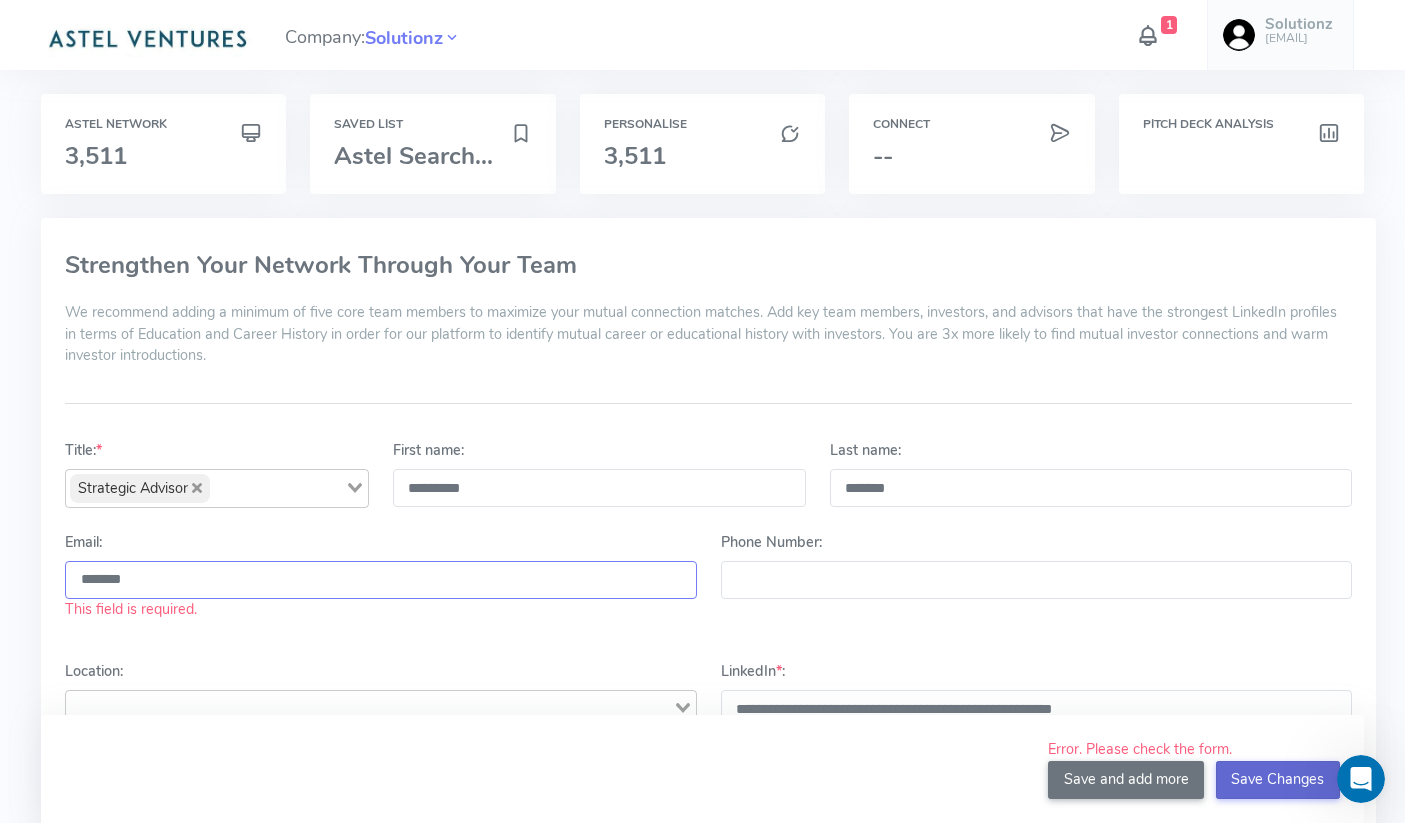 type on "*******" 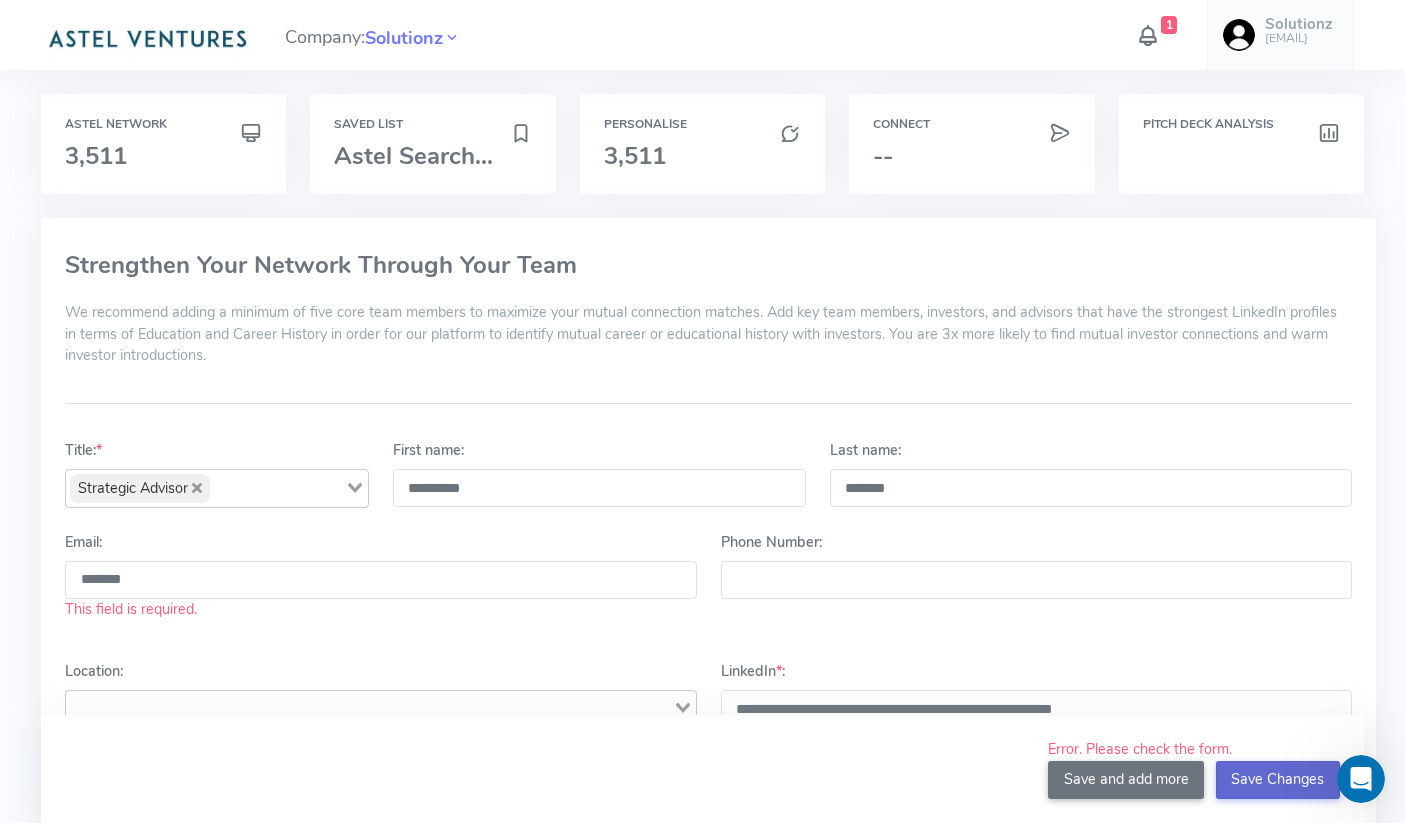 click on "Save Changes" at bounding box center [1278, 780] 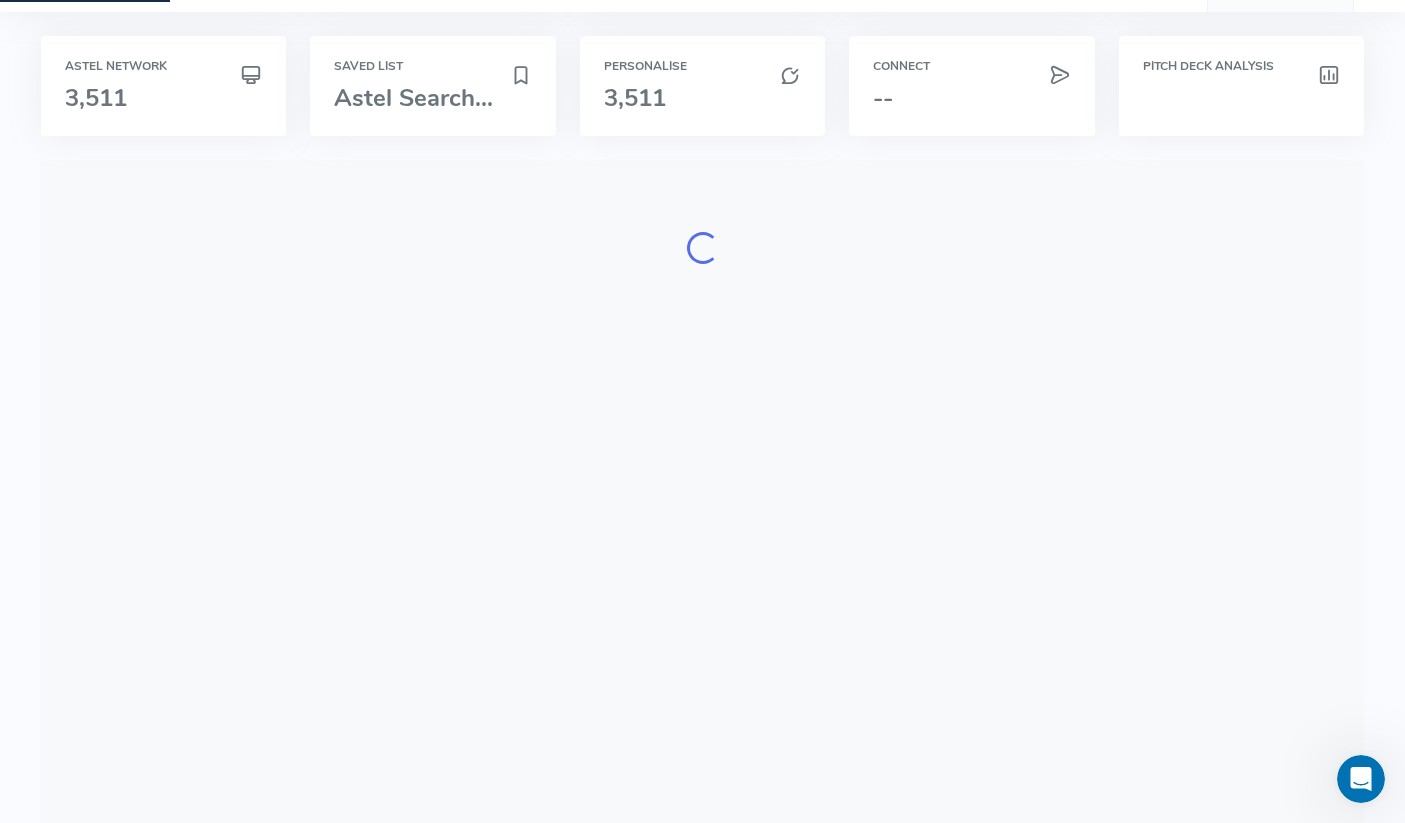 scroll, scrollTop: 0, scrollLeft: 0, axis: both 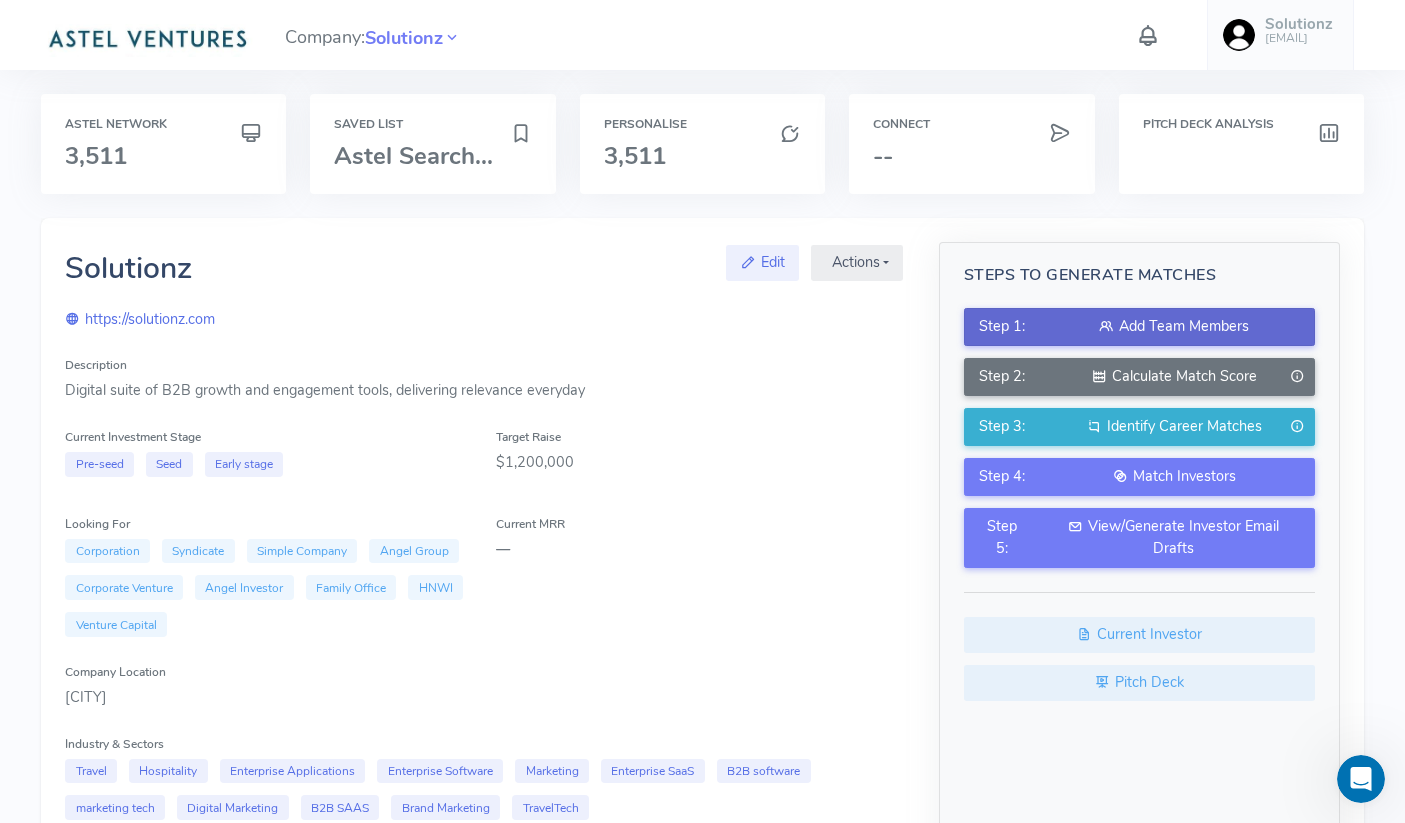 click on "Add Team Members" at bounding box center [1174, 327] 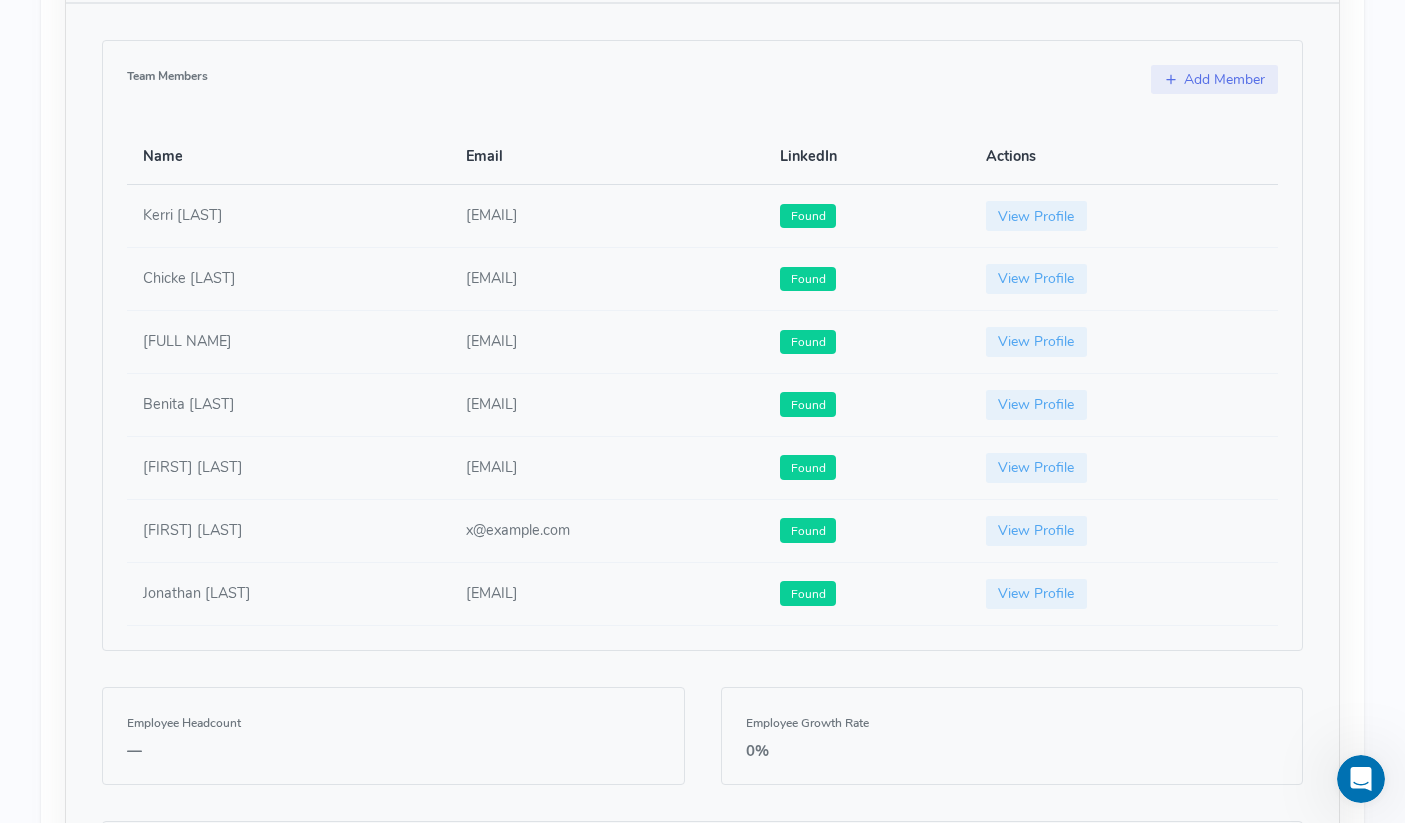 scroll, scrollTop: 1106, scrollLeft: 0, axis: vertical 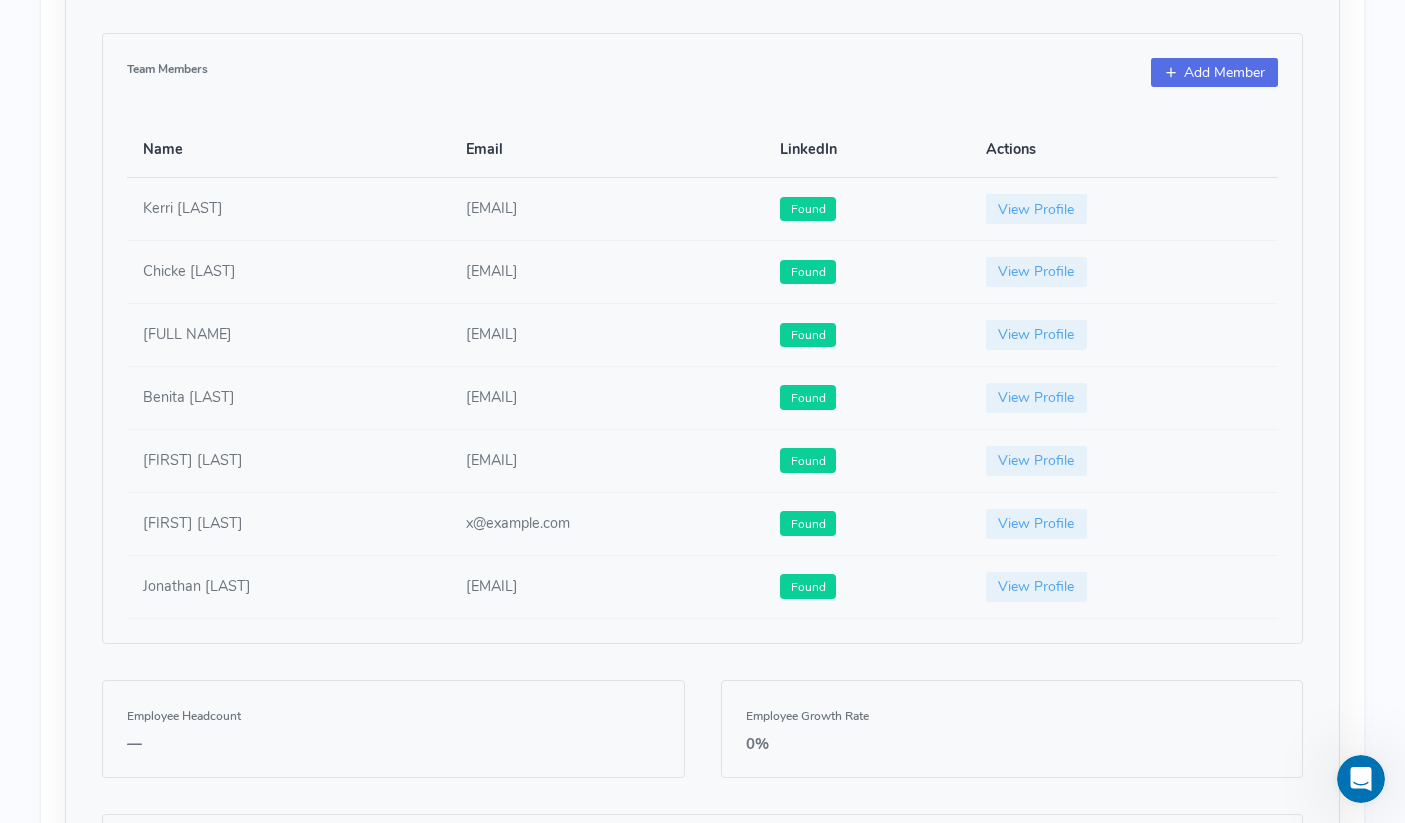 click on "Add Member" at bounding box center (1214, 73) 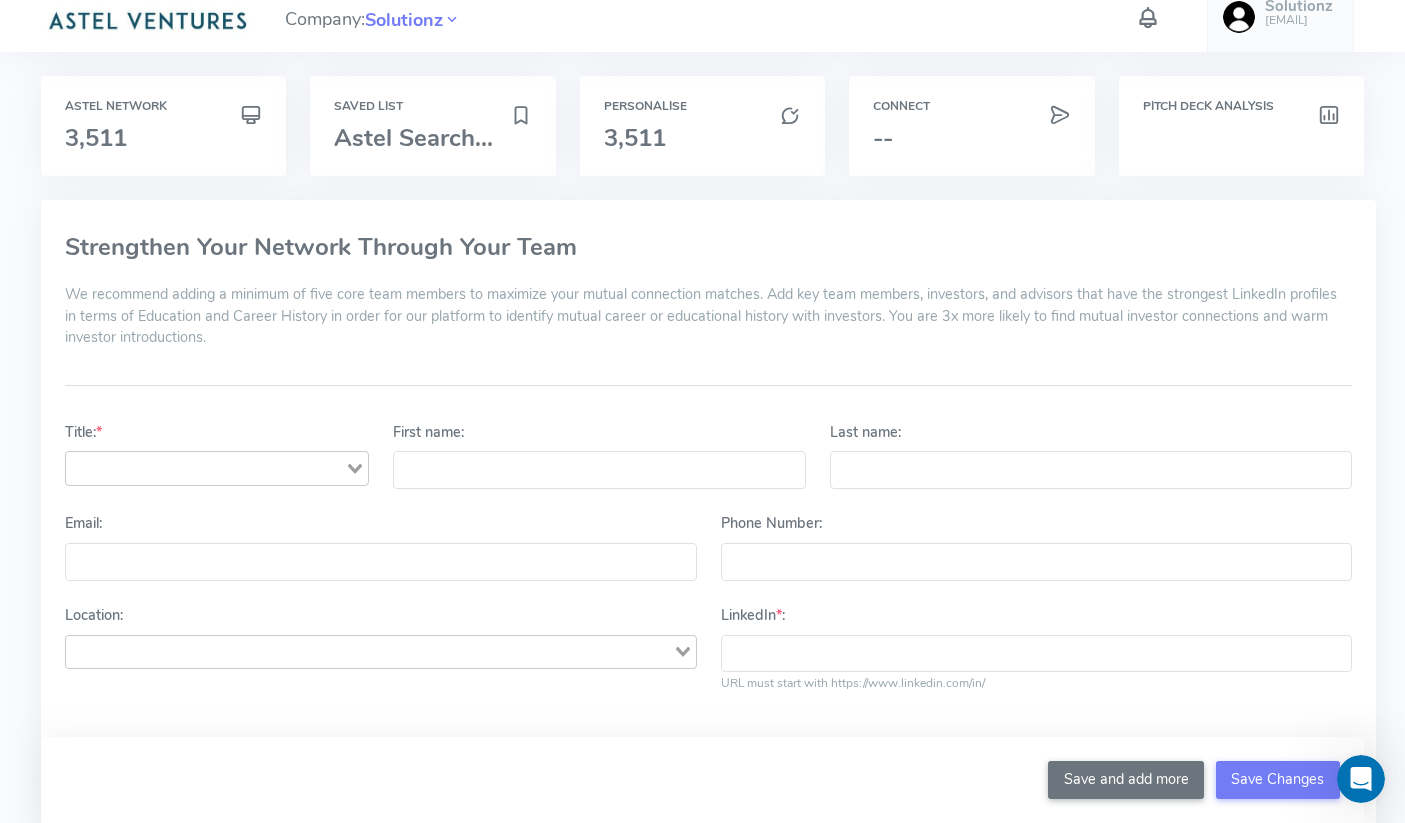 scroll, scrollTop: 0, scrollLeft: 0, axis: both 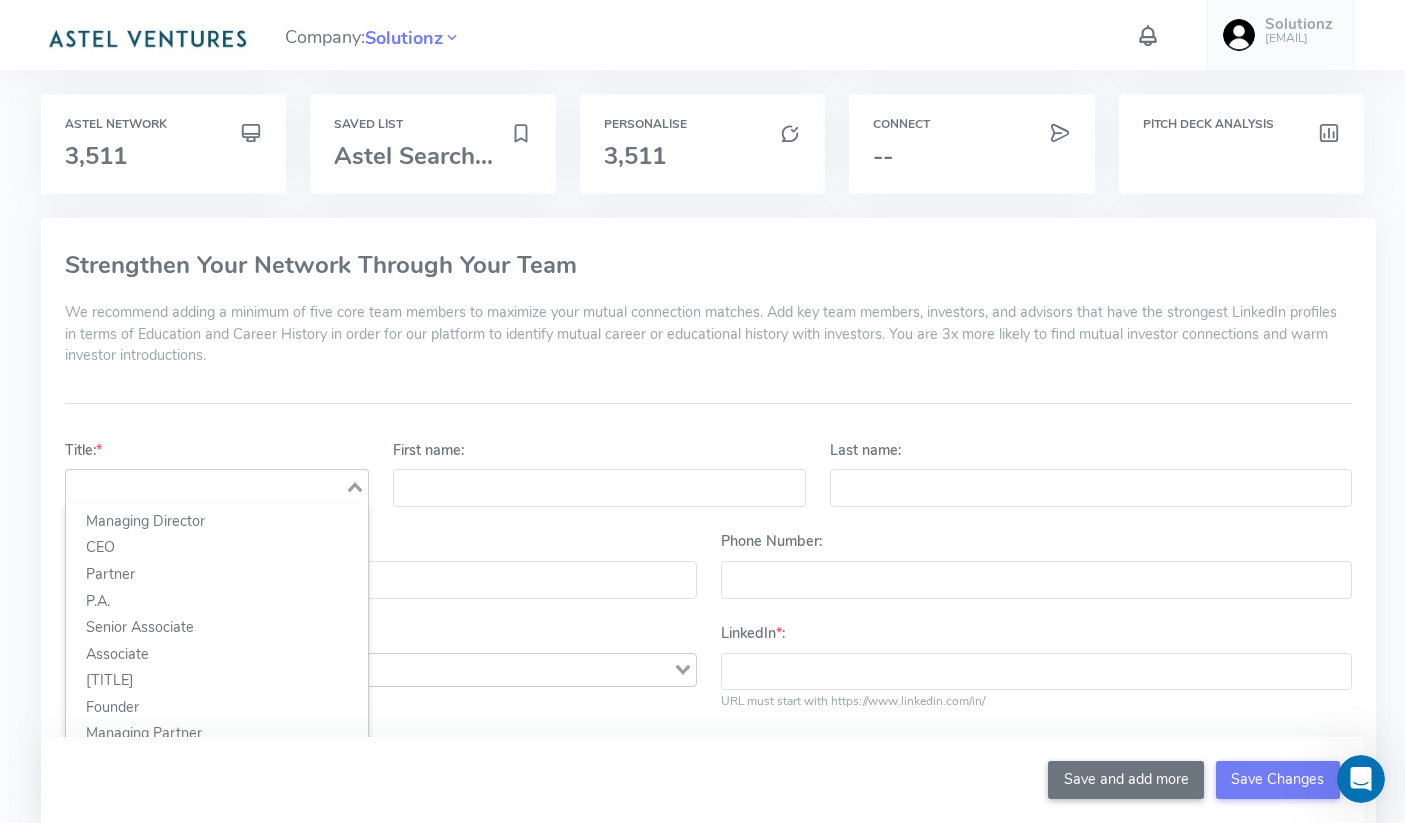 click 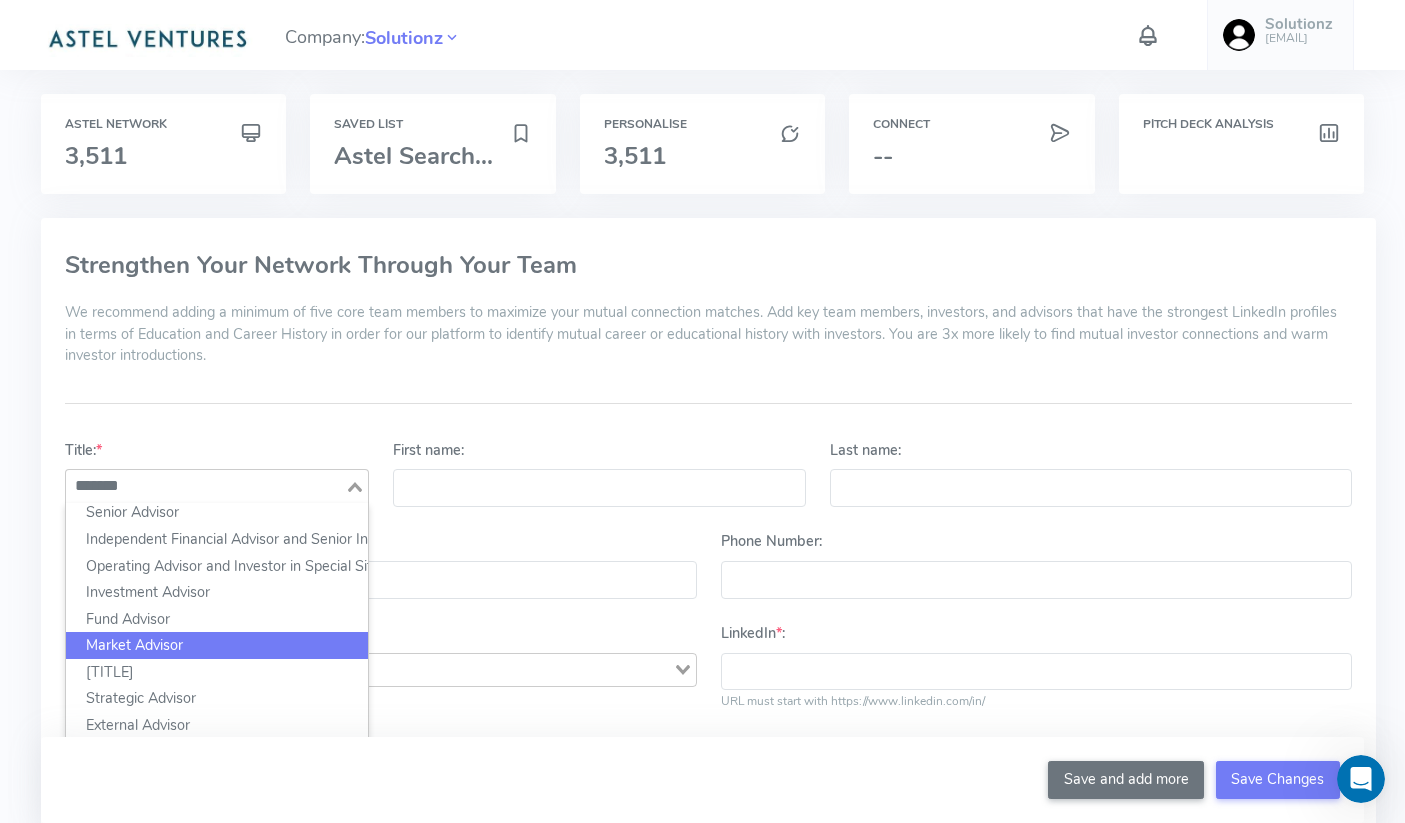 scroll, scrollTop: 37, scrollLeft: 0, axis: vertical 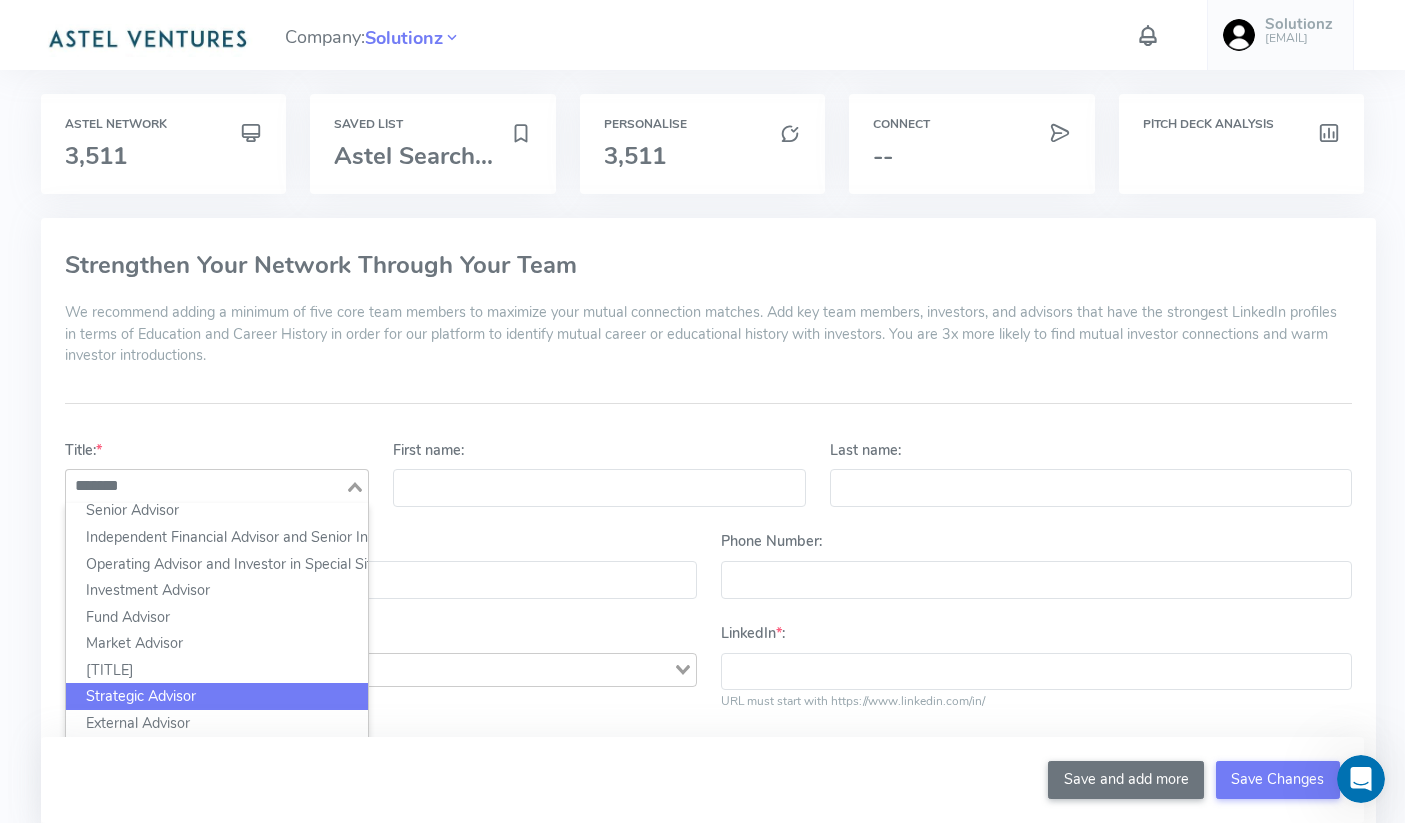 click on "Strategic Advisor" 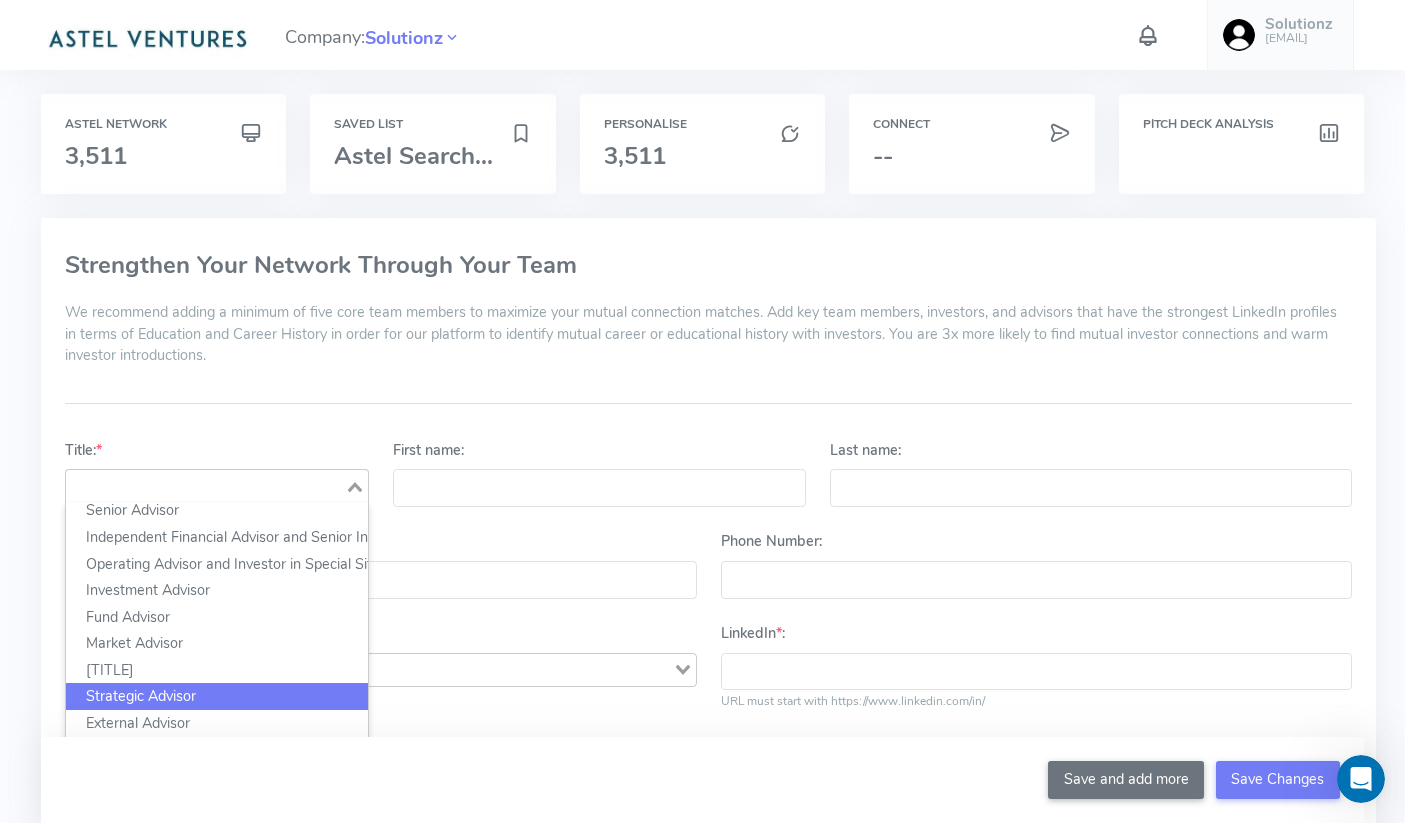 scroll, scrollTop: 5, scrollLeft: 0, axis: vertical 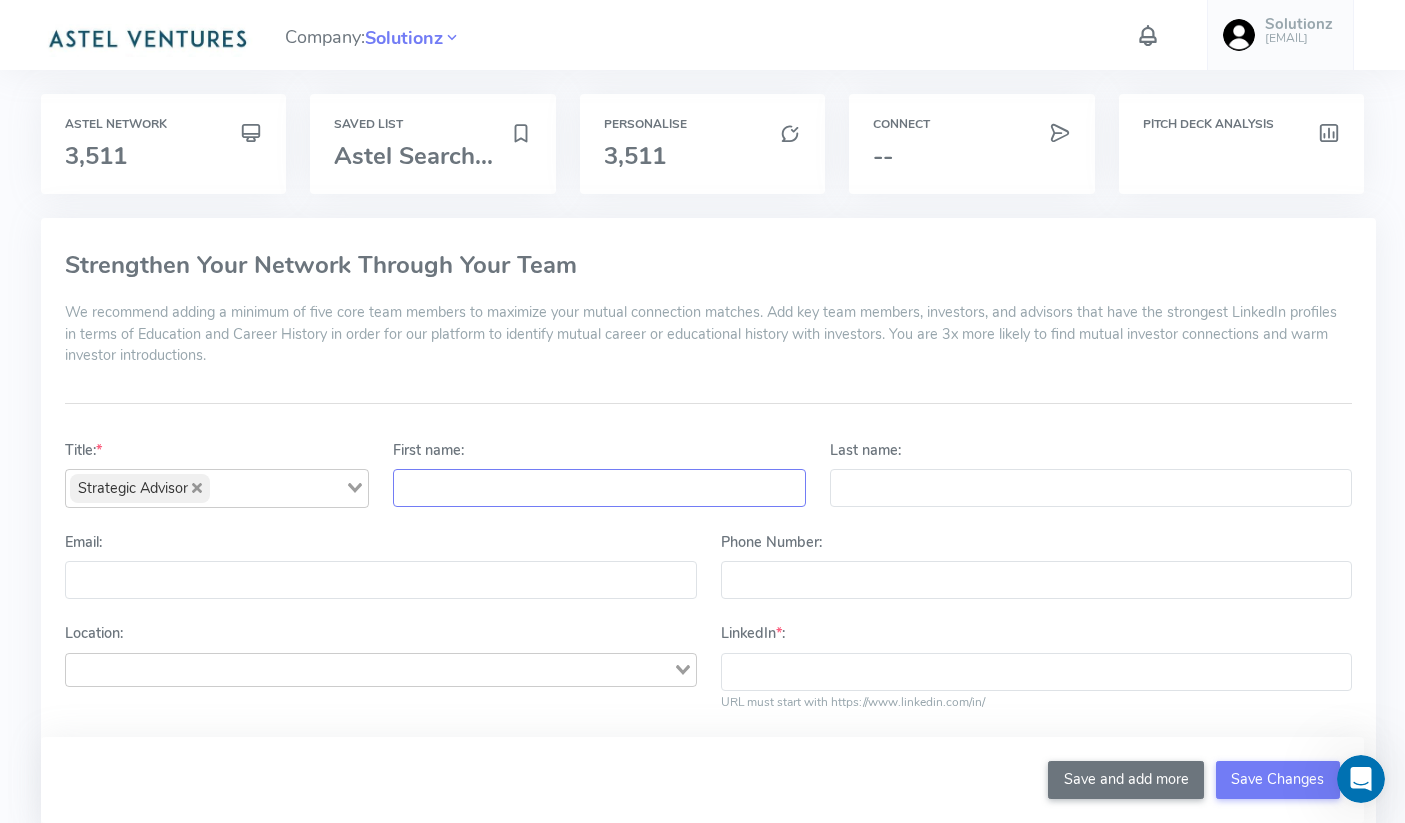 click on "First name:" at bounding box center (599, 488) 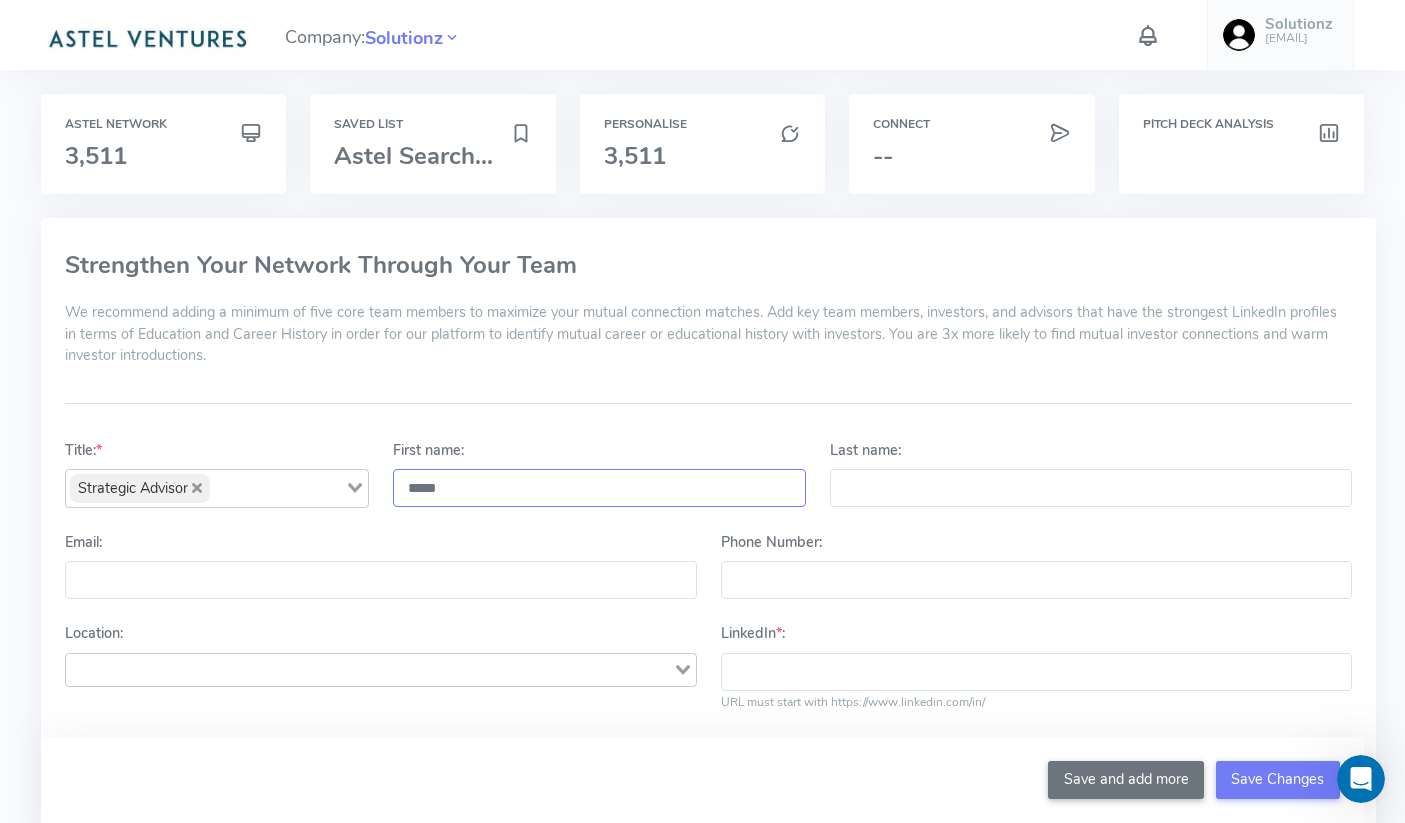 type on "*****" 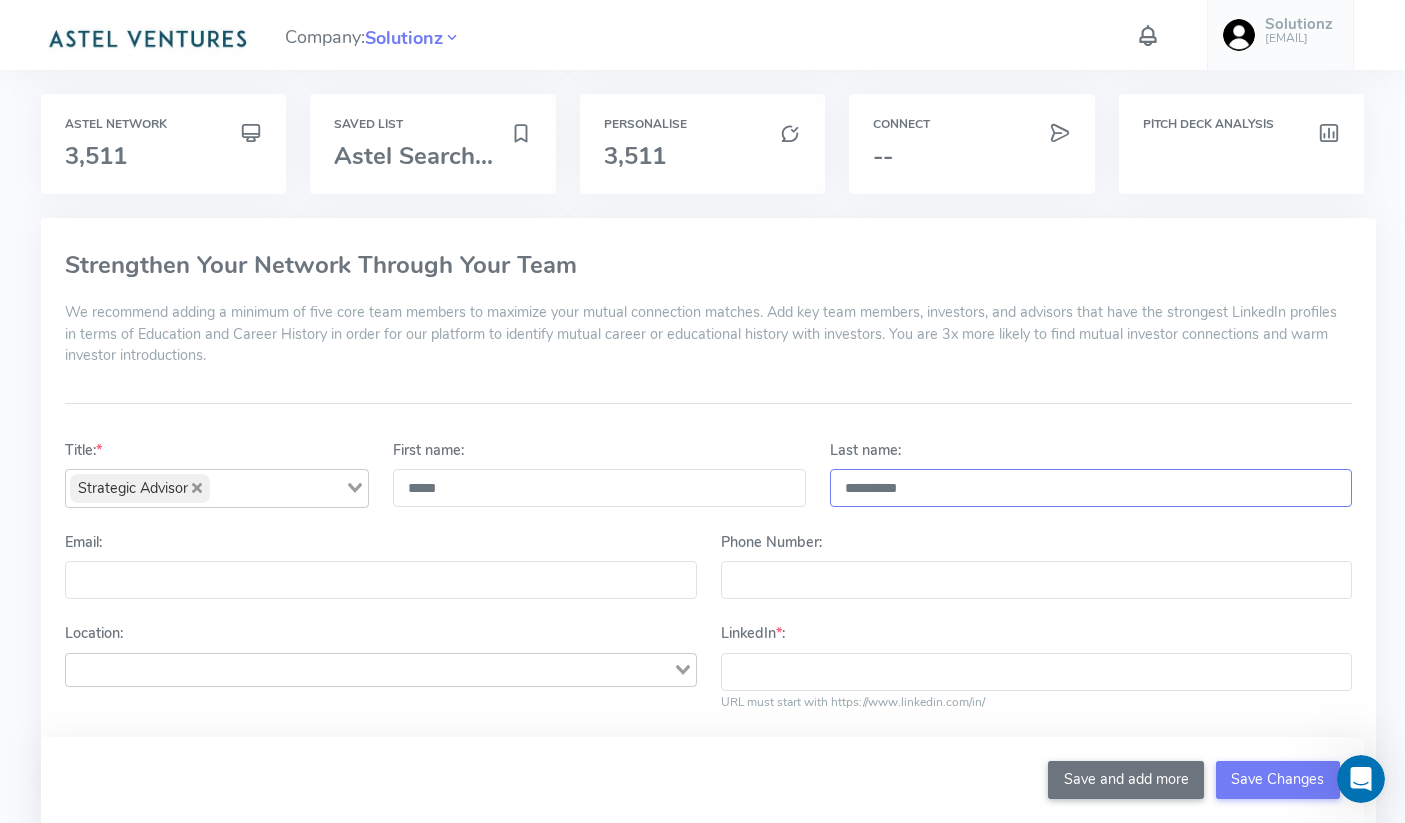 type on "*********" 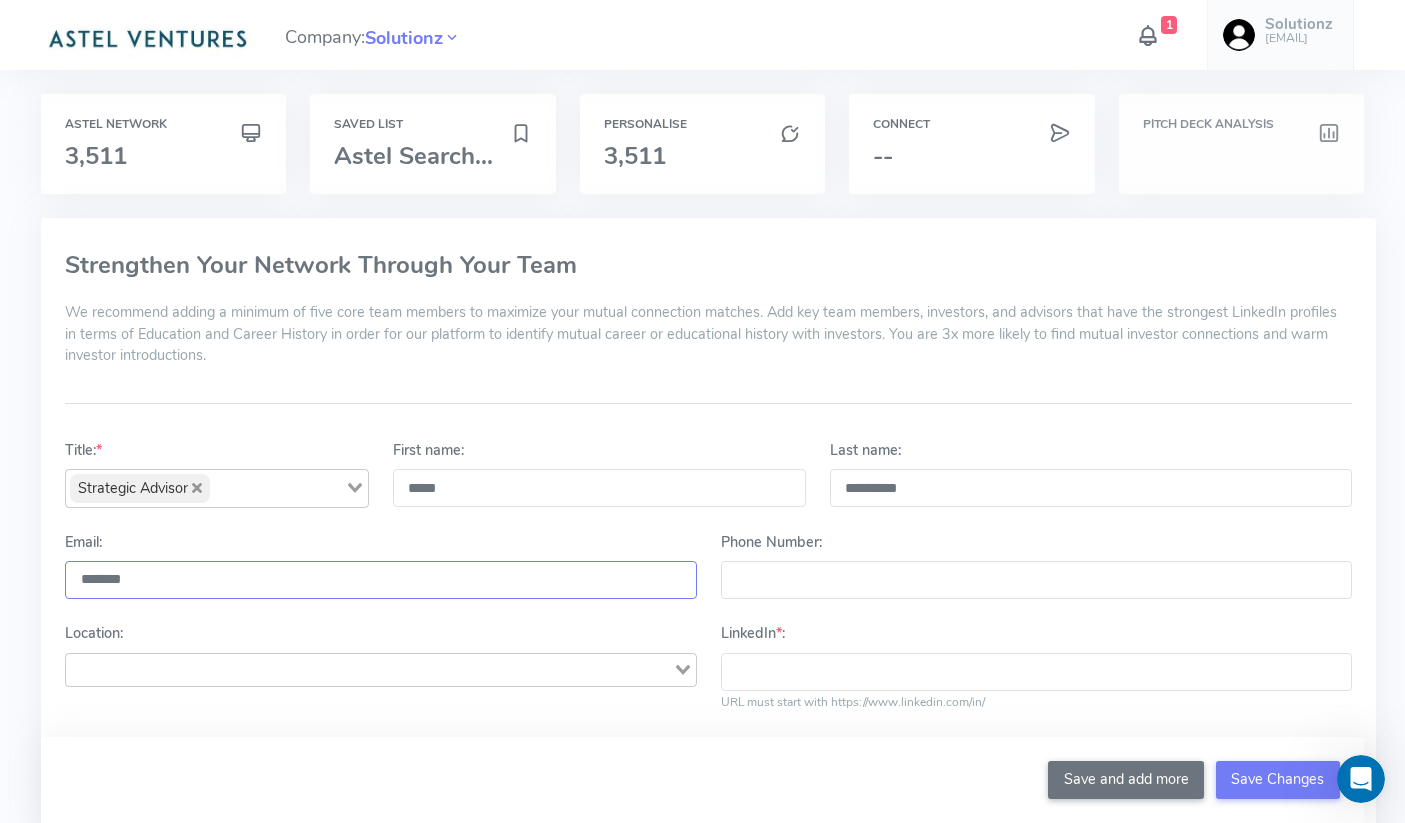 type on "*******" 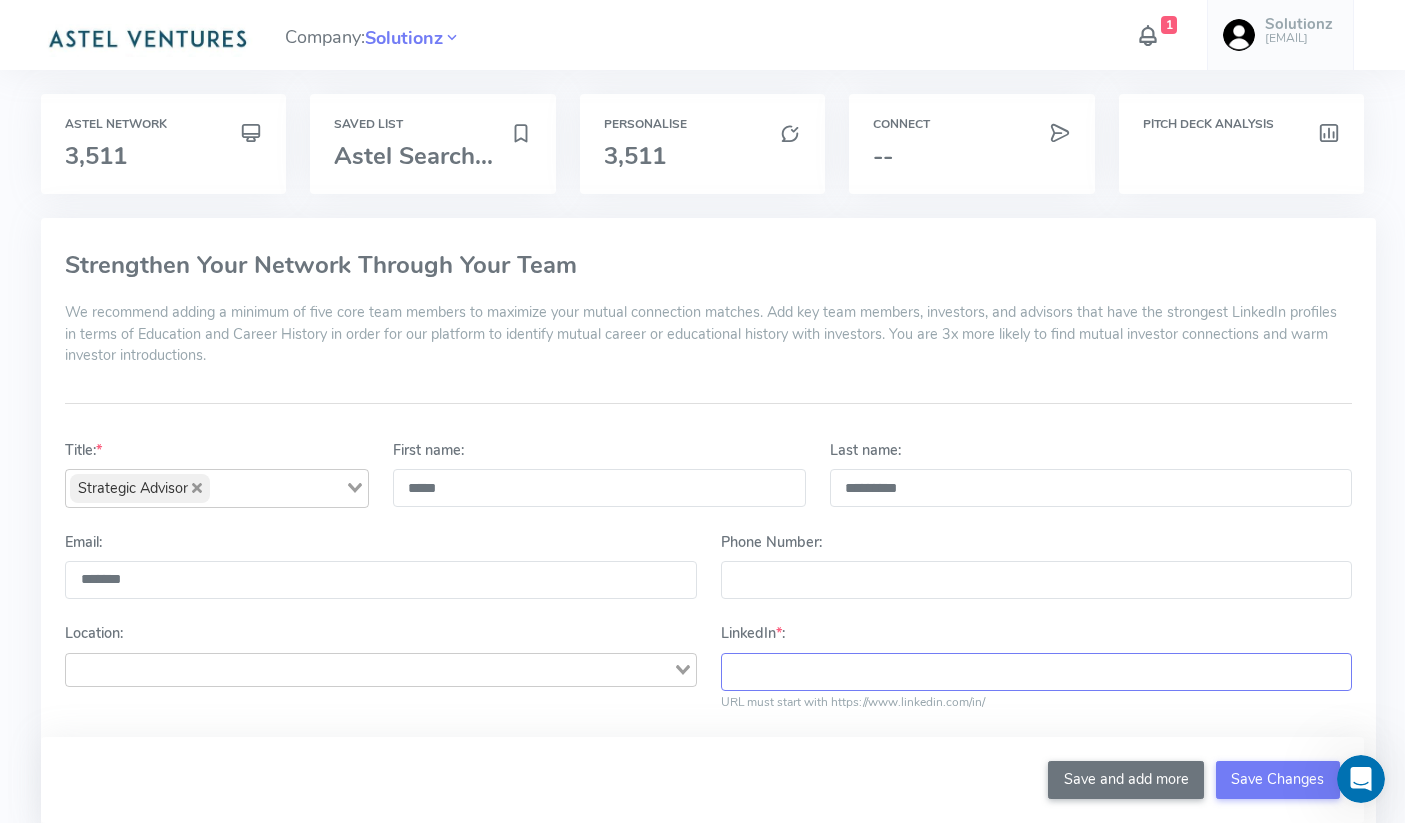 click on "LinkedIn * :" at bounding box center (1036, 672) 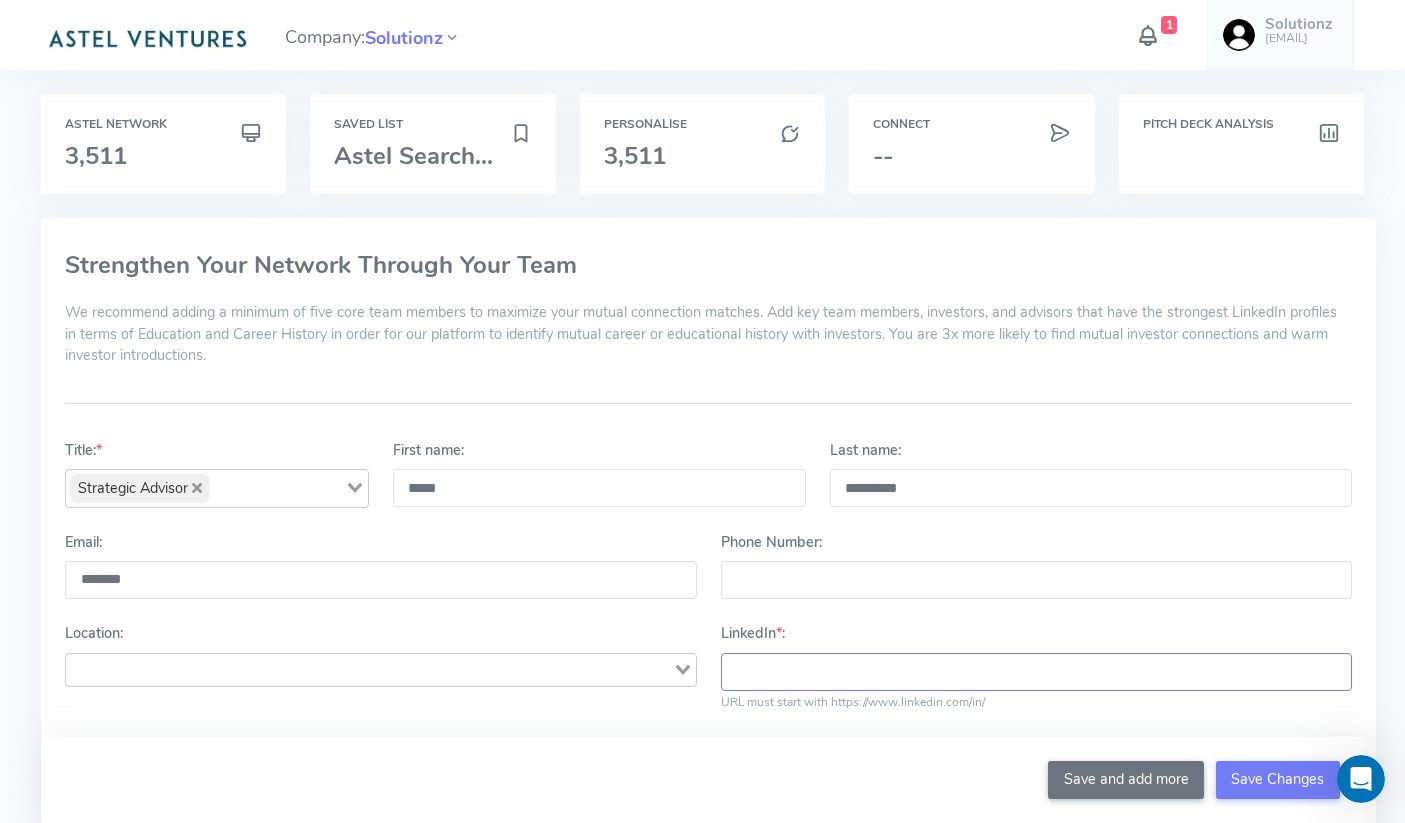 paste on "**********" 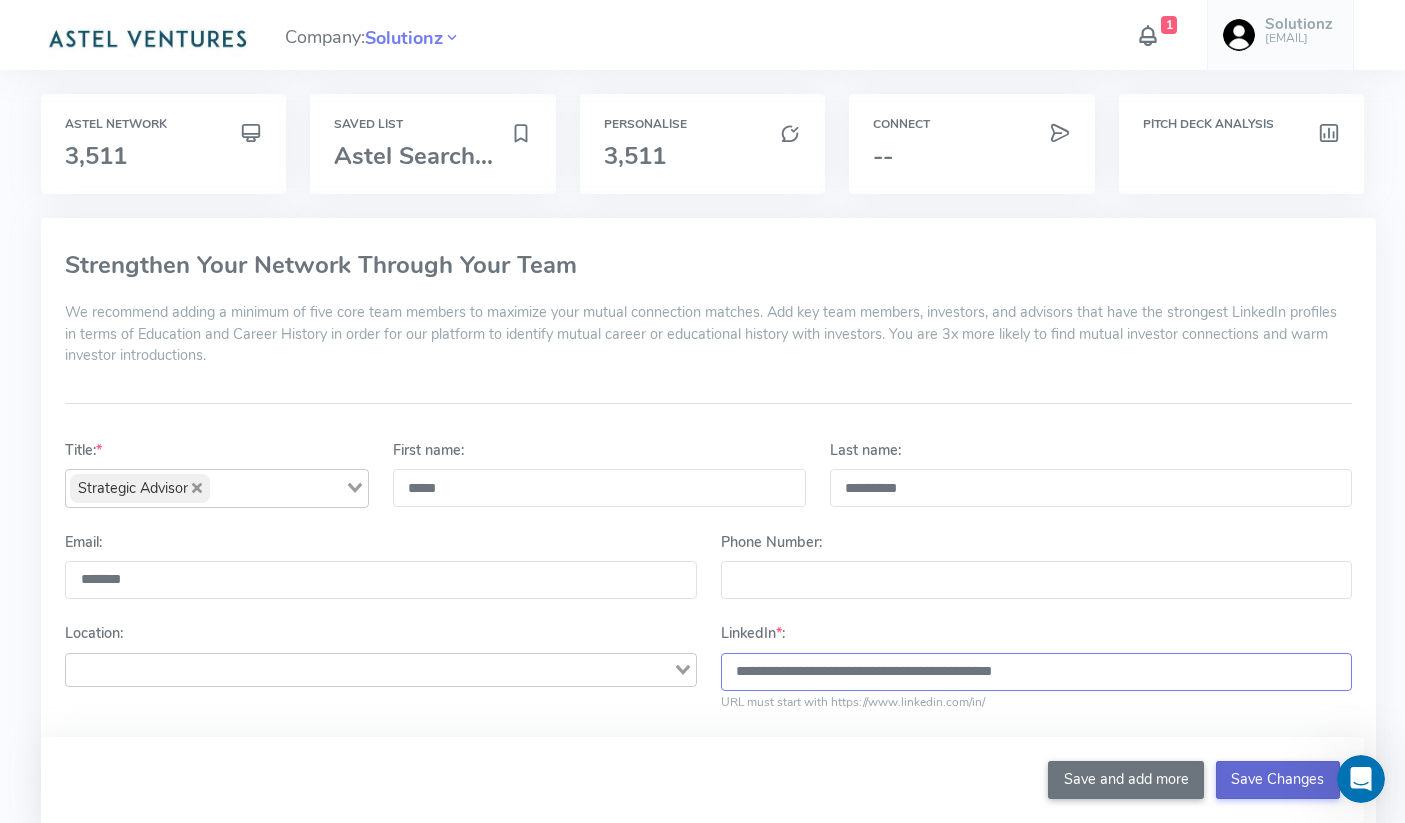 type on "**********" 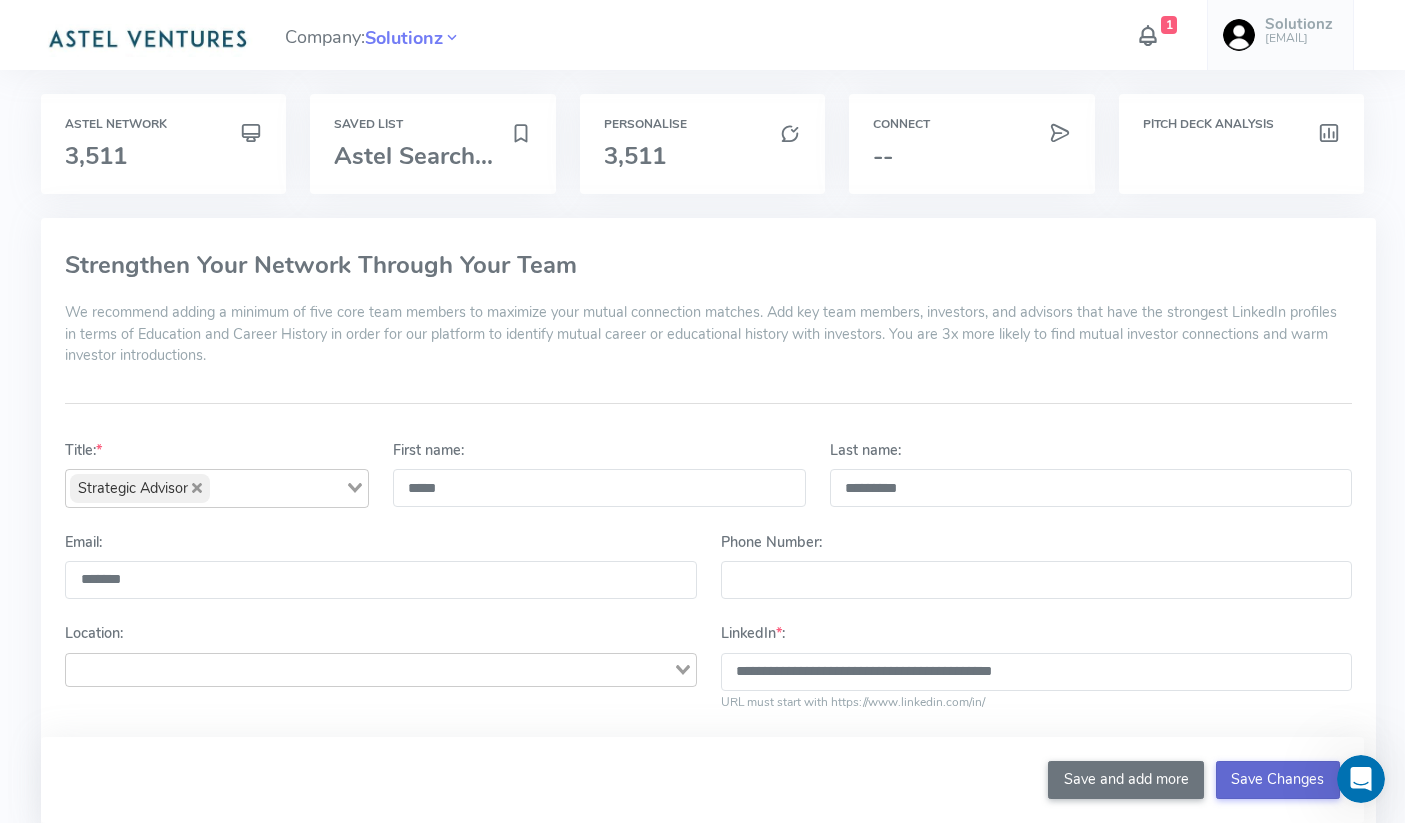 click on "Save Changes" at bounding box center (1278, 780) 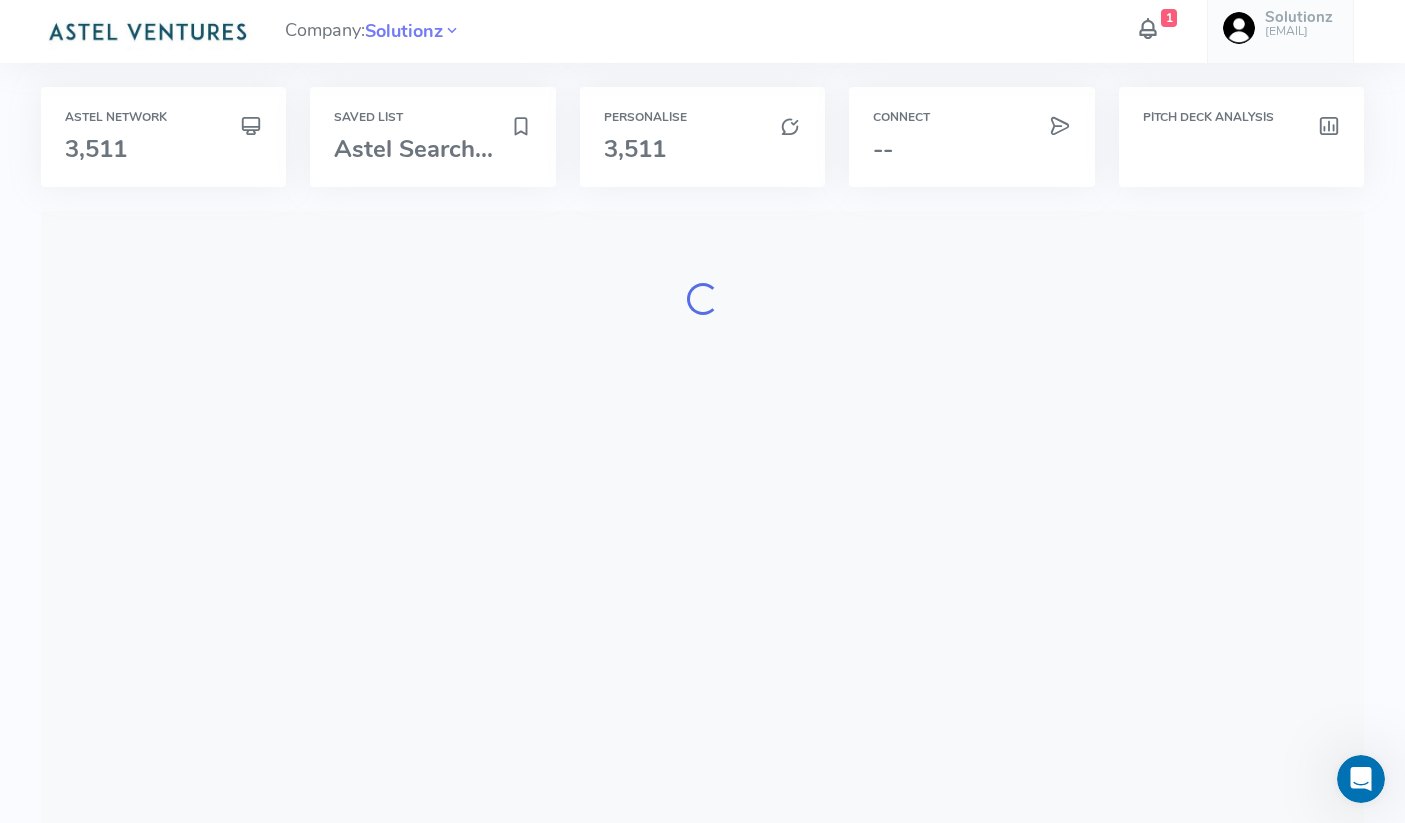 scroll, scrollTop: 0, scrollLeft: 0, axis: both 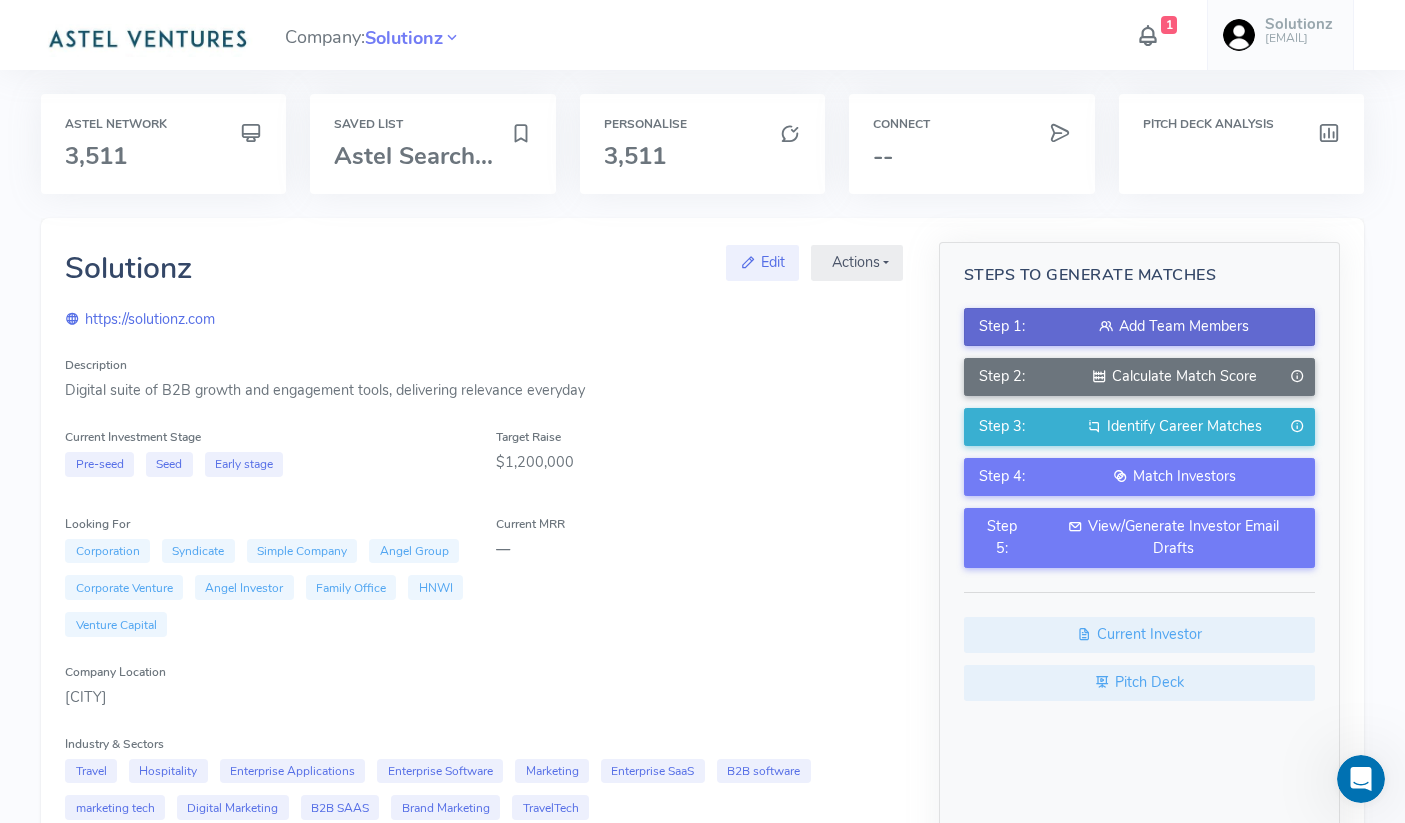 click on "Add Team Members" at bounding box center [1174, 327] 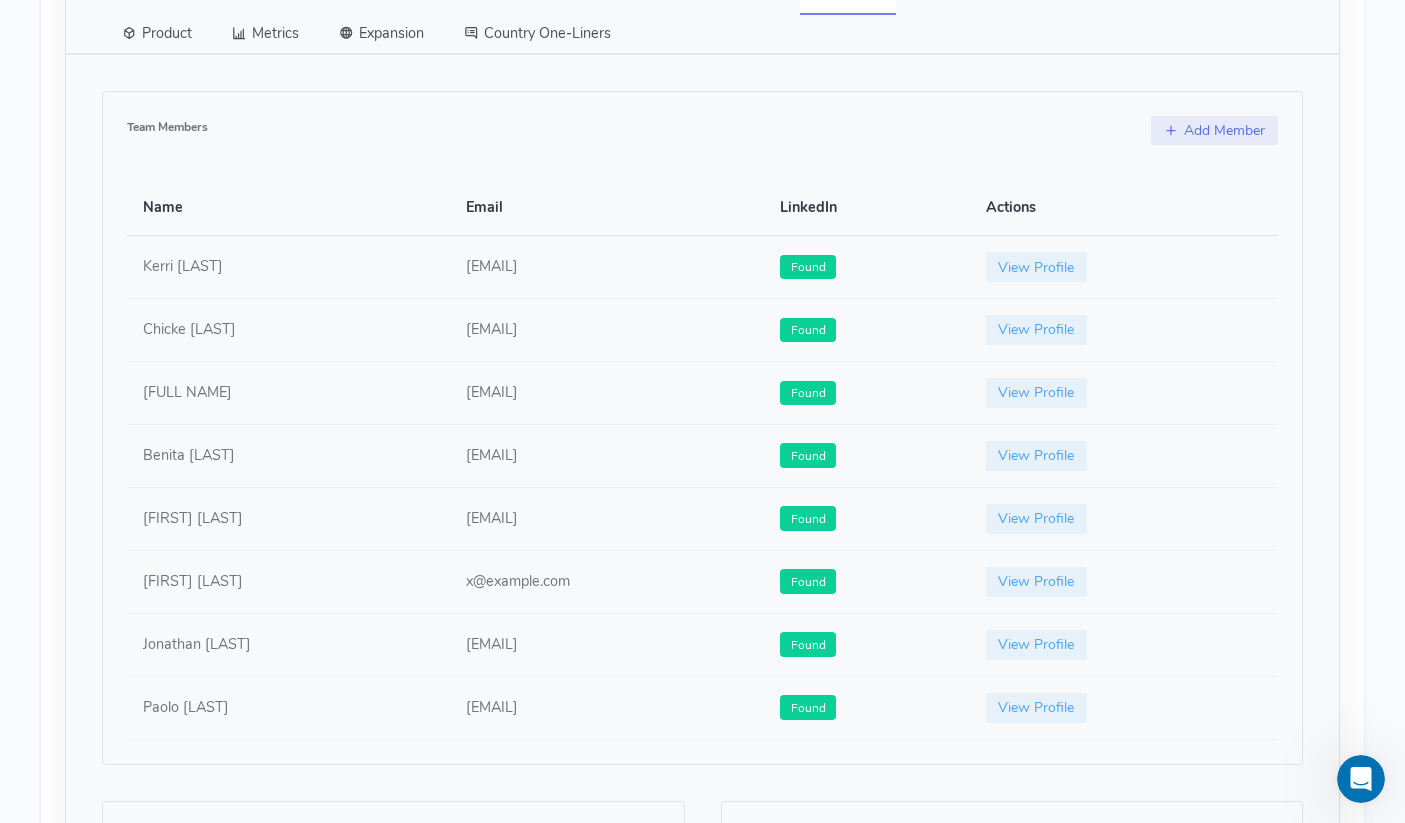 scroll, scrollTop: 1026, scrollLeft: 0, axis: vertical 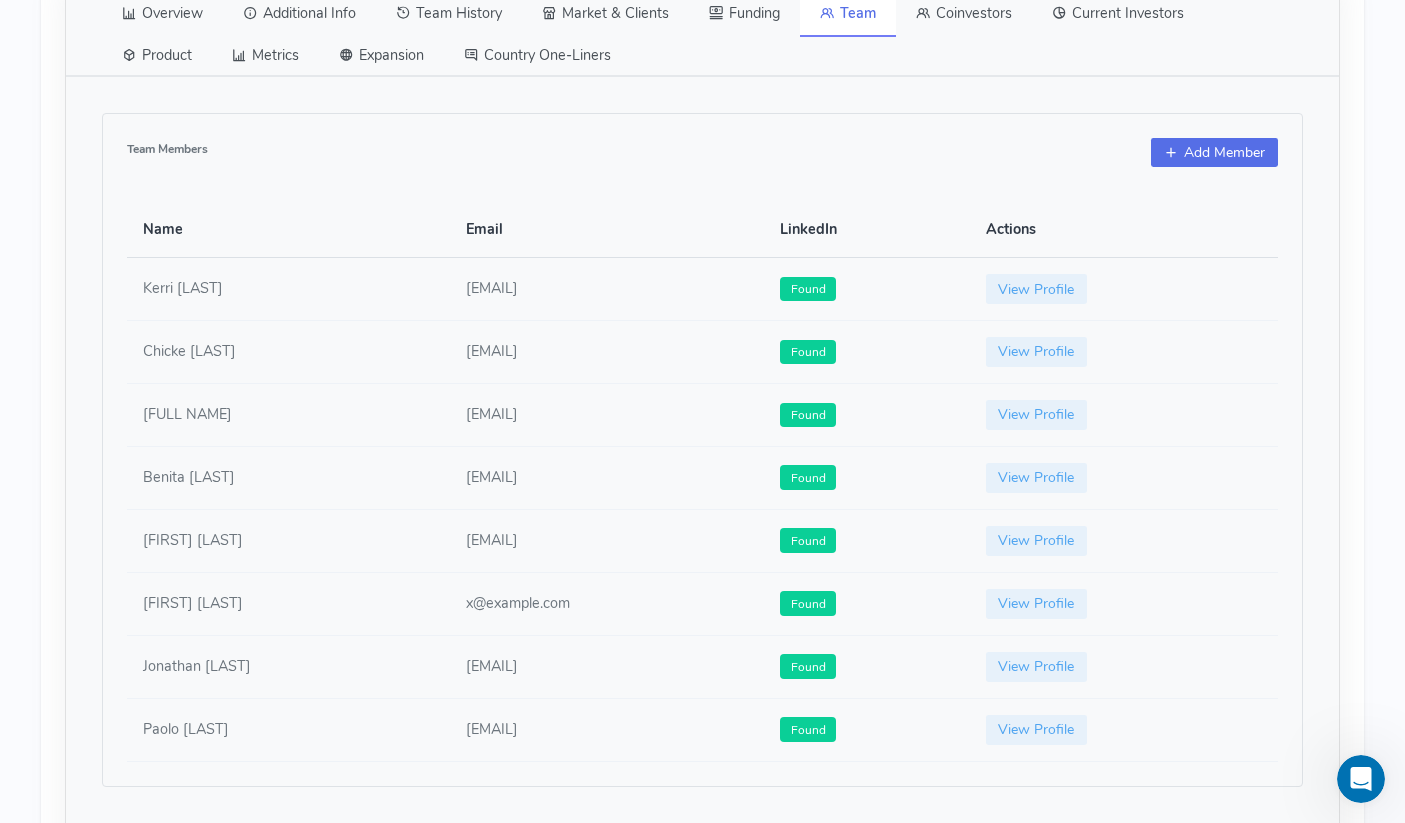 click on "Add Member" at bounding box center (1214, 153) 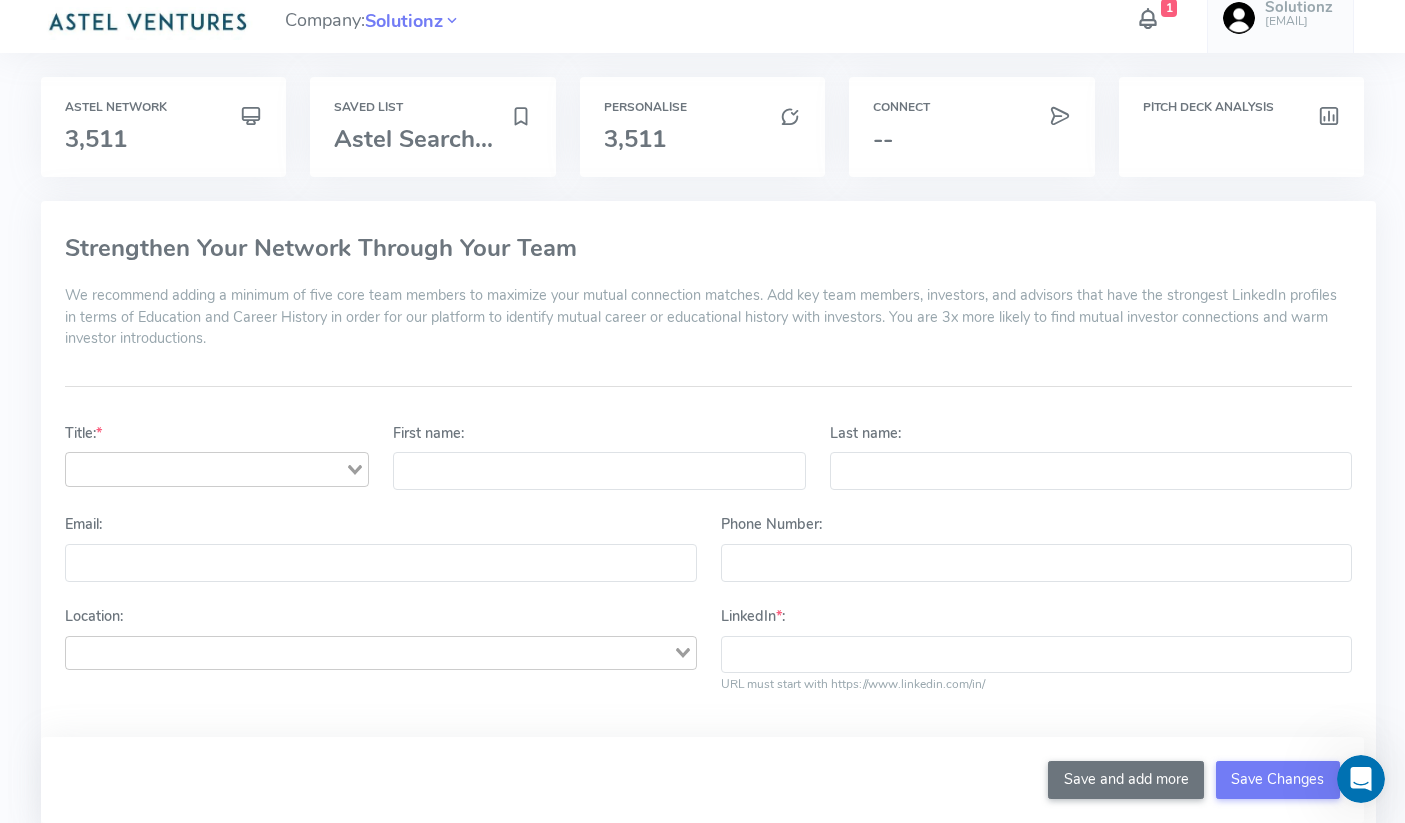 scroll, scrollTop: 0, scrollLeft: 0, axis: both 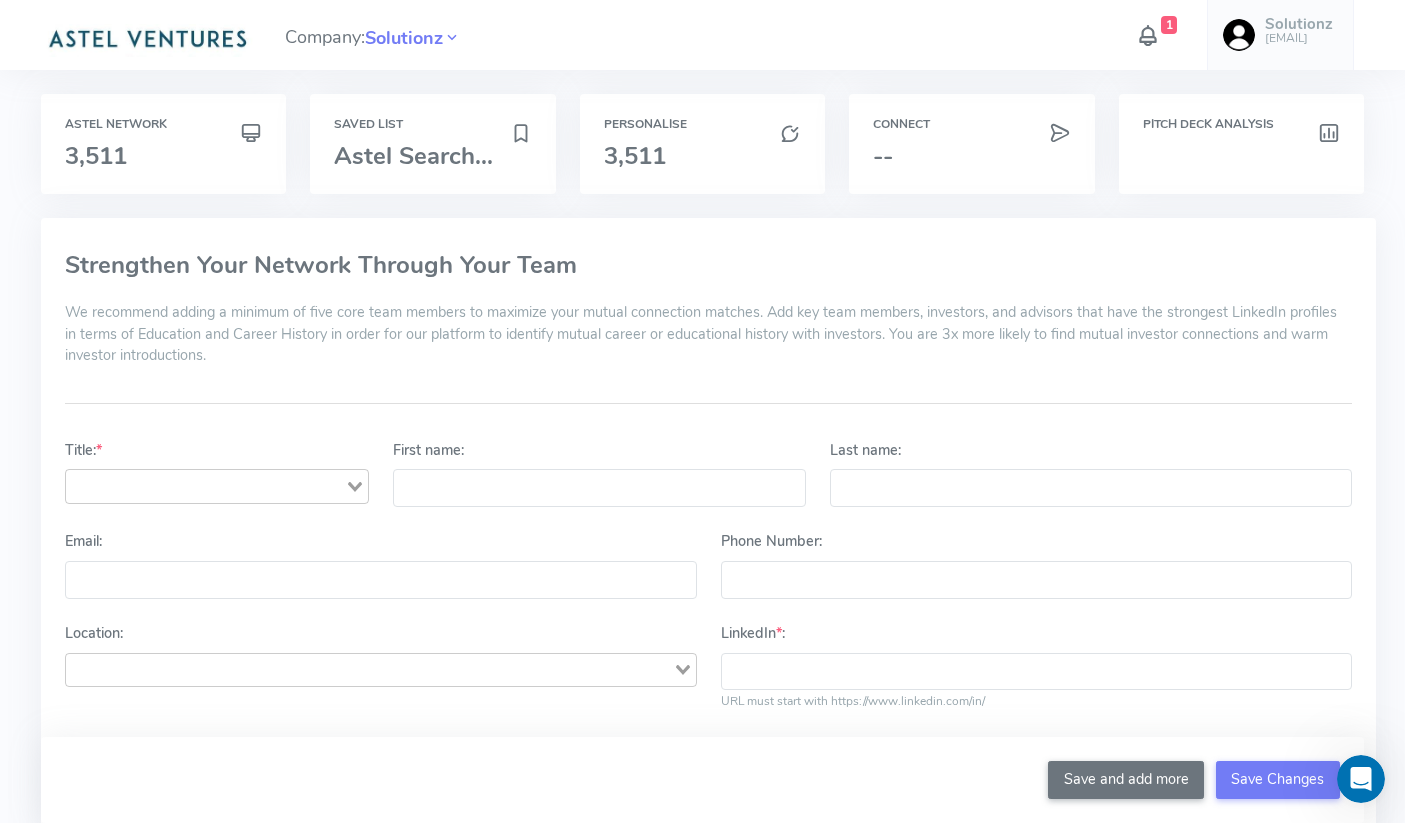 click 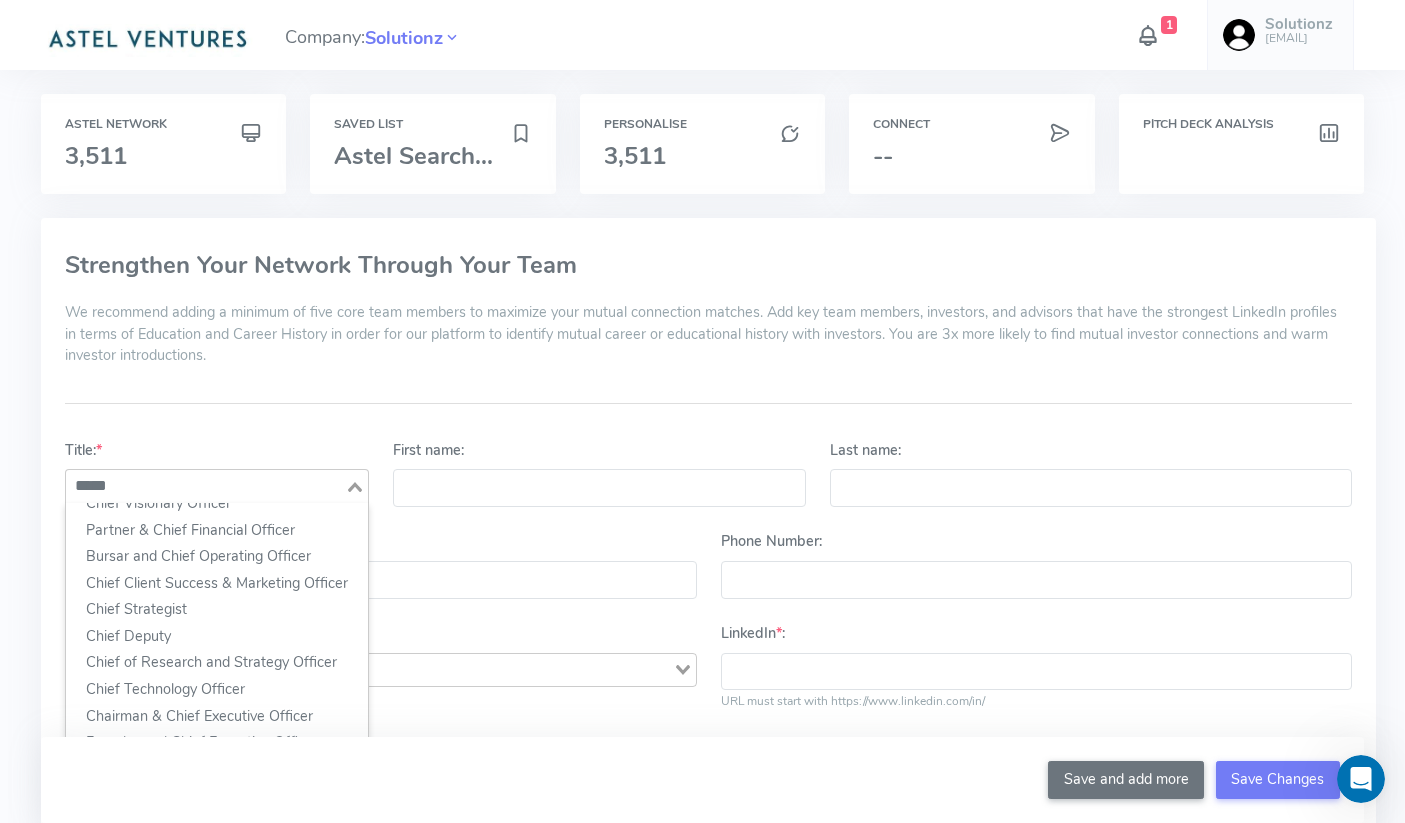 scroll, scrollTop: 763, scrollLeft: 0, axis: vertical 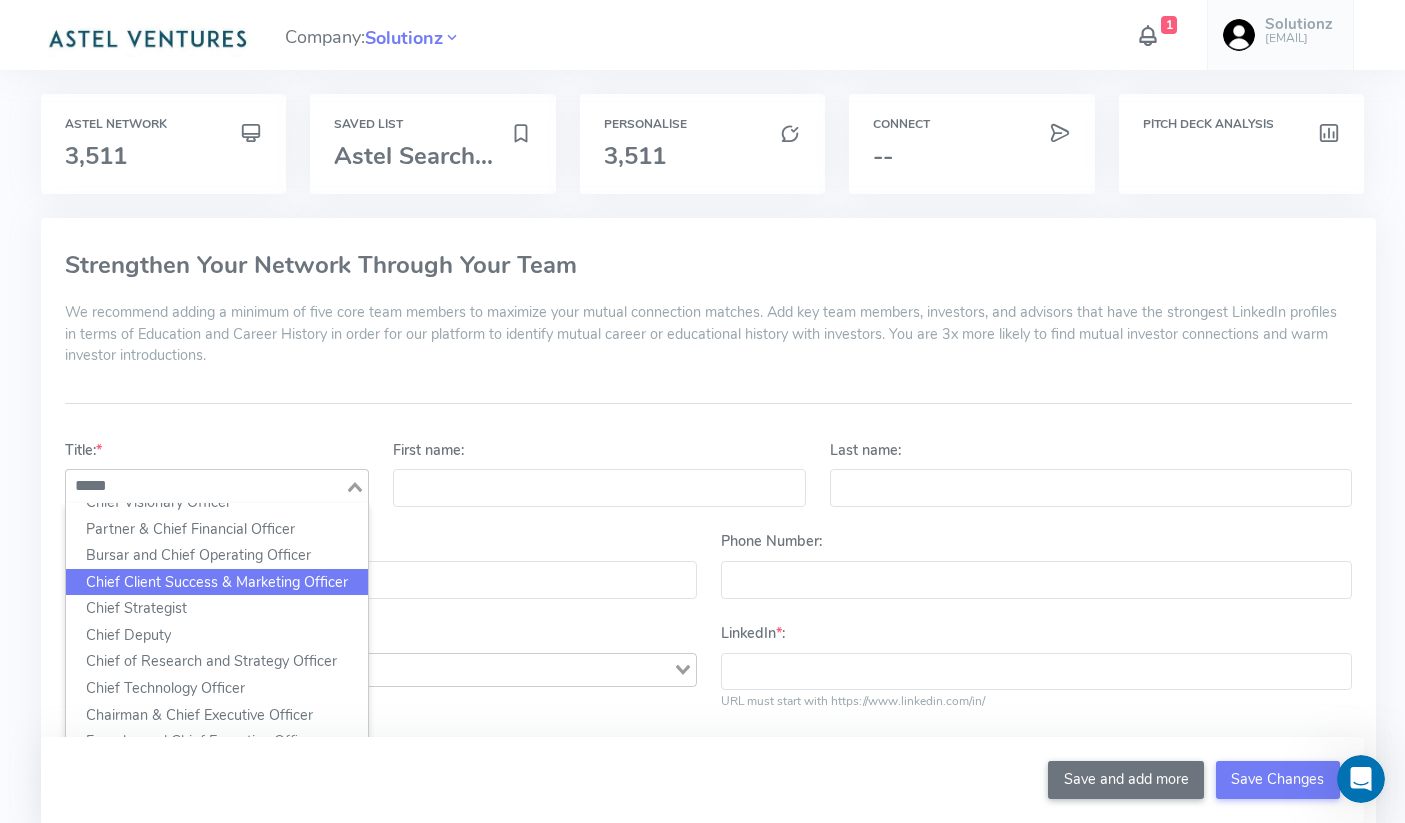 click on "Chief Client Success & Marketing Officer" 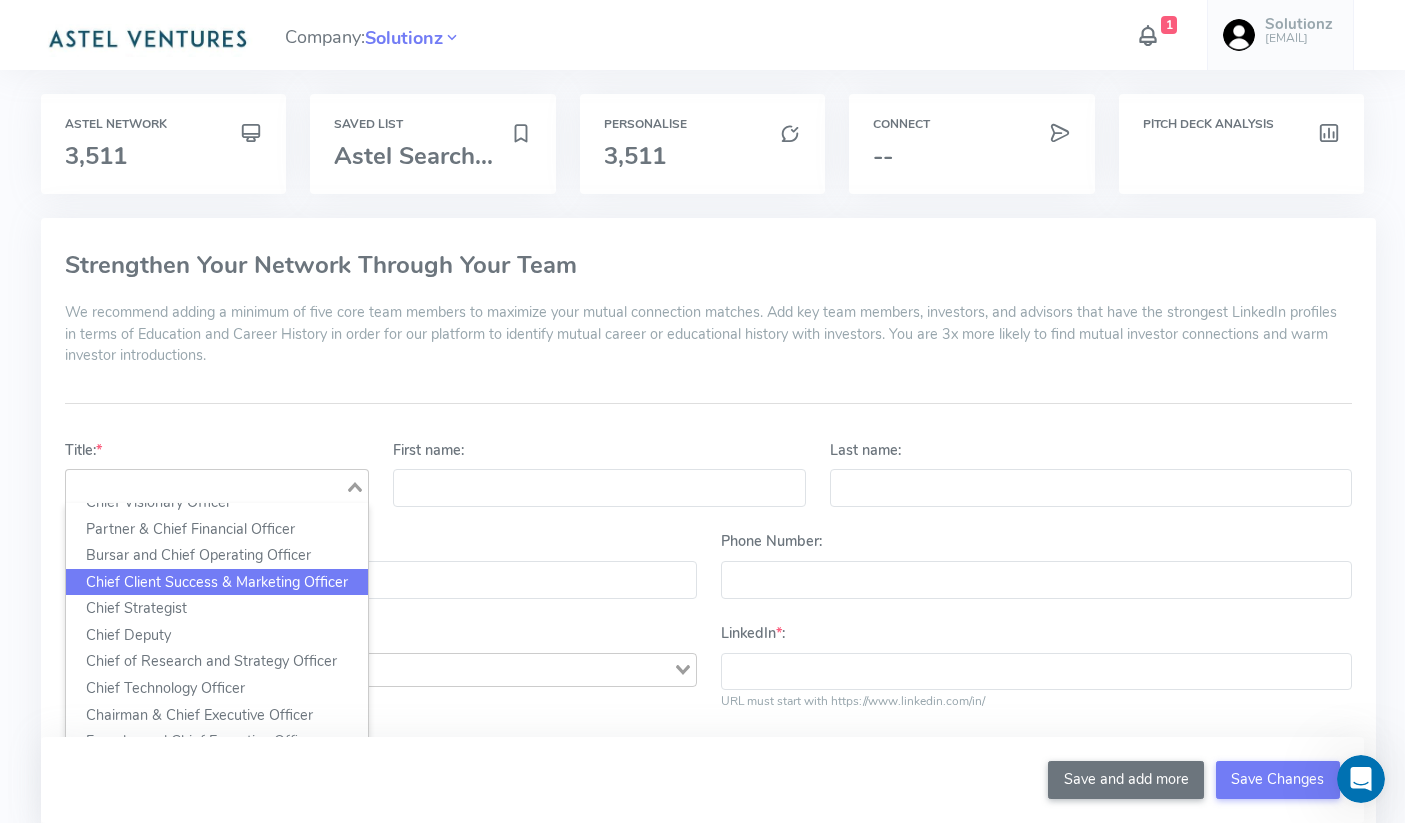 scroll, scrollTop: 5, scrollLeft: 0, axis: vertical 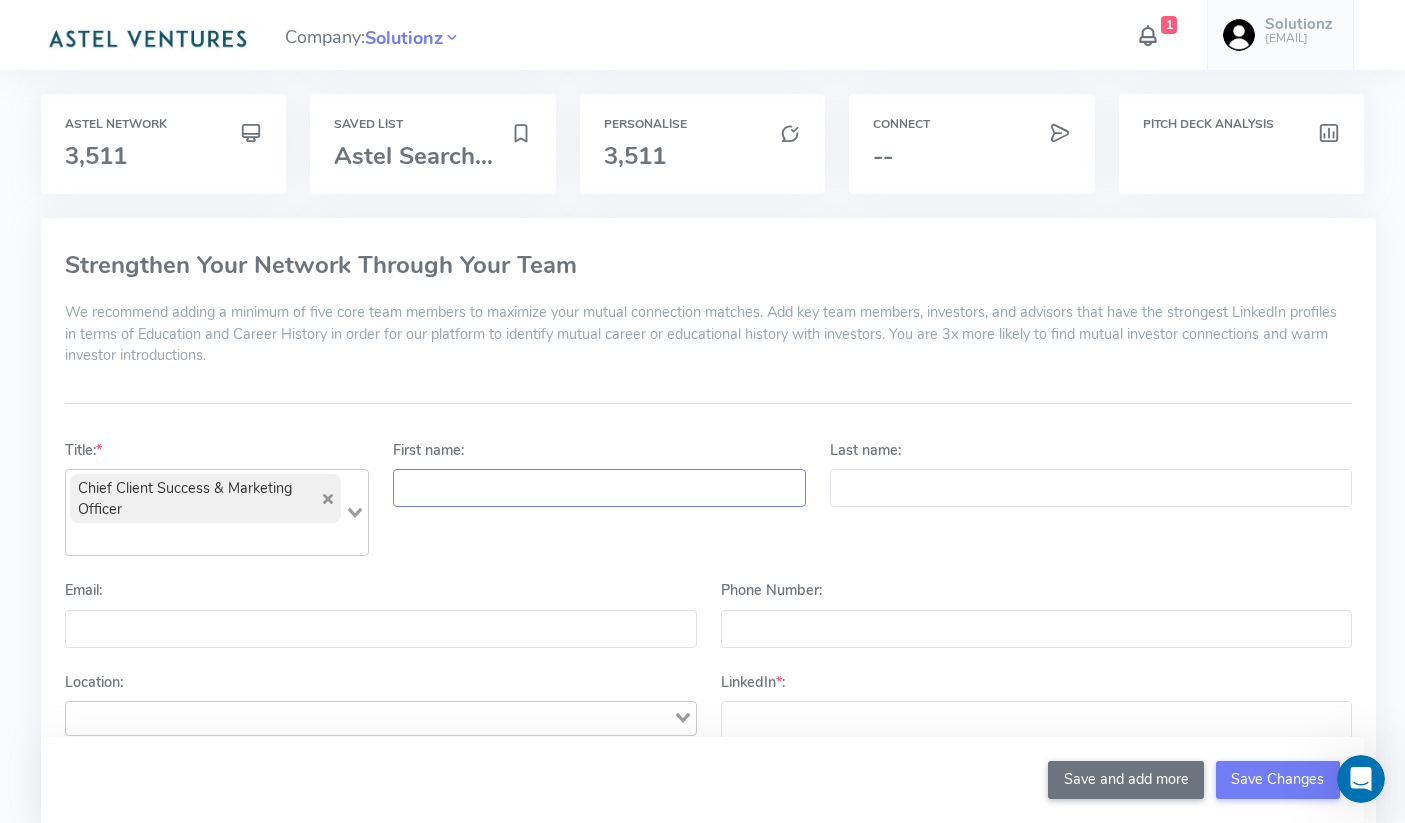click on "First name:" at bounding box center (599, 488) 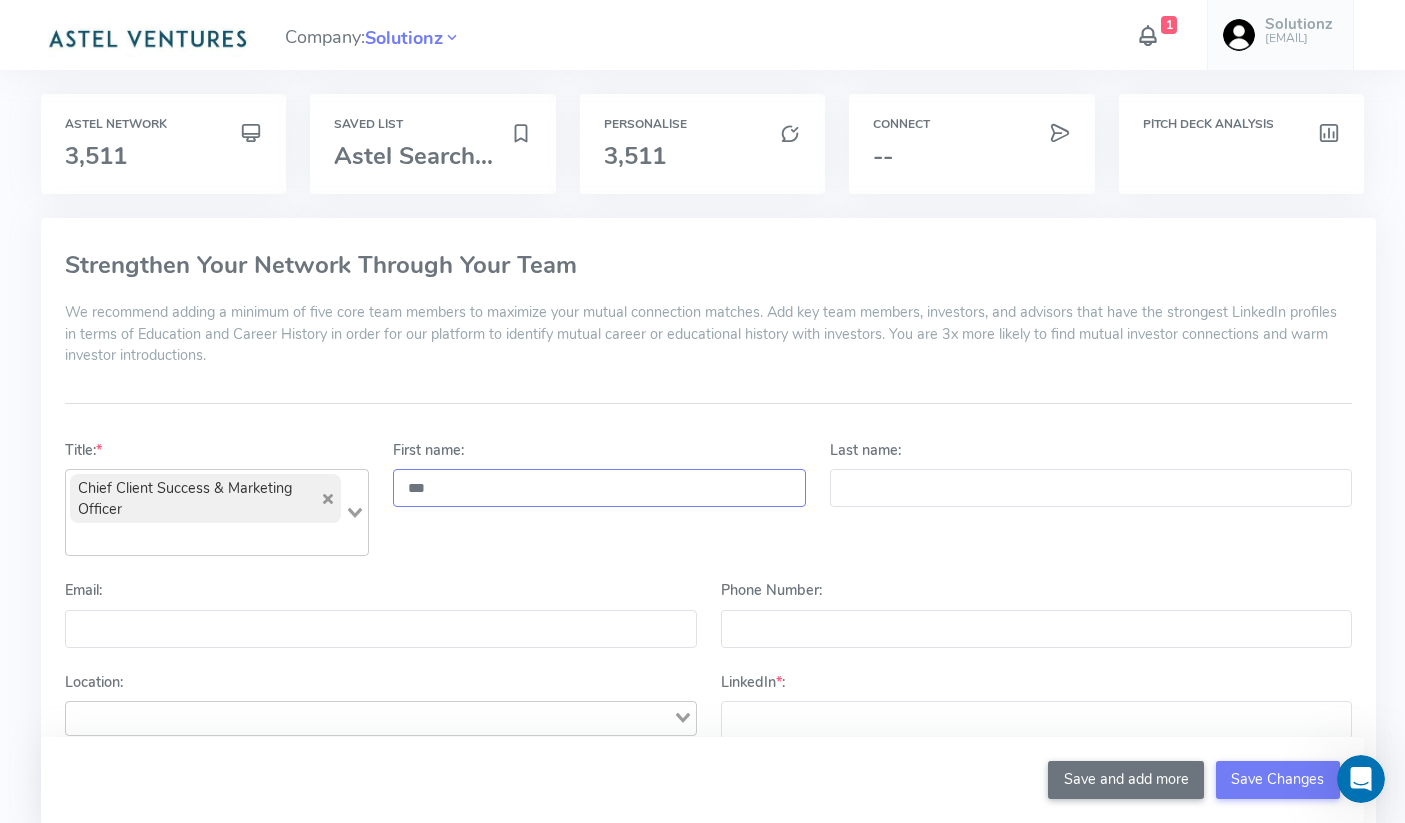 type on "***" 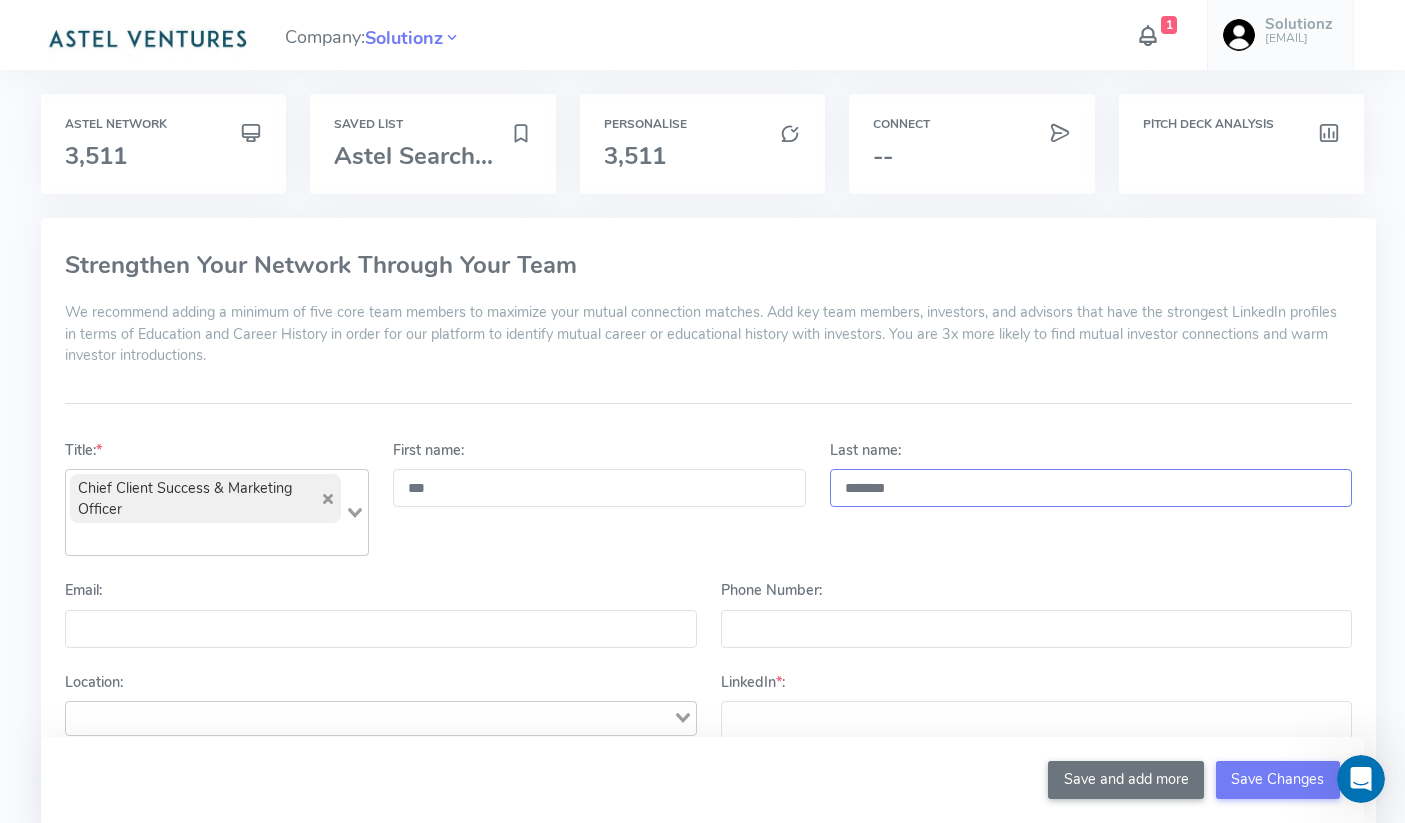 type on "*******" 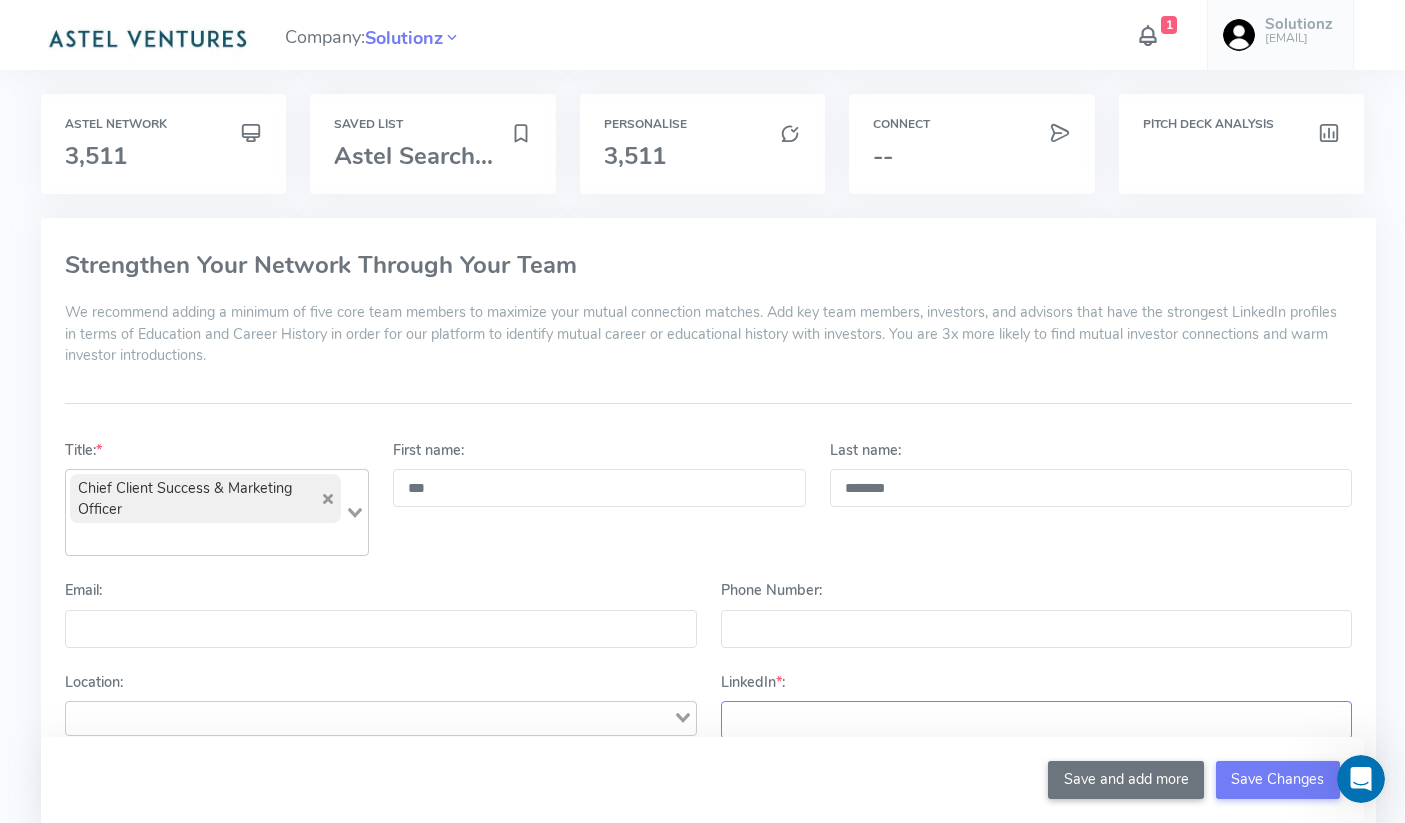 click on "LinkedIn * :" at bounding box center (1036, 720) 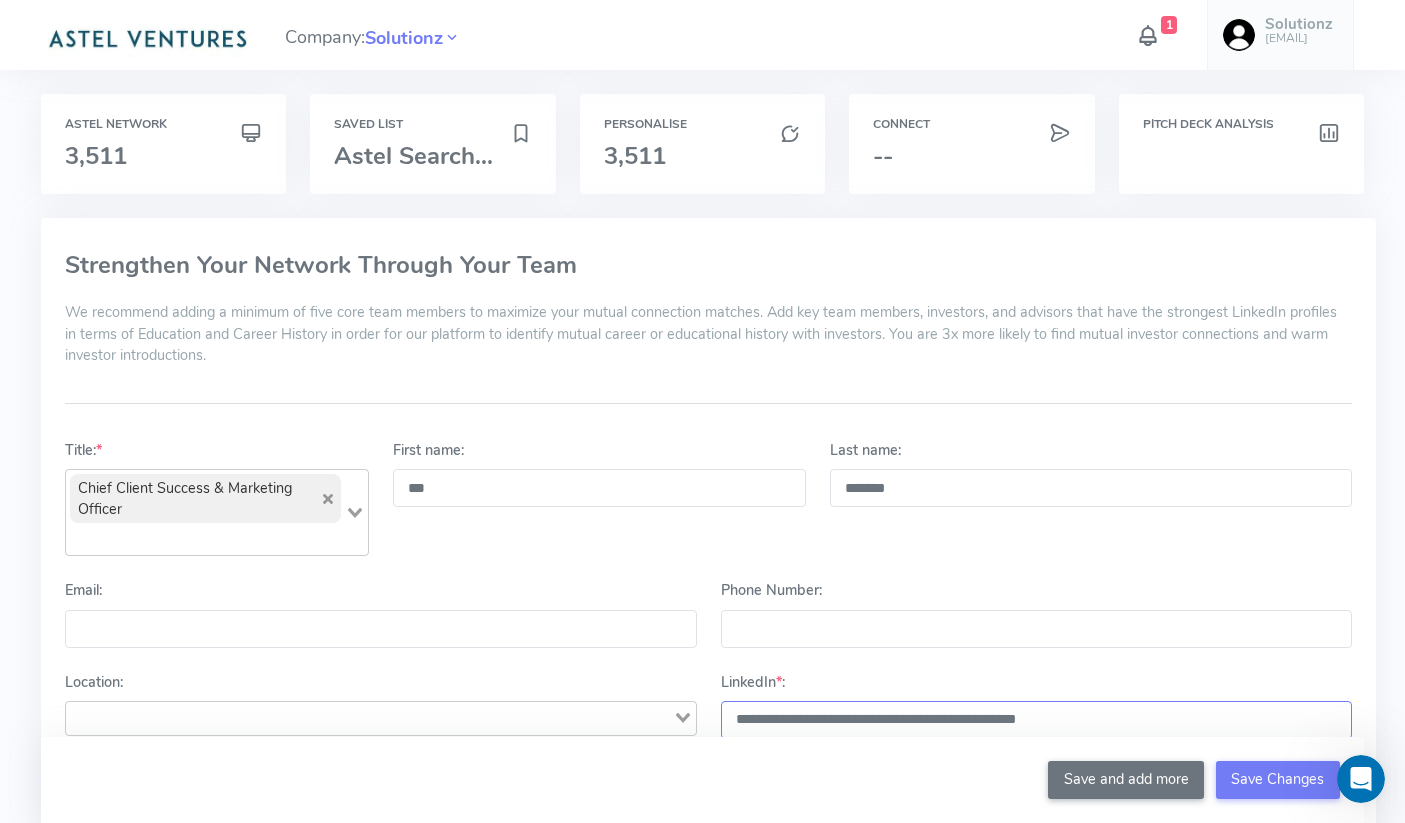 type on "**********" 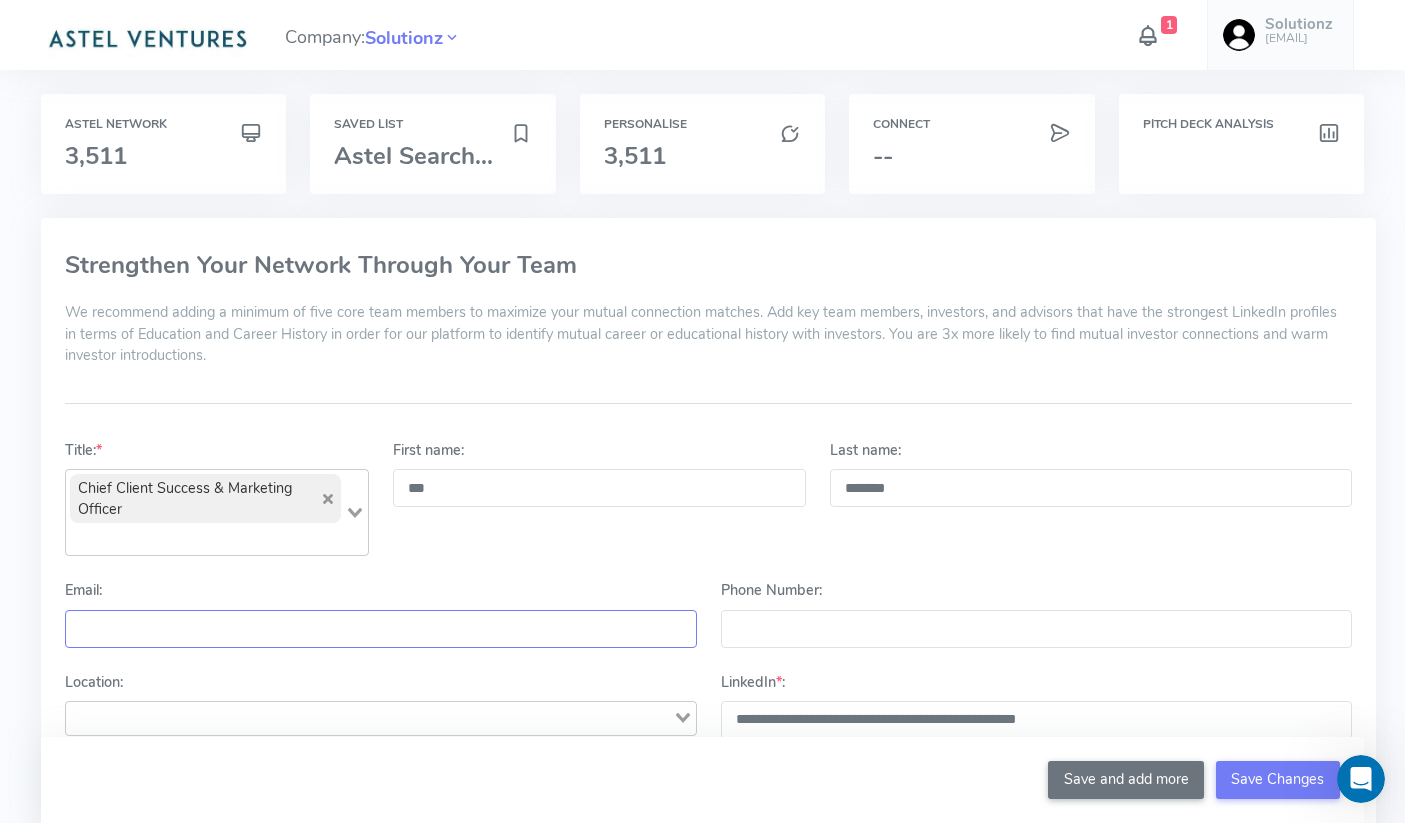 click on "Email:" at bounding box center (380, 629) 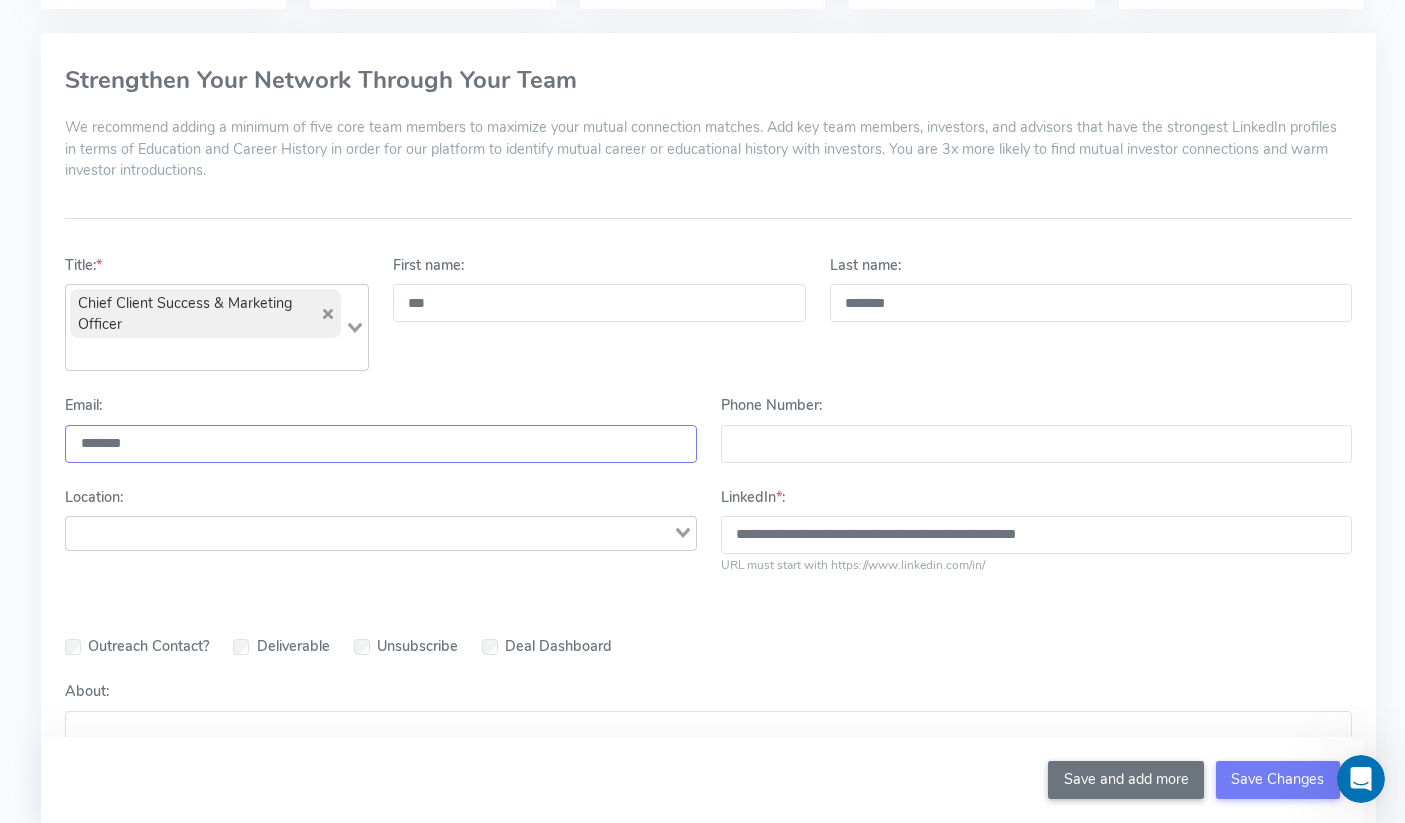 scroll, scrollTop: 186, scrollLeft: 0, axis: vertical 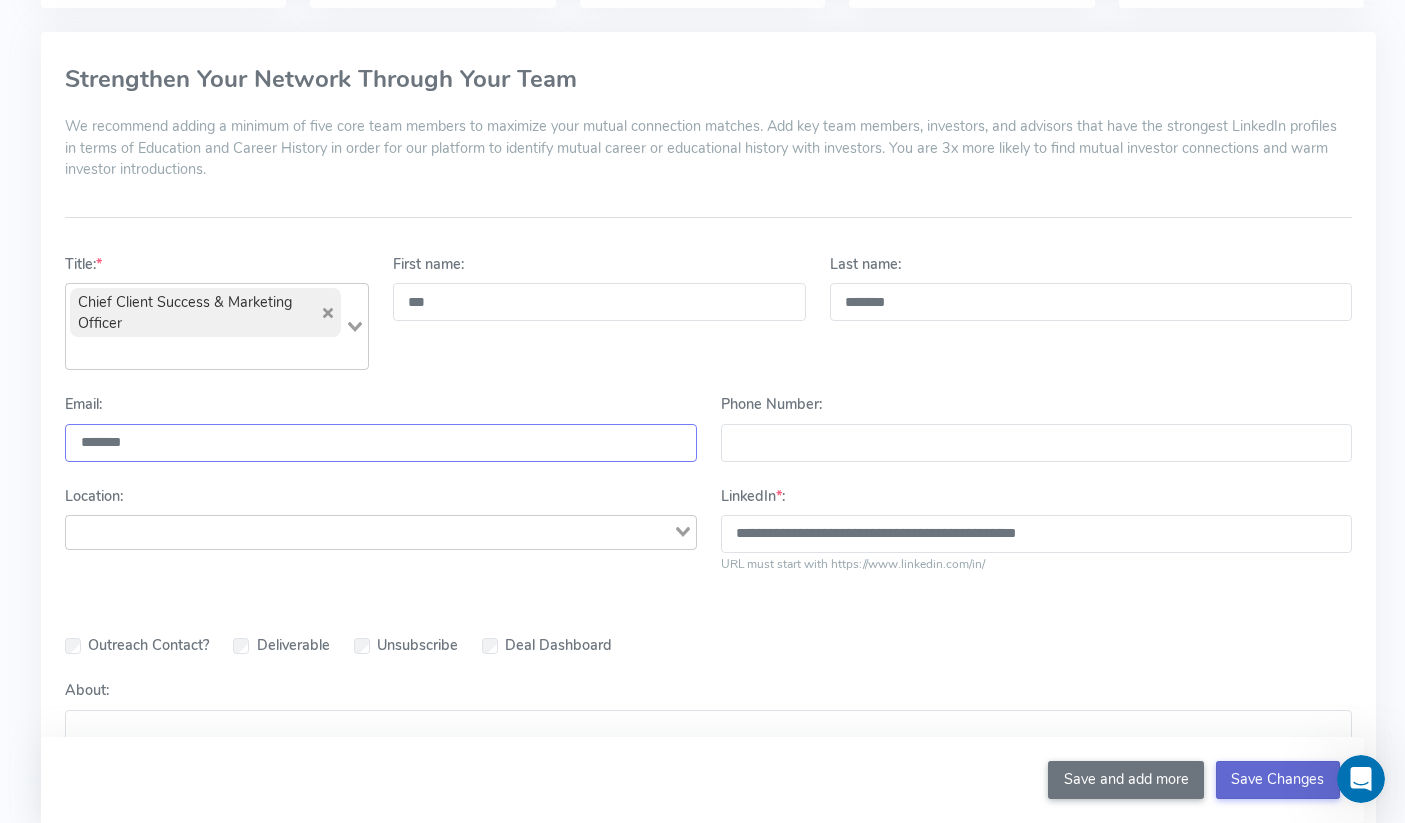 type on "*******" 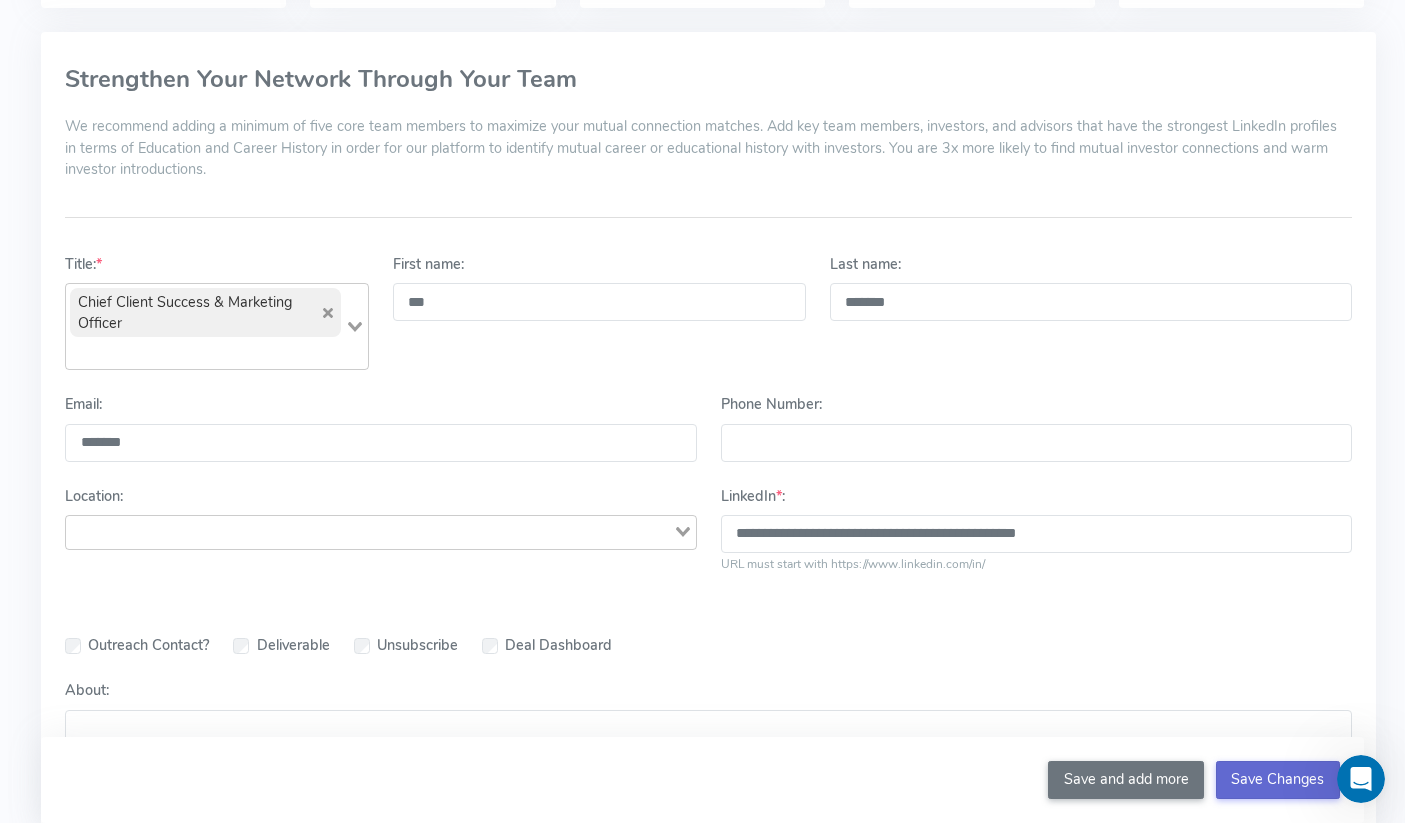 click on "Save Changes" at bounding box center (1278, 780) 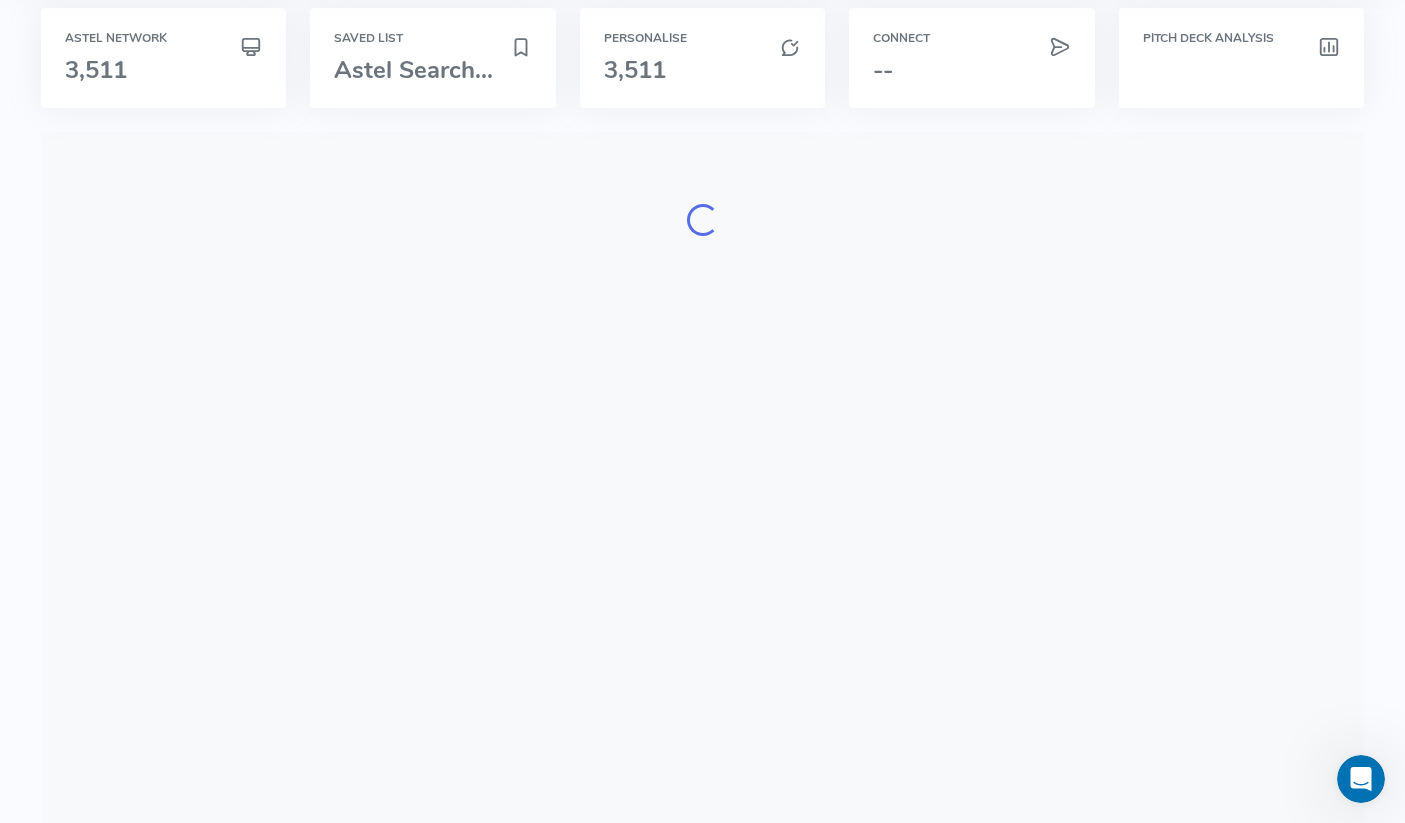 scroll, scrollTop: 0, scrollLeft: 0, axis: both 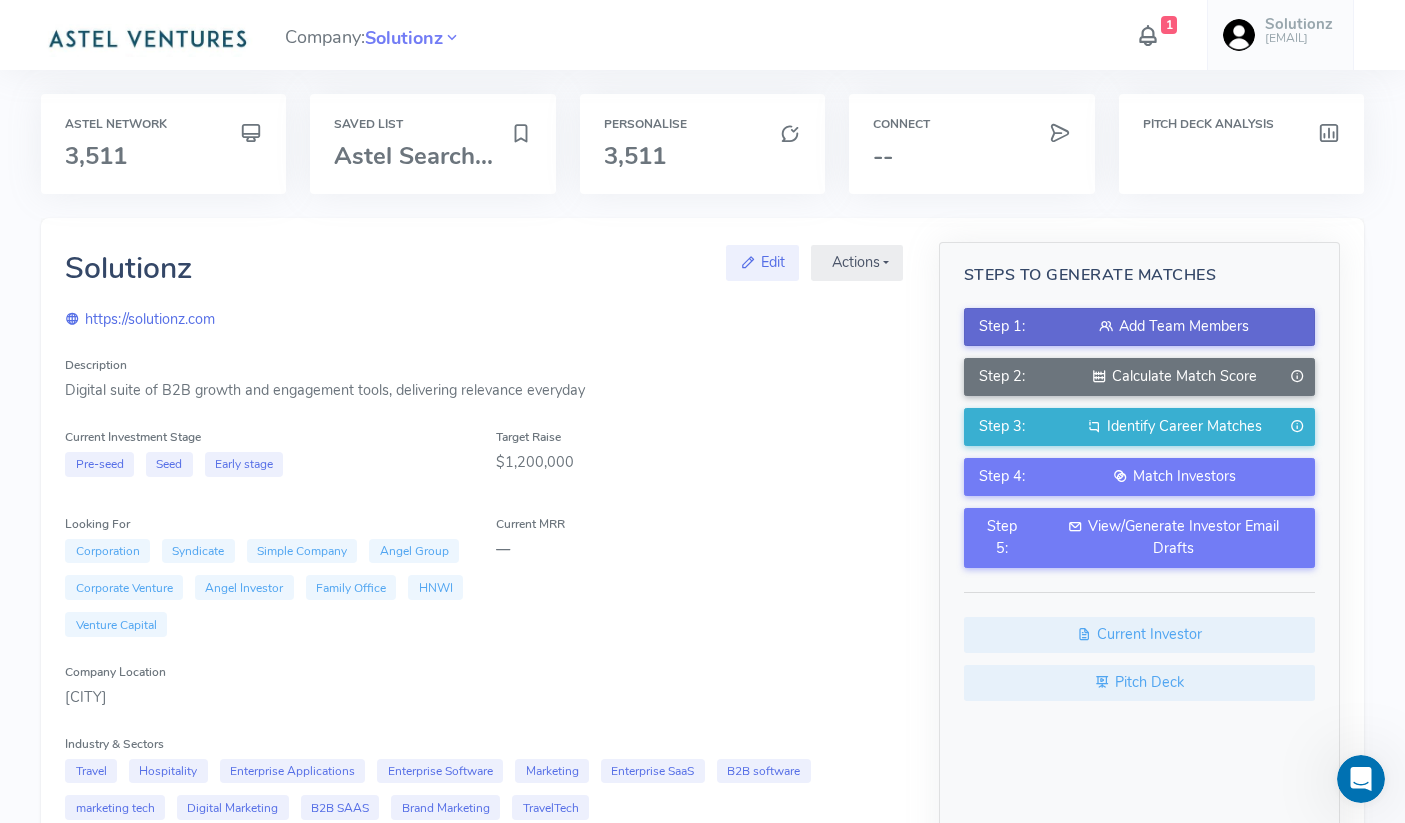 click on "Add Team Members" at bounding box center [1174, 327] 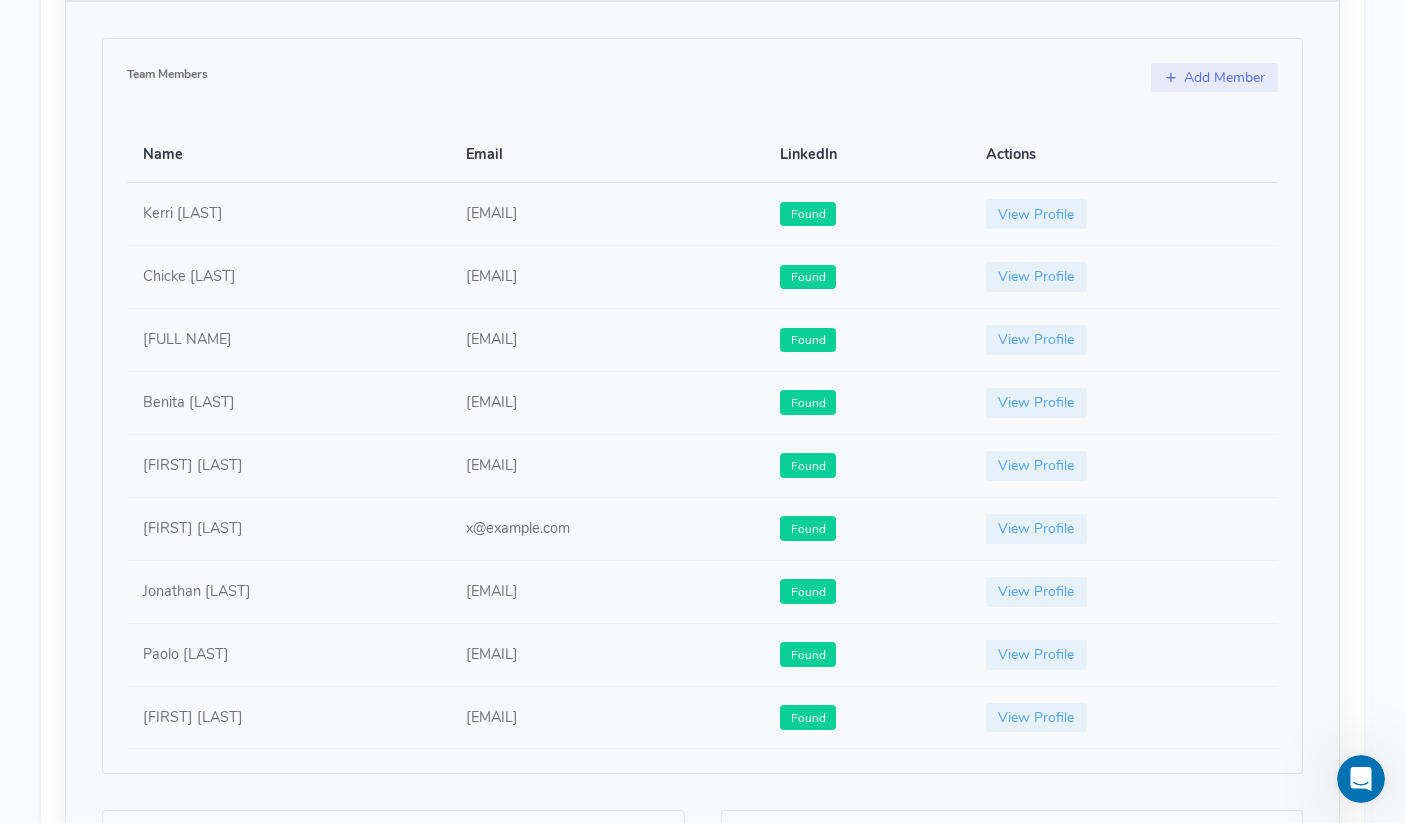 scroll, scrollTop: 1106, scrollLeft: 0, axis: vertical 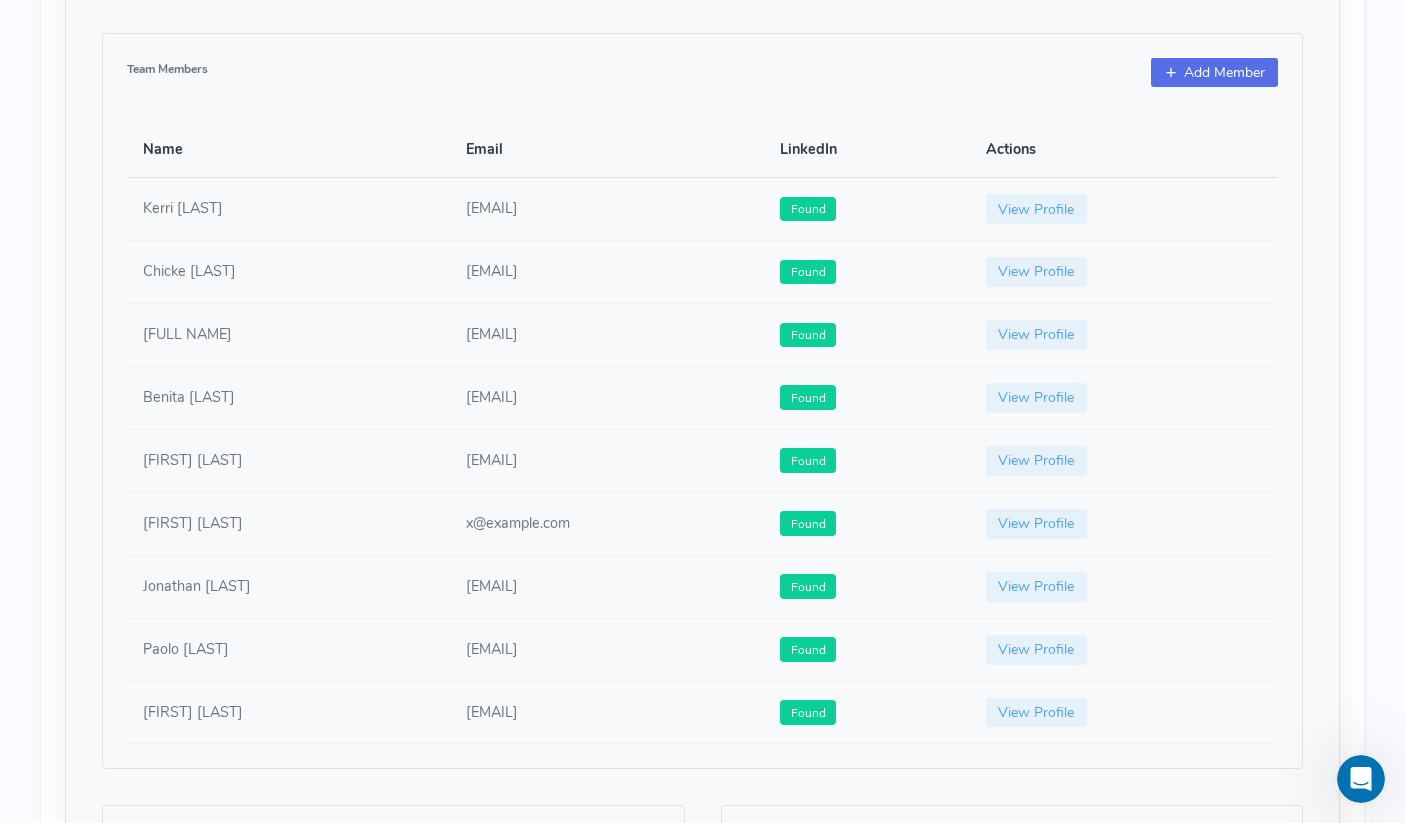 click on "Add Member" at bounding box center (1214, 73) 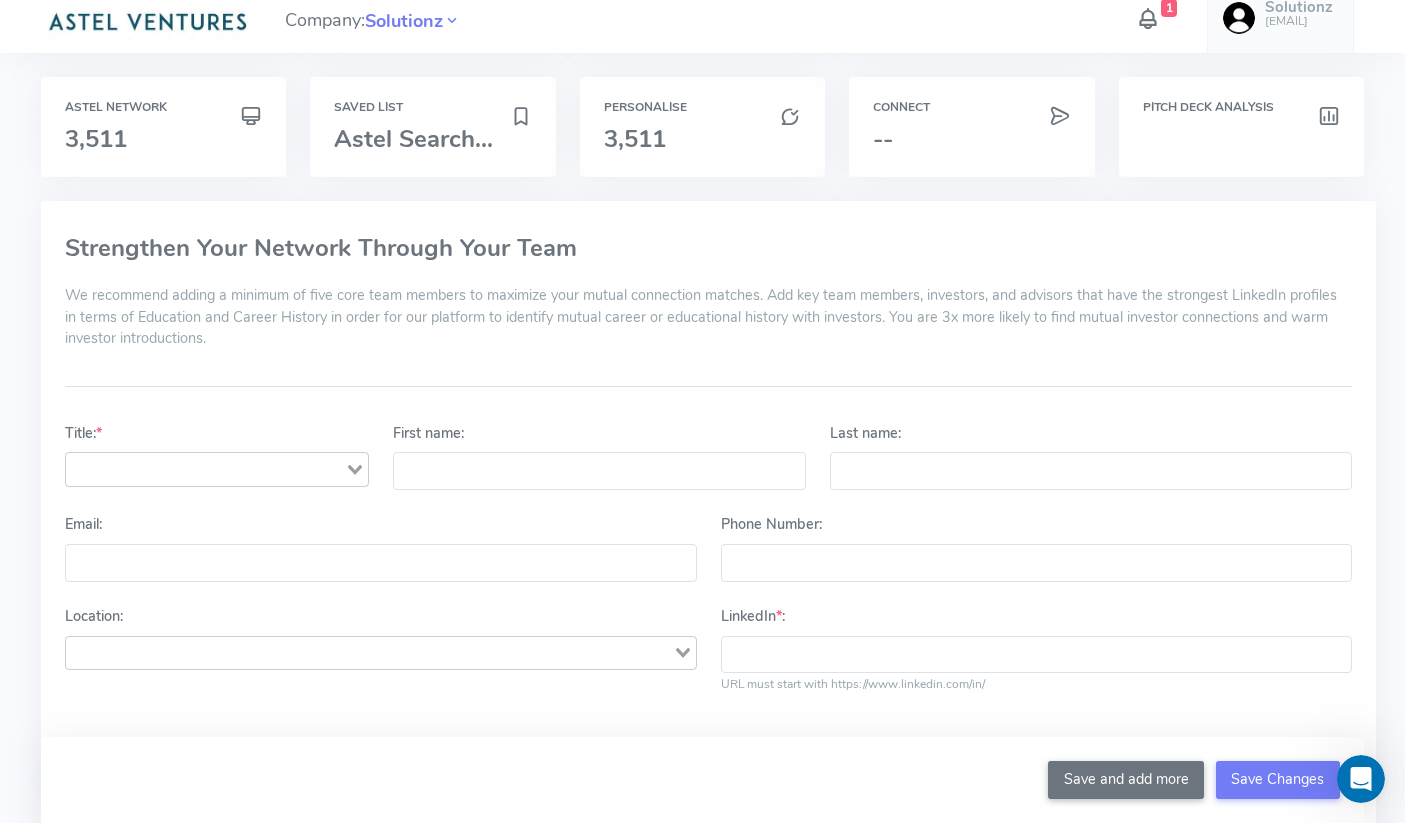 scroll, scrollTop: 0, scrollLeft: 0, axis: both 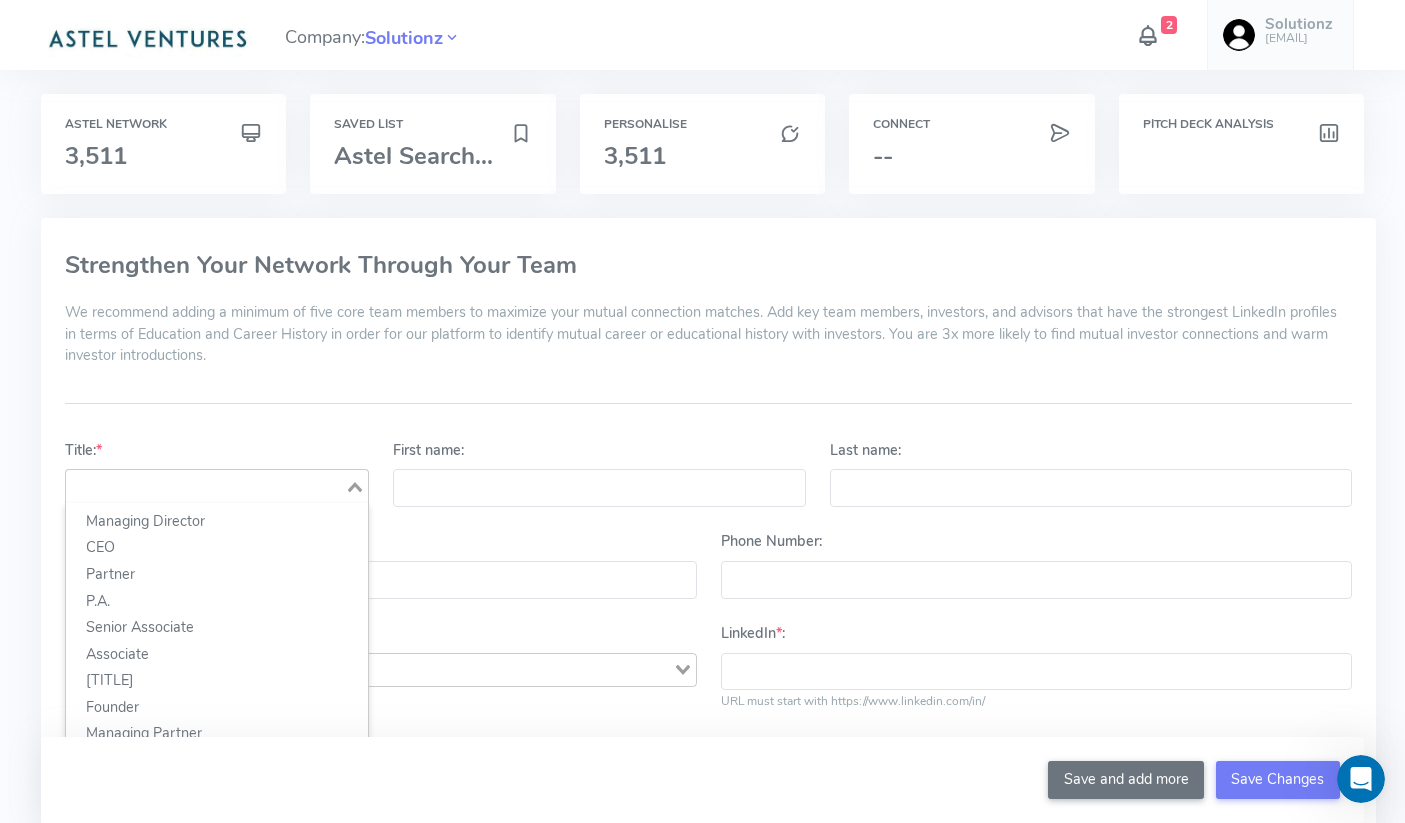 click 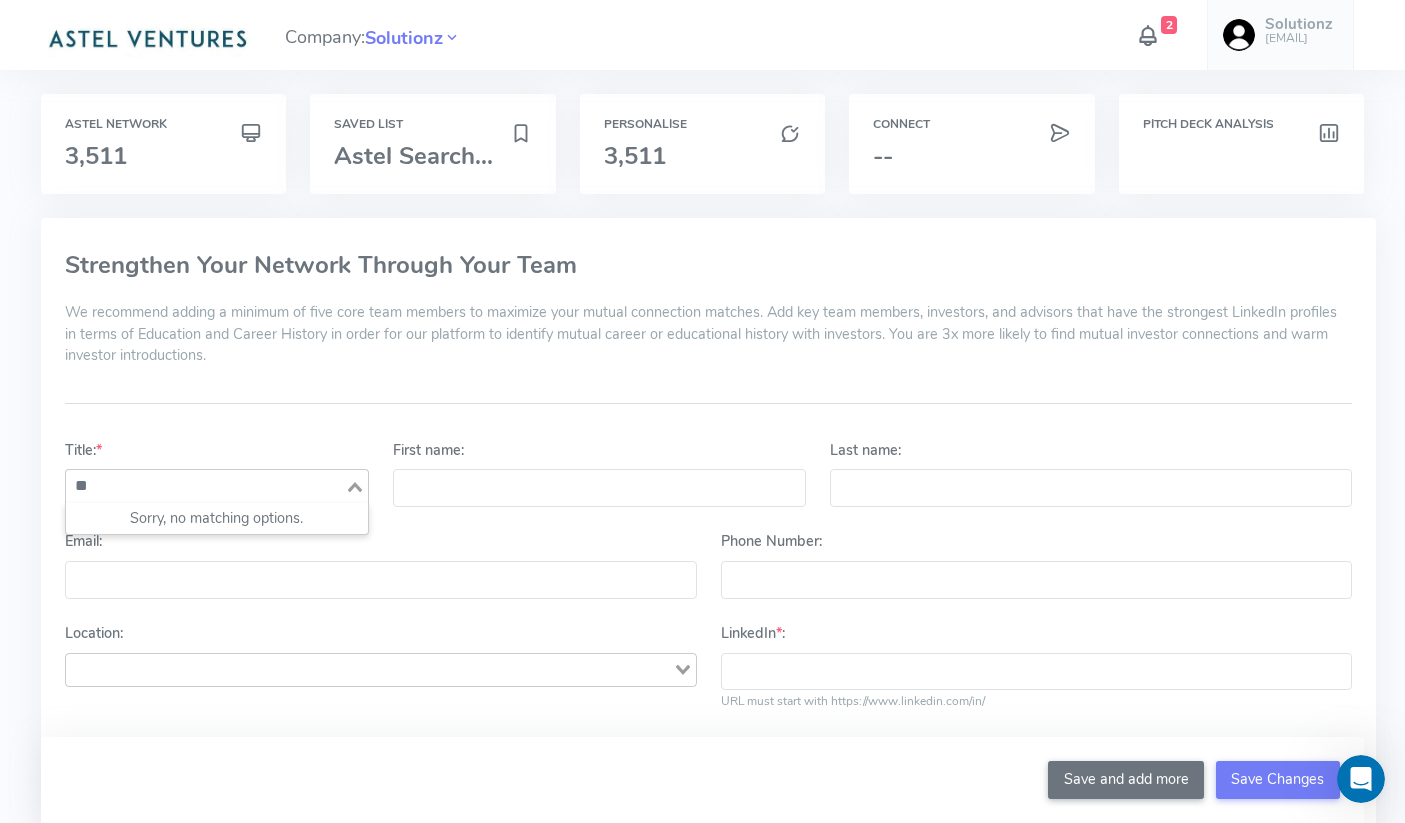 type on "*" 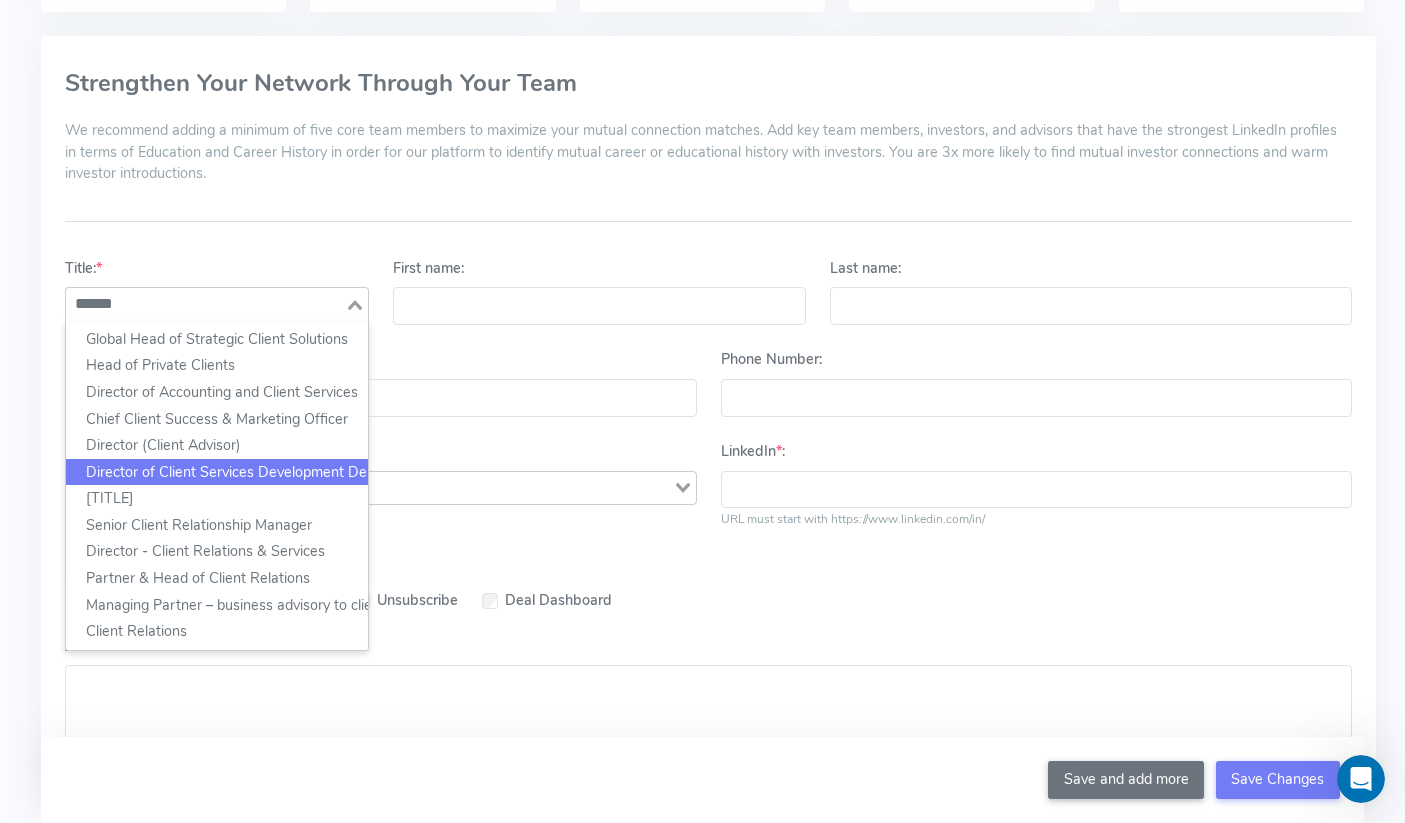 scroll, scrollTop: 189, scrollLeft: 0, axis: vertical 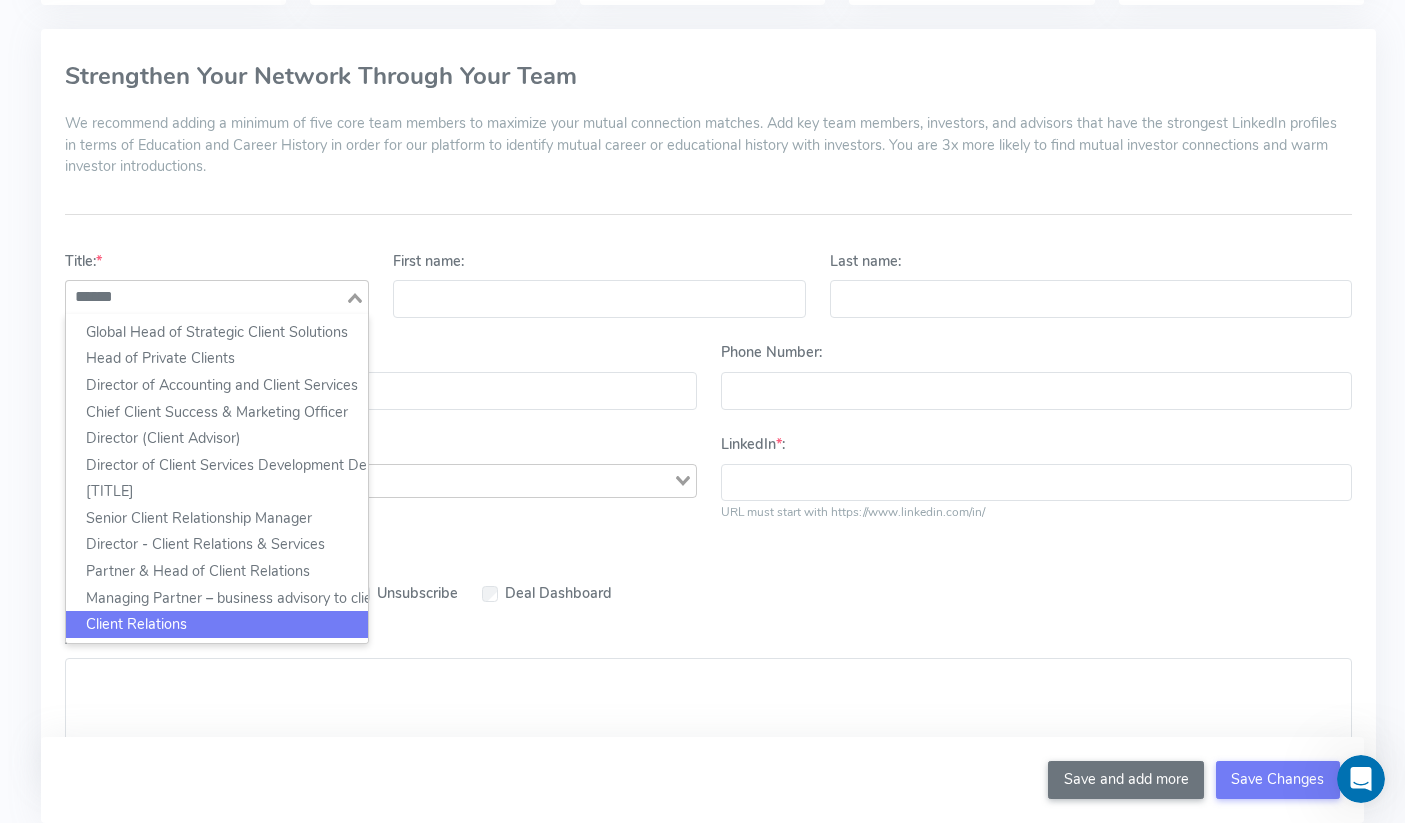 click on "Client Relations" 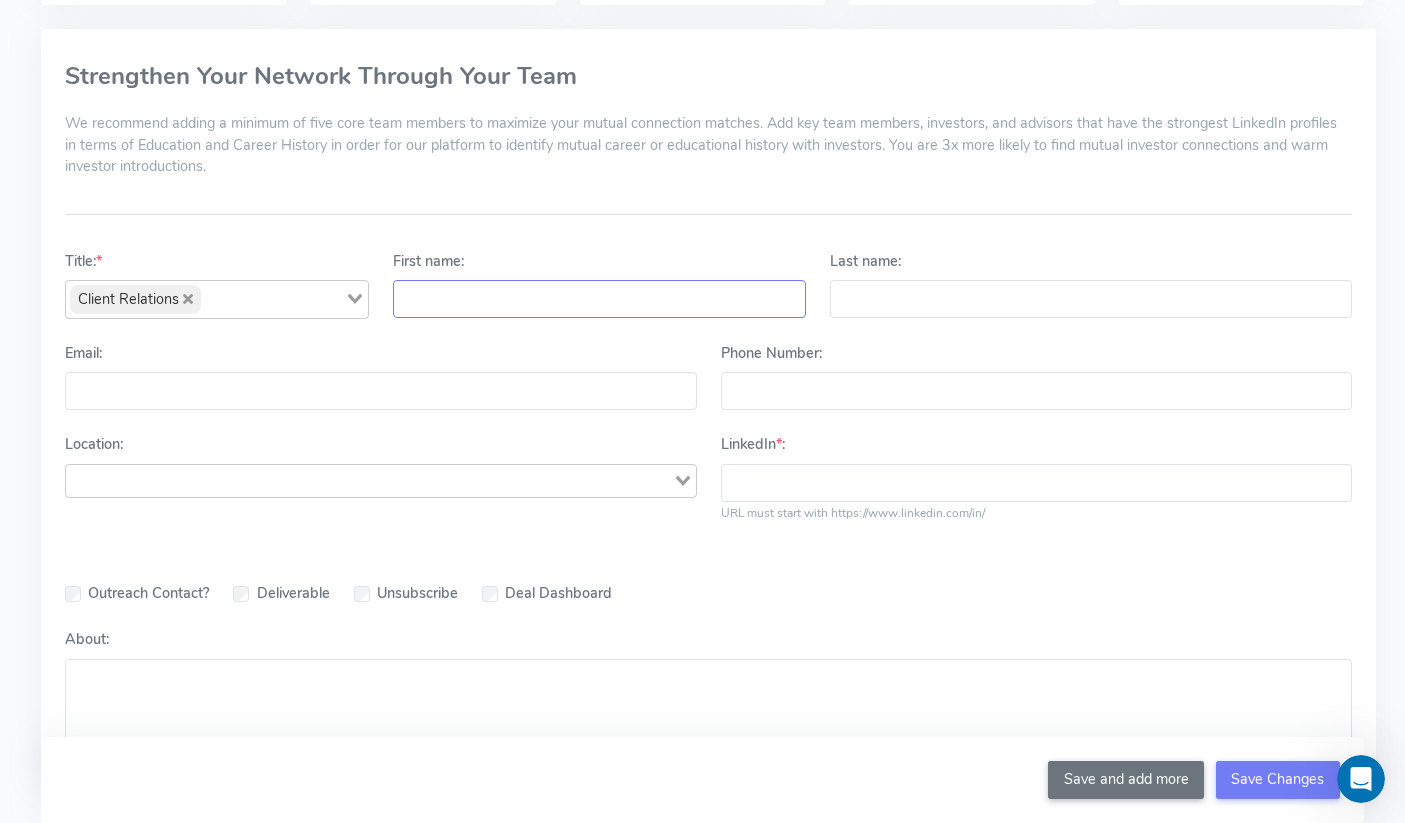 click on "First name:" at bounding box center (599, 299) 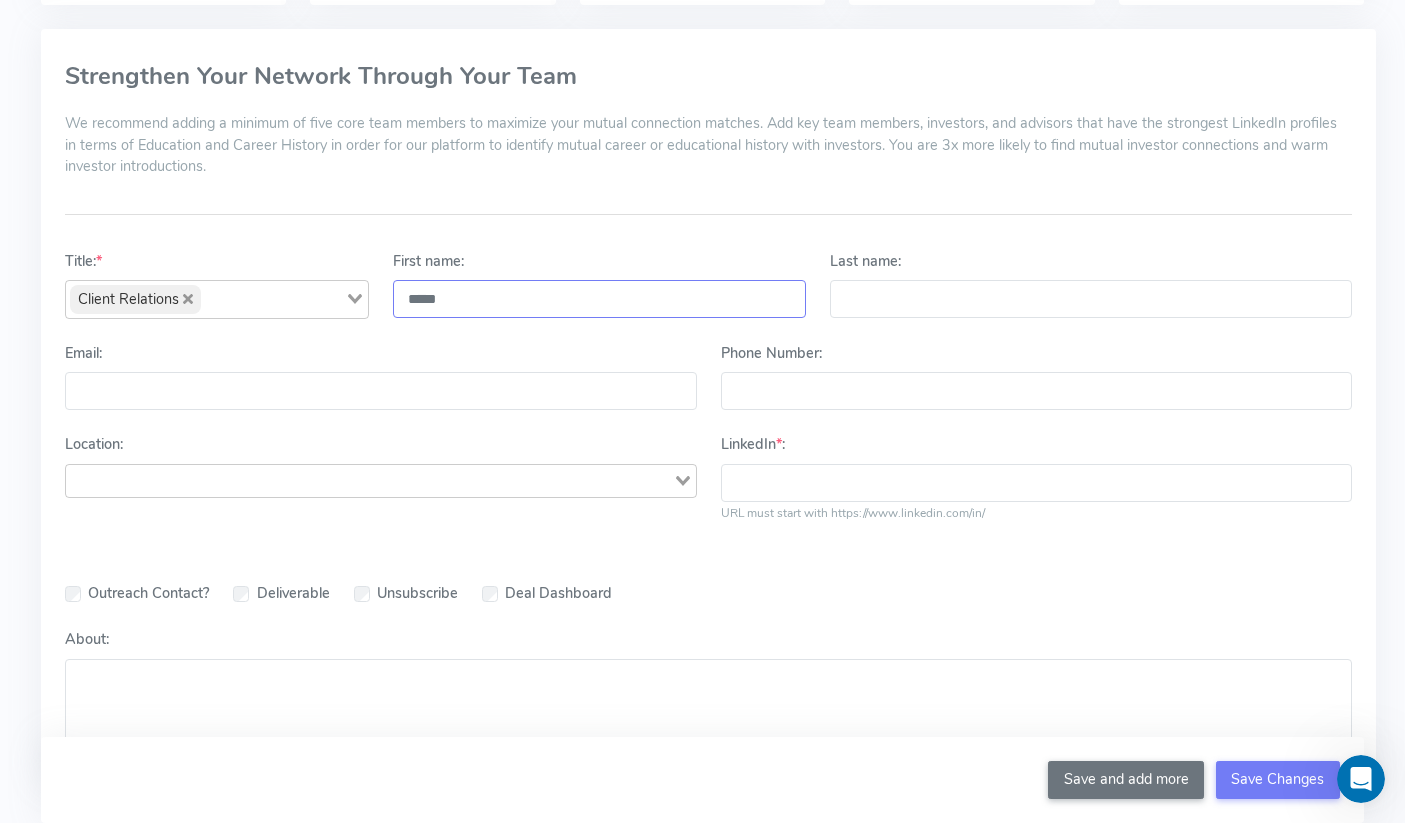 type on "*****" 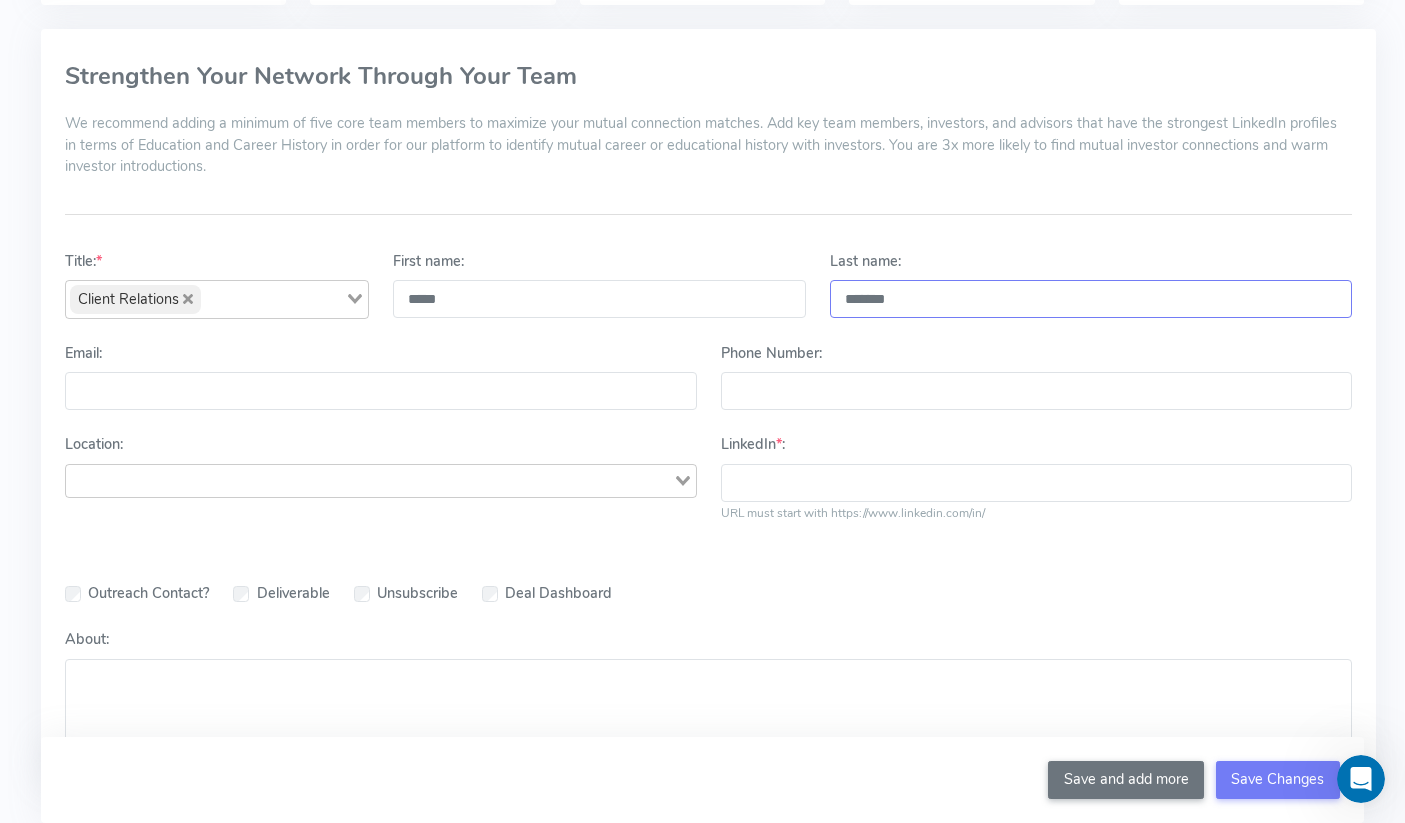 type on "*******" 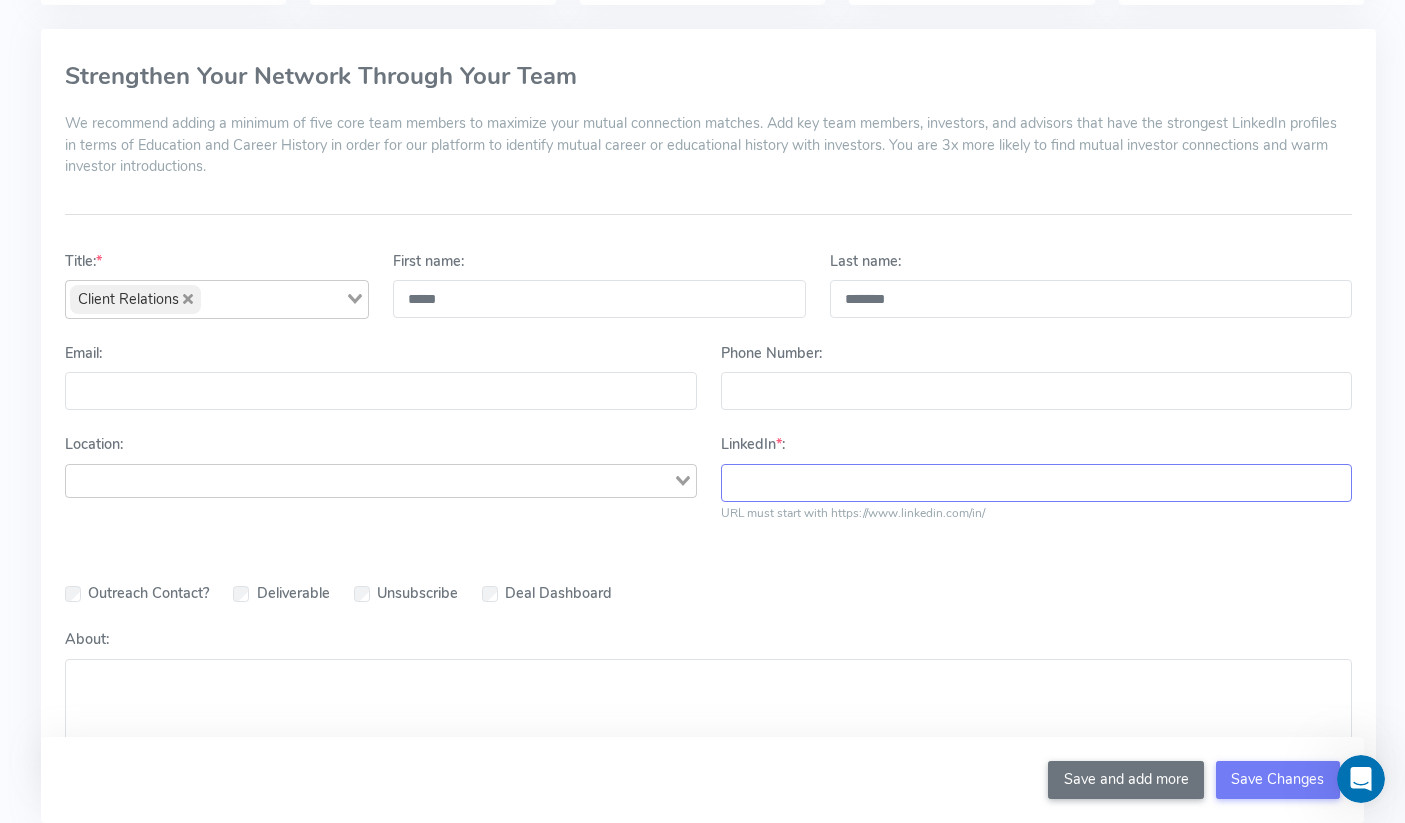 click on "LinkedIn * :" at bounding box center (1036, 483) 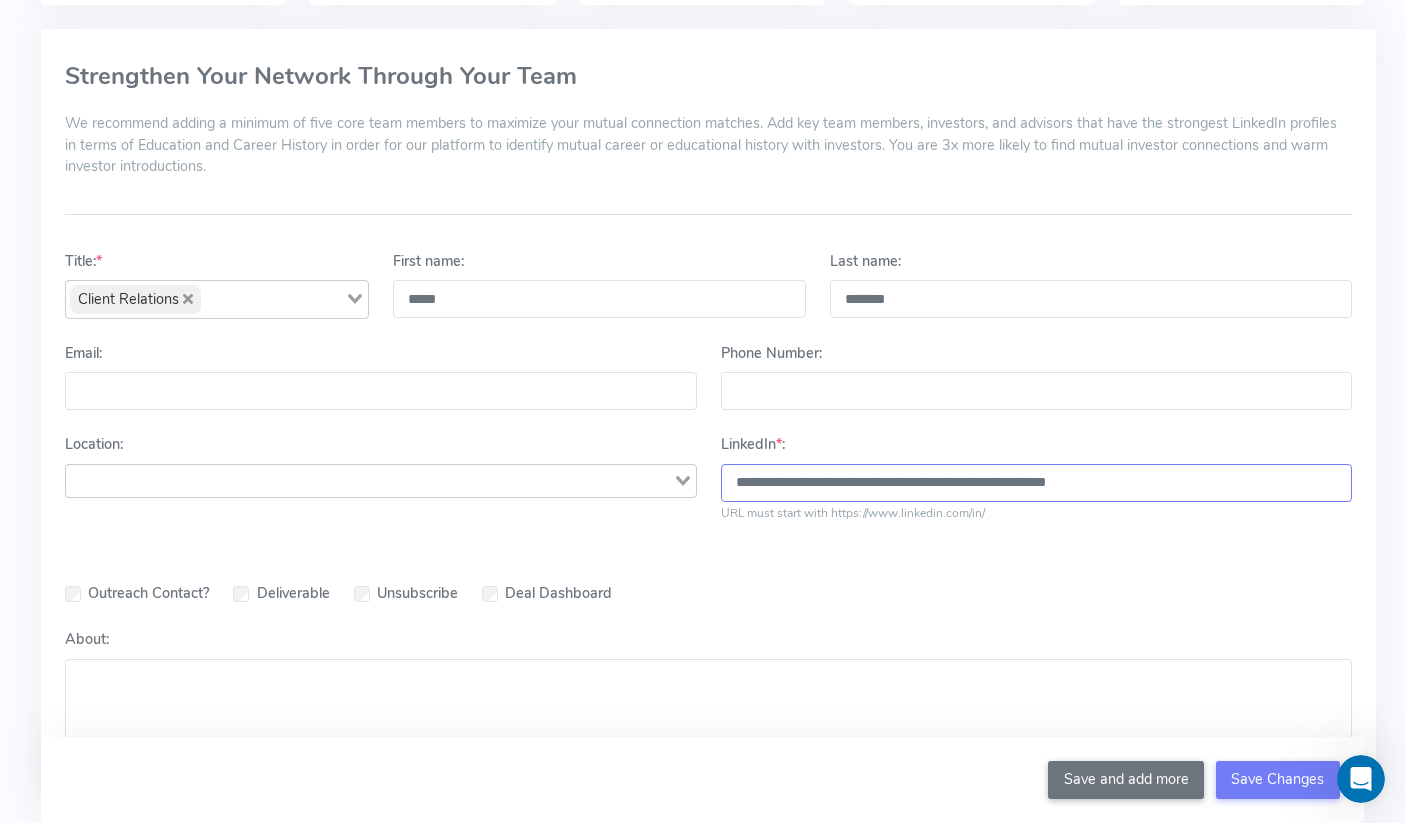 type on "**********" 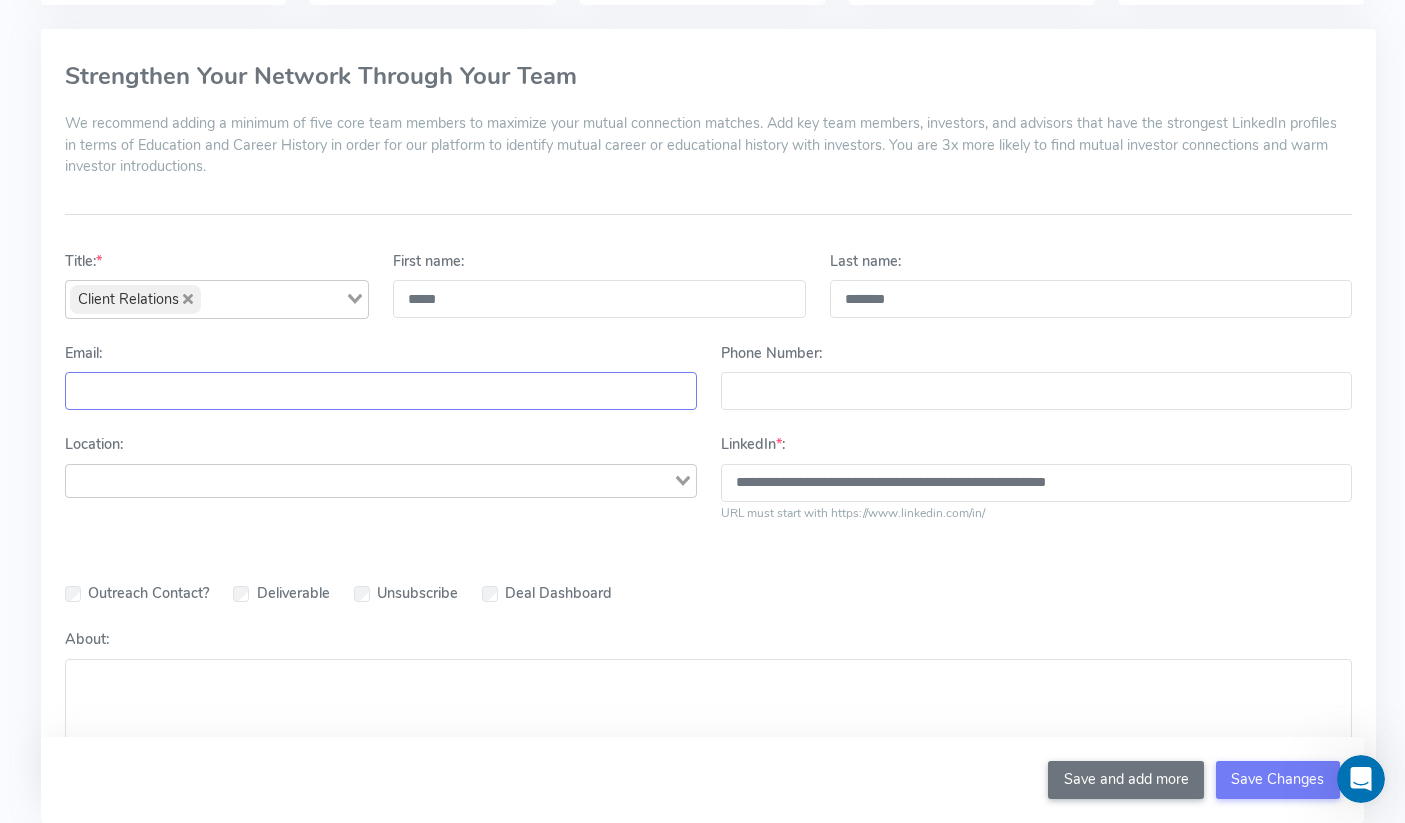click on "Email:" at bounding box center [380, 391] 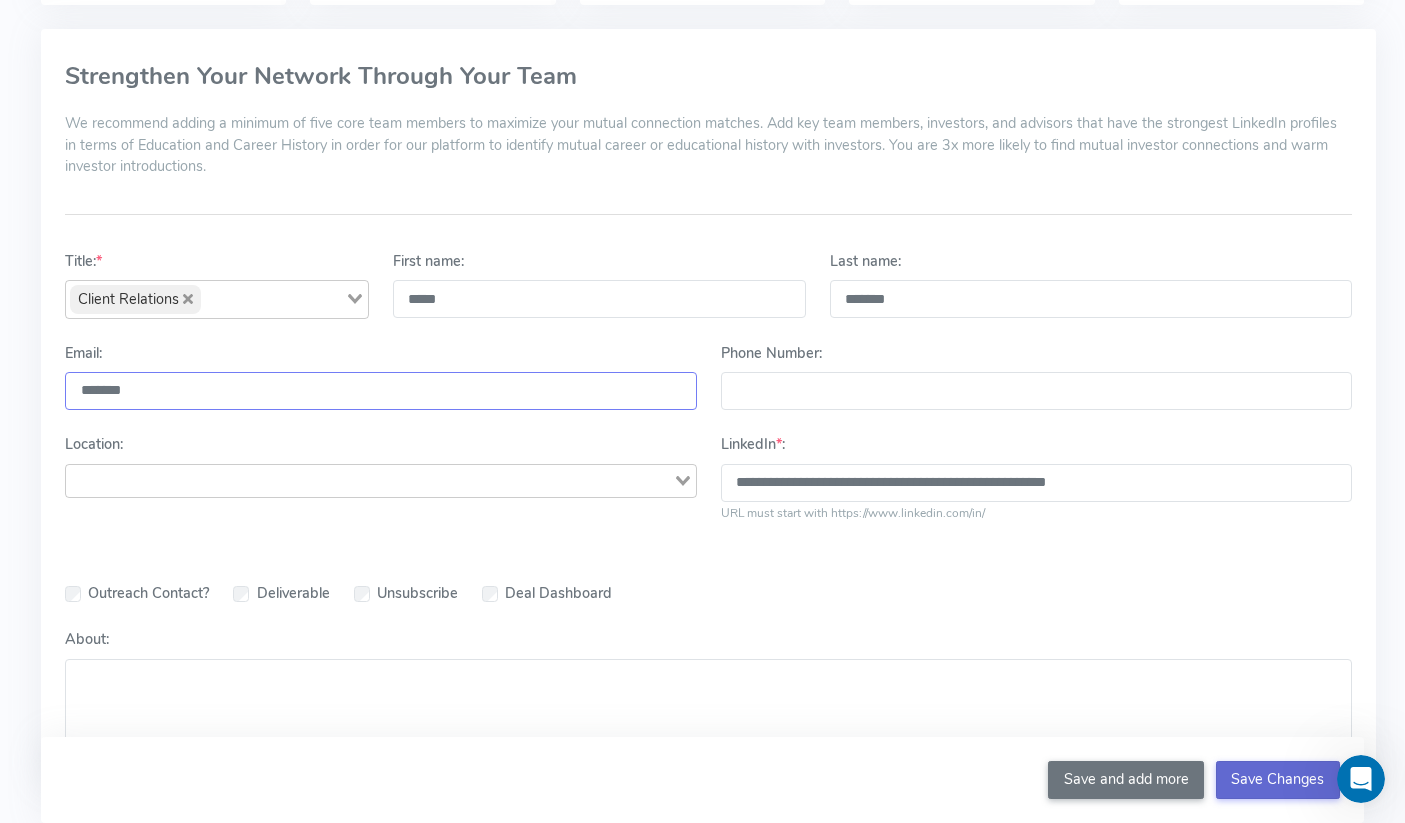 type on "*******" 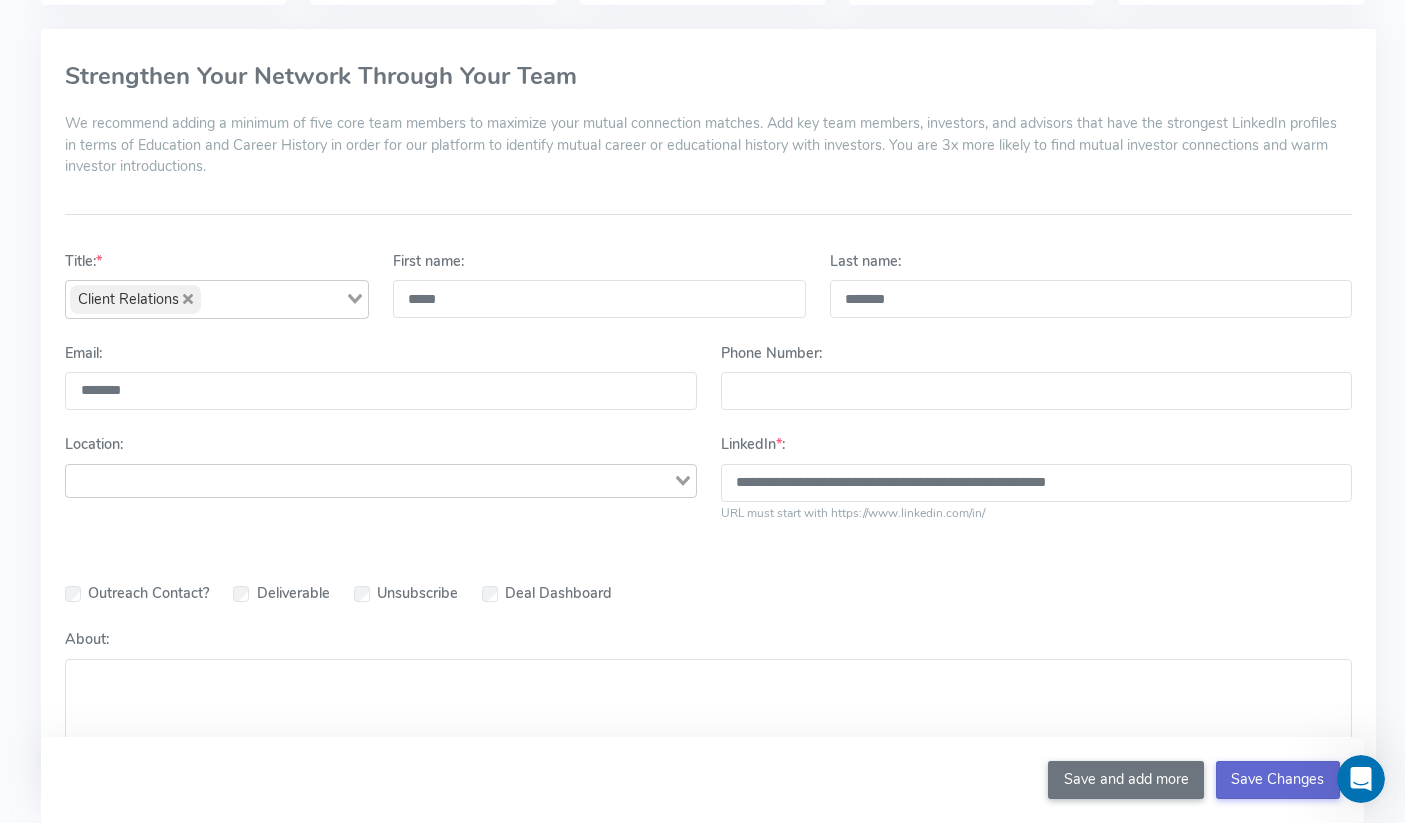 click on "Save Changes" at bounding box center [1278, 780] 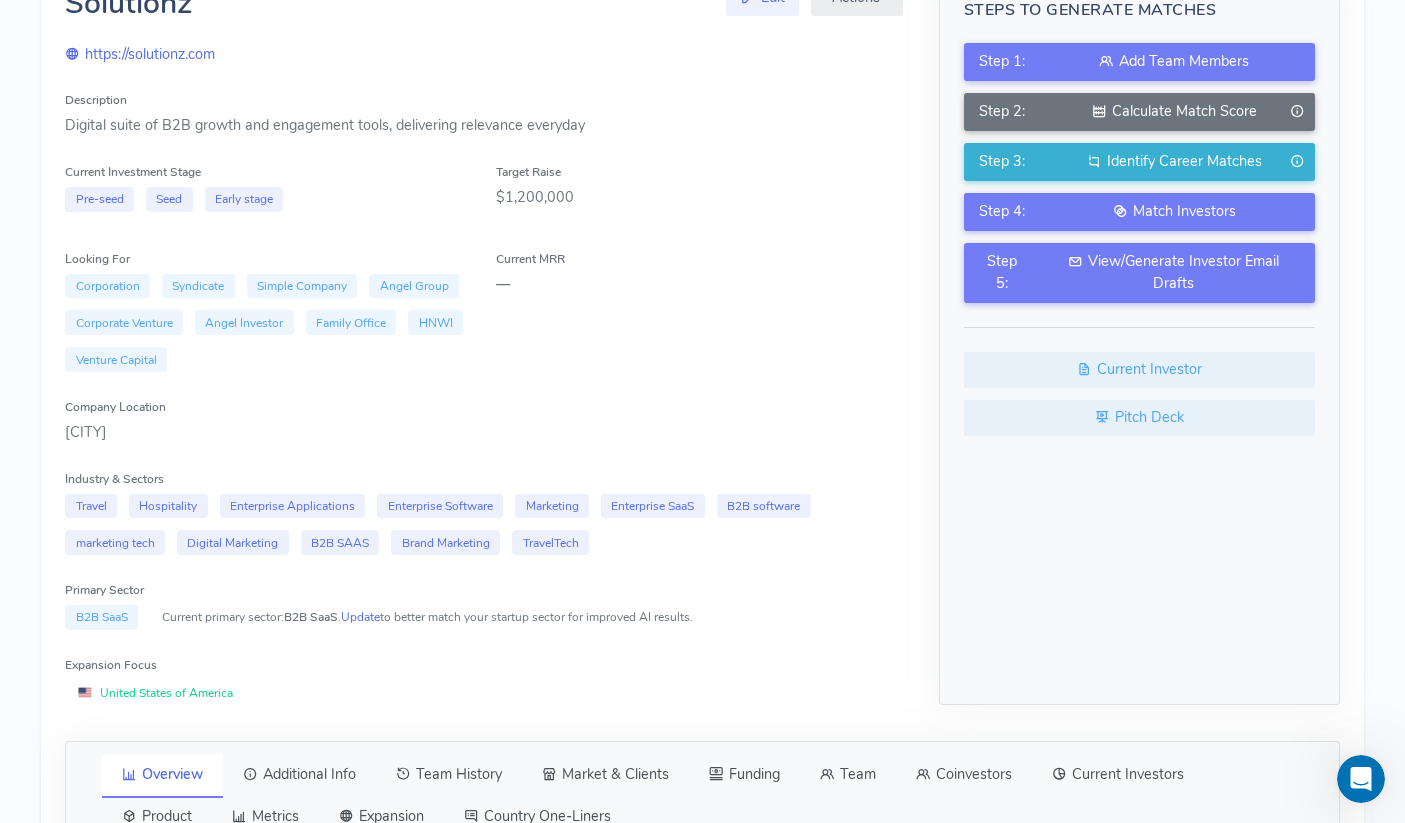 scroll, scrollTop: 0, scrollLeft: 0, axis: both 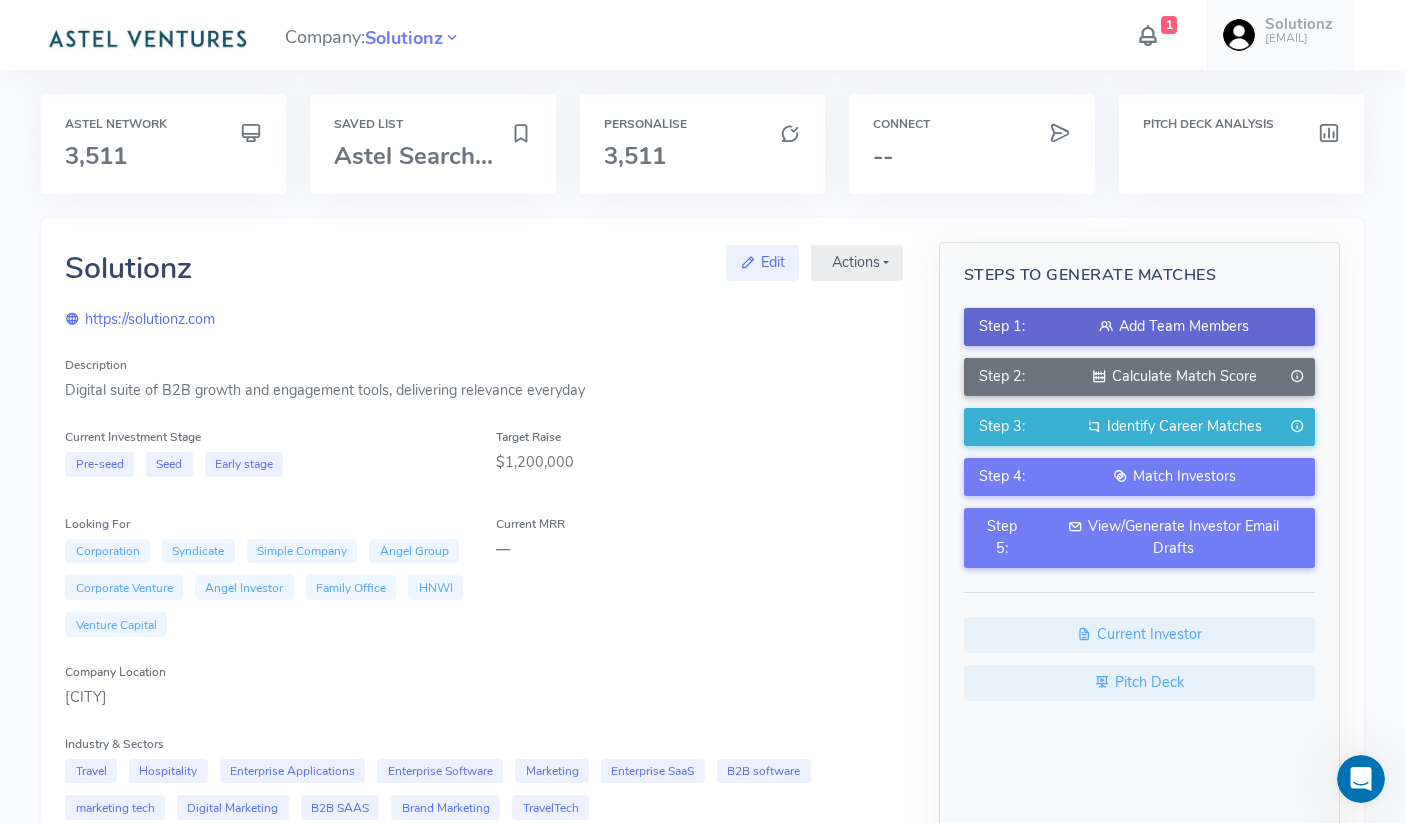 click on "Add Team Members" at bounding box center (1174, 327) 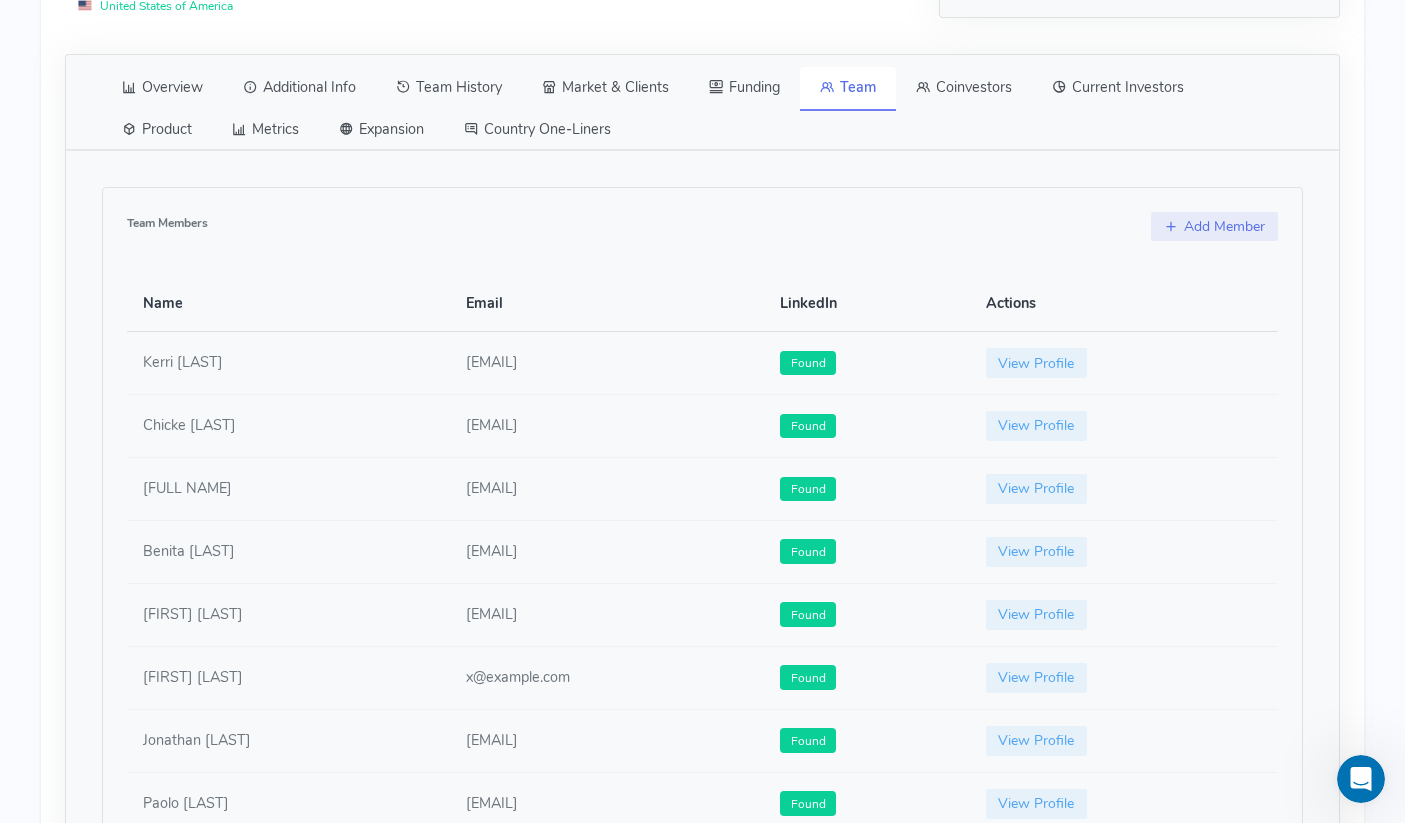 scroll, scrollTop: 892, scrollLeft: 0, axis: vertical 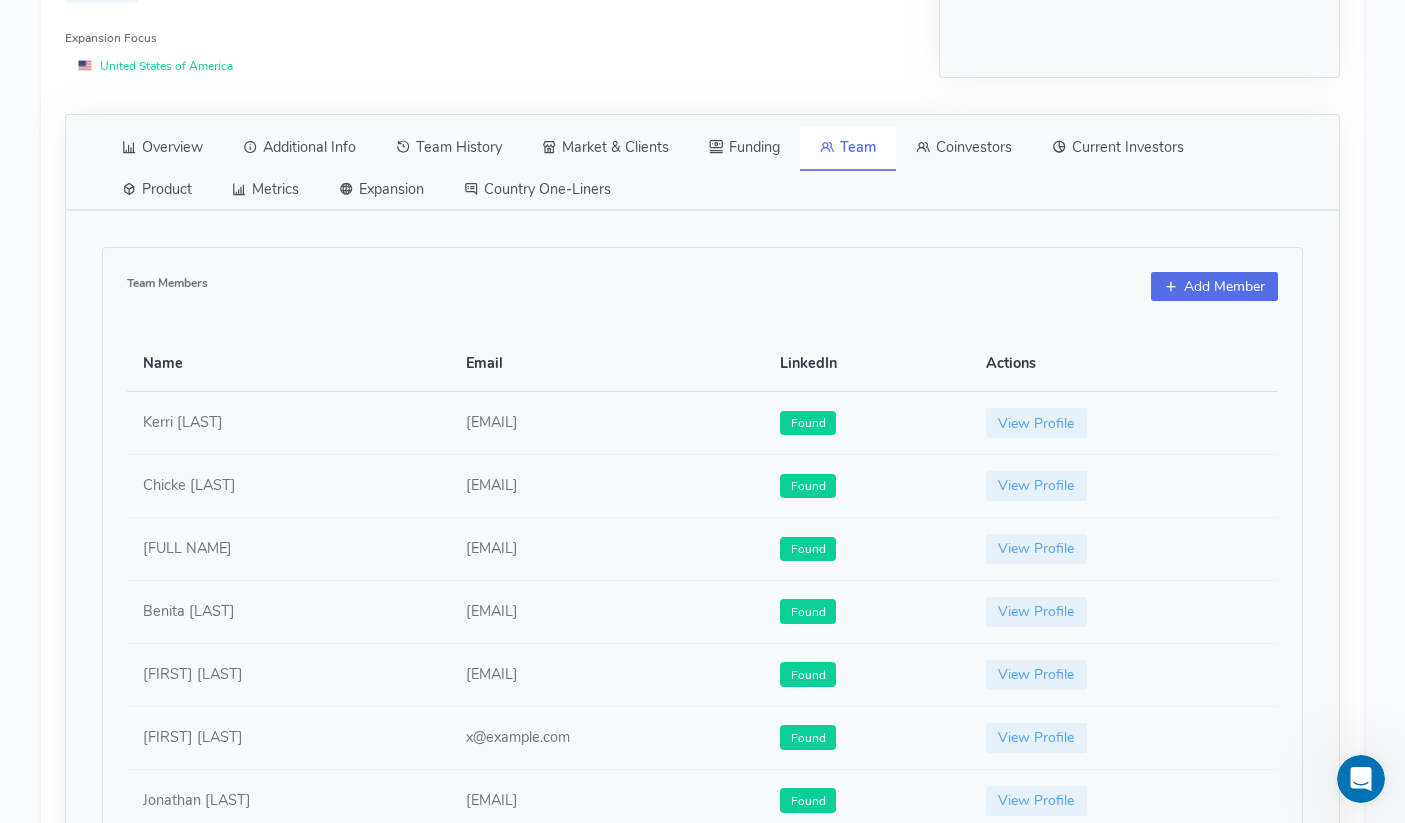 click on "Add Member" at bounding box center (1214, 287) 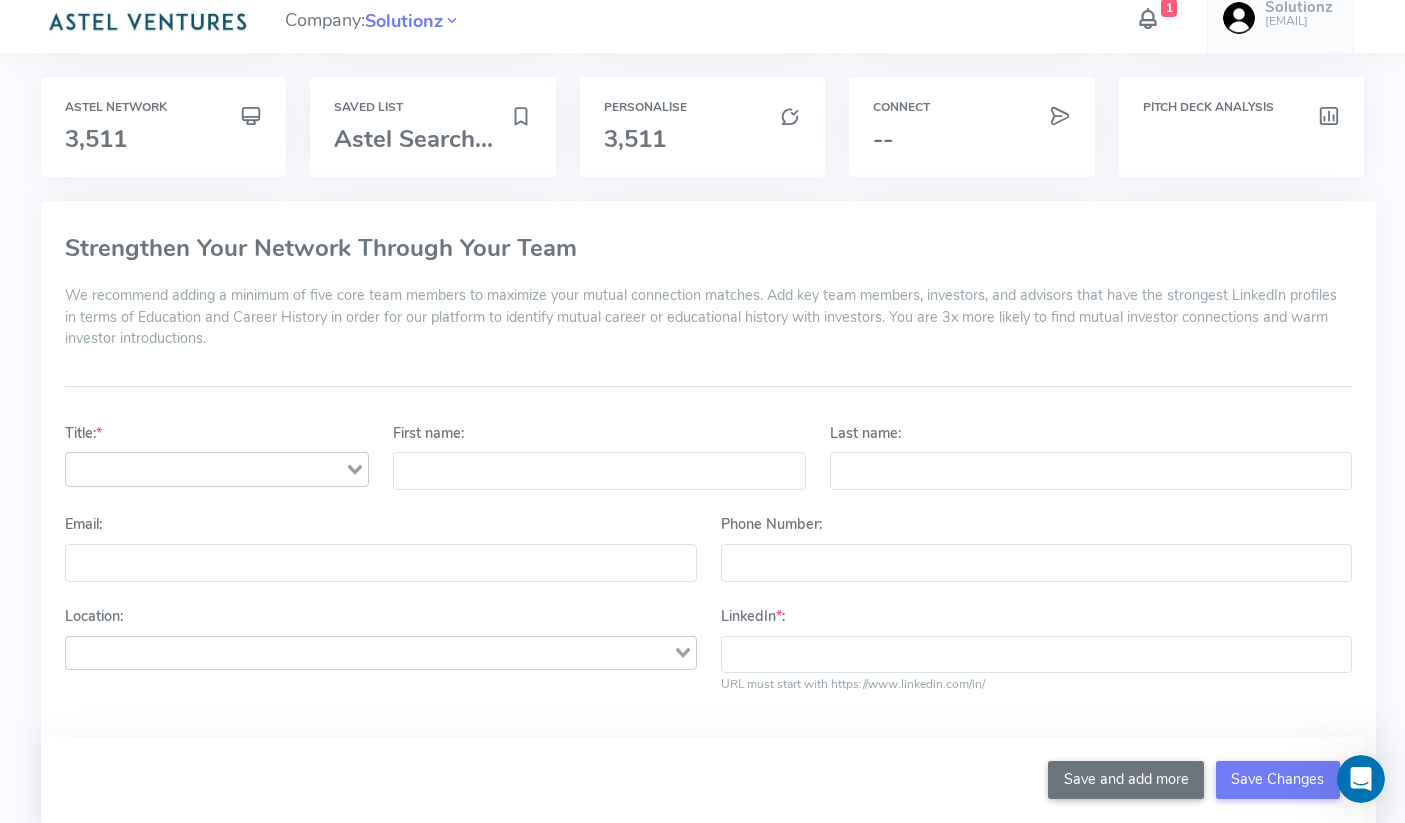 scroll, scrollTop: 0, scrollLeft: 0, axis: both 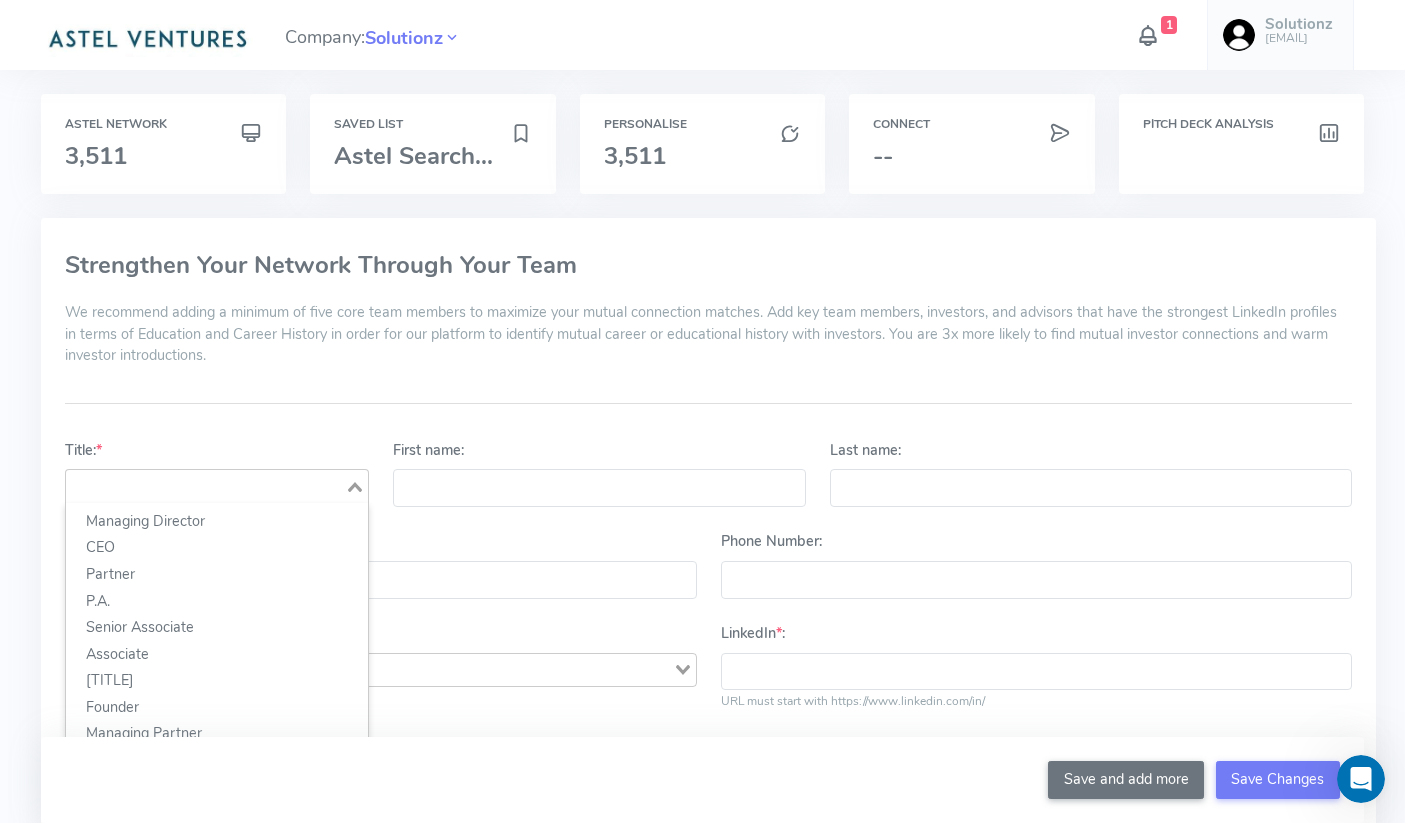 click 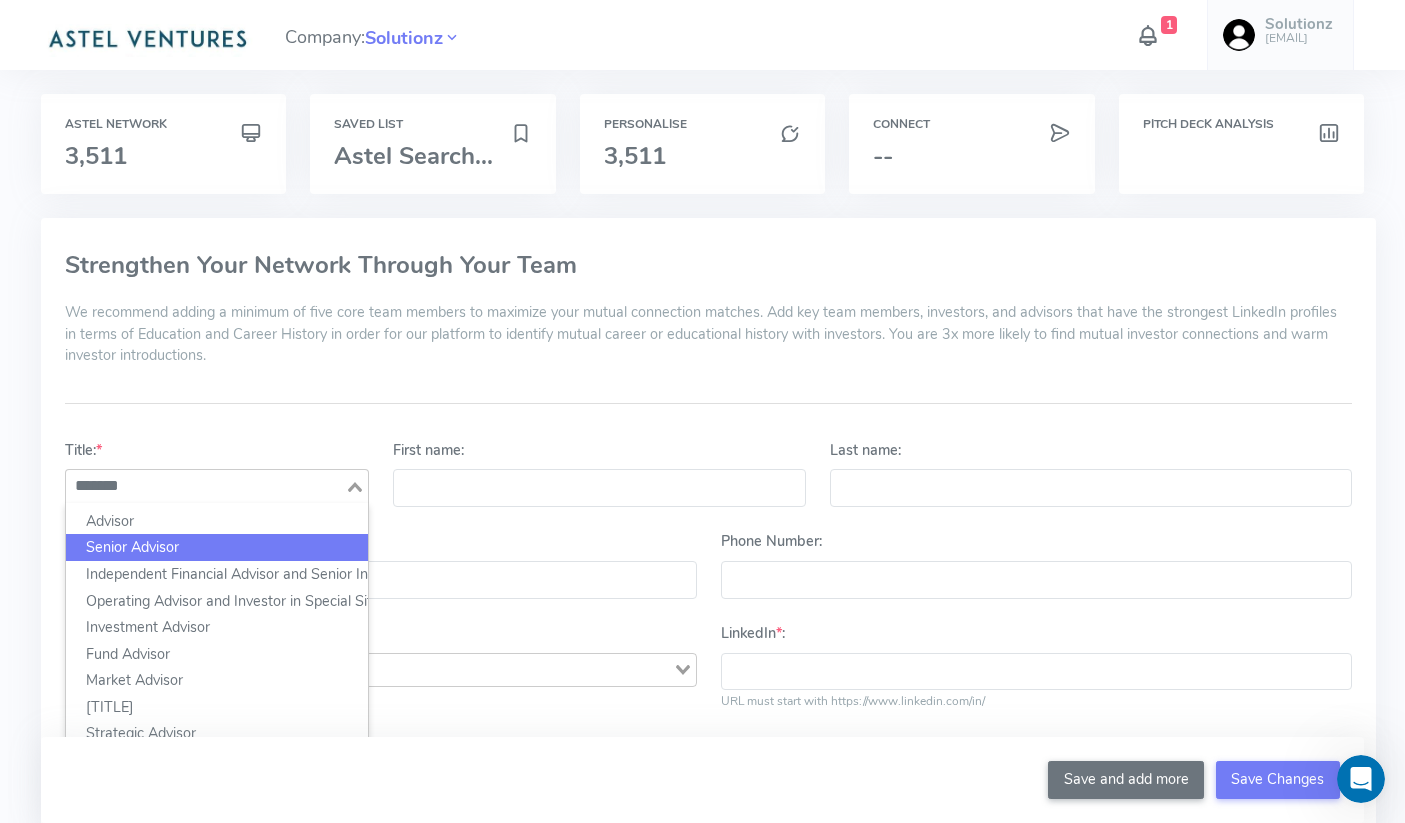 click on "Senior Advisor" 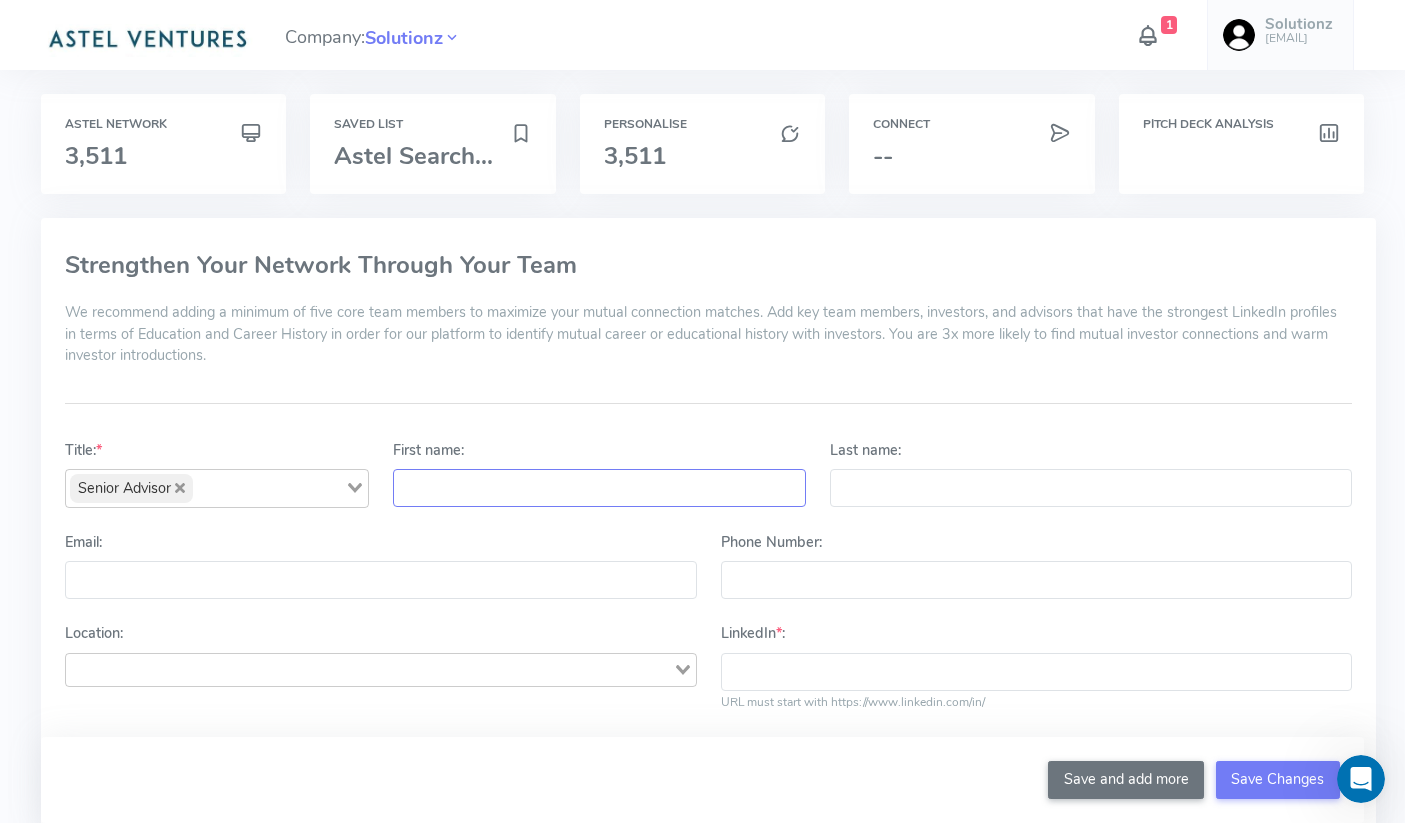 click on "First name:" at bounding box center (599, 488) 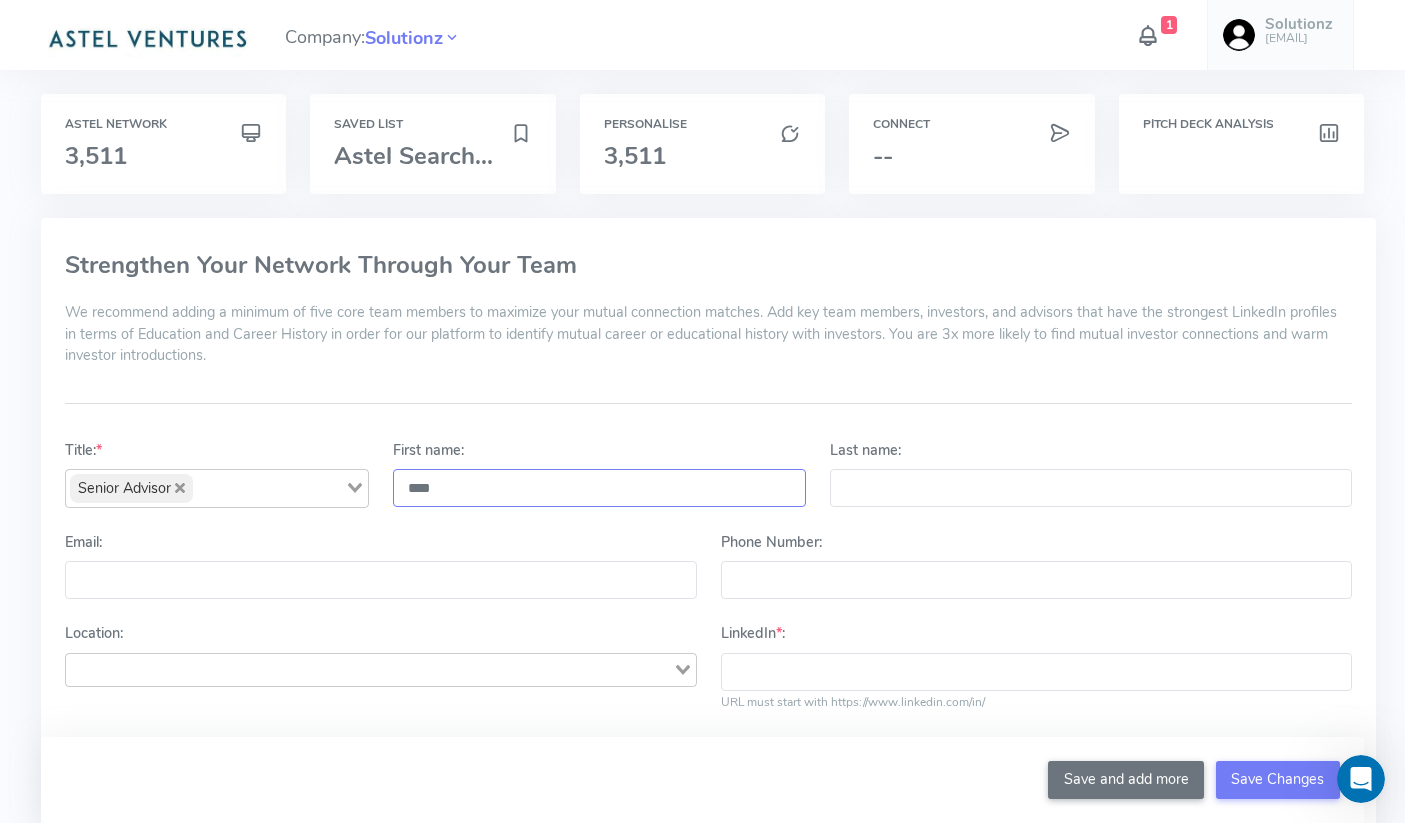 type on "****" 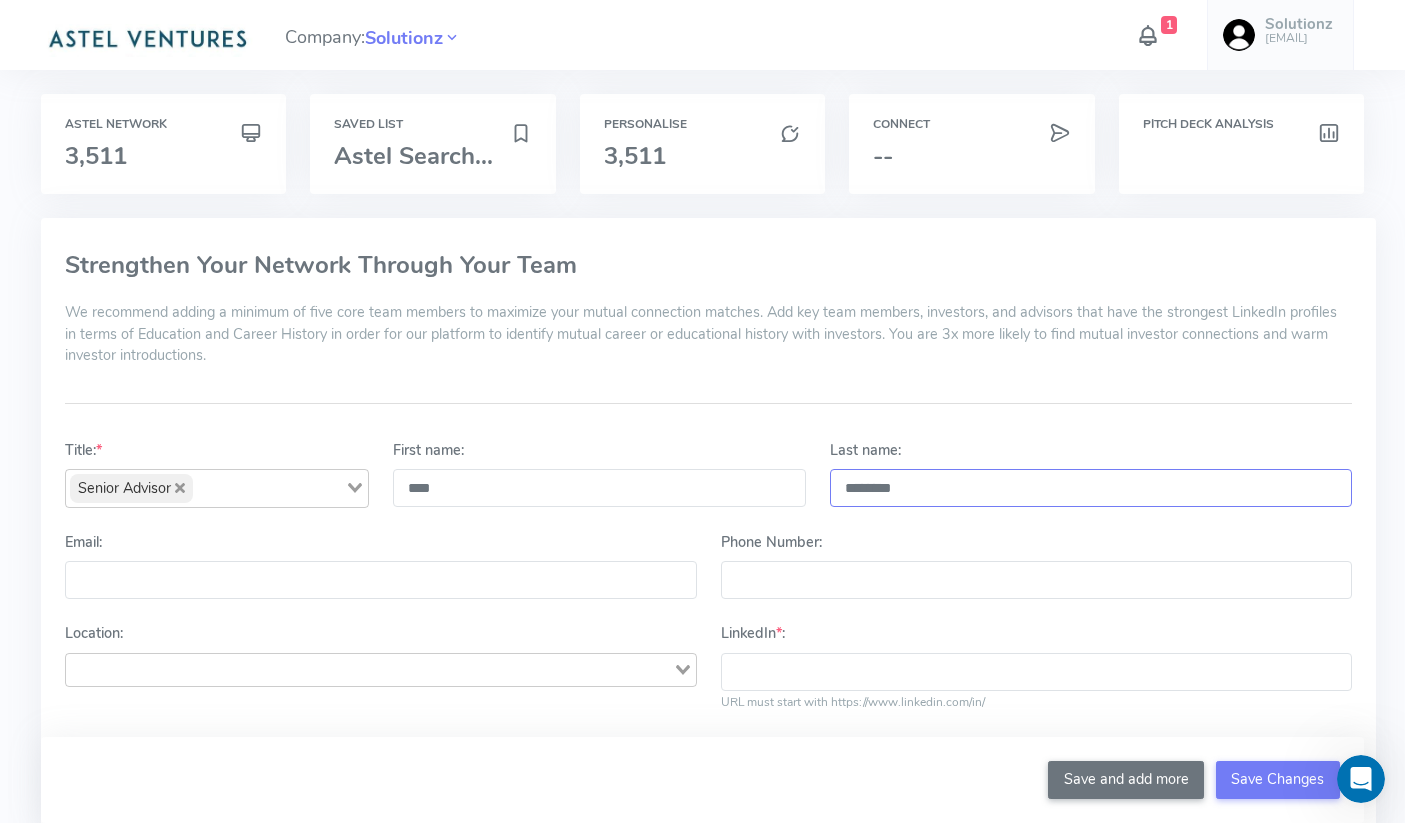 type on "********" 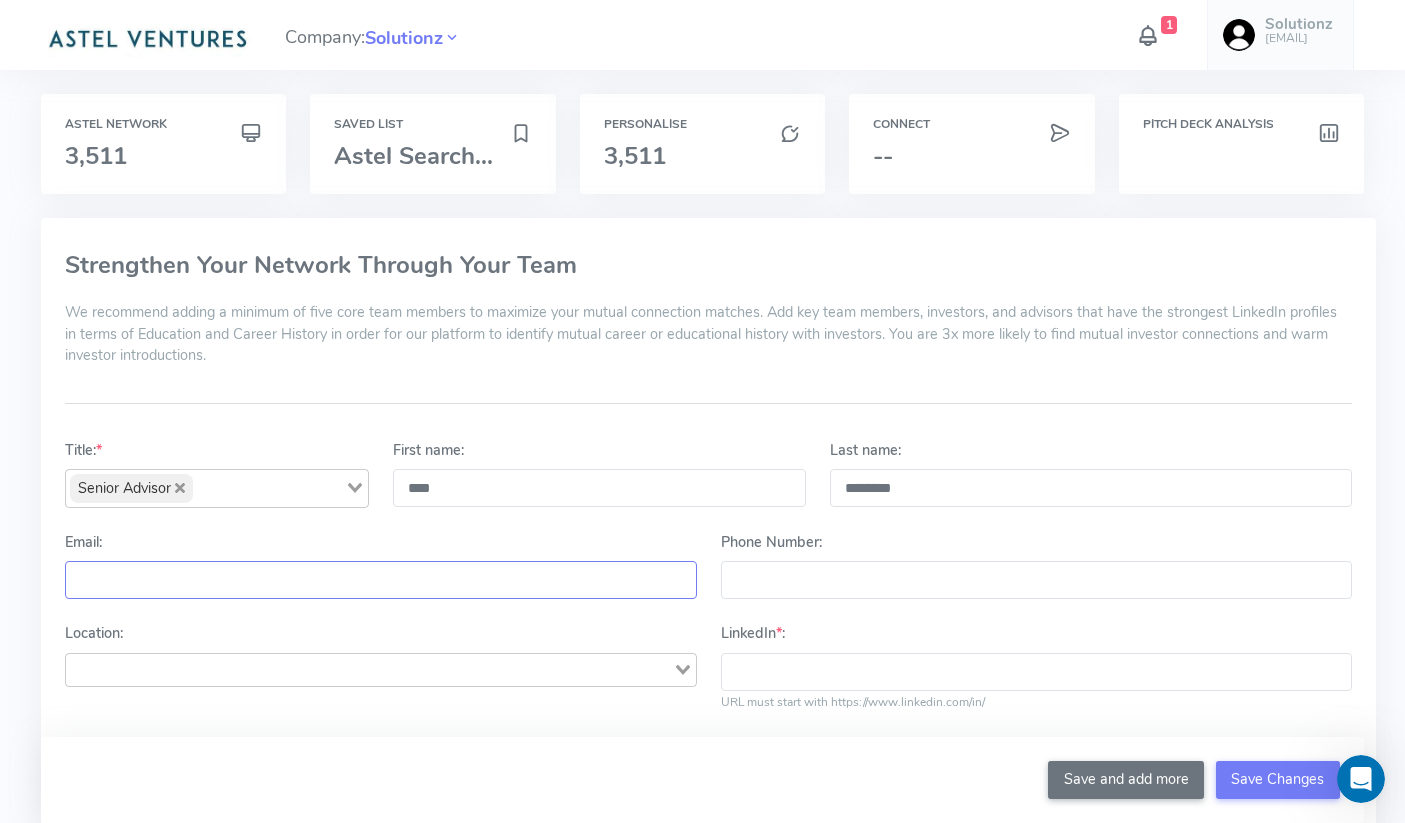 click on "Email:" at bounding box center [380, 580] 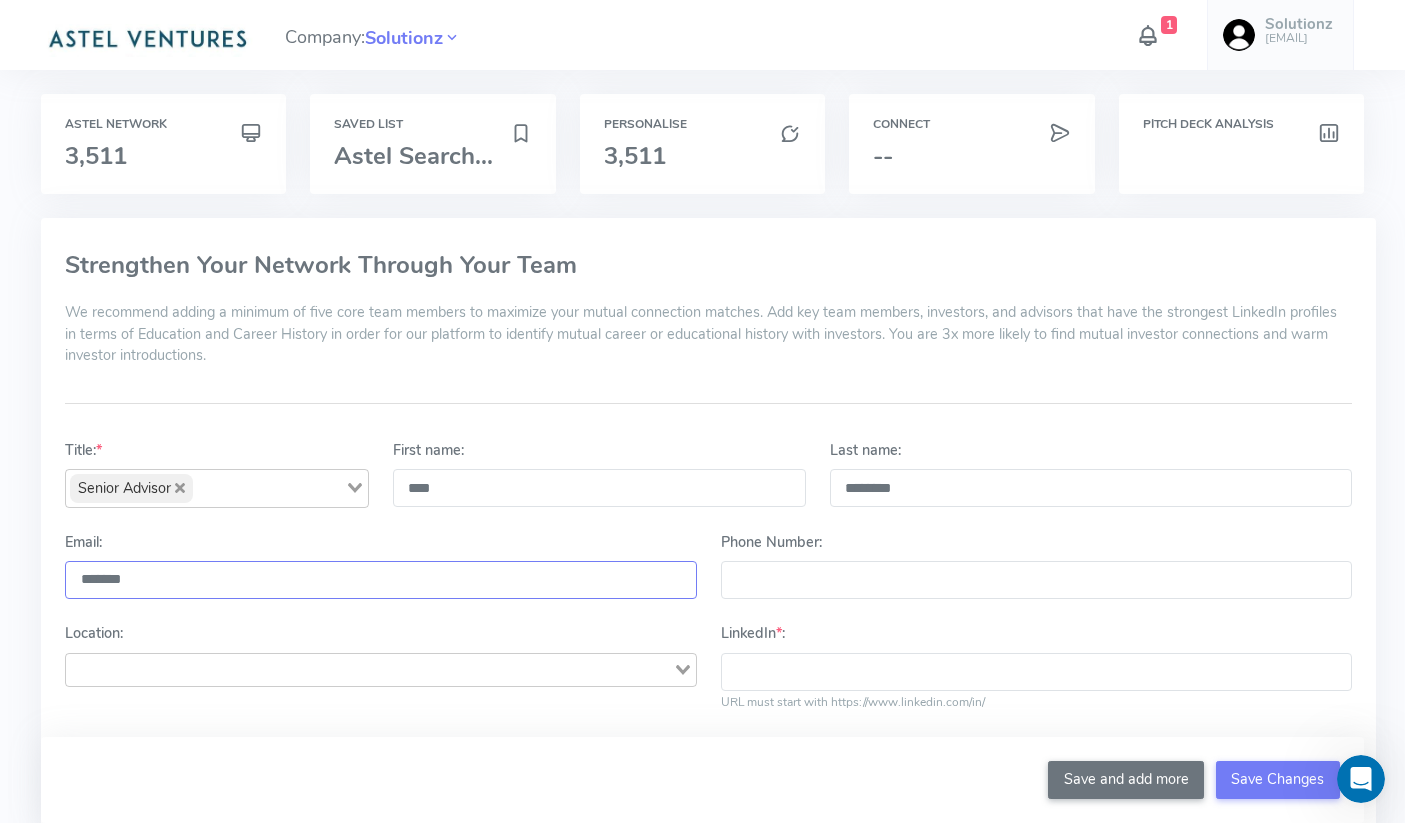 type on "*******" 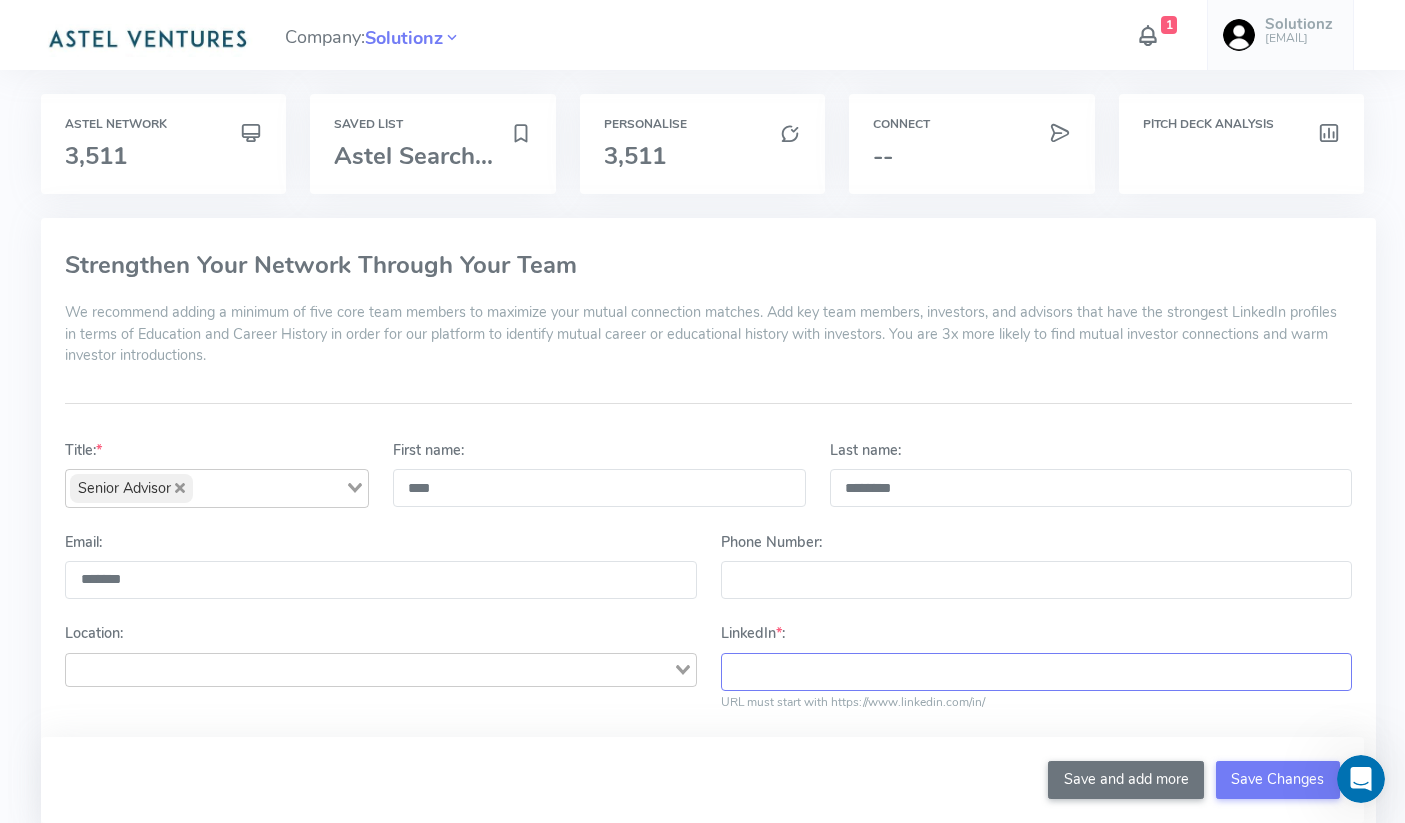 click on "LinkedIn * :" at bounding box center (1036, 672) 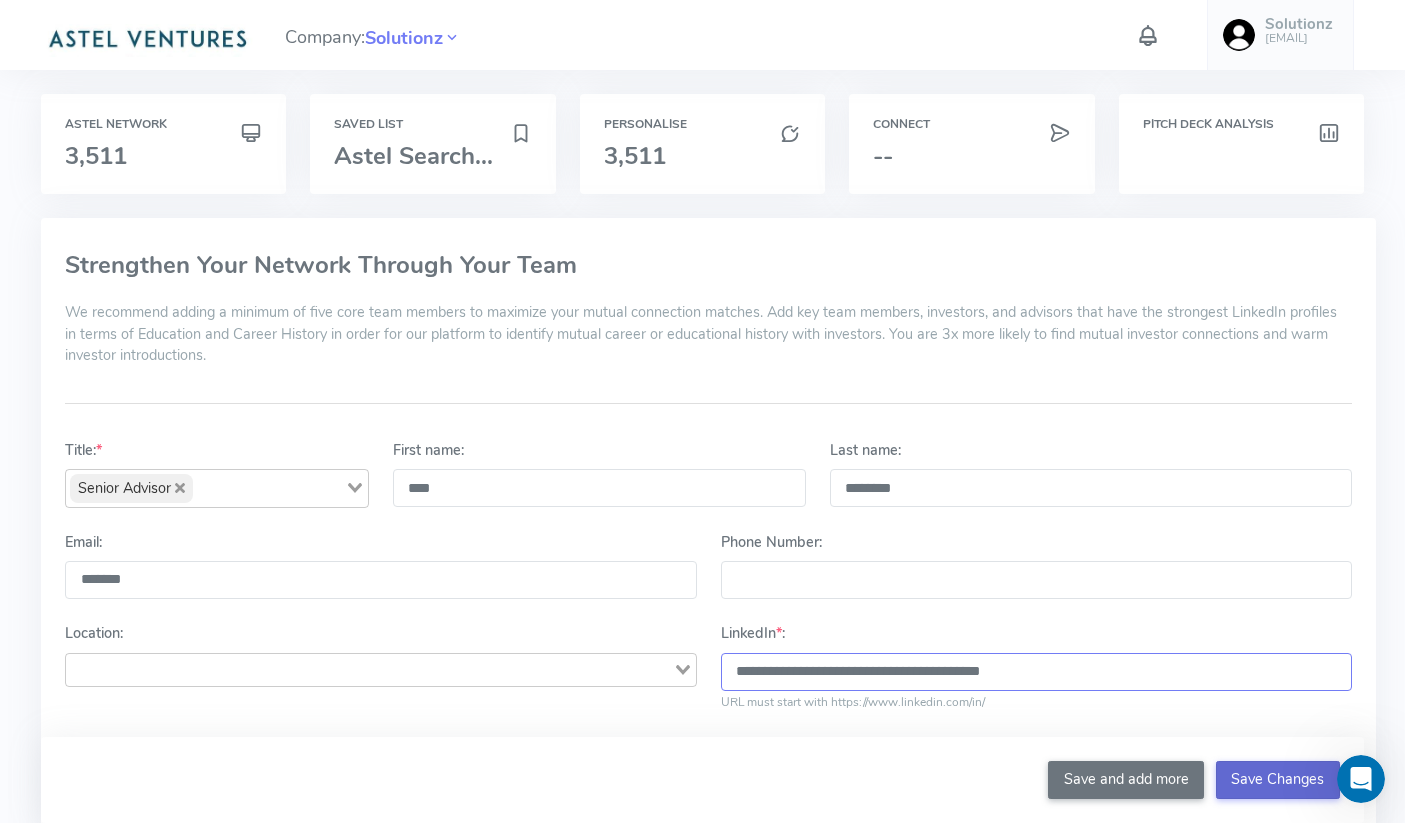 type on "**********" 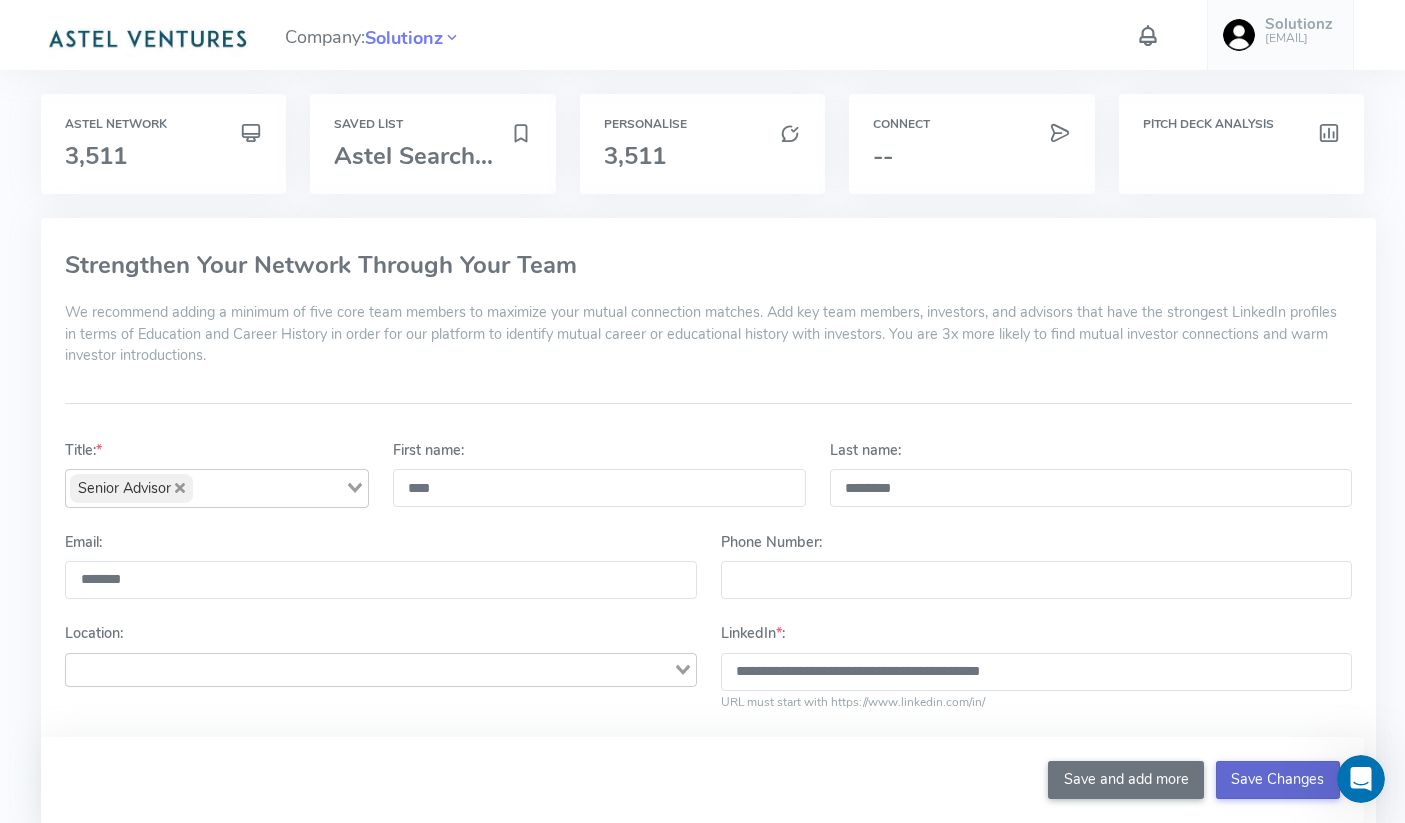 click on "Save Changes" at bounding box center [1278, 780] 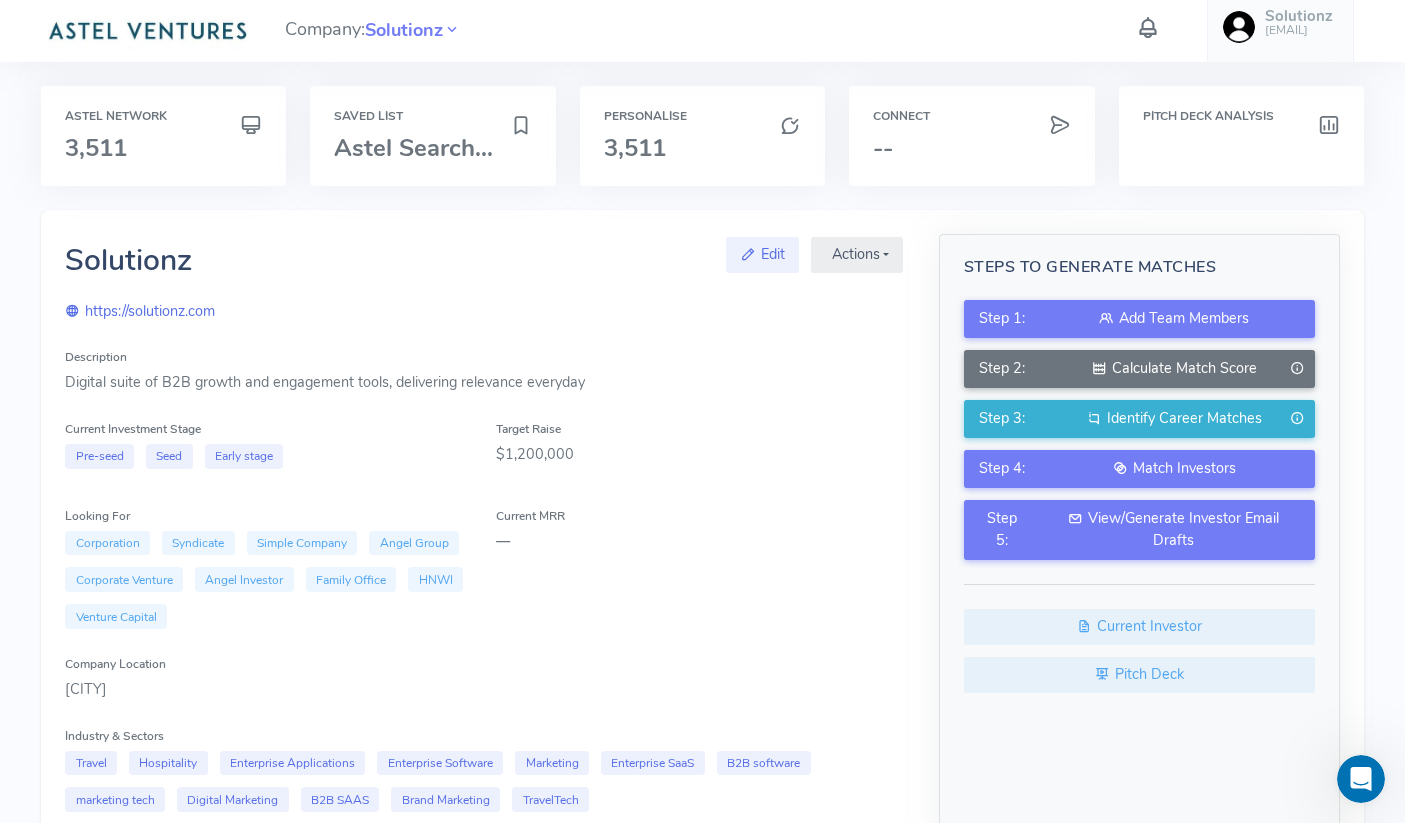 scroll, scrollTop: 0, scrollLeft: 0, axis: both 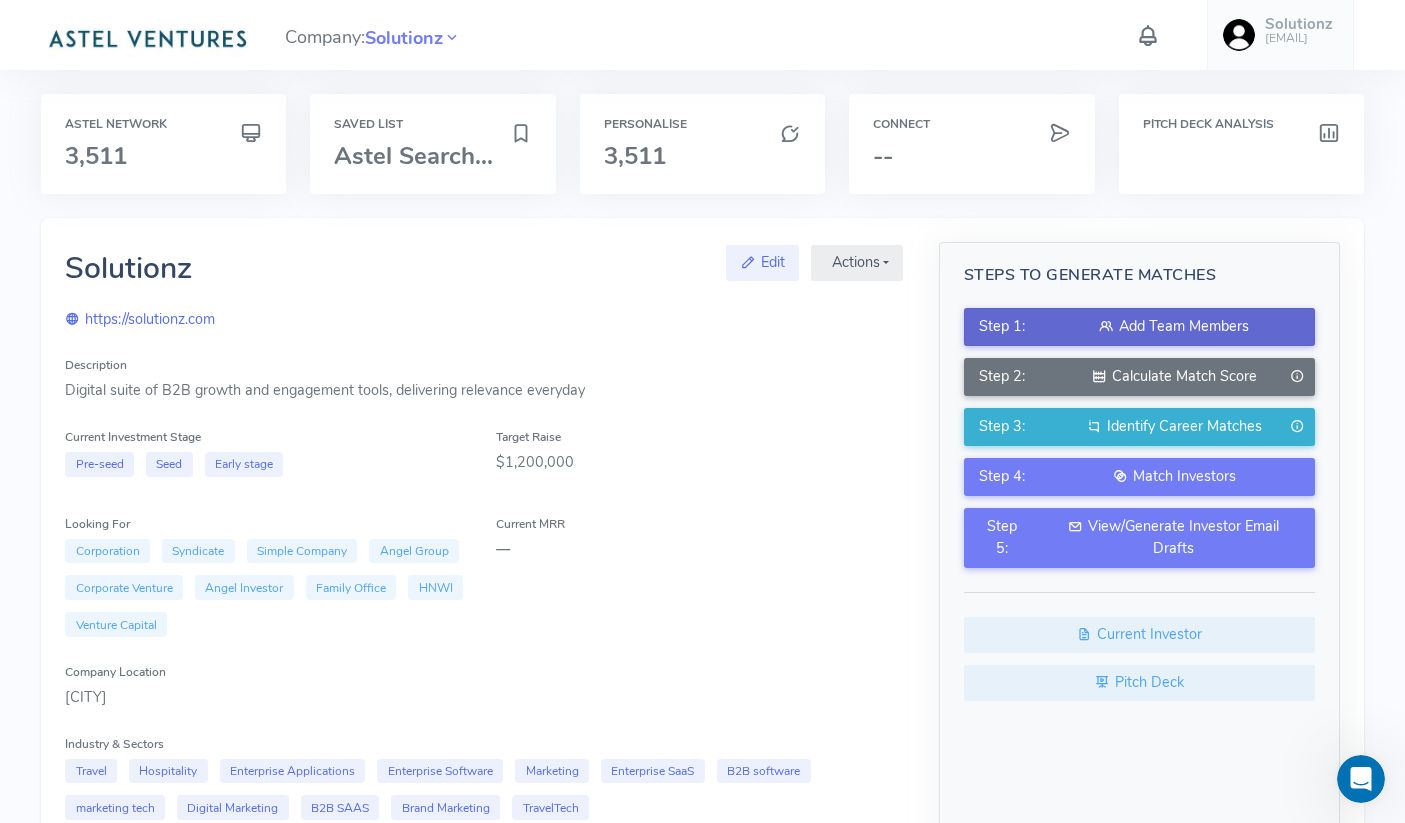 click at bounding box center (1106, 326) 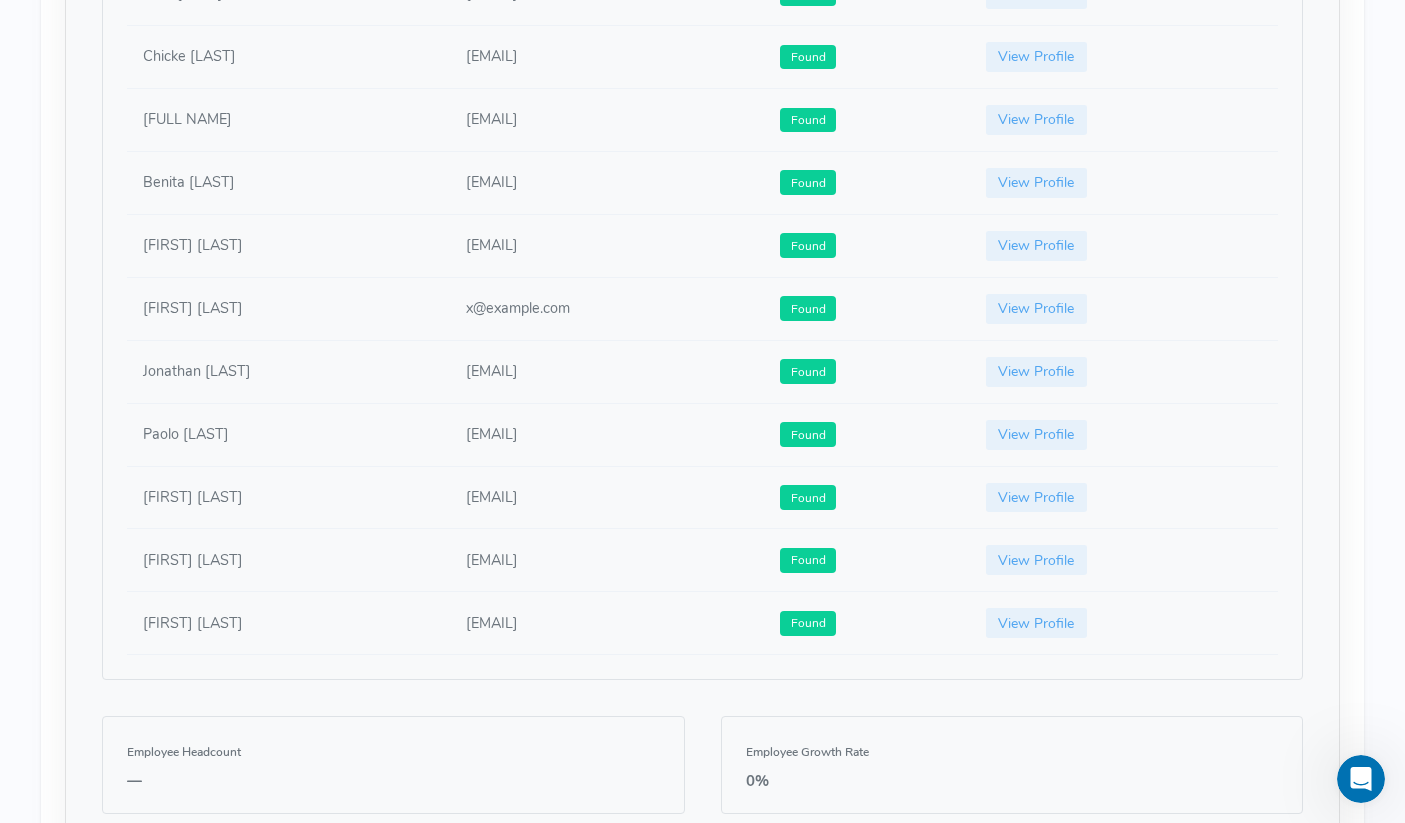 scroll, scrollTop: 1334, scrollLeft: 0, axis: vertical 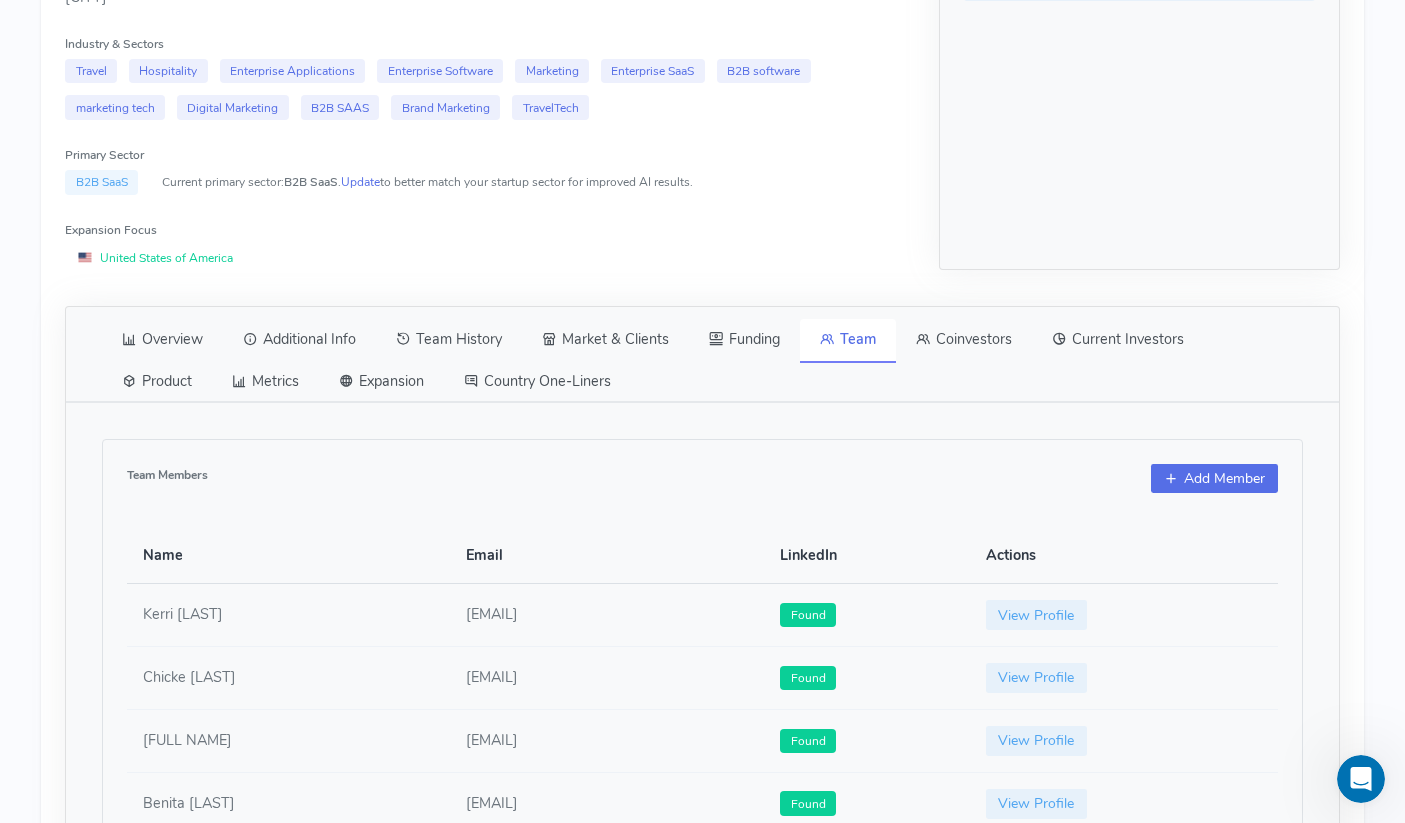 click on "Add Member" at bounding box center (1214, 479) 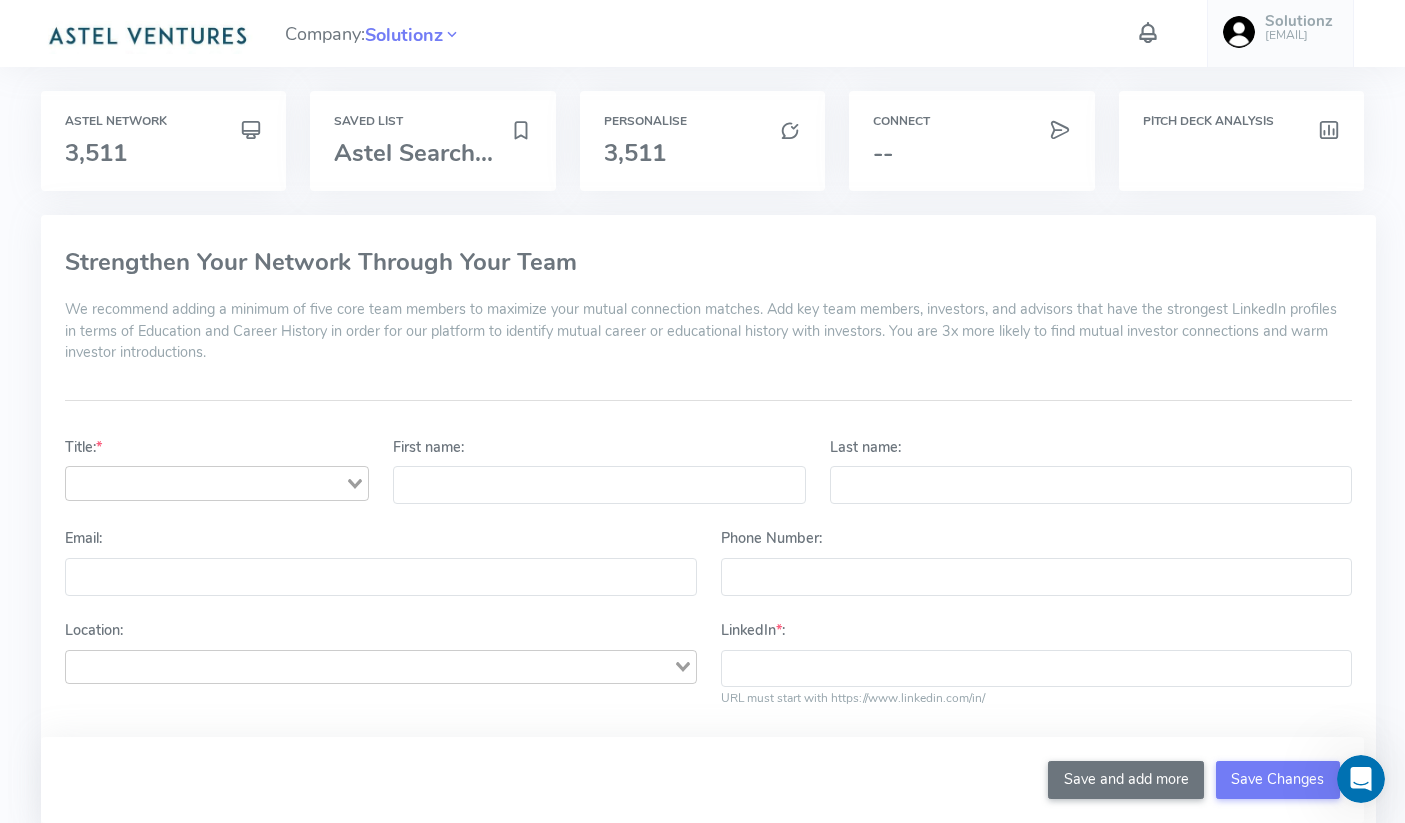 scroll, scrollTop: 0, scrollLeft: 0, axis: both 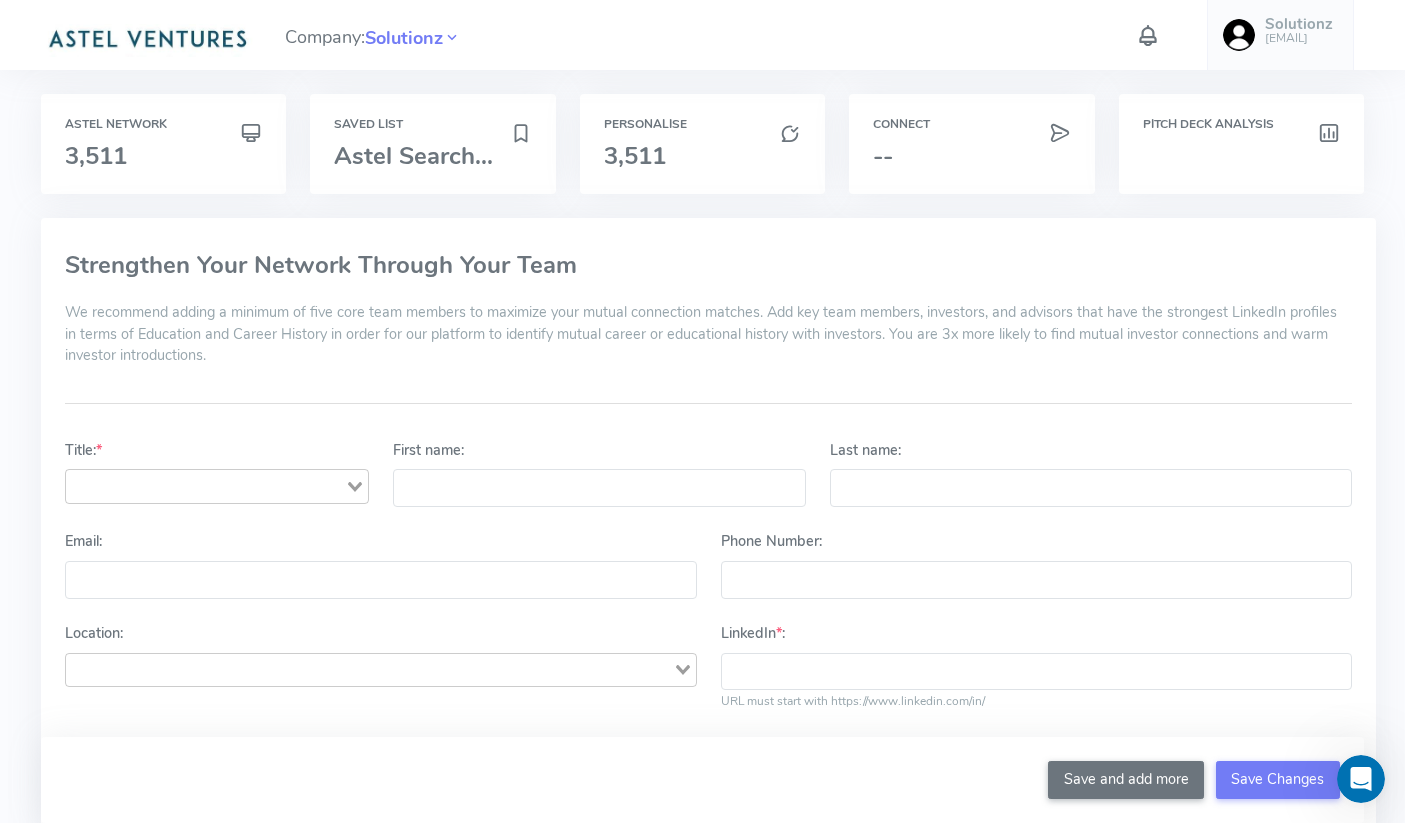 click 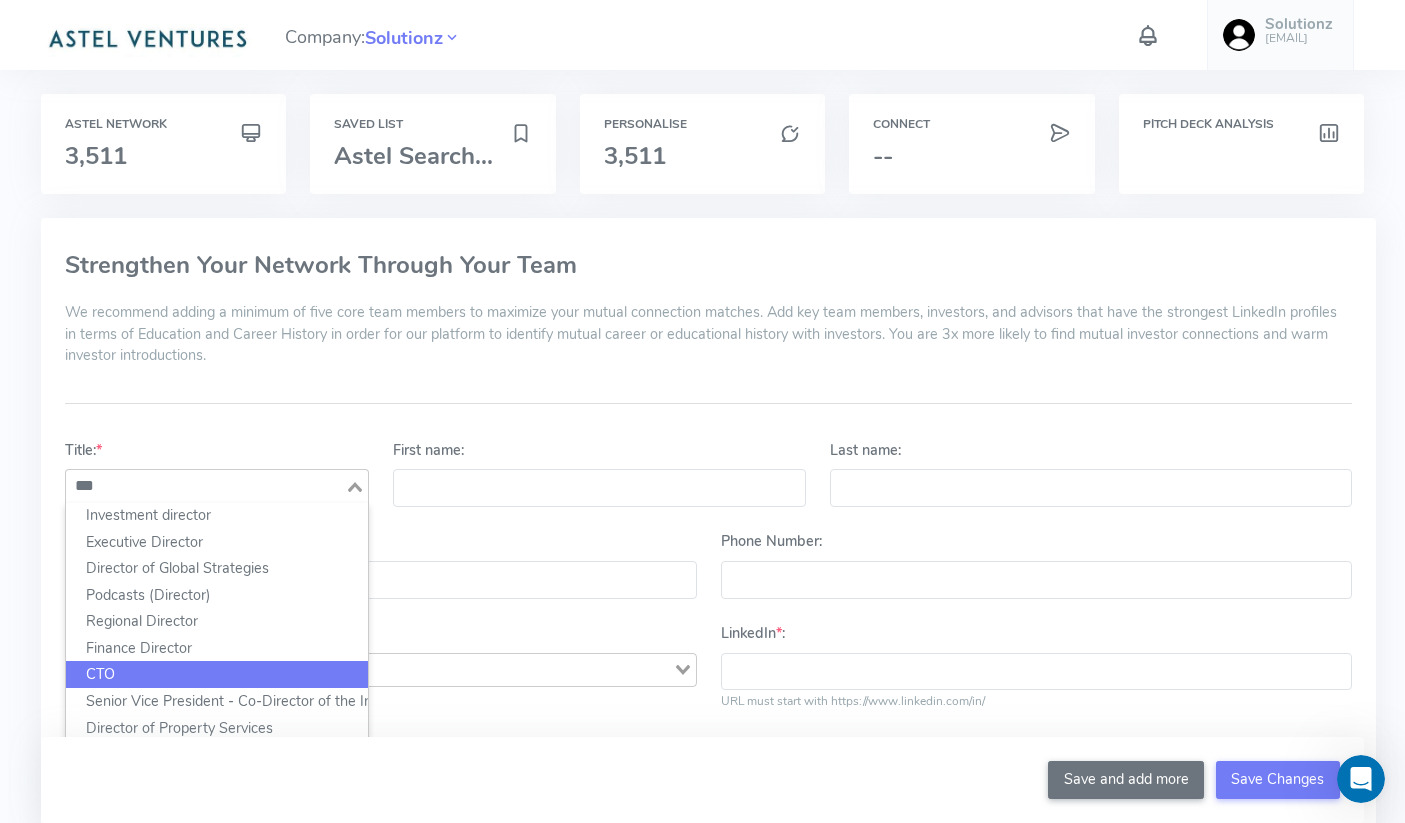 click on "CTO" 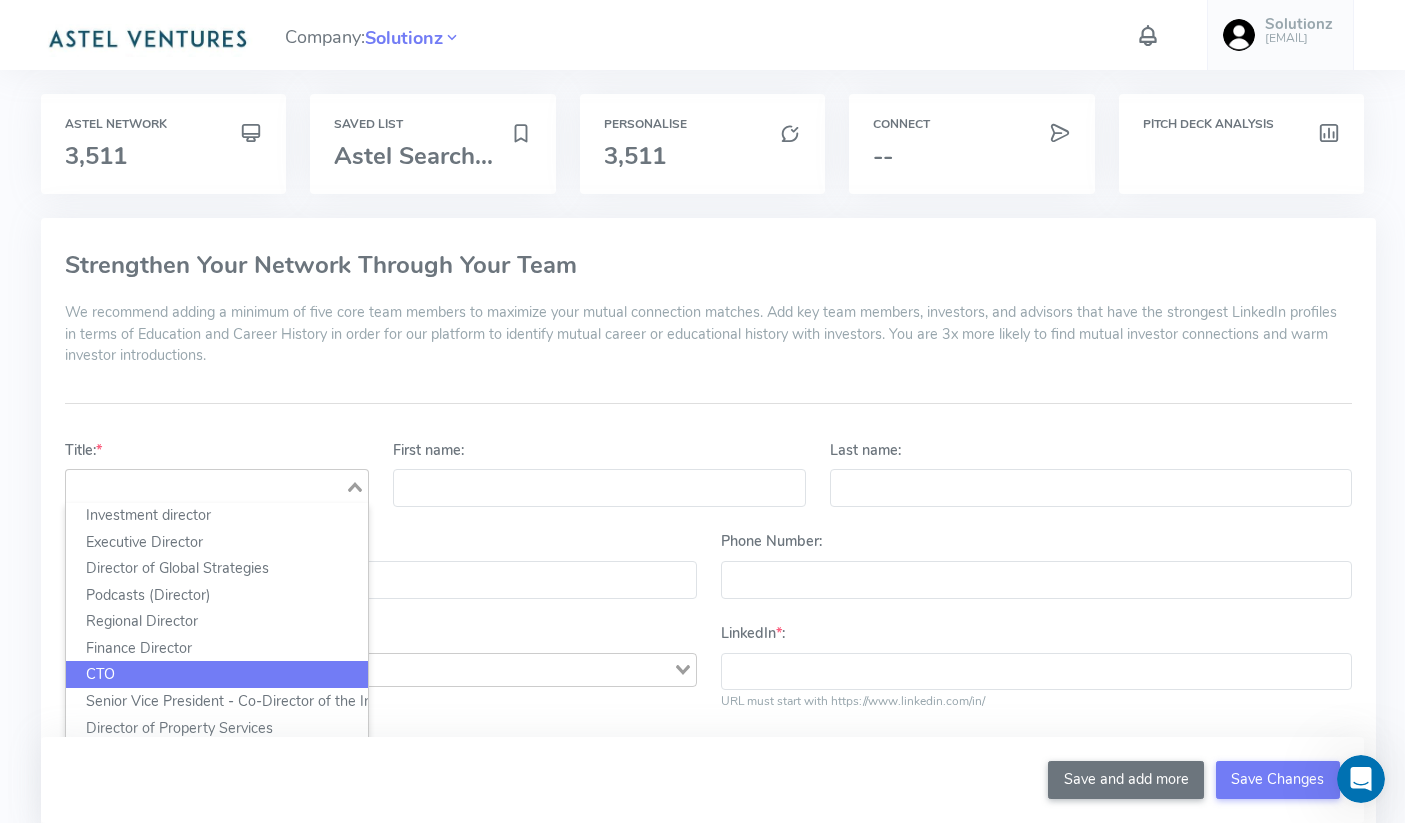 scroll, scrollTop: 5, scrollLeft: 0, axis: vertical 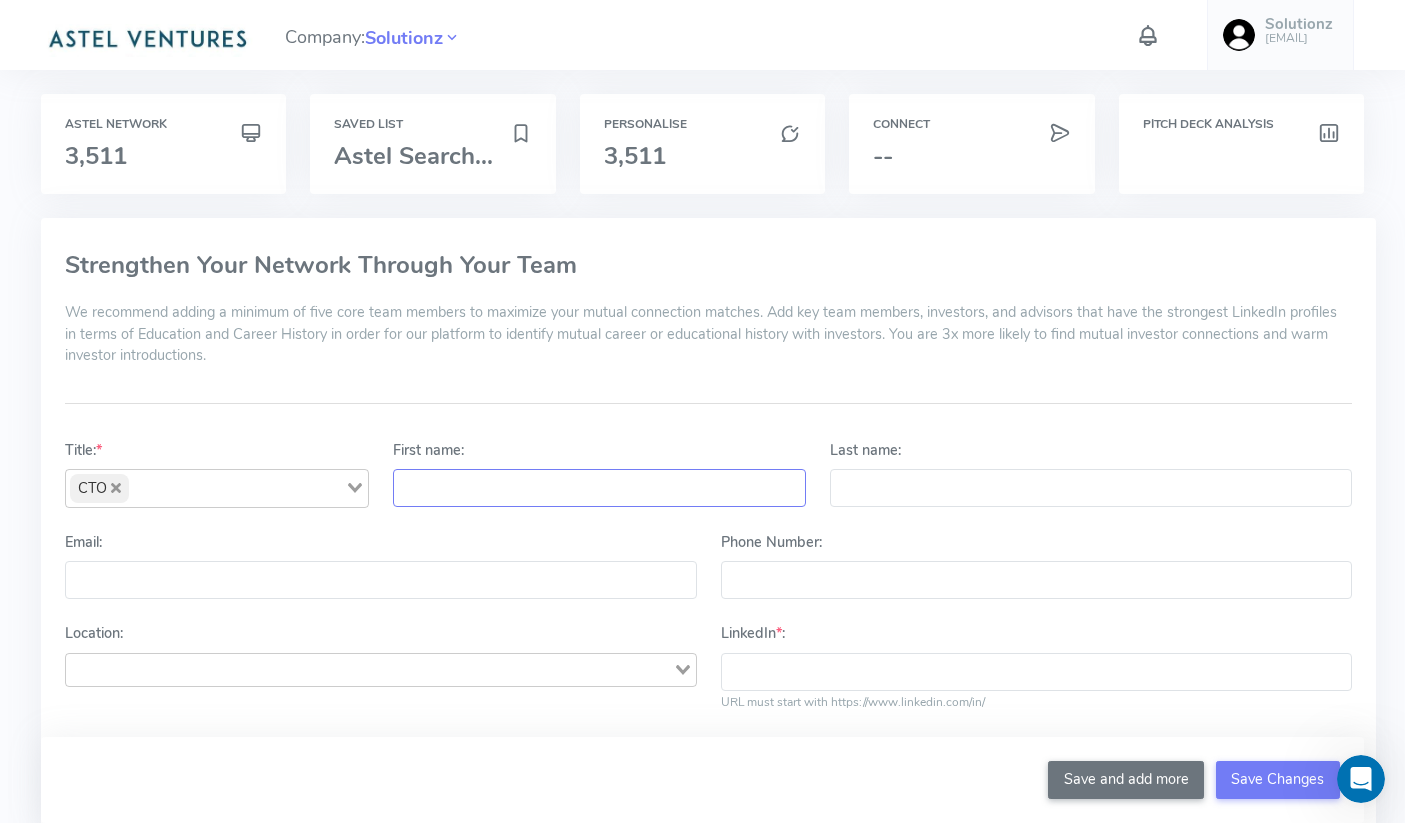 click on "First name:" at bounding box center (599, 488) 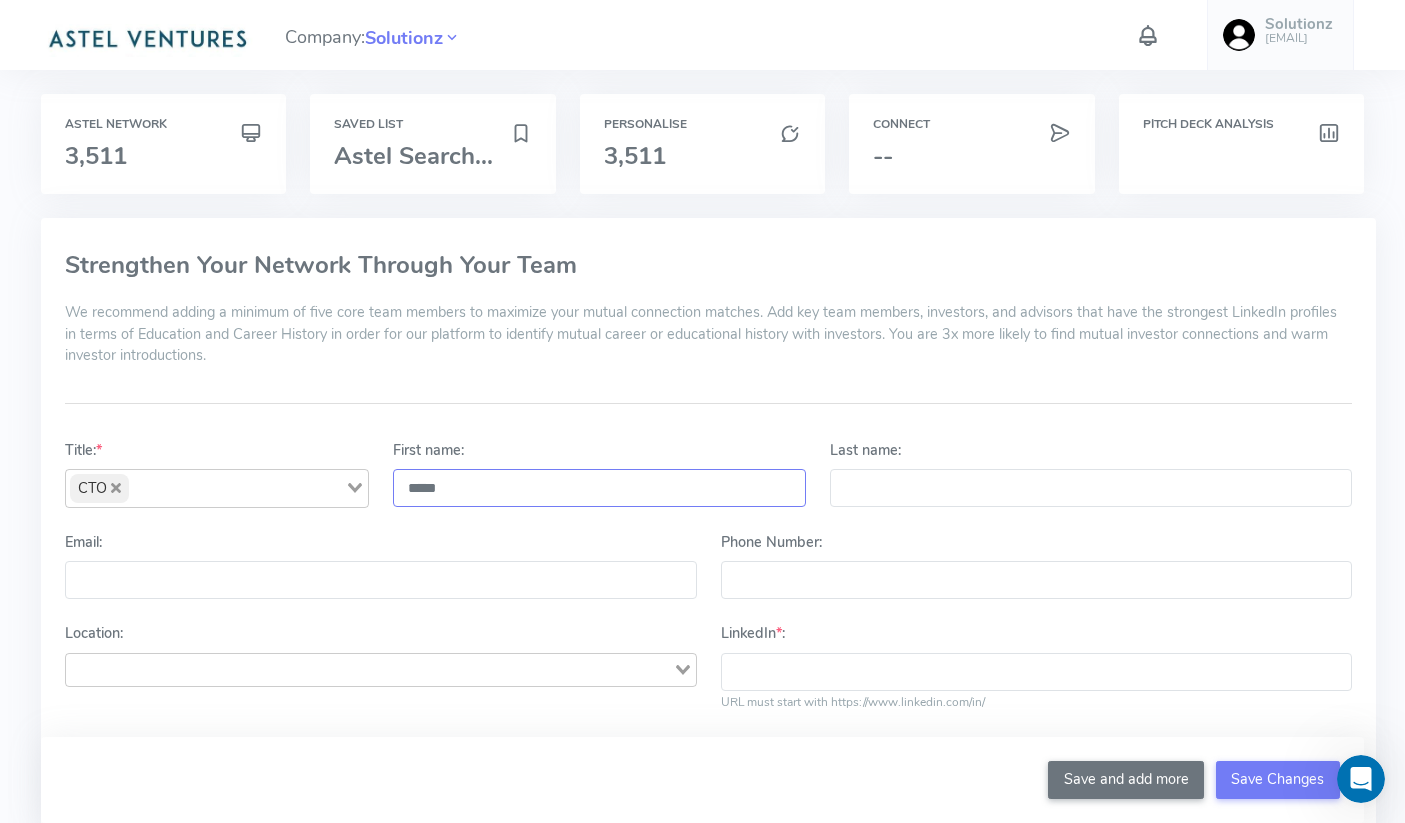 type on "*****" 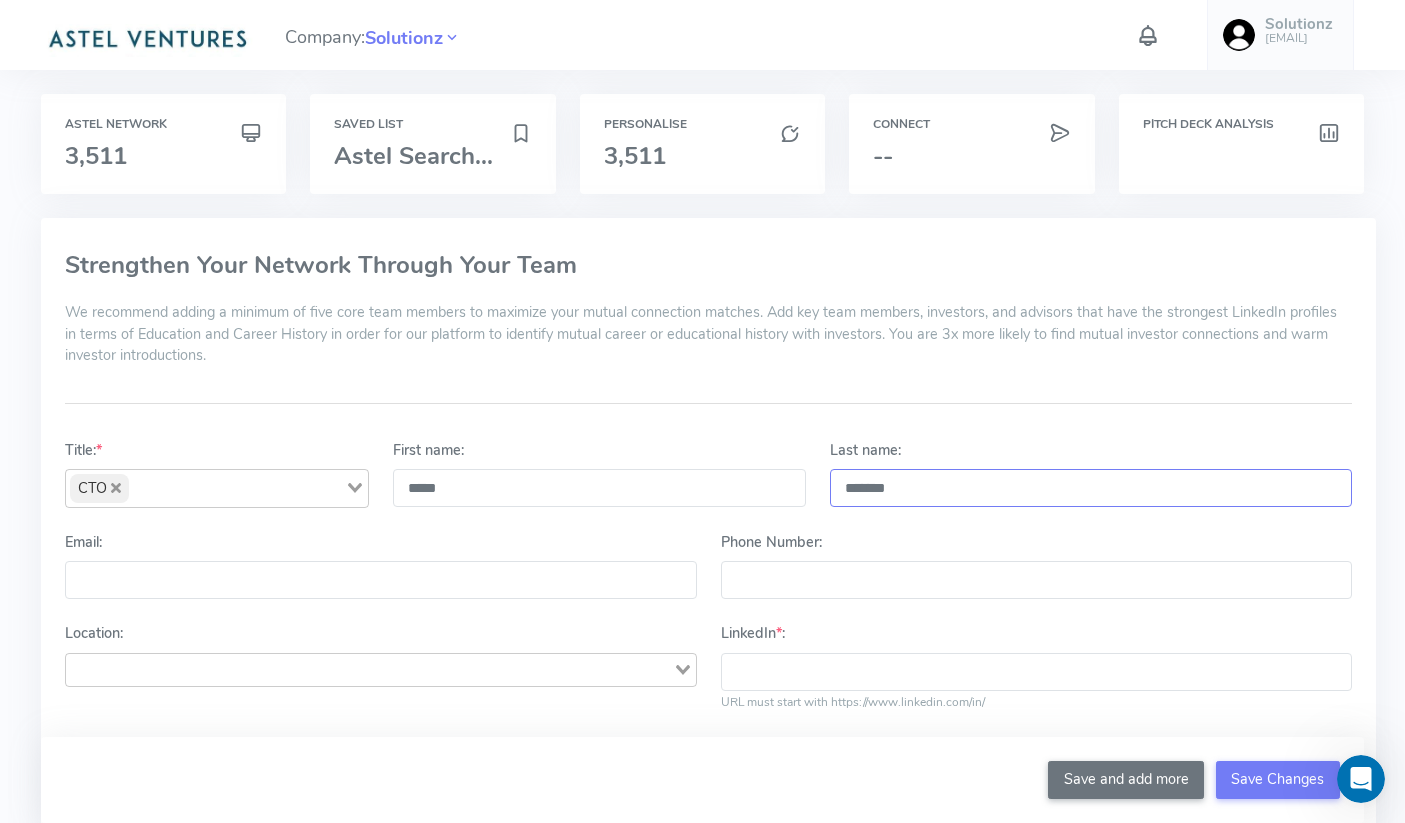 type on "*******" 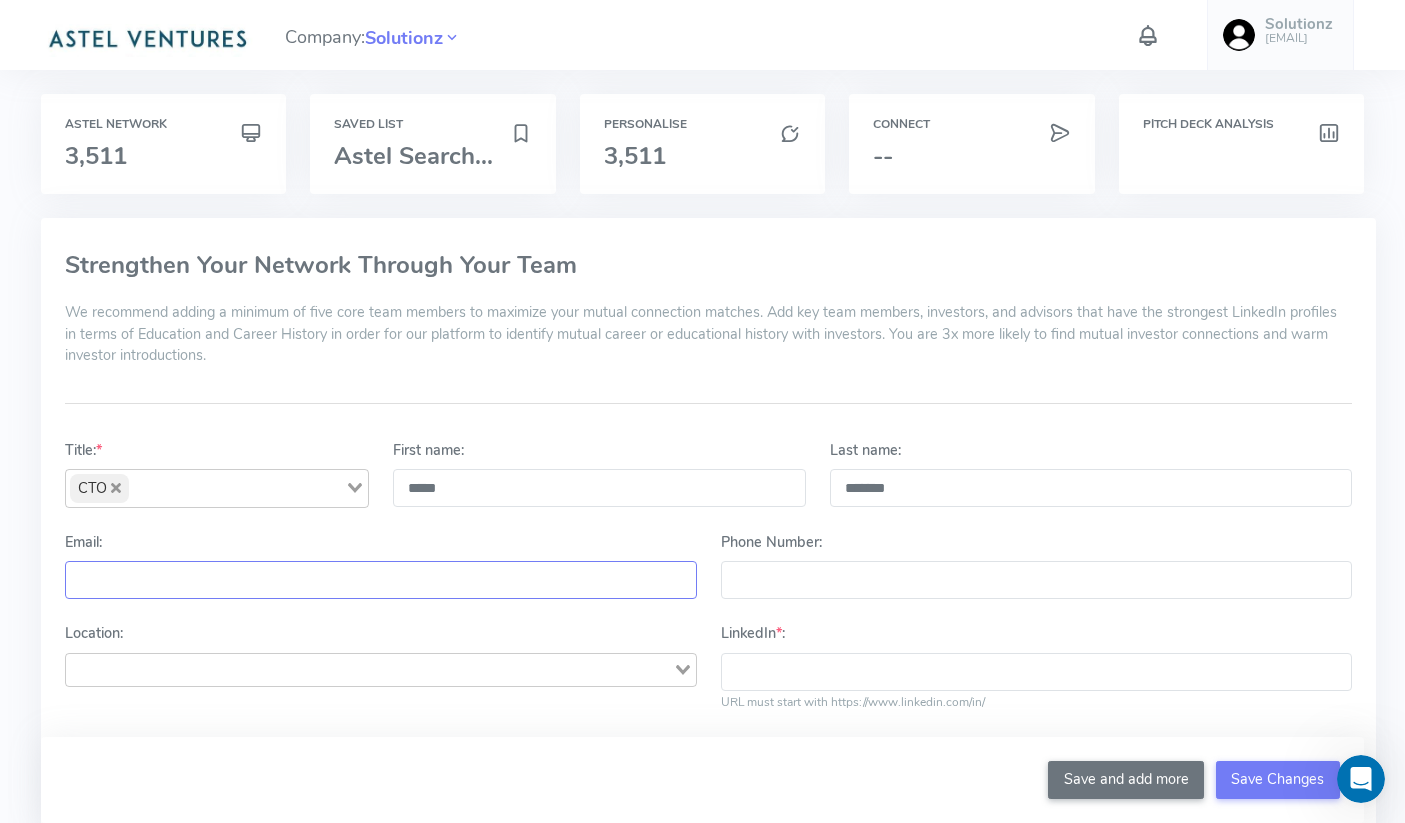 click on "Email:" at bounding box center (380, 580) 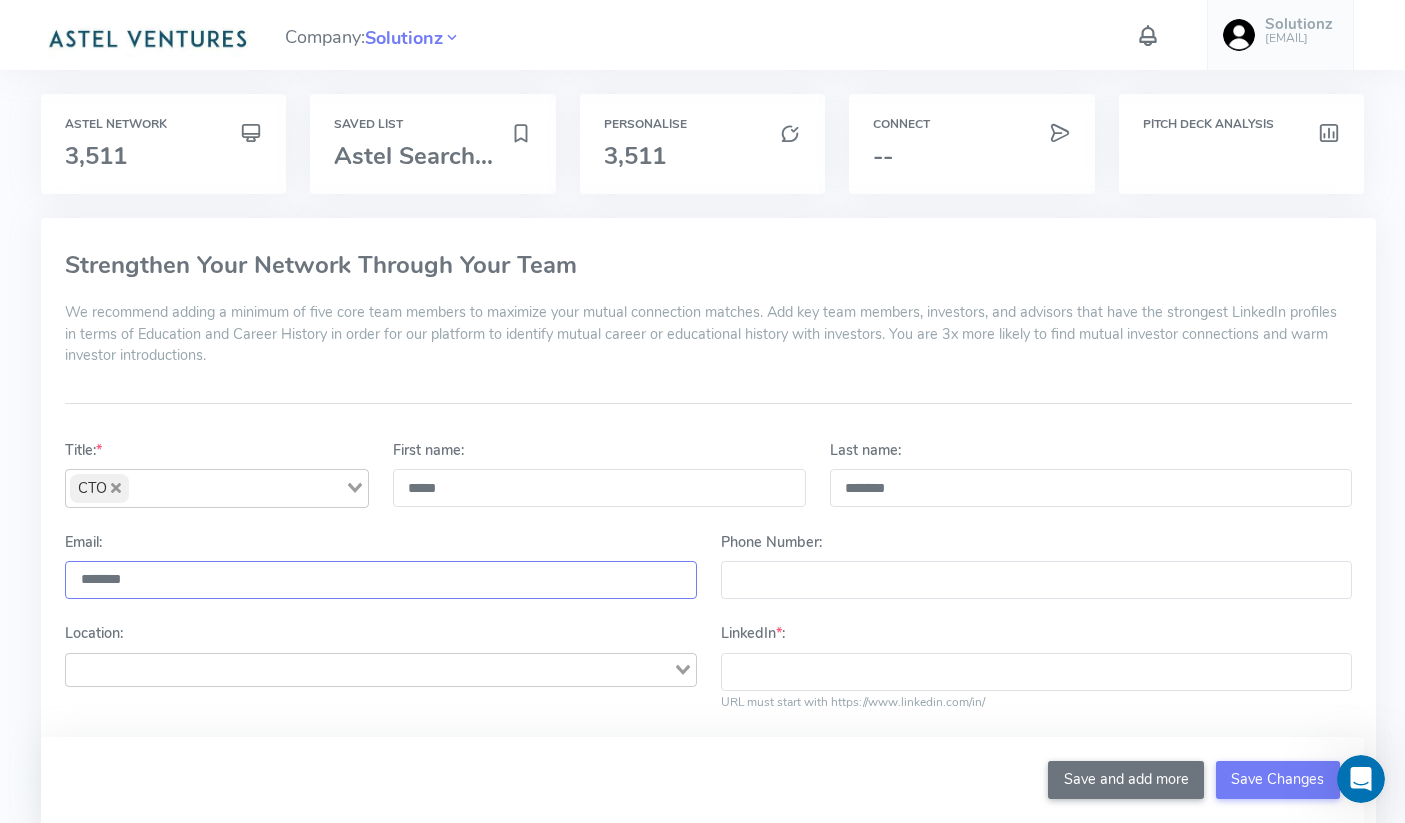 type on "*******" 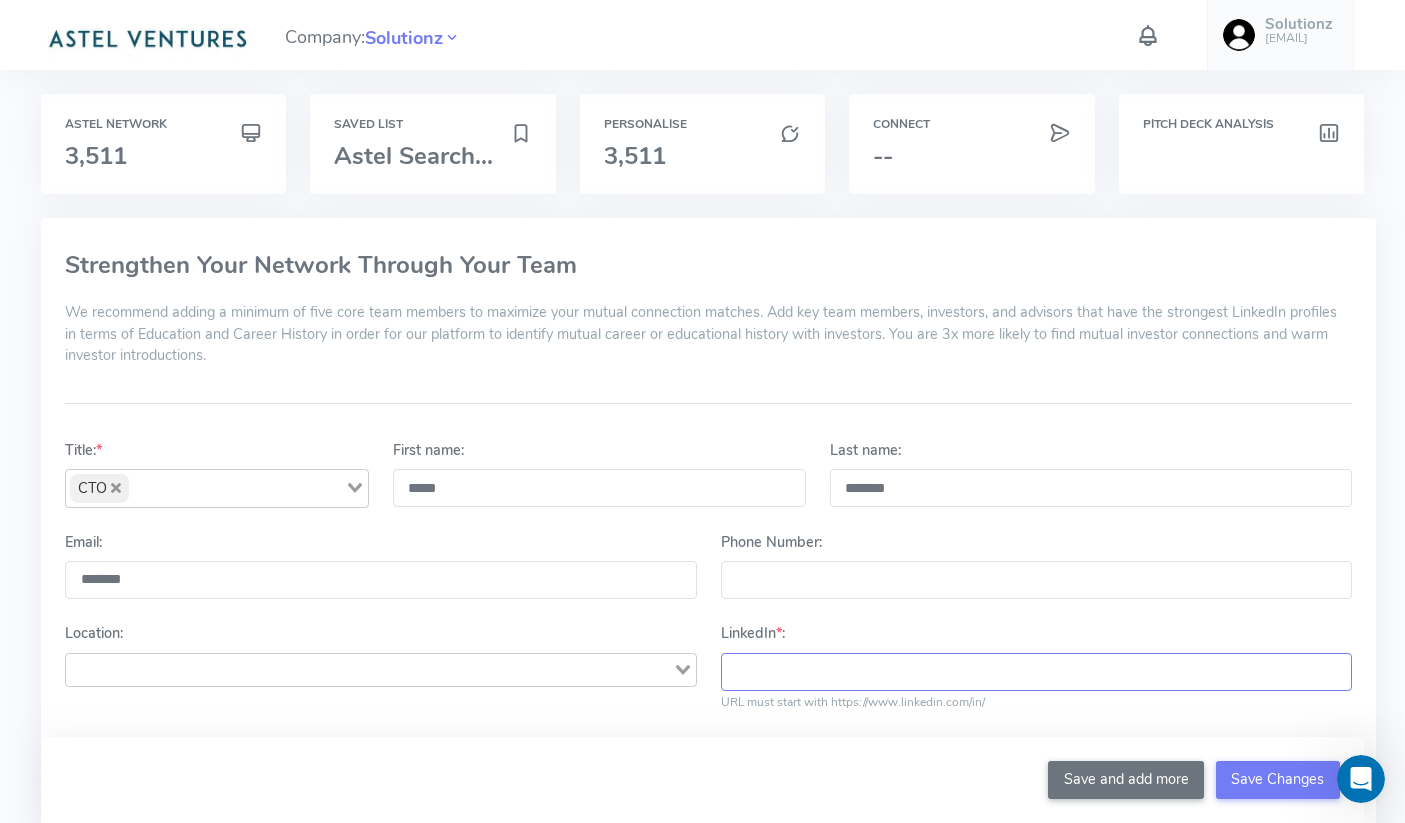 click on "LinkedIn * :" at bounding box center (1036, 672) 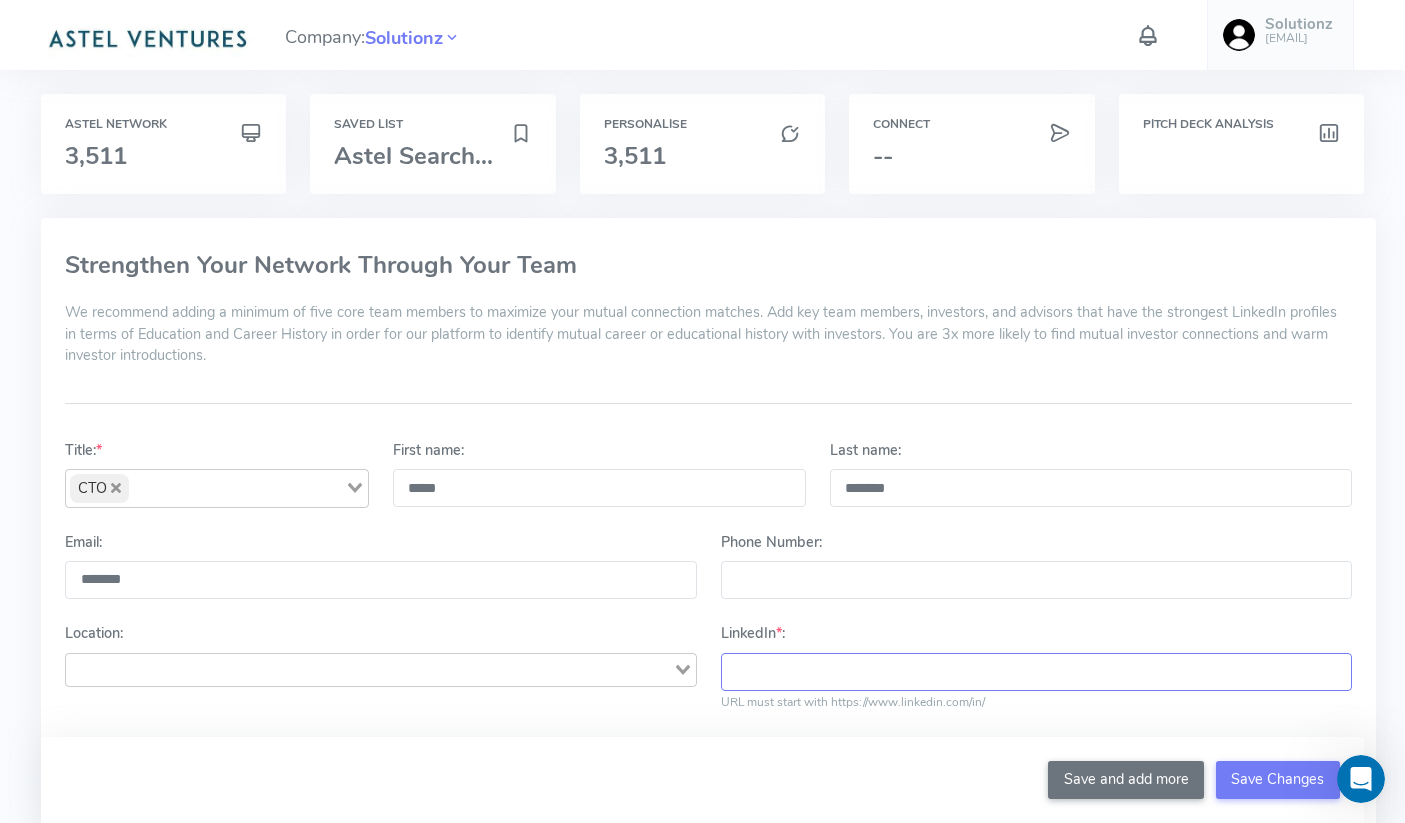 paste on "**********" 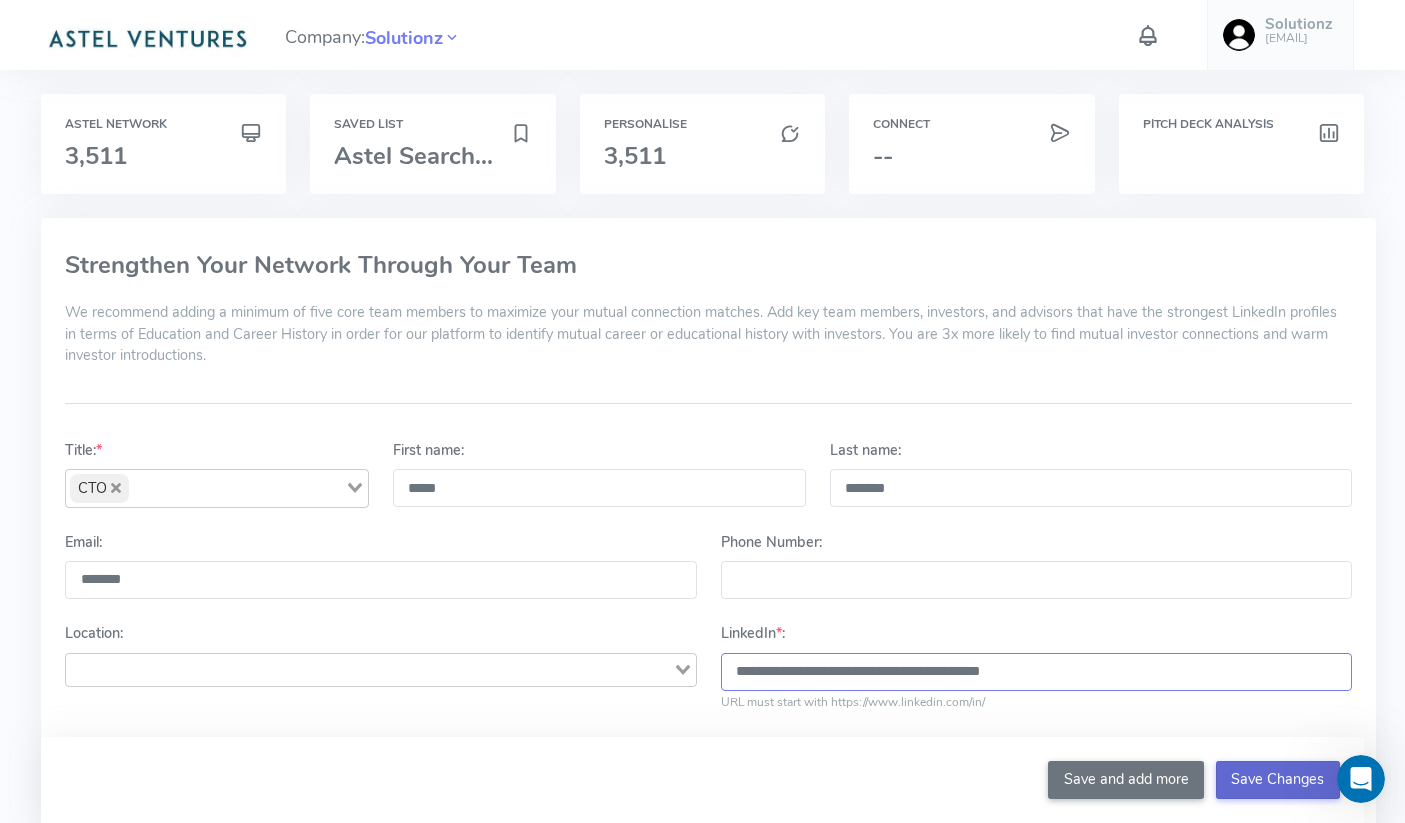 type on "**********" 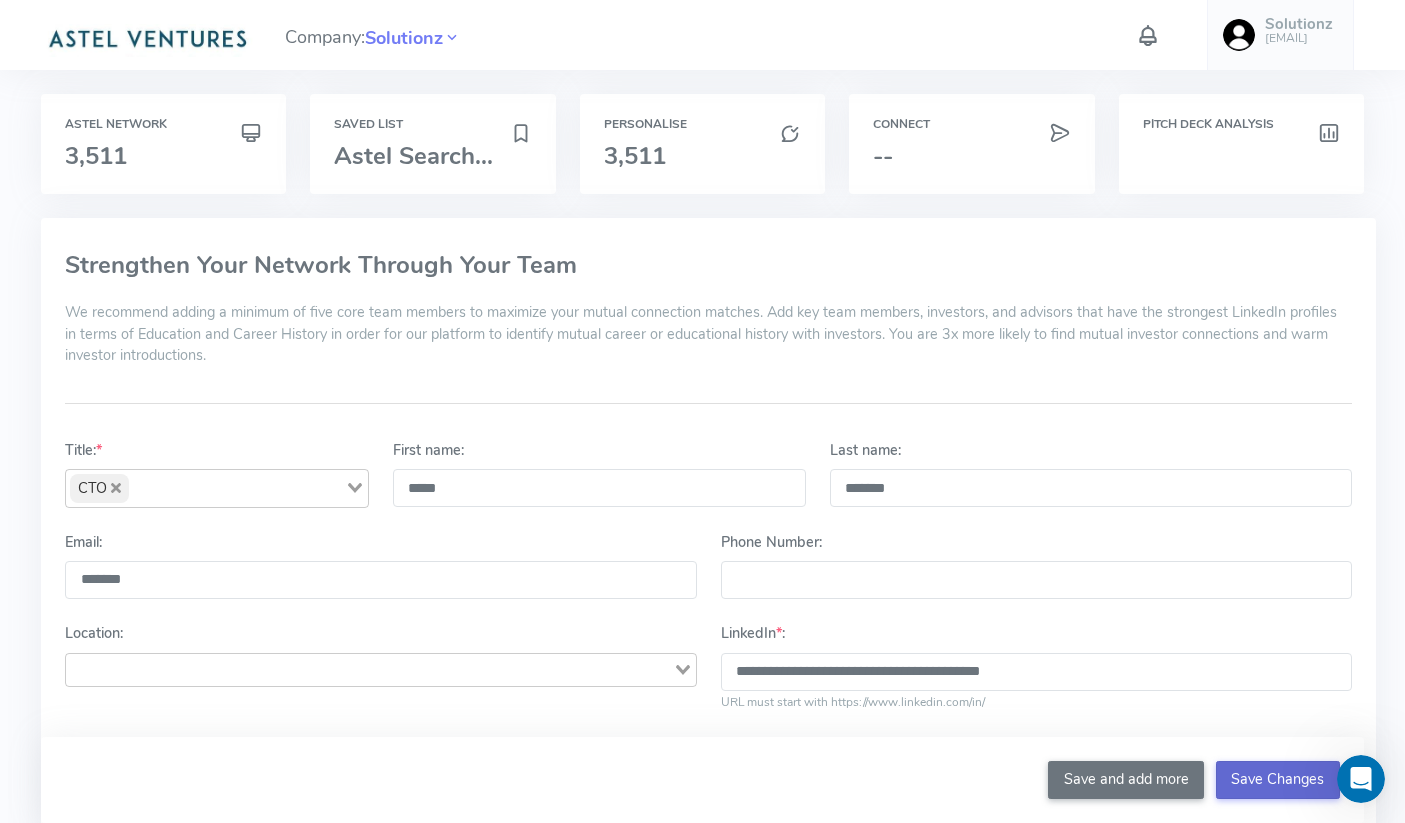 click on "Save Changes" at bounding box center (1278, 780) 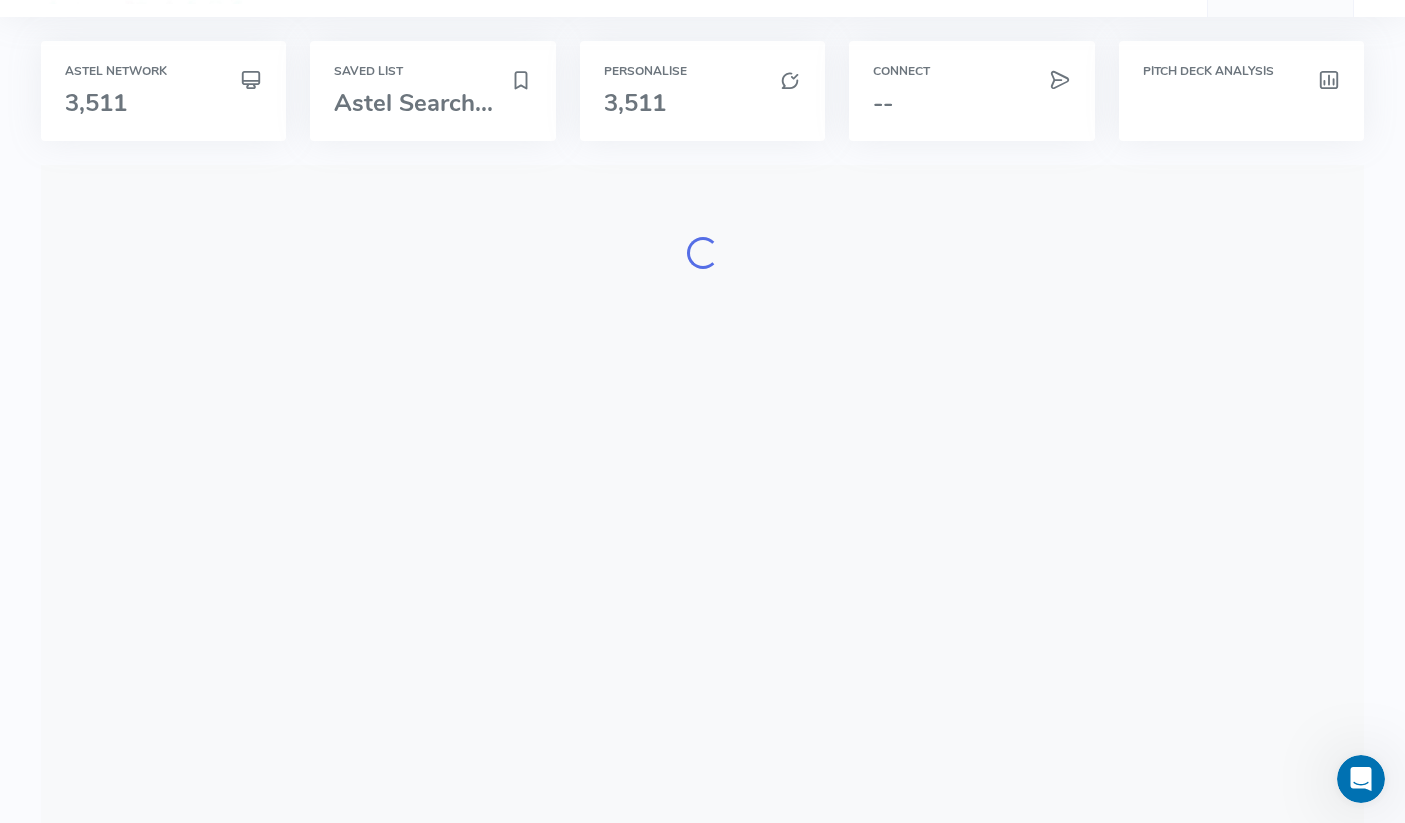 scroll, scrollTop: 0, scrollLeft: 0, axis: both 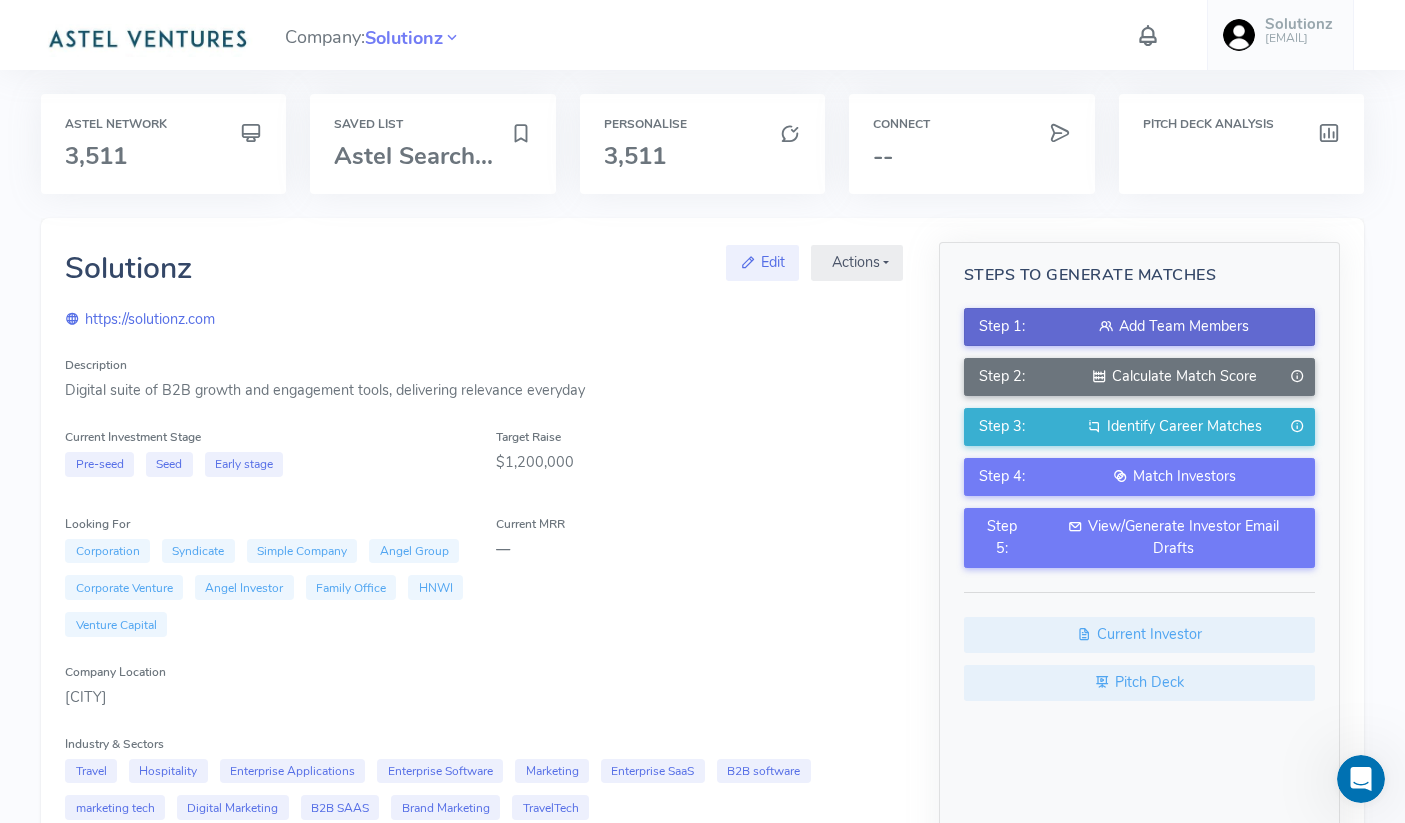 click on "Add Team Members" at bounding box center (1174, 327) 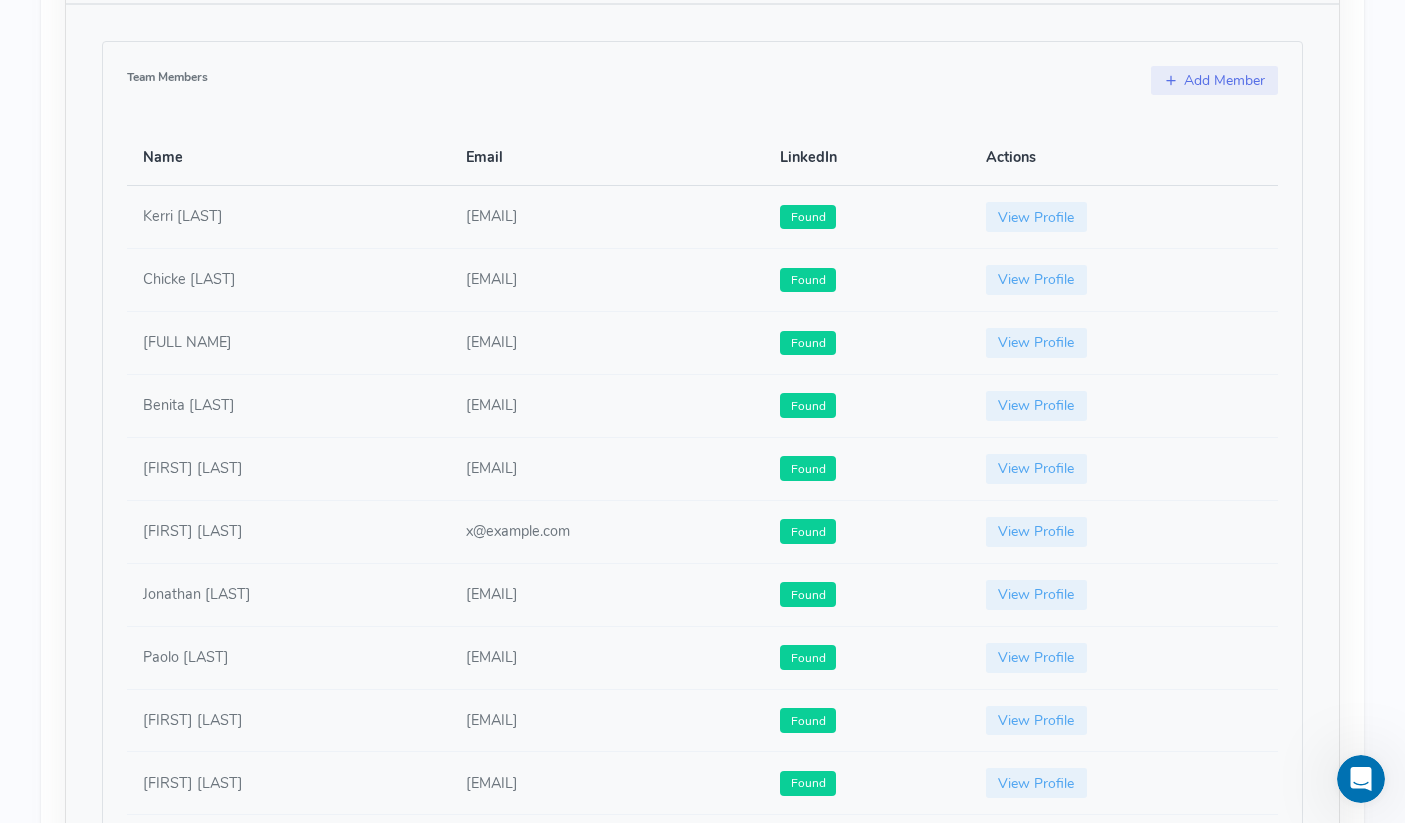 scroll, scrollTop: 1106, scrollLeft: 0, axis: vertical 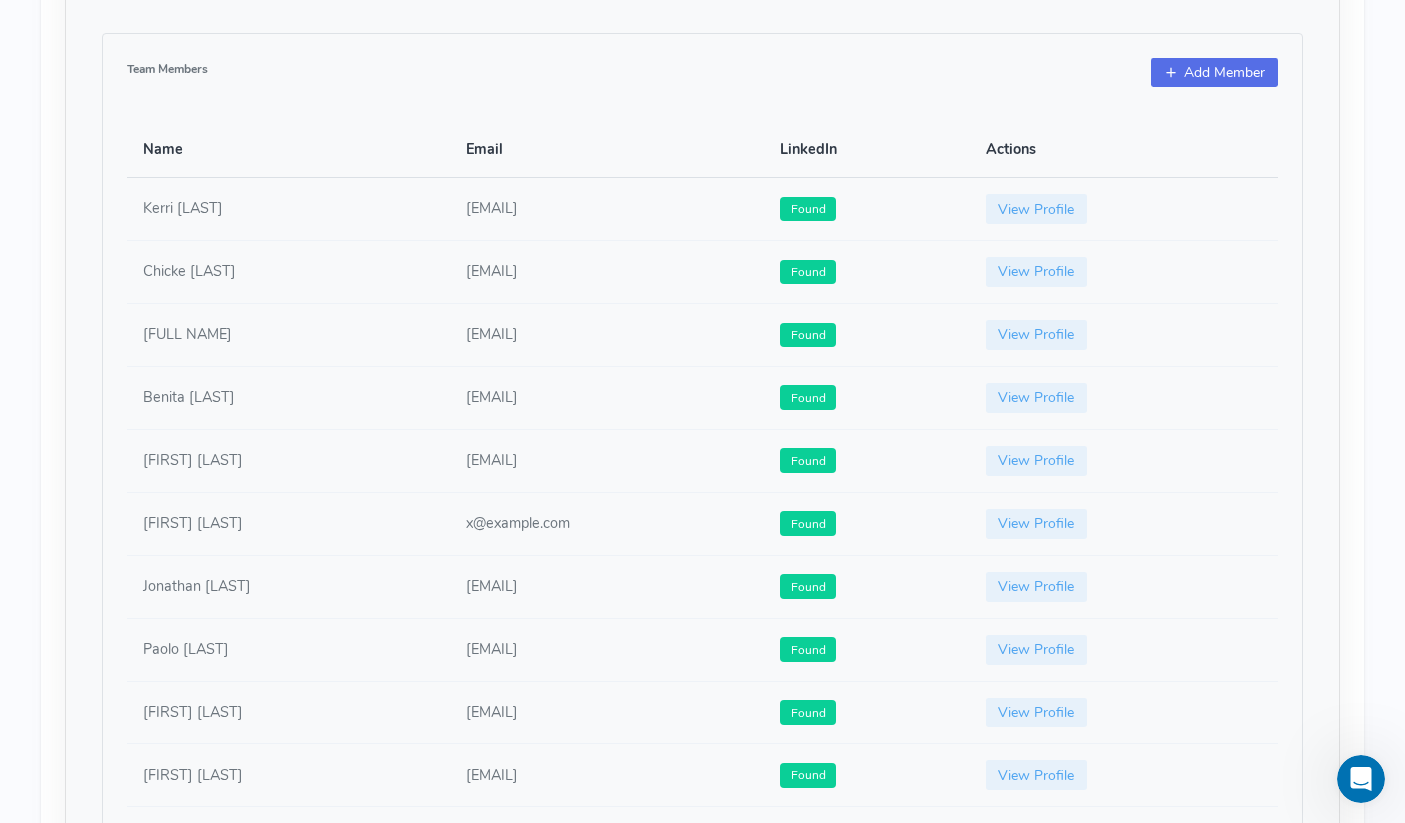 click on "Add Member" at bounding box center (1214, 73) 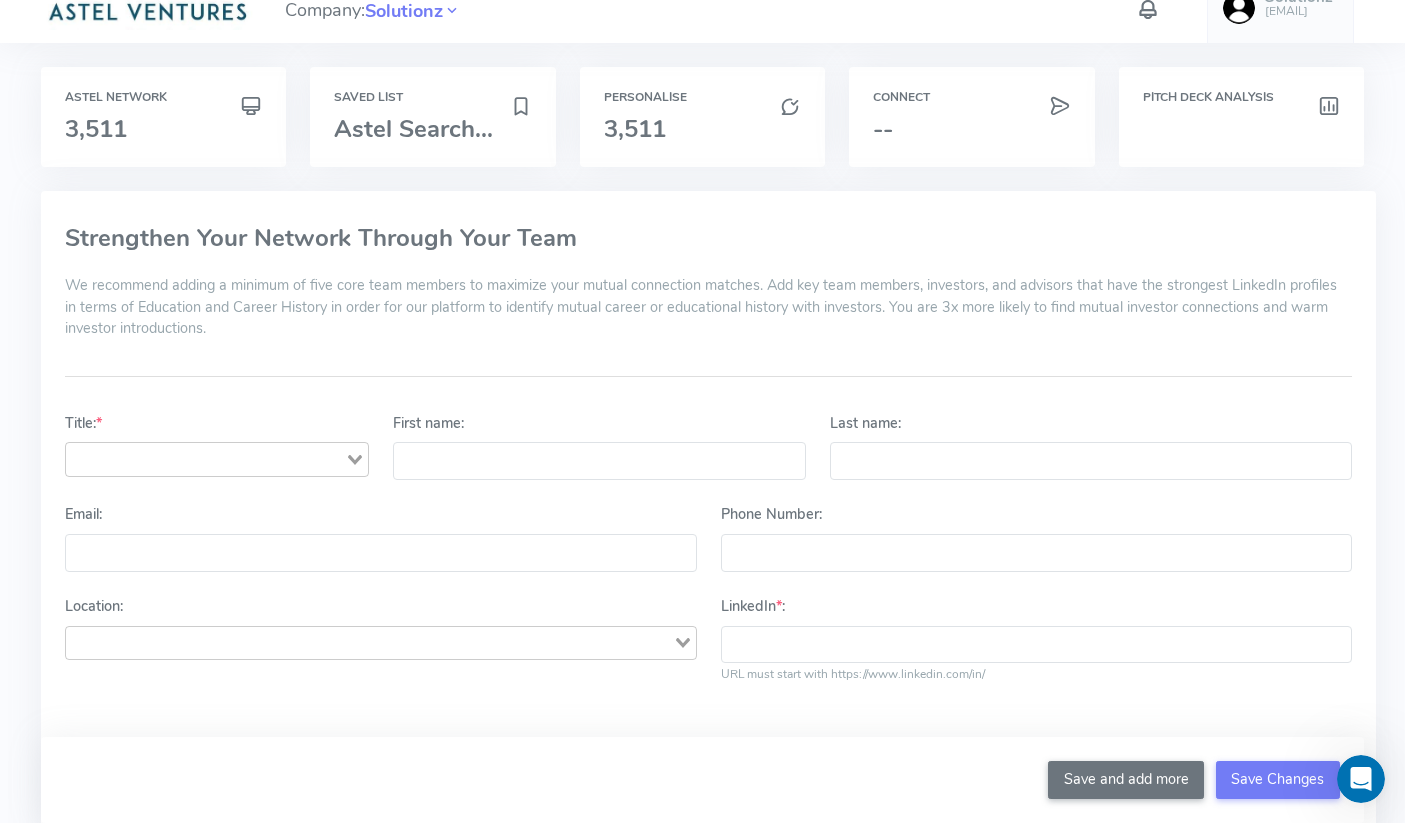 scroll, scrollTop: 0, scrollLeft: 0, axis: both 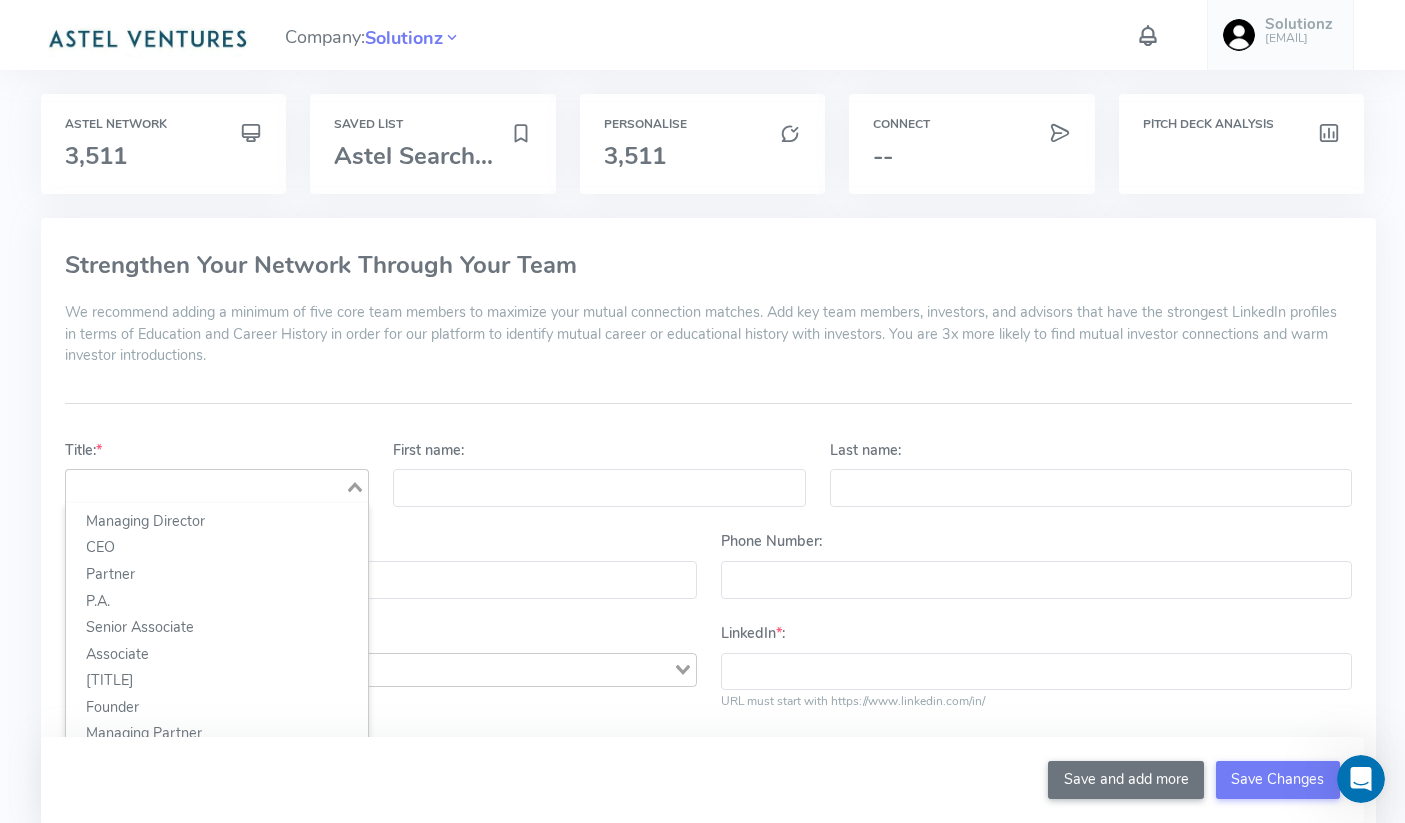 click 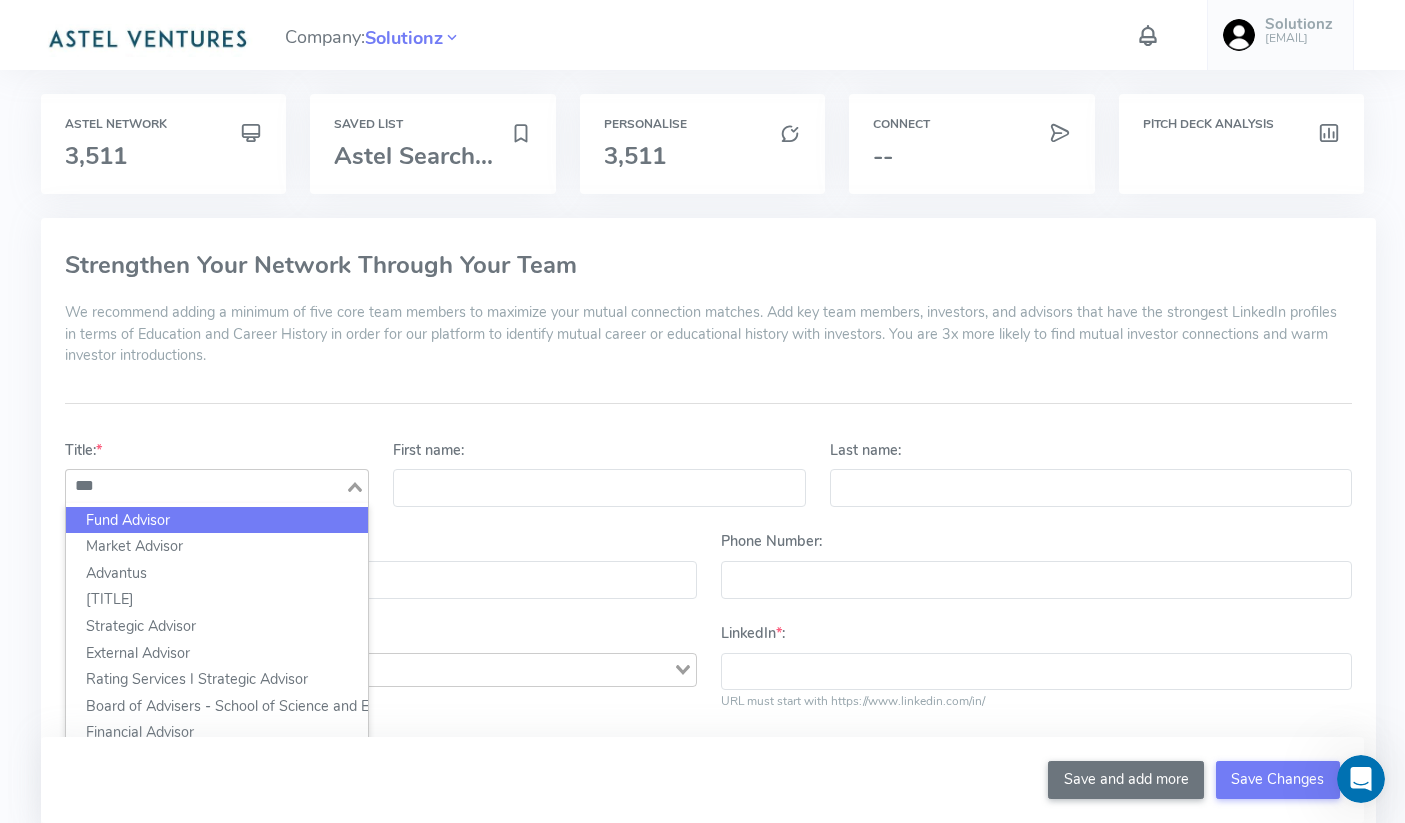 scroll, scrollTop: 136, scrollLeft: 0, axis: vertical 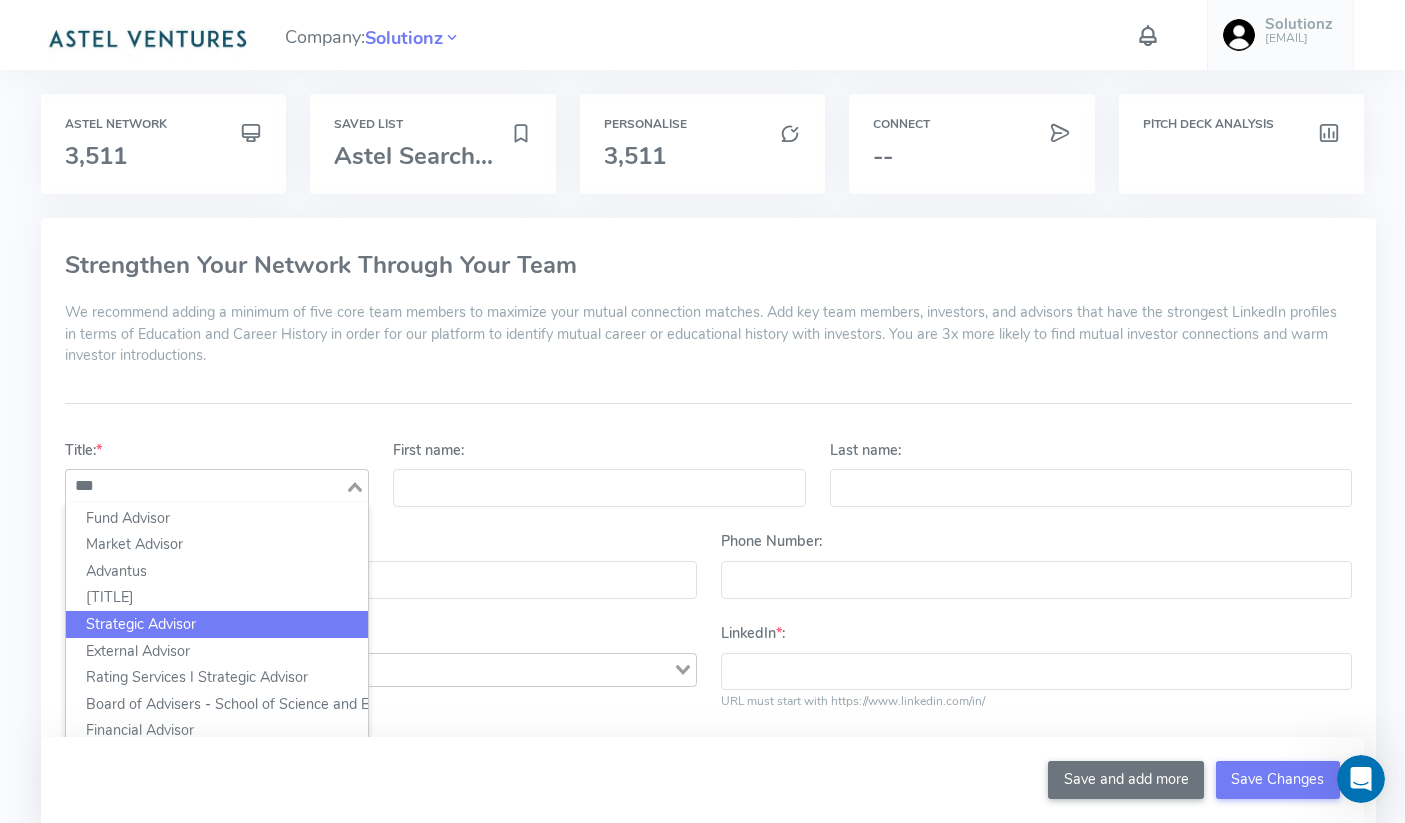 click on "Strategic Advisor" 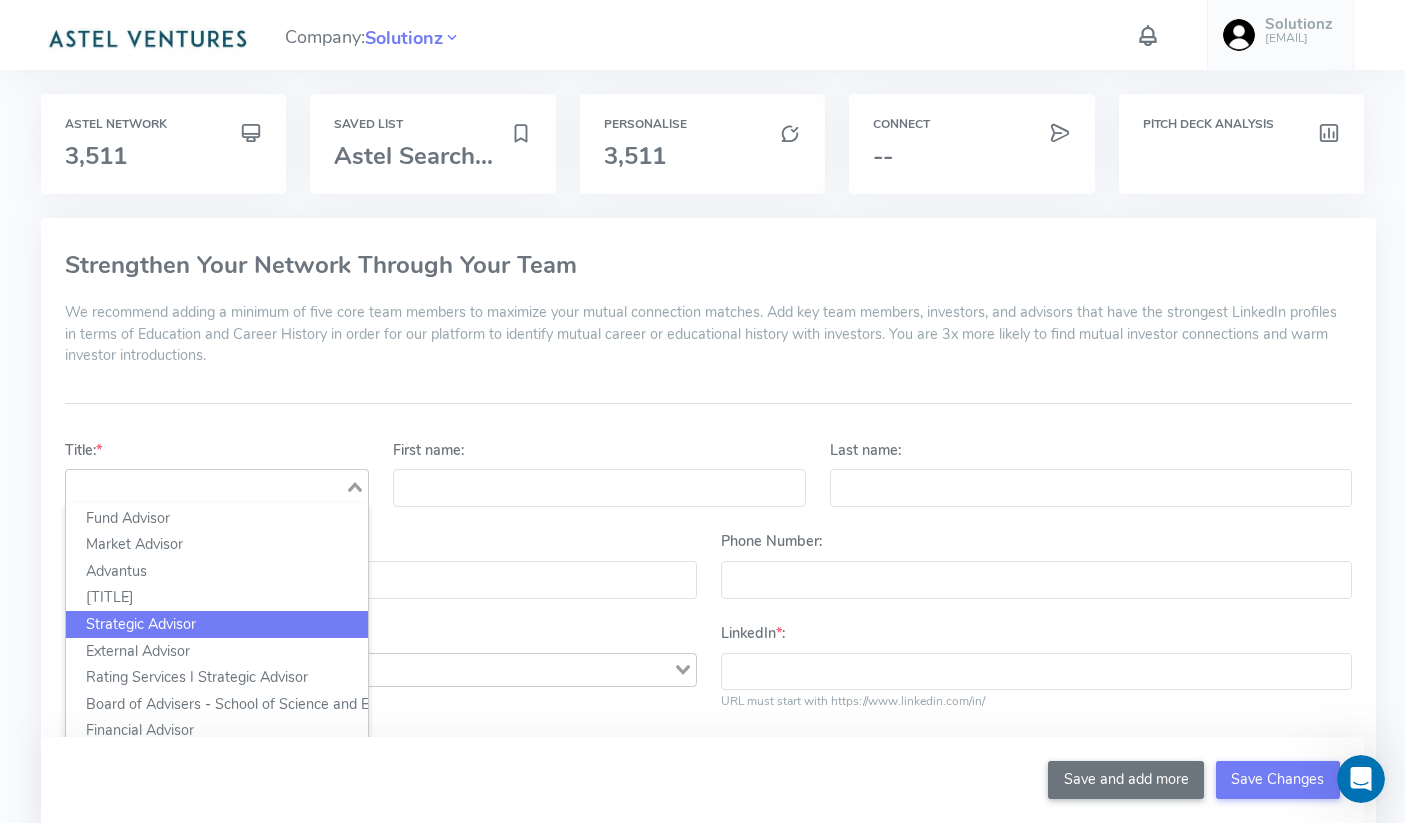 scroll, scrollTop: 5, scrollLeft: 0, axis: vertical 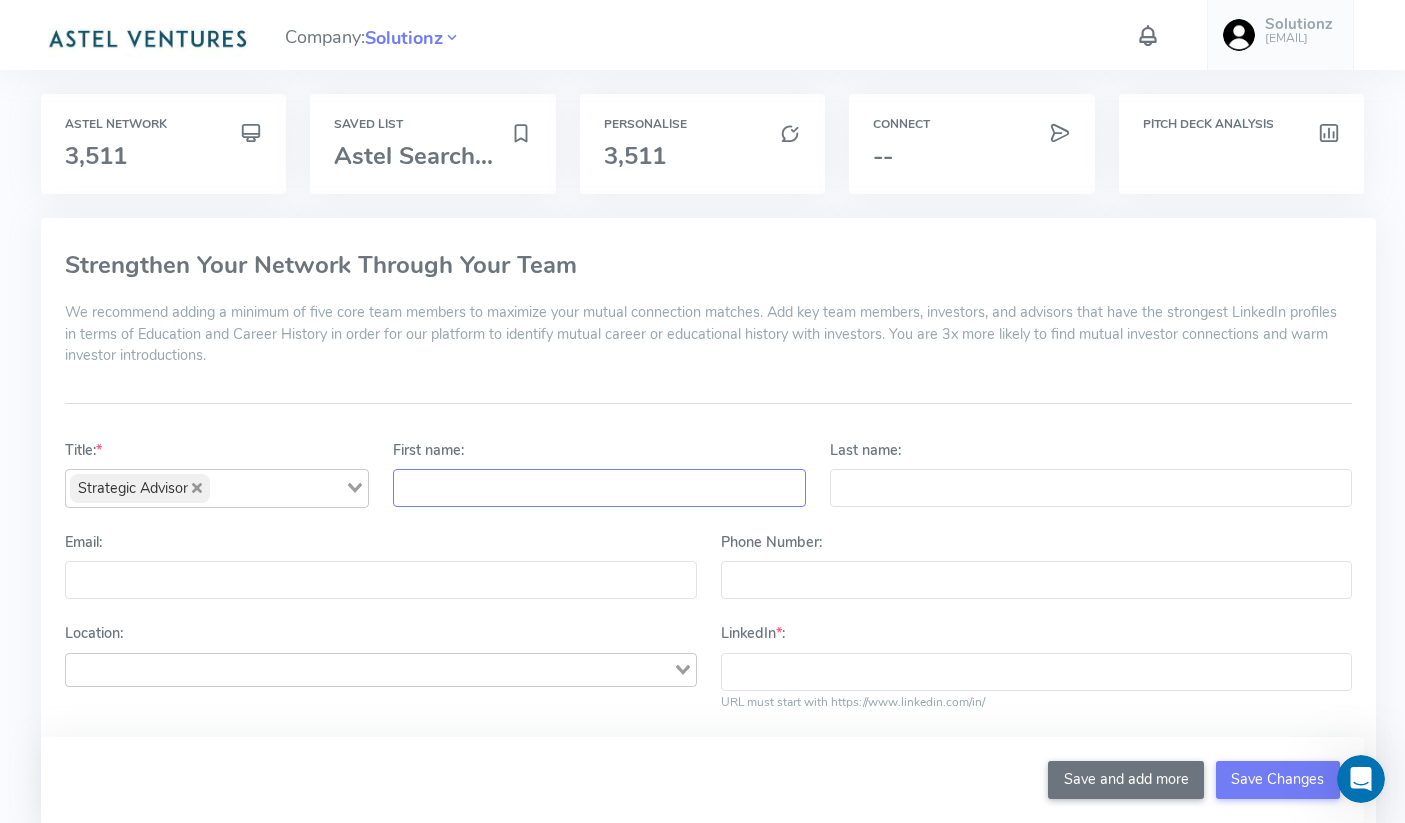 click on "First name:" at bounding box center (599, 488) 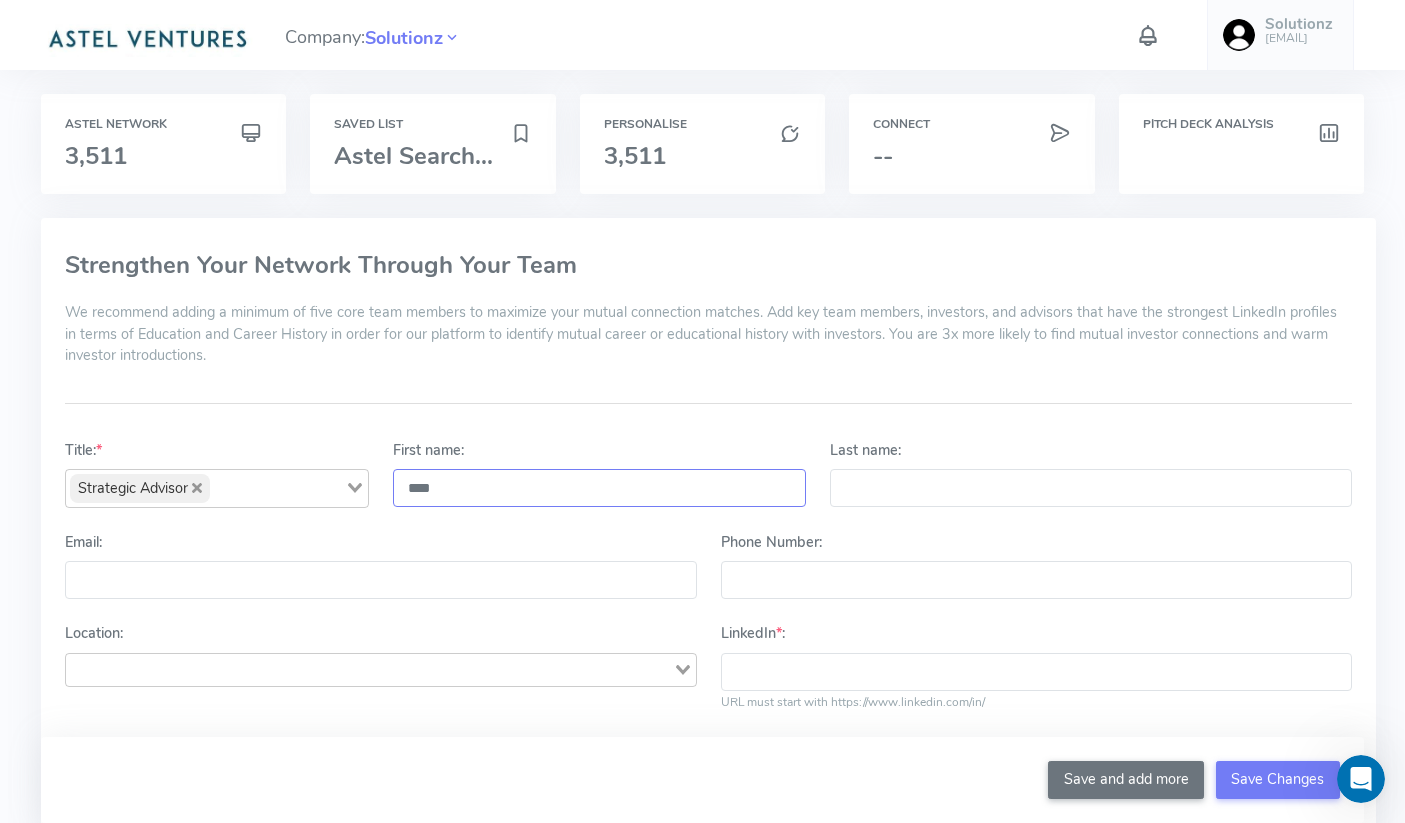 type on "****" 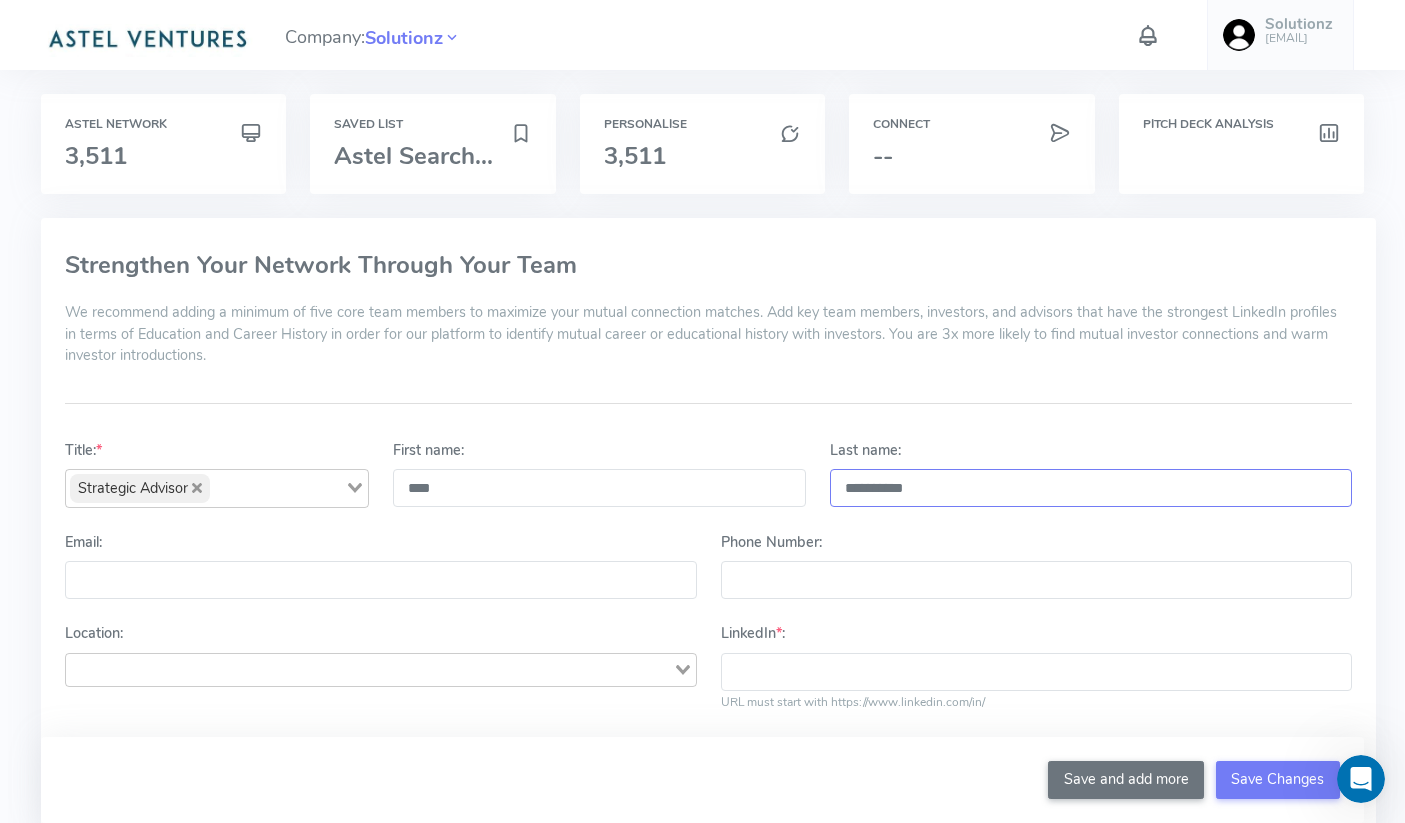 type on "**********" 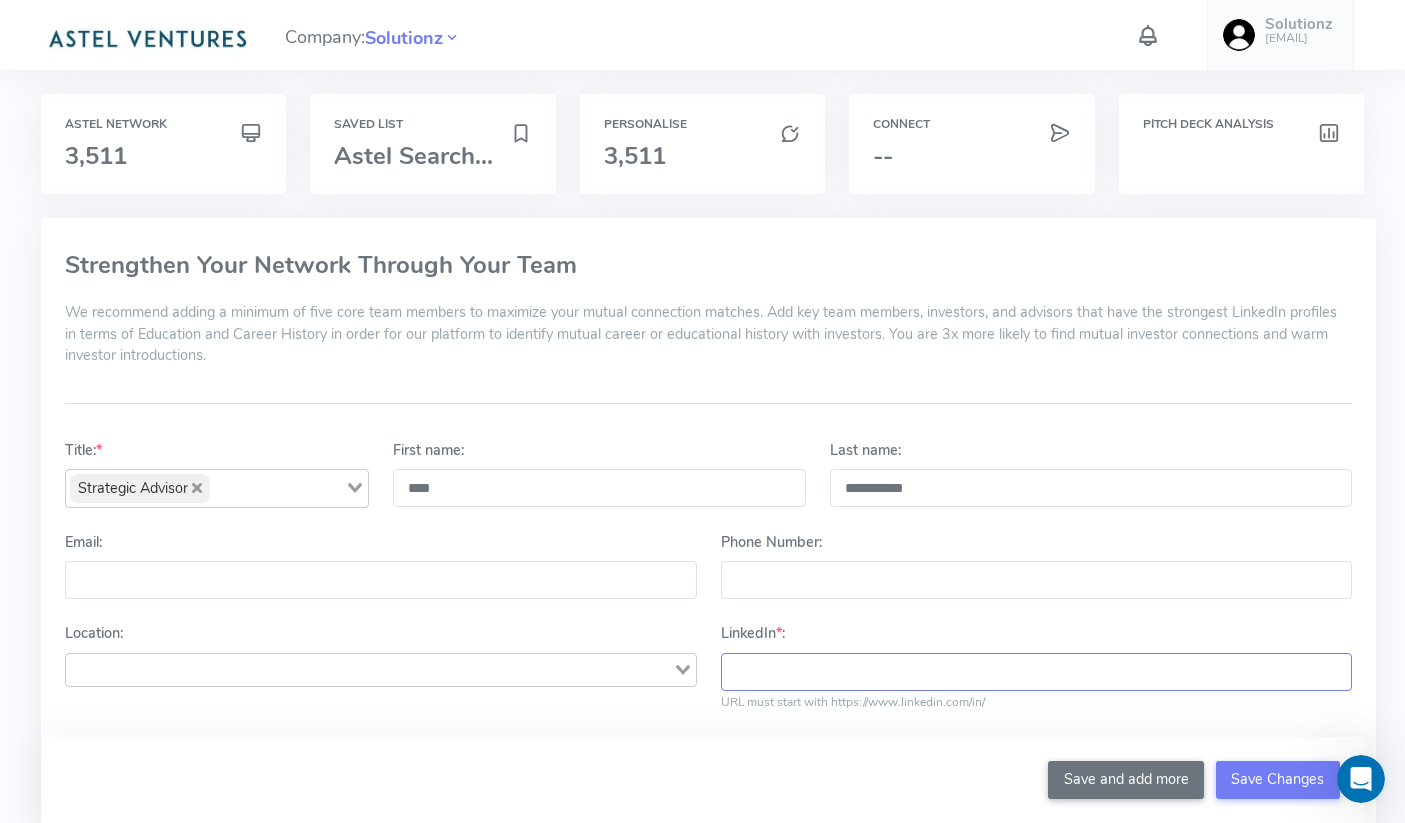click on "LinkedIn * :" at bounding box center [1036, 672] 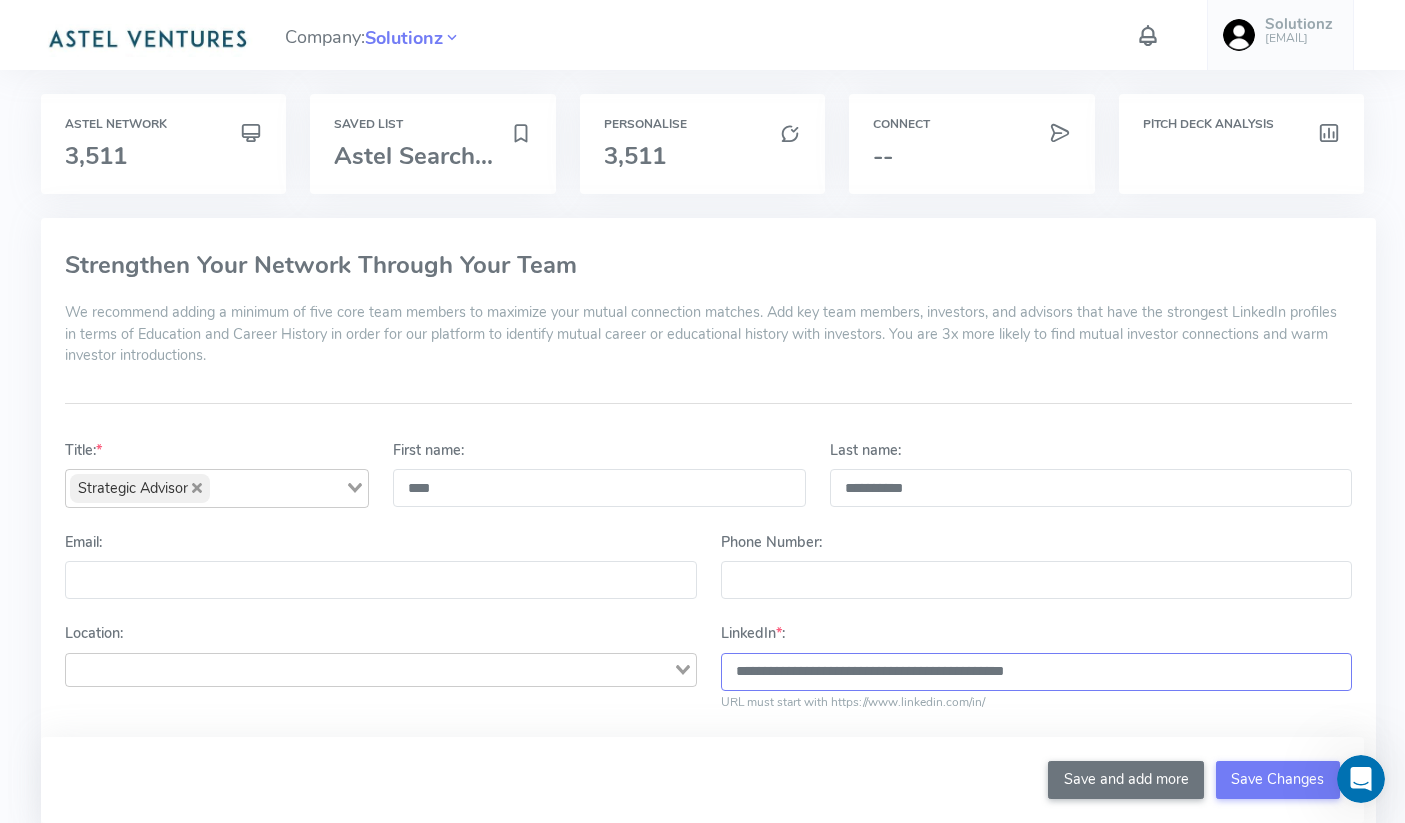 type on "**********" 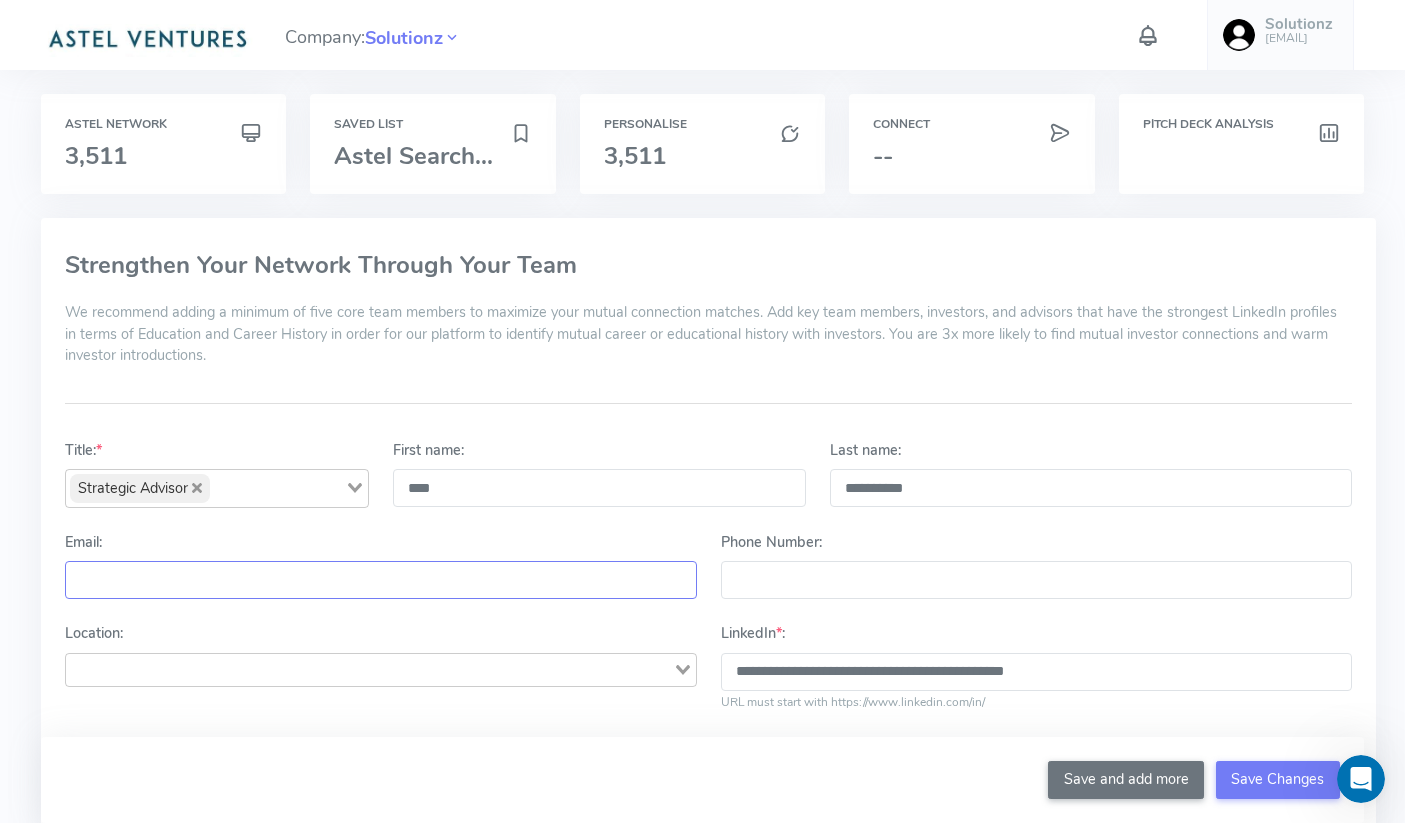 click on "Email:" at bounding box center (380, 580) 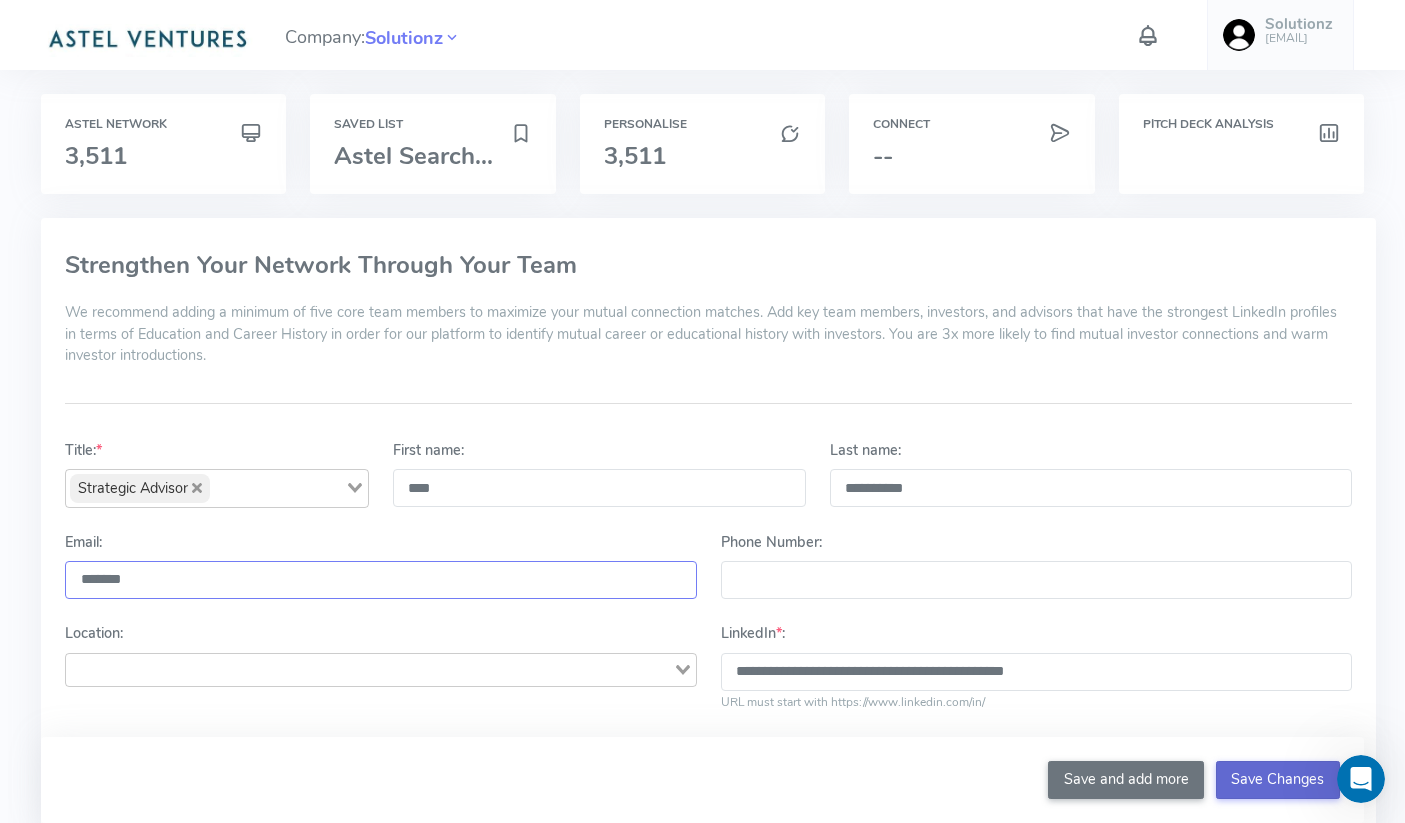 type on "*******" 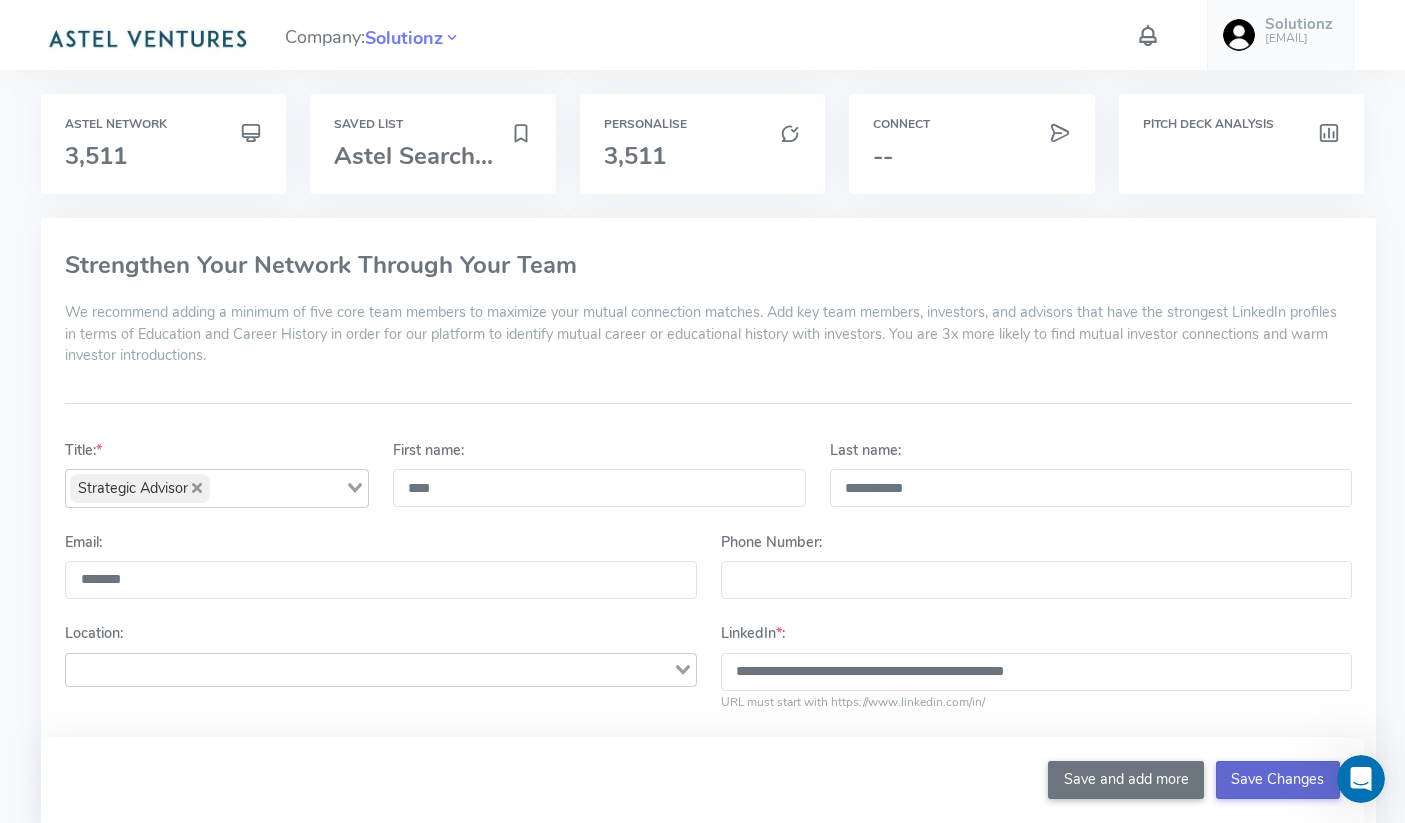 click on "Save Changes" at bounding box center (1278, 780) 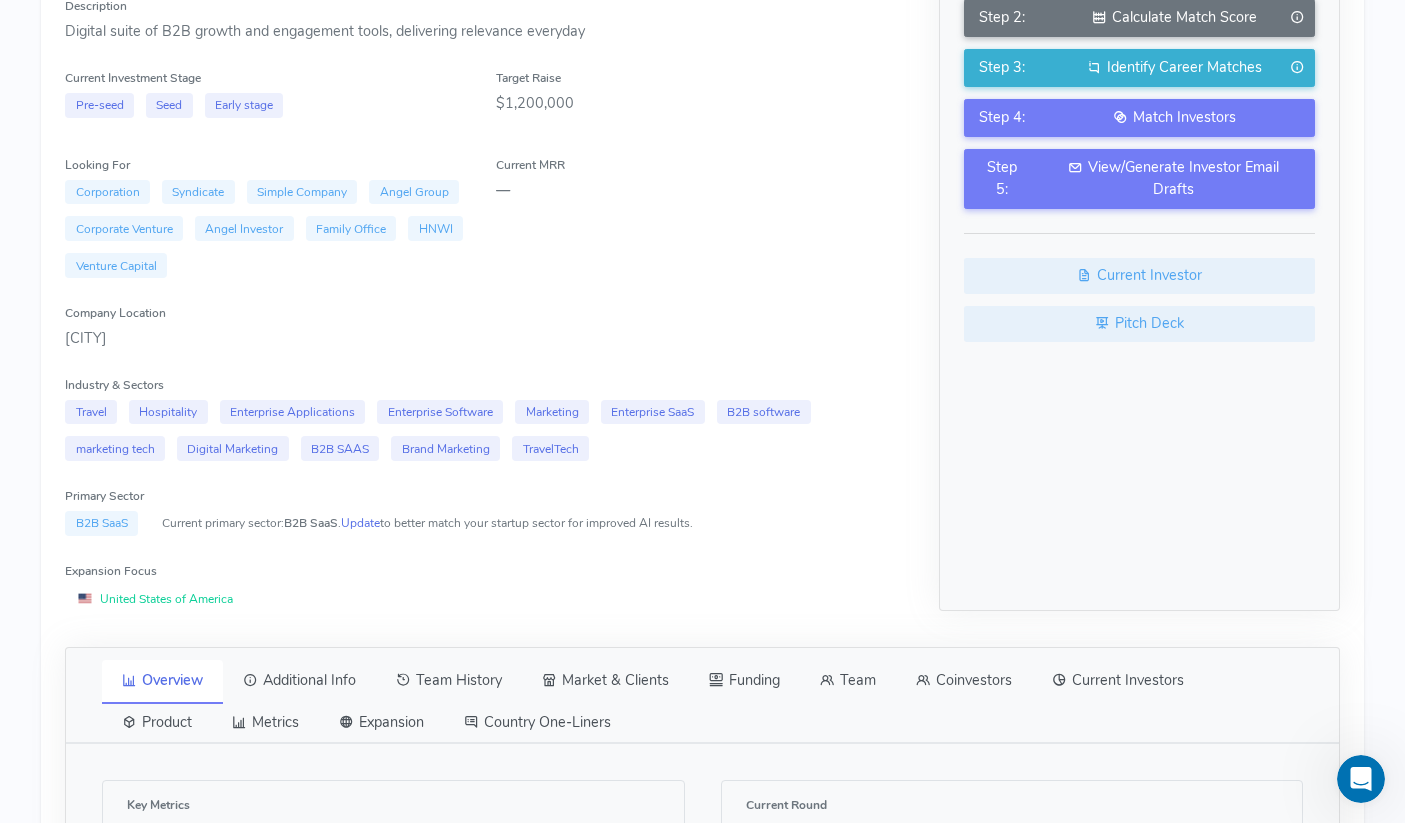scroll, scrollTop: 0, scrollLeft: 0, axis: both 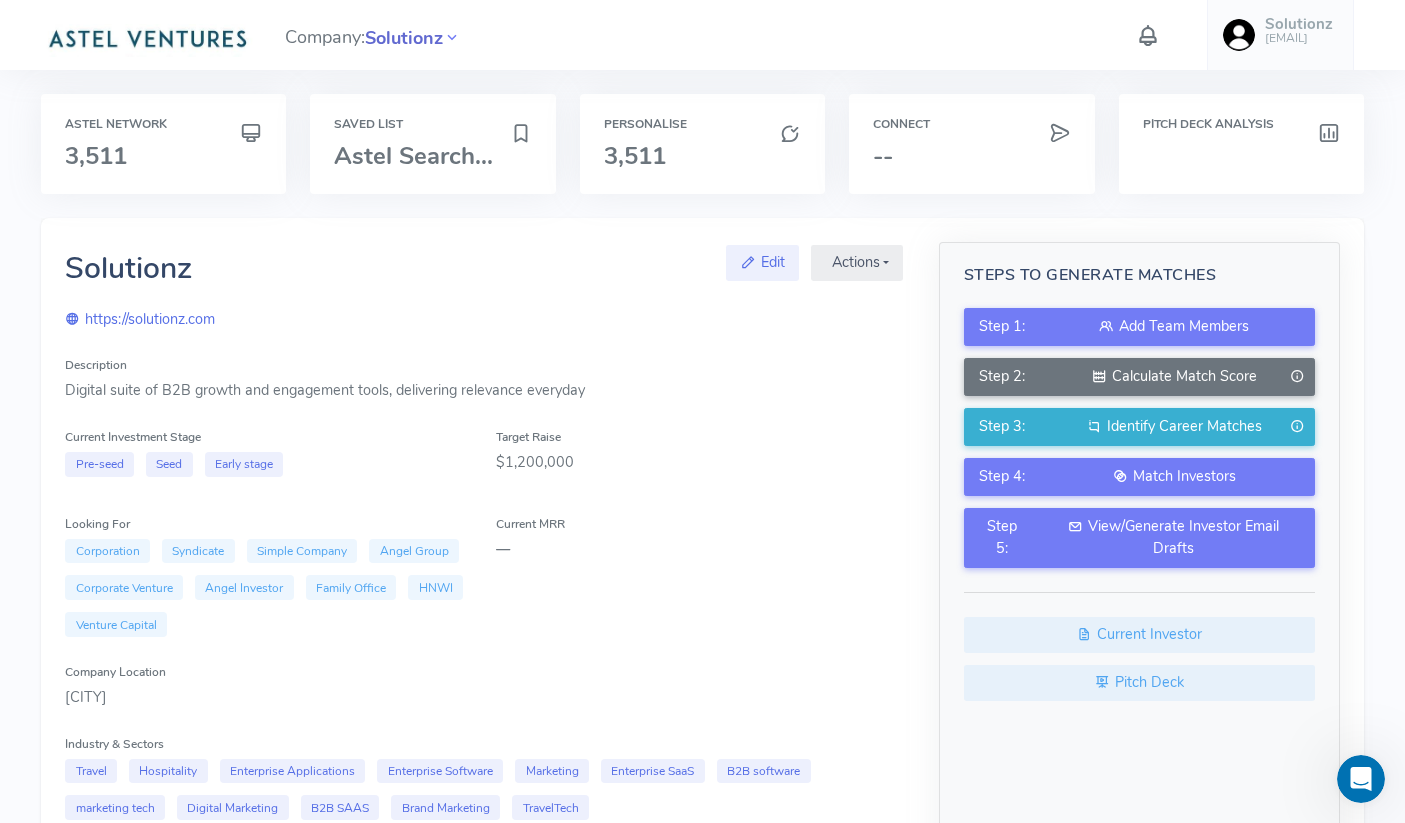 click on "Solutionz" at bounding box center [404, 38] 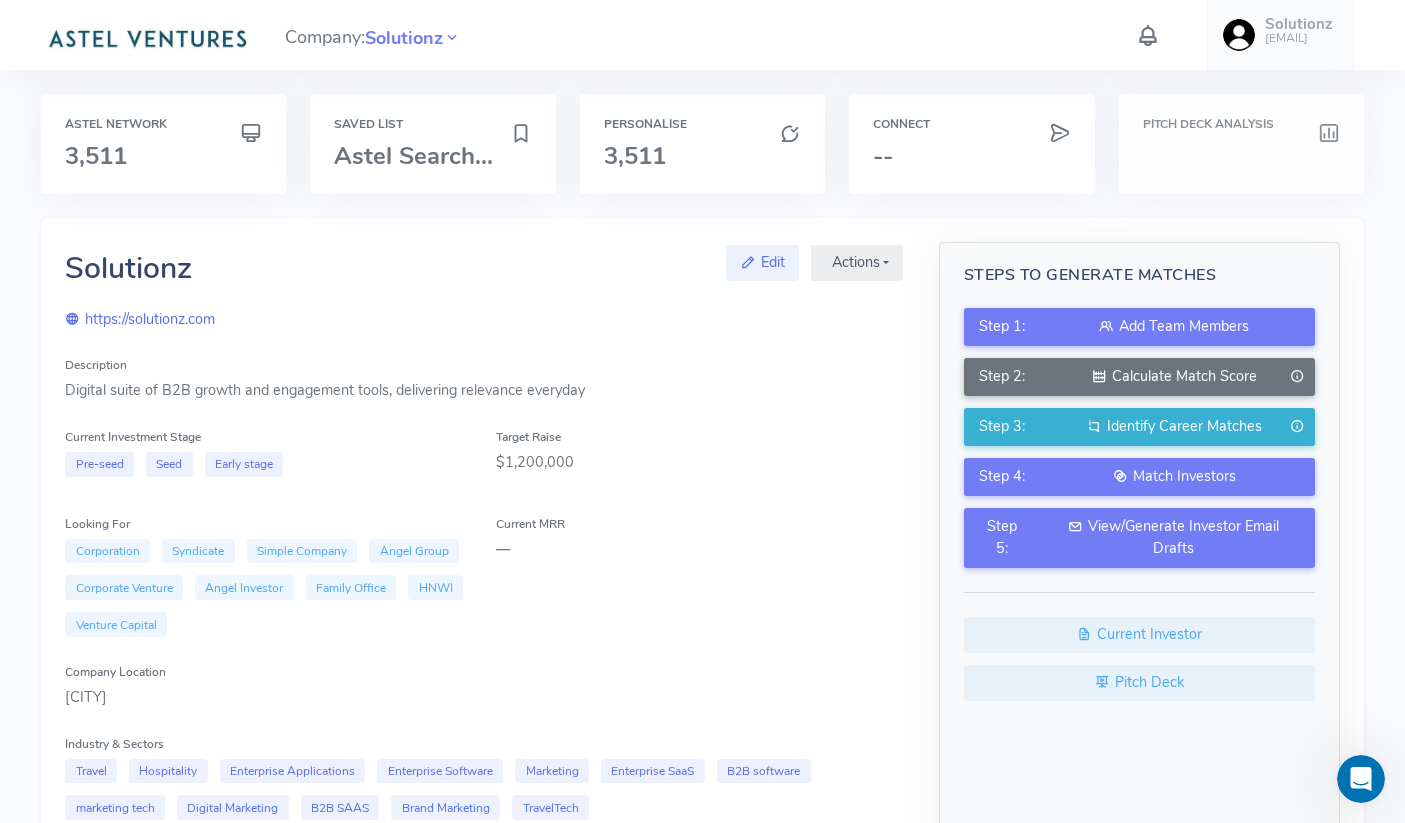 click on "Pitch Deck Analysis" at bounding box center (1241, 124) 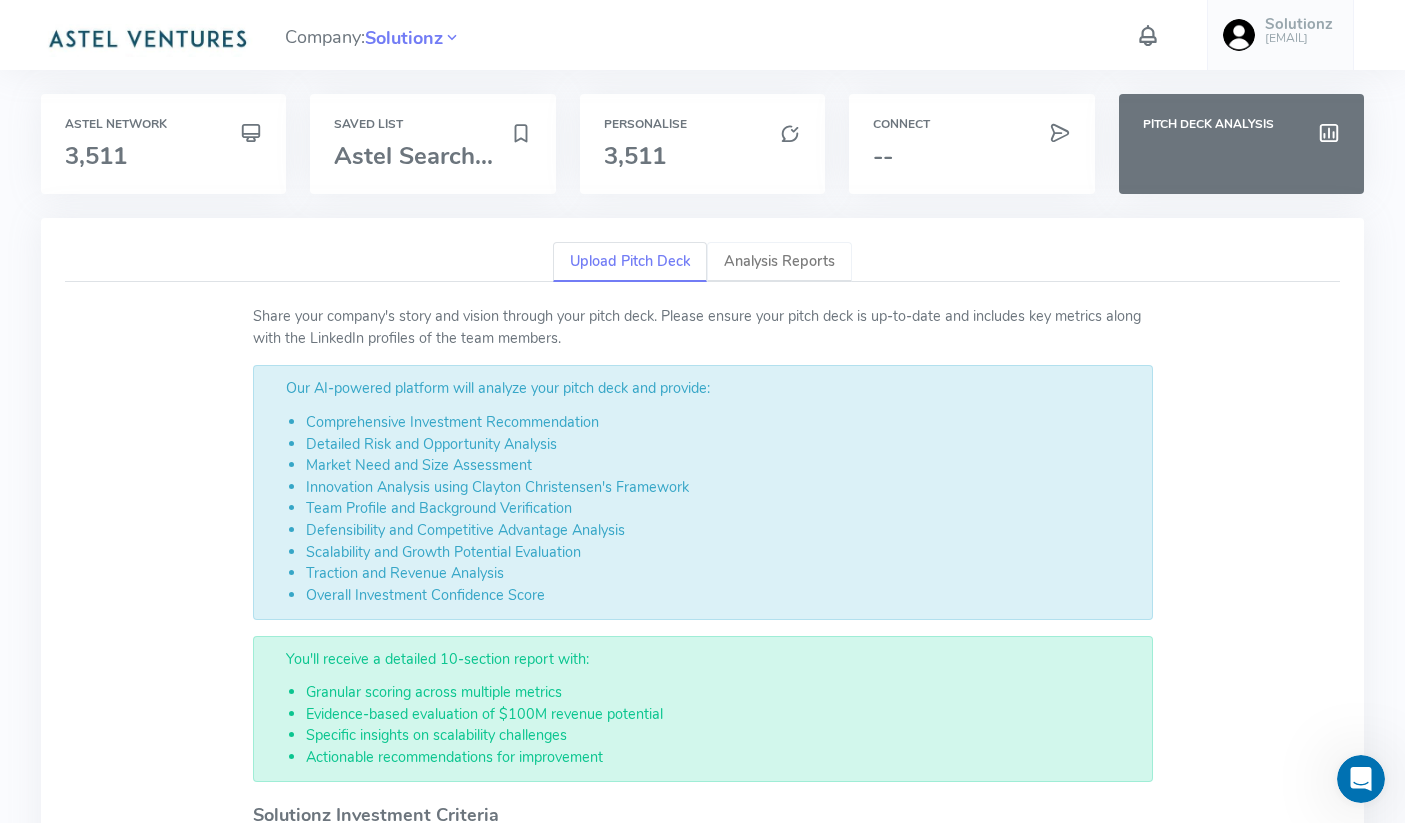 click on "Analysis Reports" at bounding box center [779, 262] 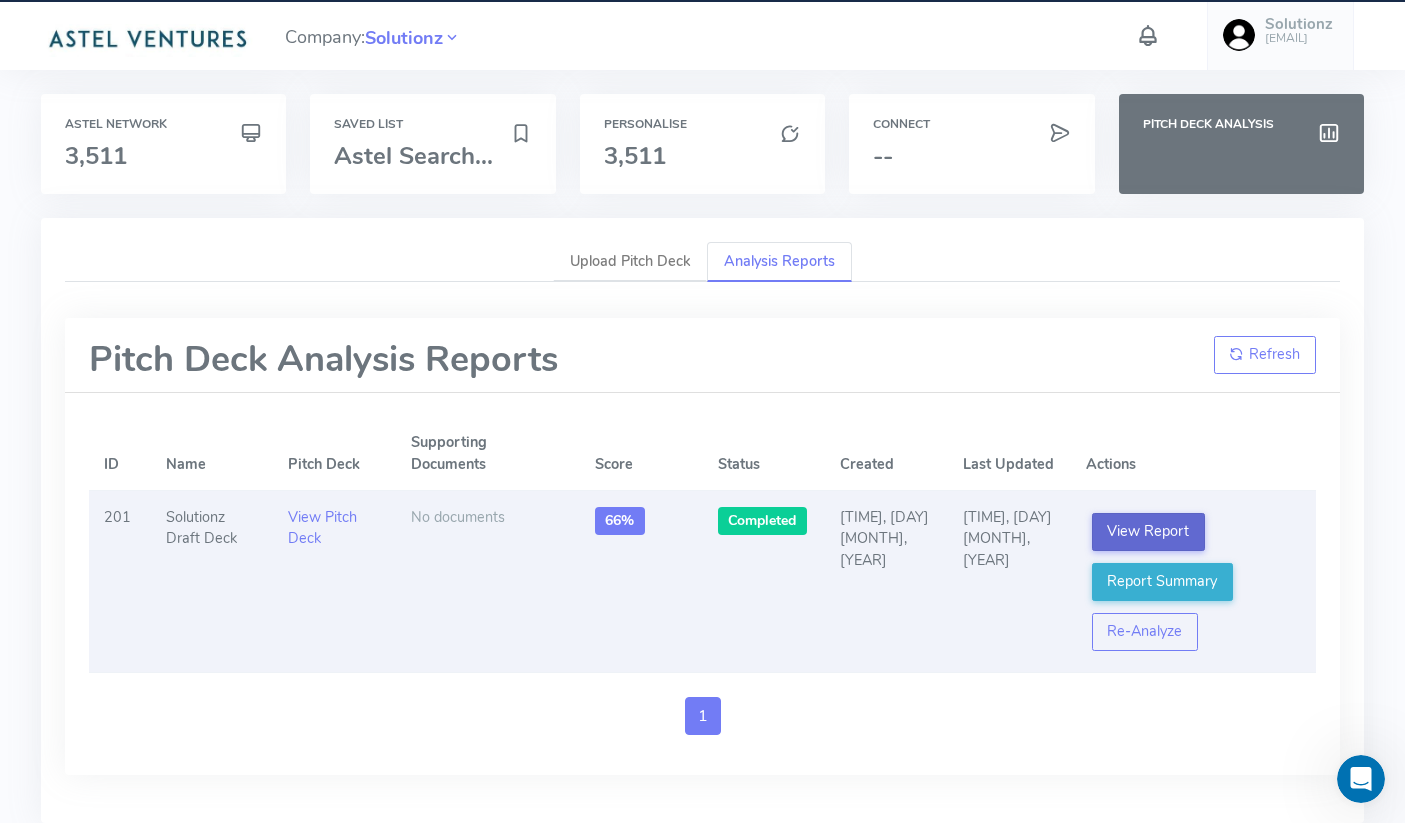 click on "View Report" at bounding box center [1148, 532] 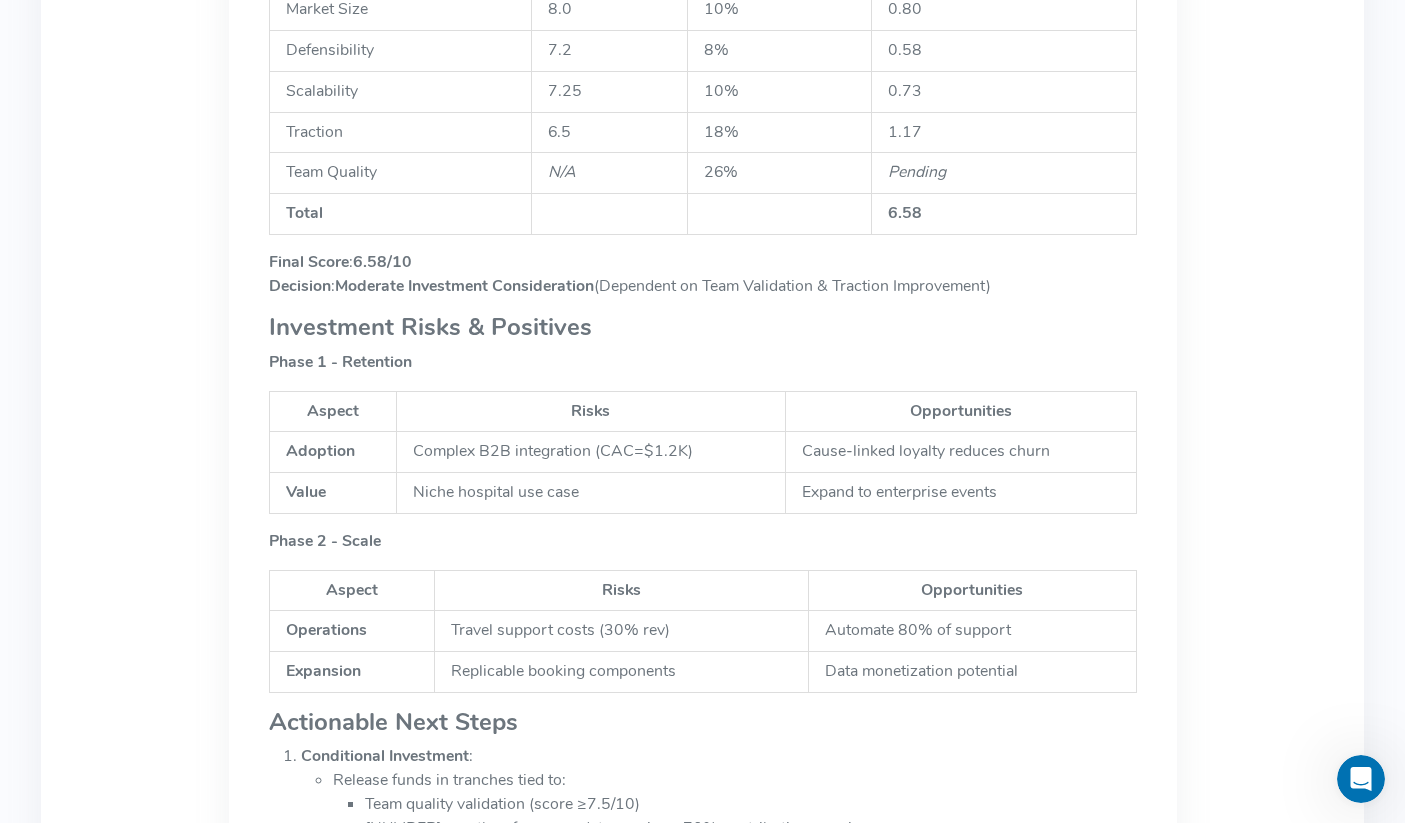 scroll, scrollTop: 0, scrollLeft: 0, axis: both 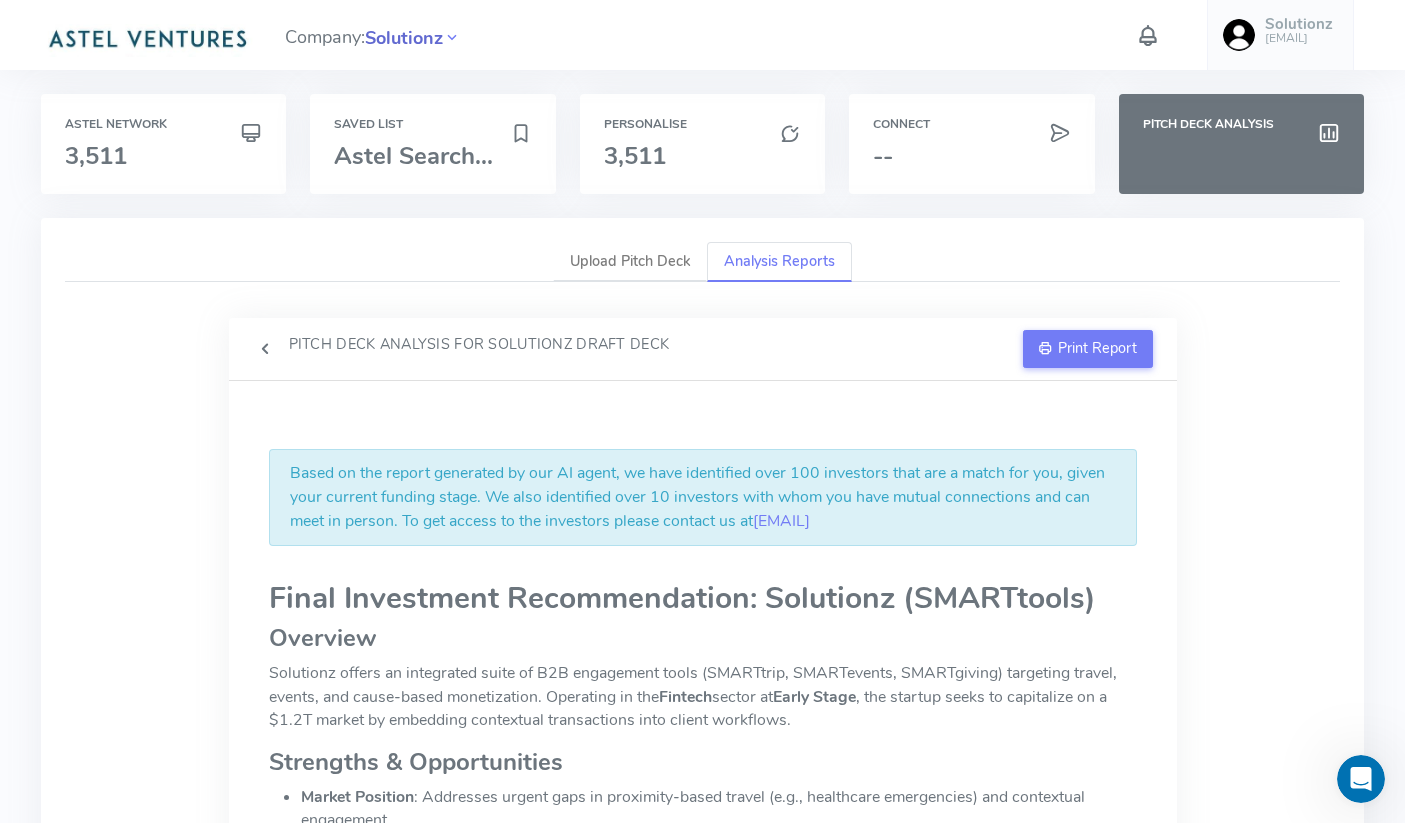 click on "Solutionz" at bounding box center (404, 38) 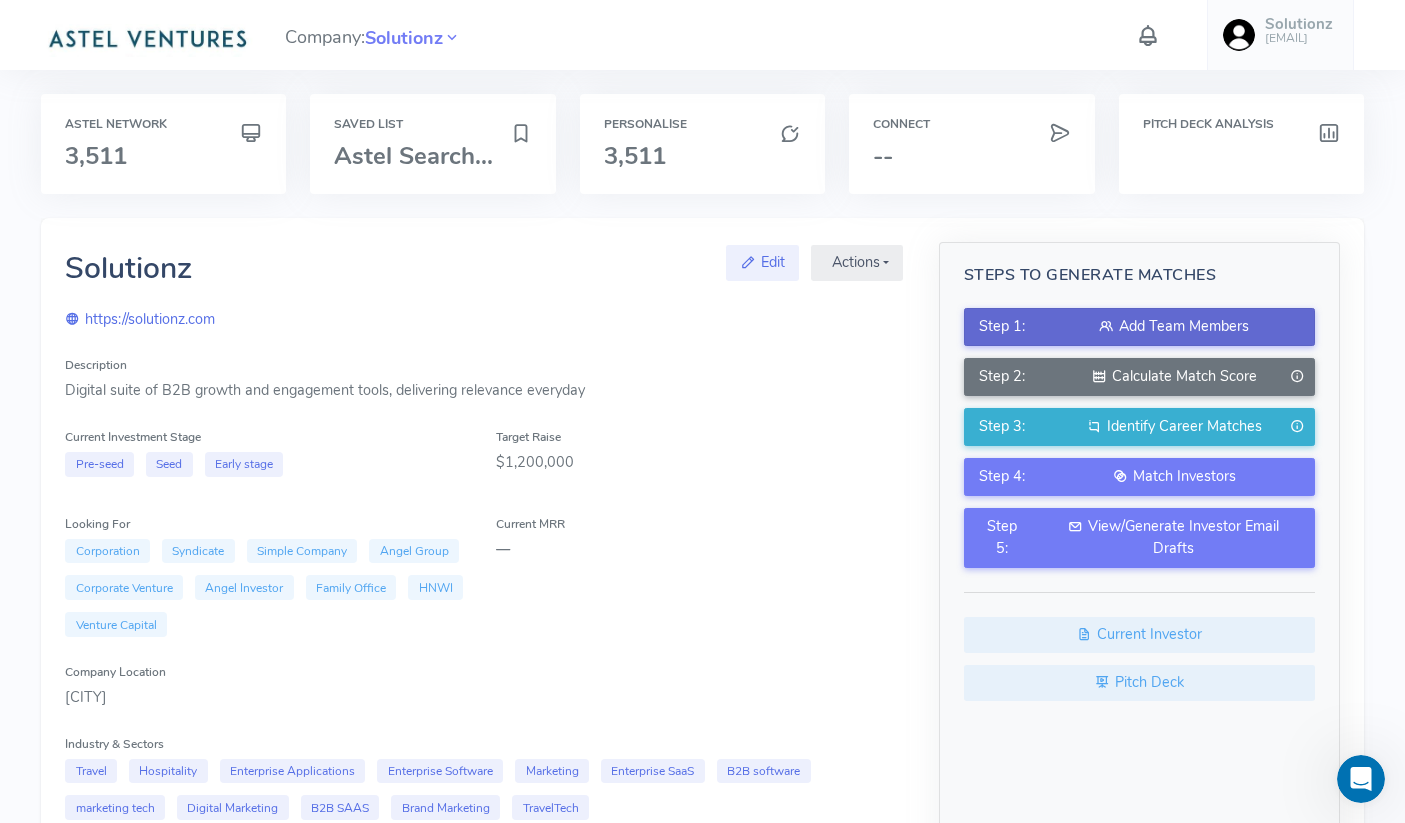 click on "Add Team Members" at bounding box center (1174, 327) 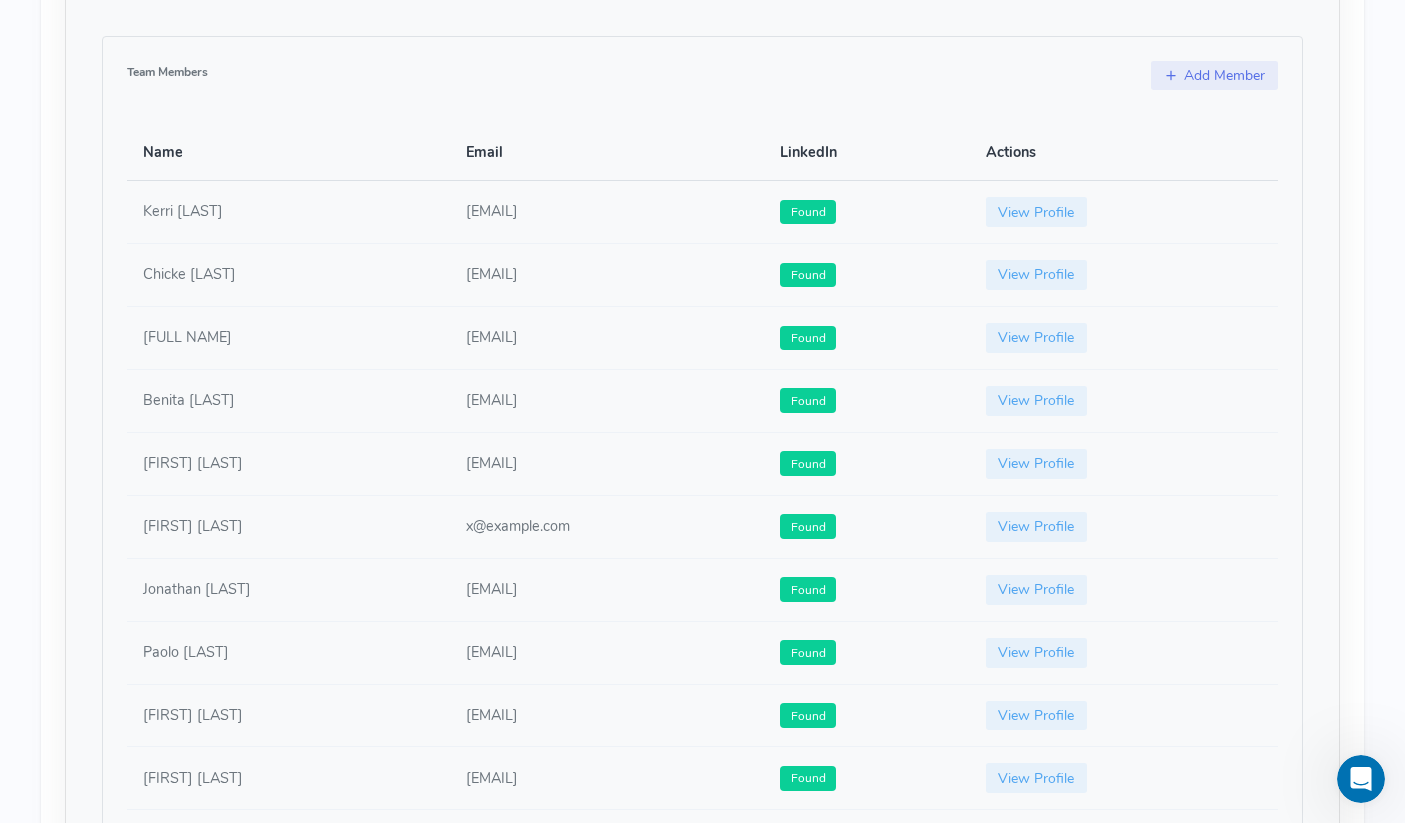 scroll, scrollTop: 1106, scrollLeft: 0, axis: vertical 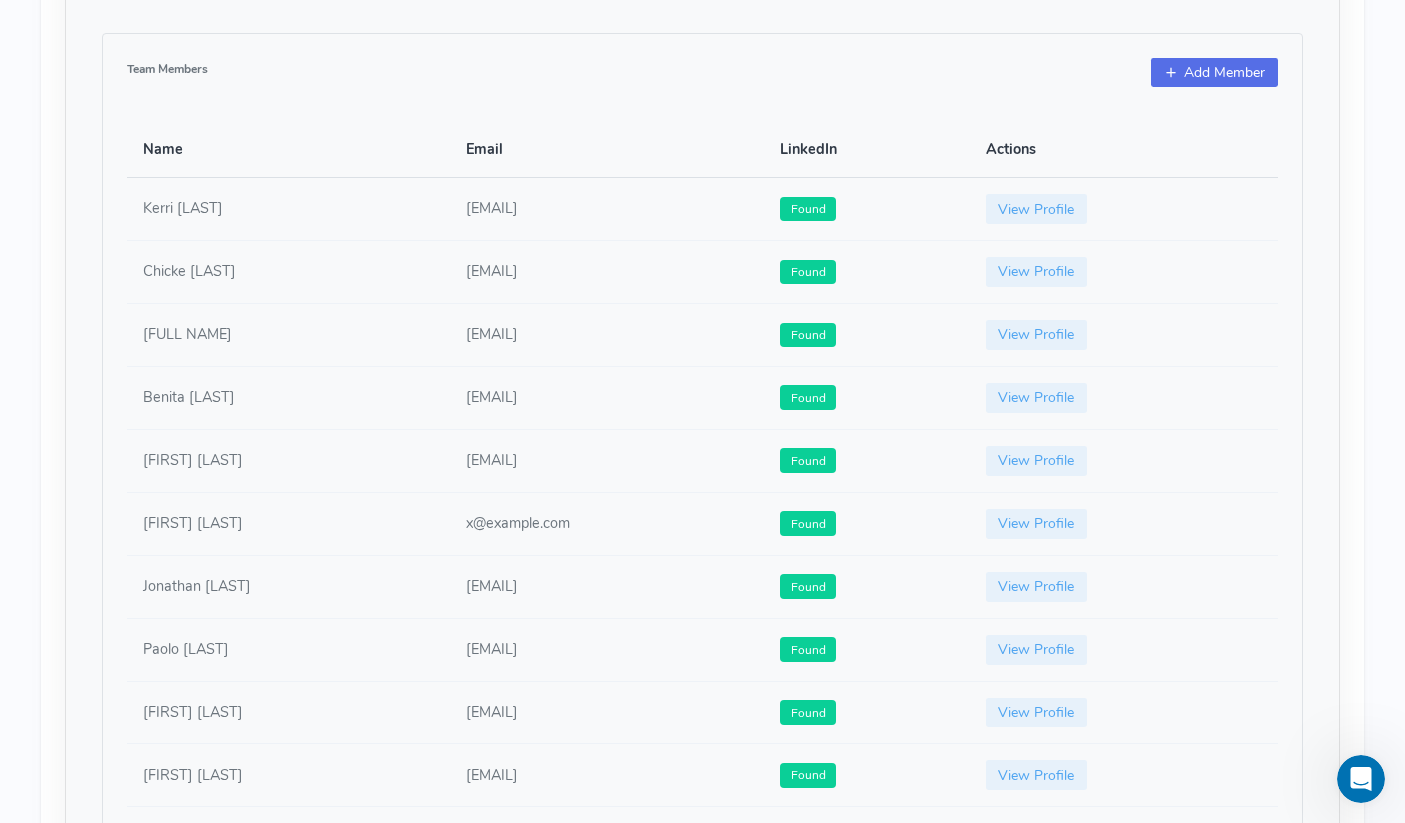 click on "Add Member" at bounding box center (1214, 73) 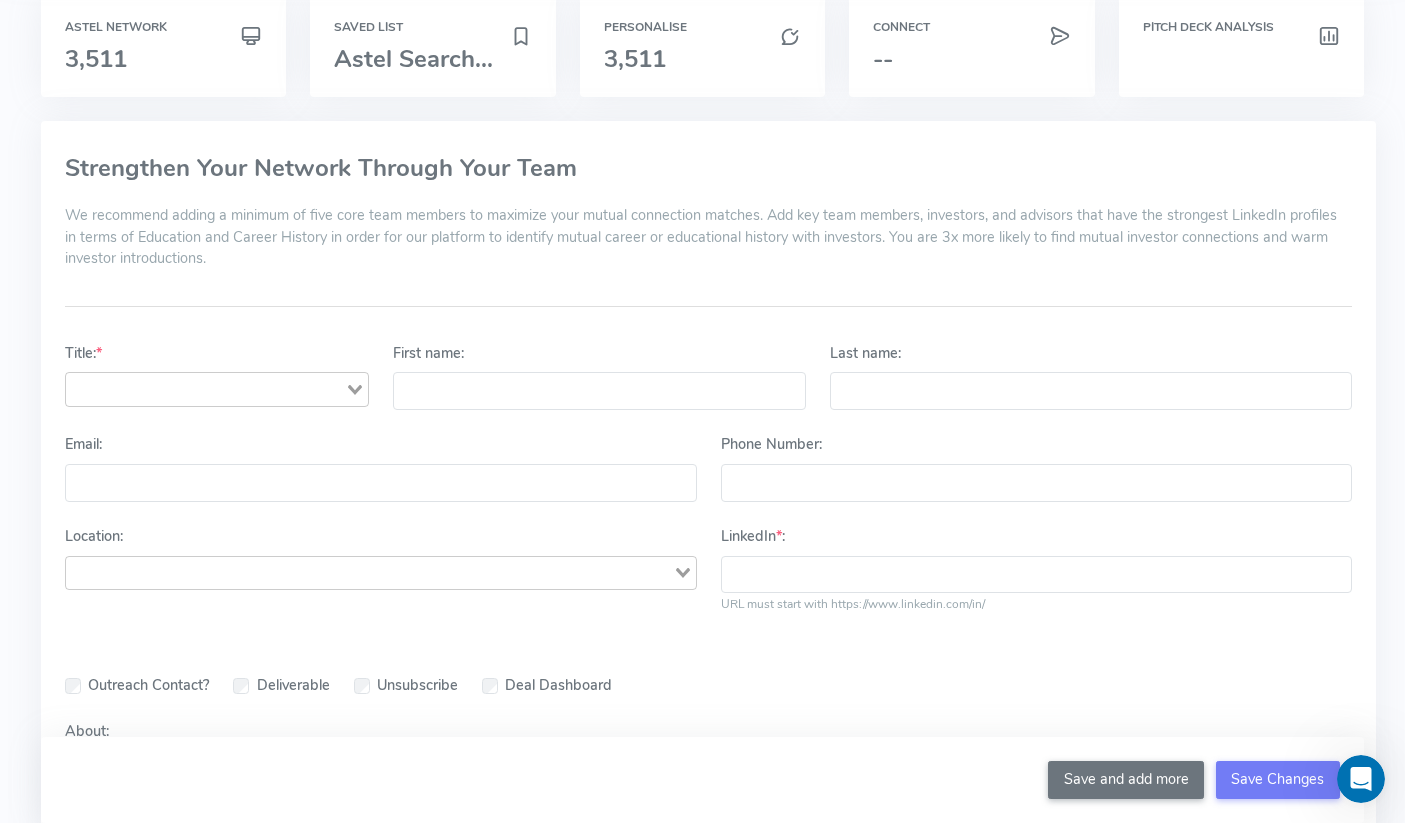 scroll, scrollTop: 0, scrollLeft: 0, axis: both 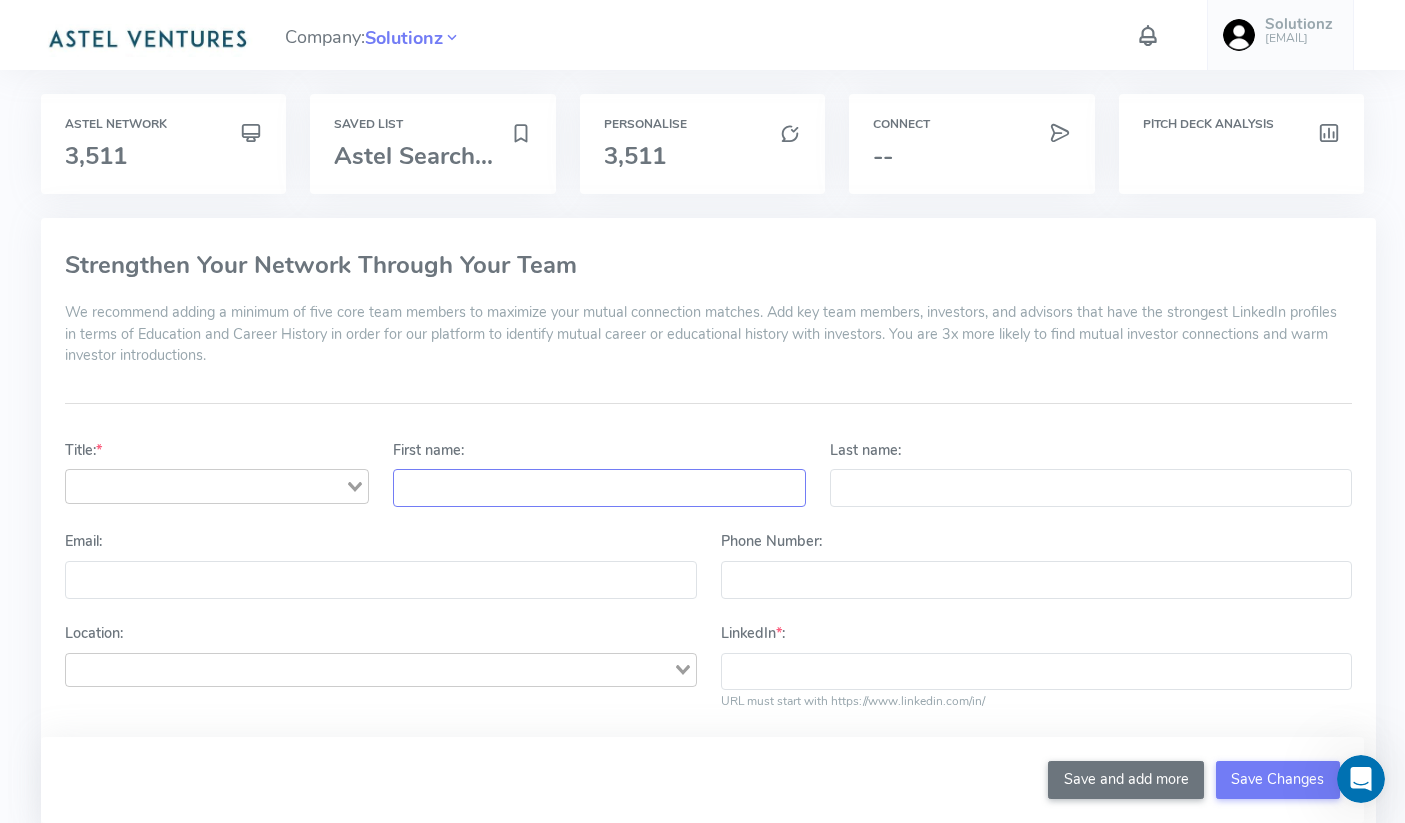 click on "First name:" at bounding box center [599, 488] 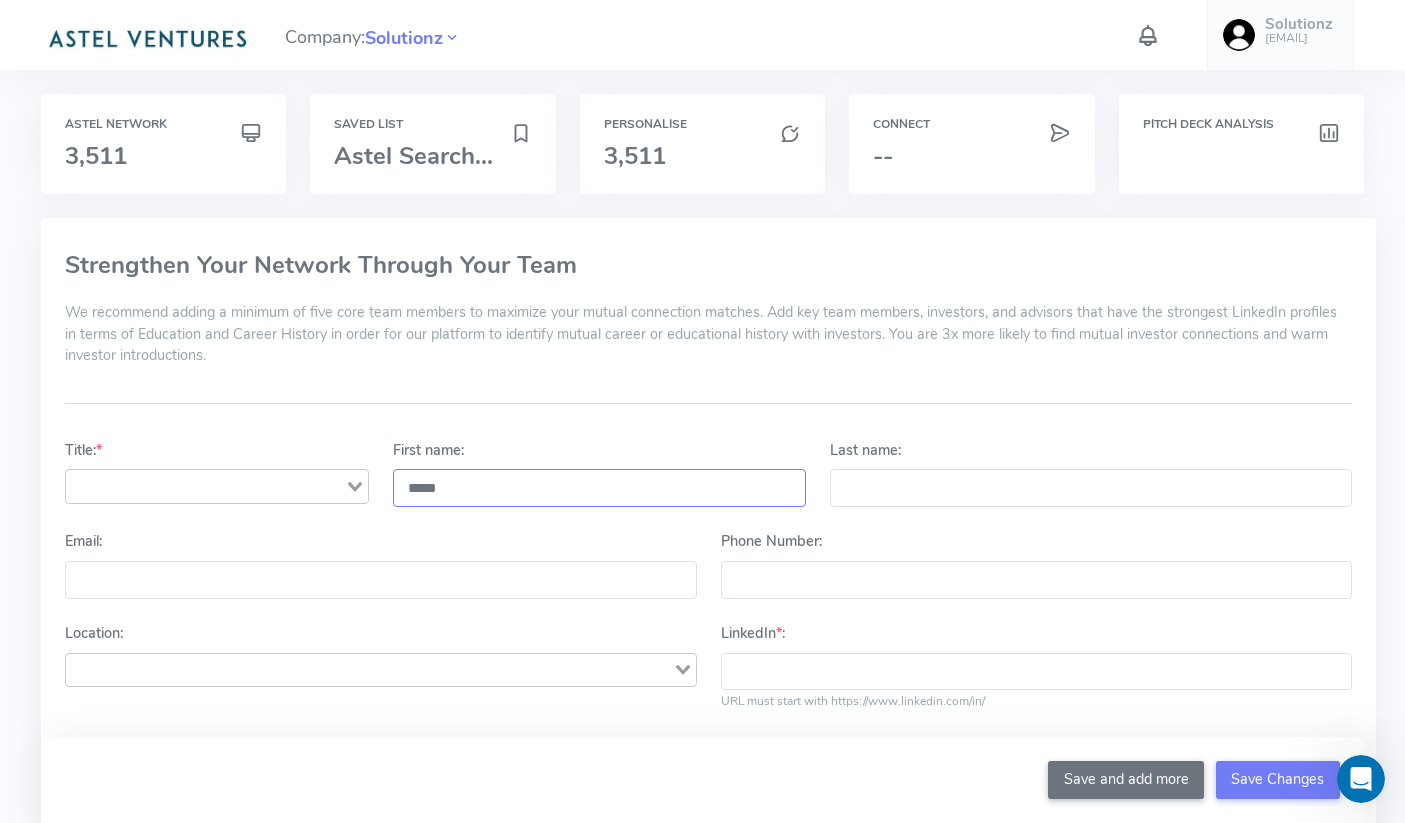 type on "*****" 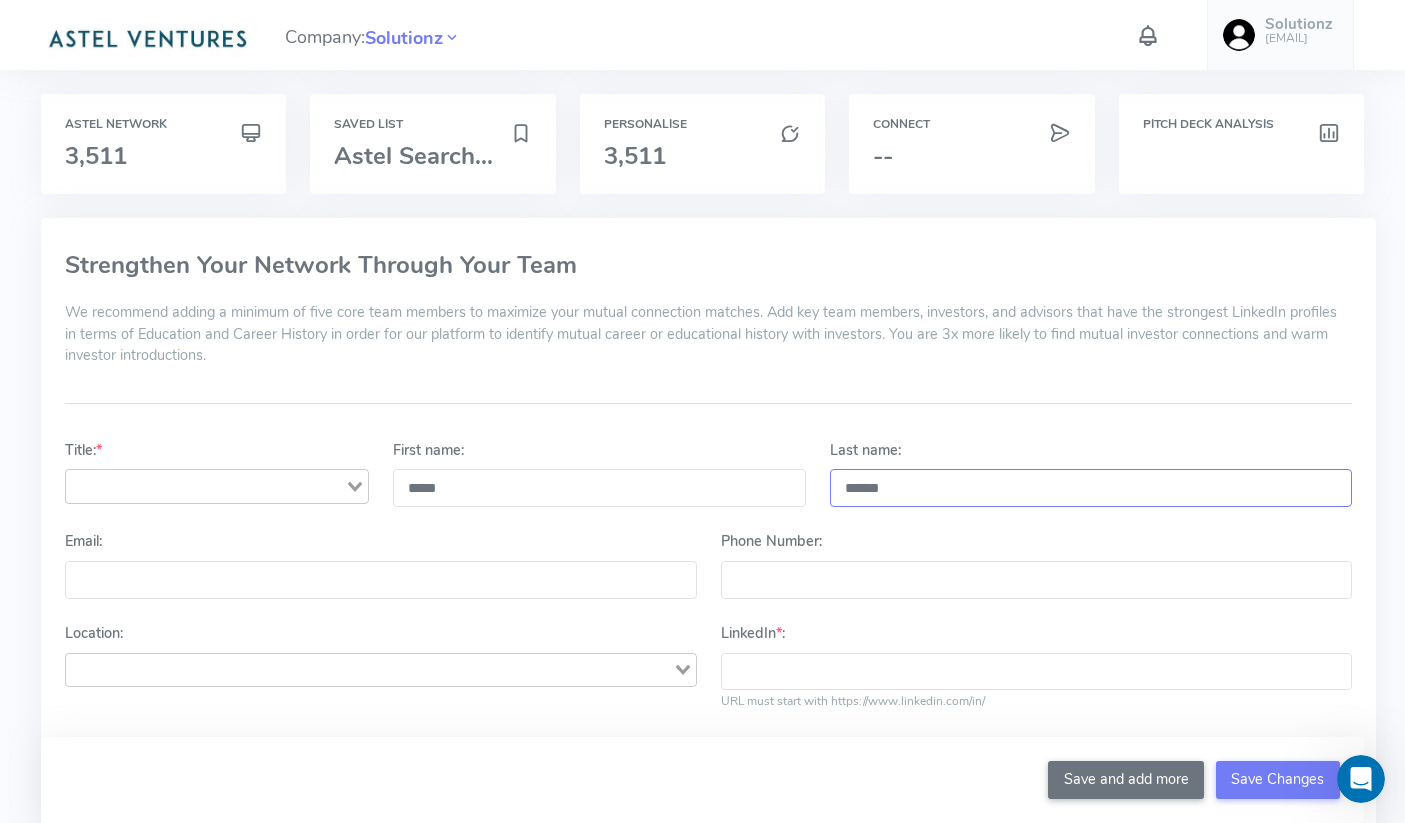 type on "******" 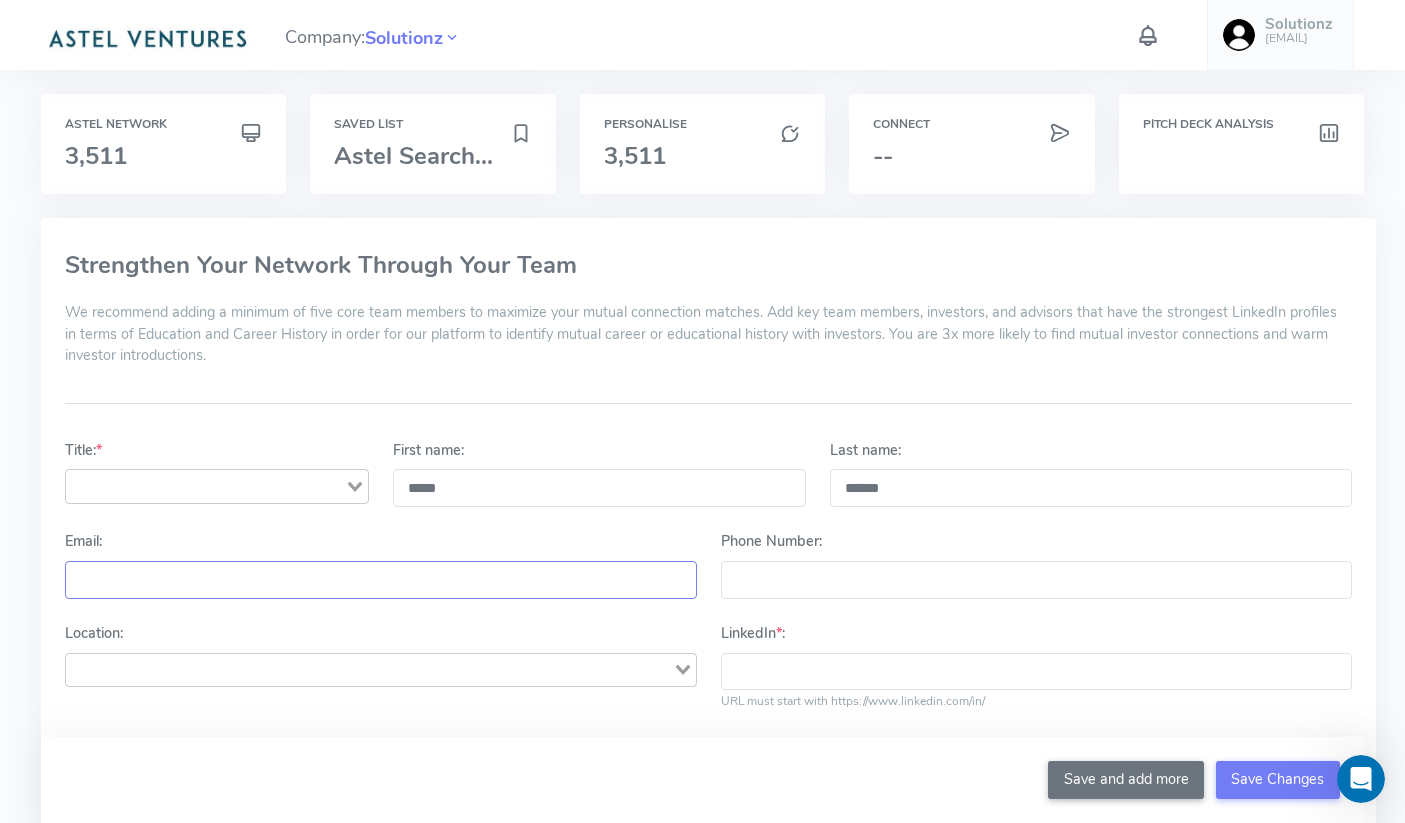 click on "Email:" at bounding box center (380, 580) 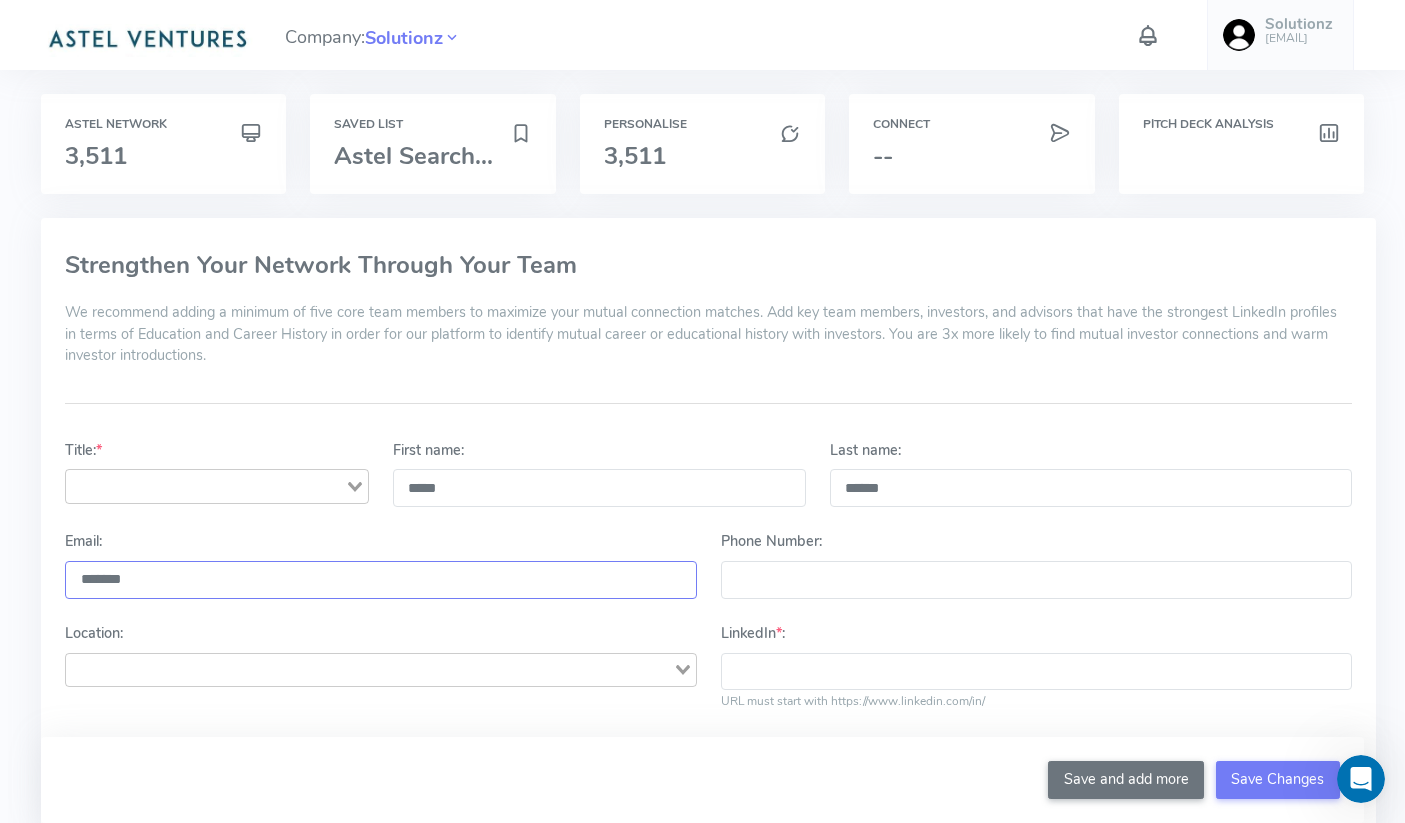 type on "*******" 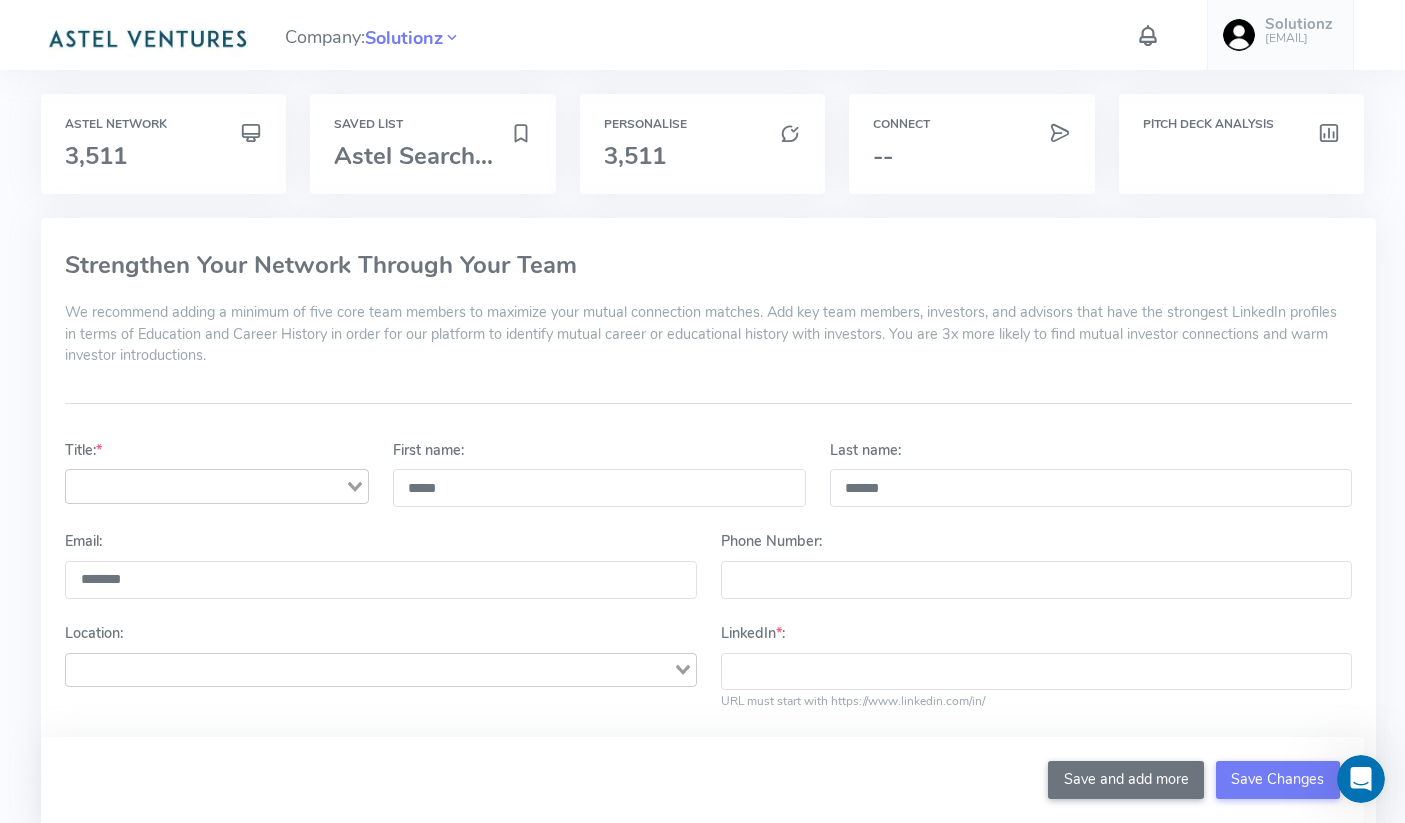 click 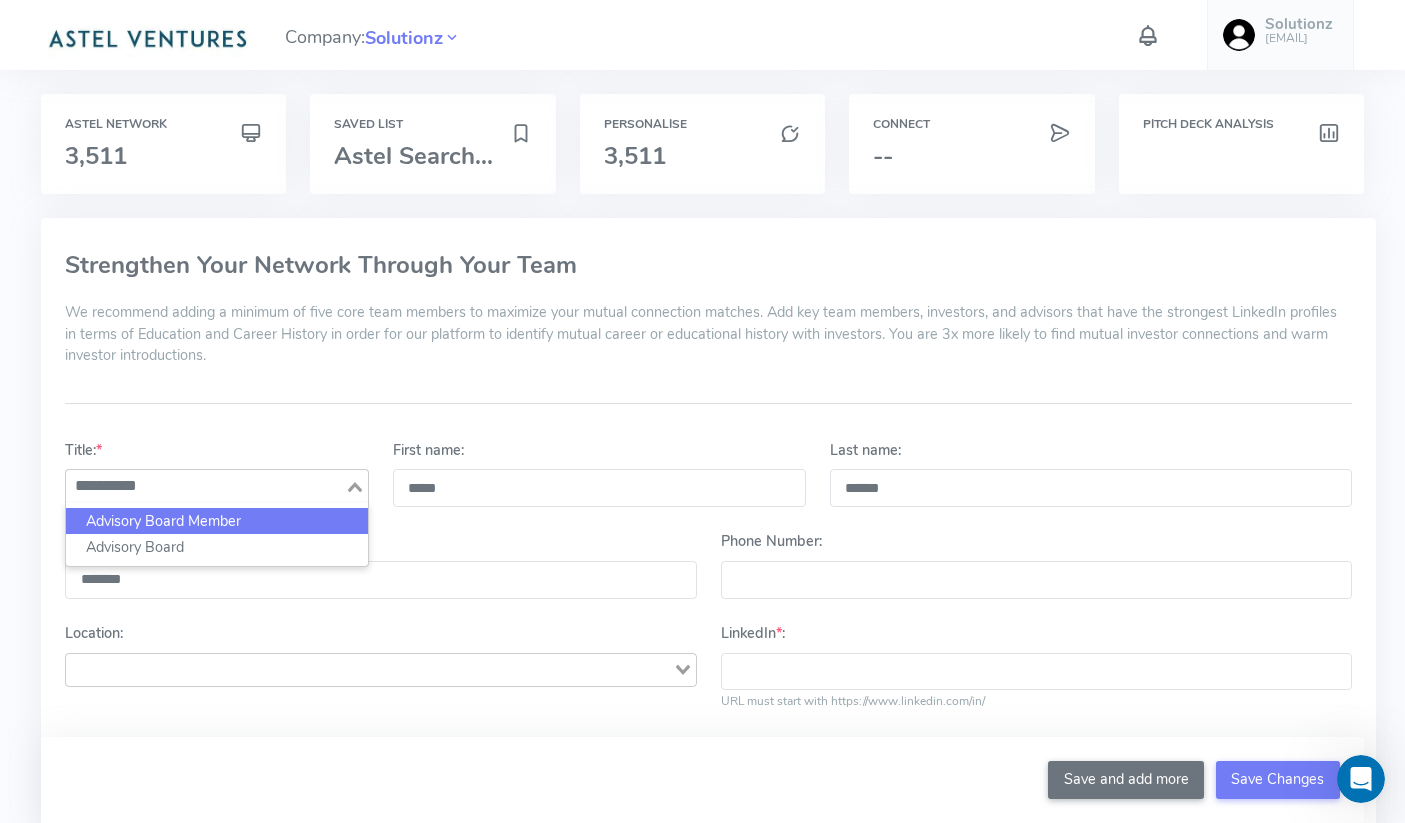 click on "Advisory Board Member" 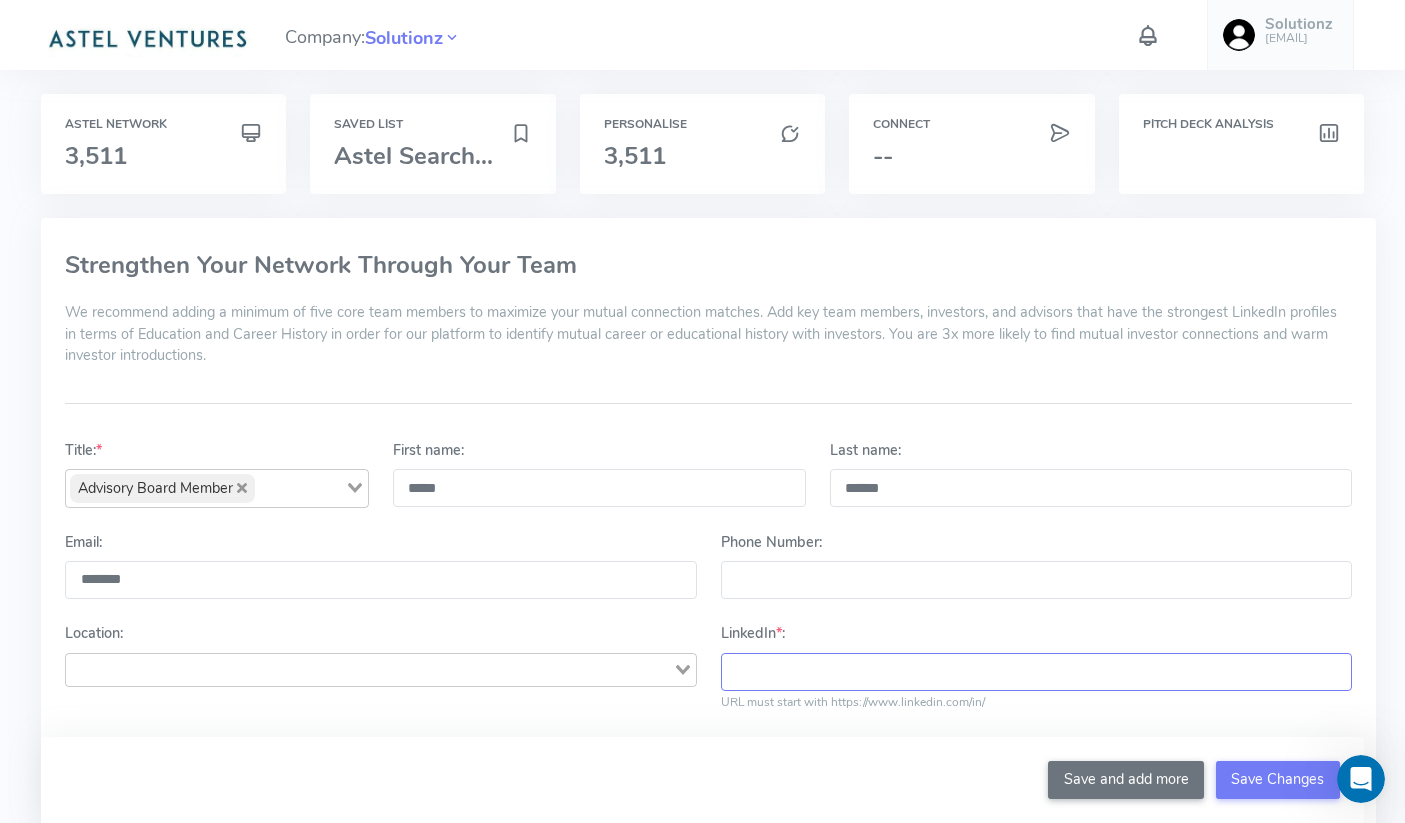 click on "LinkedIn * :" at bounding box center [1036, 672] 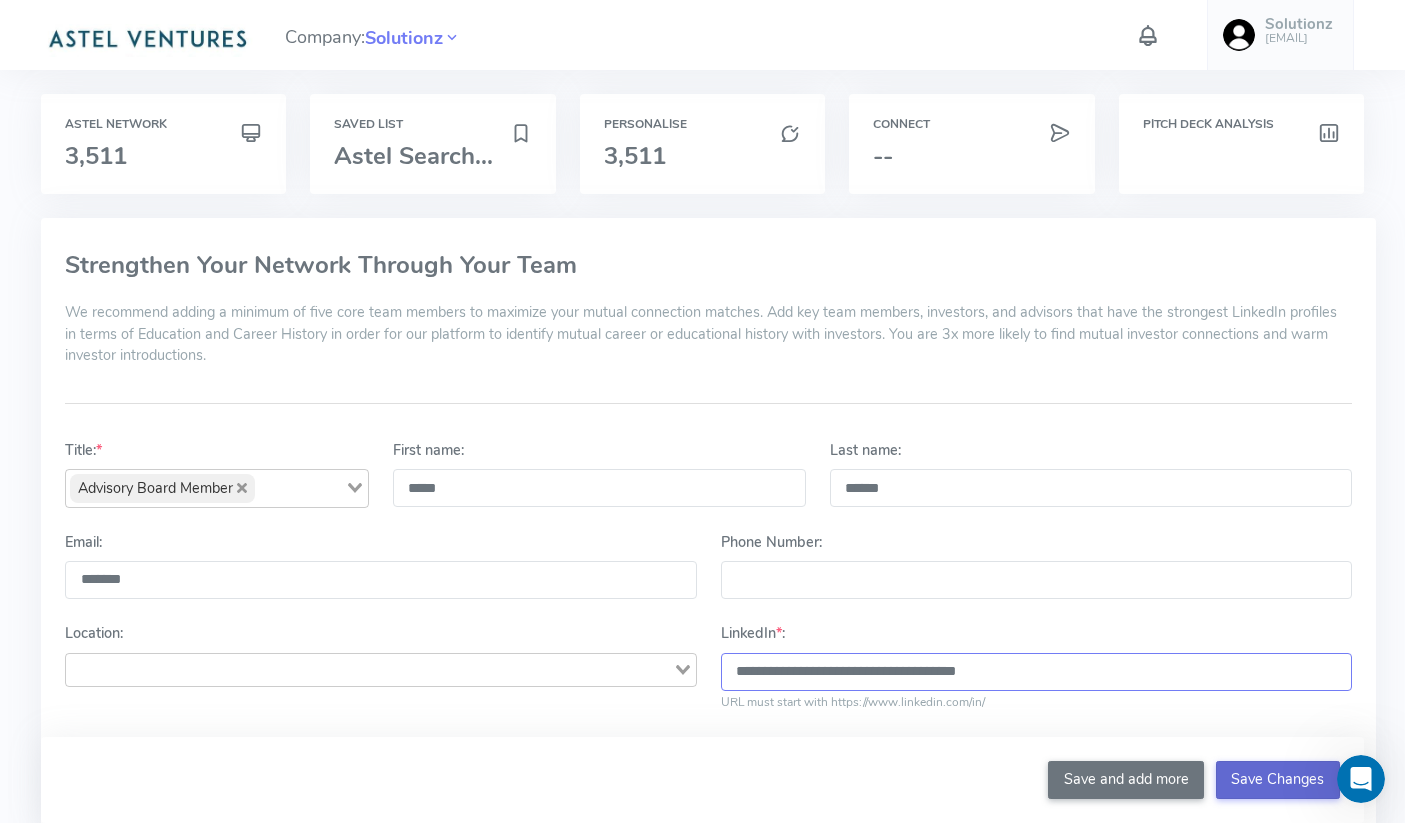 type on "**********" 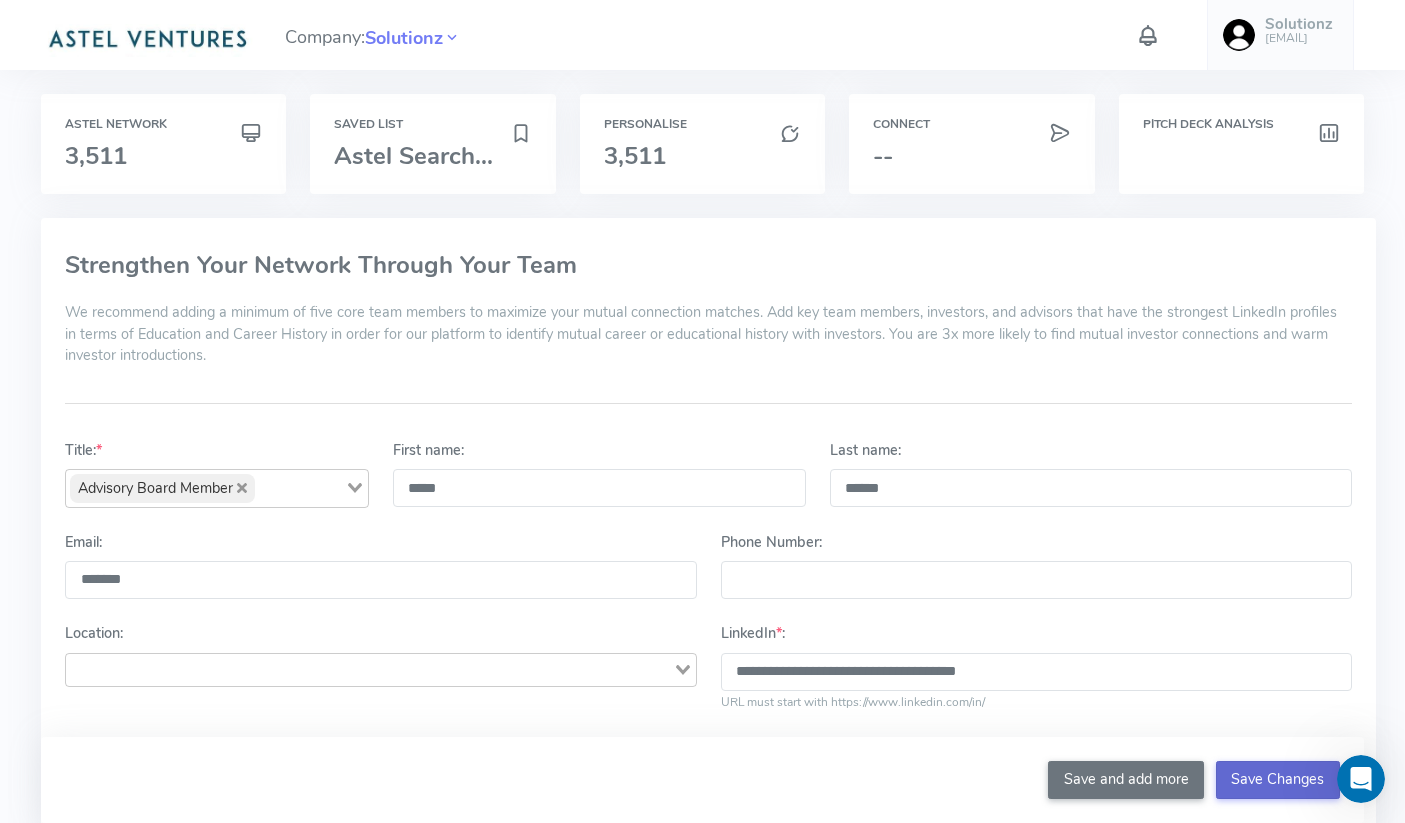 click on "Save Changes" at bounding box center (1278, 780) 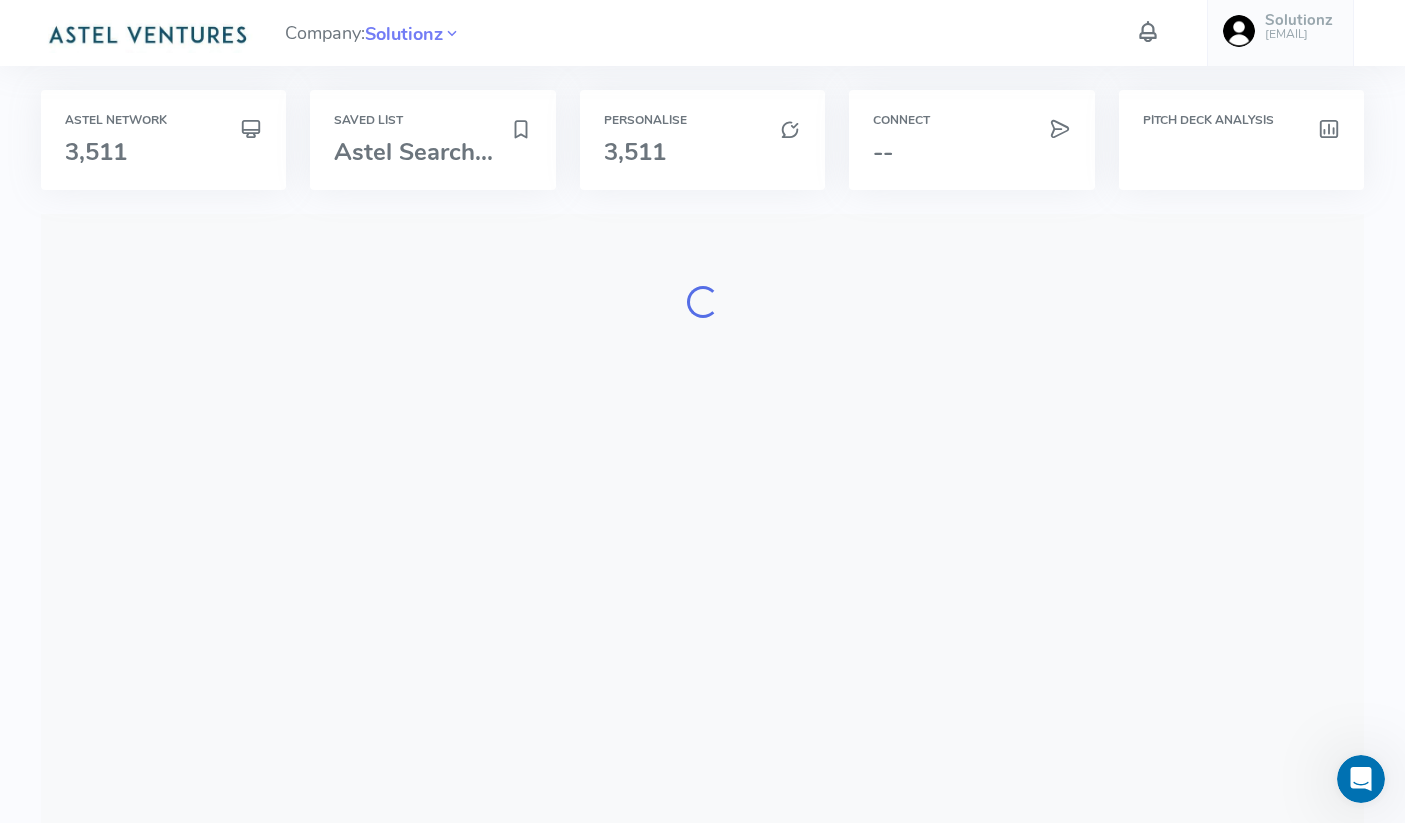 scroll, scrollTop: 0, scrollLeft: 0, axis: both 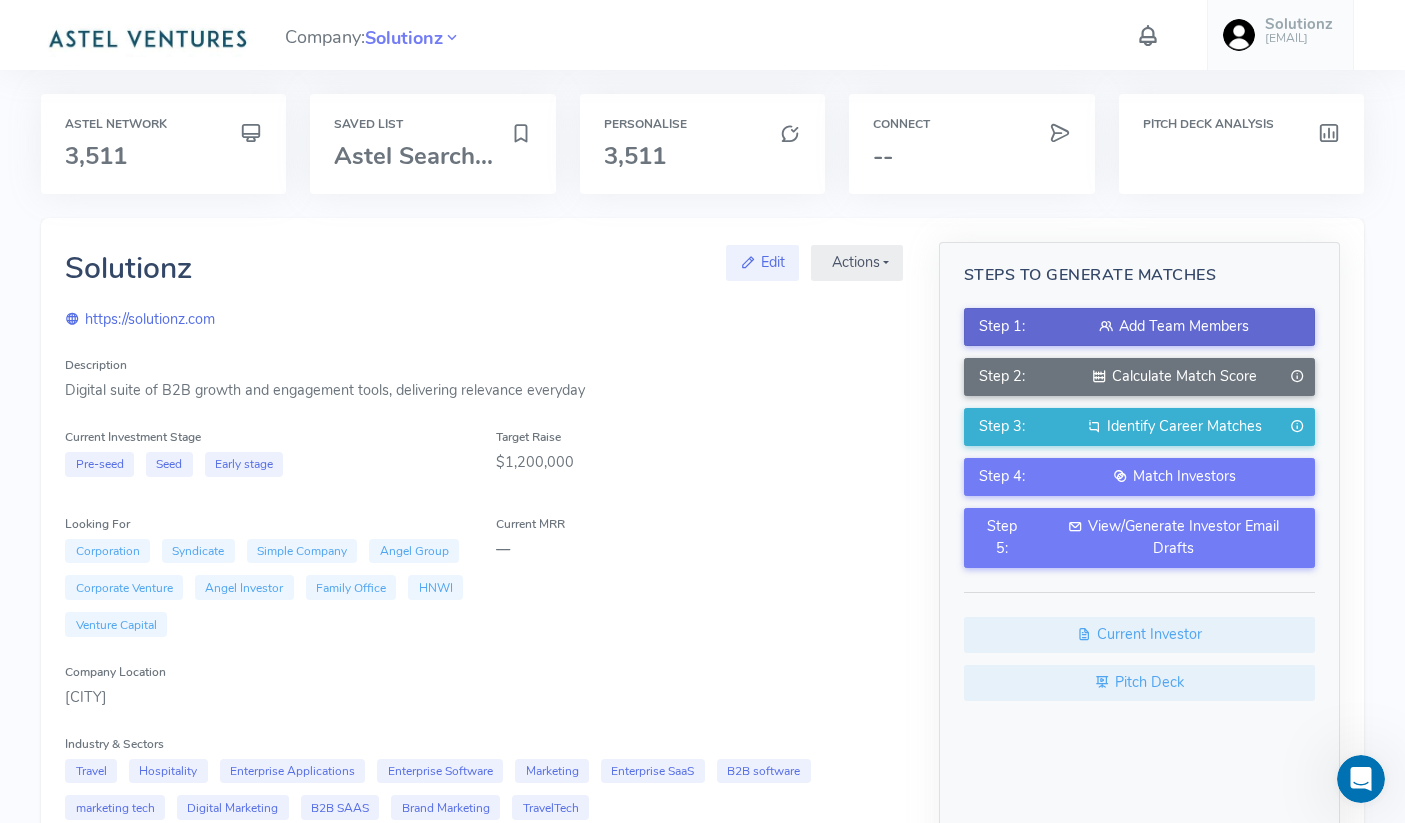 click on "Add Team Members" at bounding box center (1174, 327) 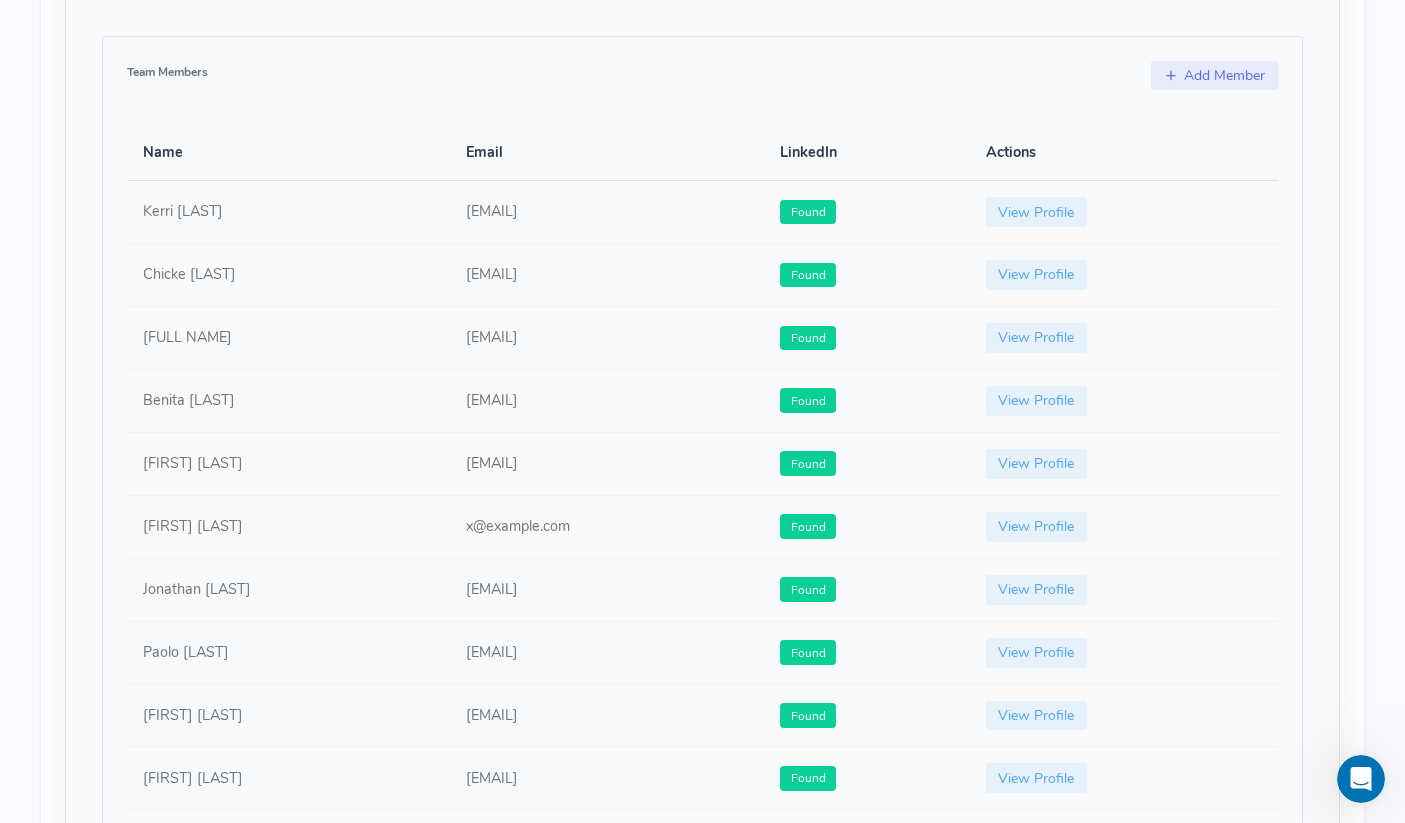 scroll, scrollTop: 1106, scrollLeft: 0, axis: vertical 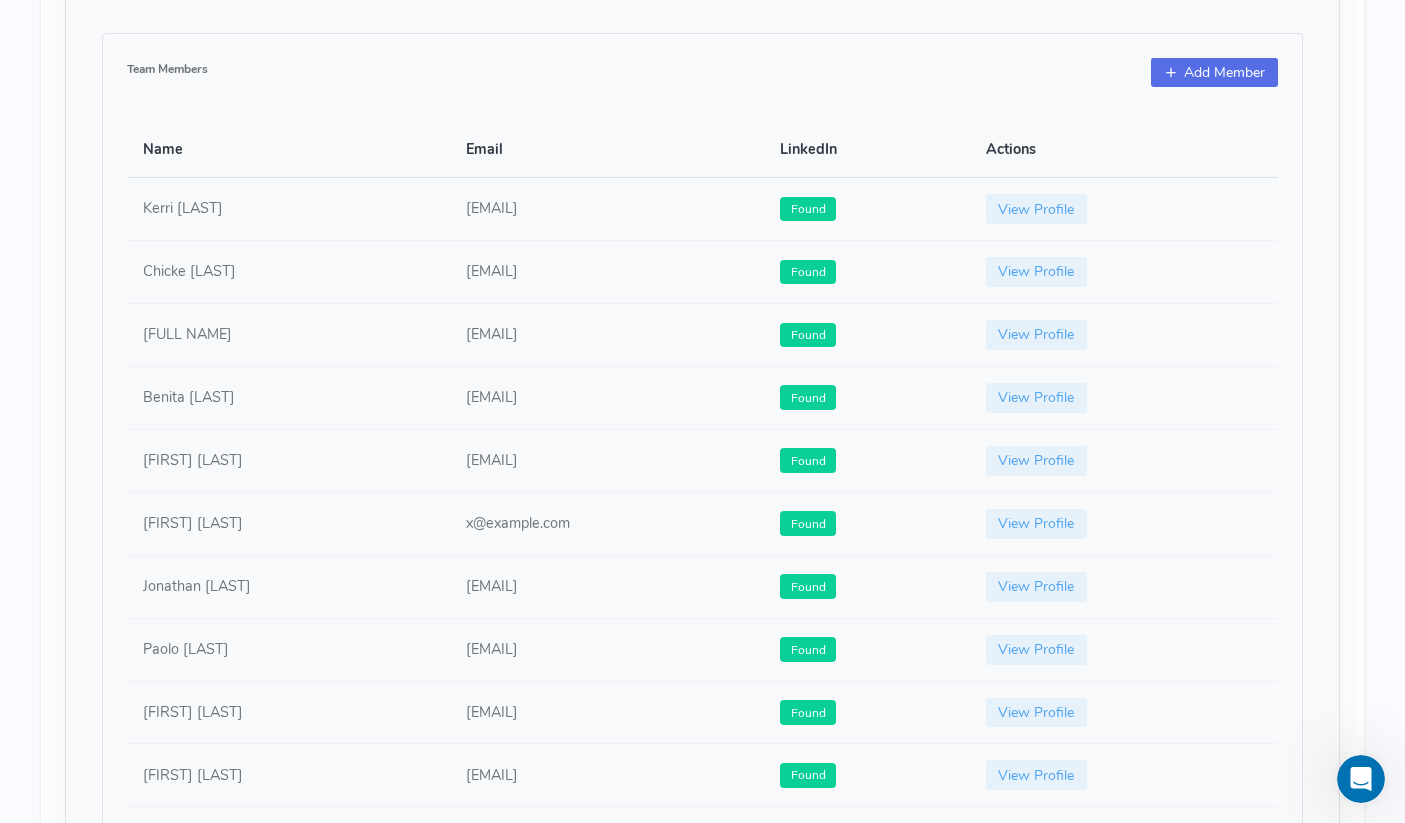 click on "Add Member" at bounding box center [1214, 73] 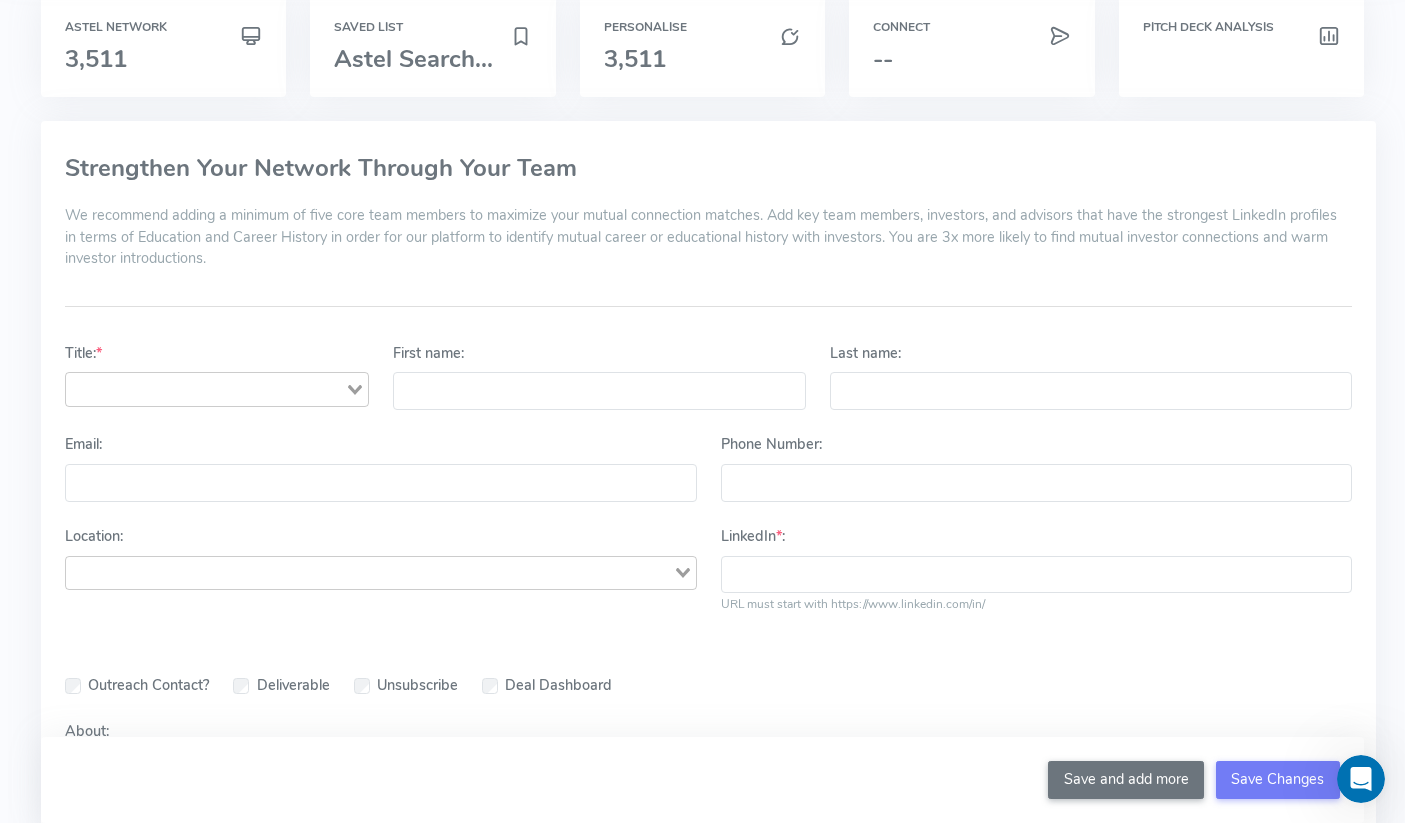scroll, scrollTop: 0, scrollLeft: 0, axis: both 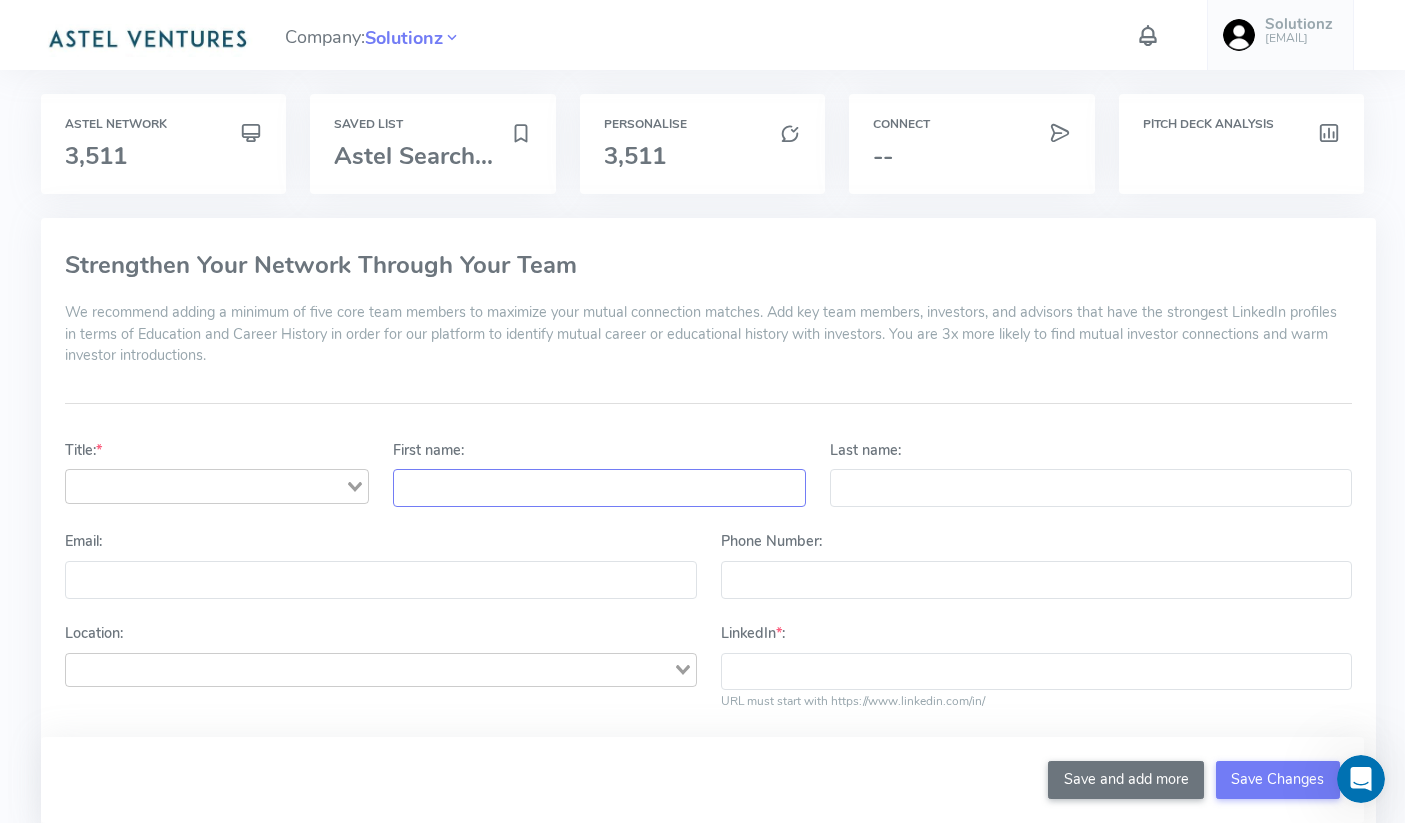 click on "First name:" at bounding box center [599, 488] 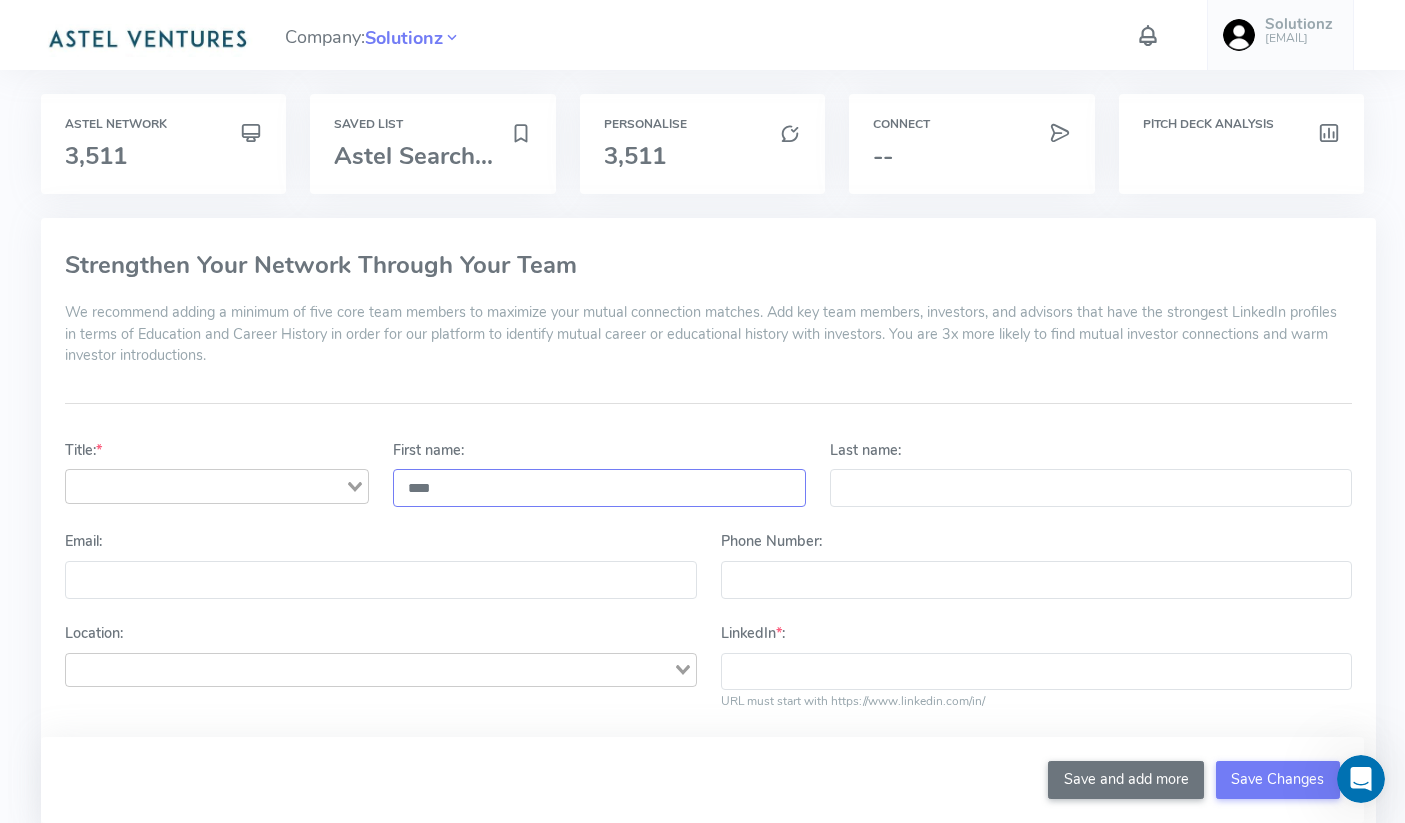 type on "****" 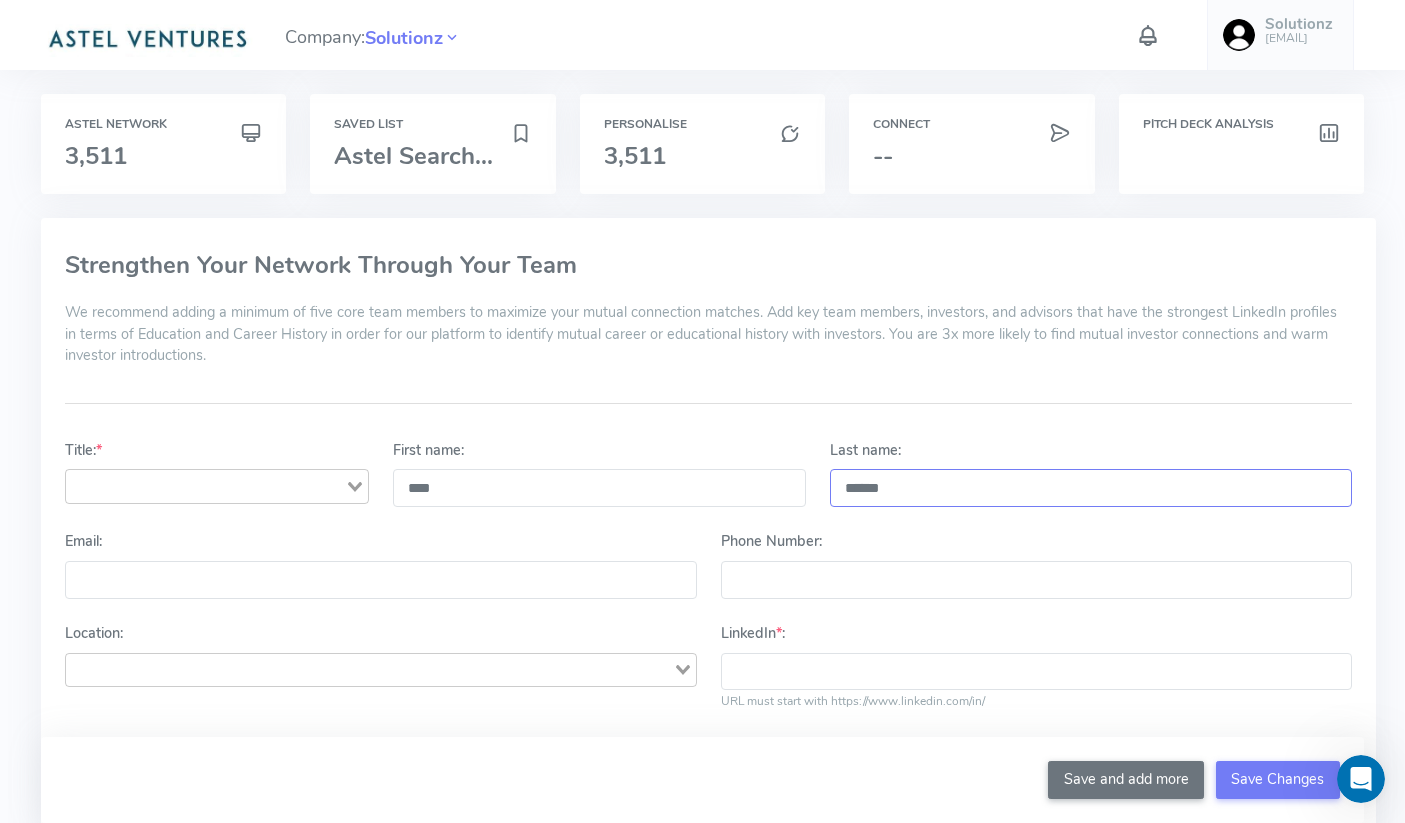 type on "******" 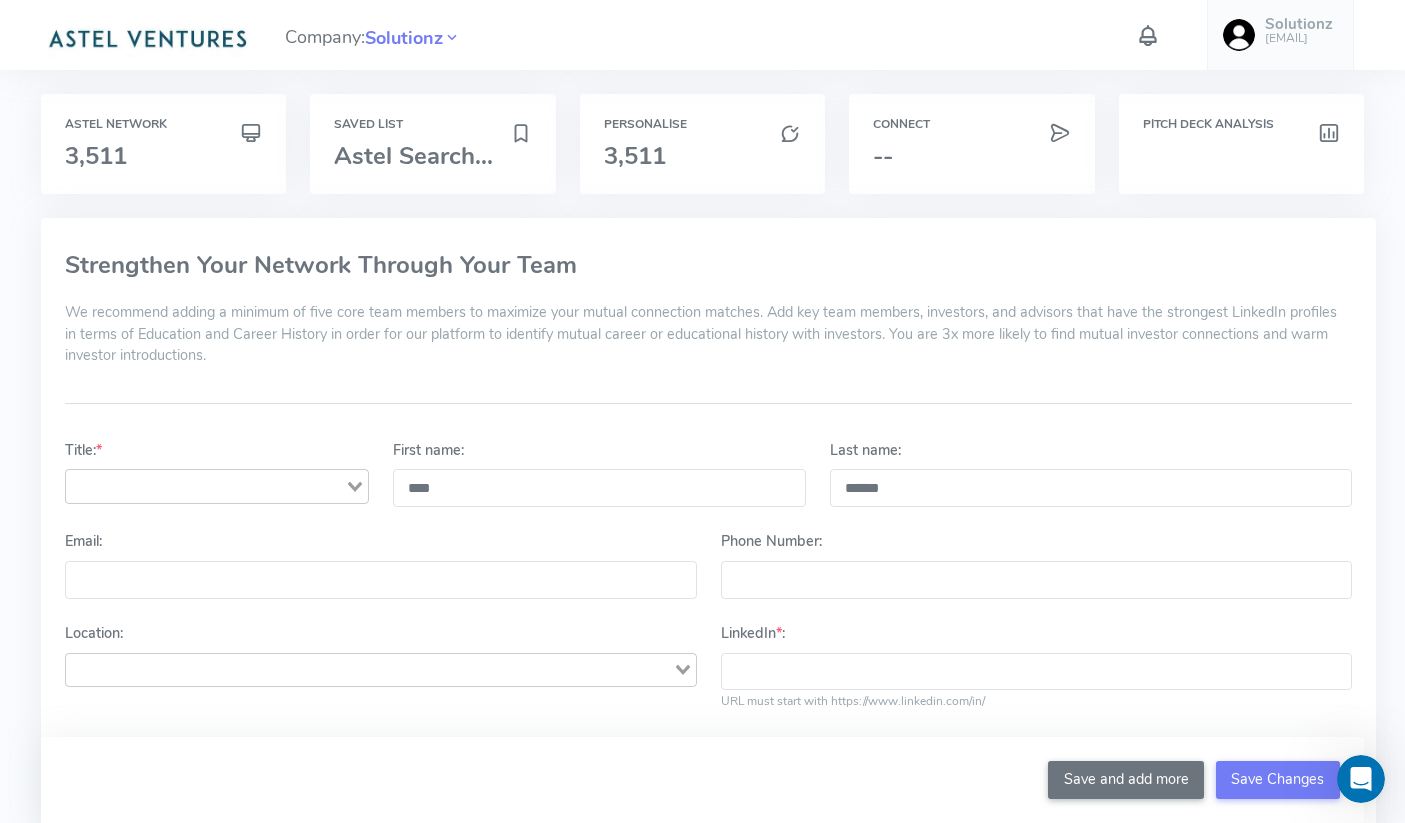 click 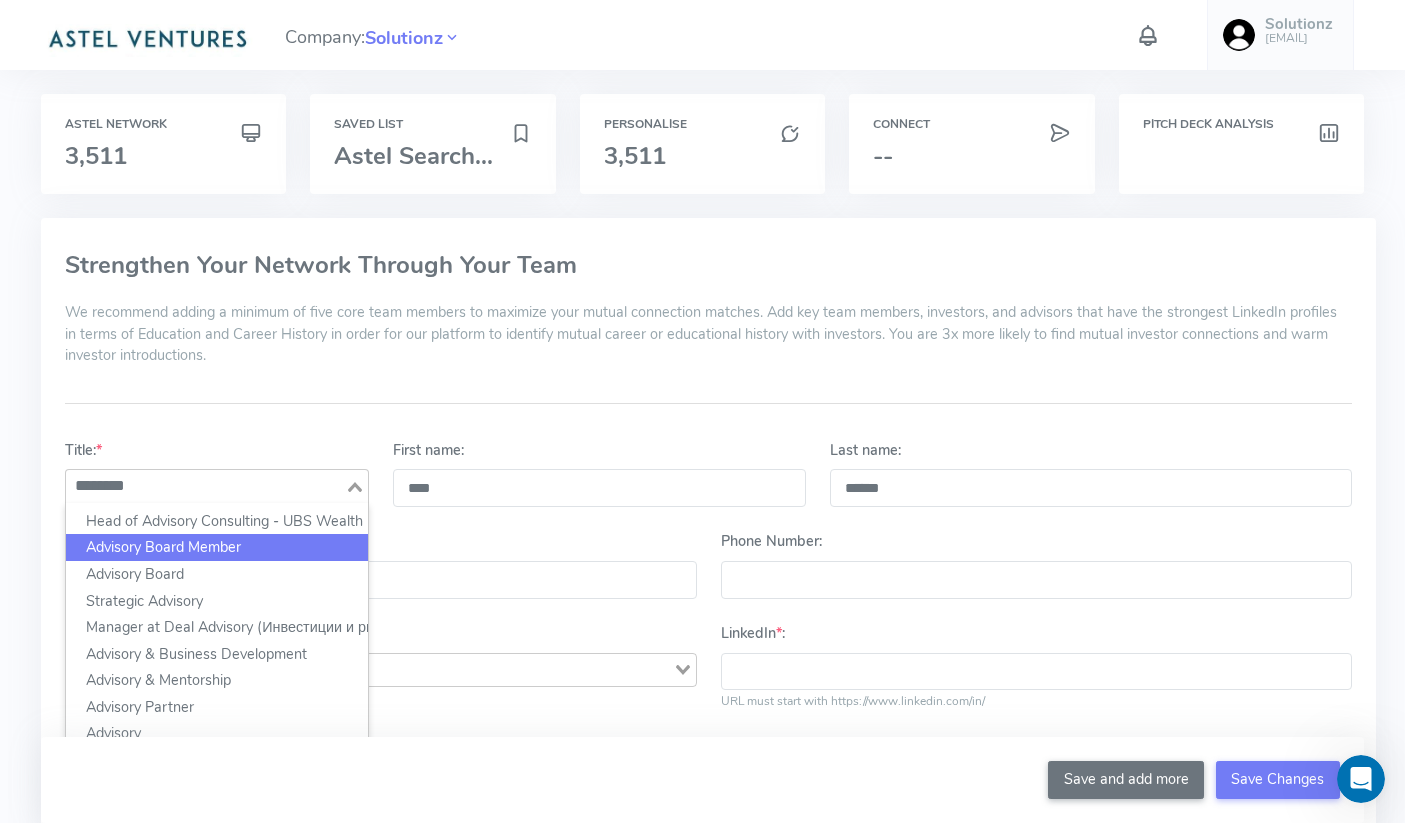click on "Advisory Board Member" 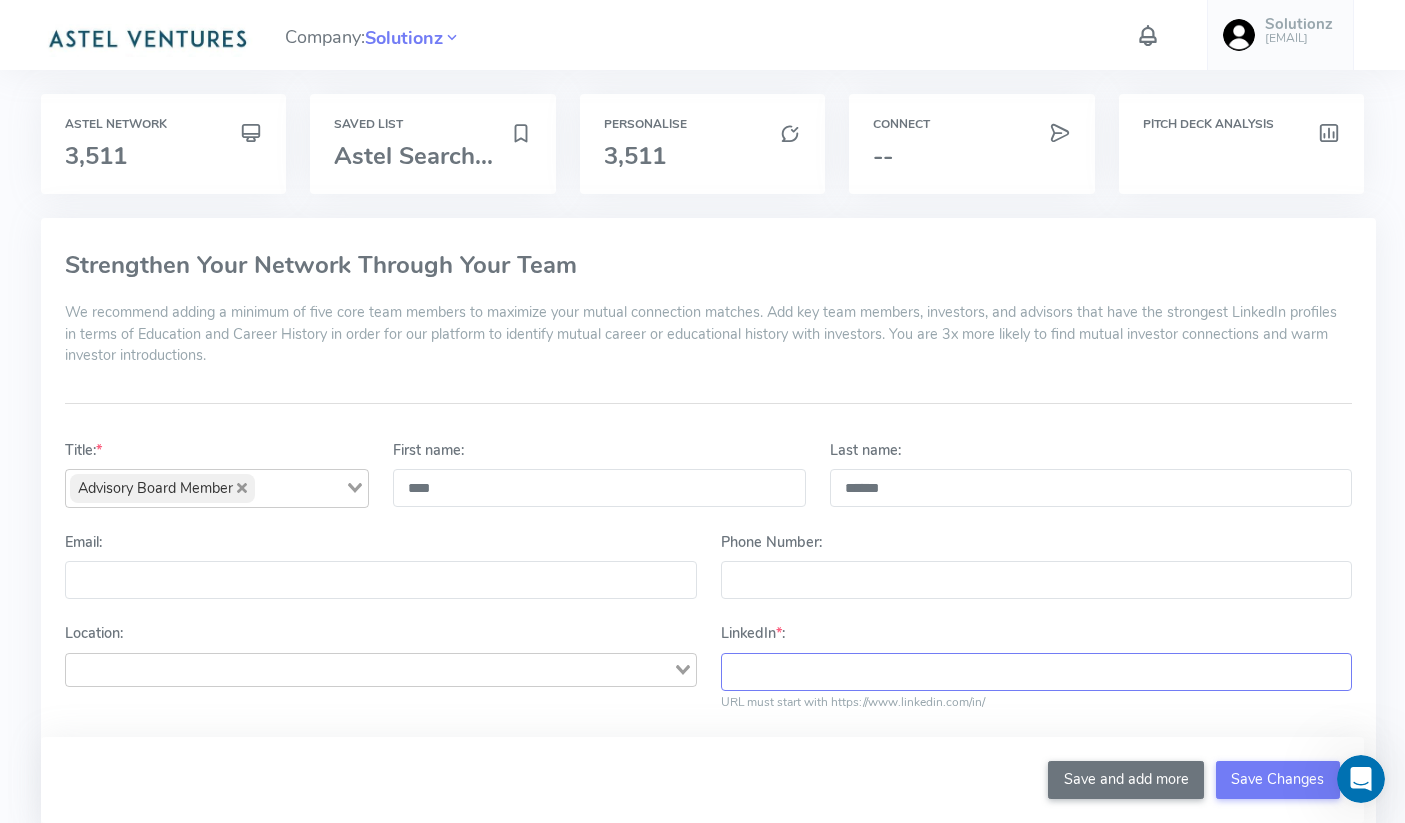 click on "LinkedIn * :" at bounding box center (1036, 672) 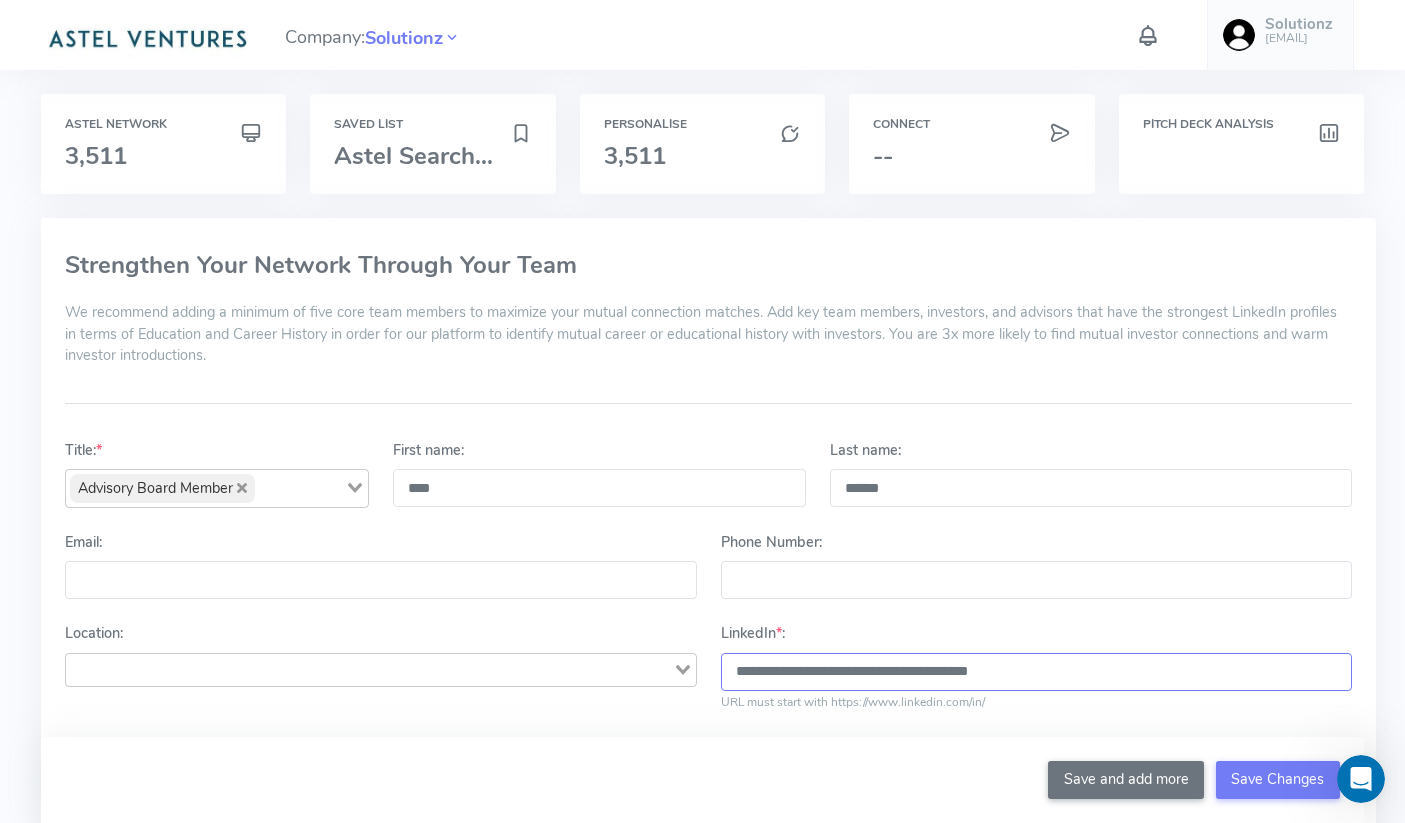 type on "**********" 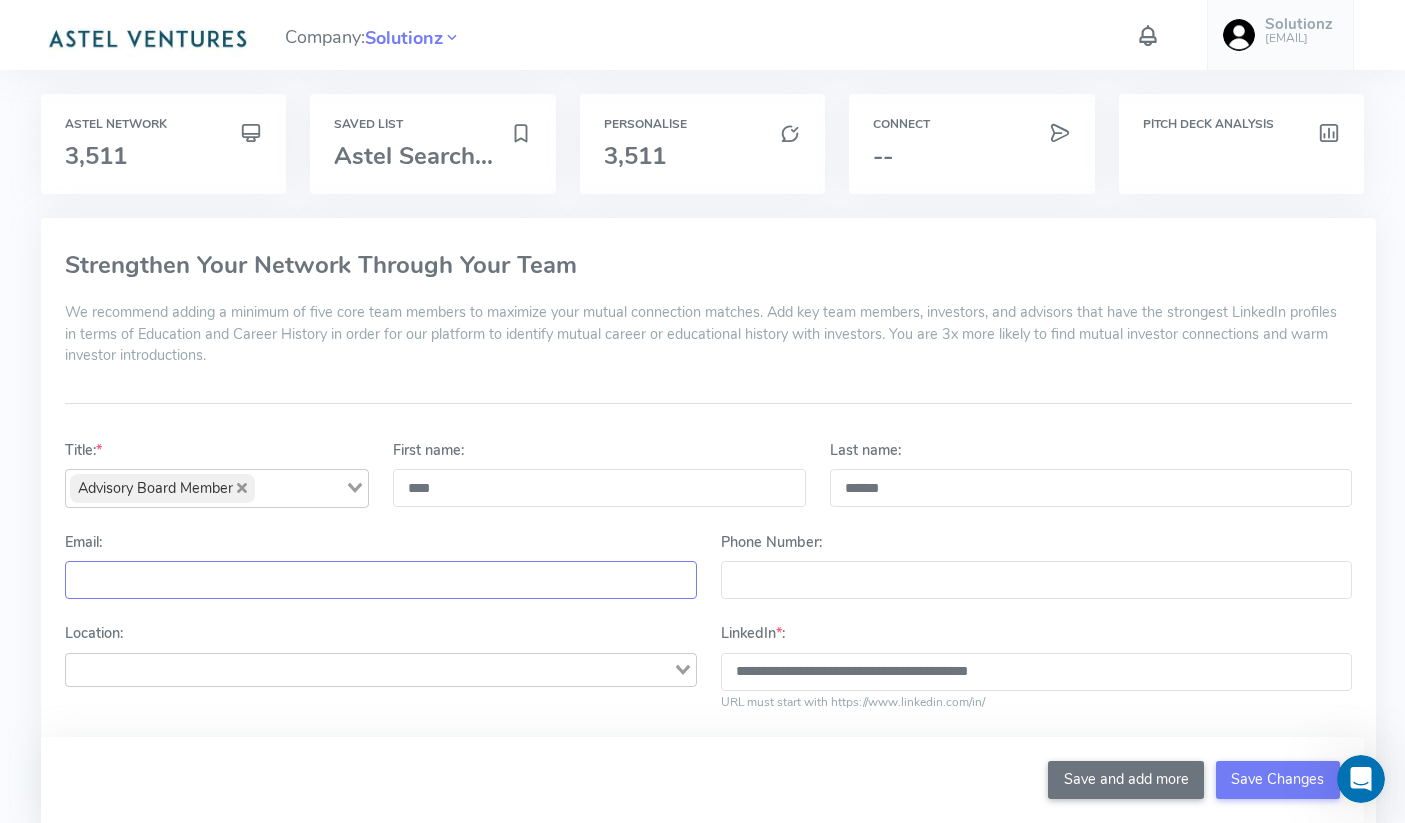 click on "Email:" at bounding box center (380, 580) 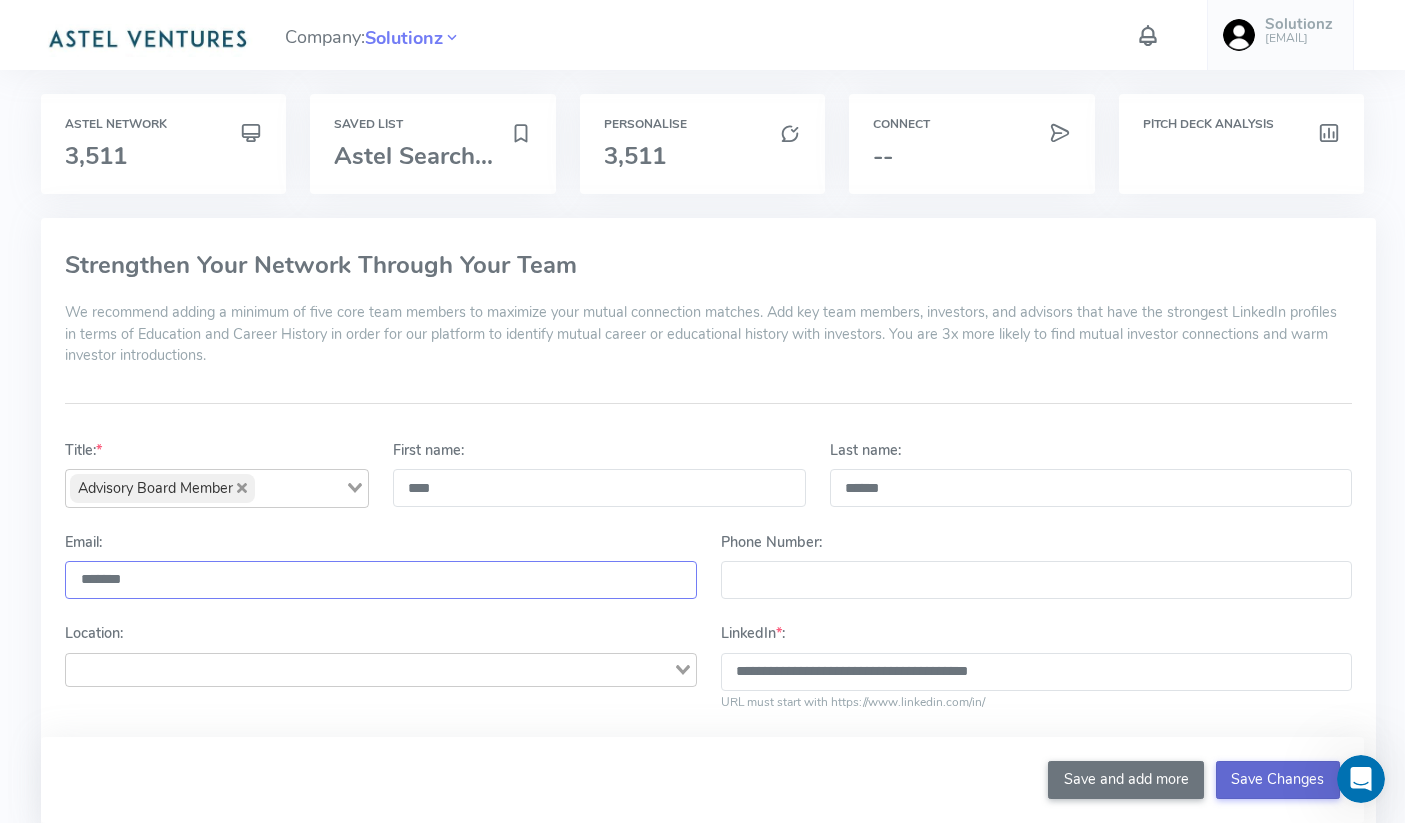 type on "*******" 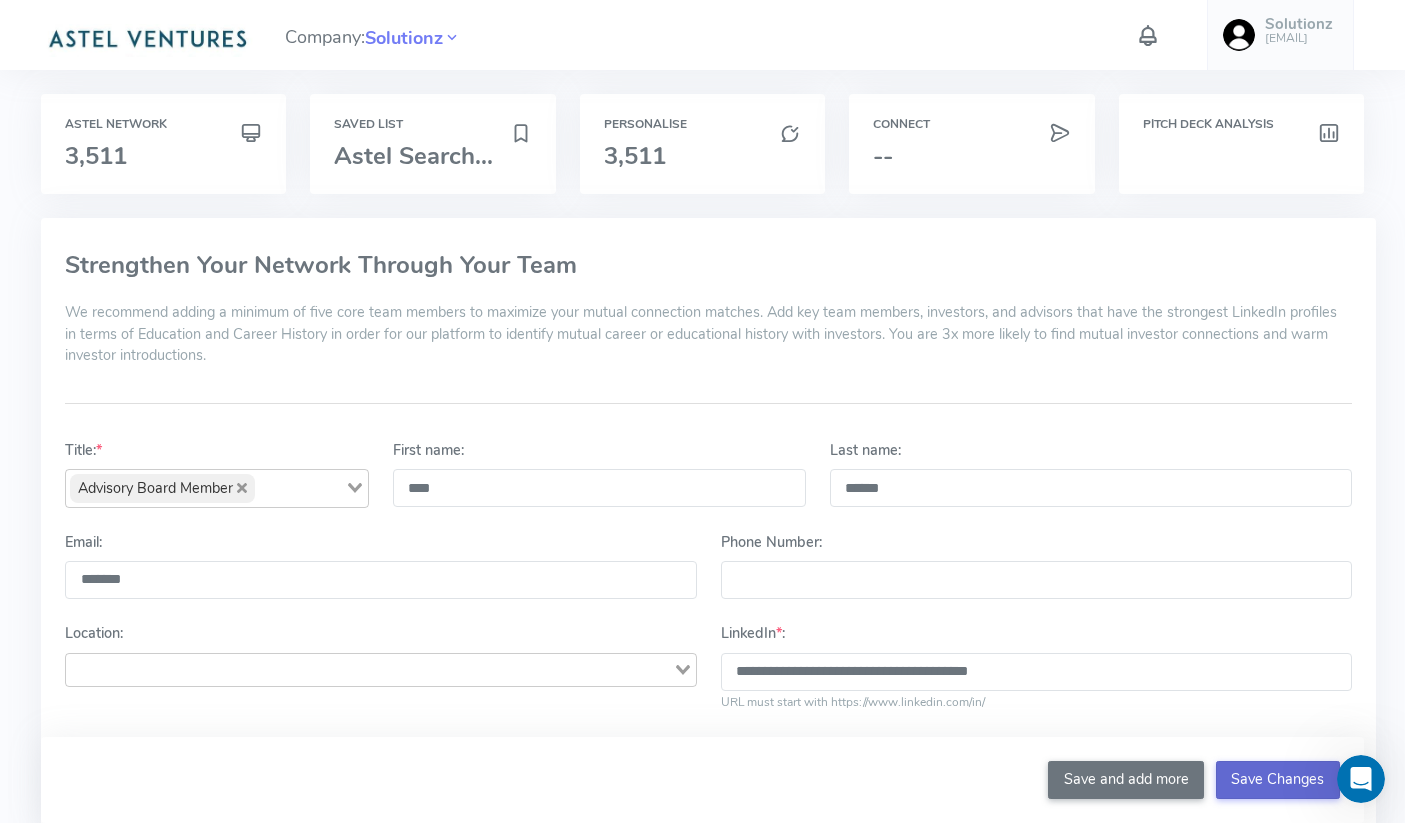 click on "Save Changes" at bounding box center [1278, 780] 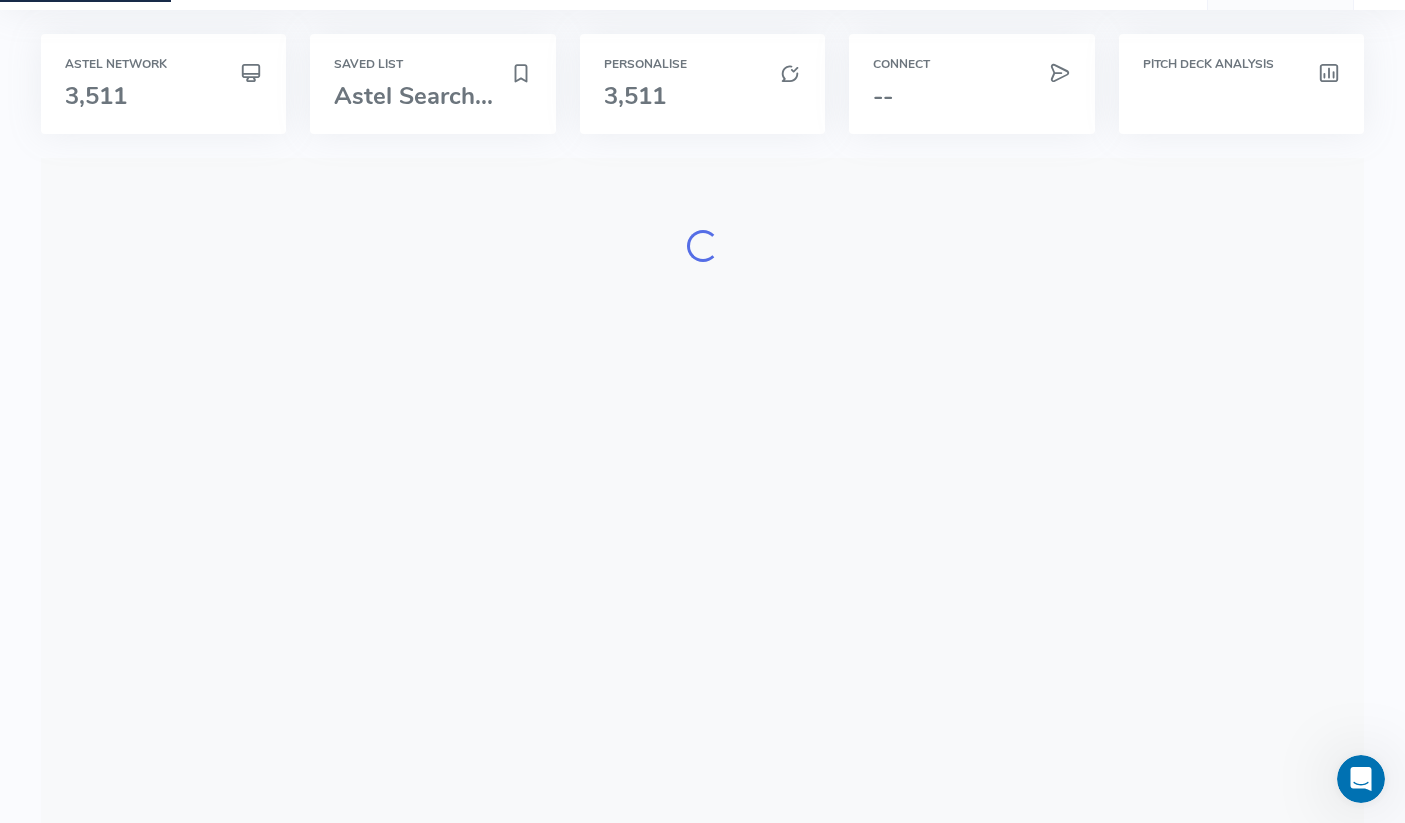 scroll, scrollTop: 0, scrollLeft: 0, axis: both 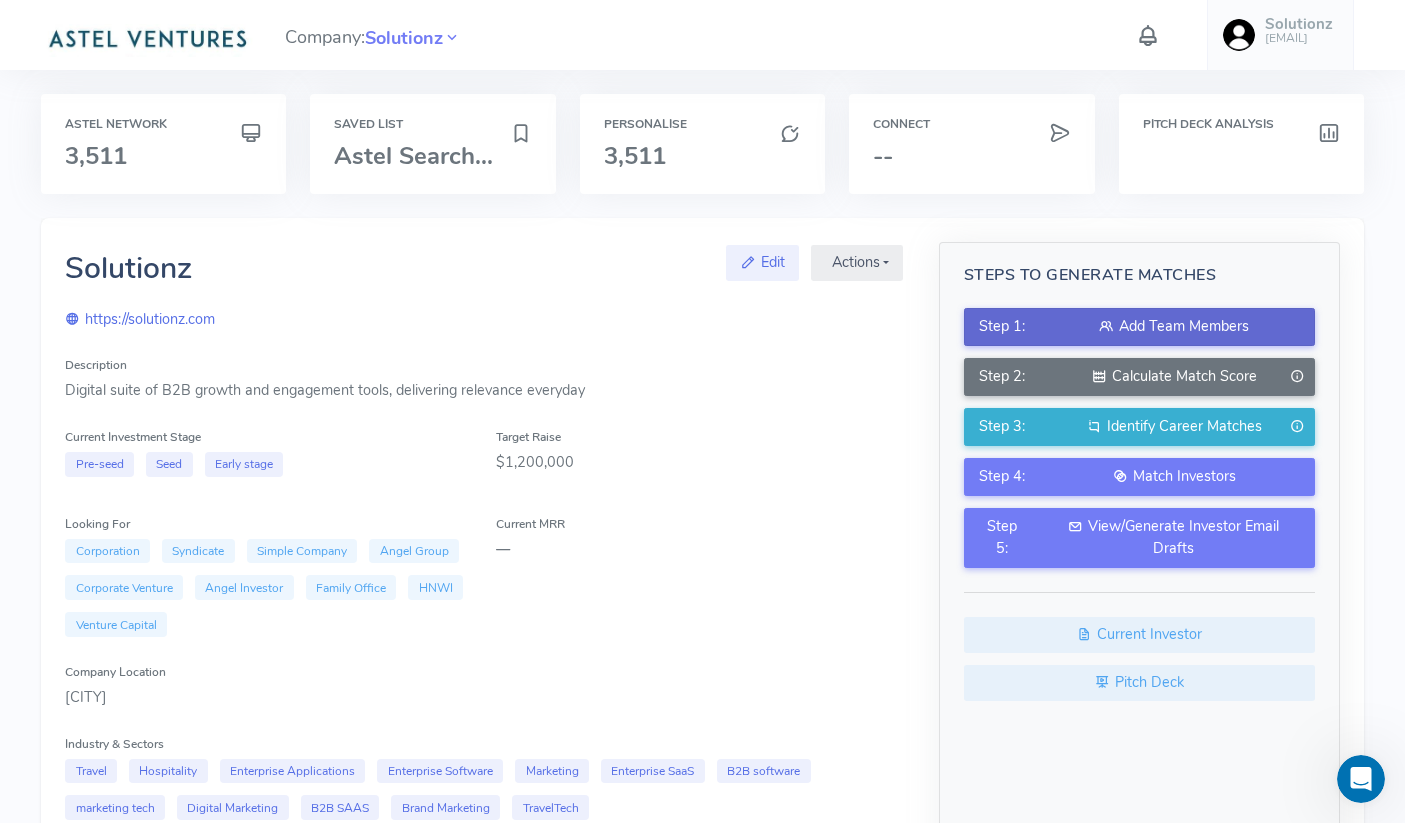 click on "Add Team Members" at bounding box center (1174, 327) 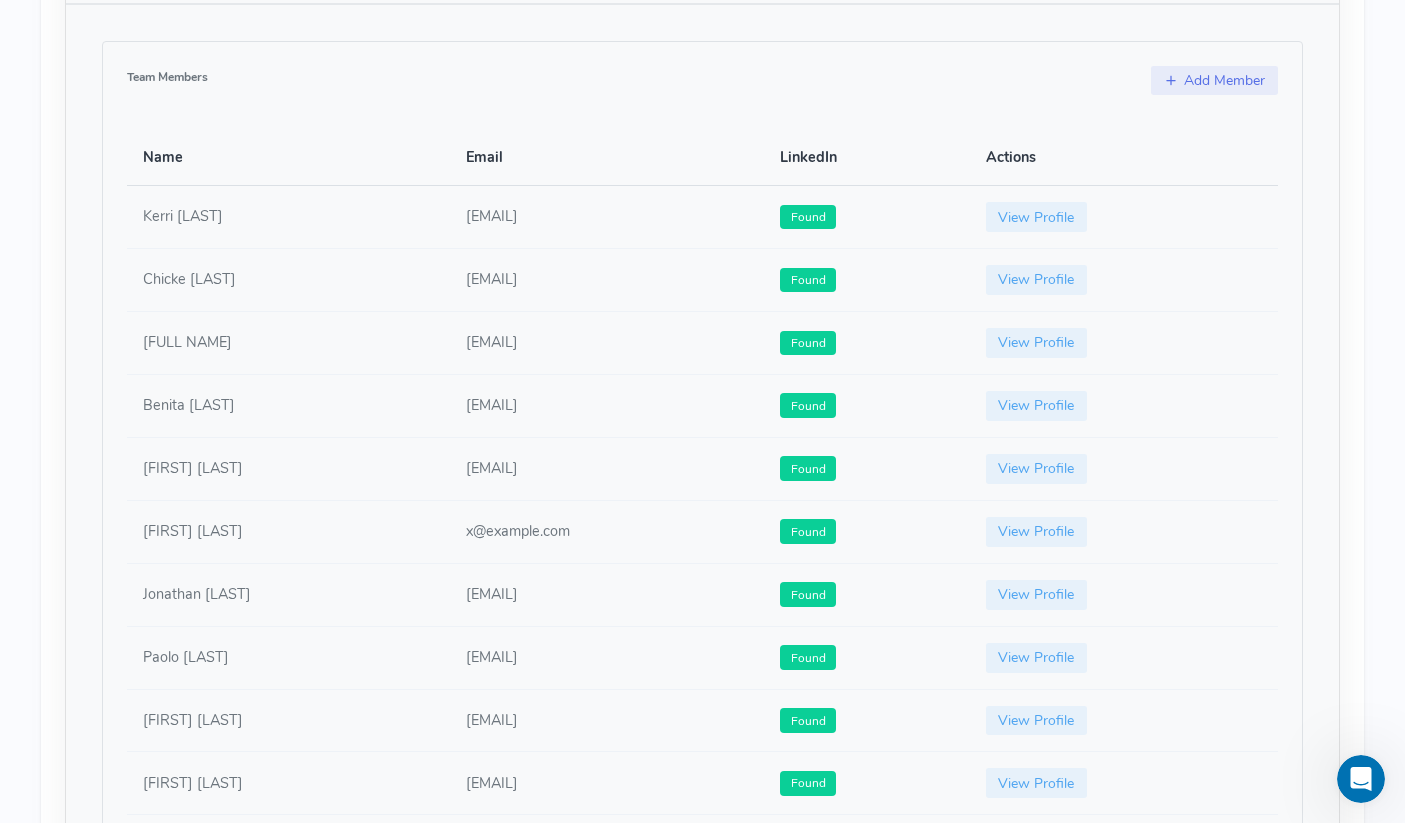 scroll, scrollTop: 1106, scrollLeft: 0, axis: vertical 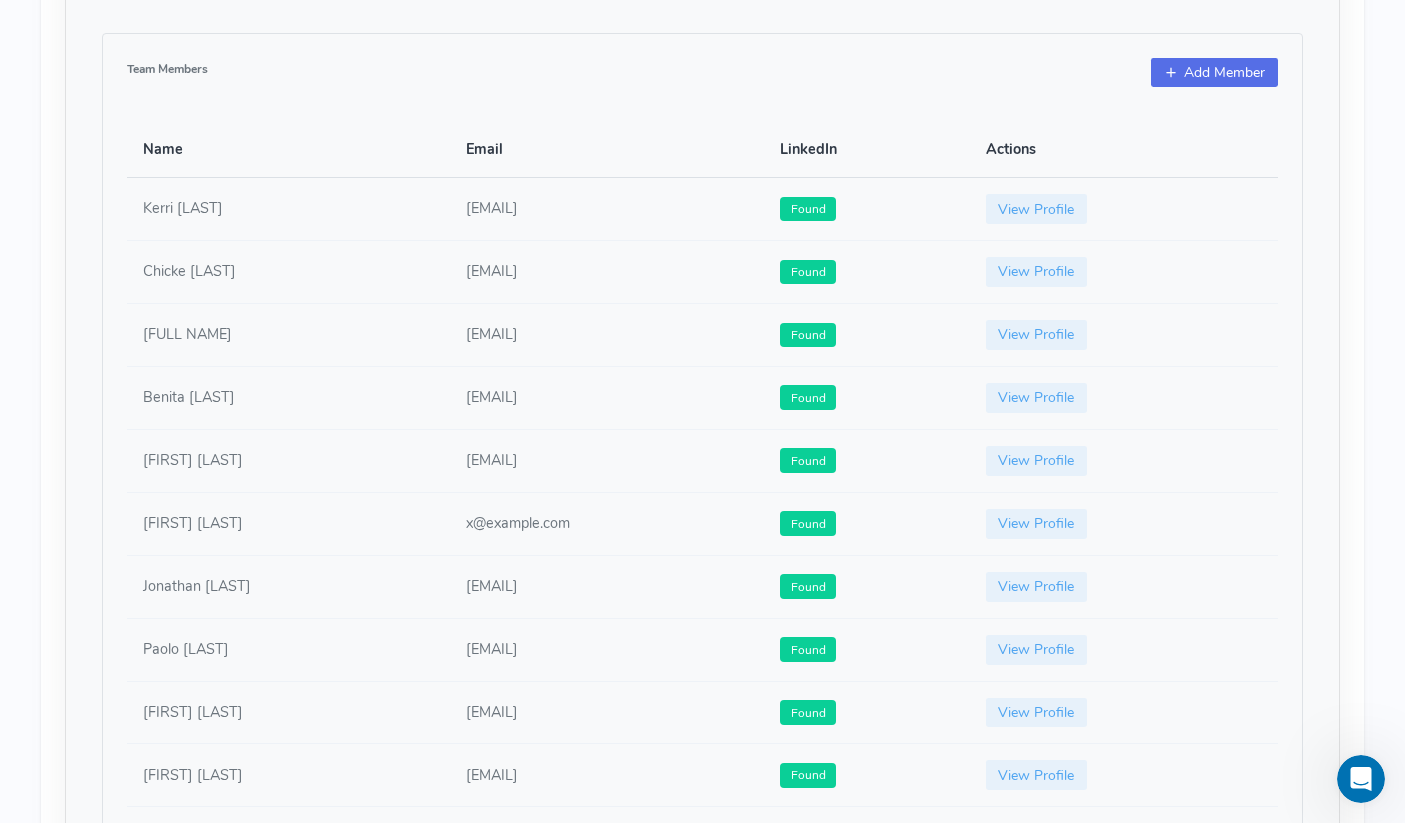 click on "Add Member" at bounding box center (1214, 73) 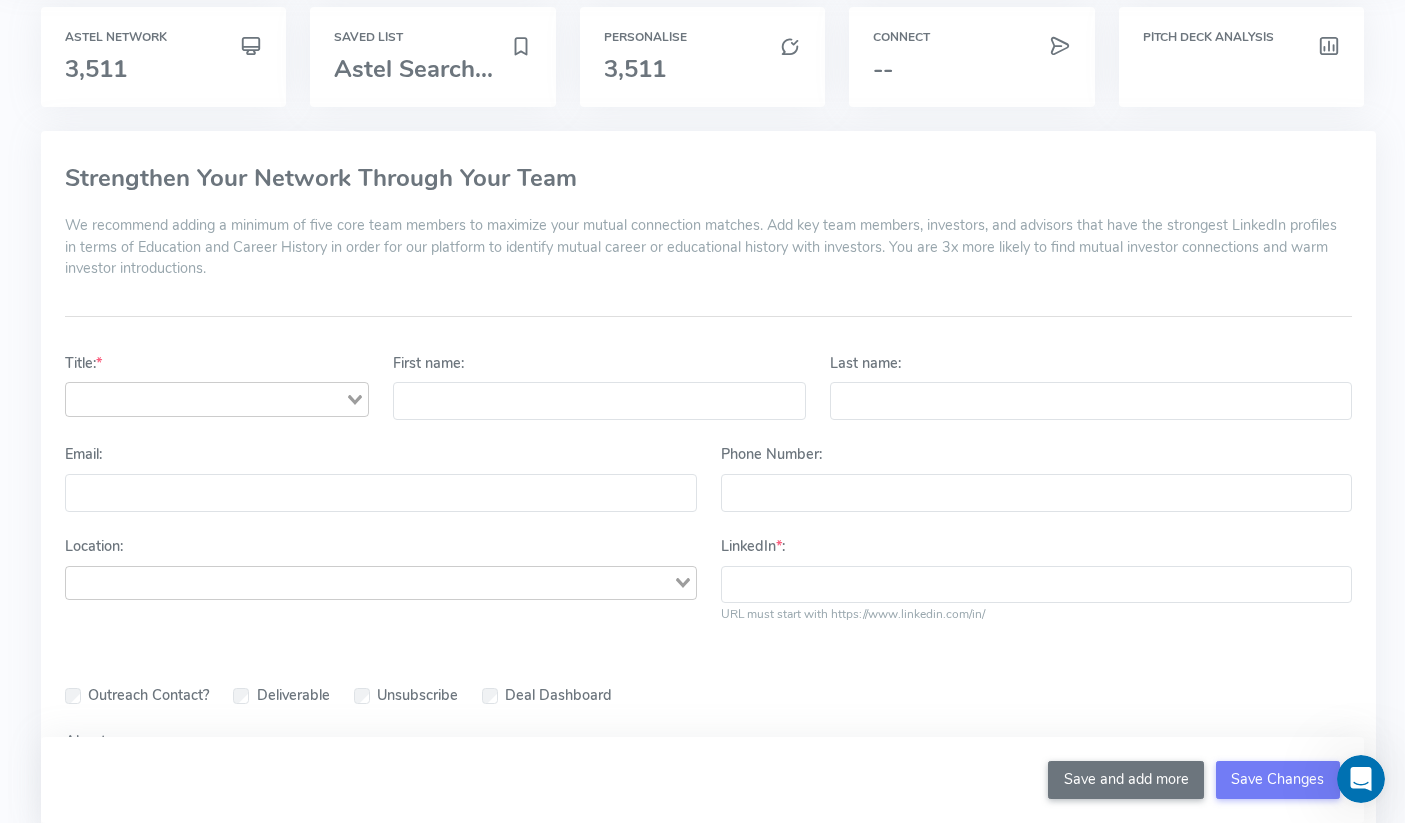 scroll, scrollTop: 0, scrollLeft: 0, axis: both 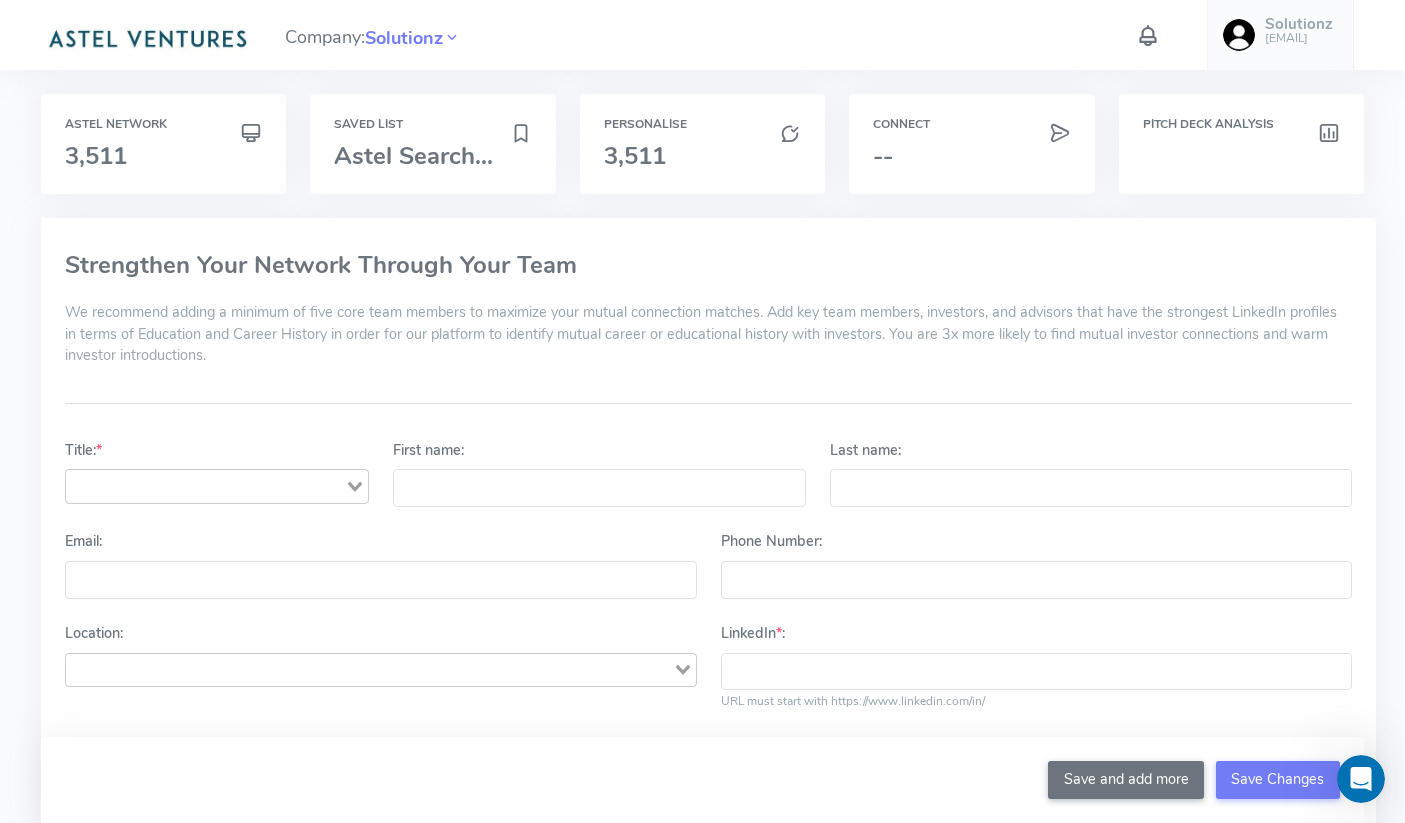 click 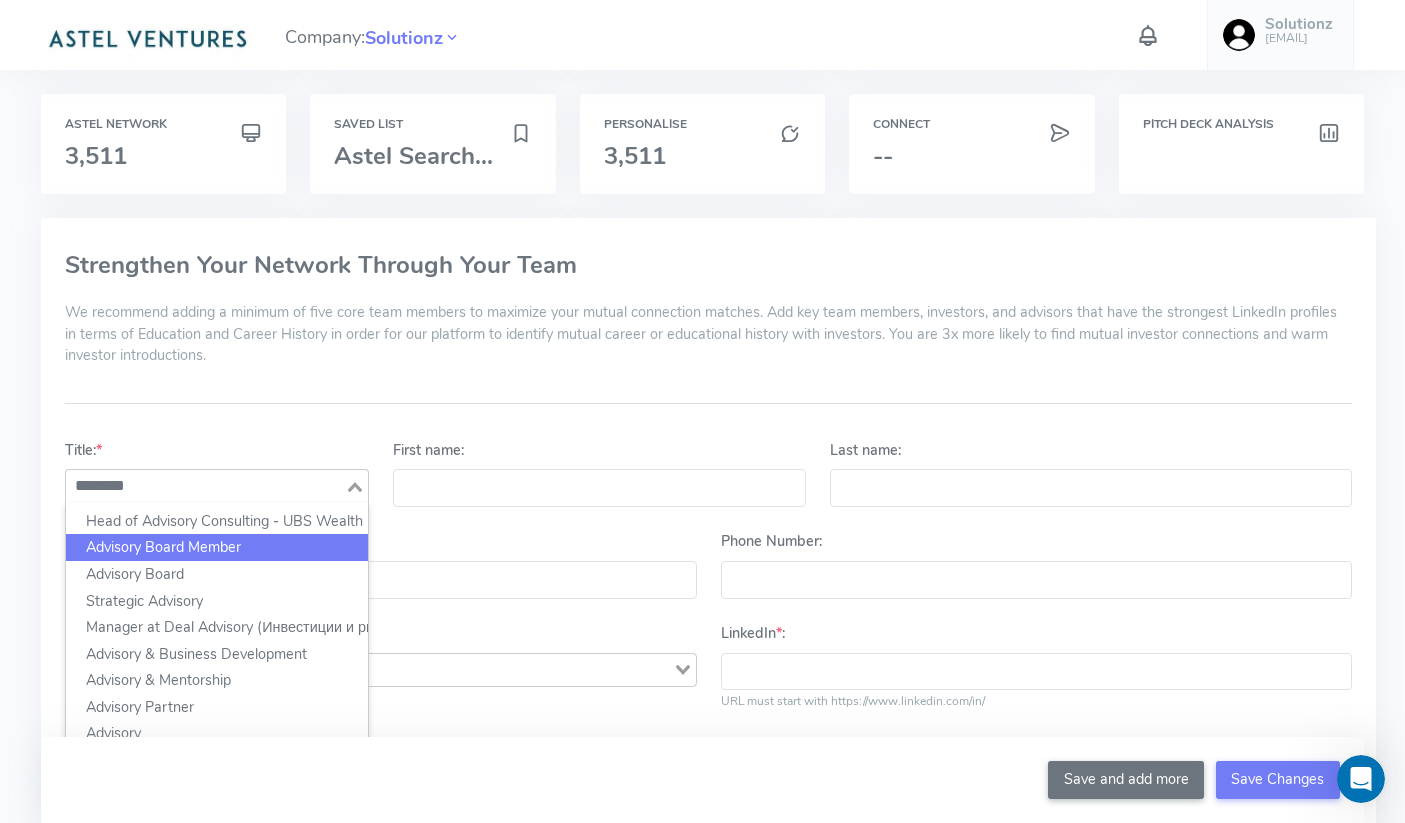 click on "Advisory Board Member" 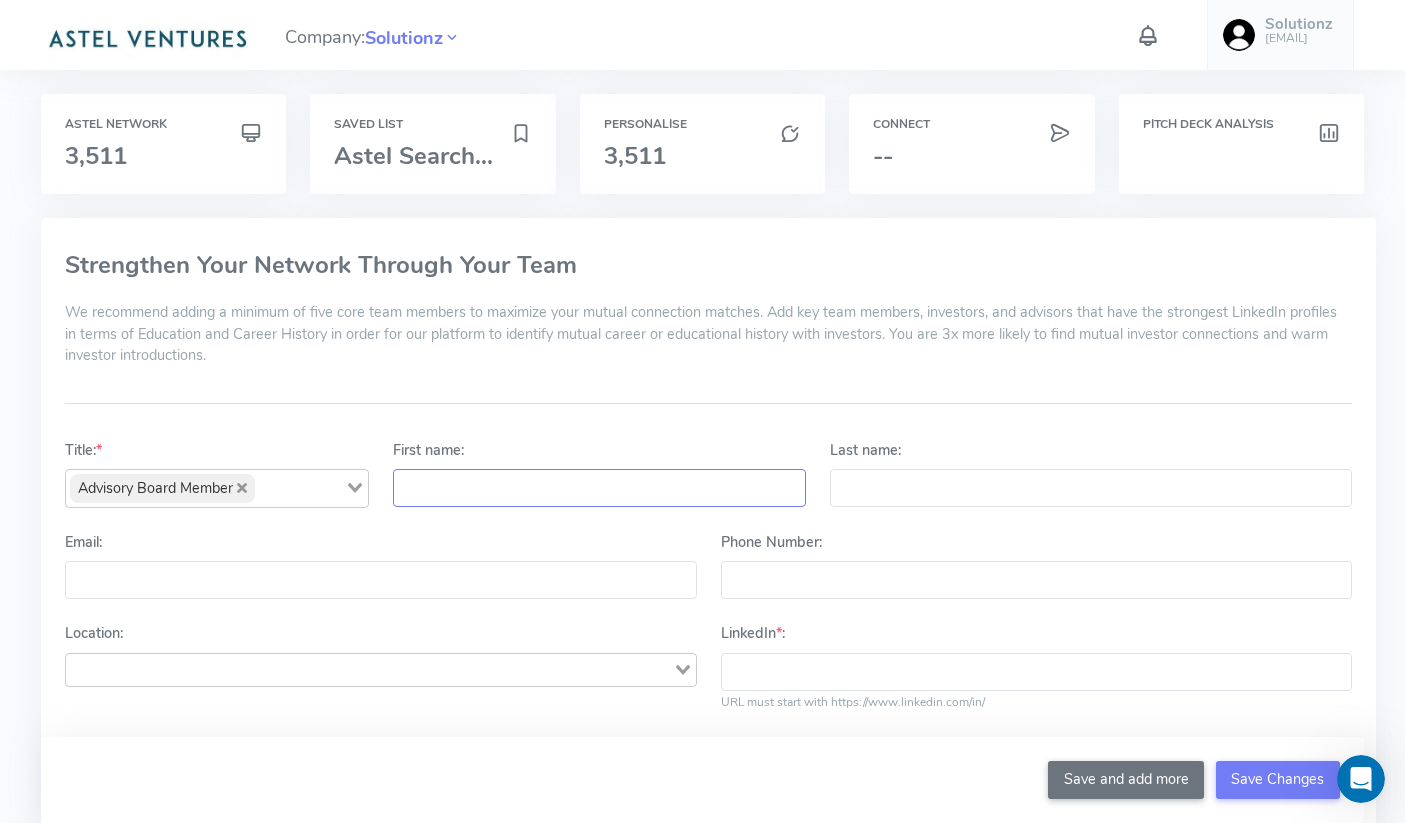 click on "First name:" at bounding box center [599, 488] 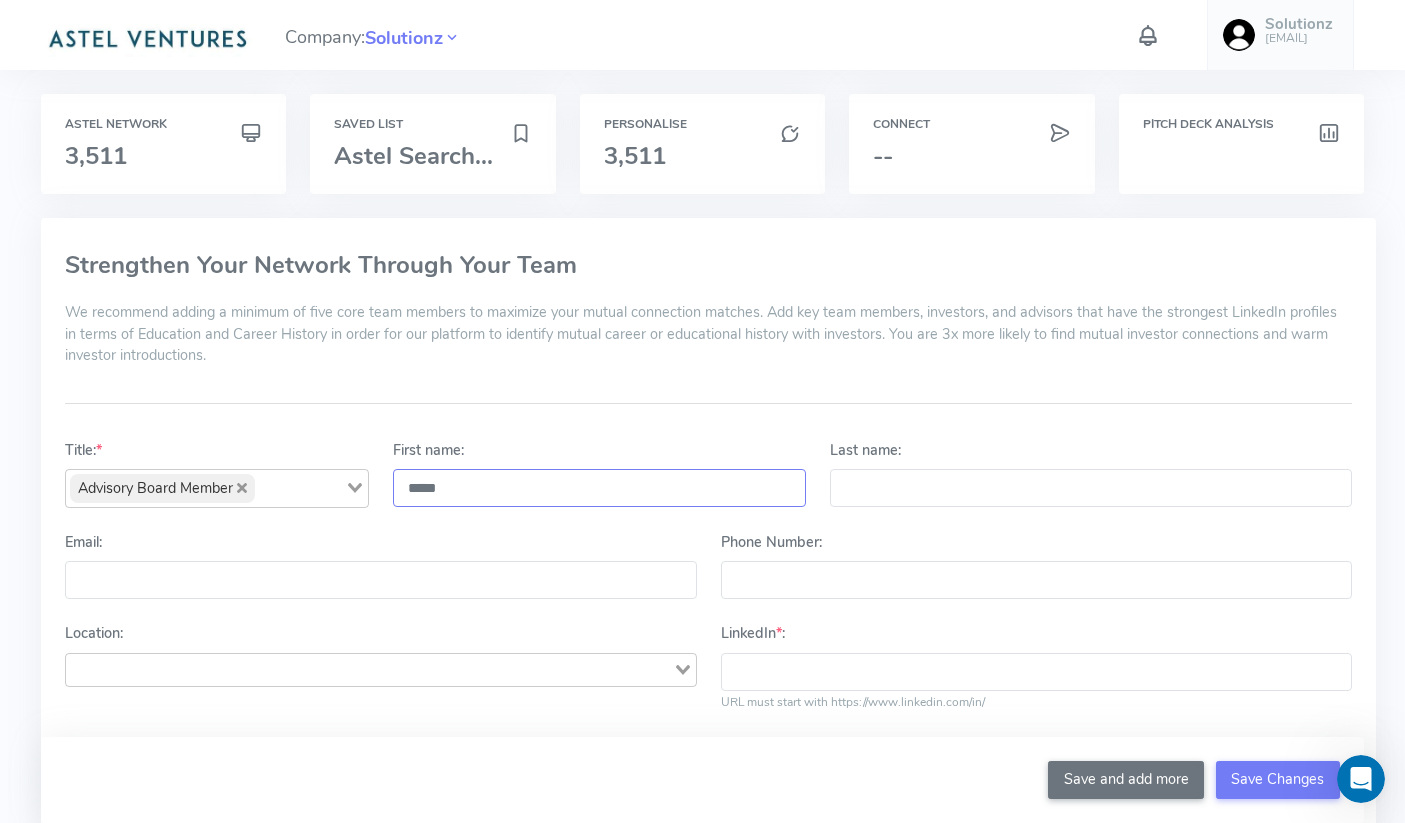 type on "*****" 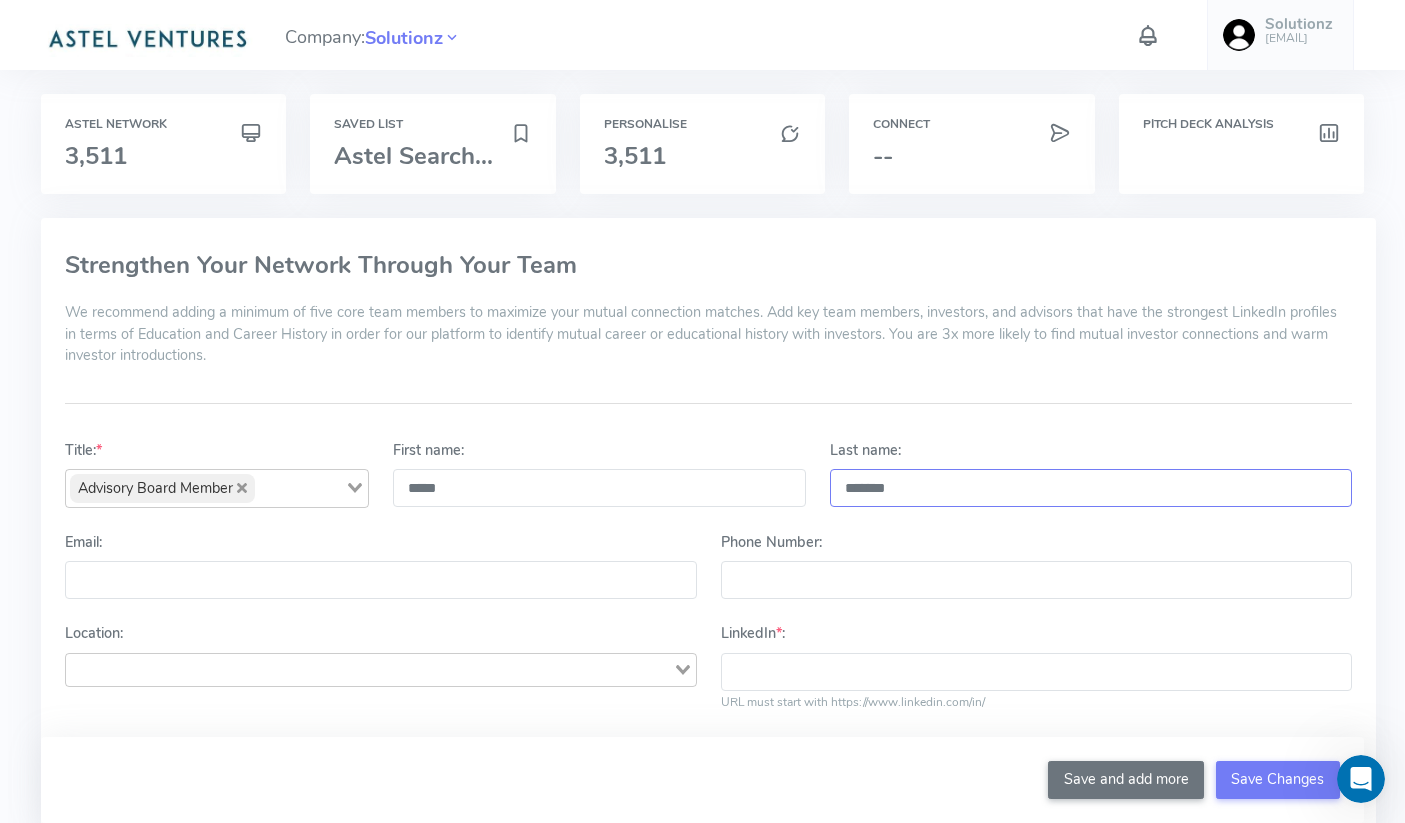 type on "*******" 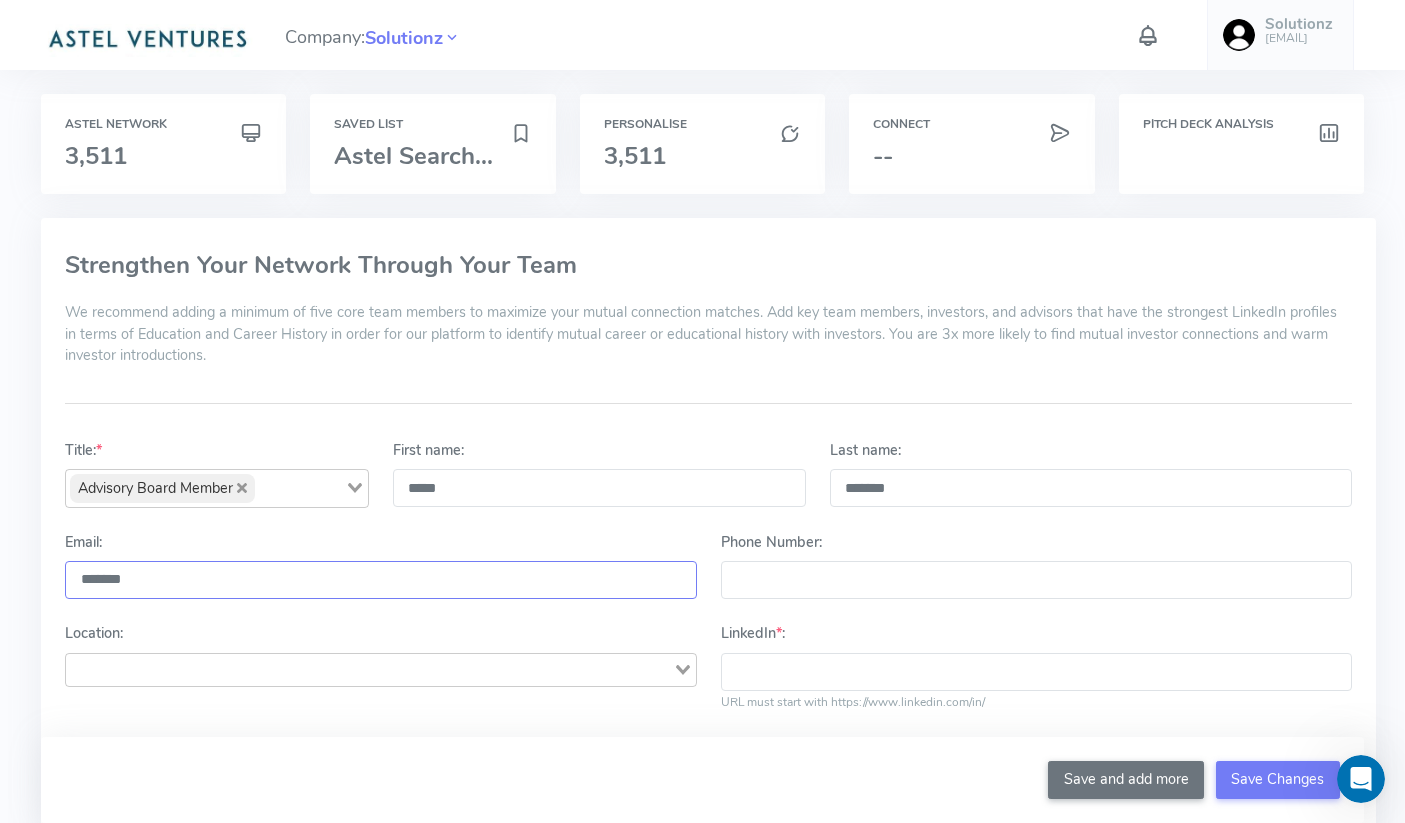 type on "*******" 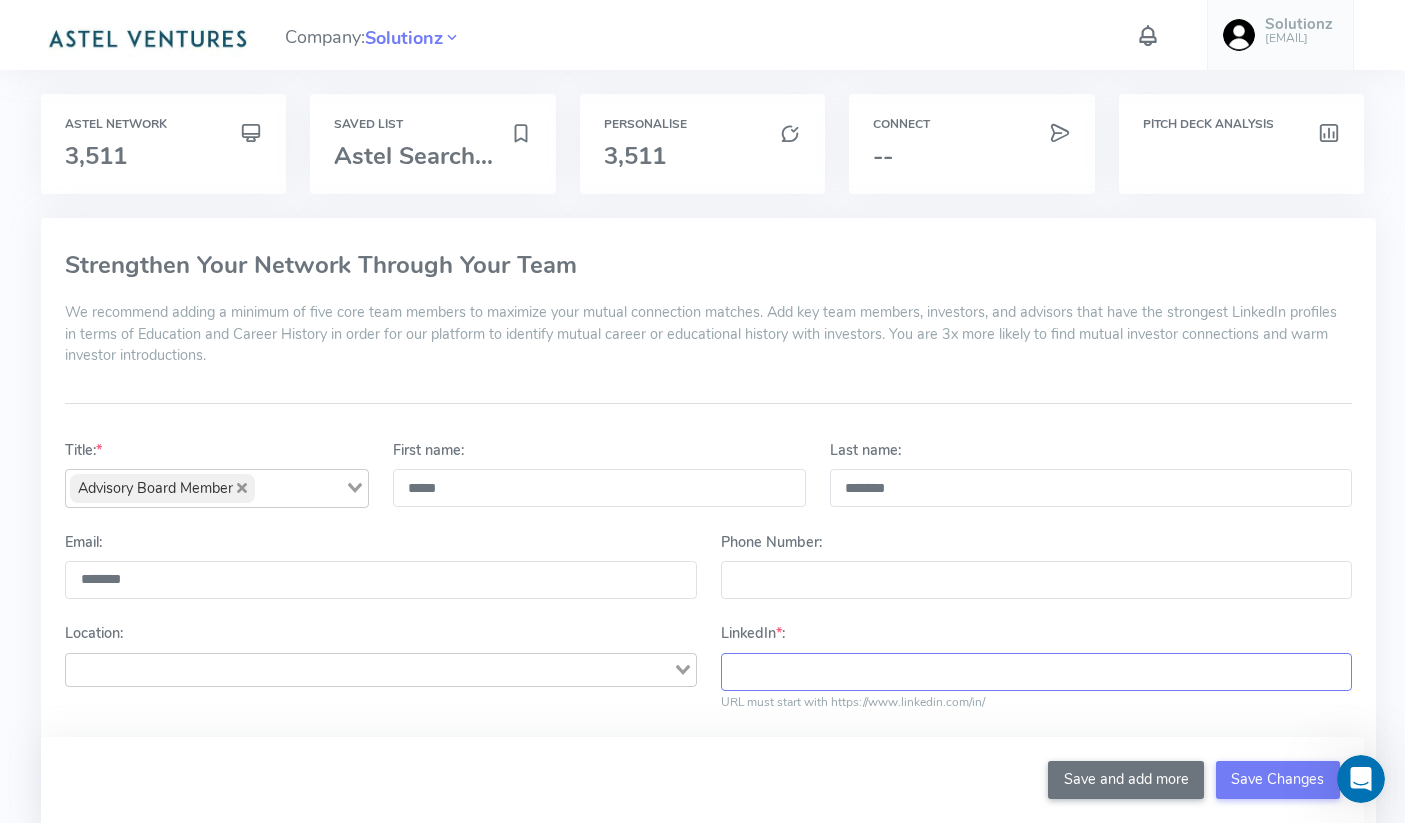 click on "LinkedIn * :" at bounding box center (1036, 672) 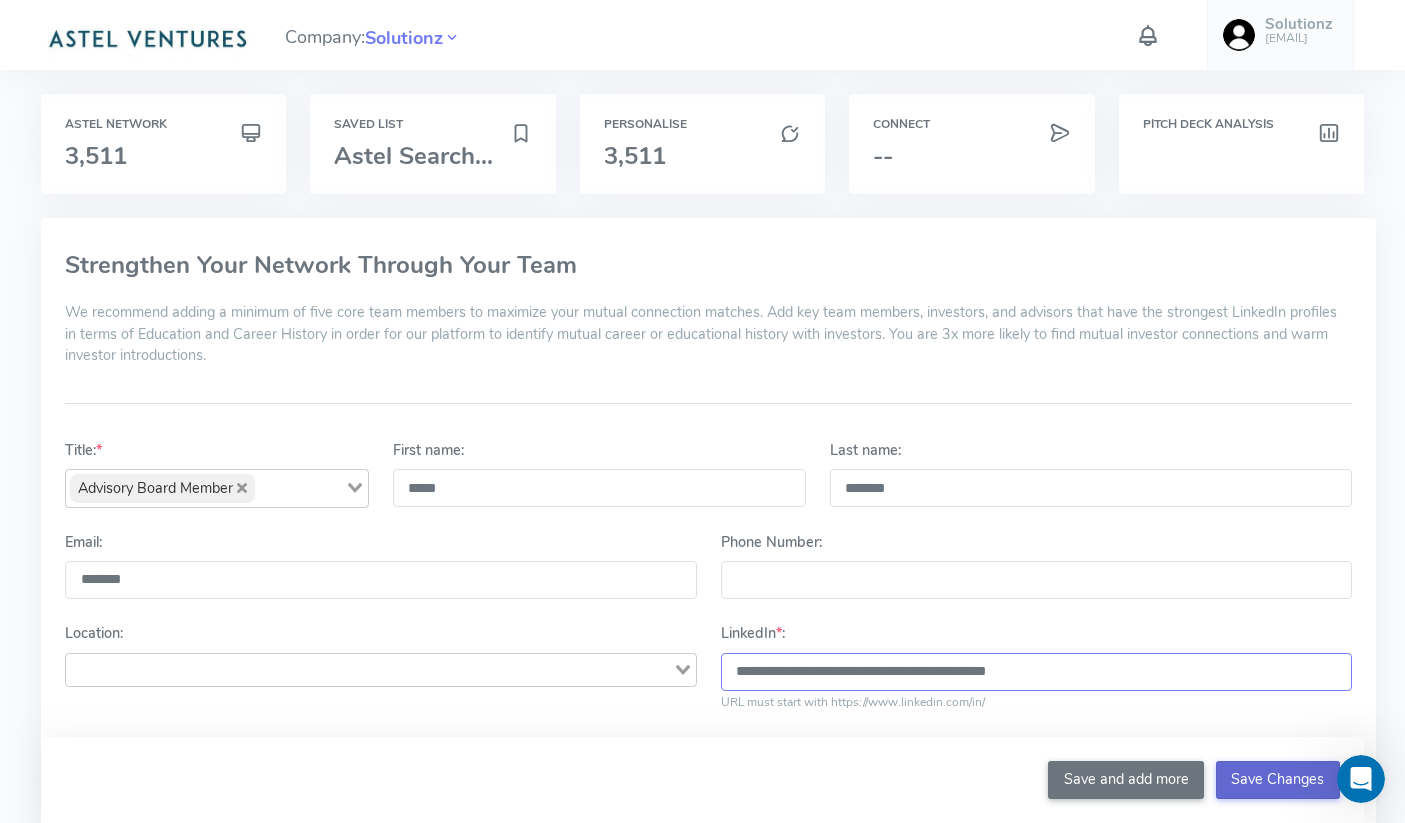 type on "**********" 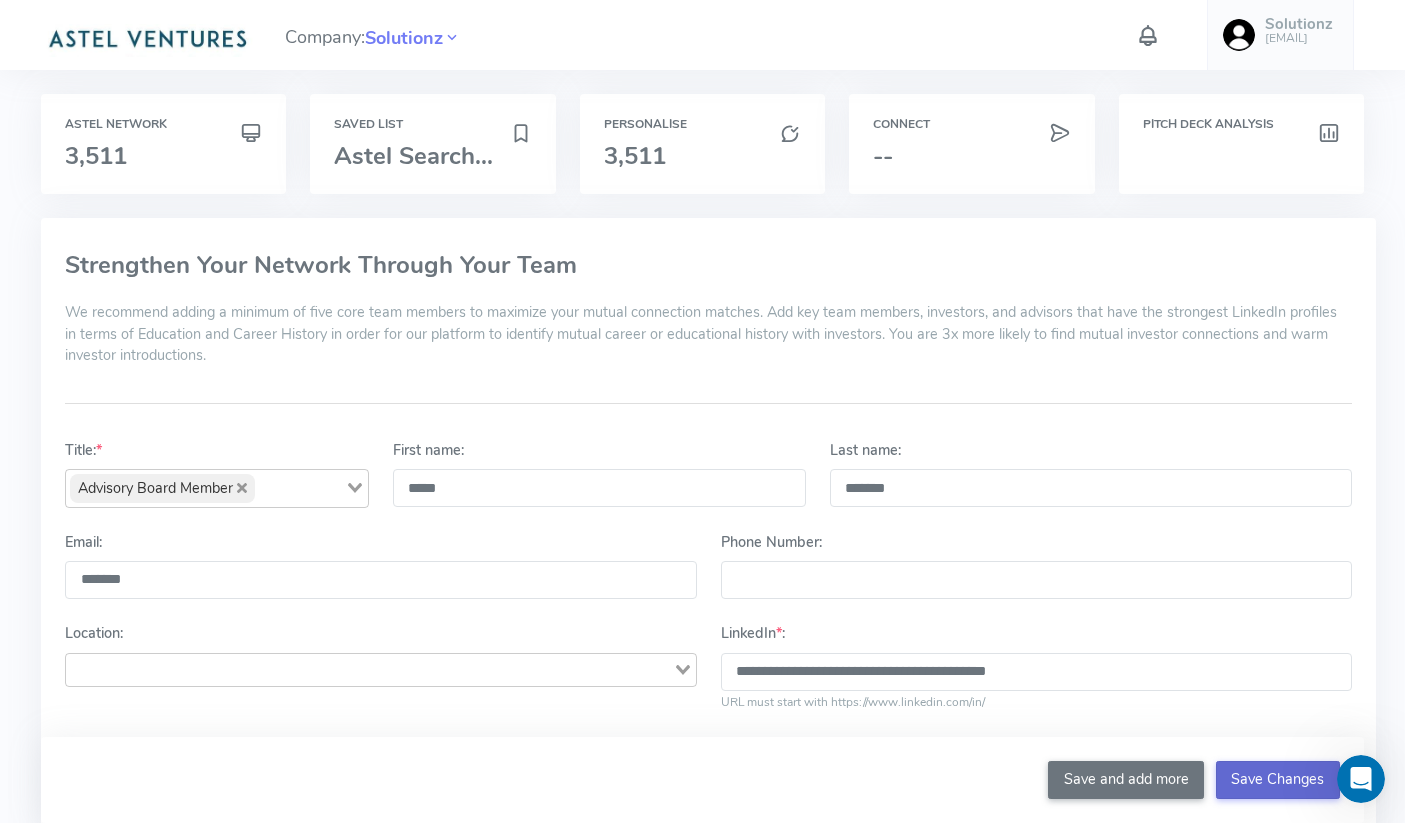 click on "Save Changes" at bounding box center (1278, 780) 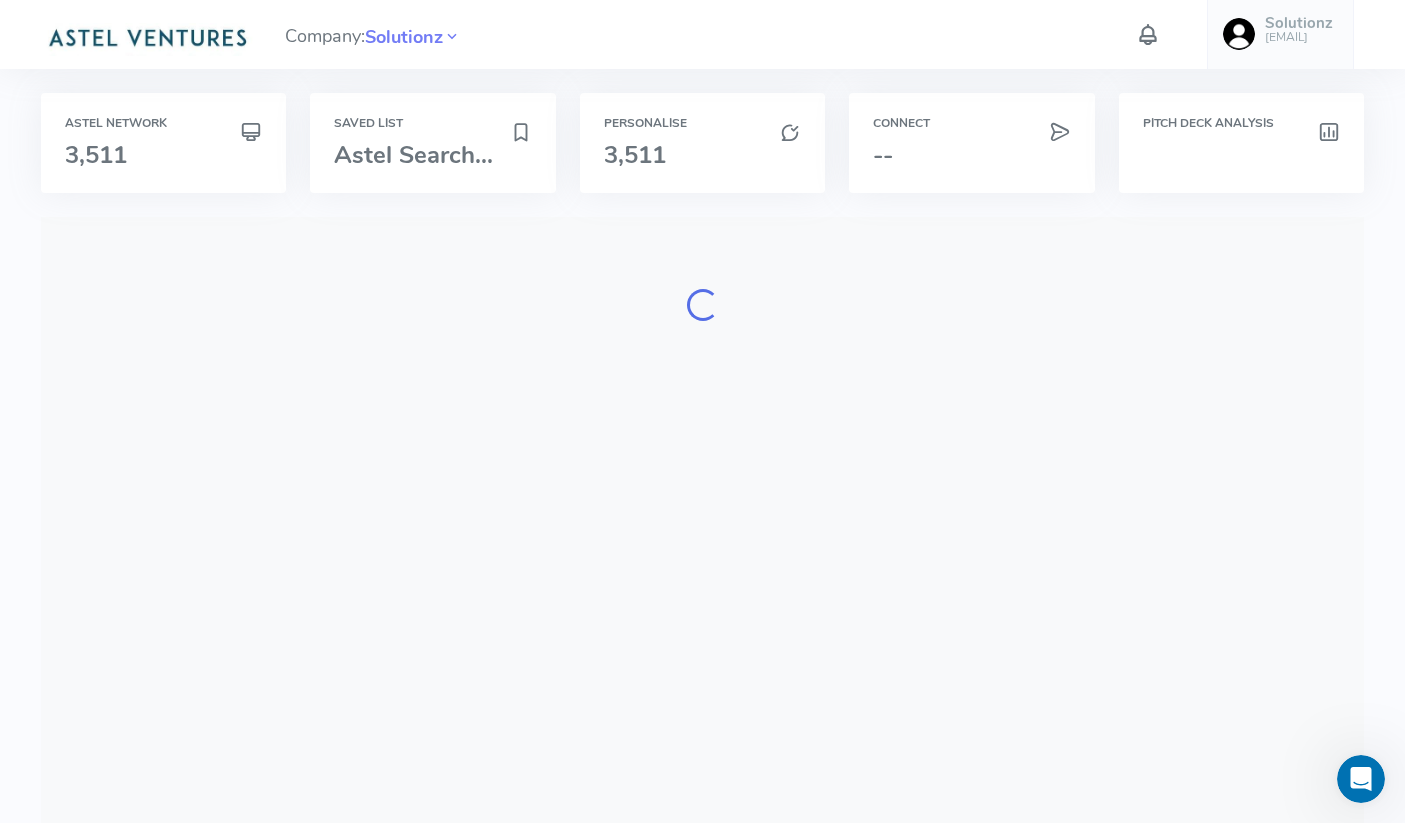 scroll, scrollTop: 0, scrollLeft: 0, axis: both 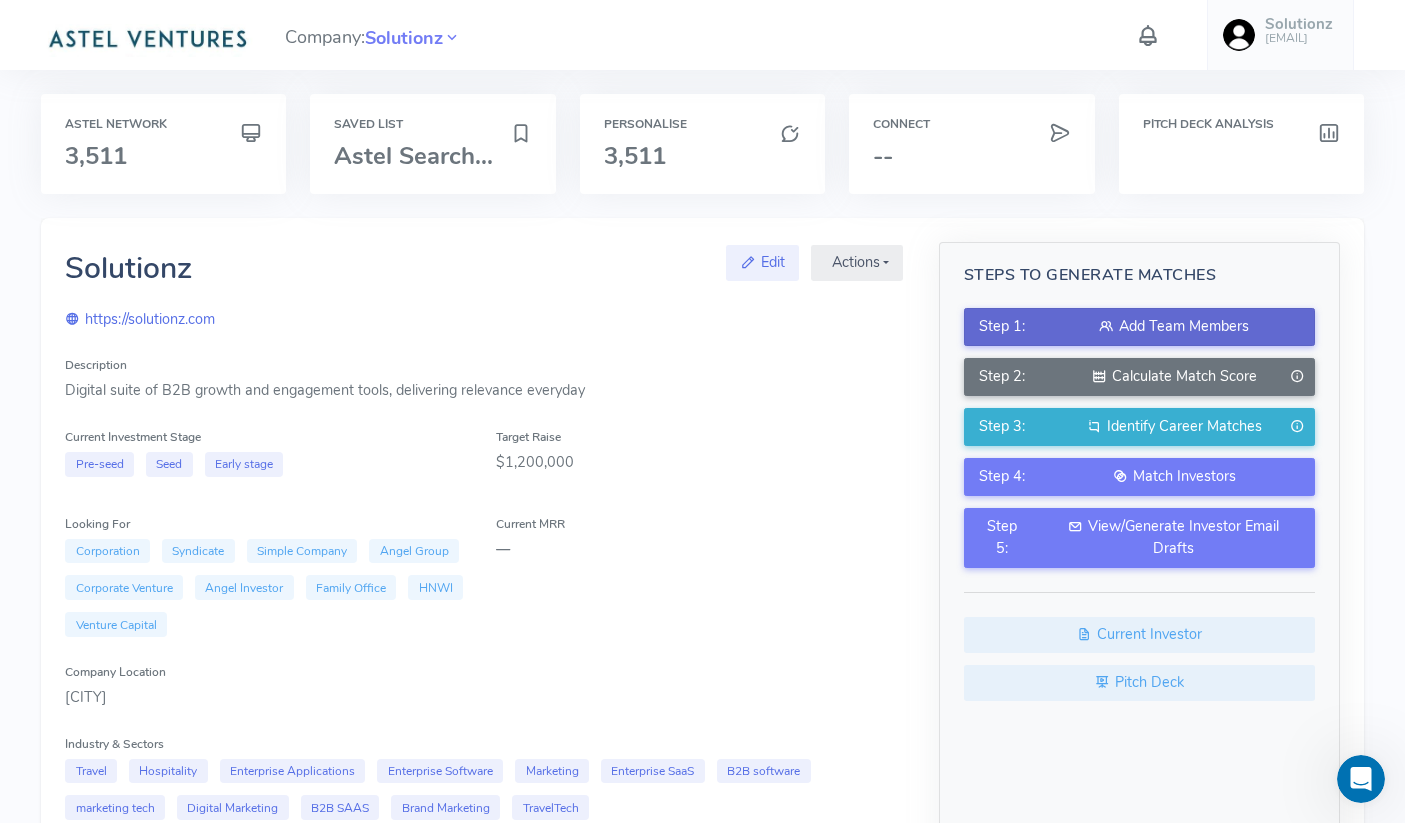 click on "Add Team Members" at bounding box center (1174, 327) 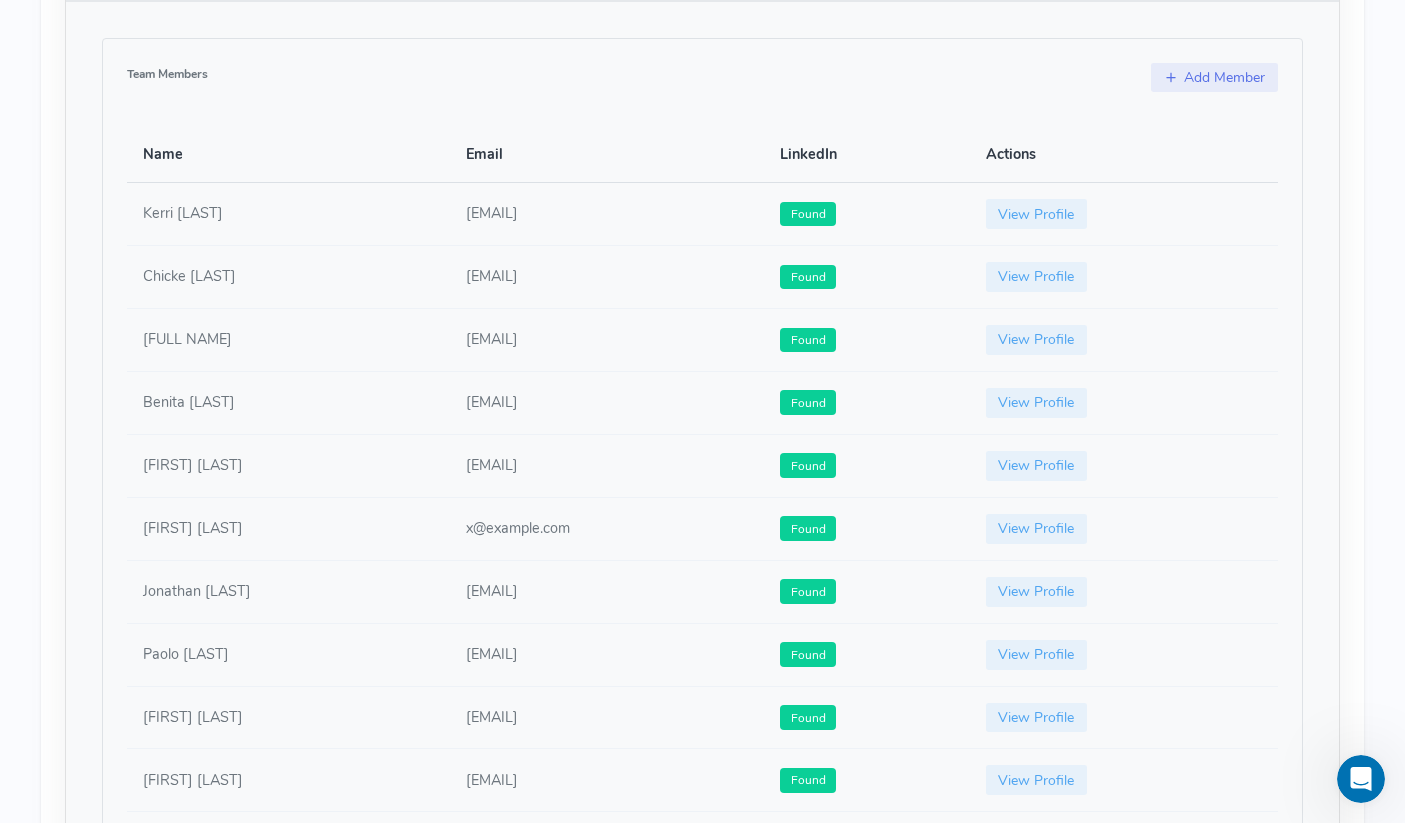 scroll, scrollTop: 1106, scrollLeft: 0, axis: vertical 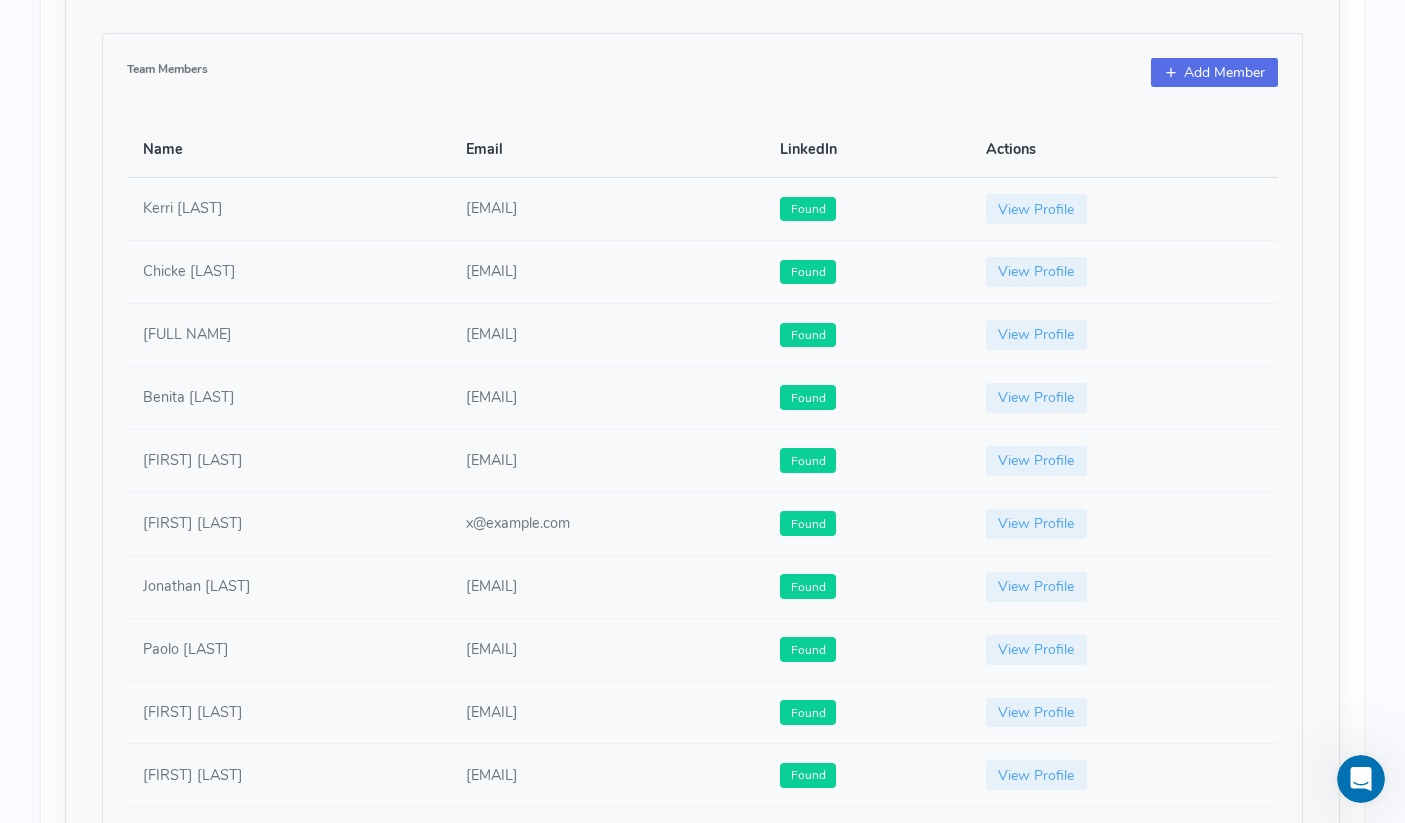 click on "Add Member" at bounding box center (1214, 73) 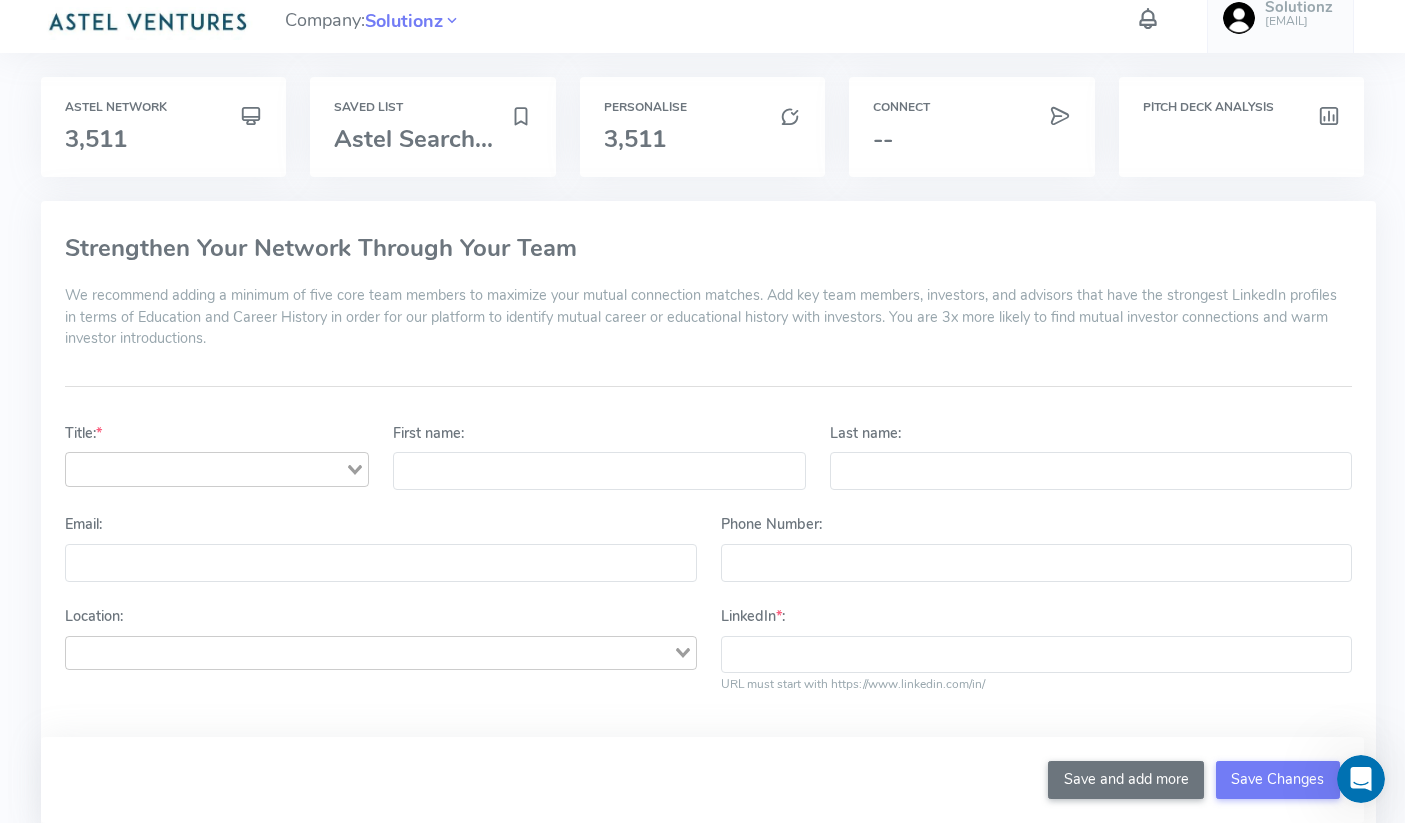 scroll, scrollTop: 0, scrollLeft: 0, axis: both 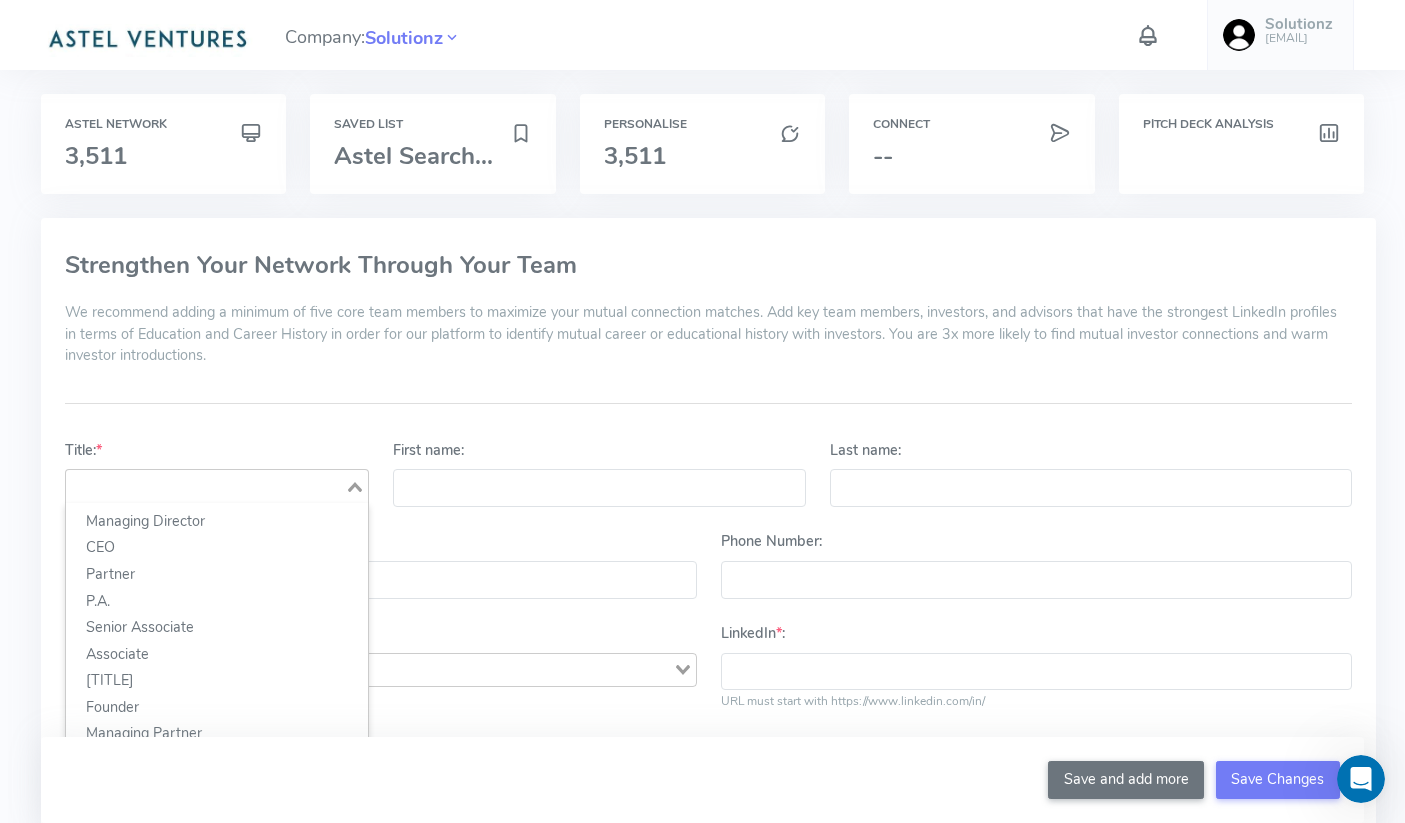 click 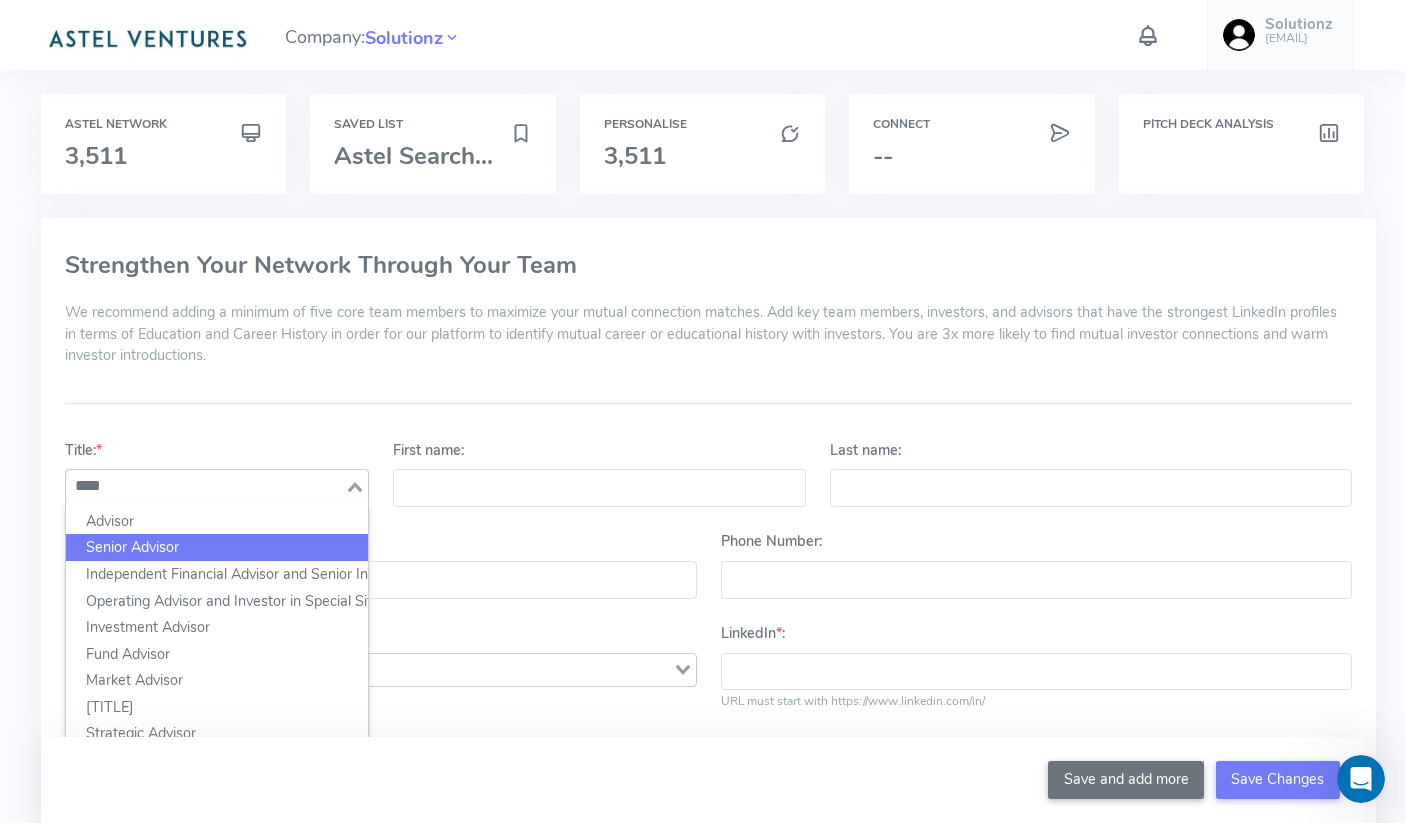 click on "Senior Advisor" 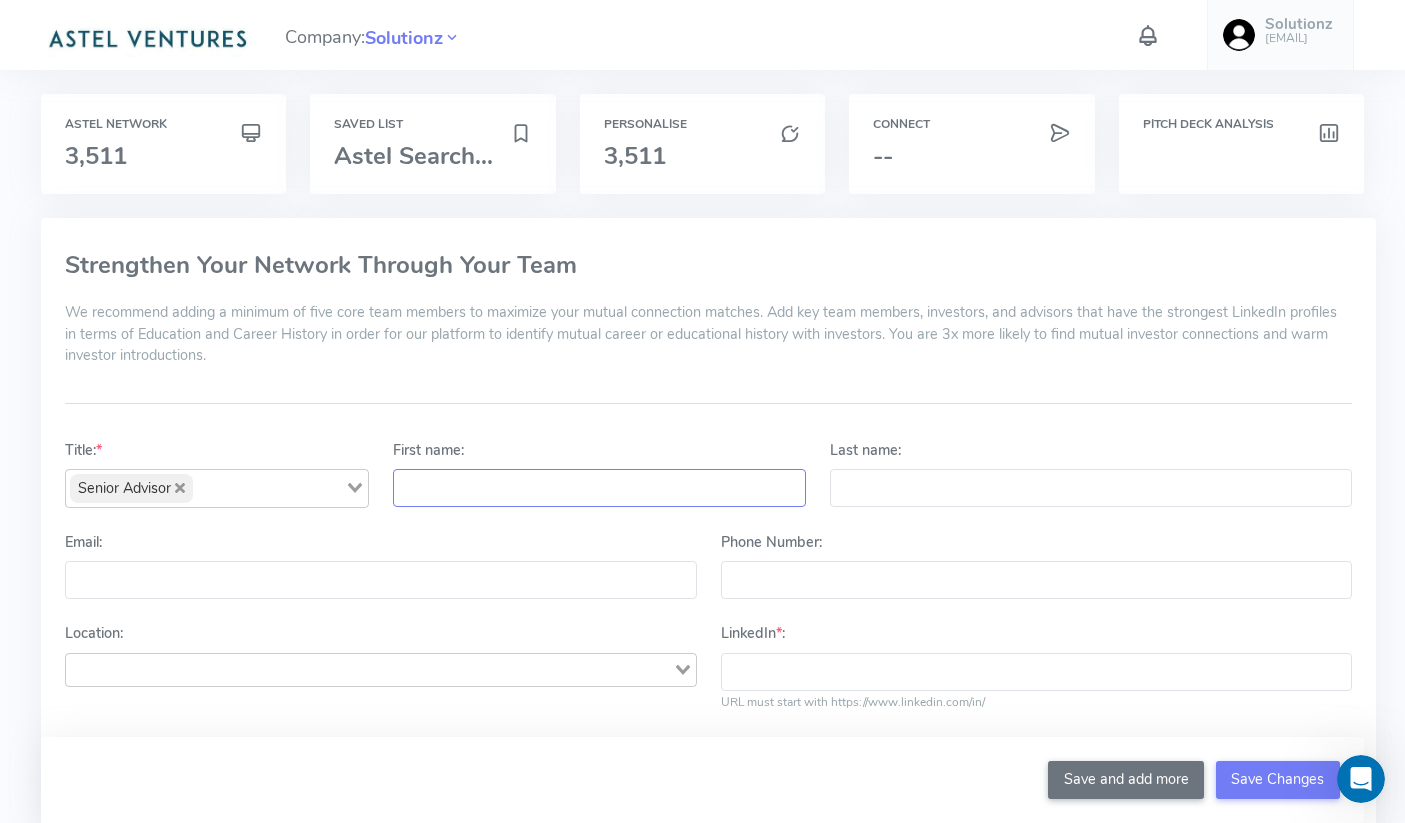 click on "First name:" at bounding box center [599, 488] 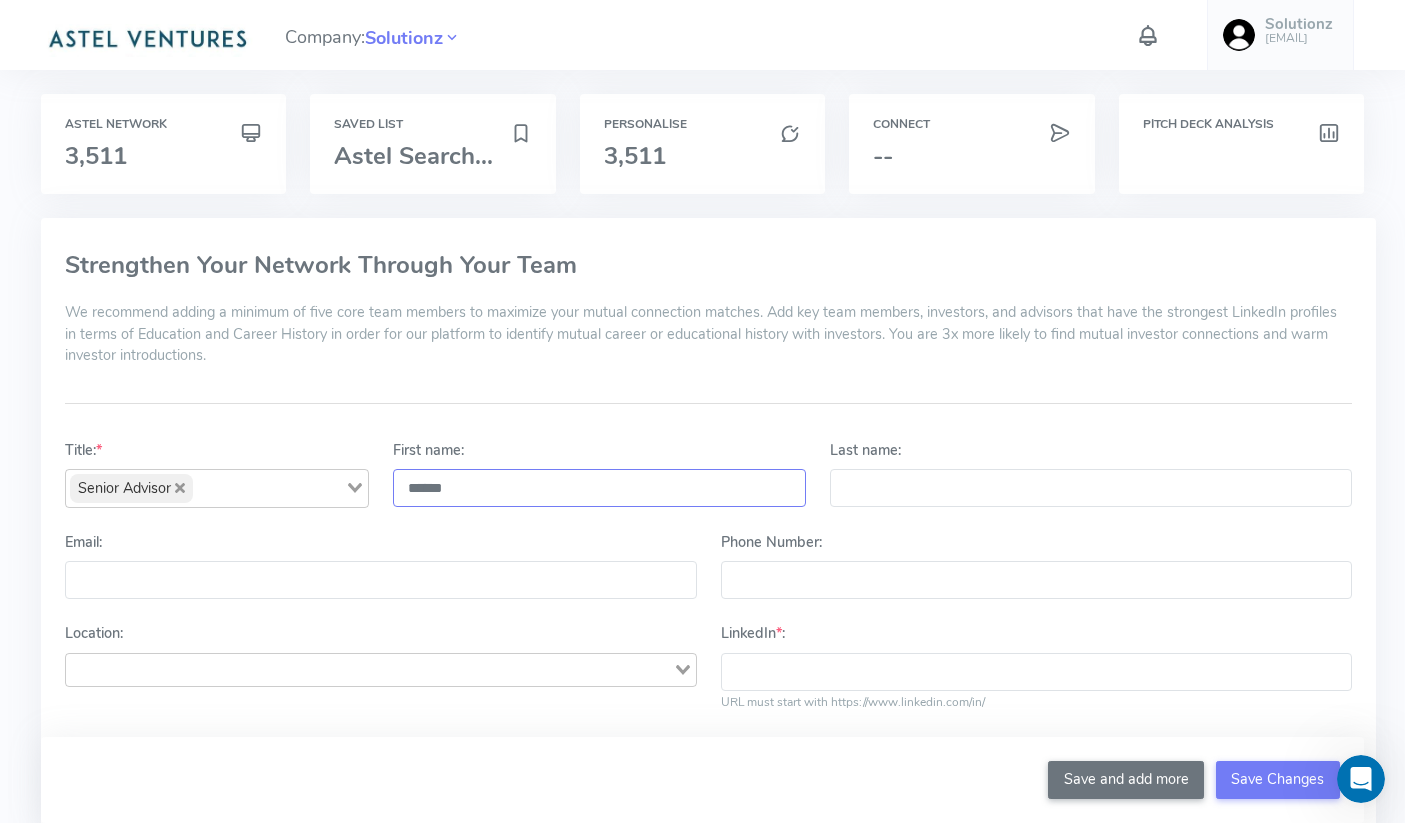 type on "*****" 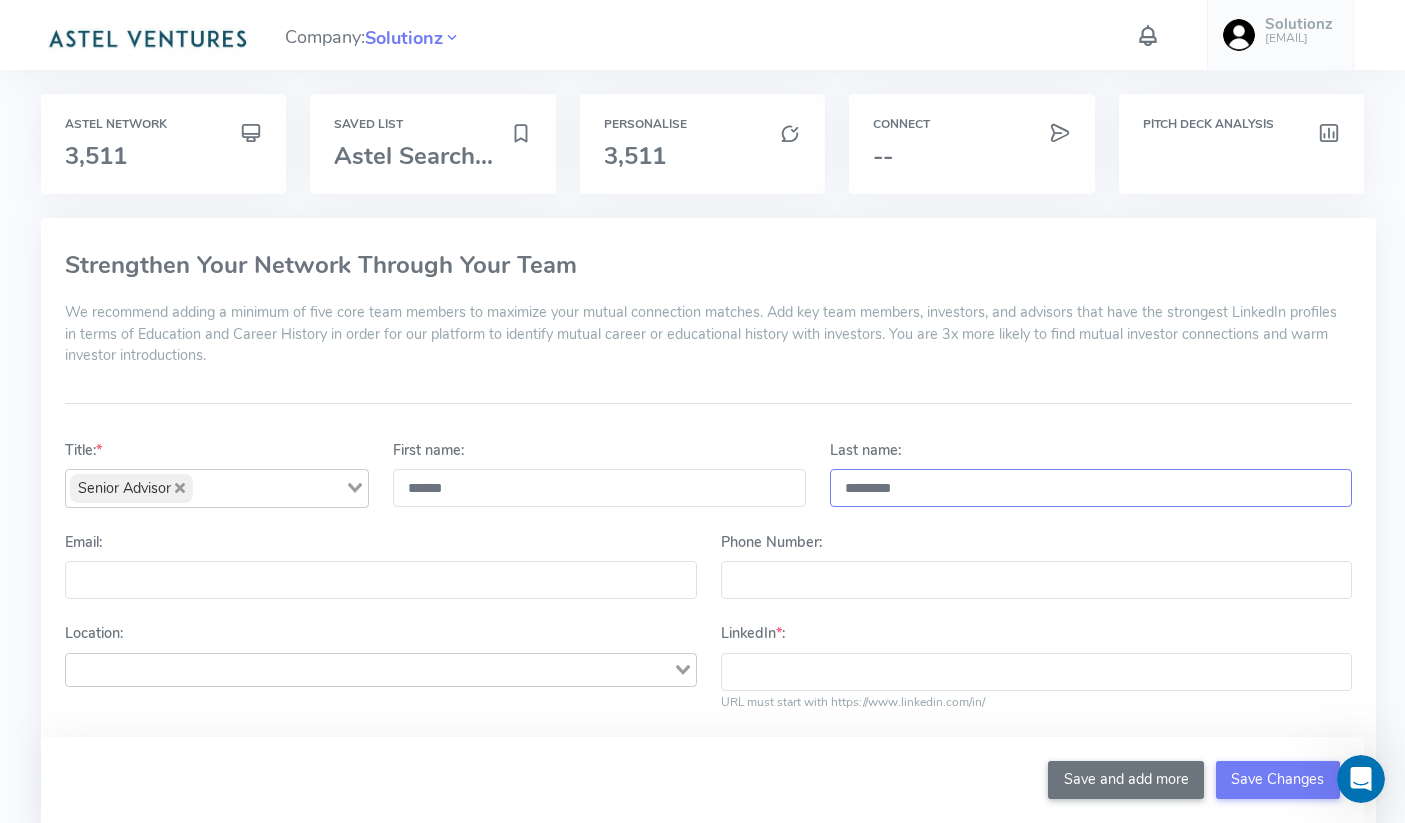 type on "********" 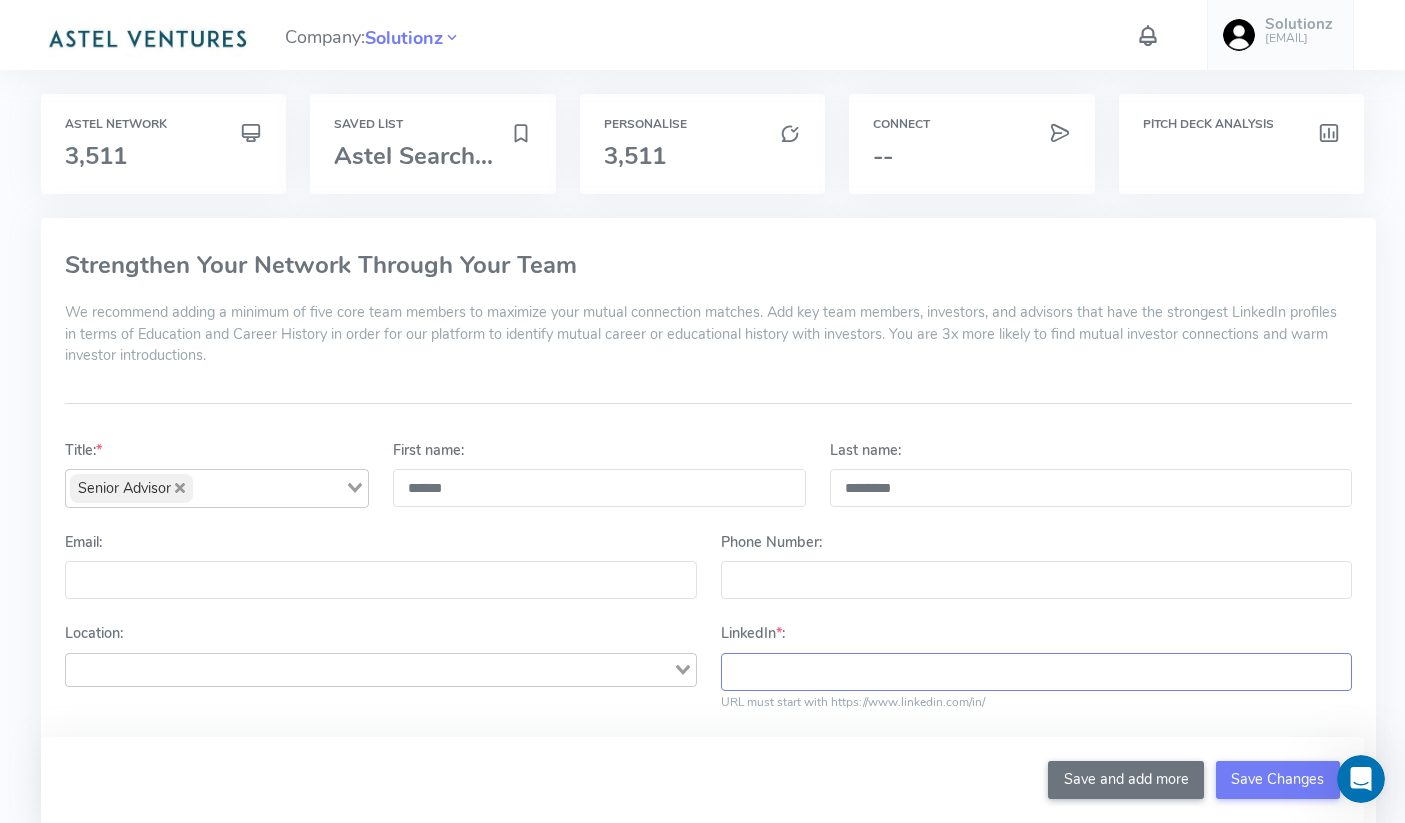 click on "LinkedIn * :" at bounding box center (1036, 672) 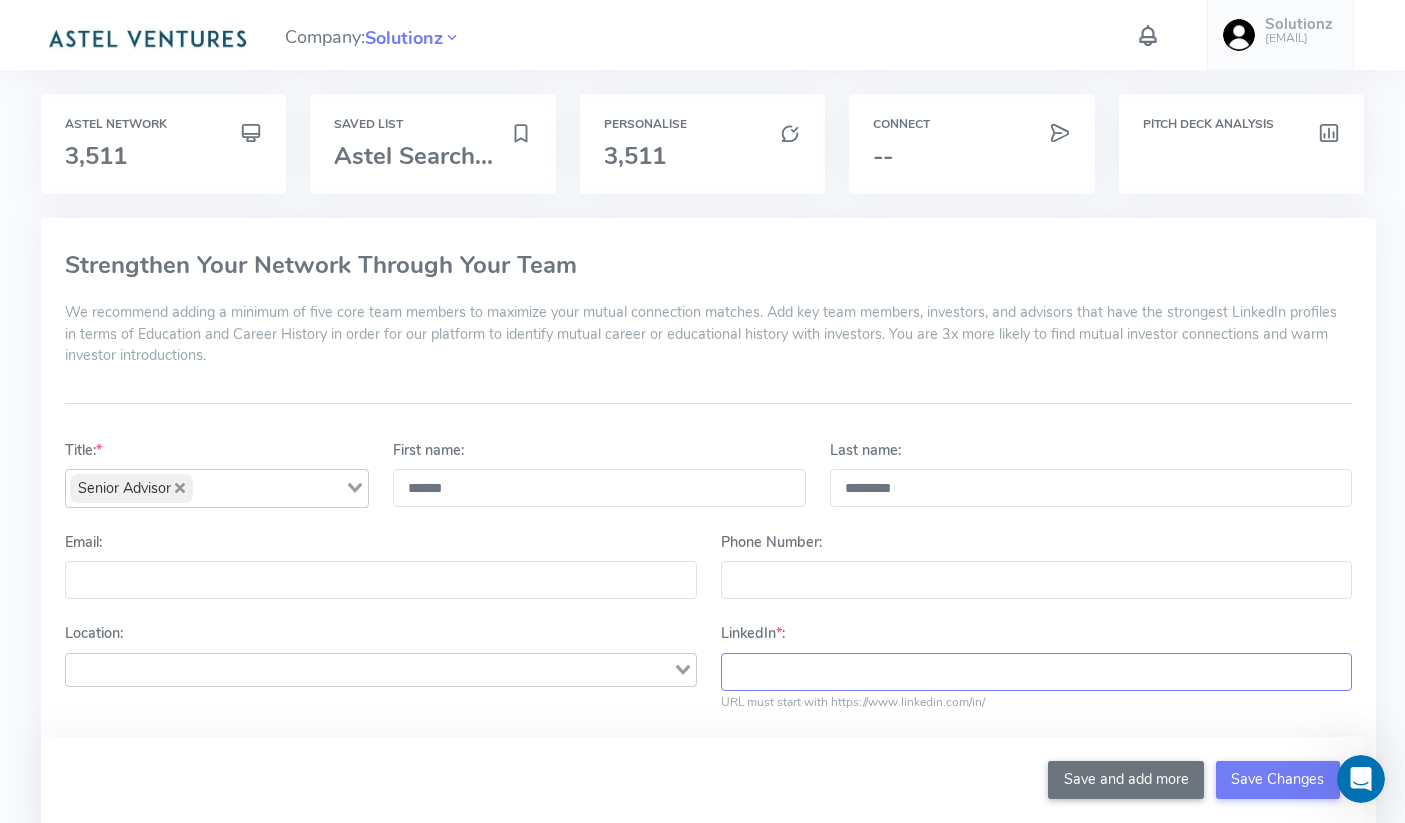 click on "LinkedIn * :" at bounding box center (1036, 672) 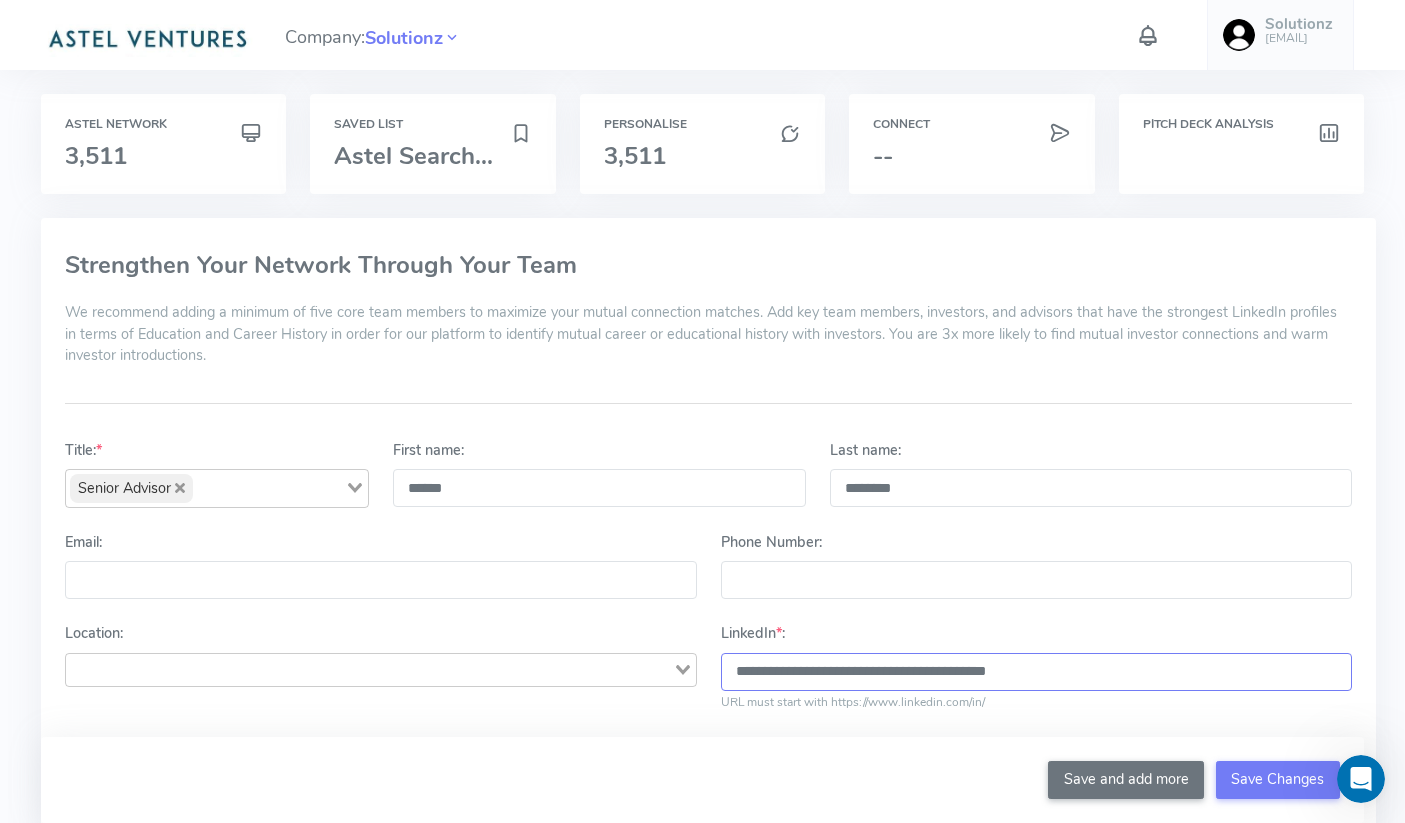 type on "**********" 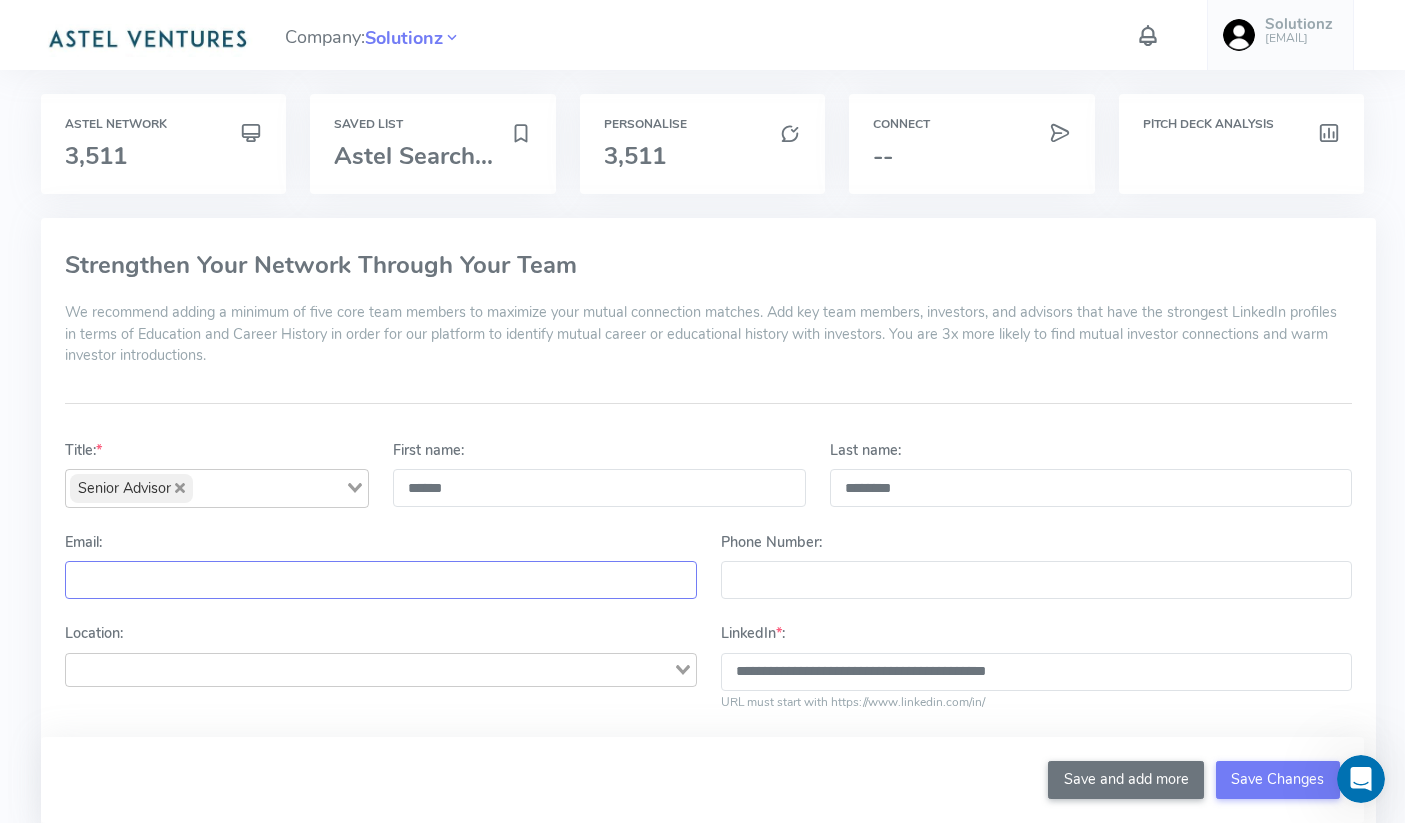 click on "Email:" at bounding box center (380, 580) 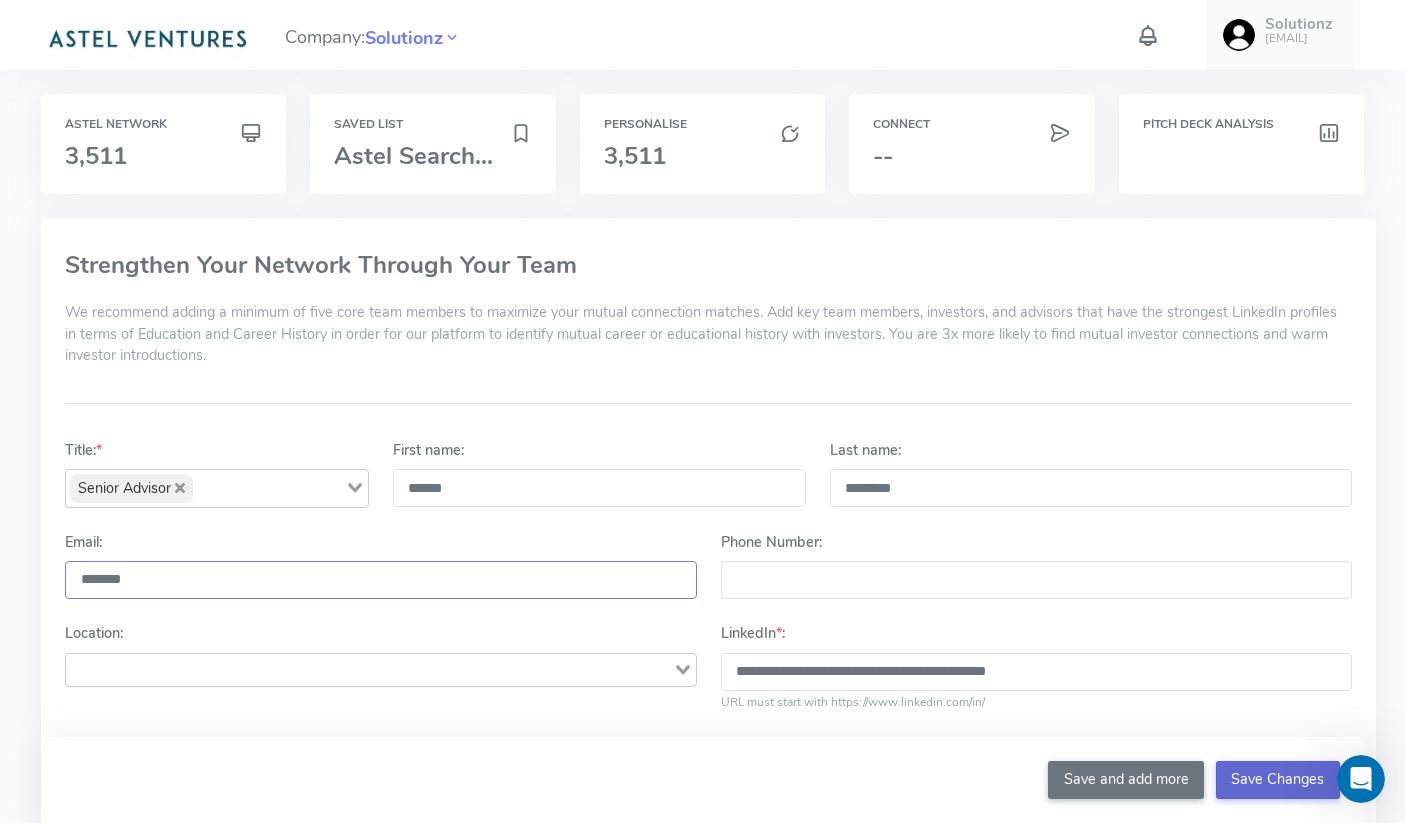 type on "*******" 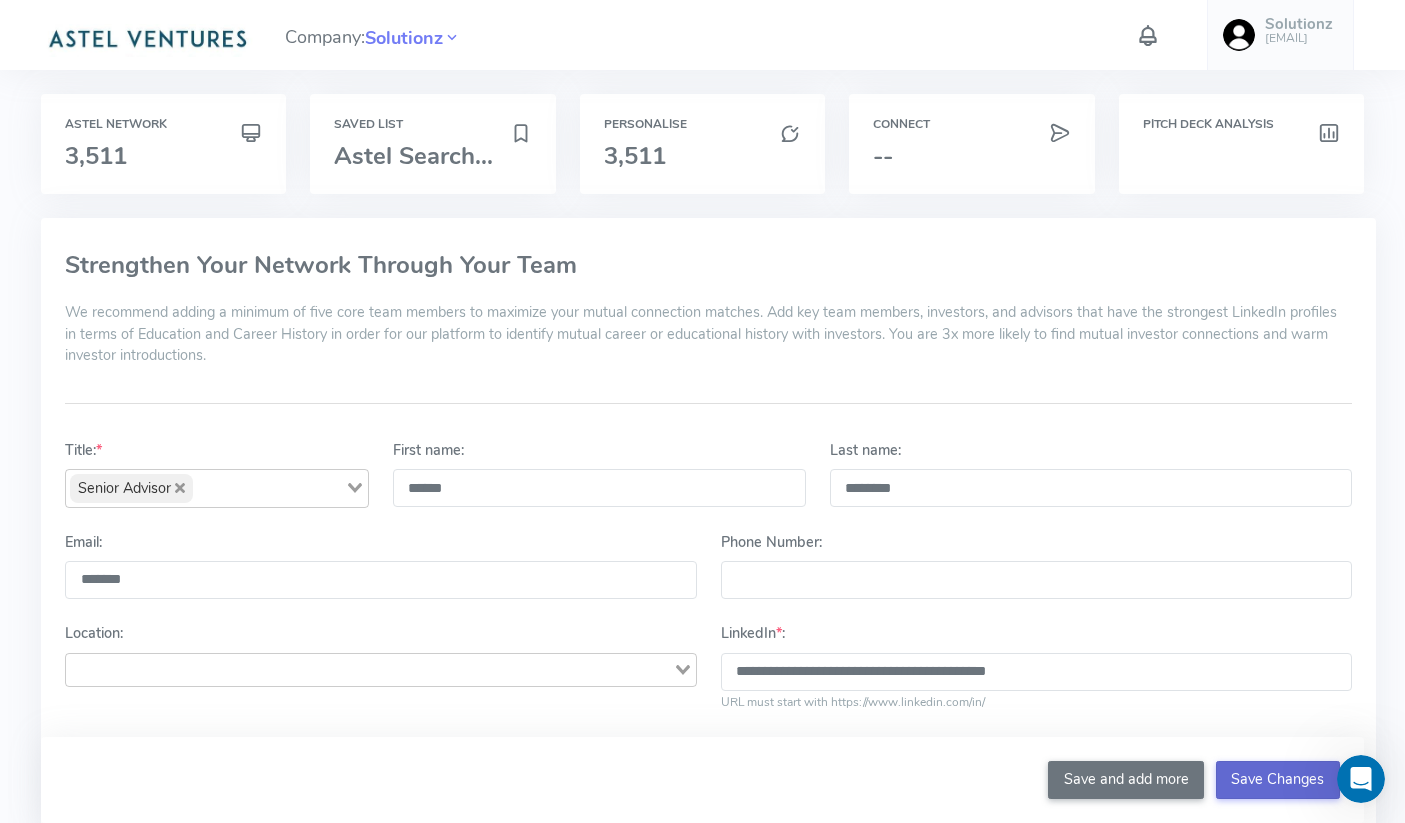 click on "Save Changes" at bounding box center (1278, 780) 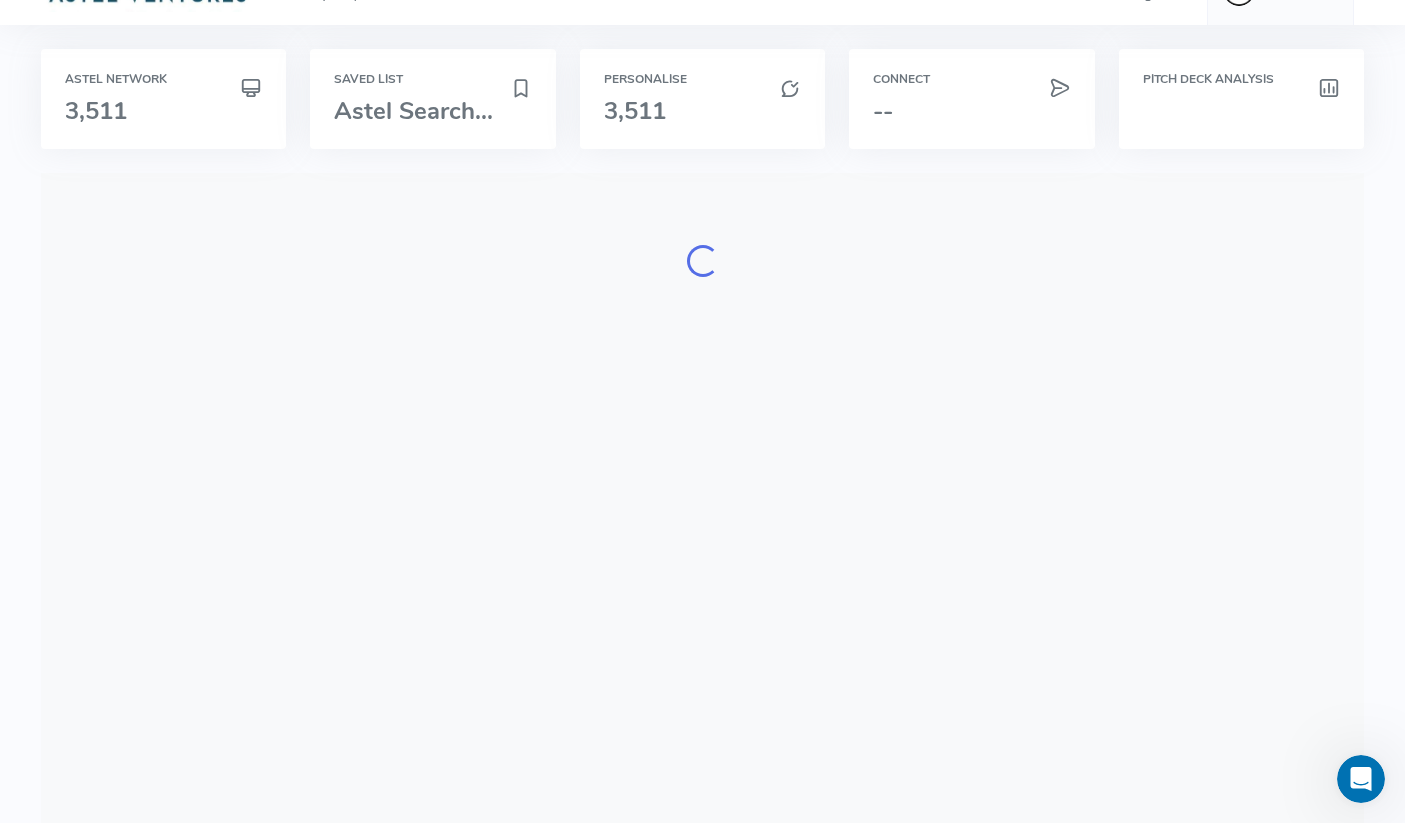 scroll, scrollTop: 0, scrollLeft: 0, axis: both 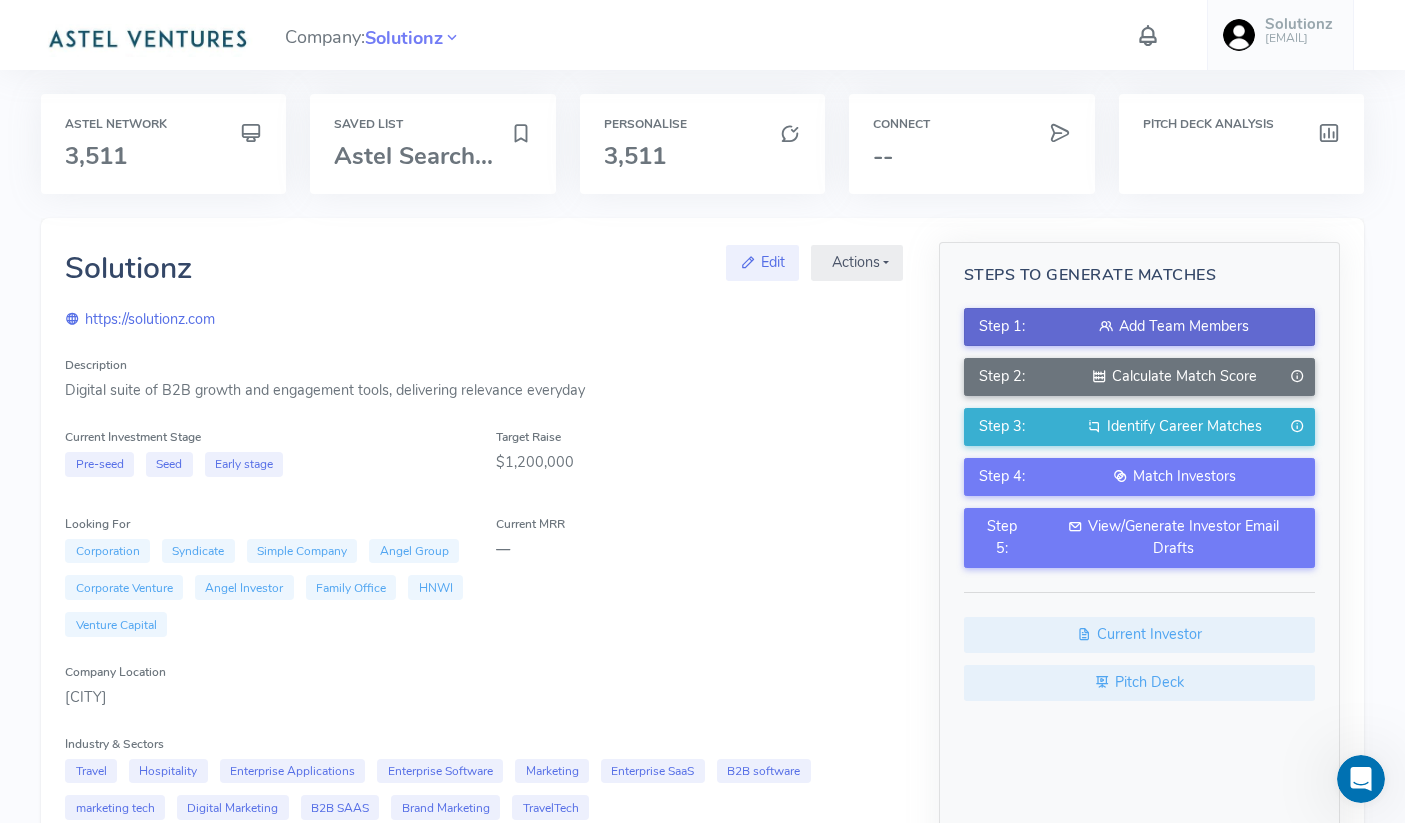 click at bounding box center [1106, 326] 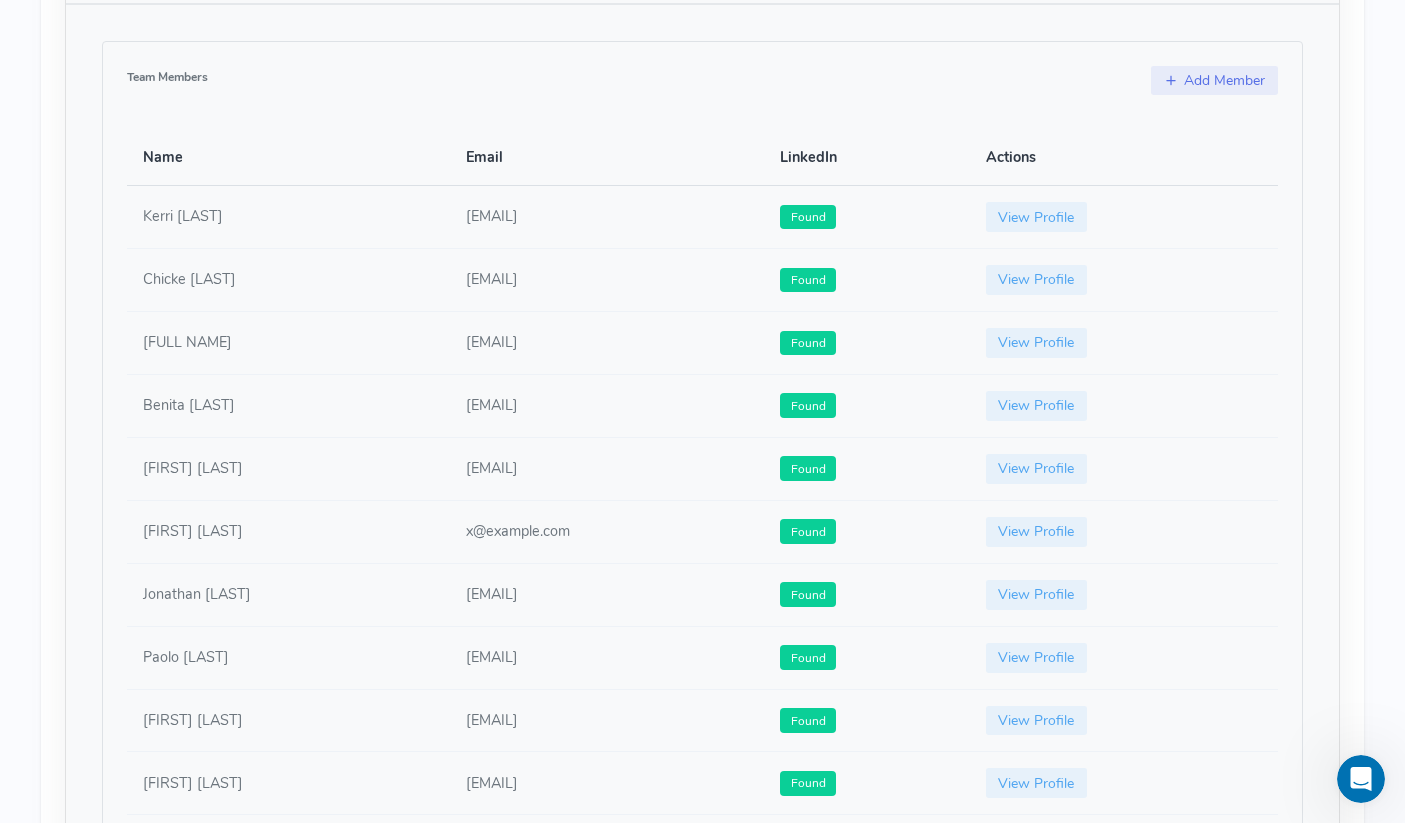 scroll, scrollTop: 1106, scrollLeft: 0, axis: vertical 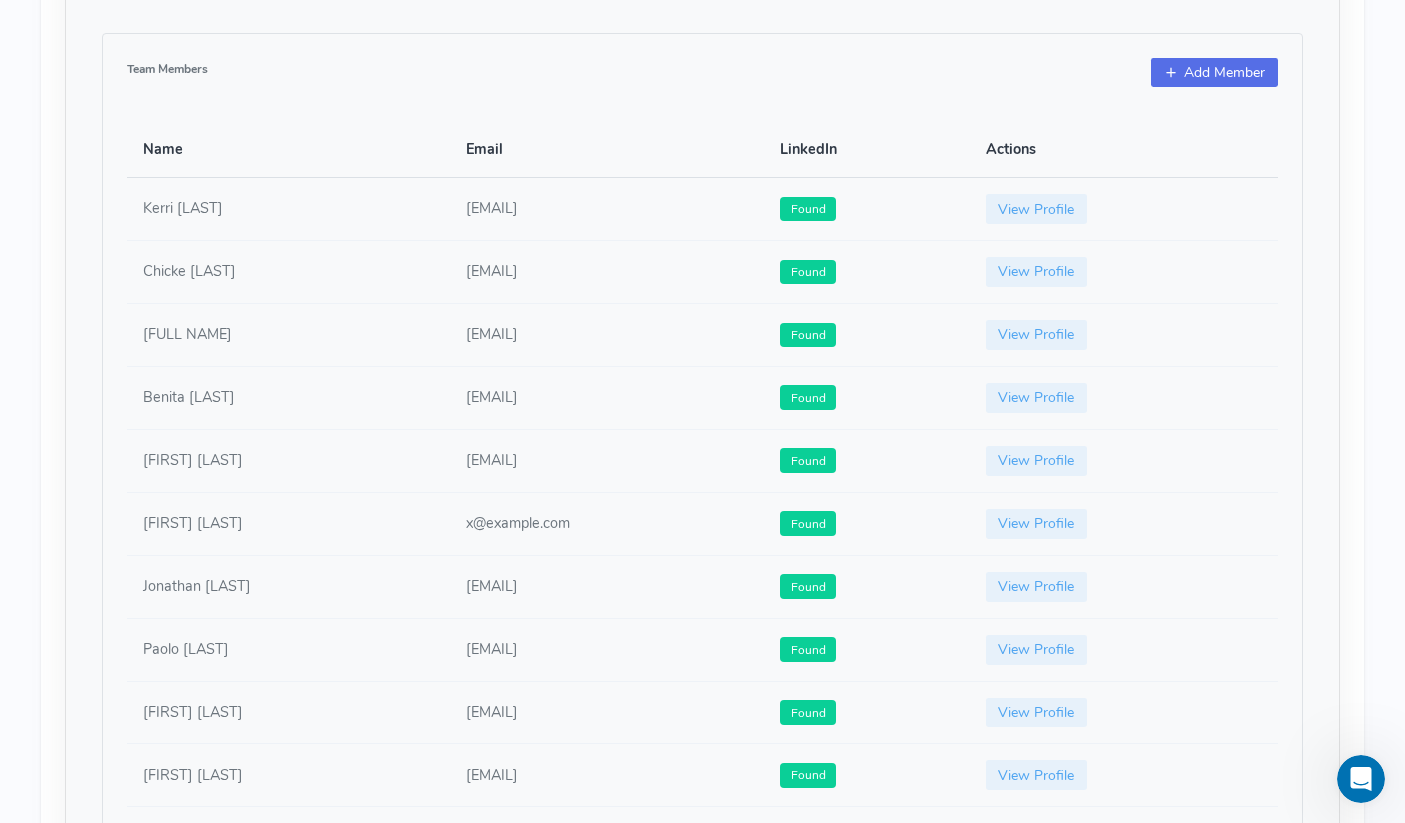 click on "Add Member" at bounding box center (1214, 73) 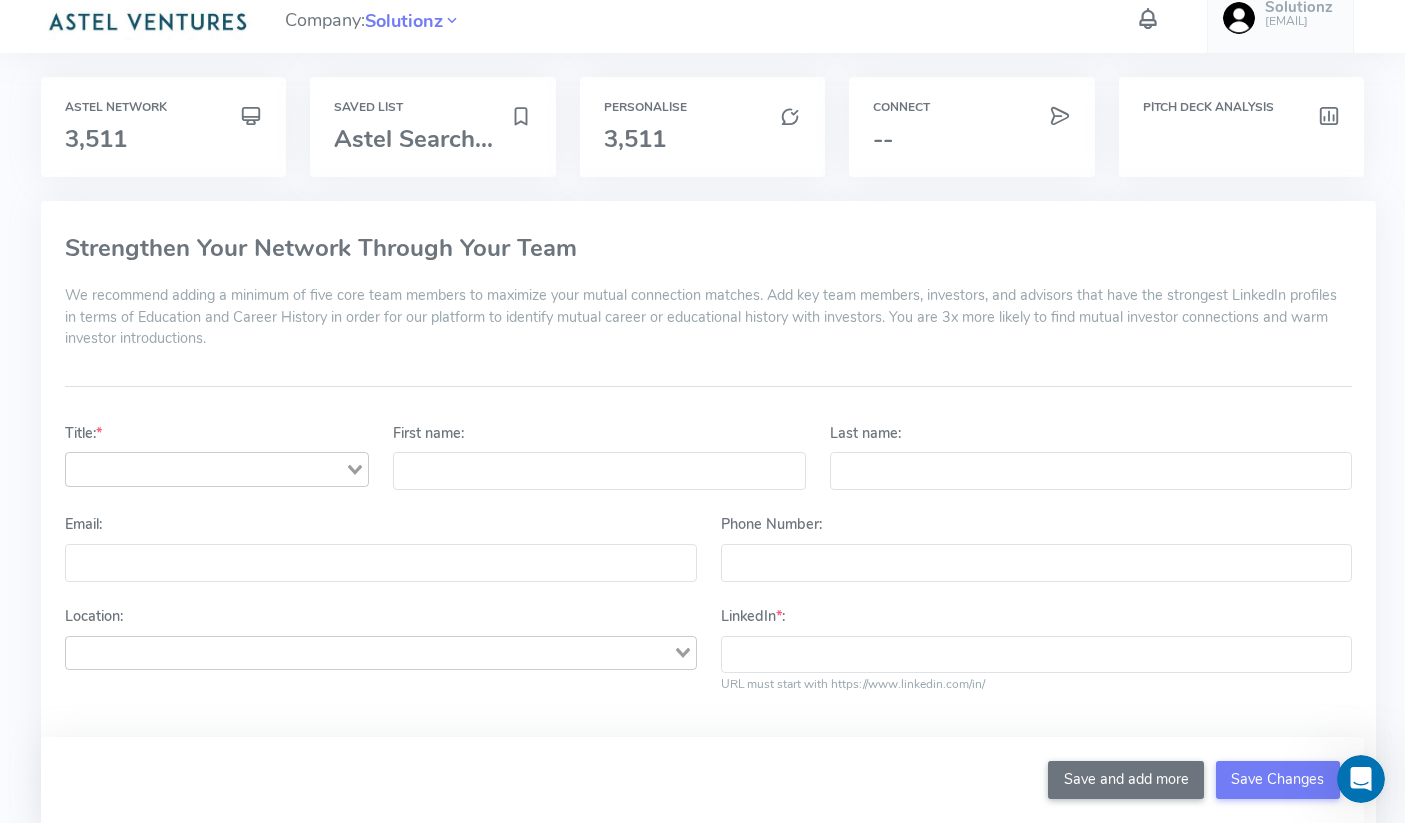 scroll, scrollTop: 0, scrollLeft: 0, axis: both 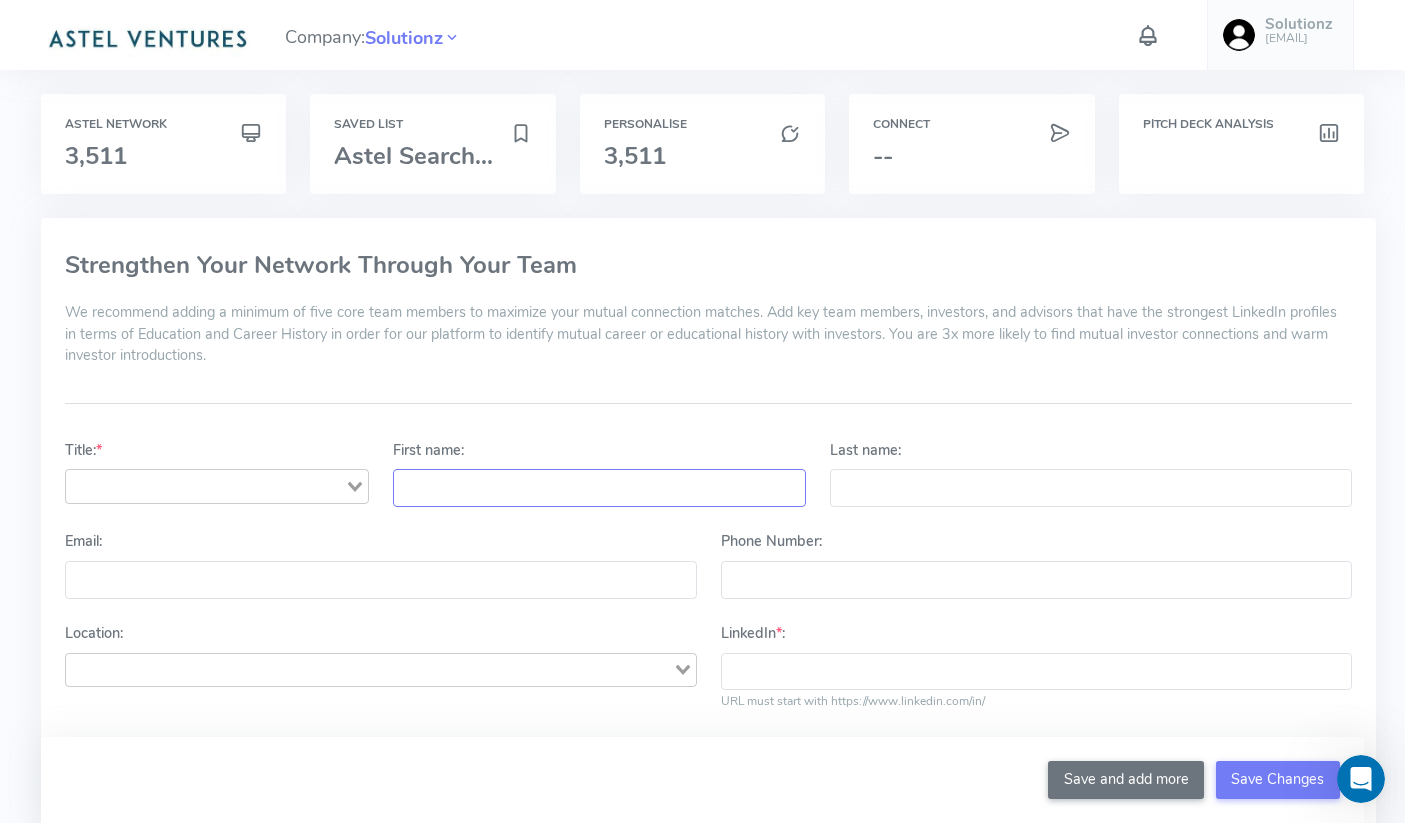 click on "First name:" at bounding box center [599, 488] 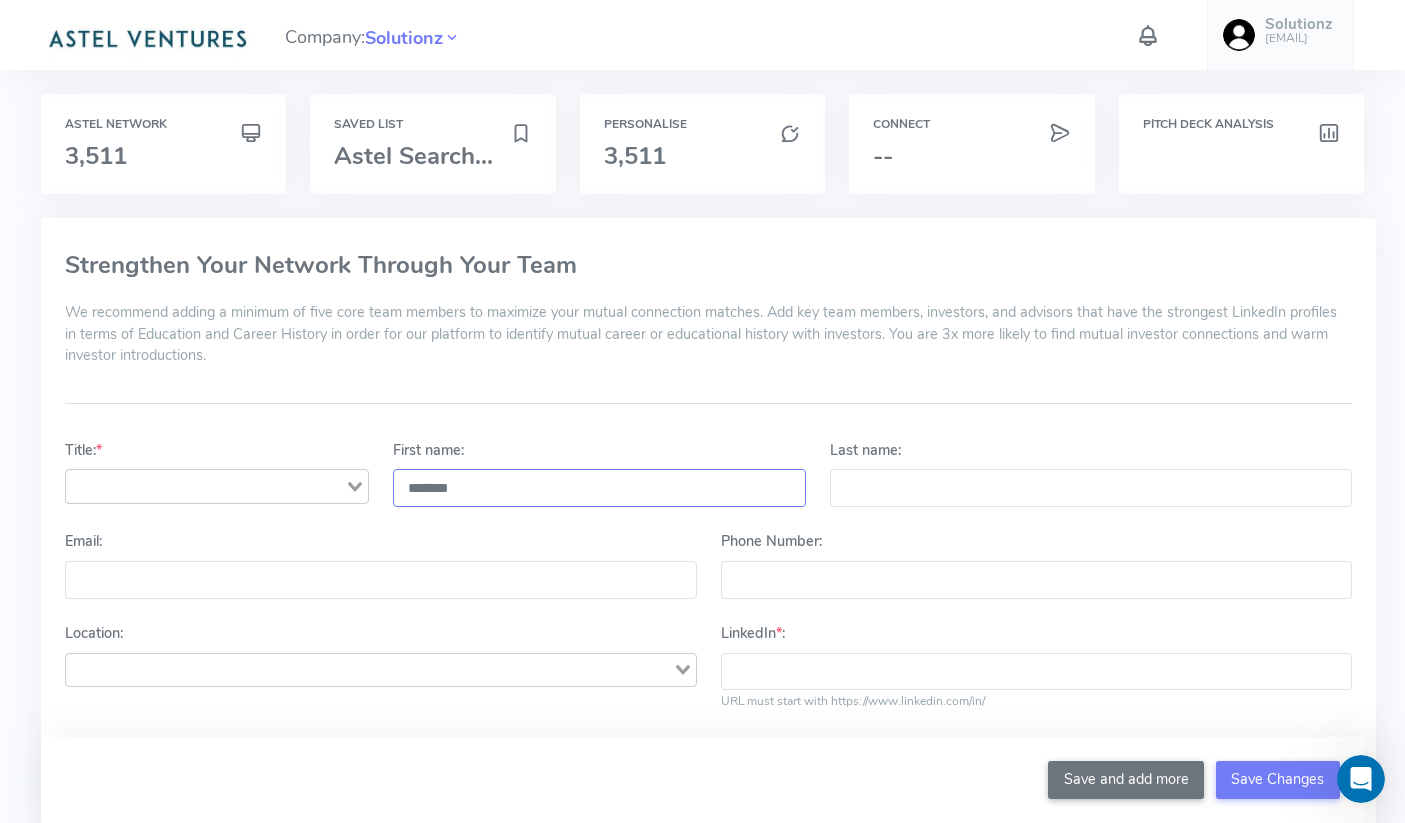 type on "*******" 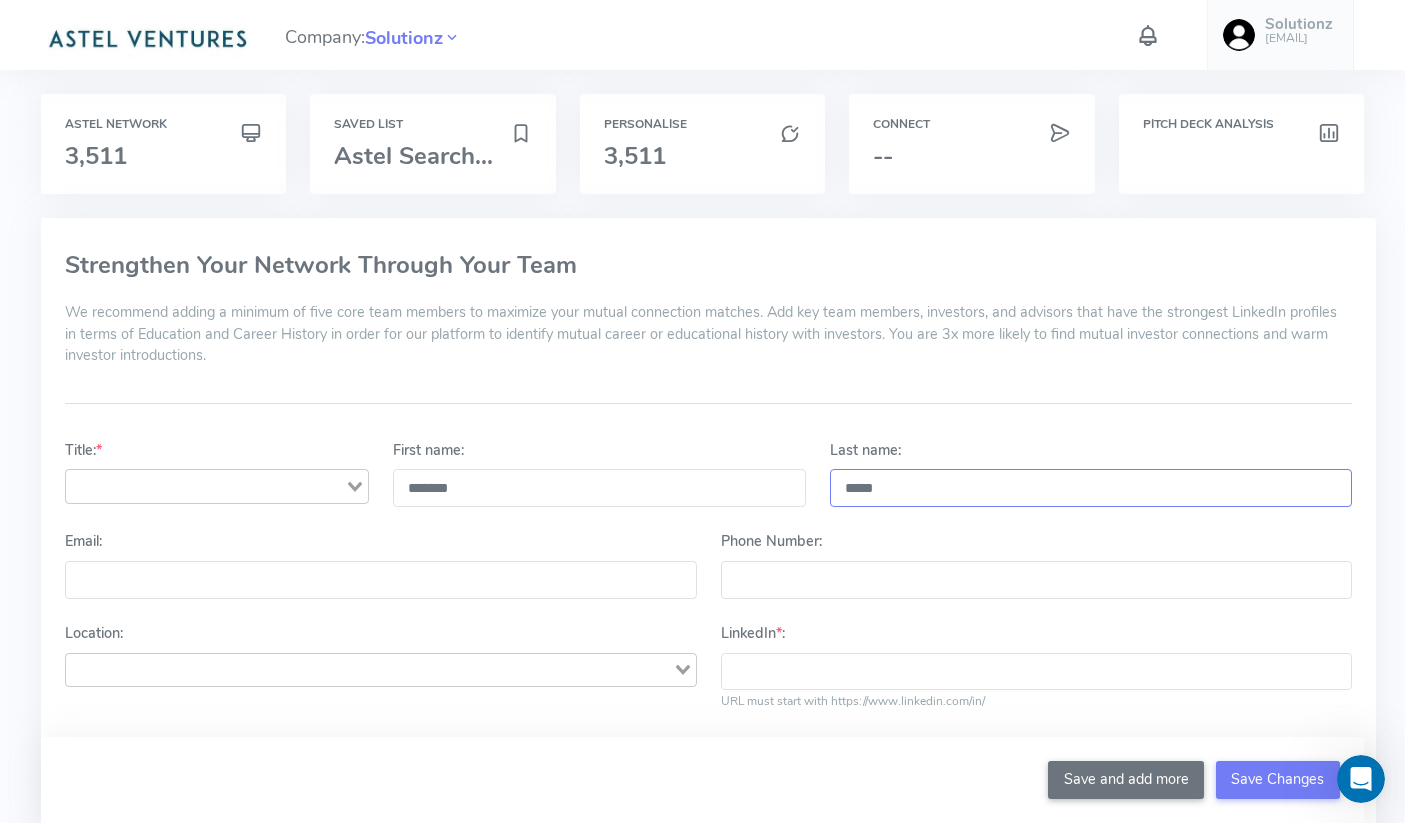 type on "*****" 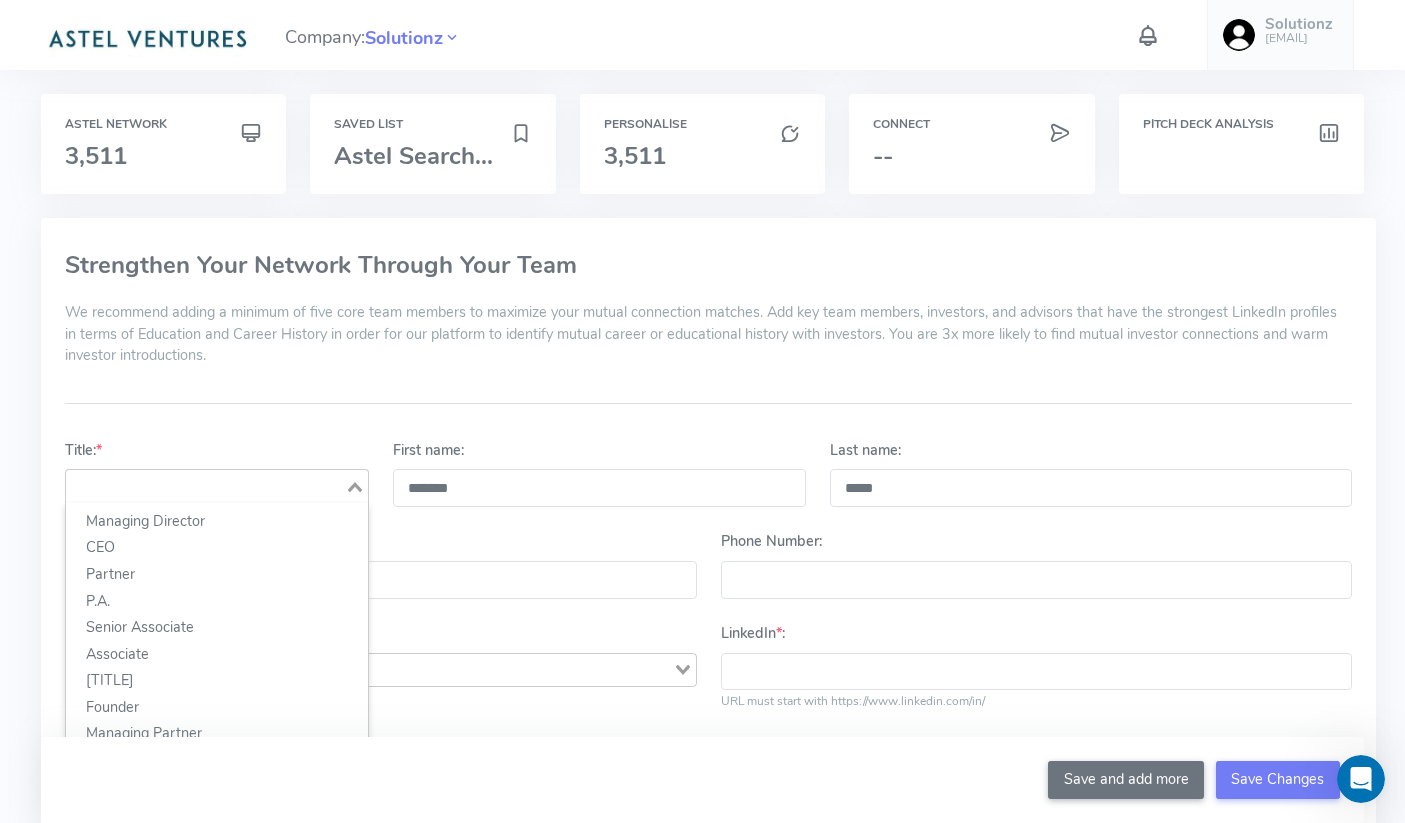 click 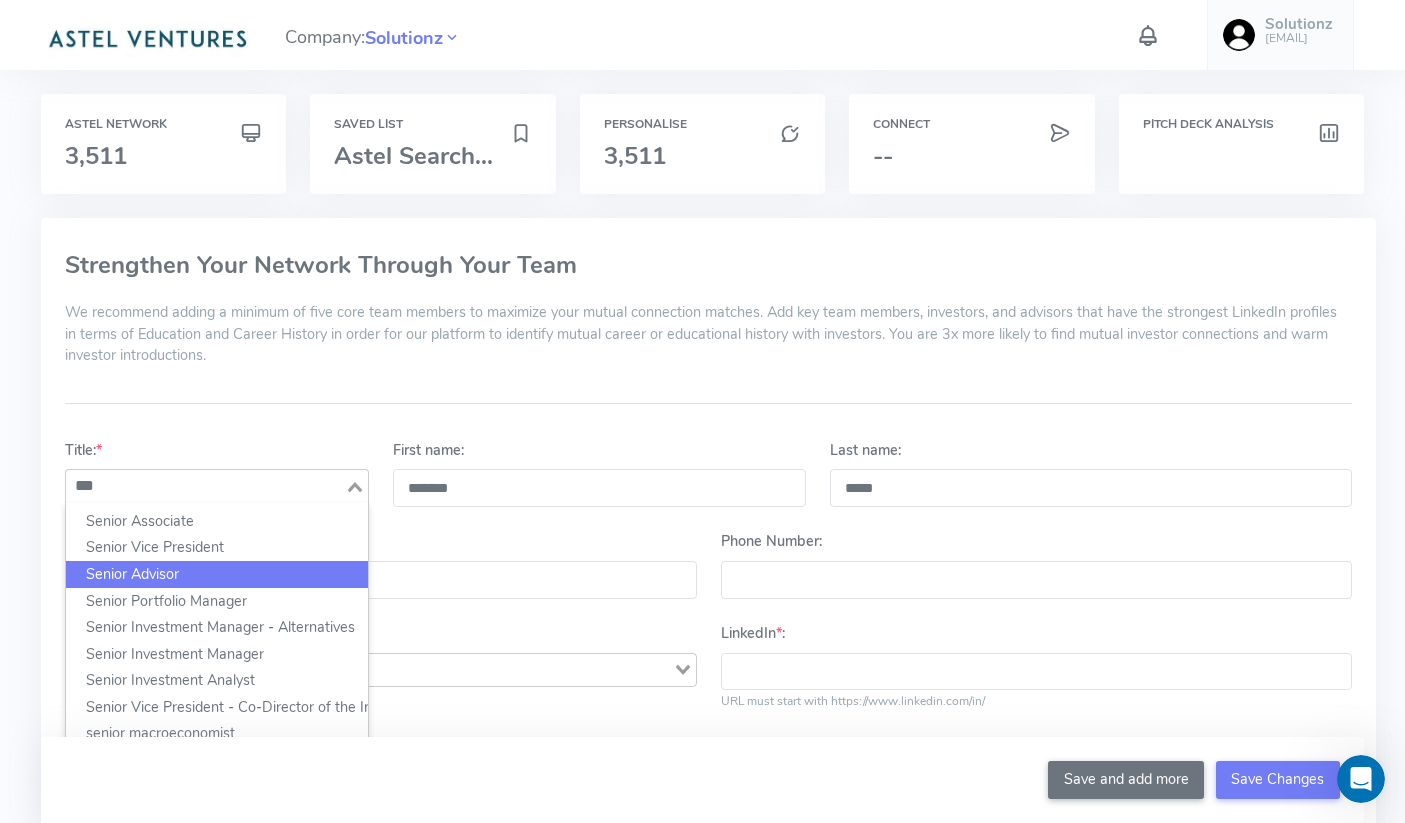 click on "Senior Advisor" 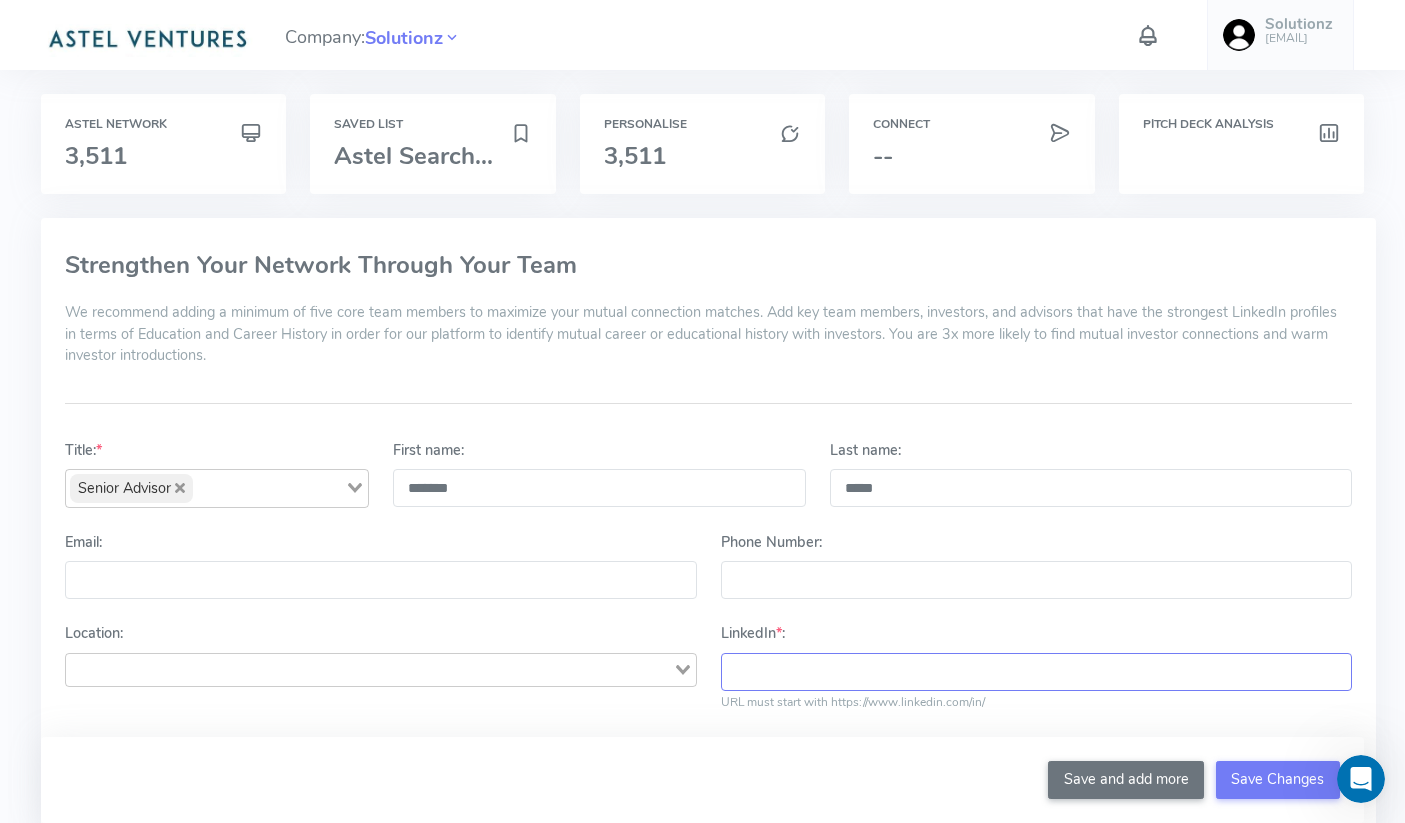 click on "LinkedIn * :" at bounding box center [1036, 672] 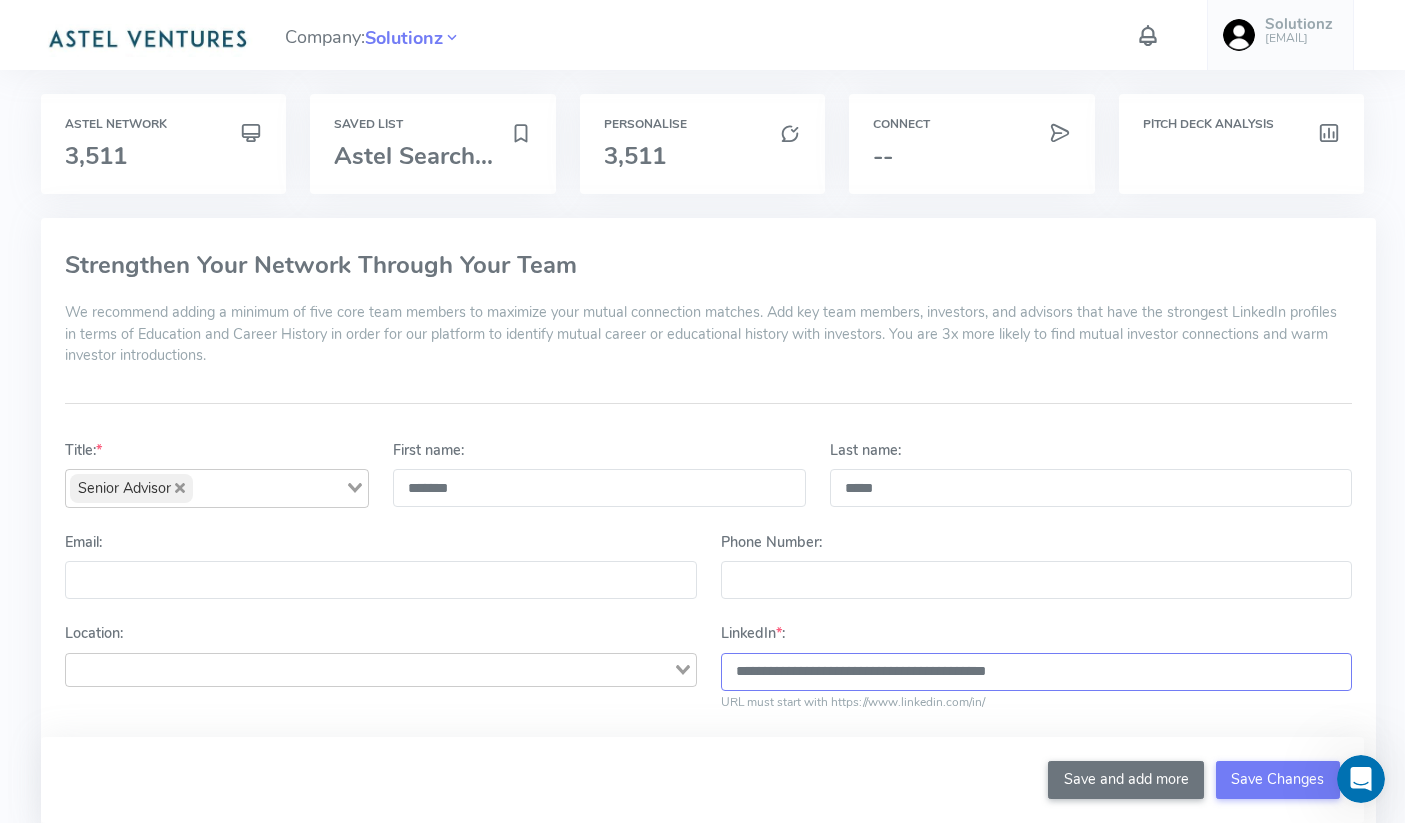 type on "**********" 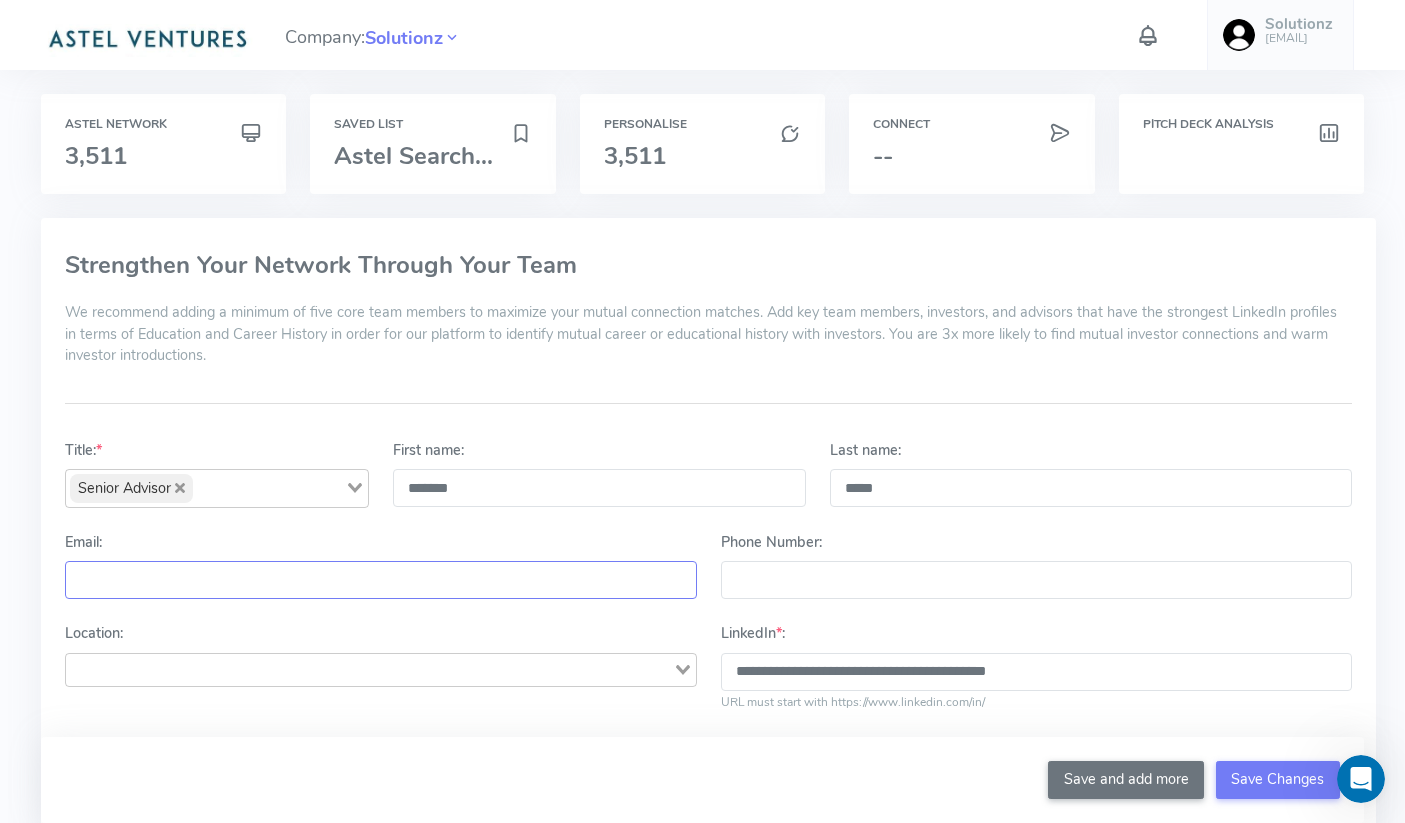 click on "Email:" at bounding box center [380, 580] 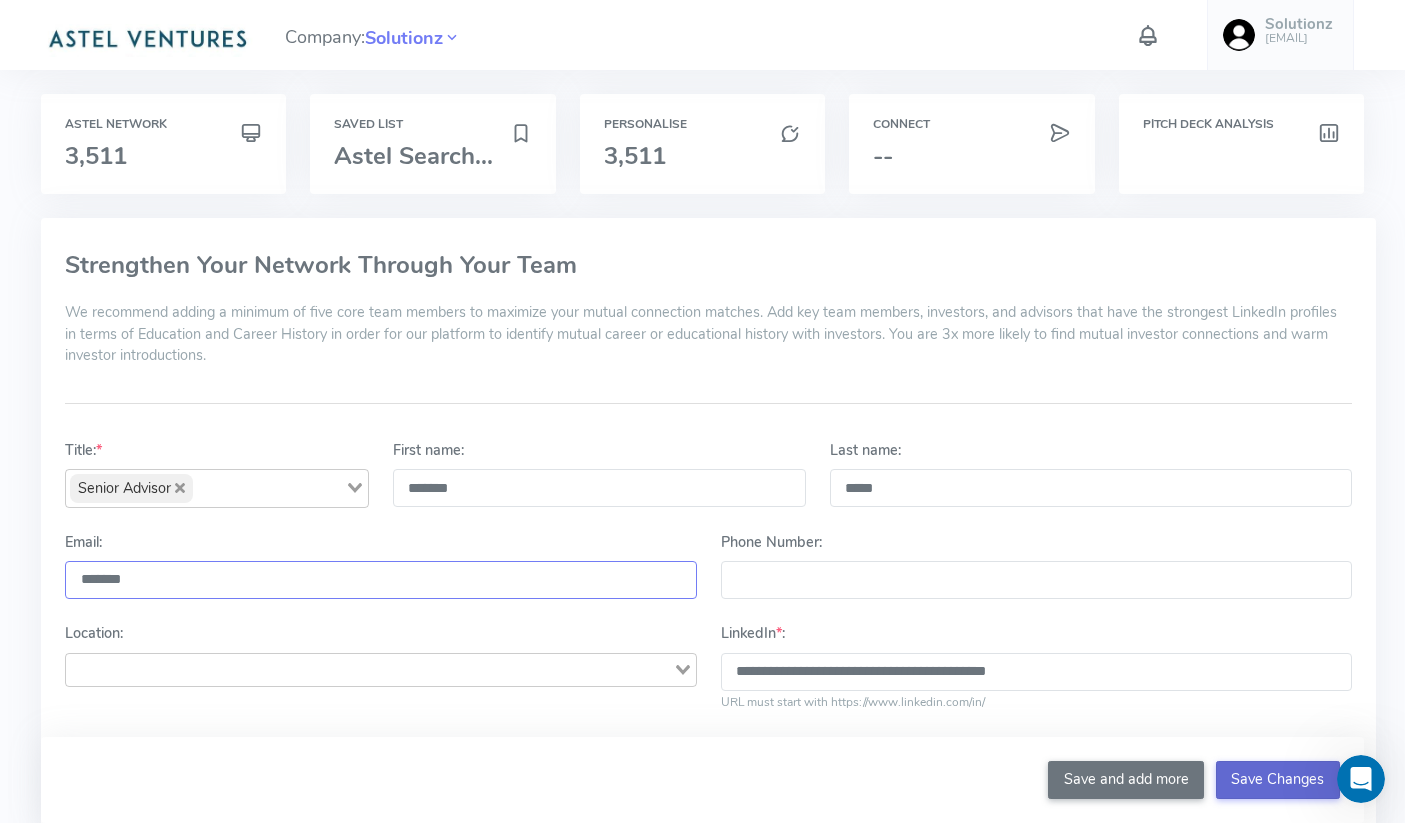 type on "*******" 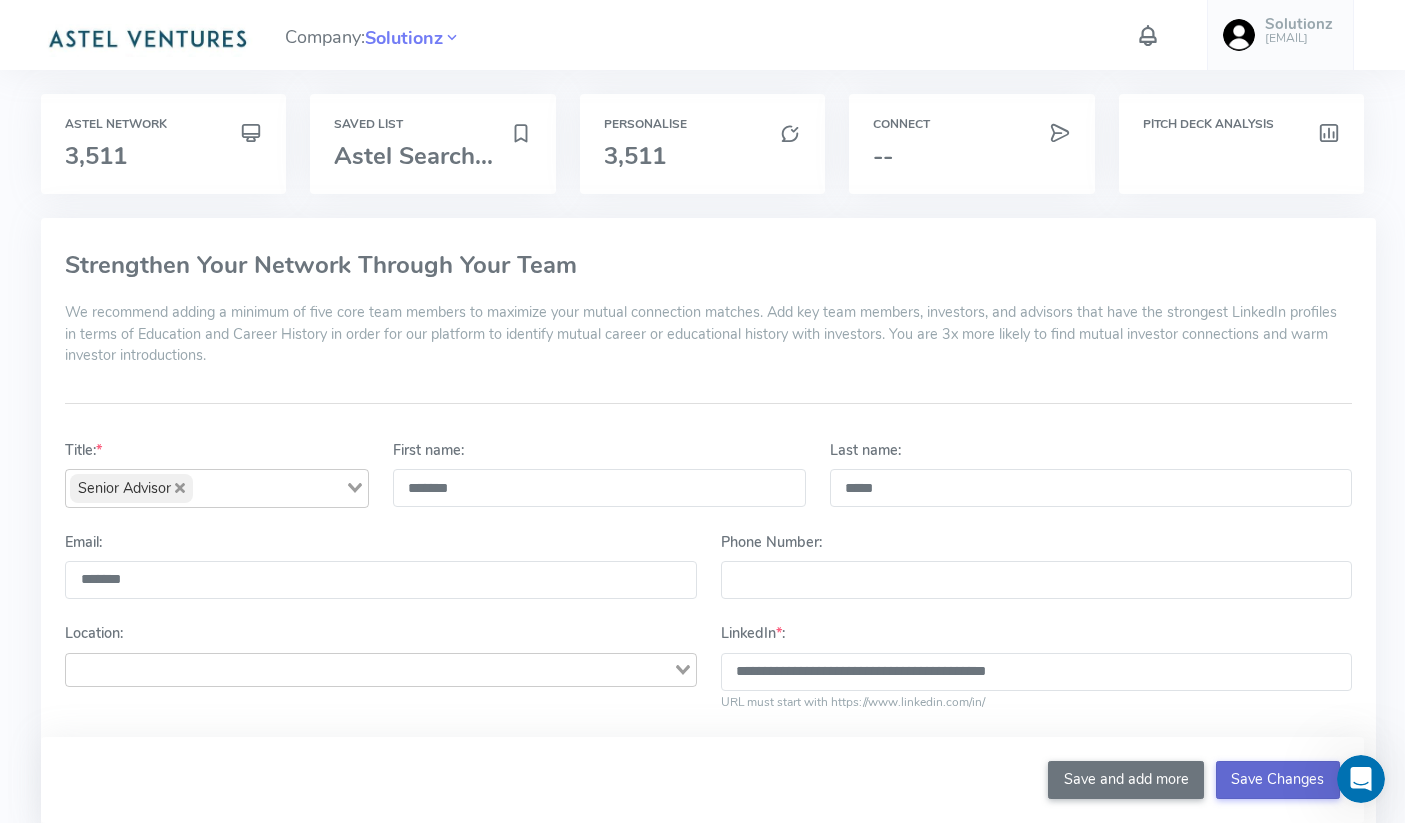 click on "Save Changes" at bounding box center [1278, 780] 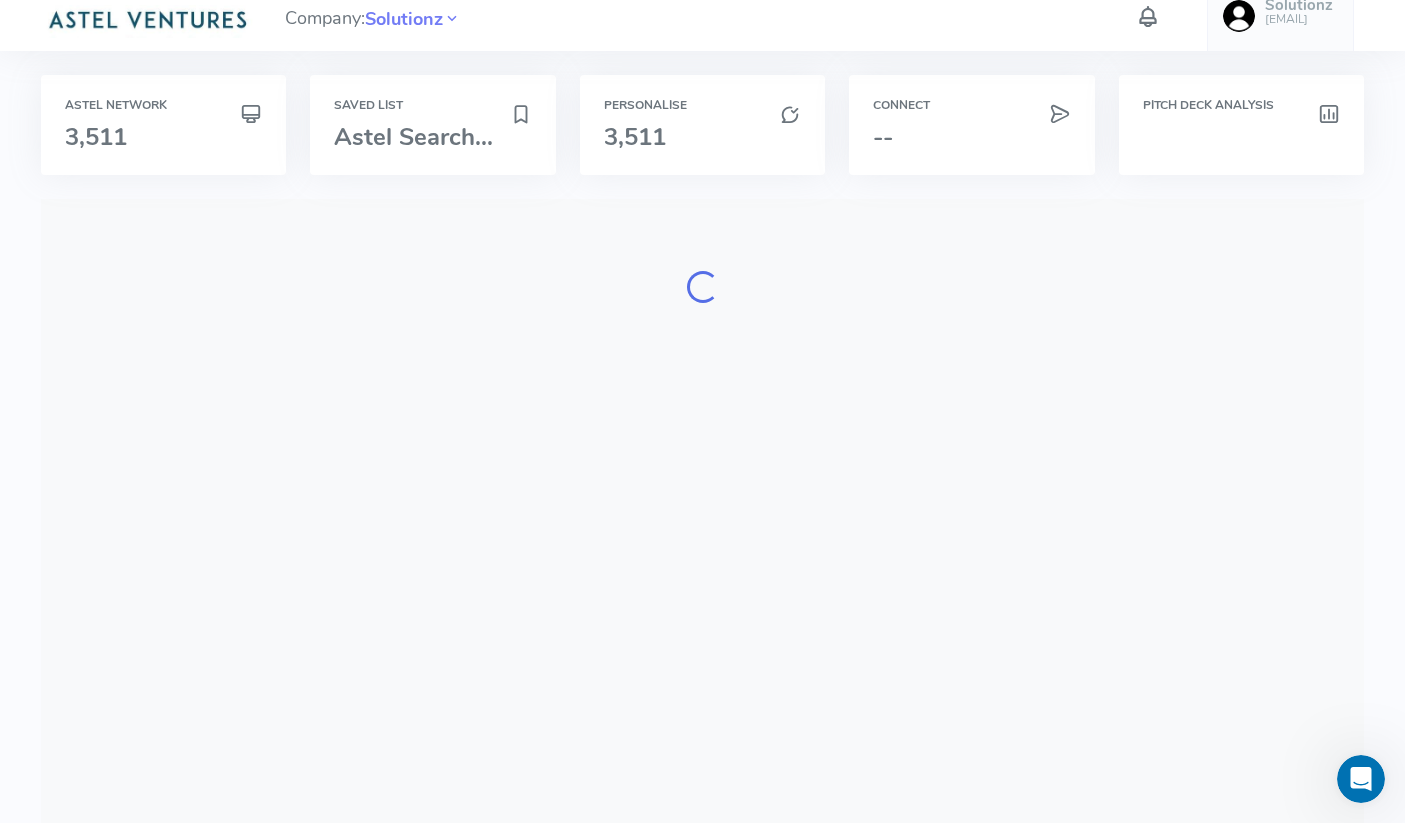scroll, scrollTop: 0, scrollLeft: 0, axis: both 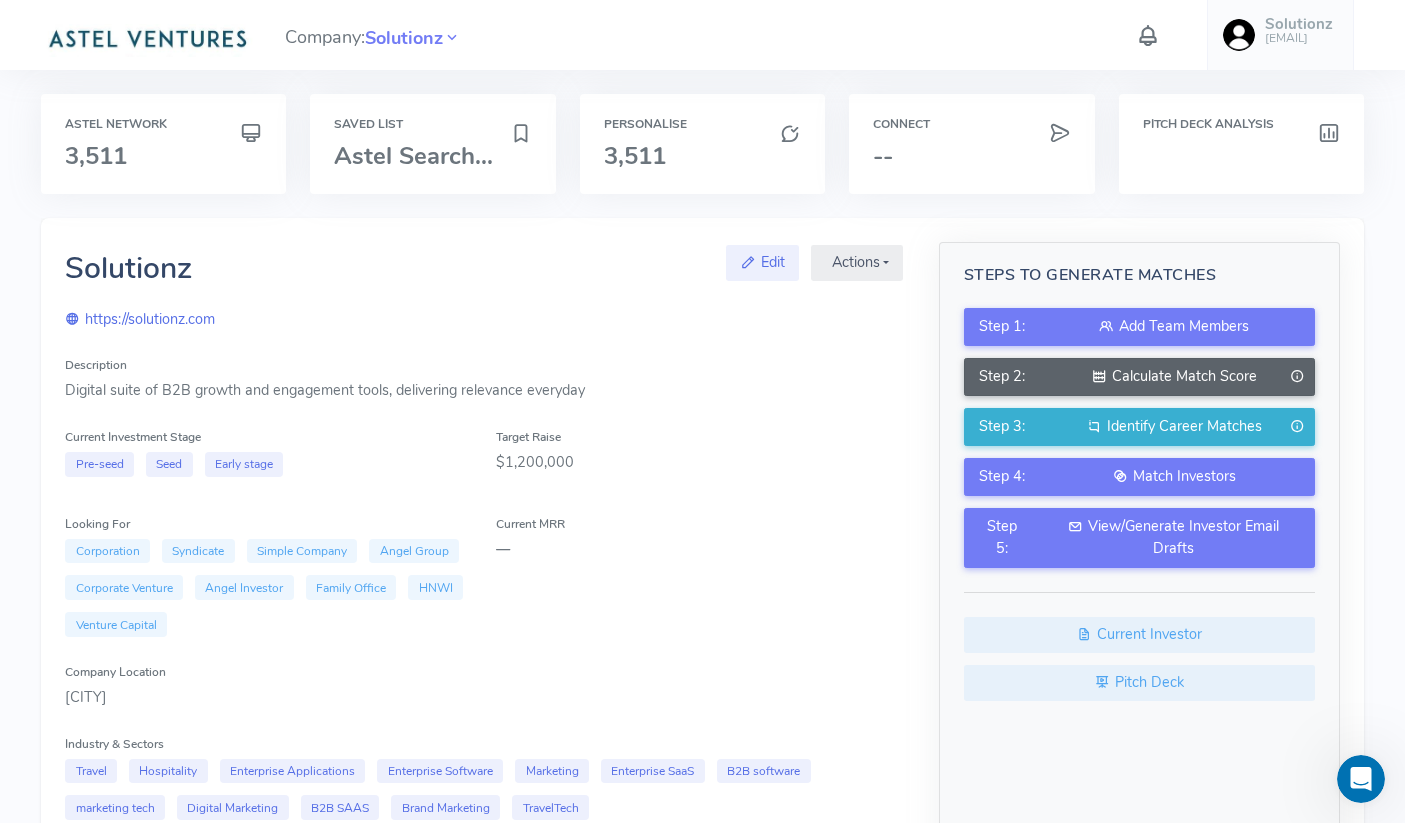 click on "Calculate Match Score" at bounding box center [1174, 377] 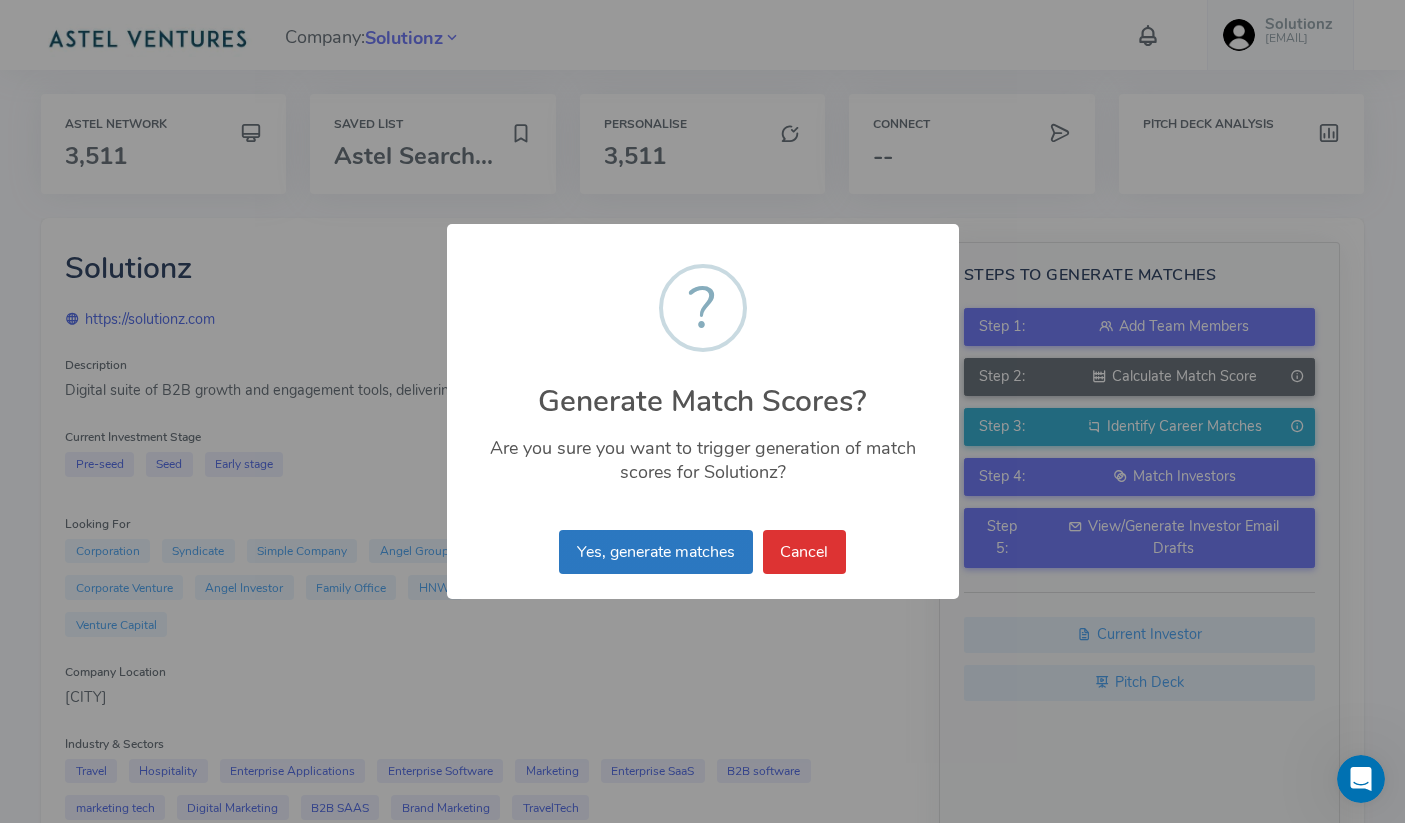 click on "Yes, generate matches" at bounding box center [655, 552] 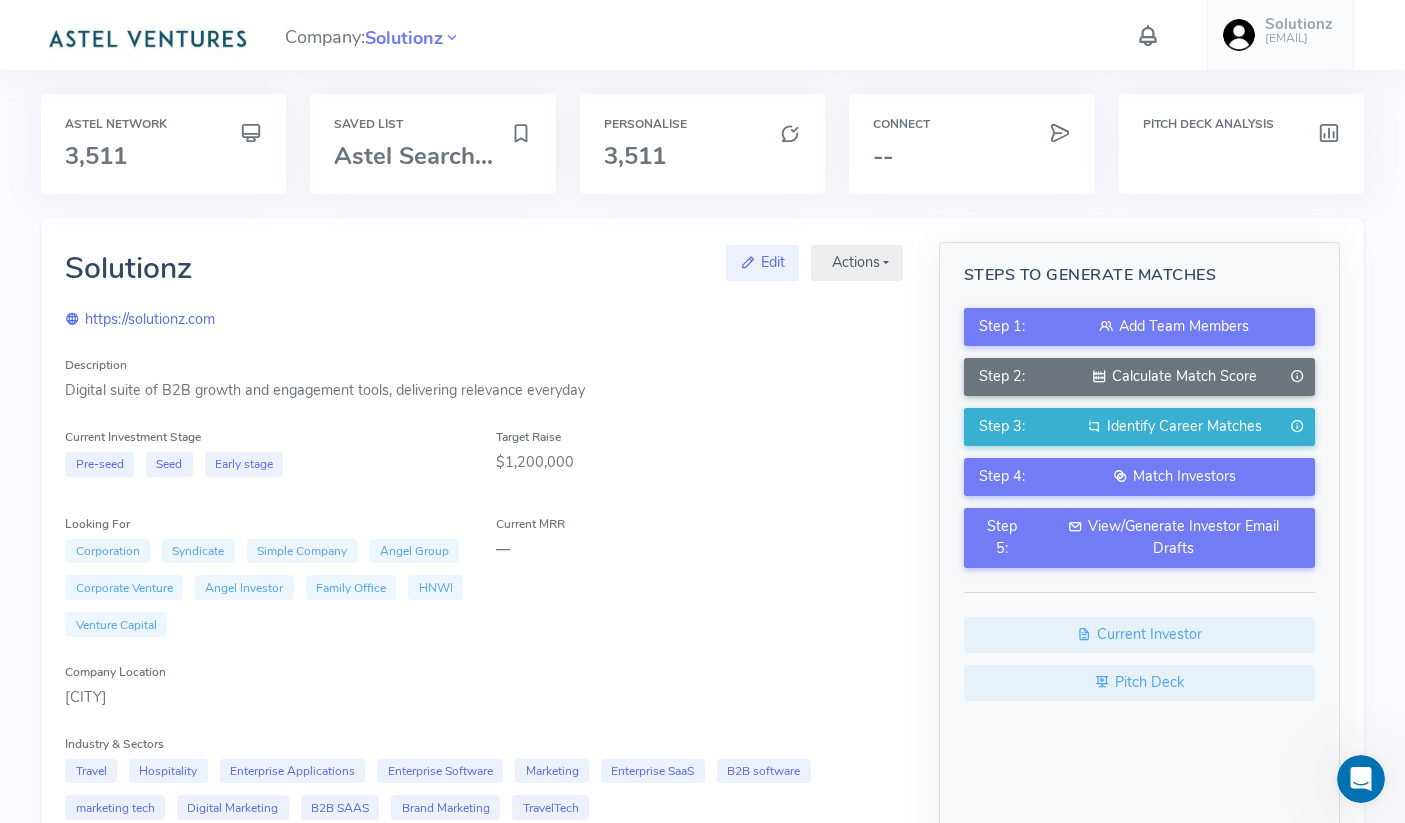 click on "× ? Generate Match Scores? Are you sure you want to trigger generation of match scores for Solutionz?
Yes, generate matches No Cancel" at bounding box center (702, 411) 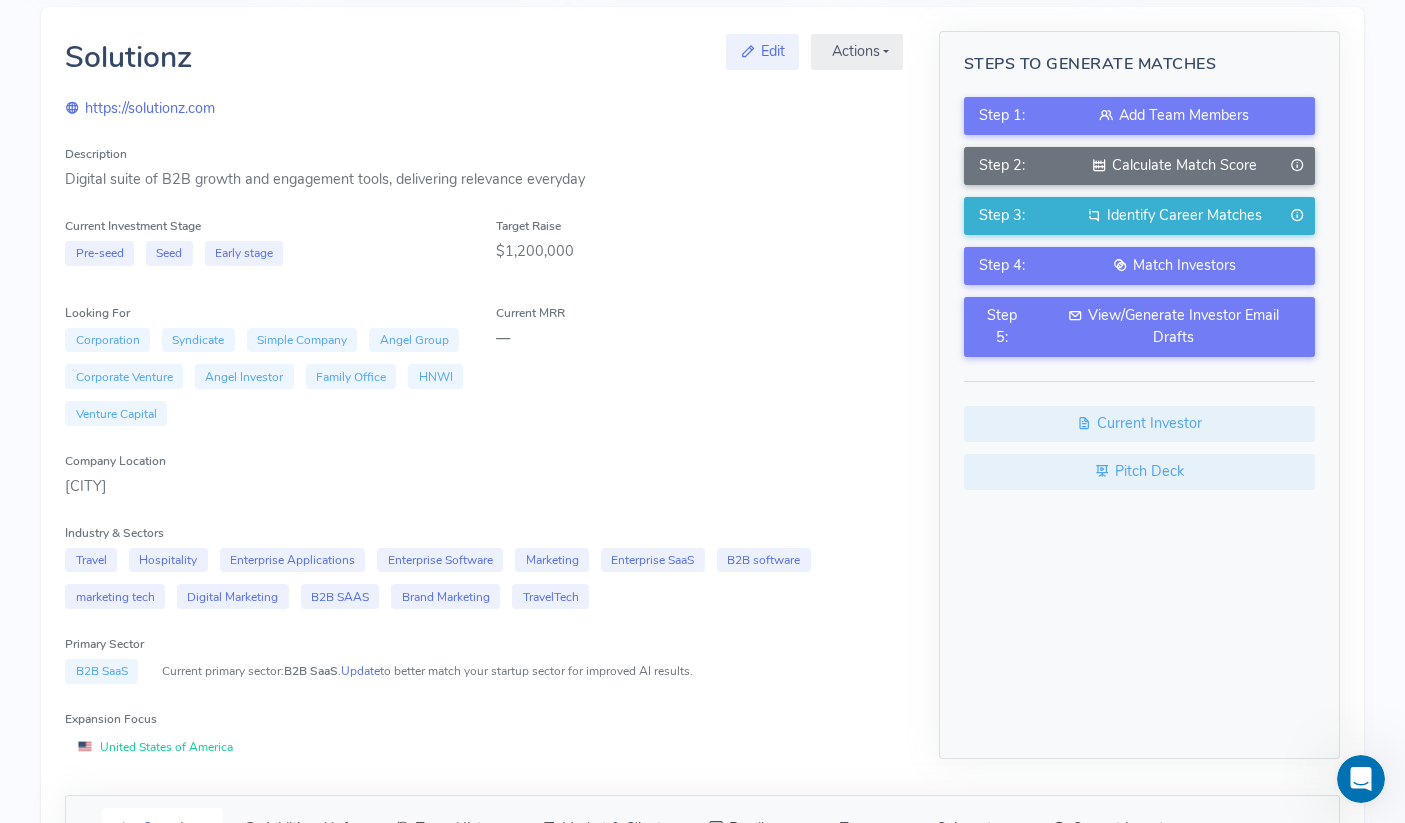 scroll, scrollTop: 213, scrollLeft: 0, axis: vertical 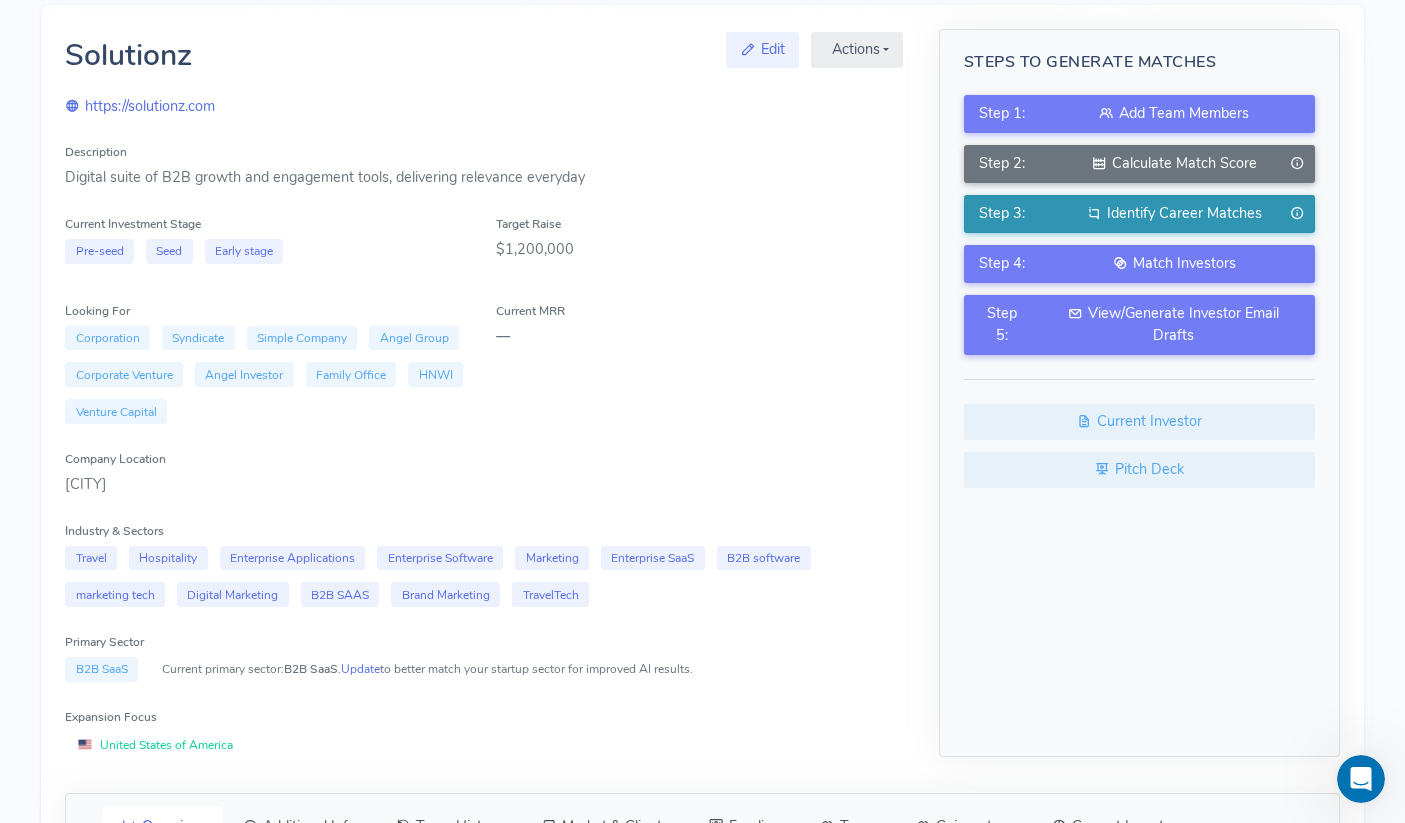 click on "Identify Career Matches" at bounding box center (1184, 213) 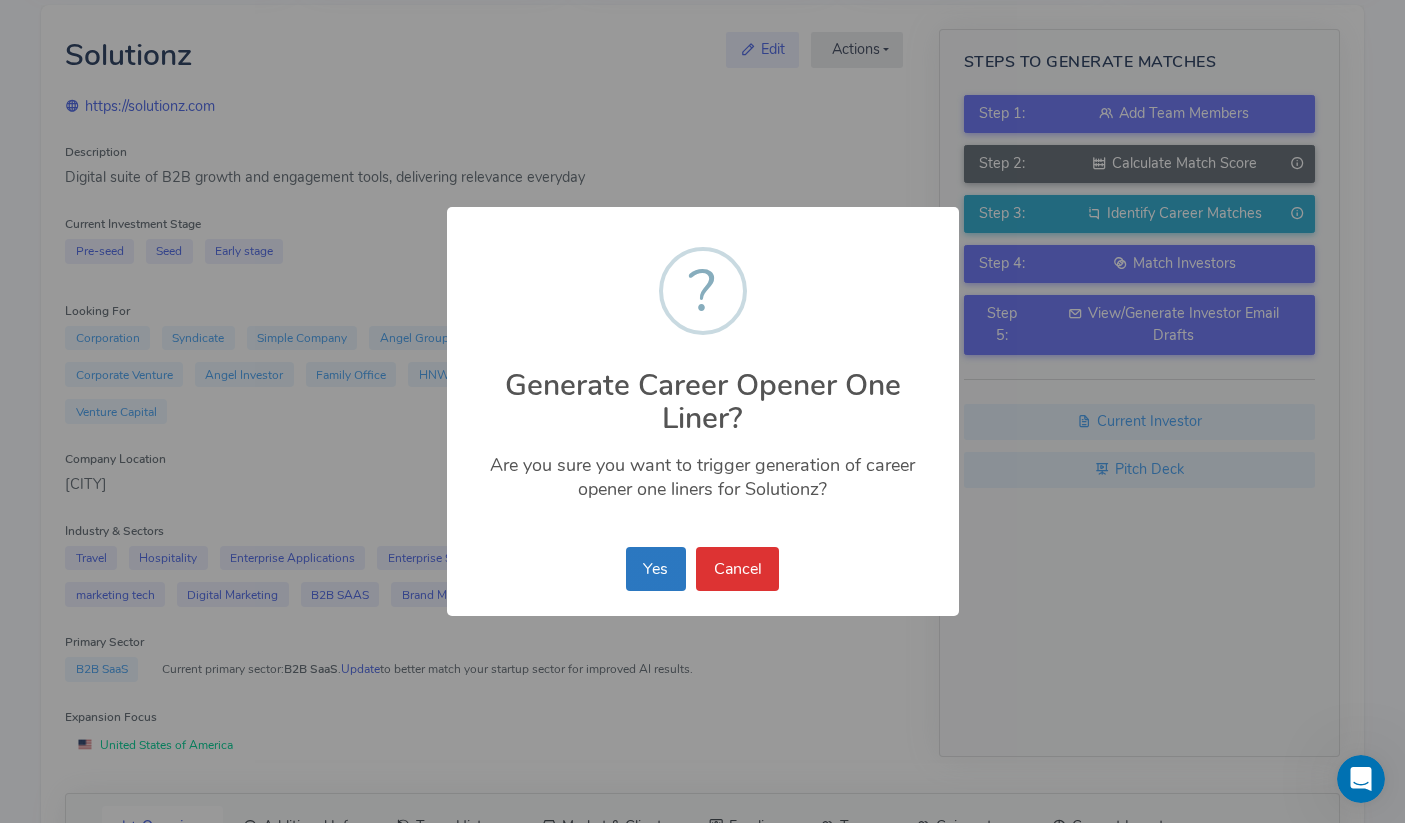 click on "Yes" at bounding box center (656, 569) 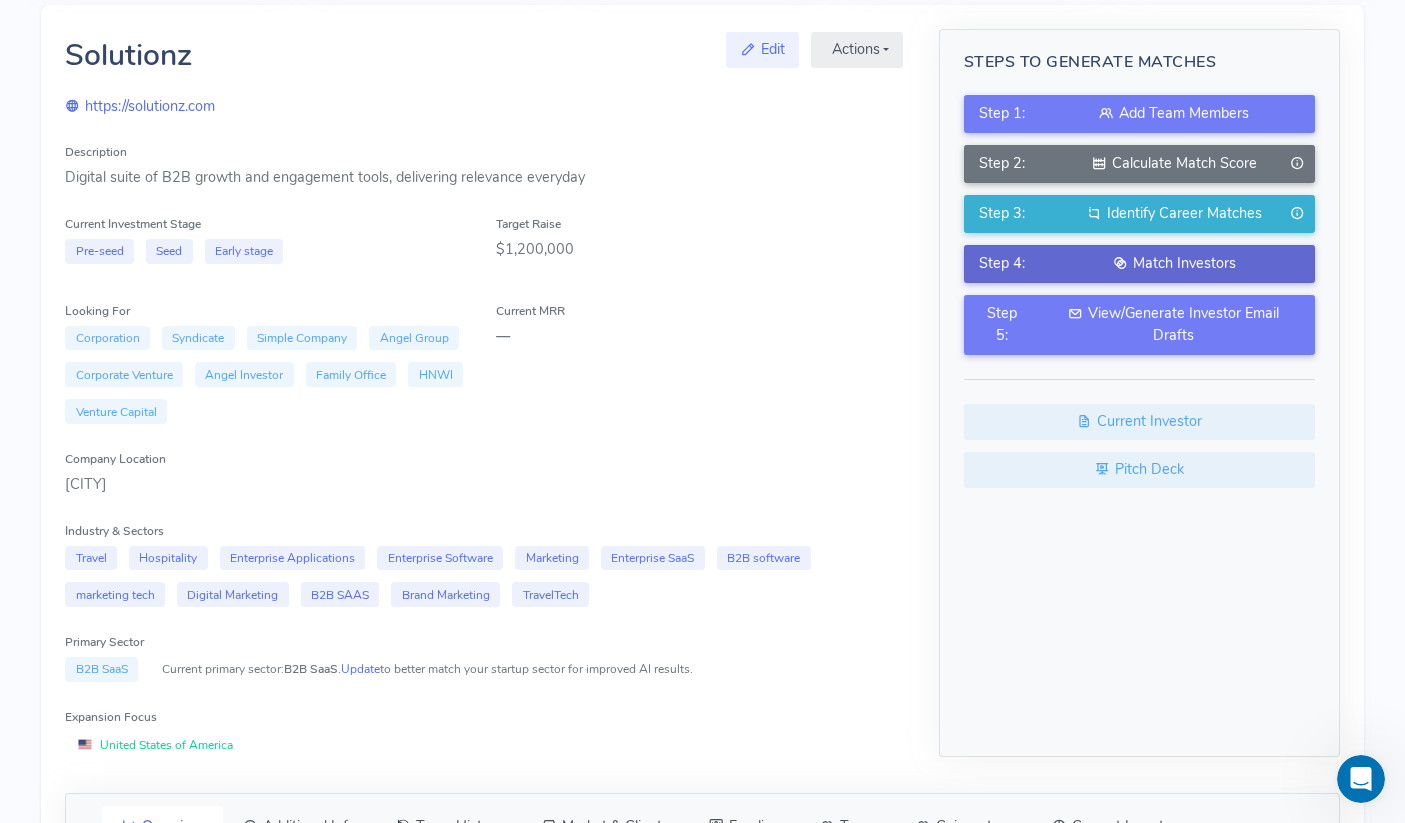 click on "Match Investors" at bounding box center [1174, 264] 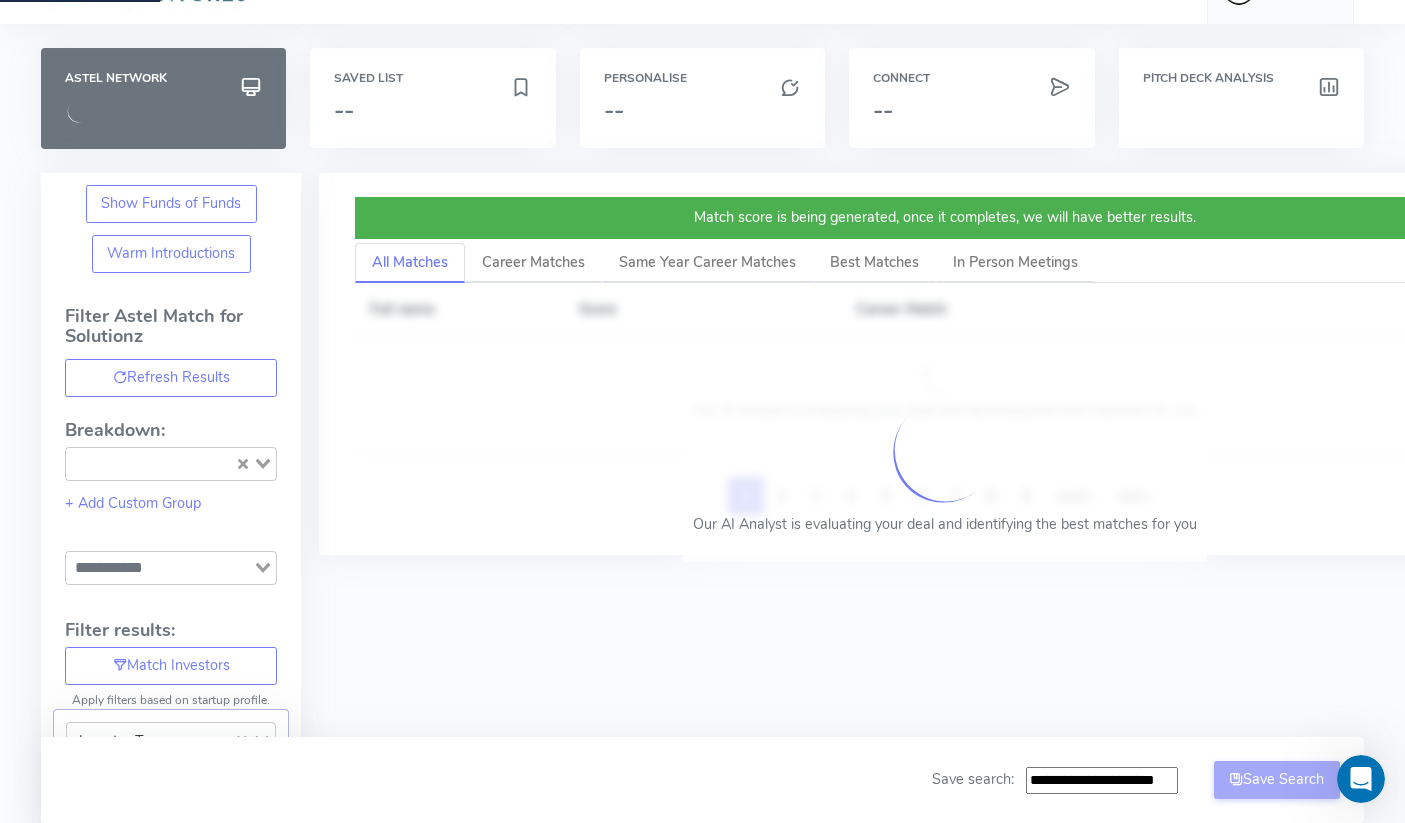 scroll, scrollTop: 0, scrollLeft: 0, axis: both 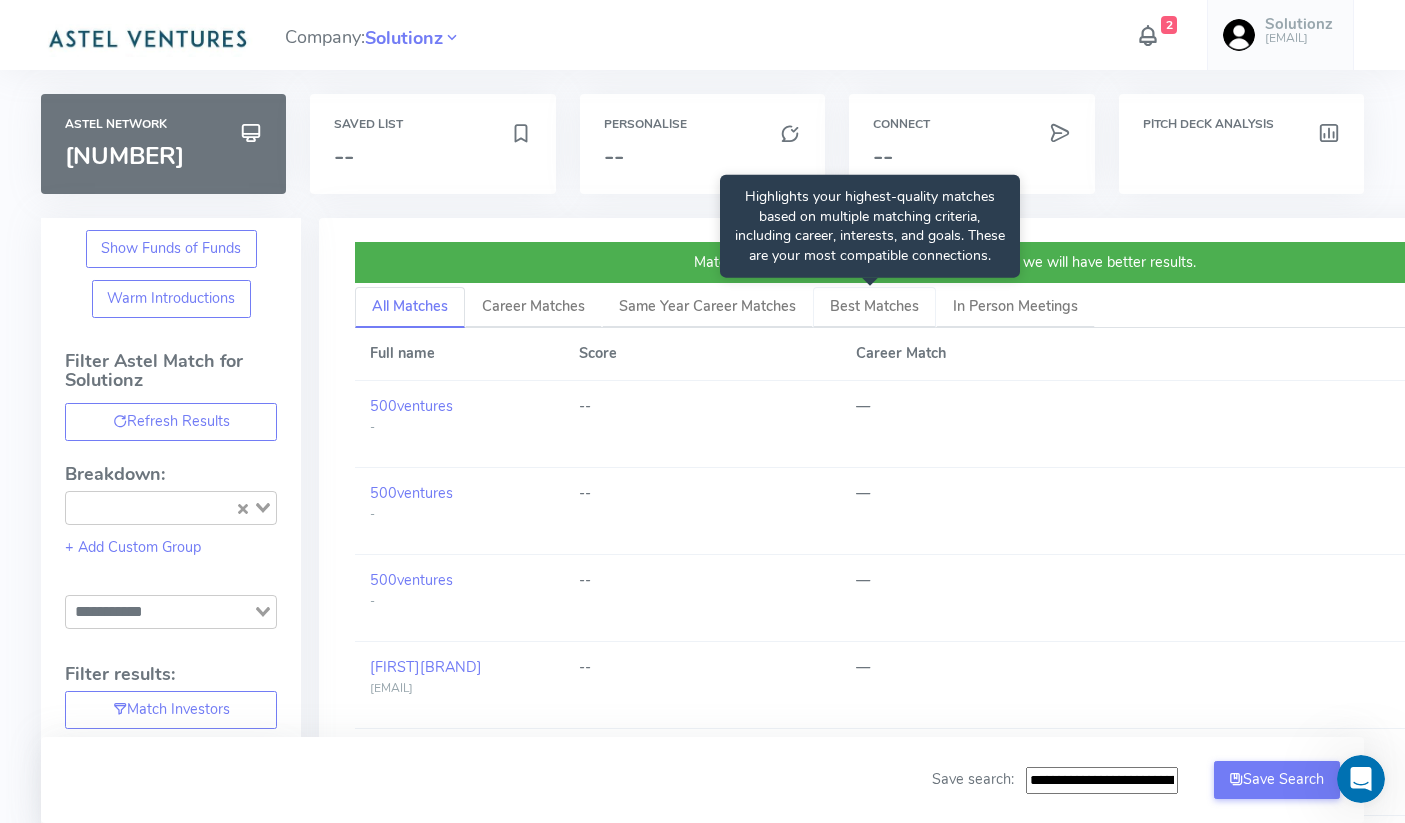 click on "Best Matches" at bounding box center (874, 306) 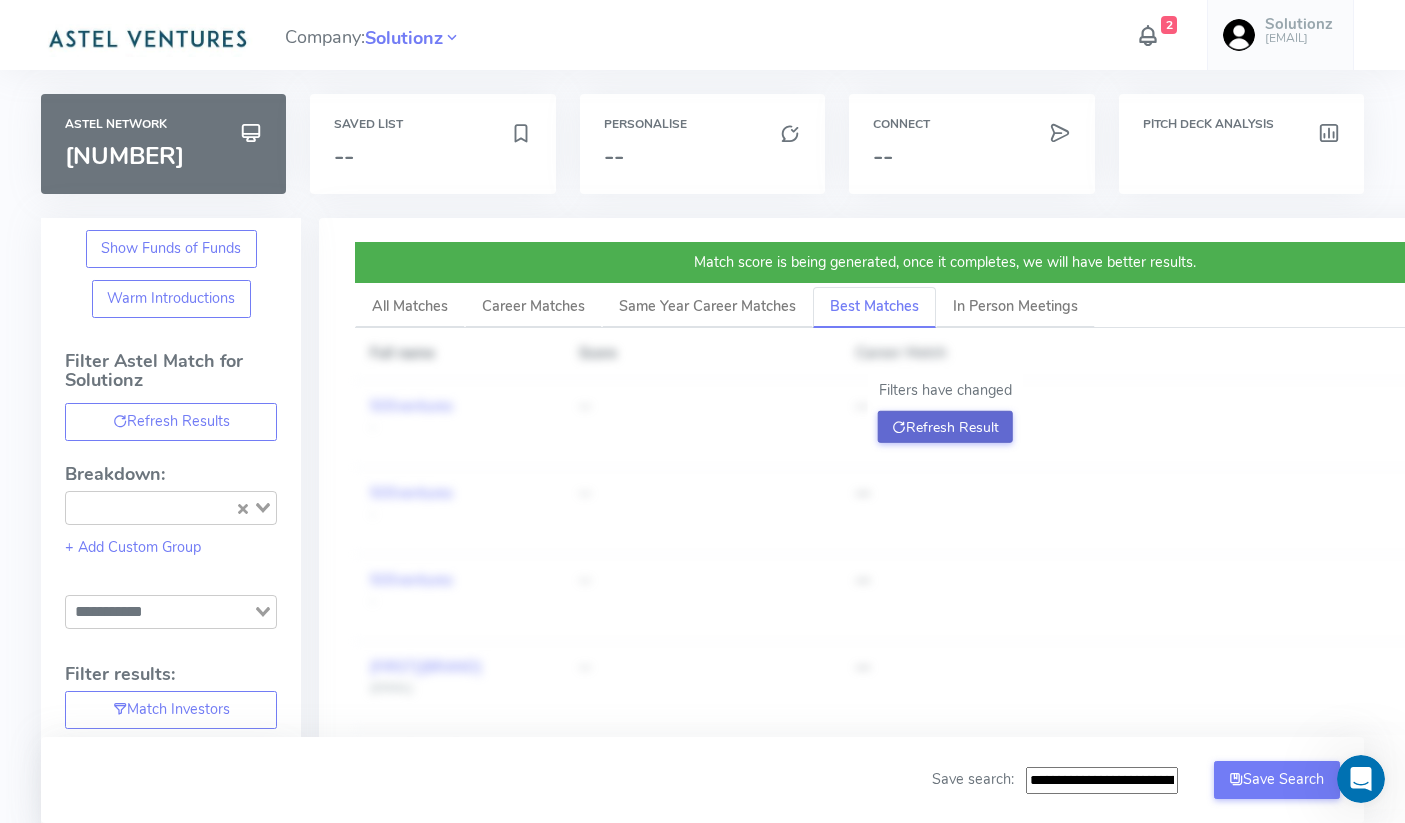 click on "Refresh Result" 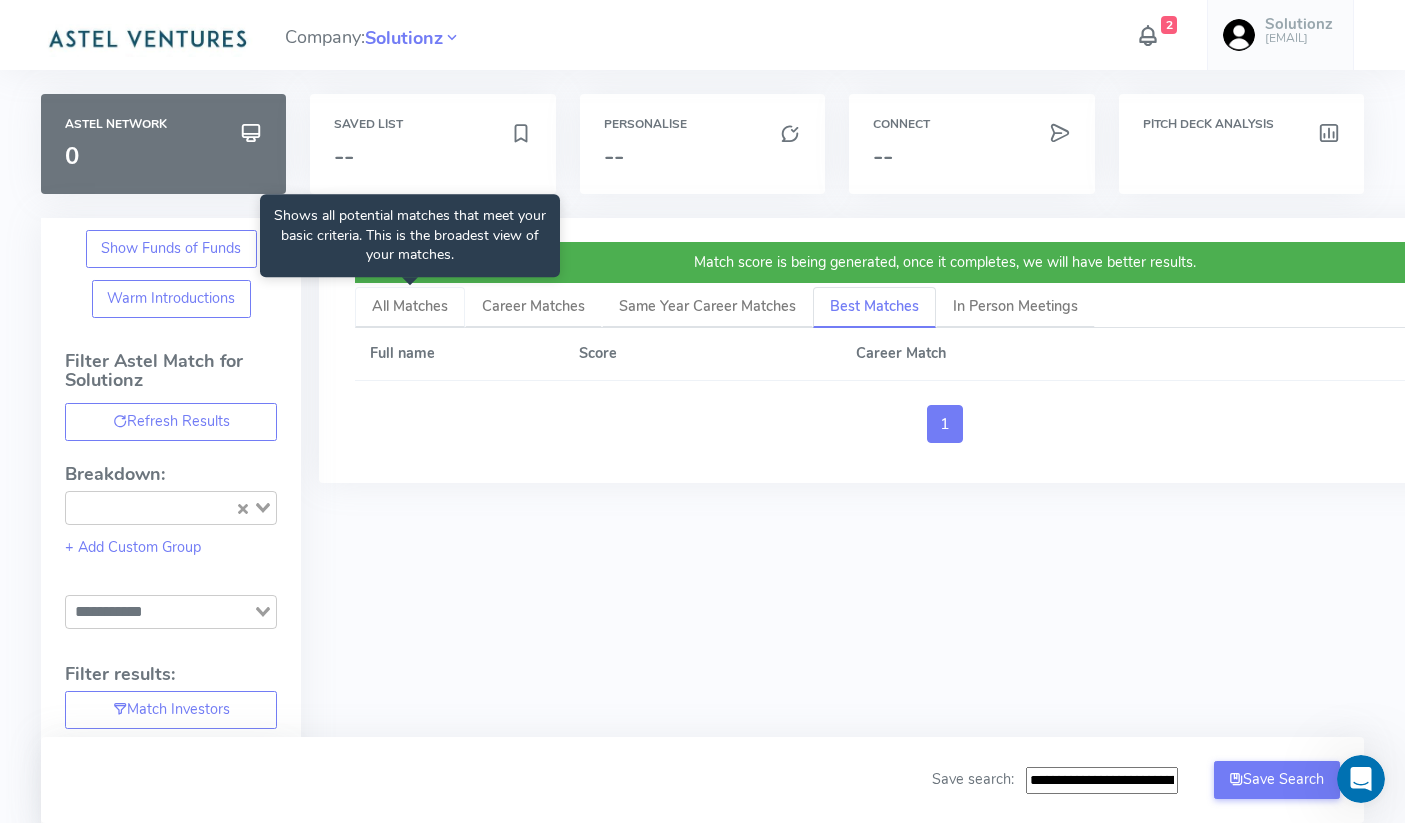 click on "All Matches" at bounding box center (410, 306) 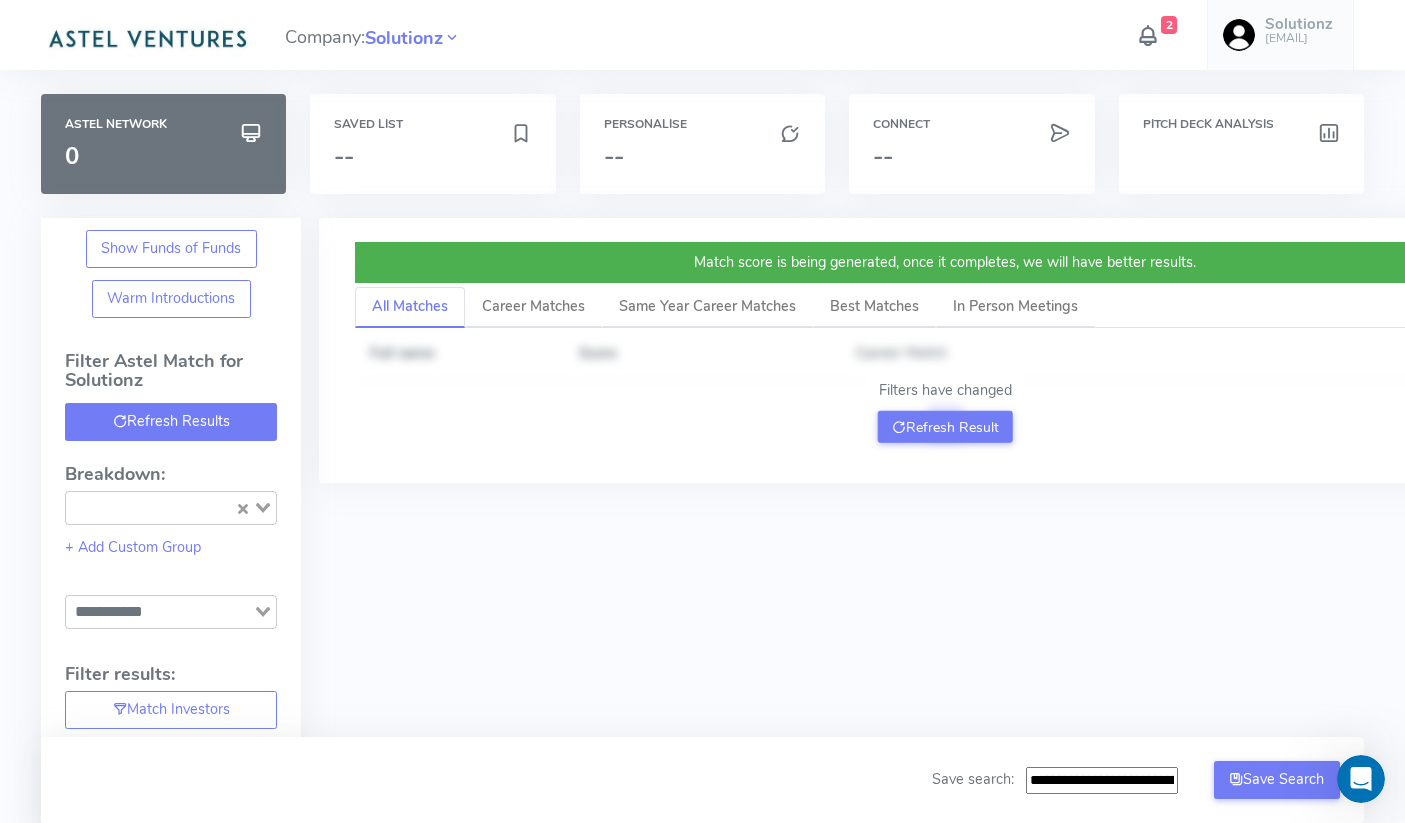 click on "Refresh Results" at bounding box center [171, 422] 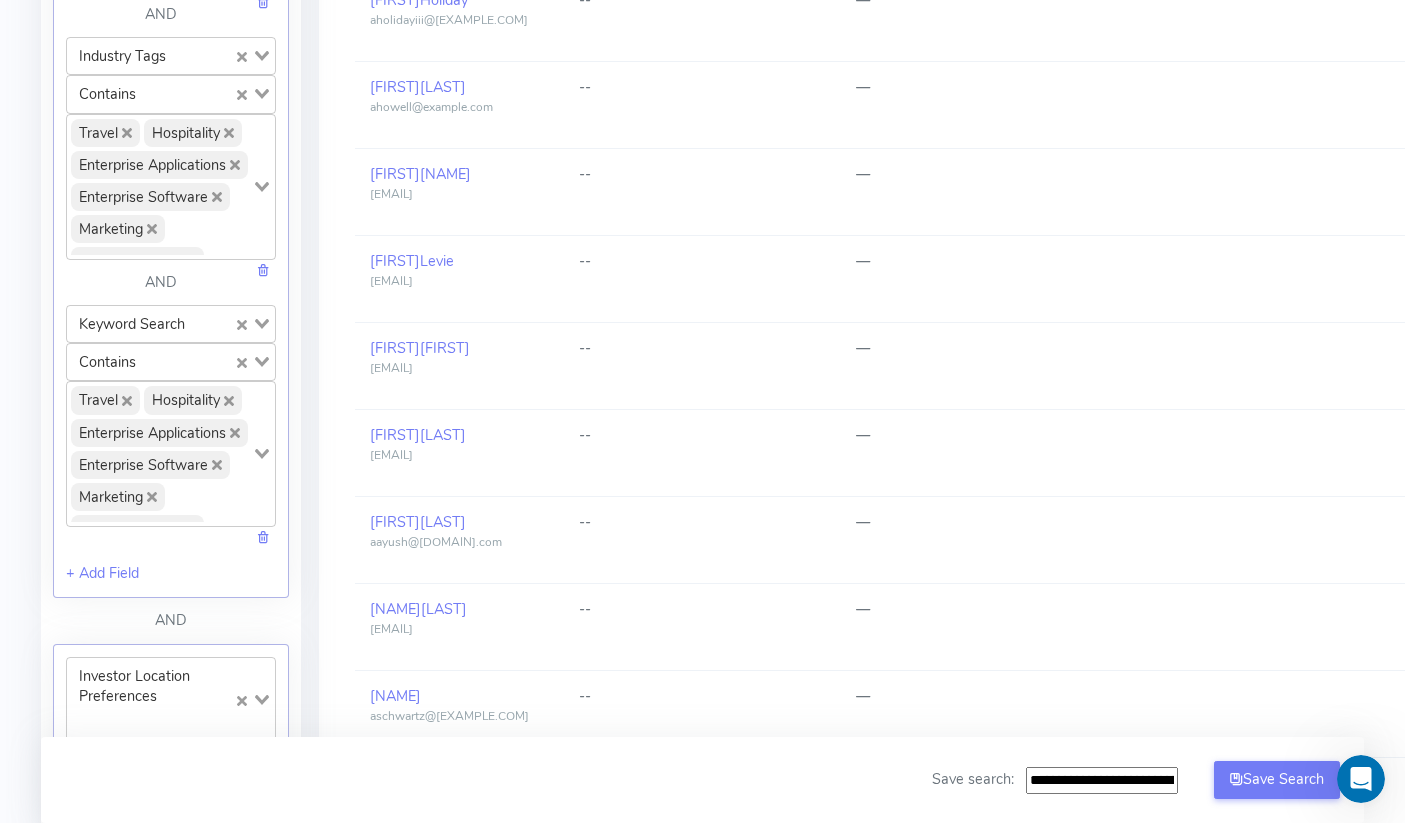 scroll, scrollTop: 1185, scrollLeft: 0, axis: vertical 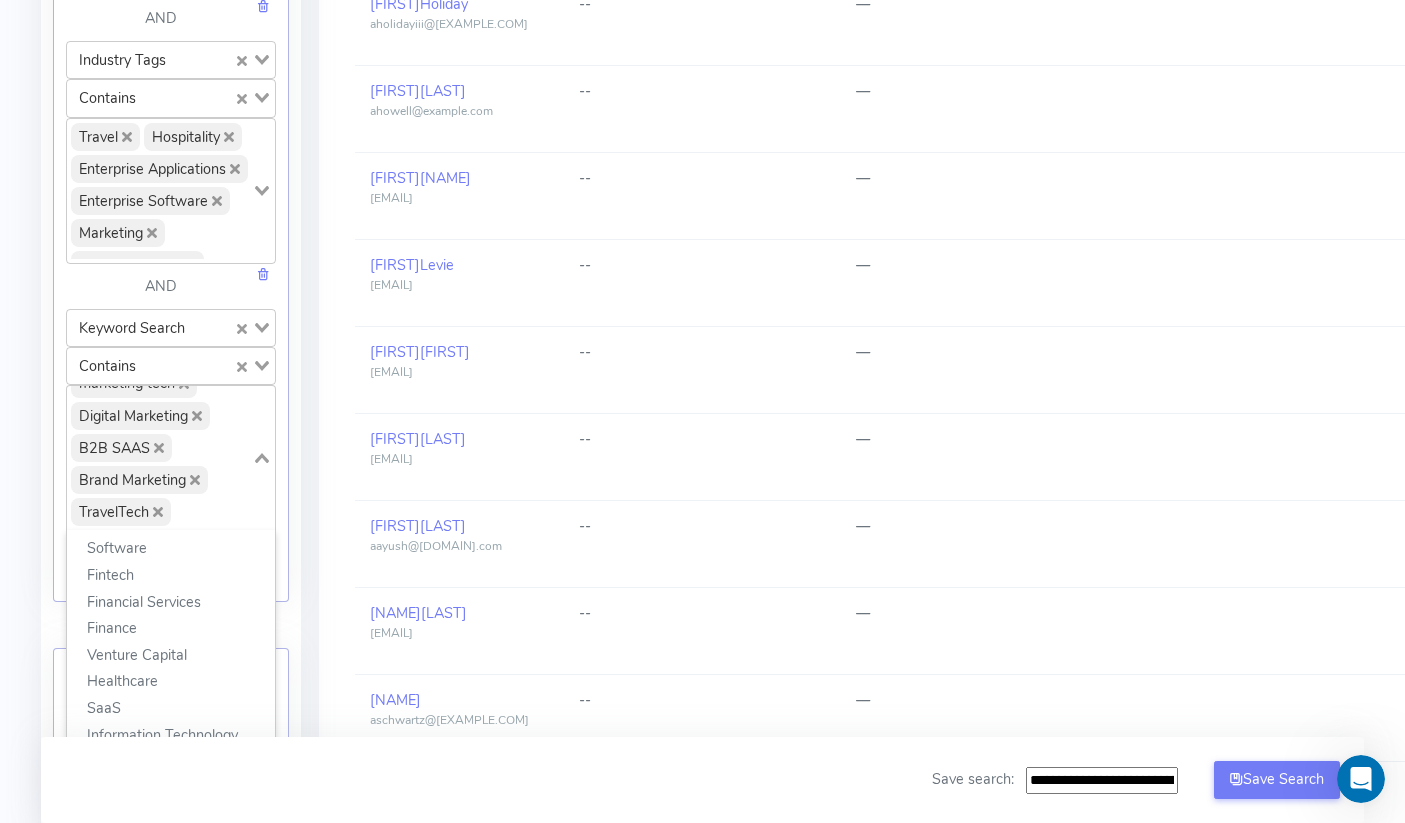 click 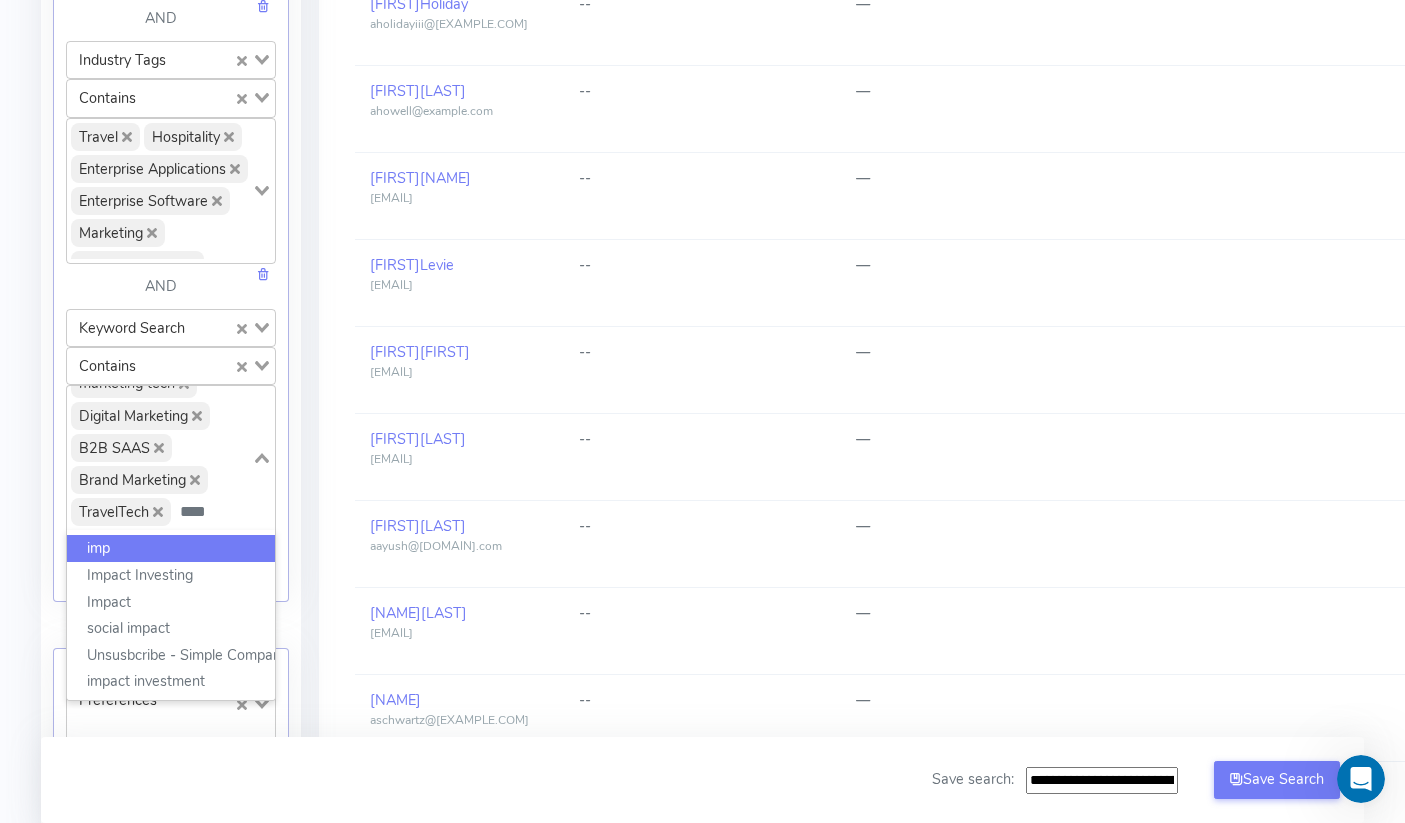 scroll, scrollTop: 234, scrollLeft: 0, axis: vertical 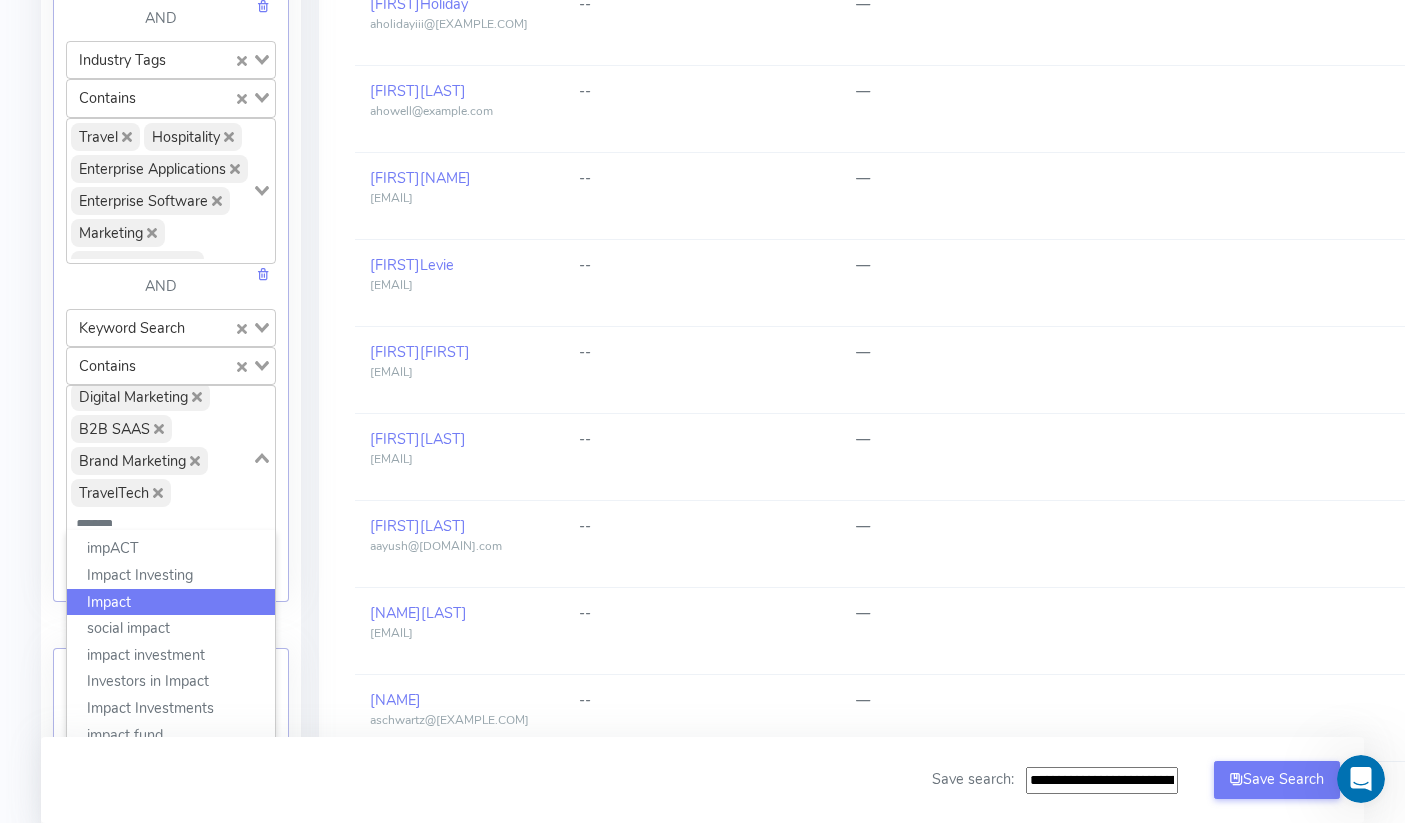 click on "Impact" 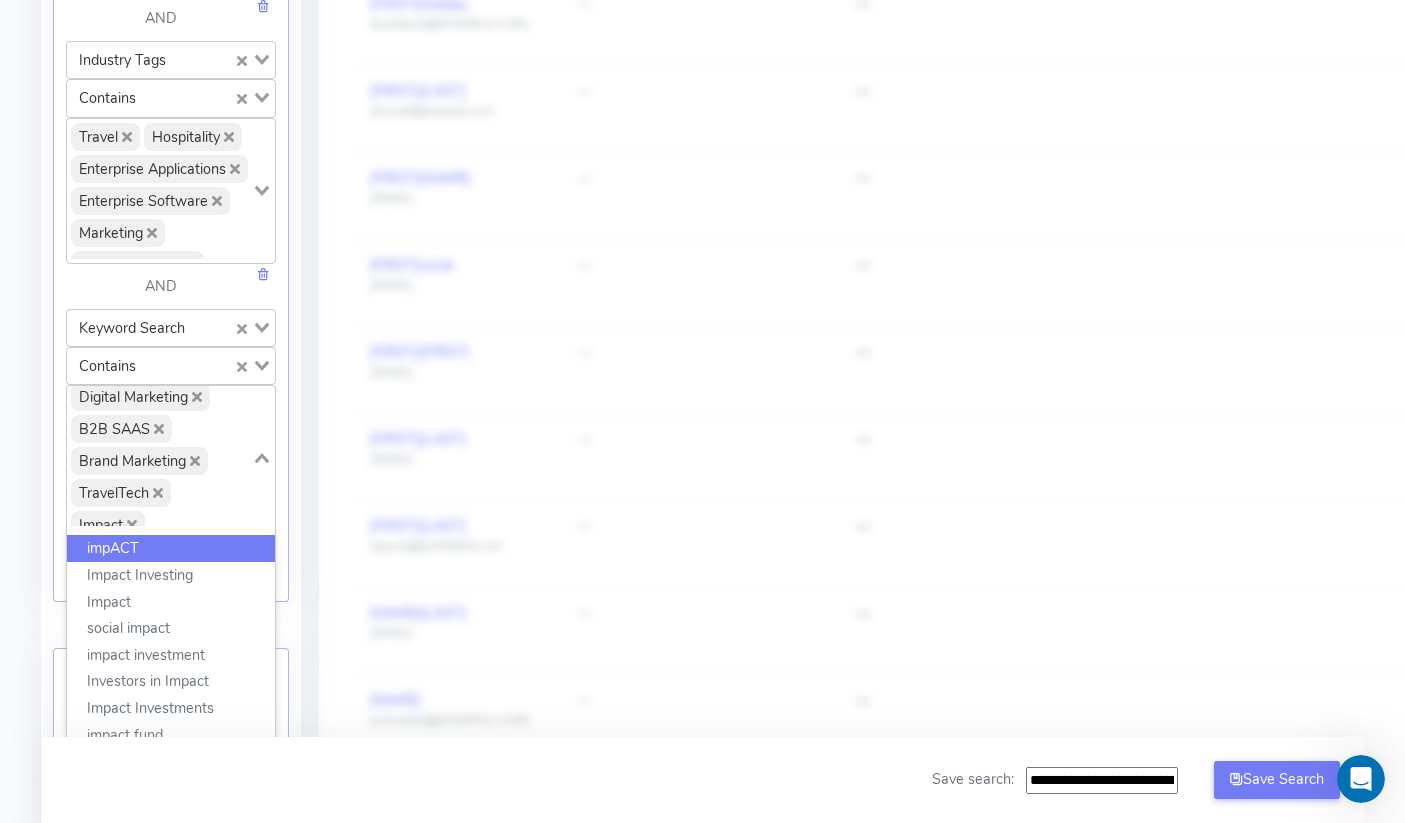 type on "******" 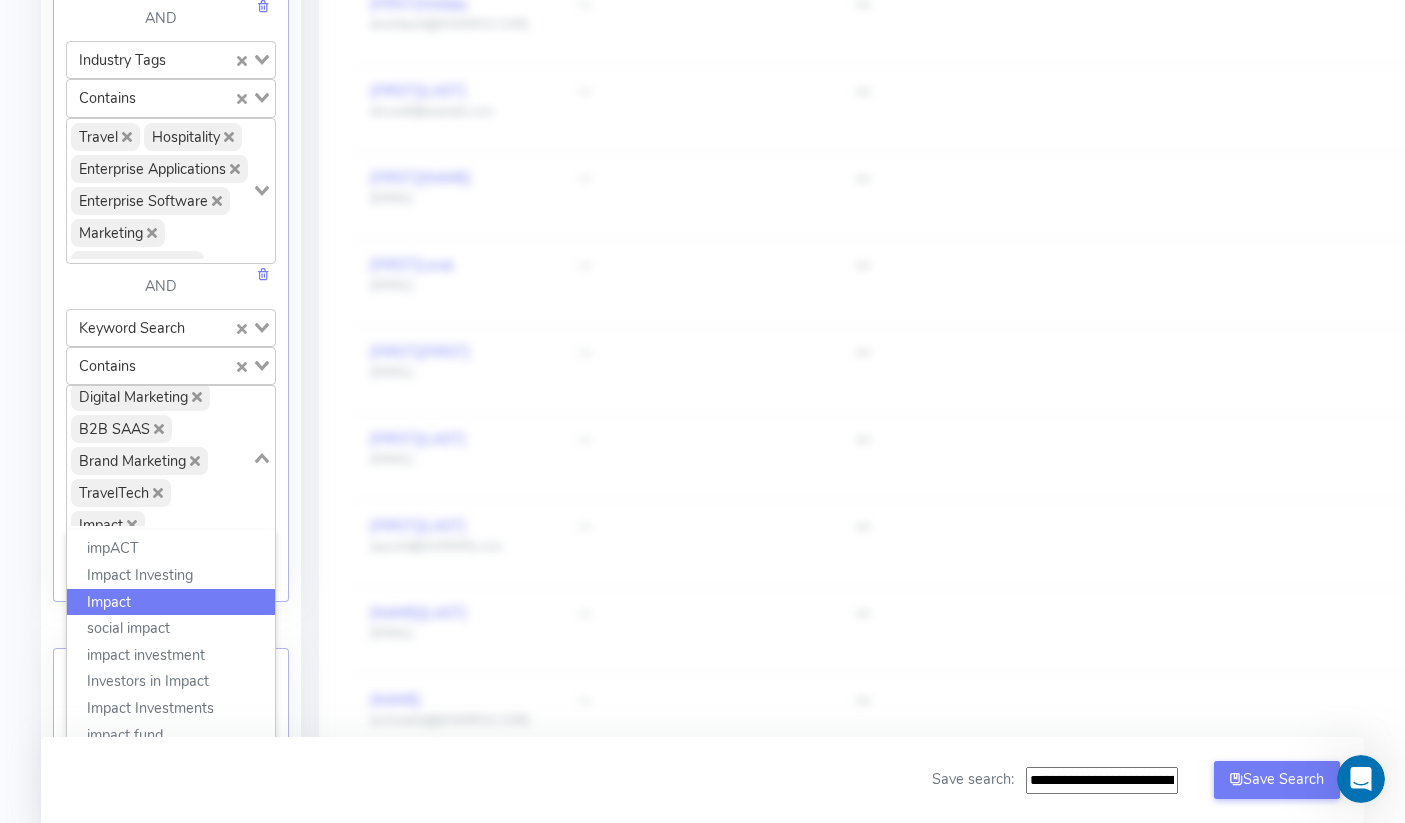 scroll, scrollTop: 262, scrollLeft: 0, axis: vertical 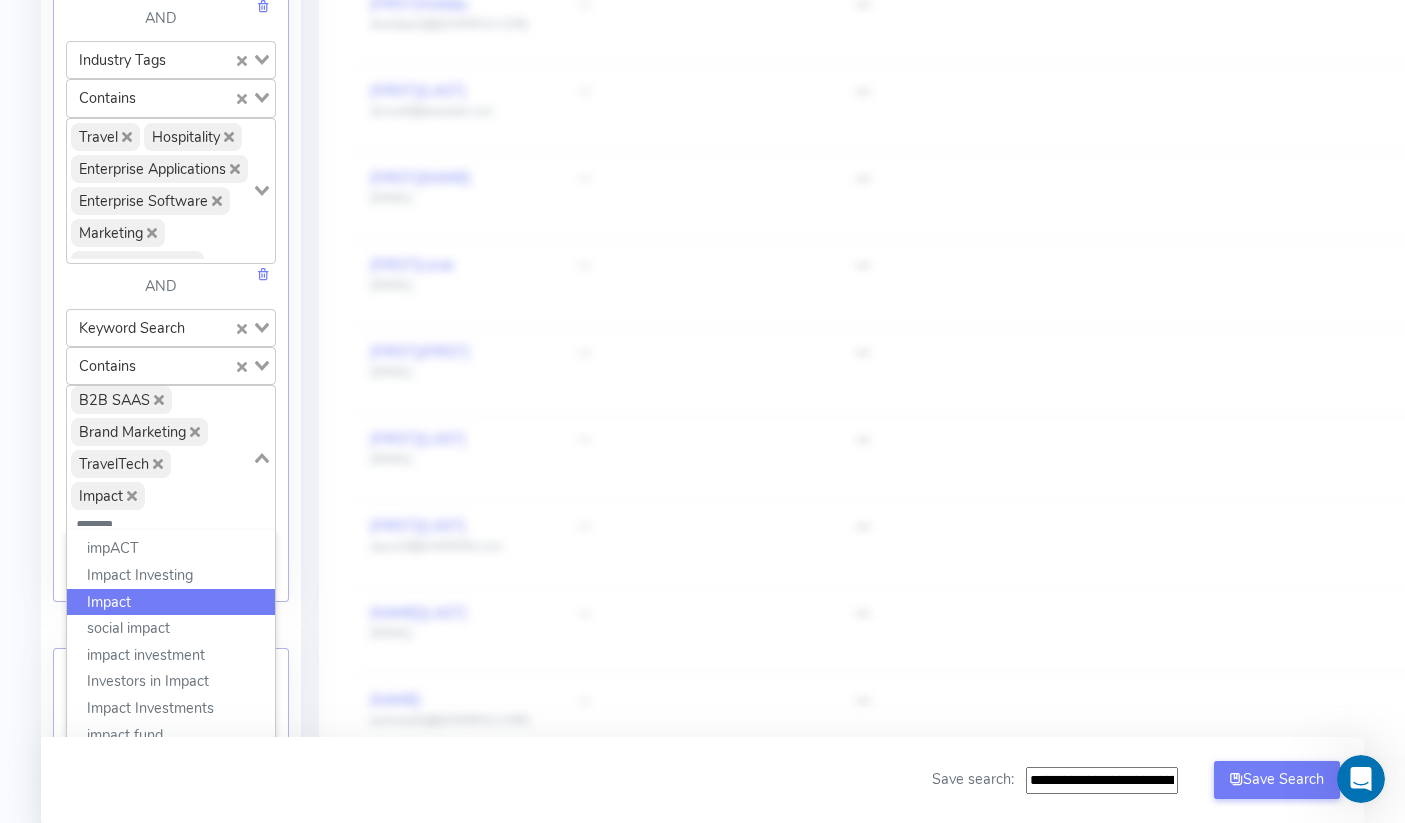 click on "Loading..." at bounding box center (263, 456) 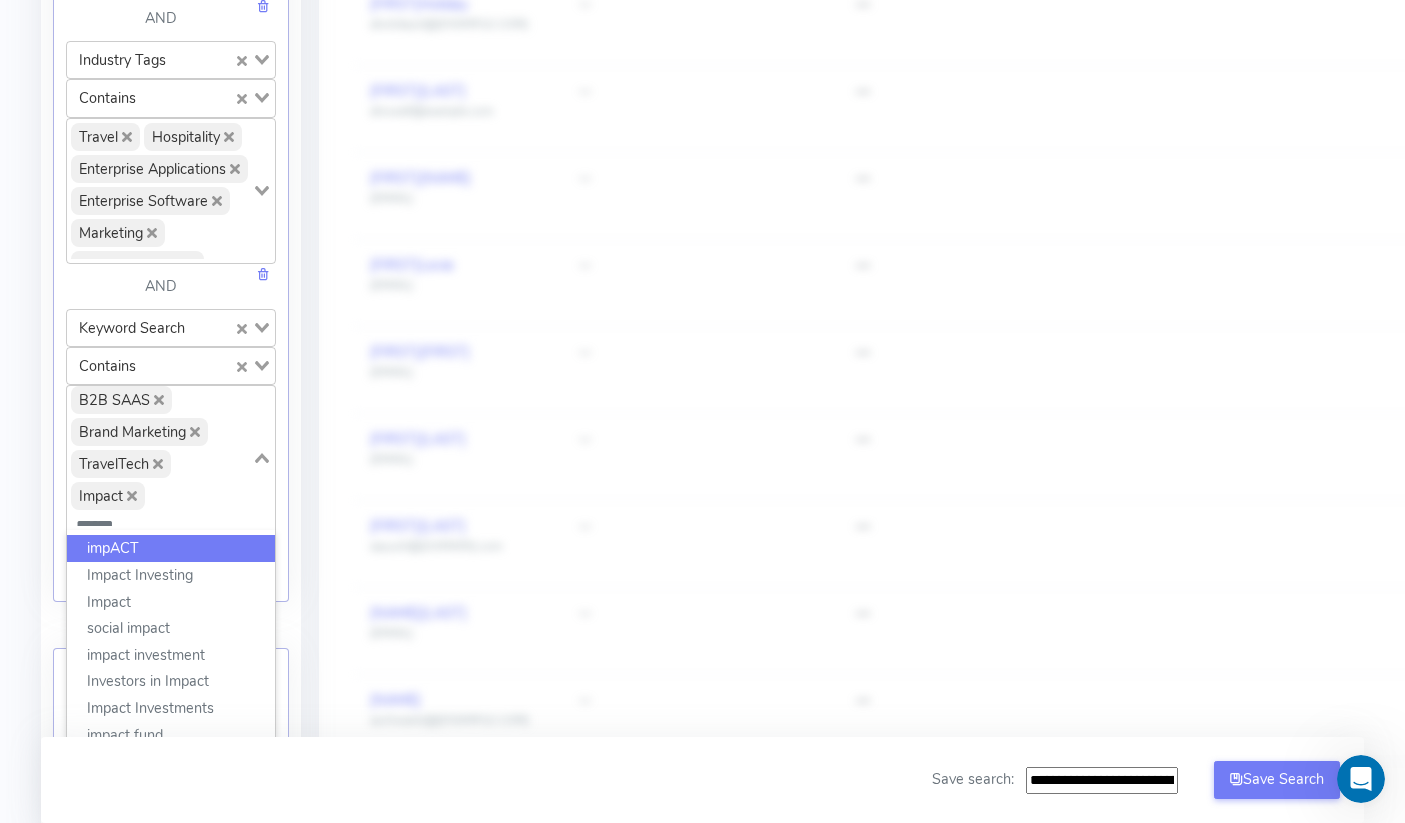 drag, startPoint x: 161, startPoint y: 510, endPoint x: 67, endPoint y: 507, distance: 94.04786 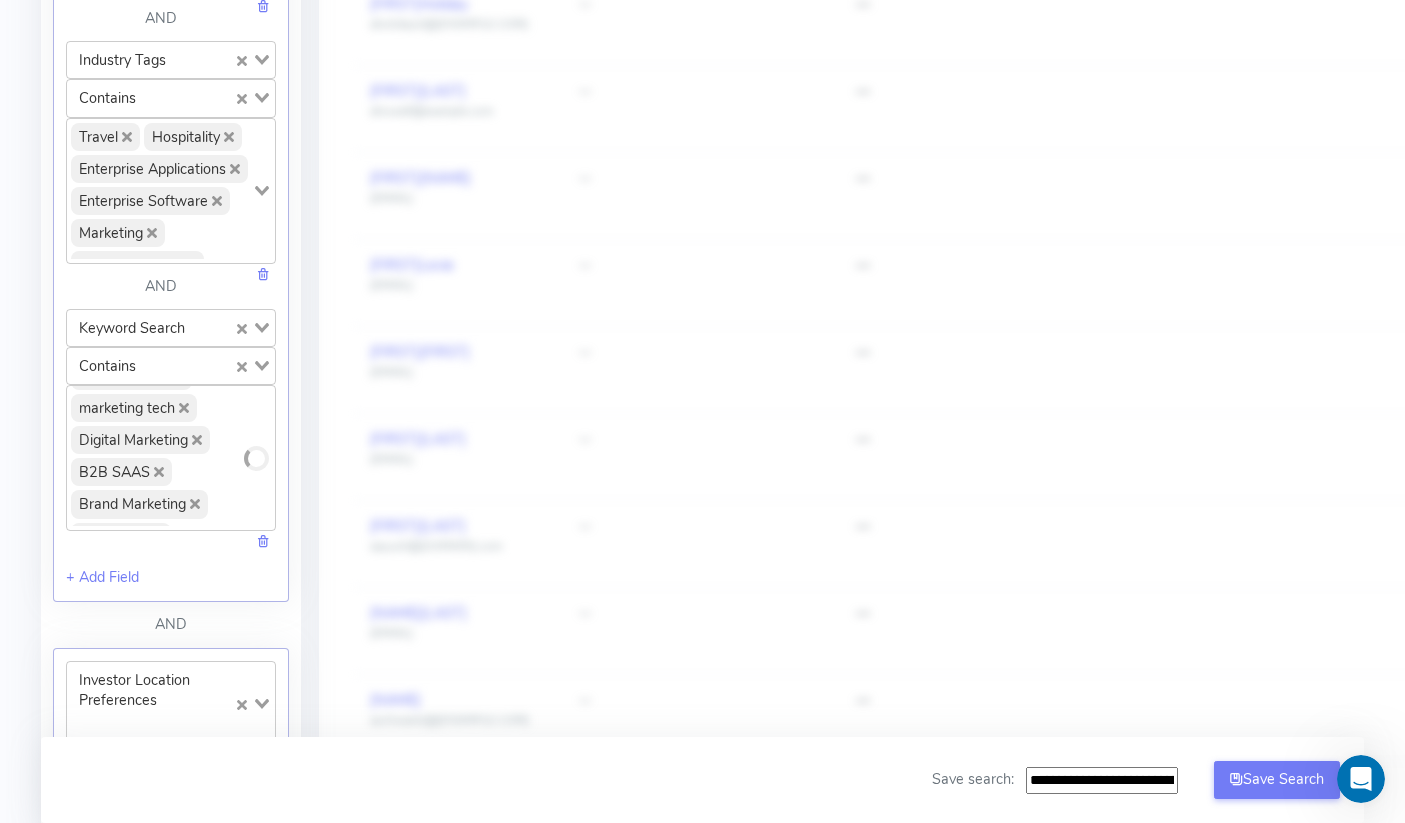 scroll, scrollTop: 315, scrollLeft: 0, axis: vertical 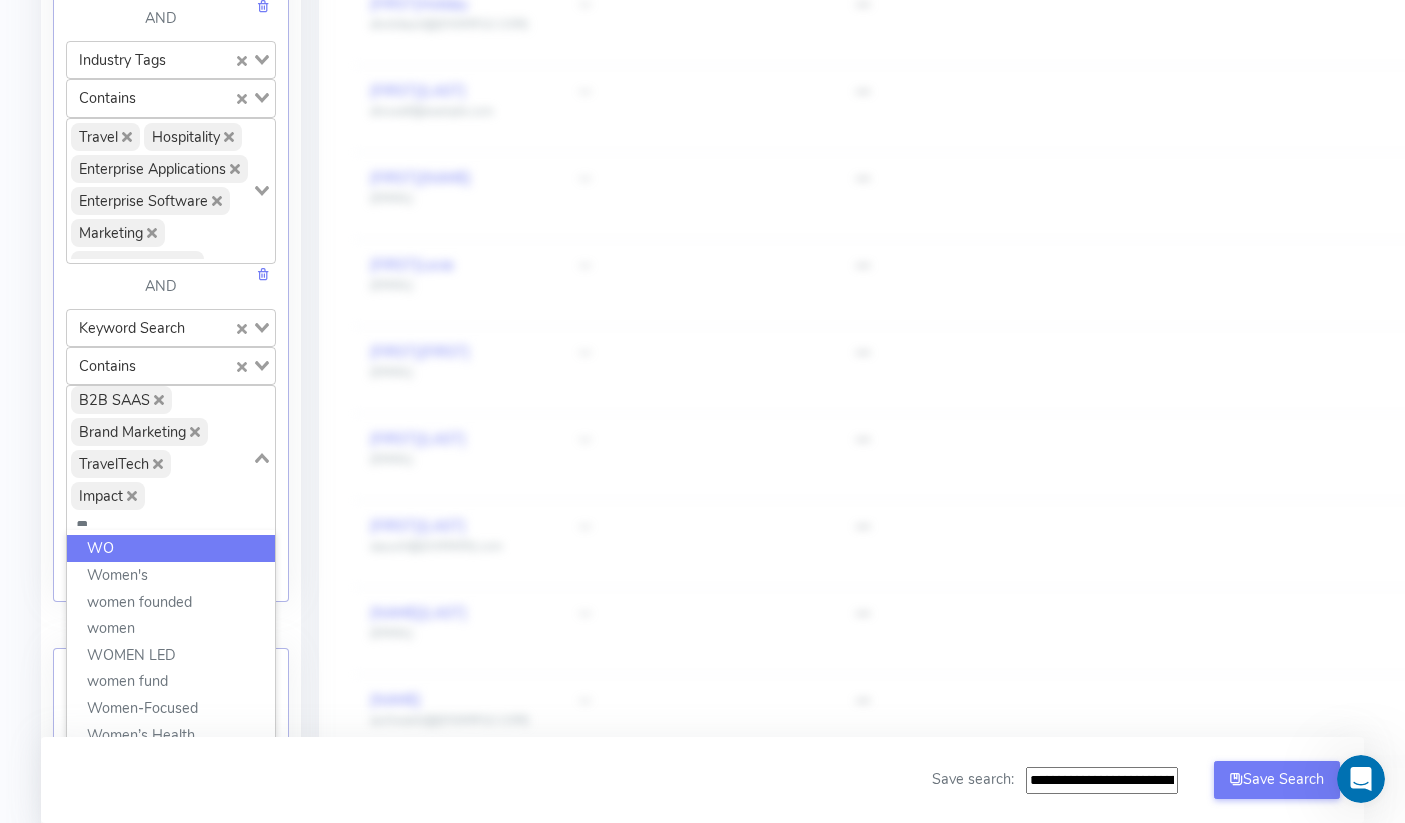 type on "*" 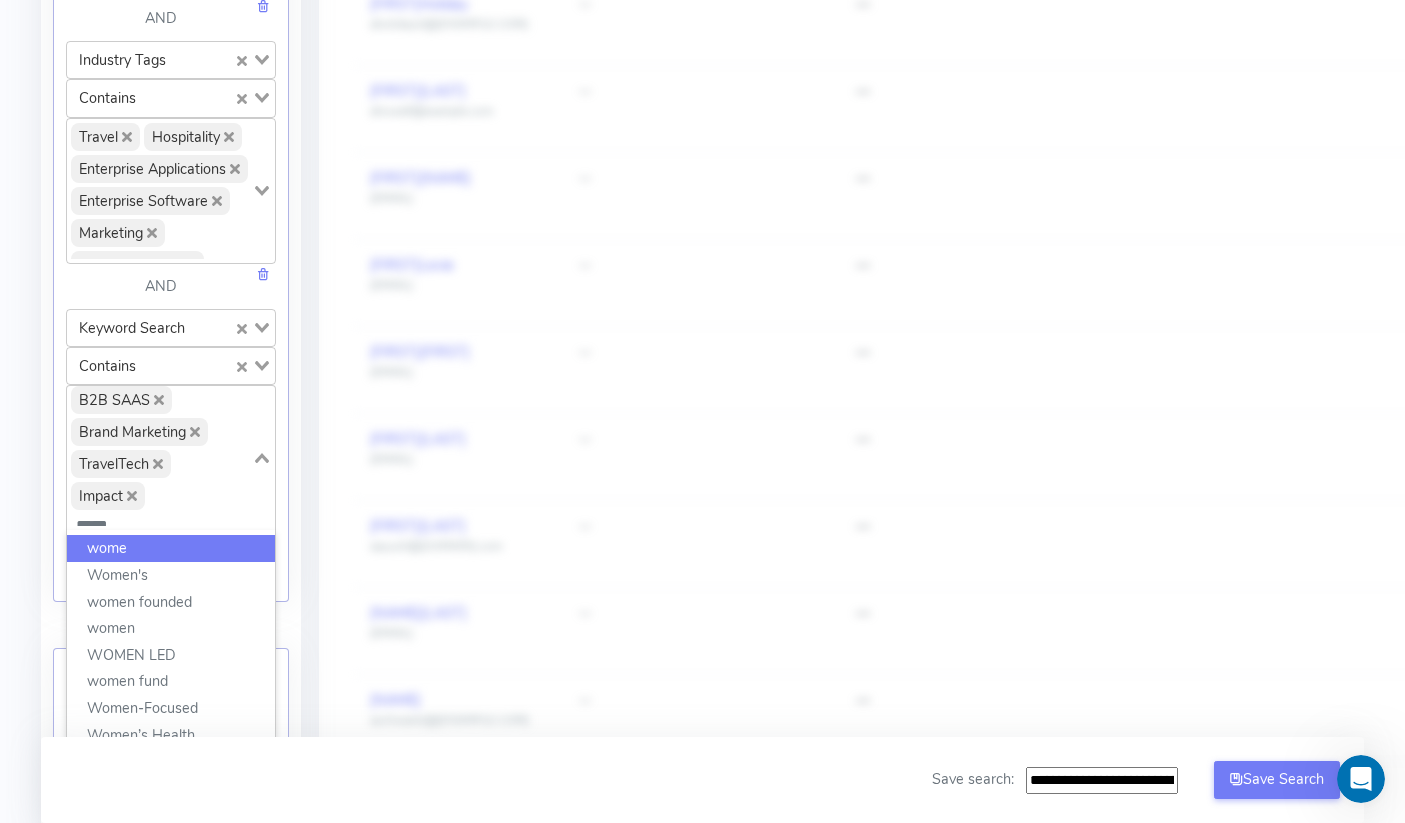 scroll, scrollTop: 262, scrollLeft: 0, axis: vertical 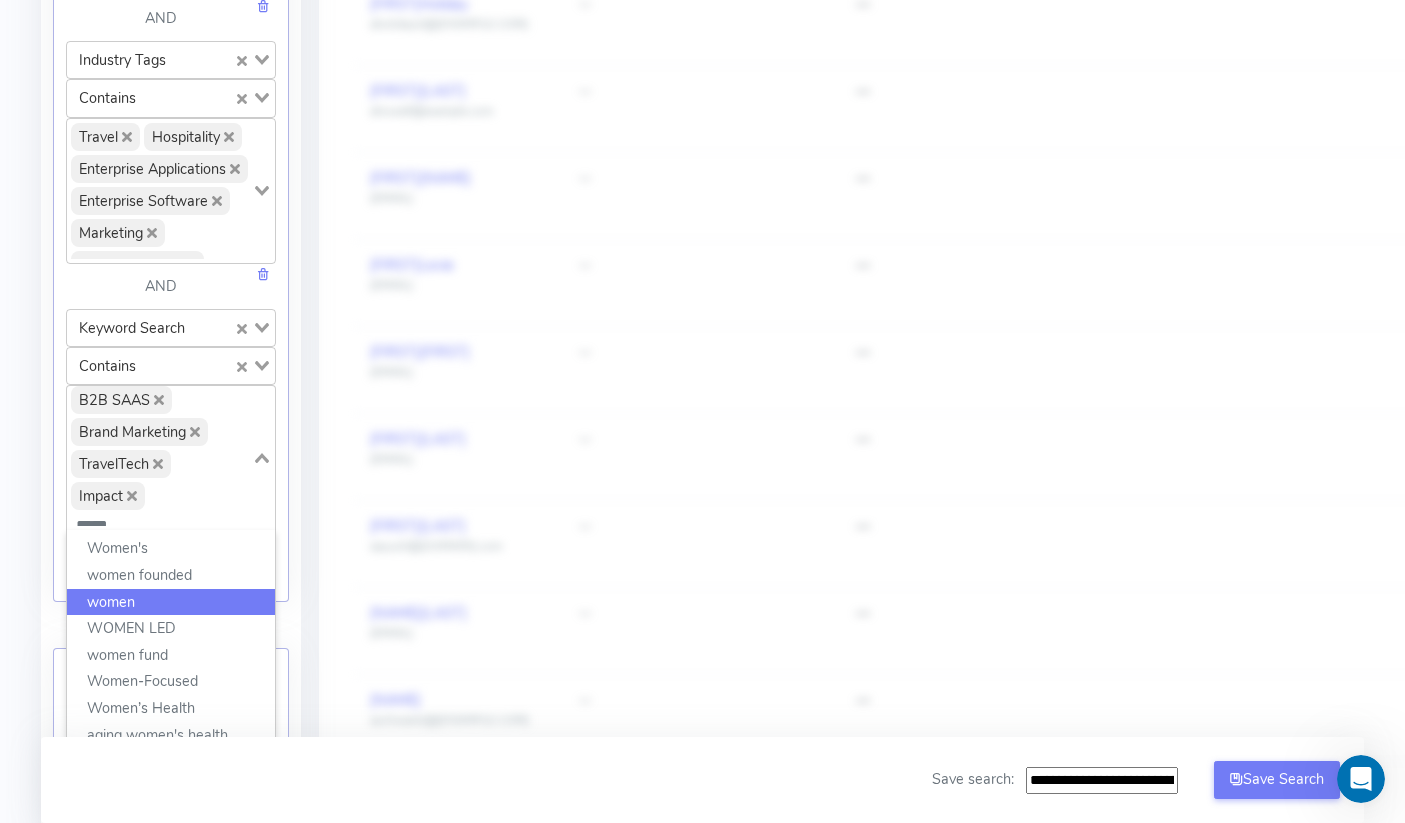 click on "women" 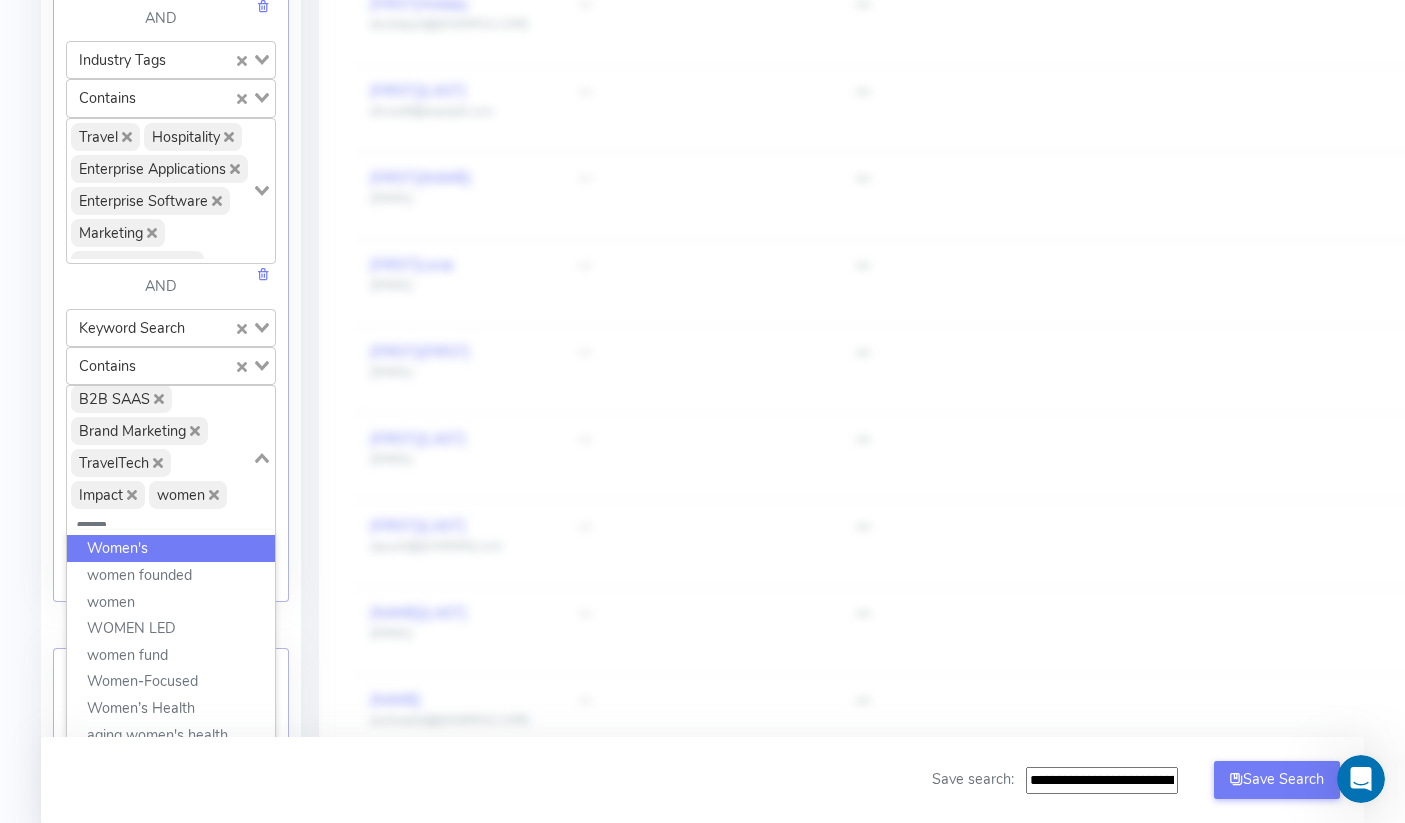 click on "*****" 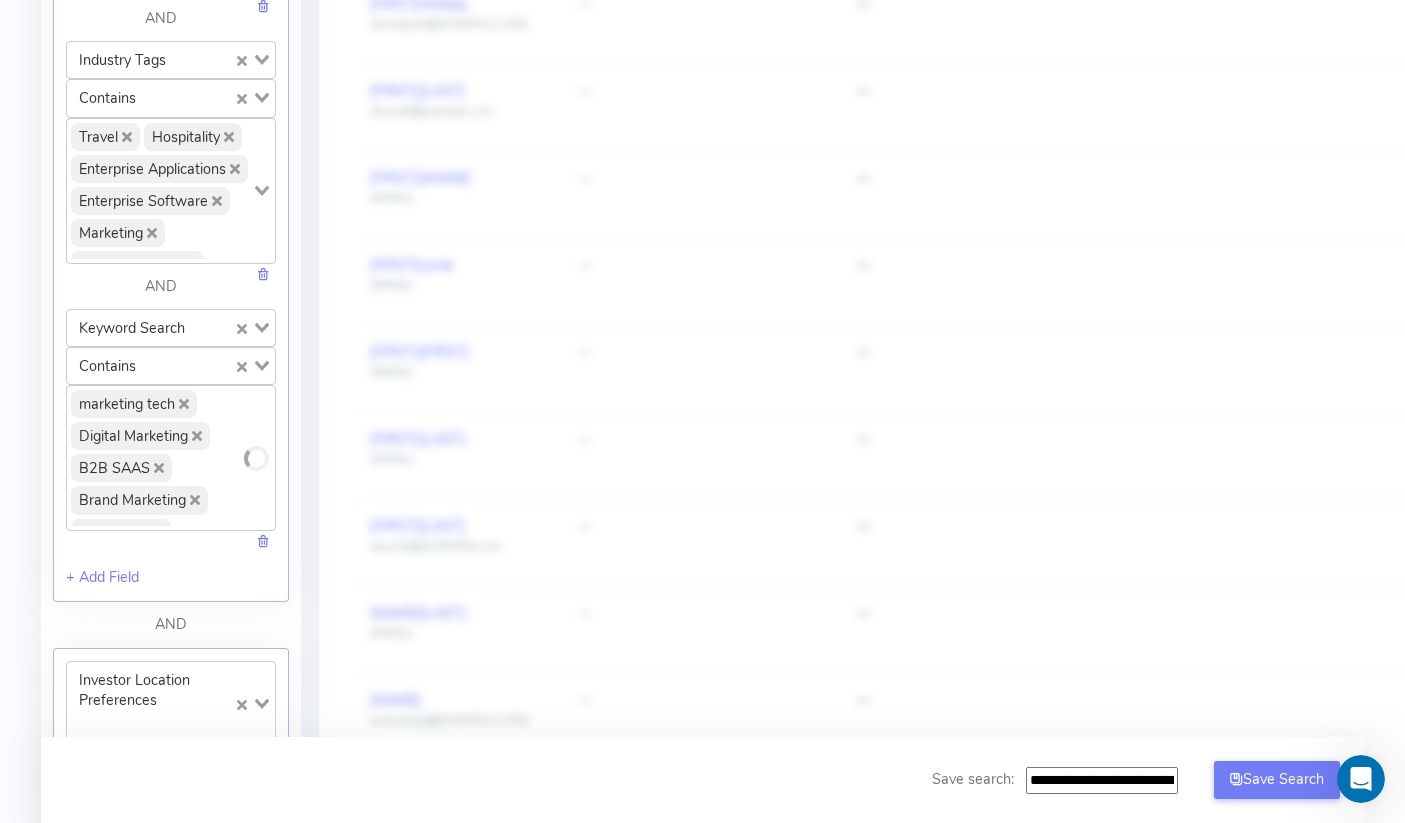 type on "*" 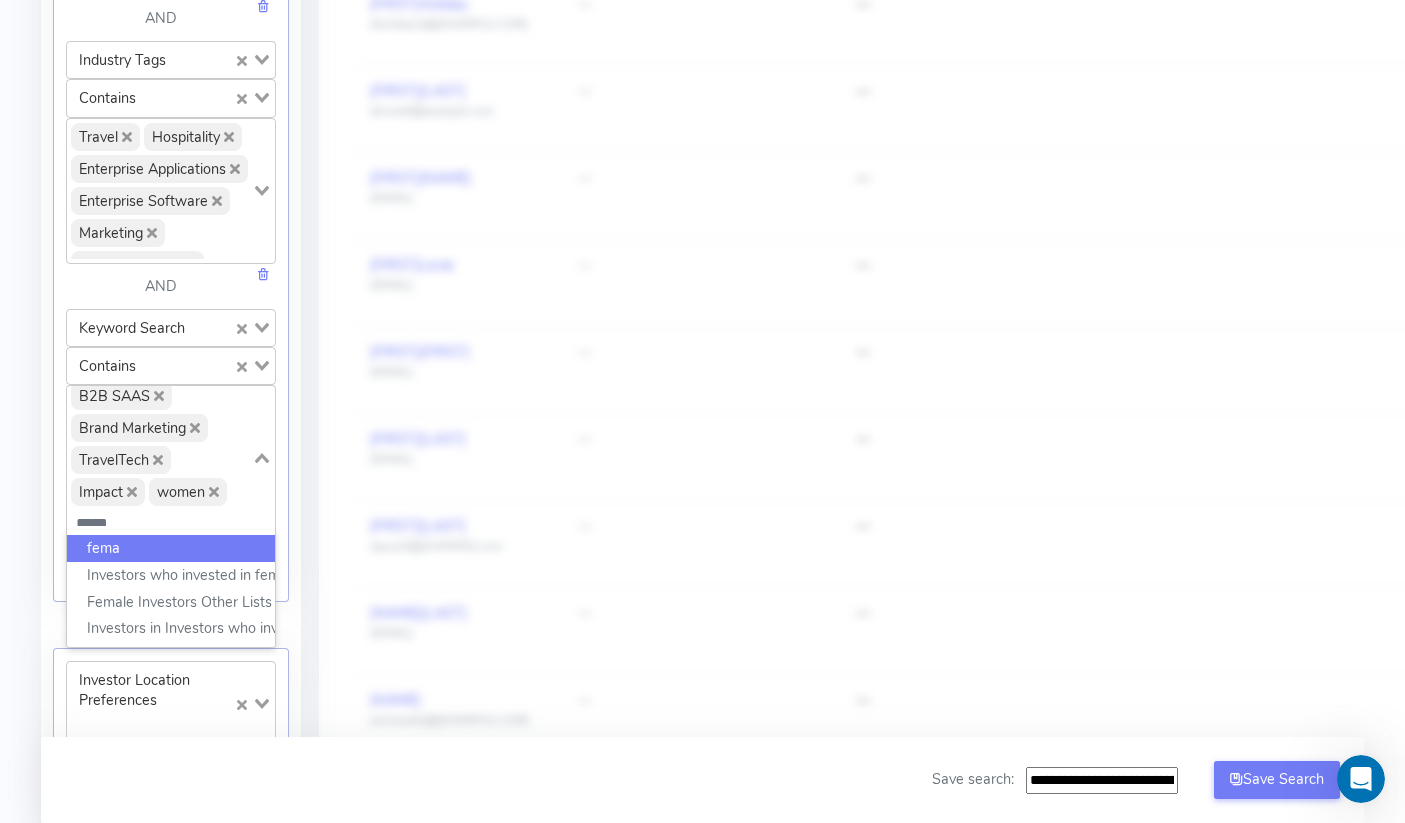 scroll, scrollTop: 266, scrollLeft: 0, axis: vertical 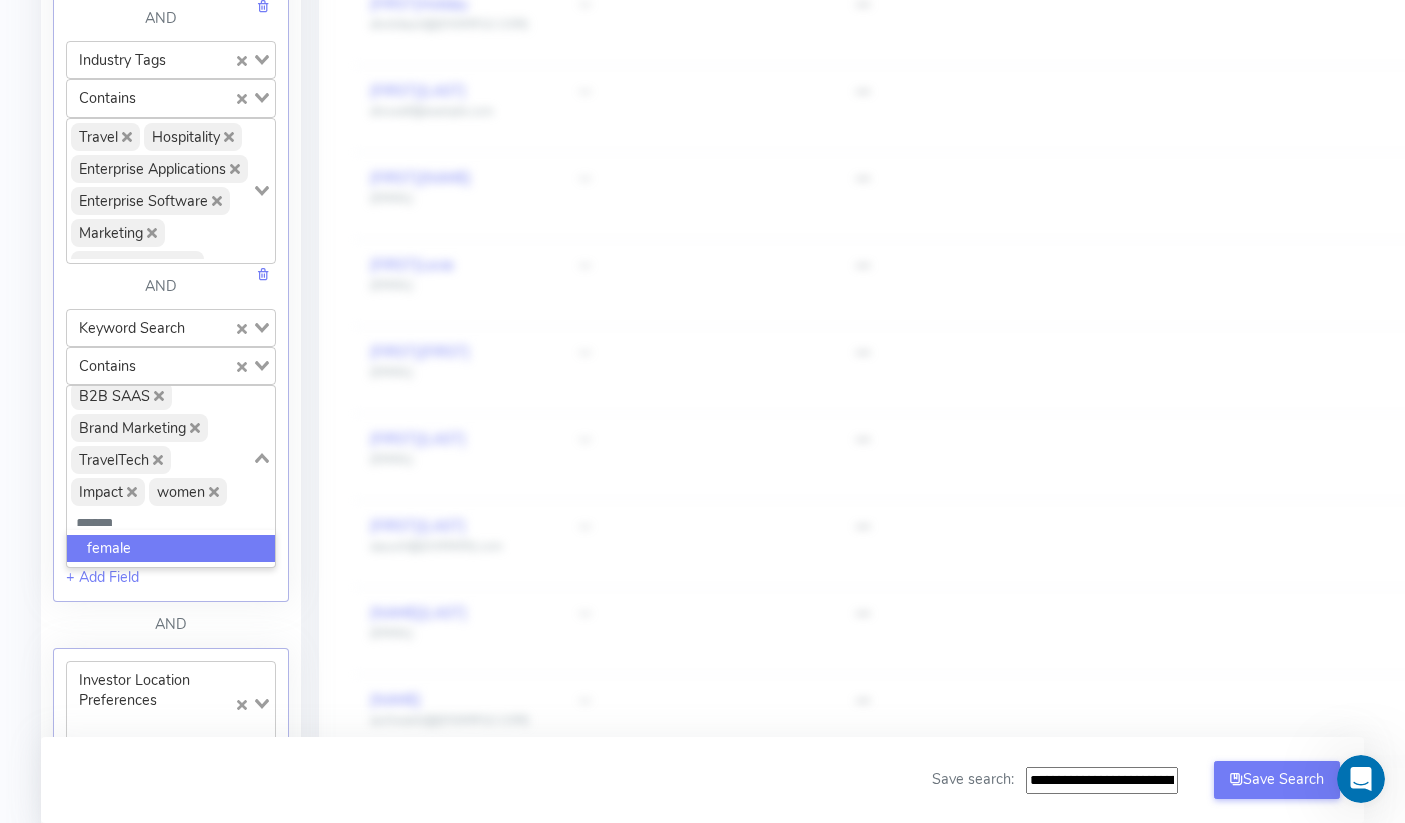 click on "female" 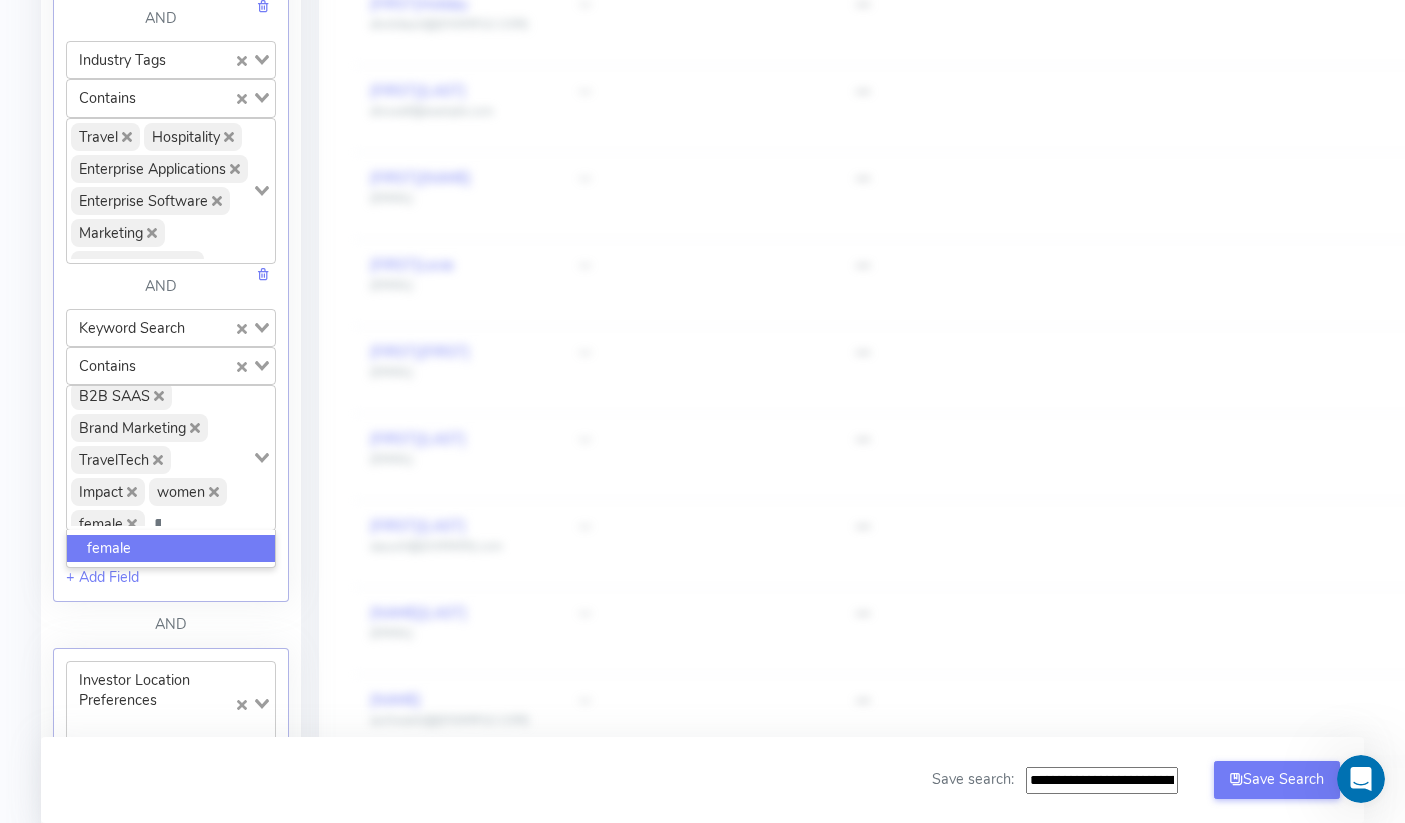 click on "Loading..." at bounding box center (263, 456) 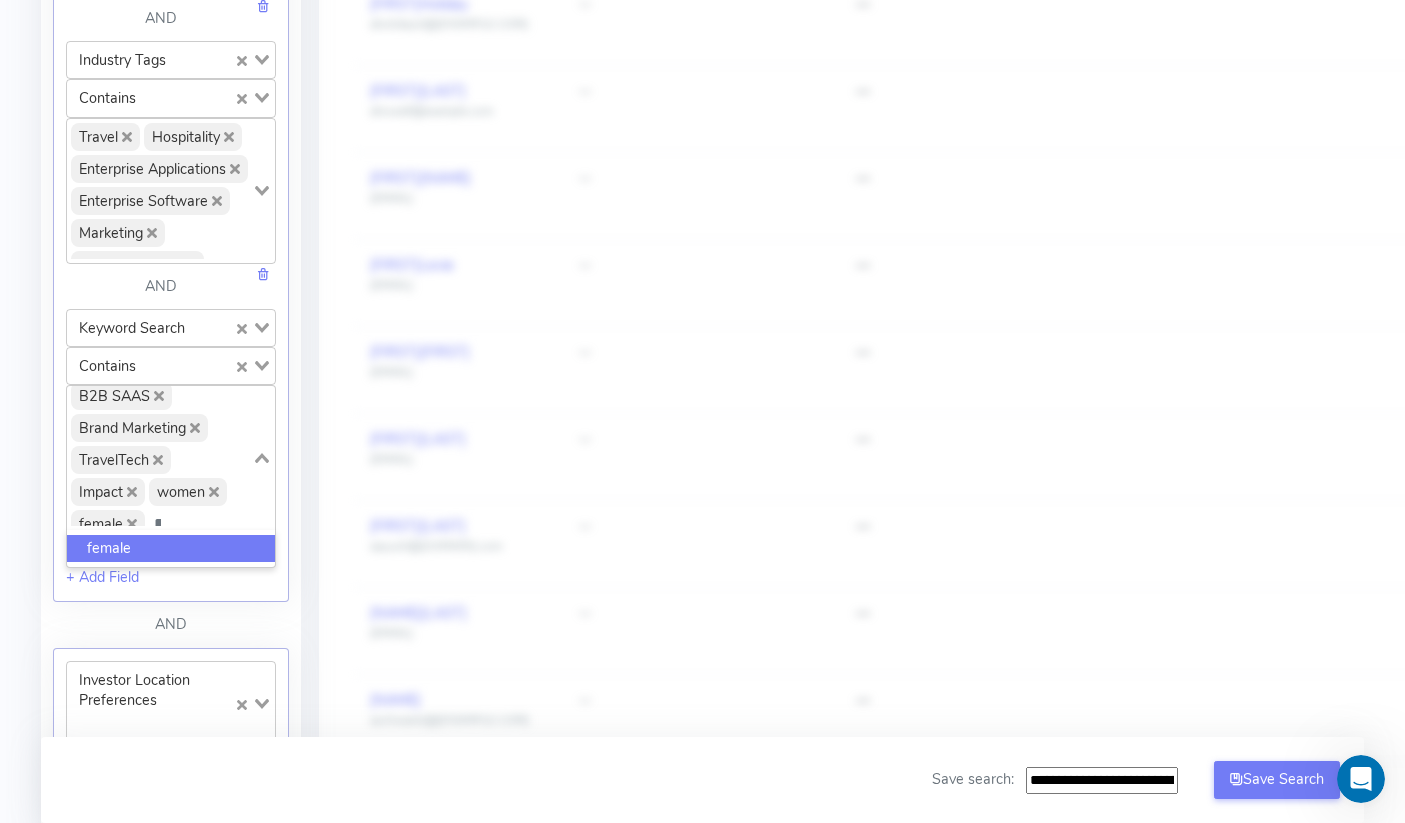 scroll, scrollTop: 0, scrollLeft: 41, axis: horizontal 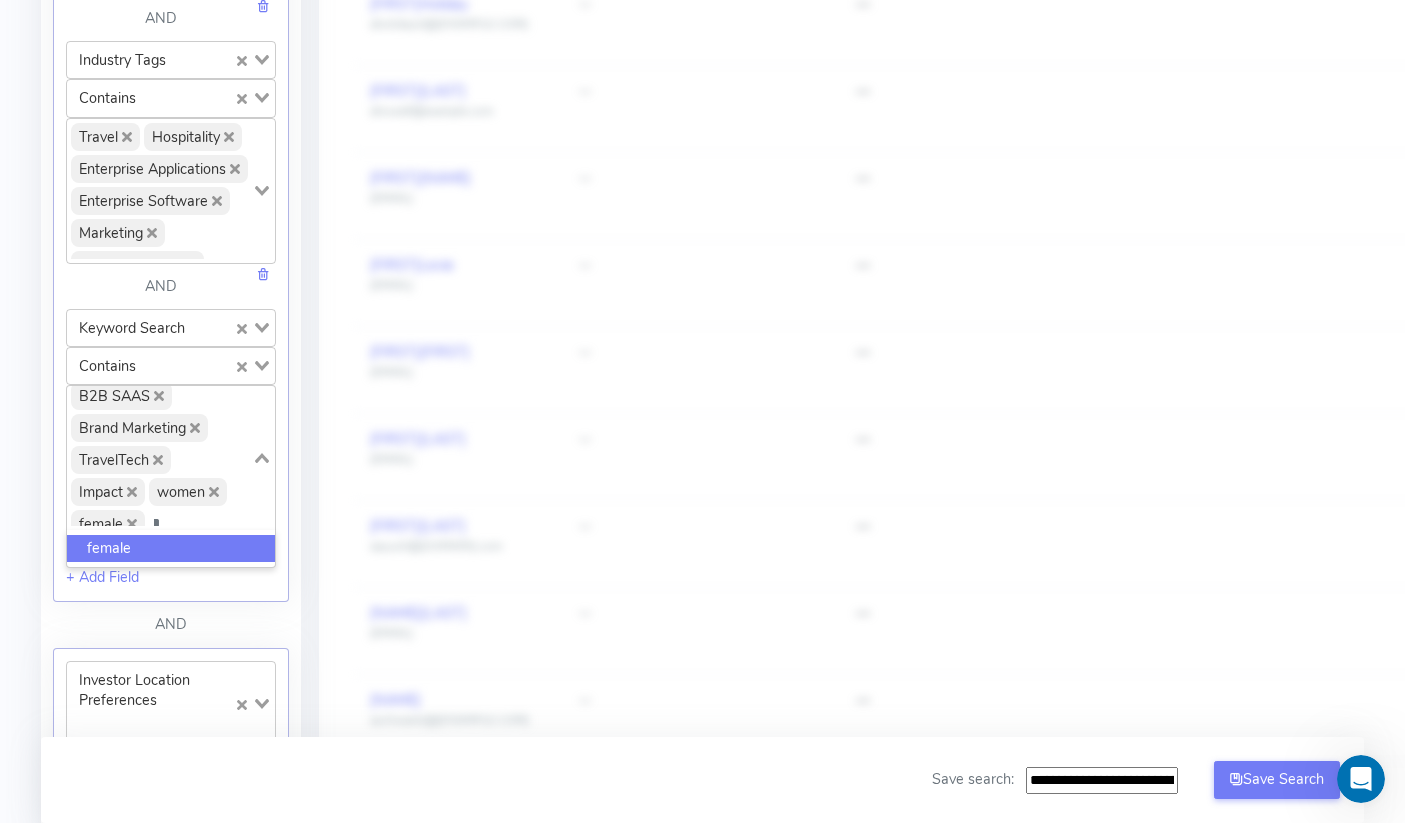 drag, startPoint x: 237, startPoint y: 510, endPoint x: 250, endPoint y: 518, distance: 15.264338 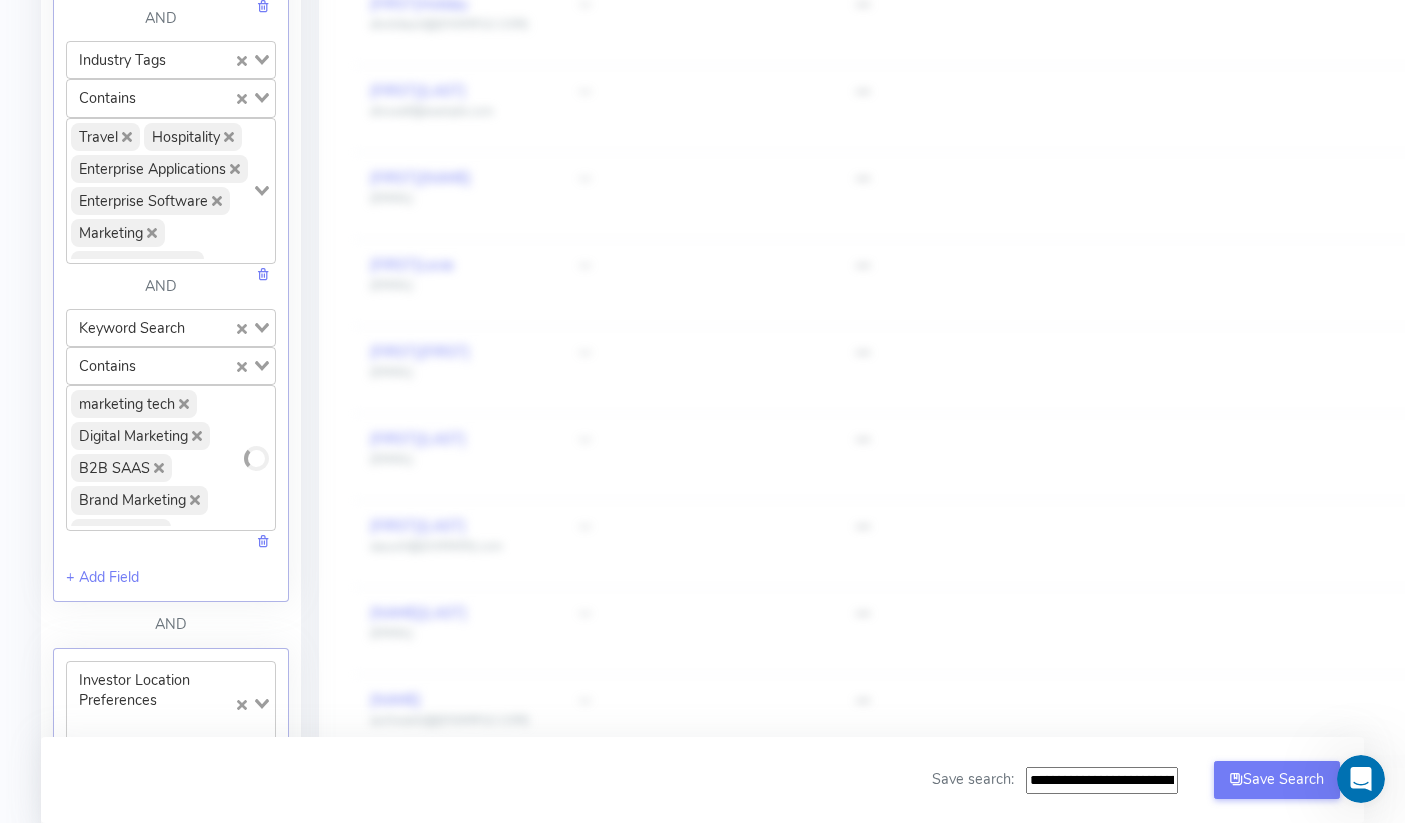 scroll, scrollTop: 379, scrollLeft: 0, axis: vertical 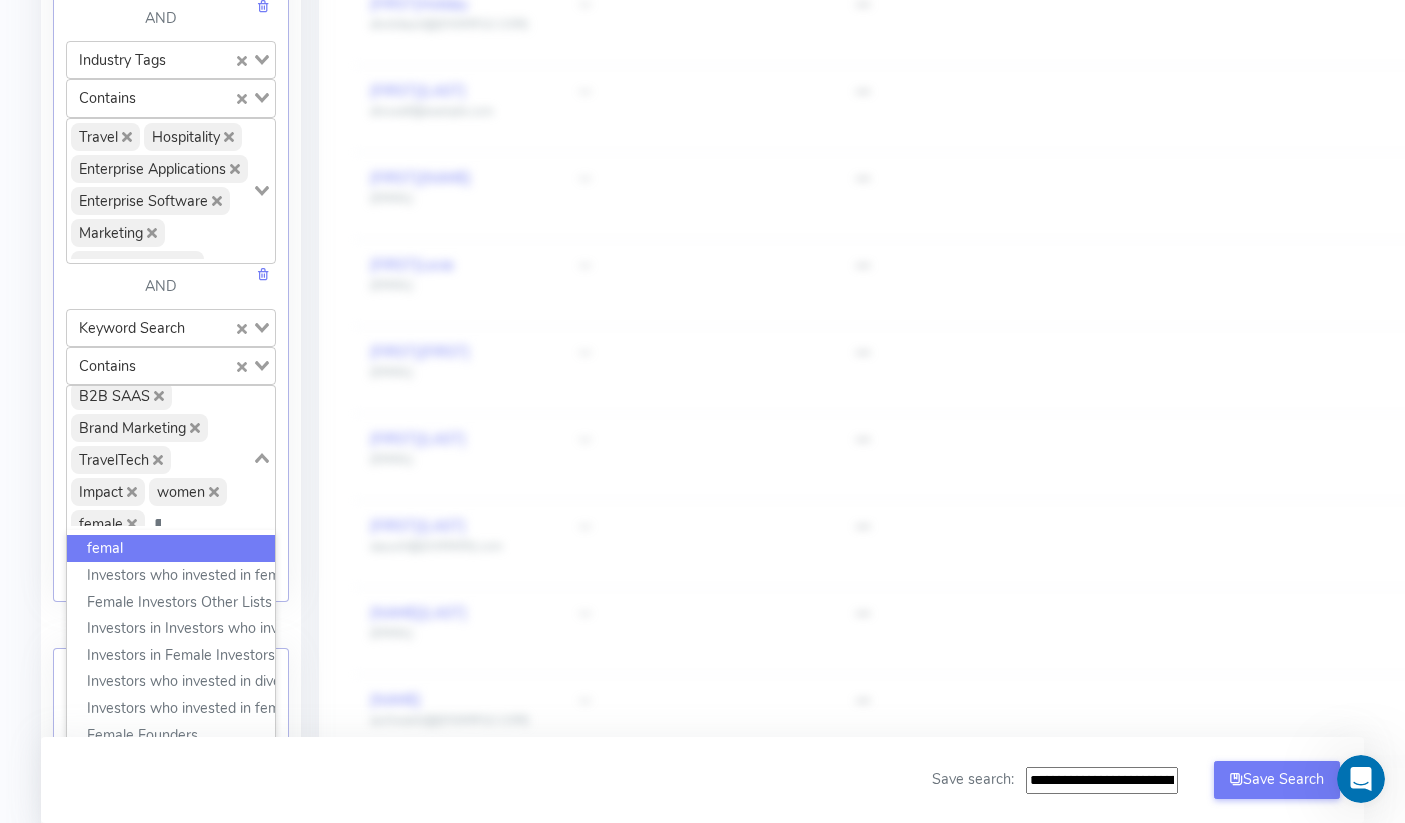 click on "*****" 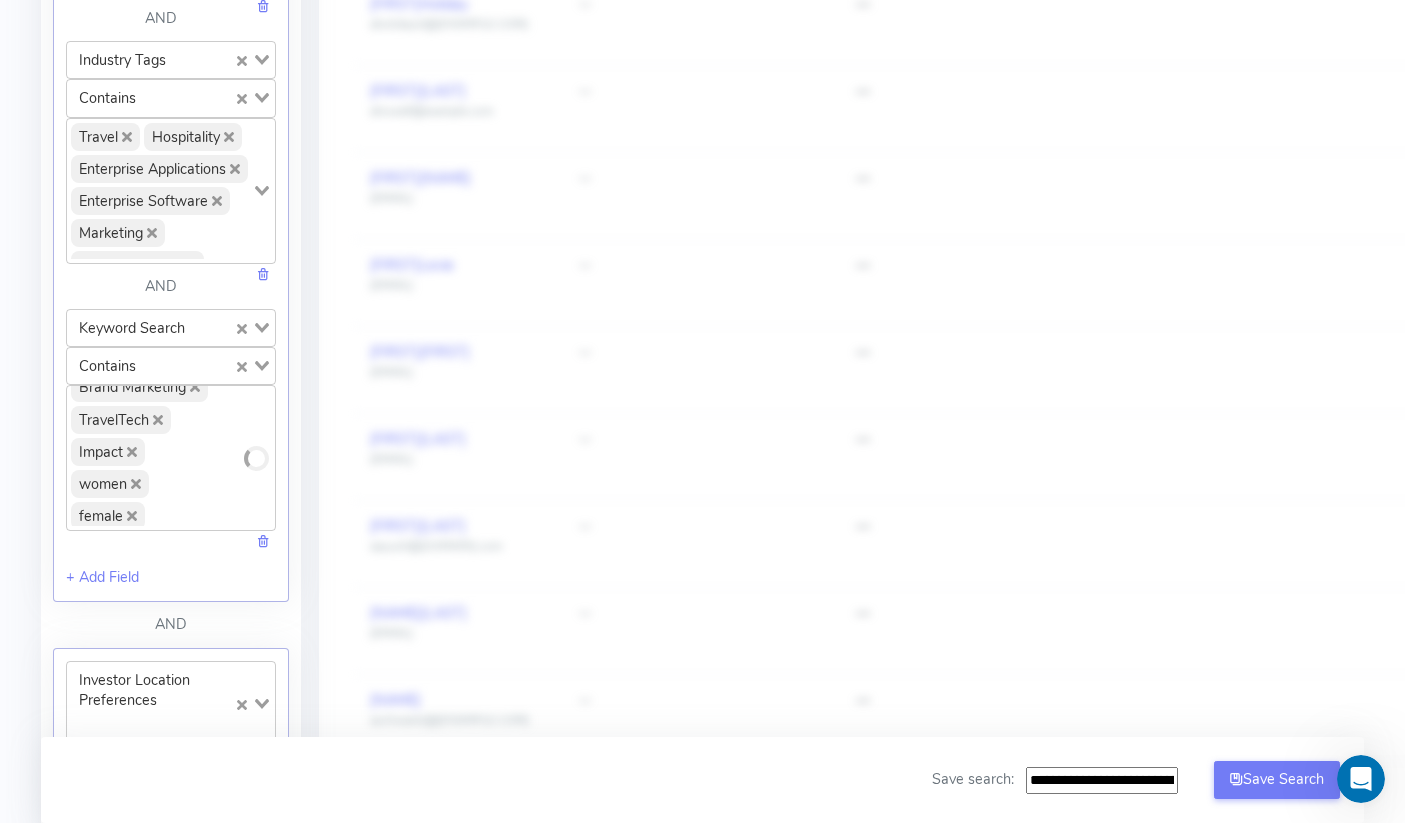 scroll, scrollTop: 266, scrollLeft: 0, axis: vertical 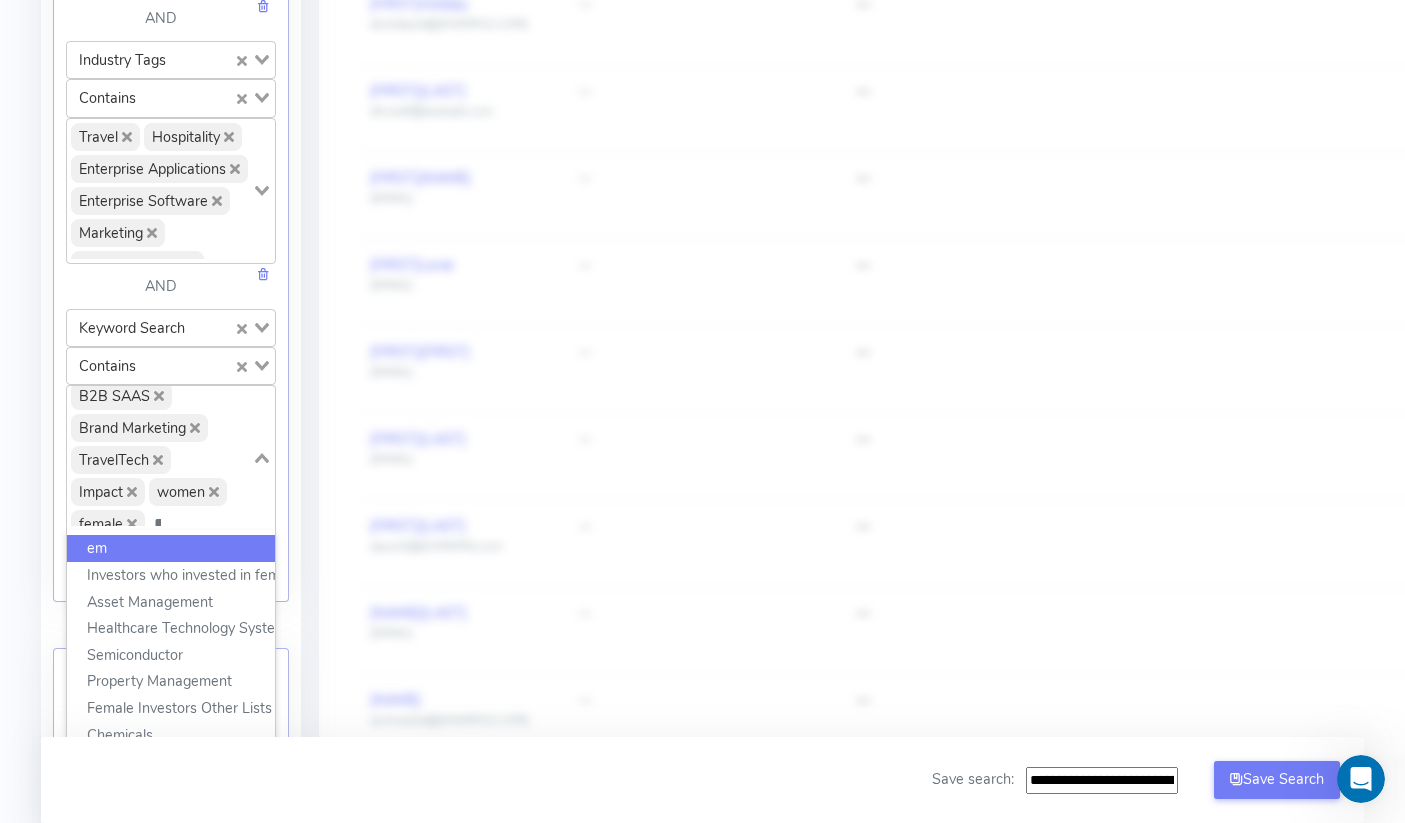 type on "*" 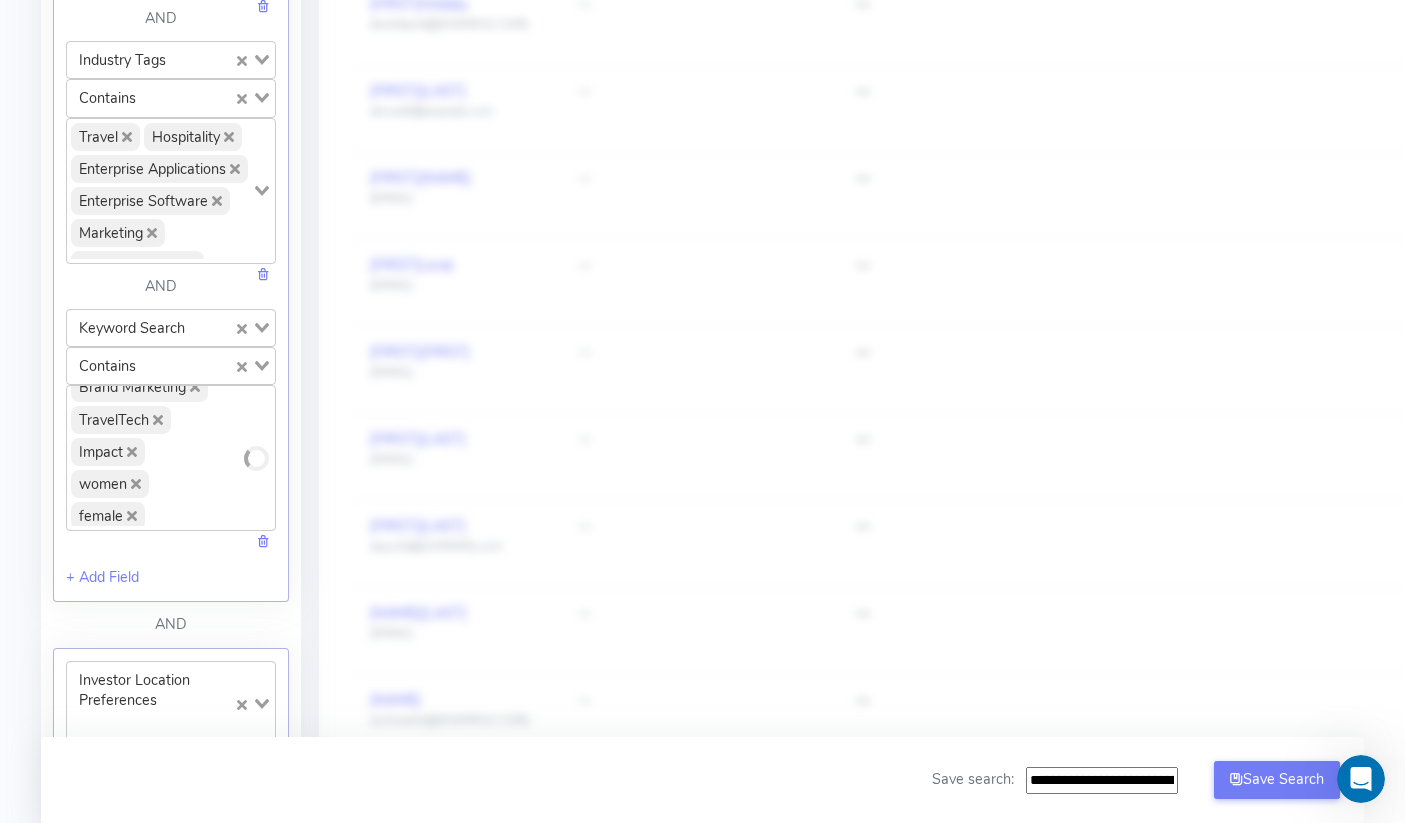 scroll, scrollTop: 266, scrollLeft: 0, axis: vertical 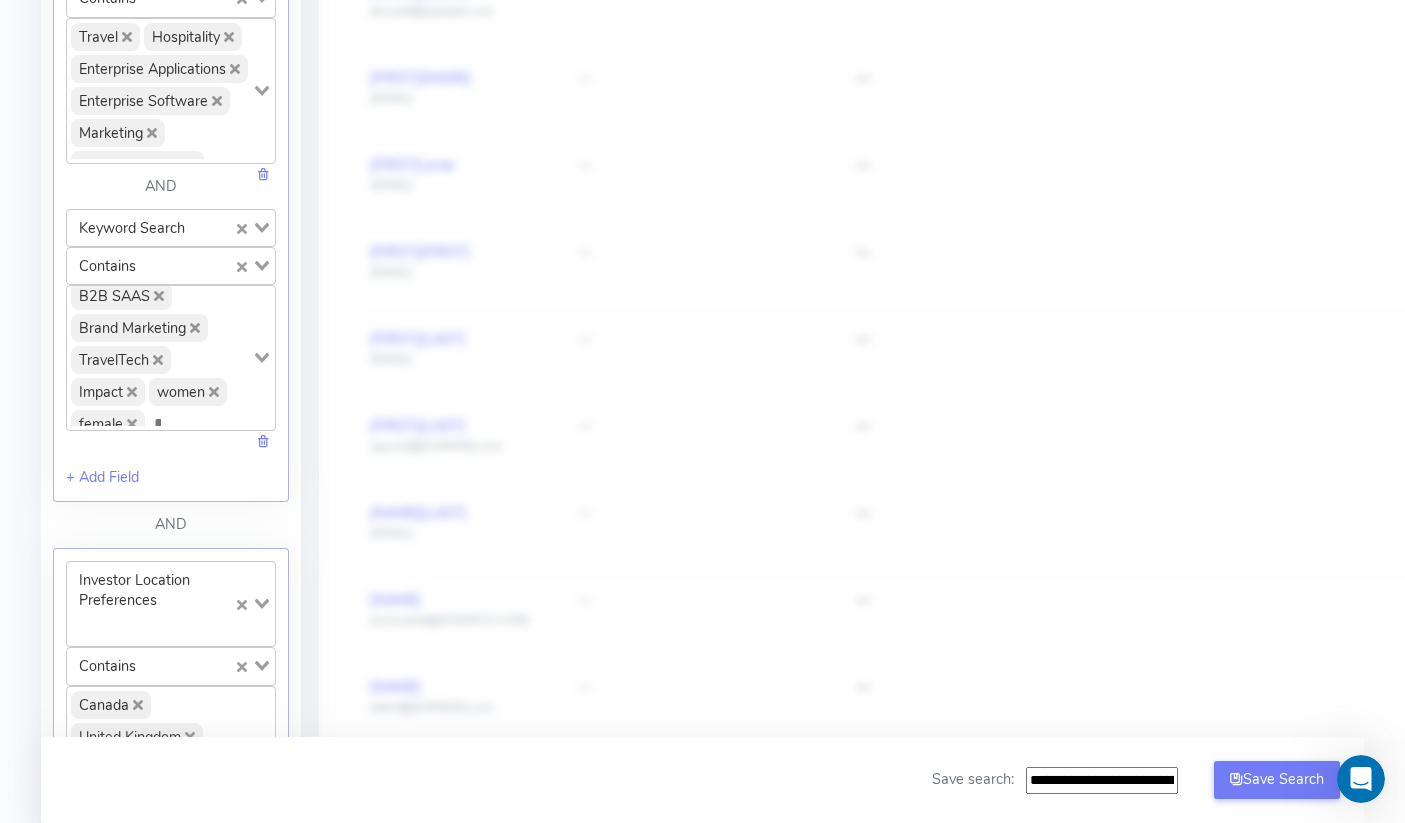 click on "Loading..." at bounding box center [263, 356] 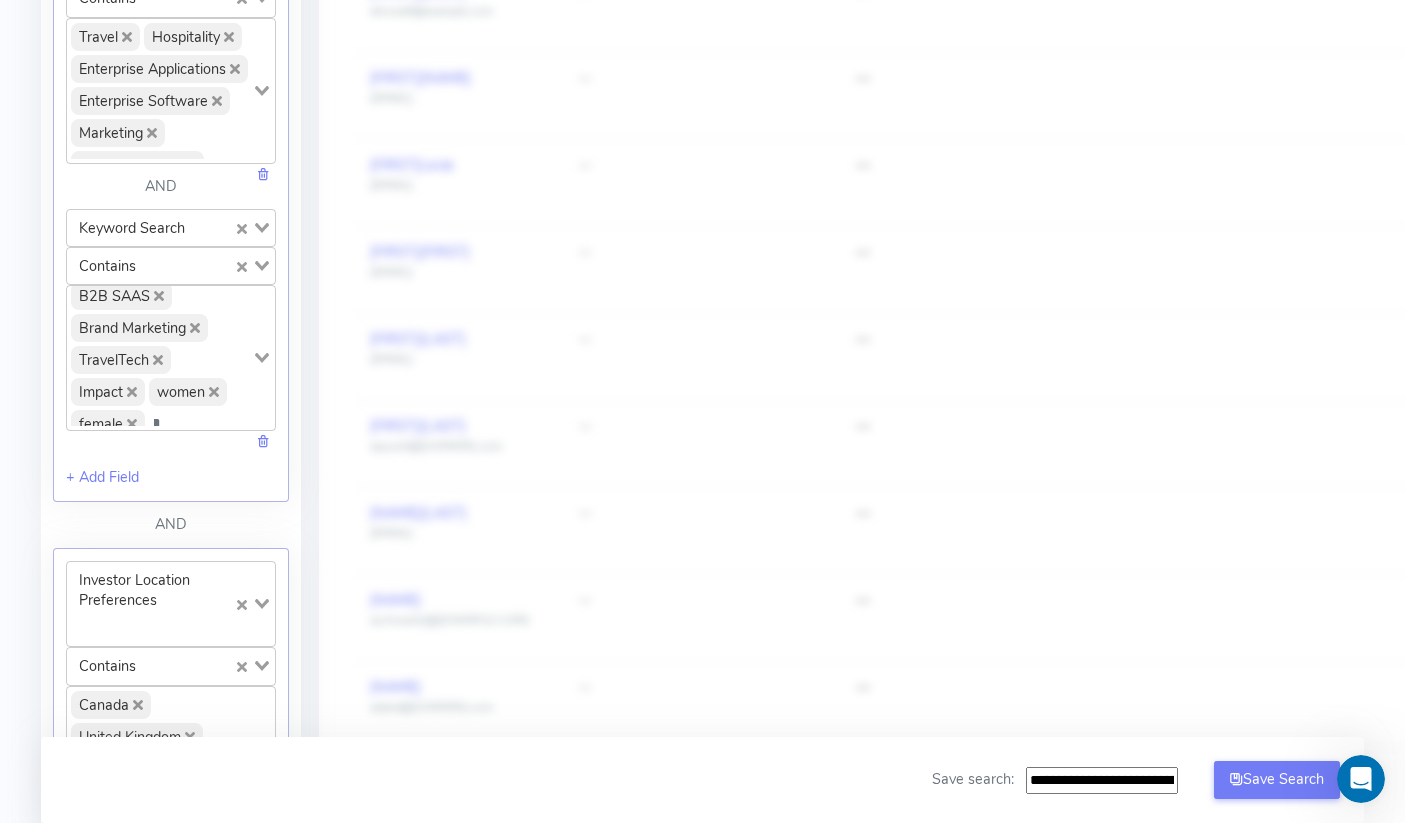 click on "***" 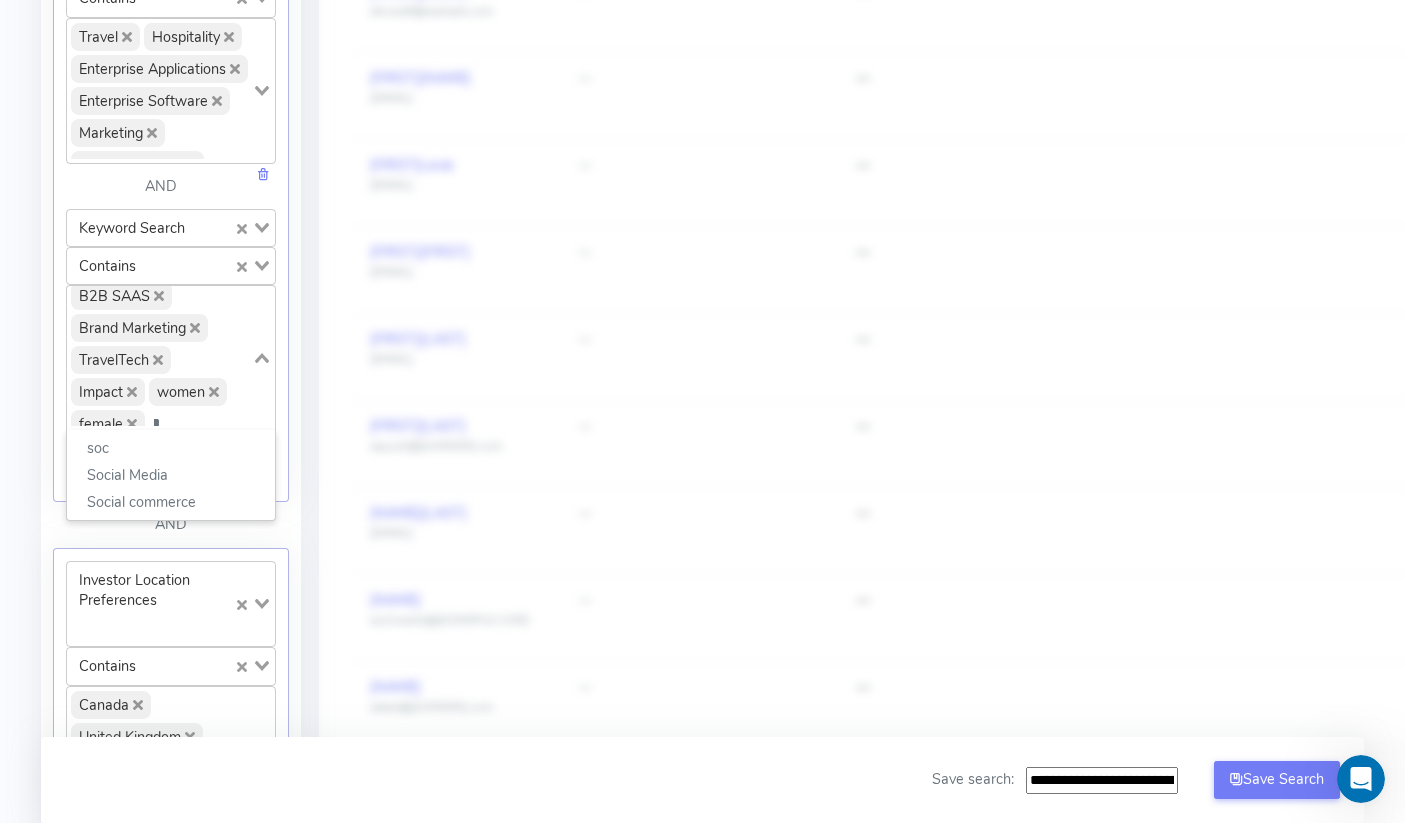 scroll, scrollTop: 379, scrollLeft: 0, axis: vertical 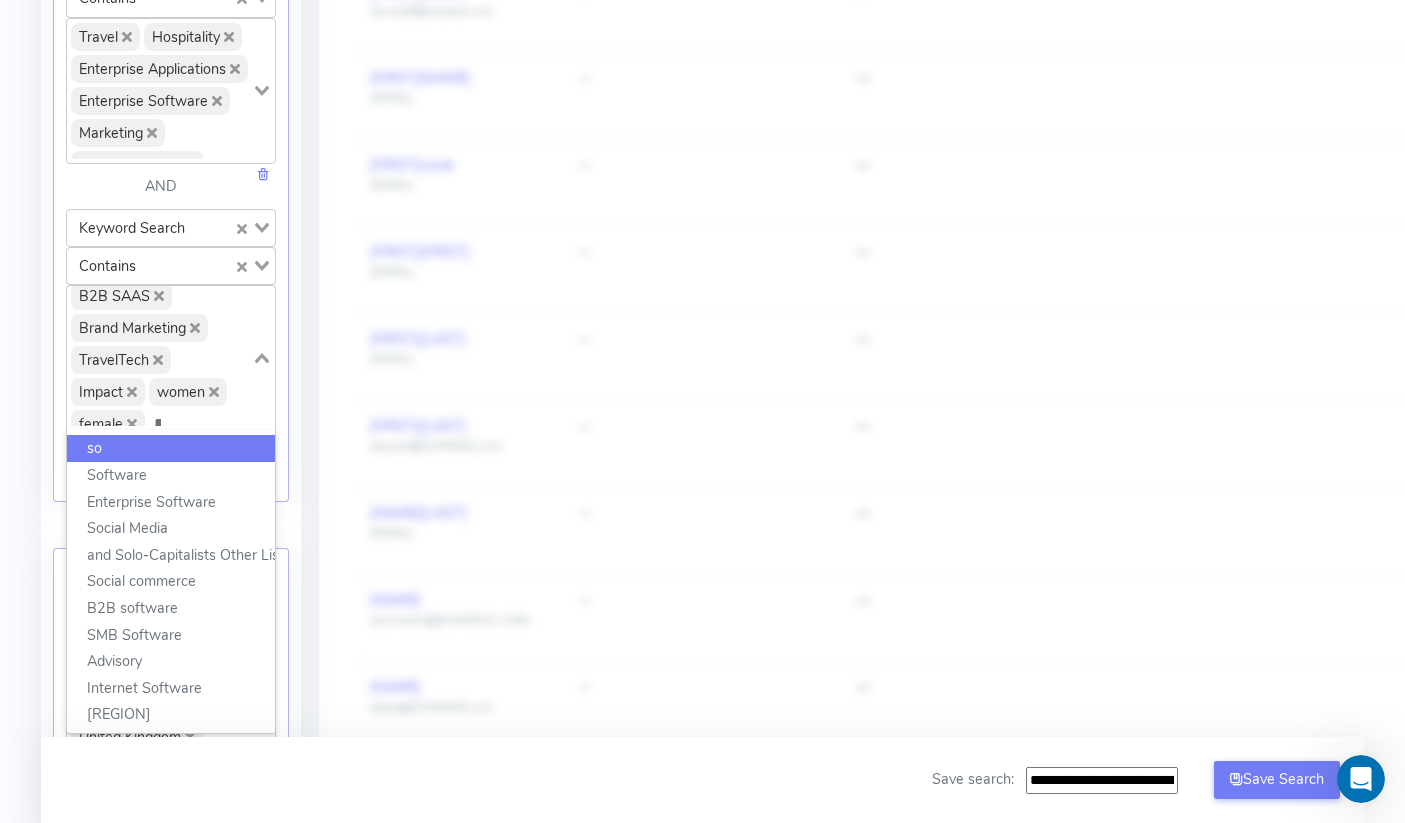 type on "*" 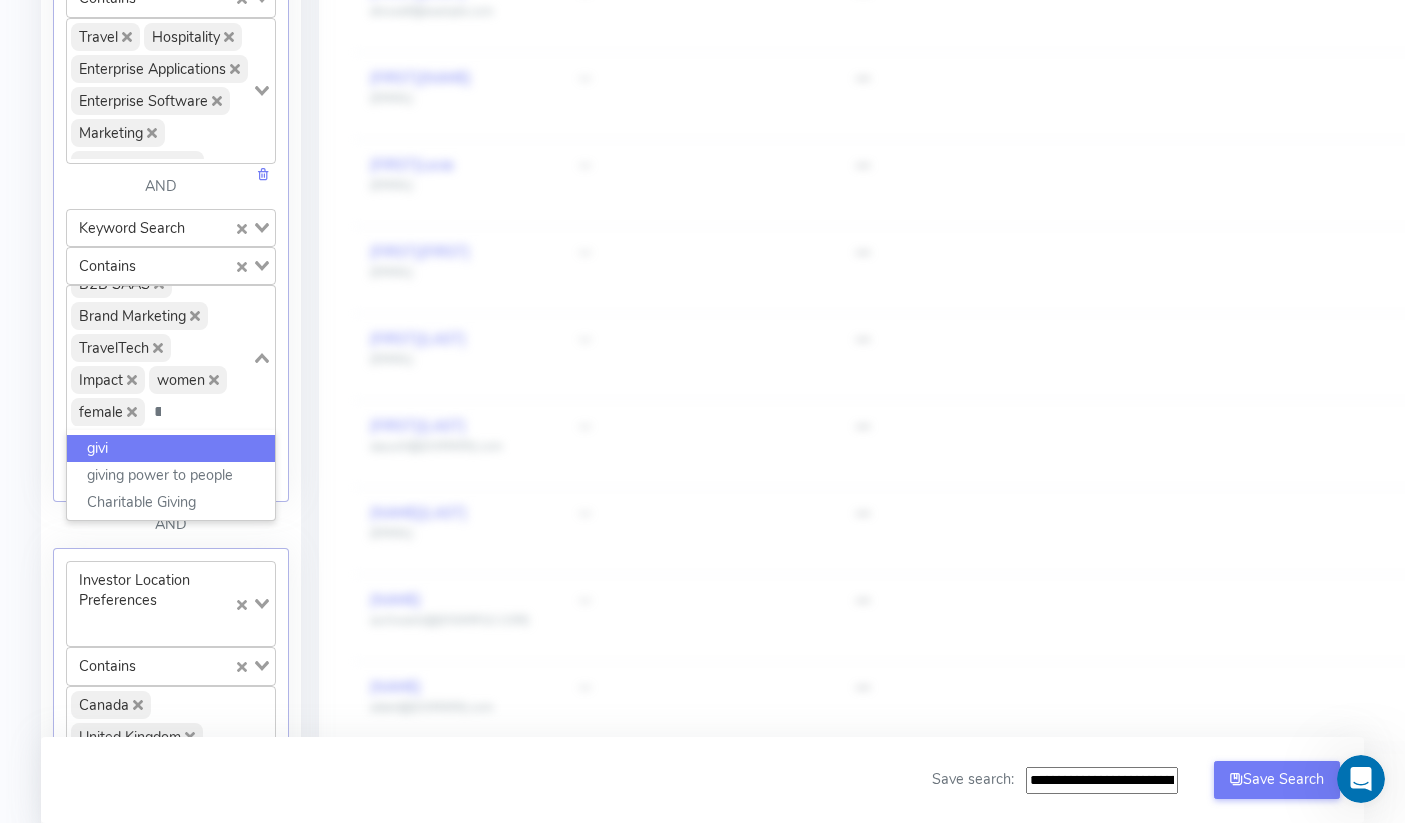 scroll, scrollTop: 266, scrollLeft: 0, axis: vertical 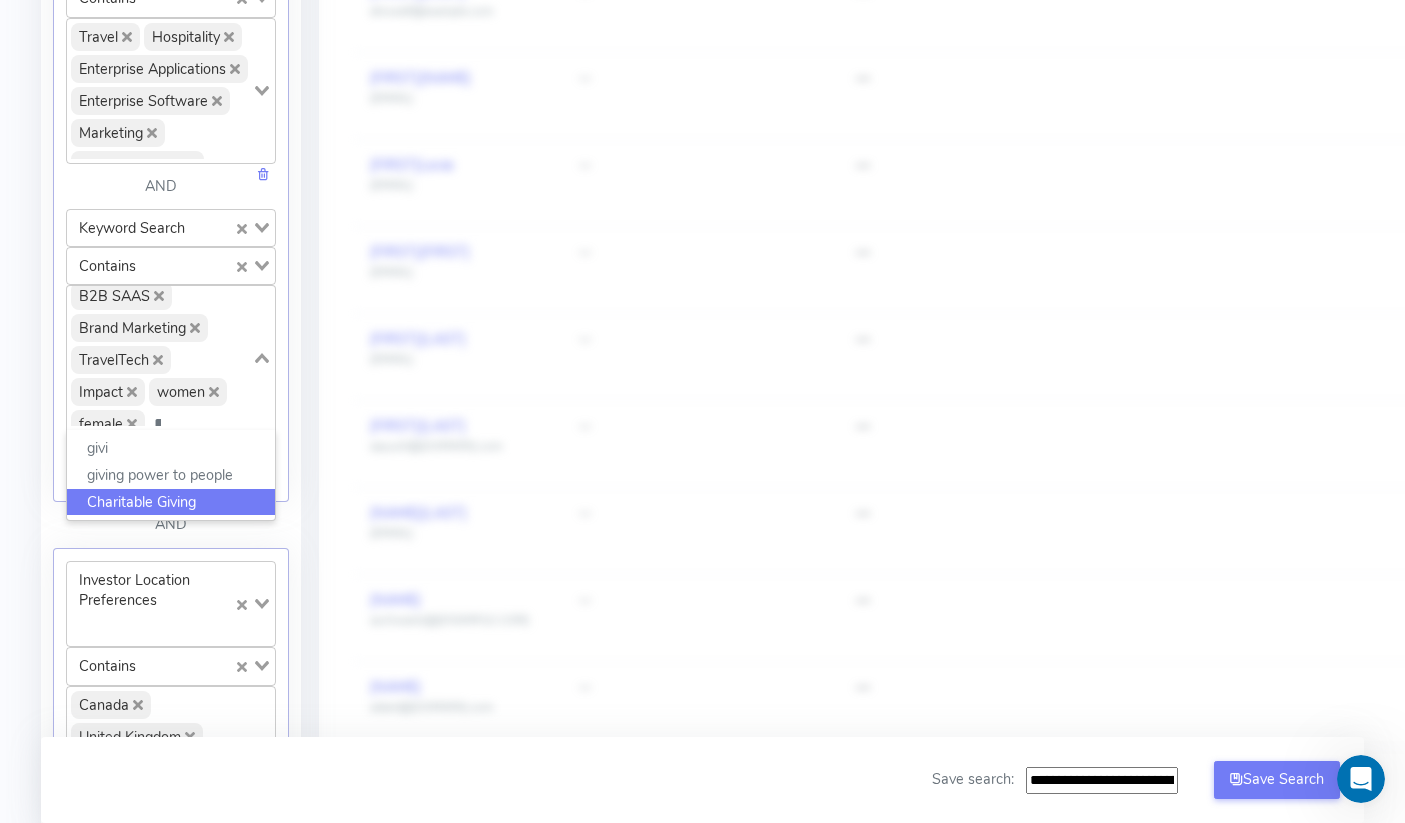click on "Charitable Giving" 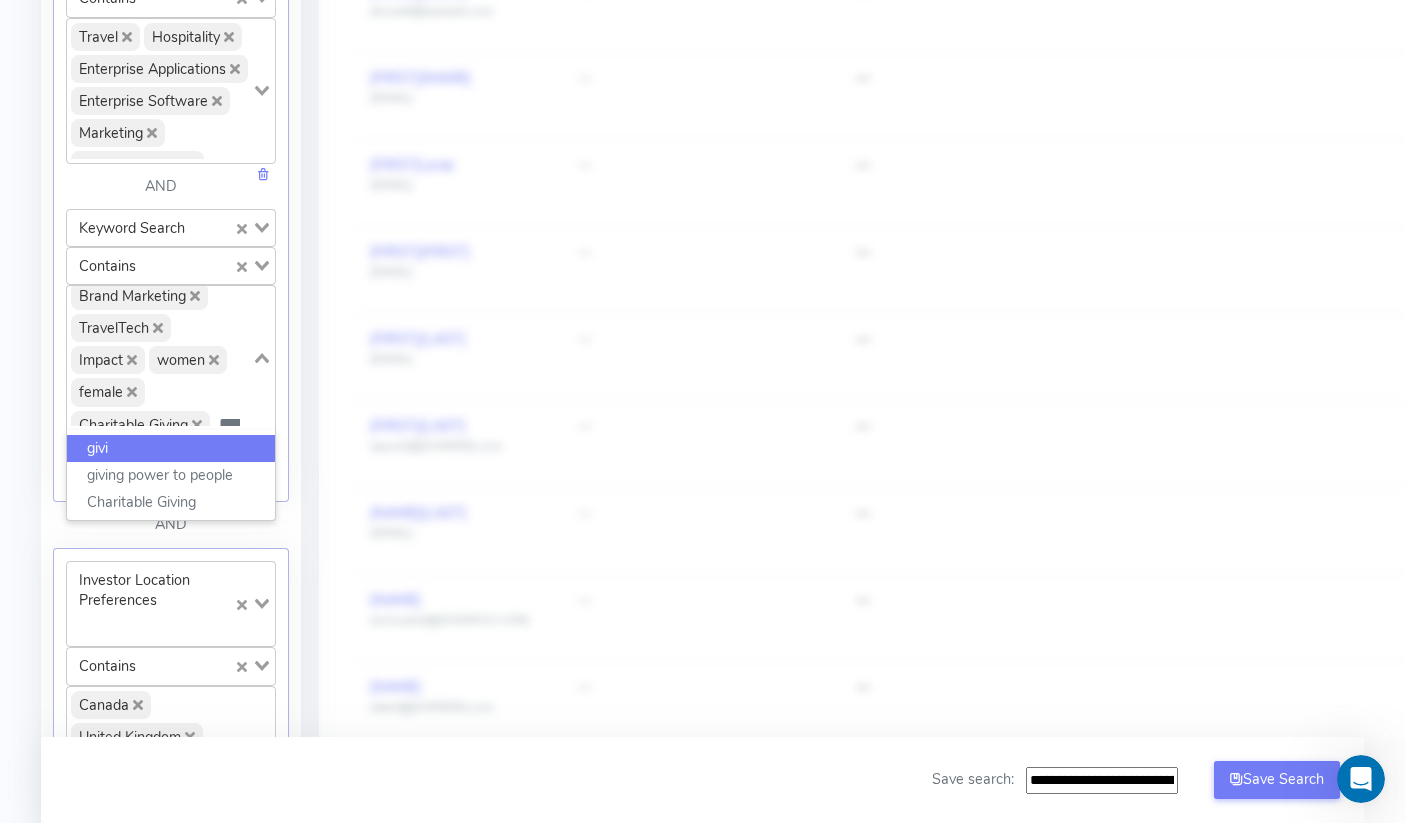 click on "****" 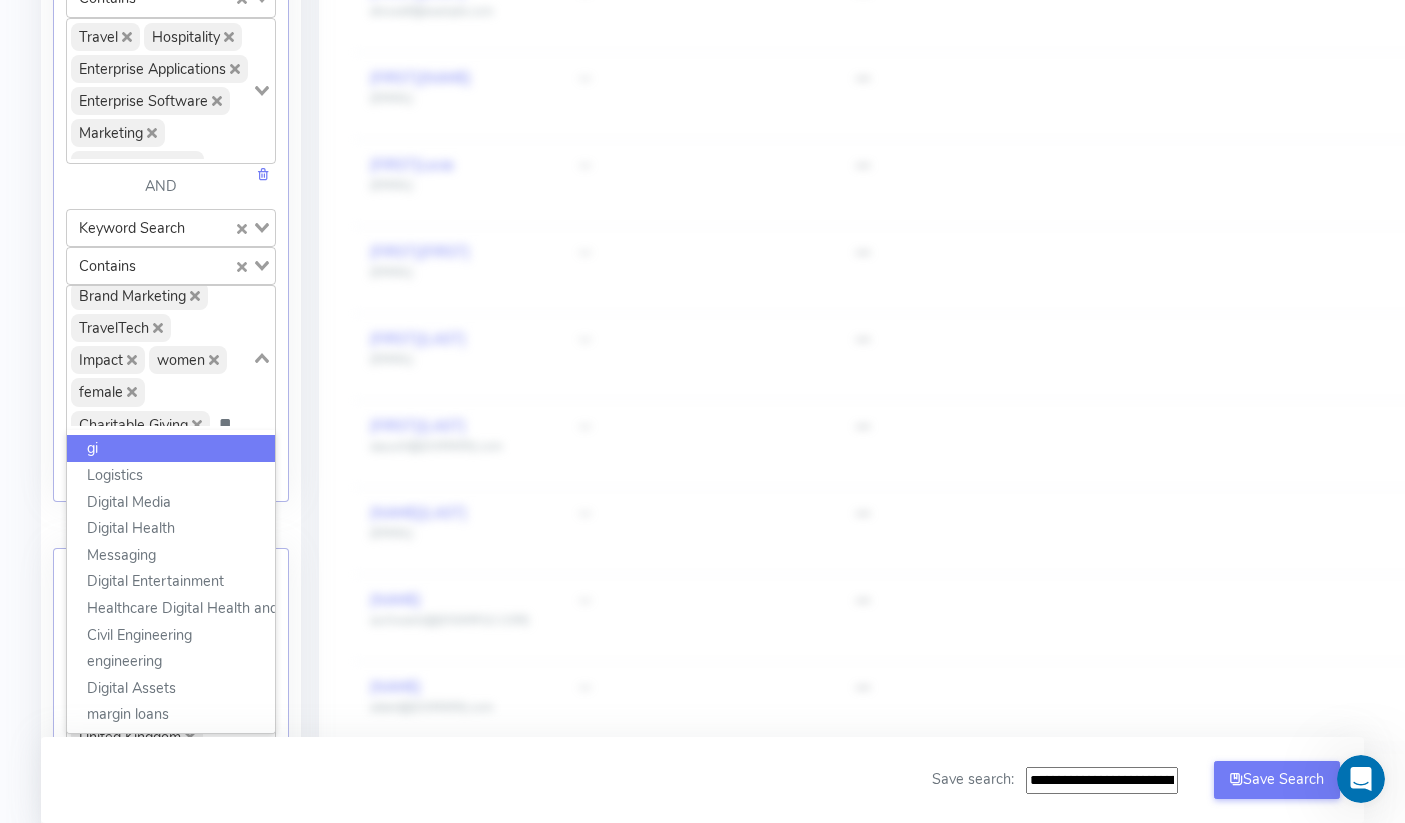type on "*" 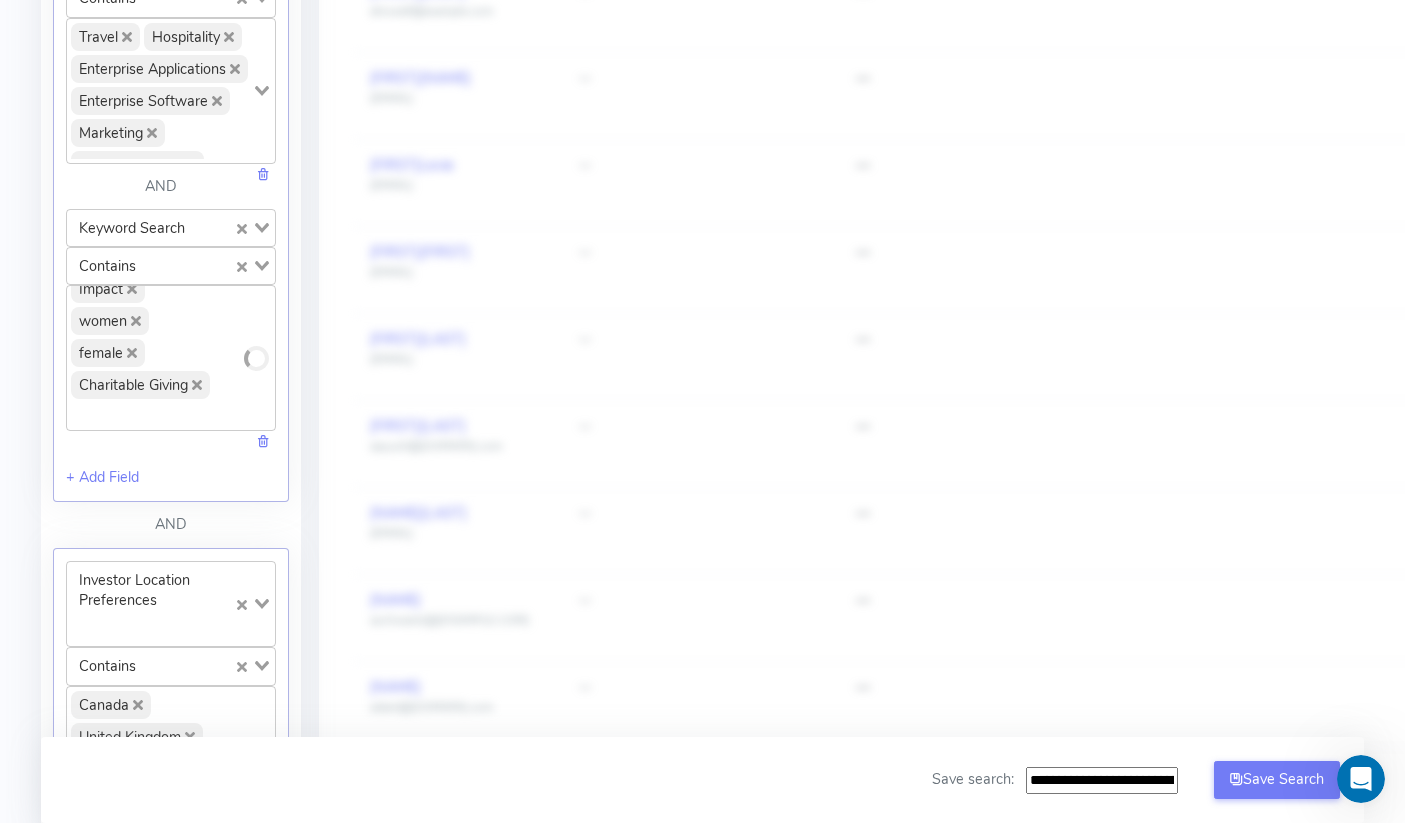 scroll, scrollTop: 298, scrollLeft: 0, axis: vertical 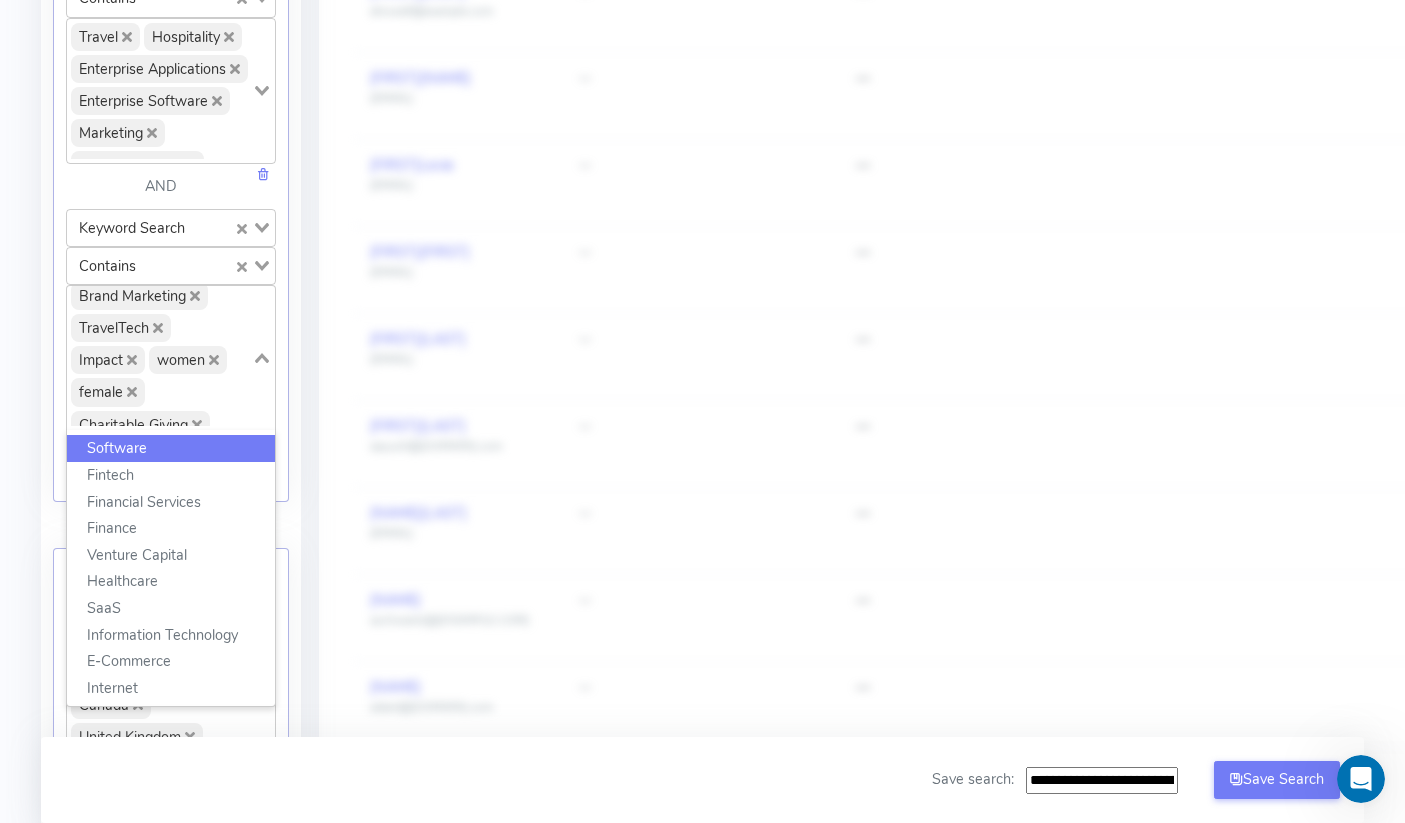 type 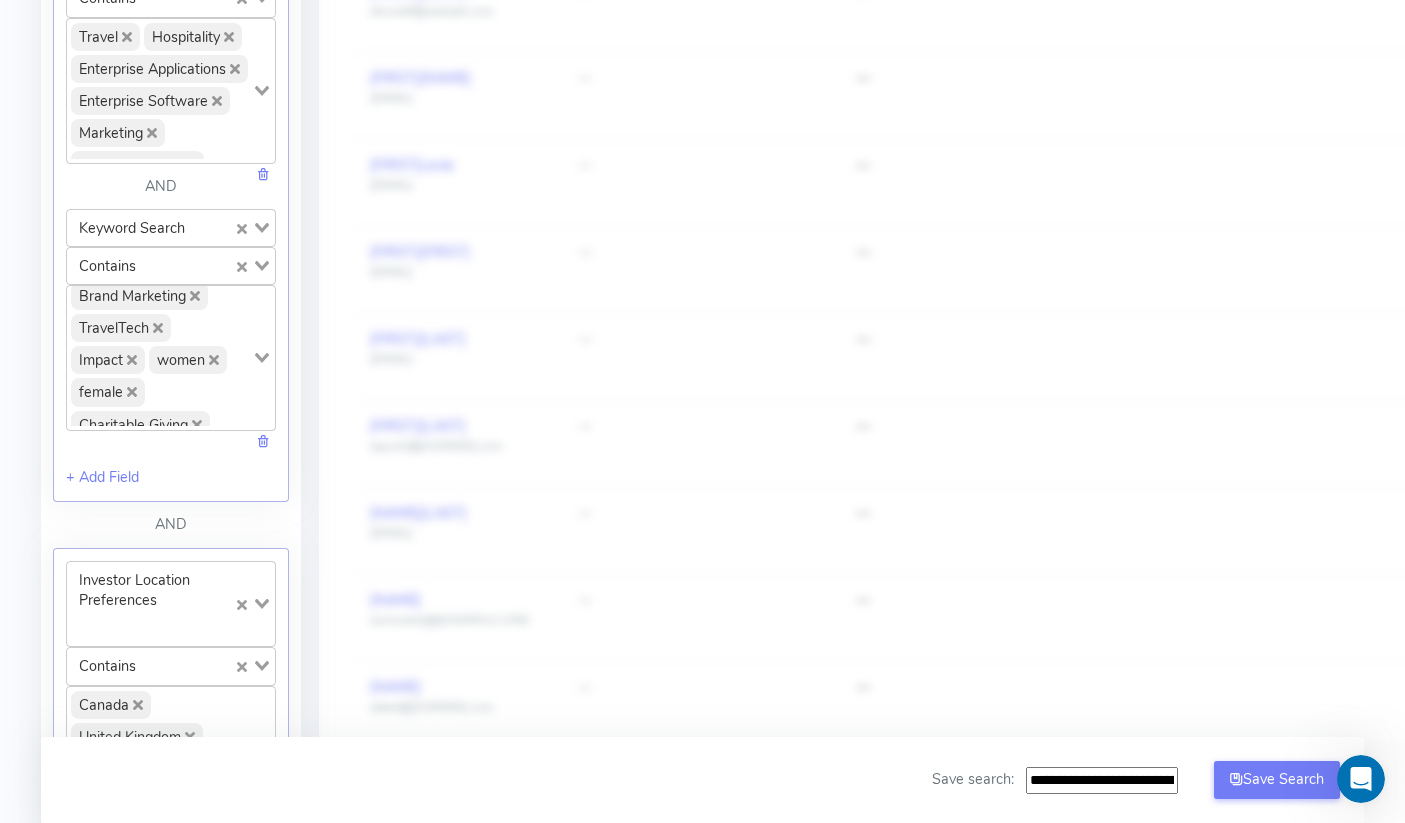 click on "AND" 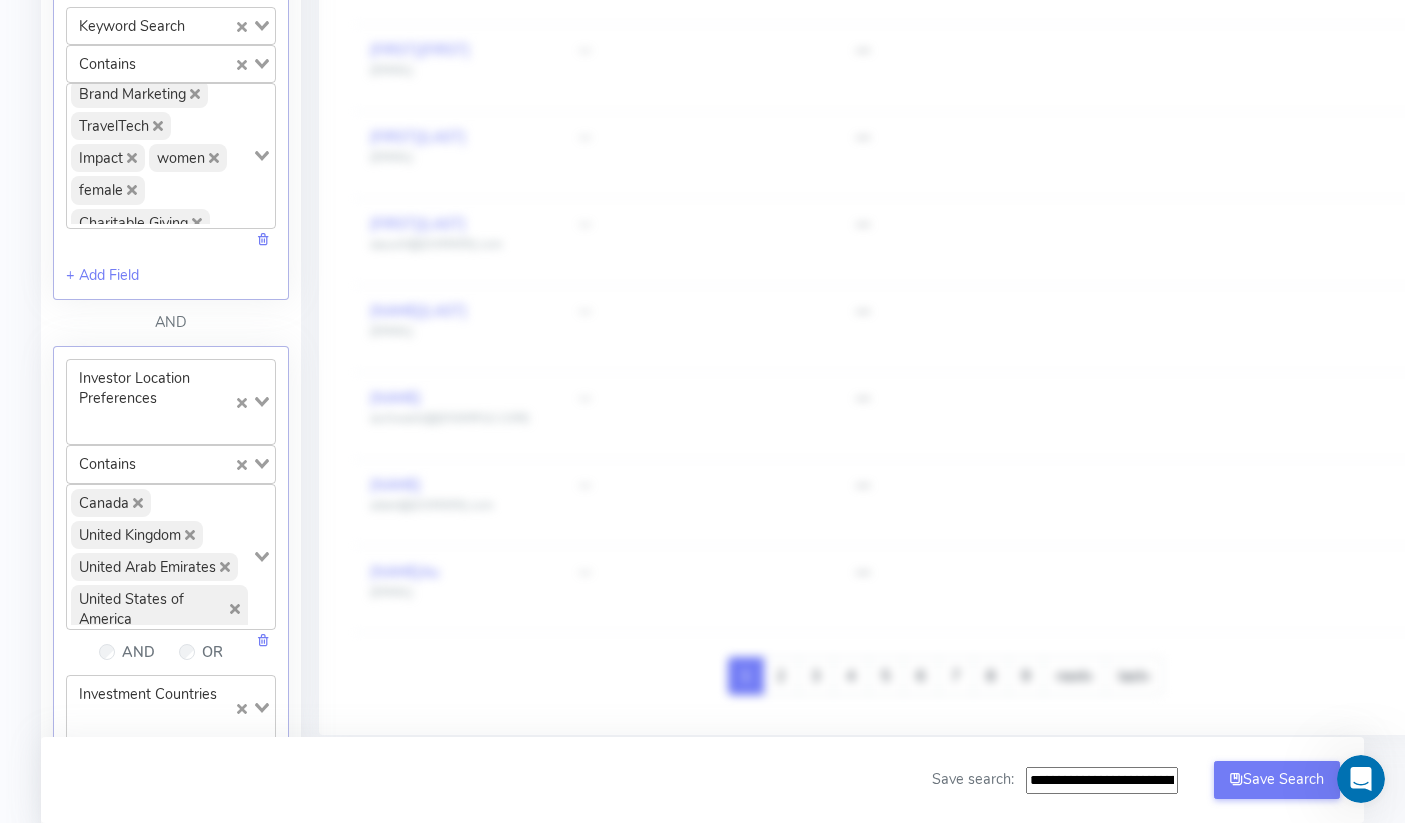 scroll, scrollTop: 1510, scrollLeft: 0, axis: vertical 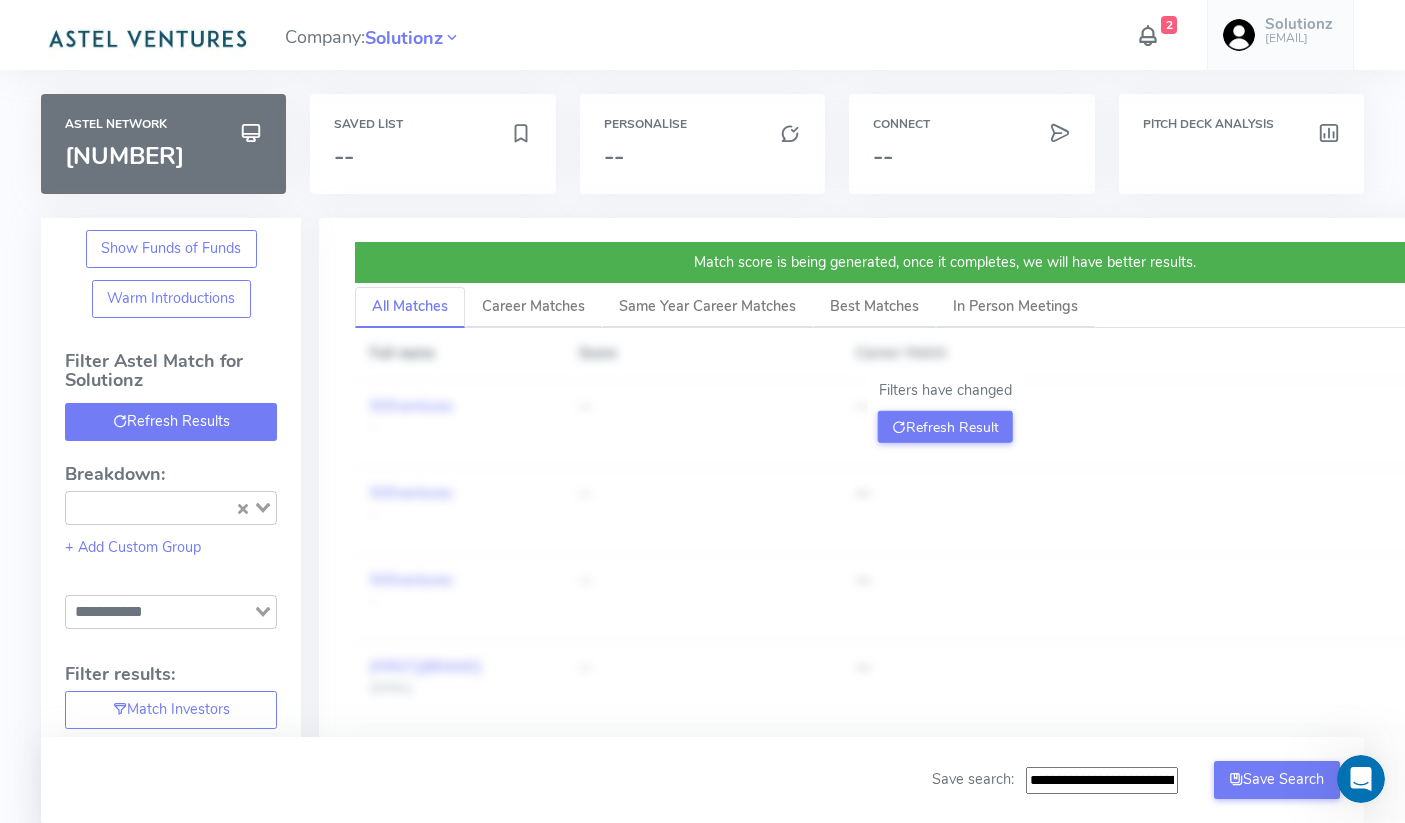 click on "Refresh Results" at bounding box center (171, 422) 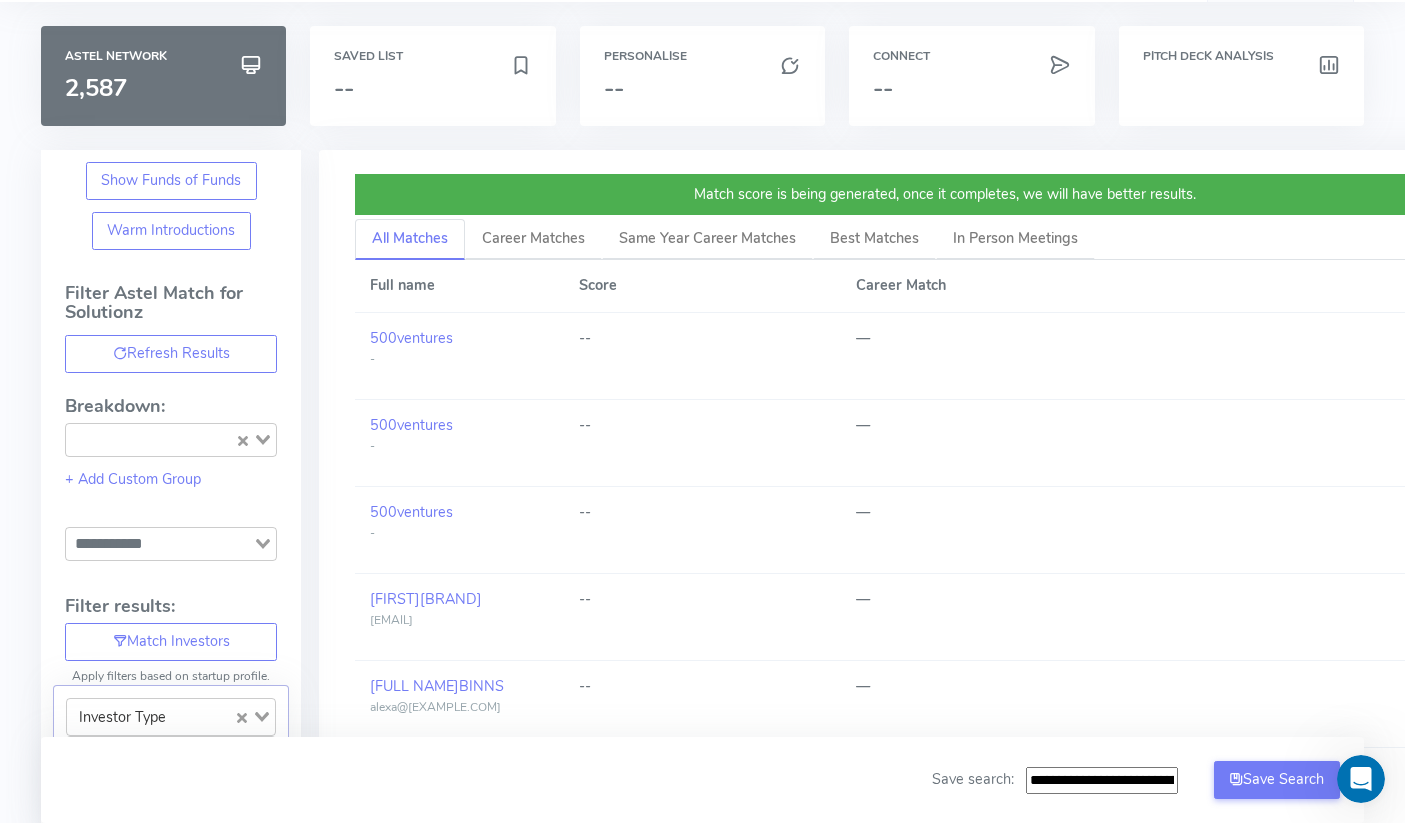 scroll, scrollTop: 247, scrollLeft: 0, axis: vertical 